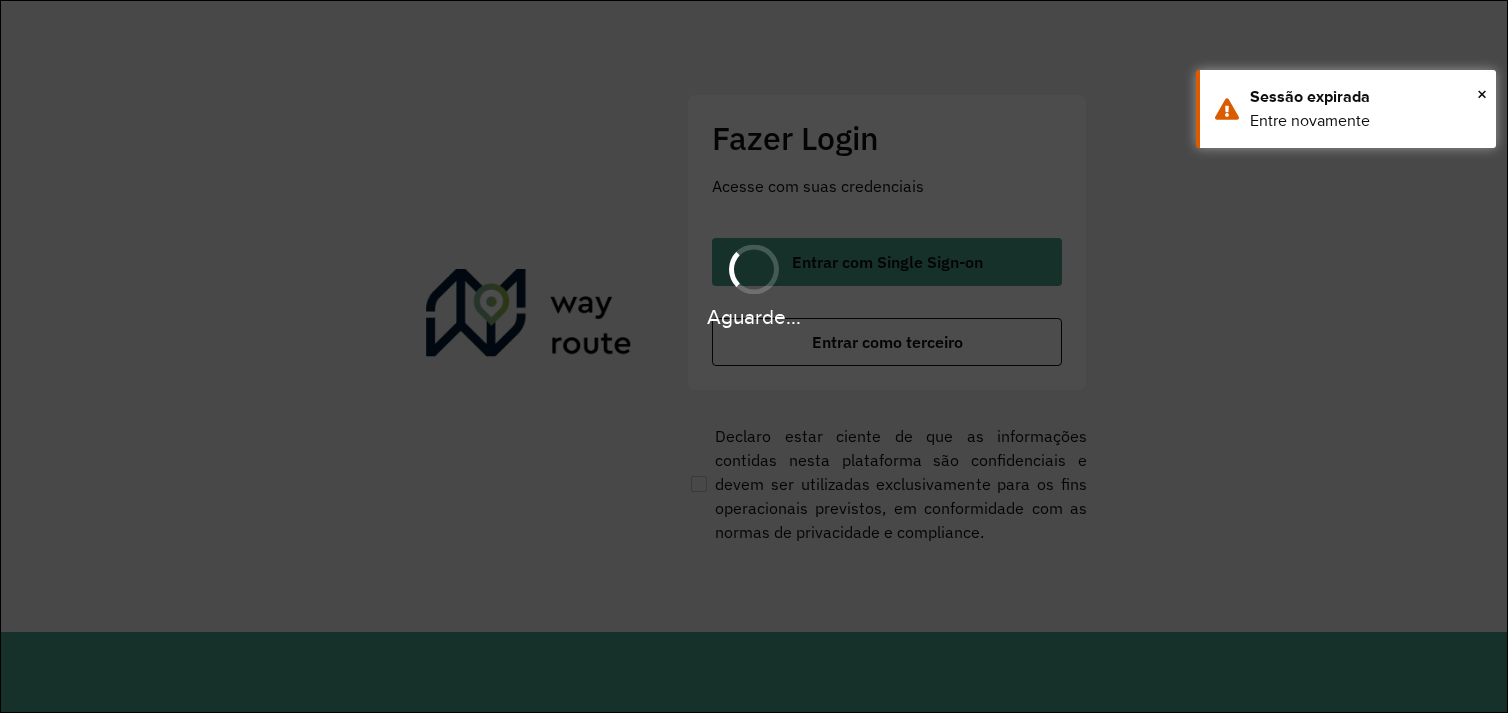 scroll, scrollTop: 0, scrollLeft: 0, axis: both 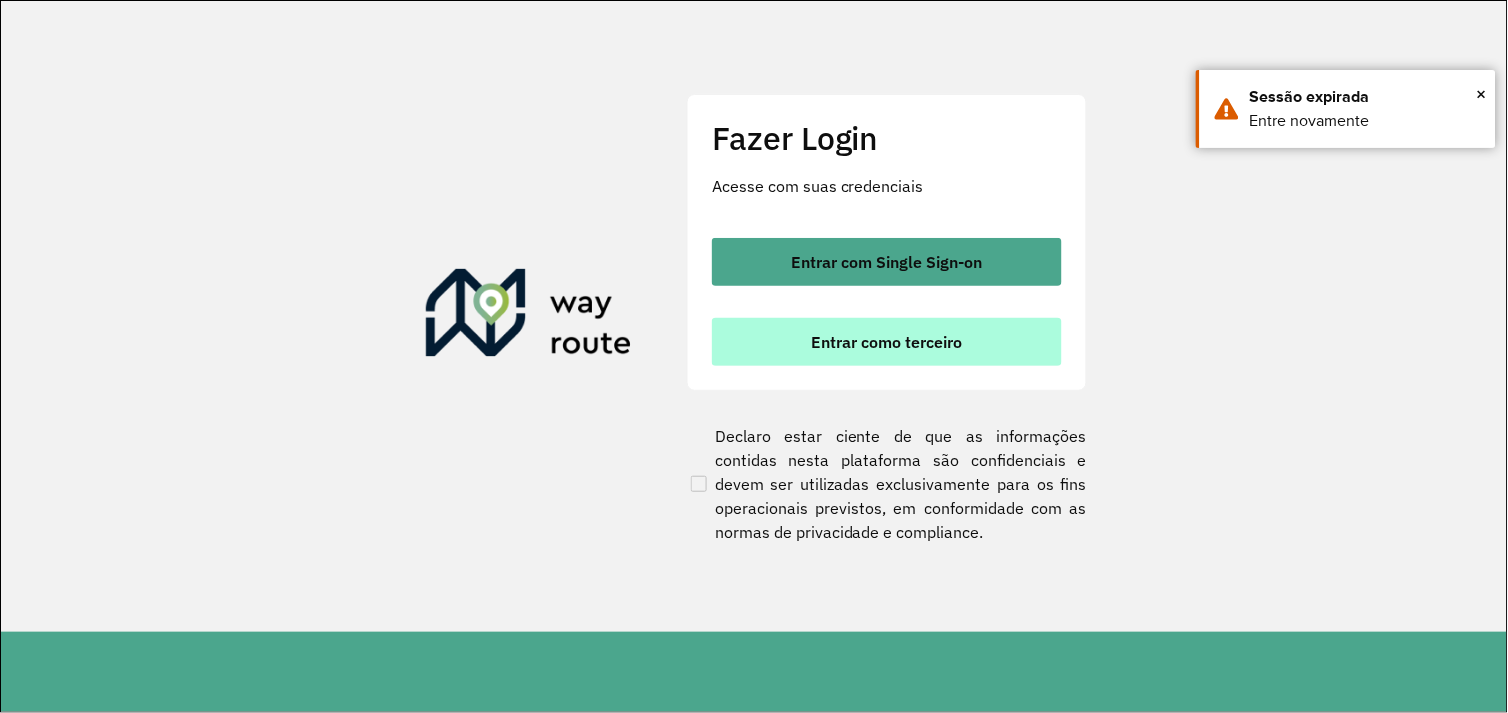 click on "Entrar como terceiro" at bounding box center [887, 342] 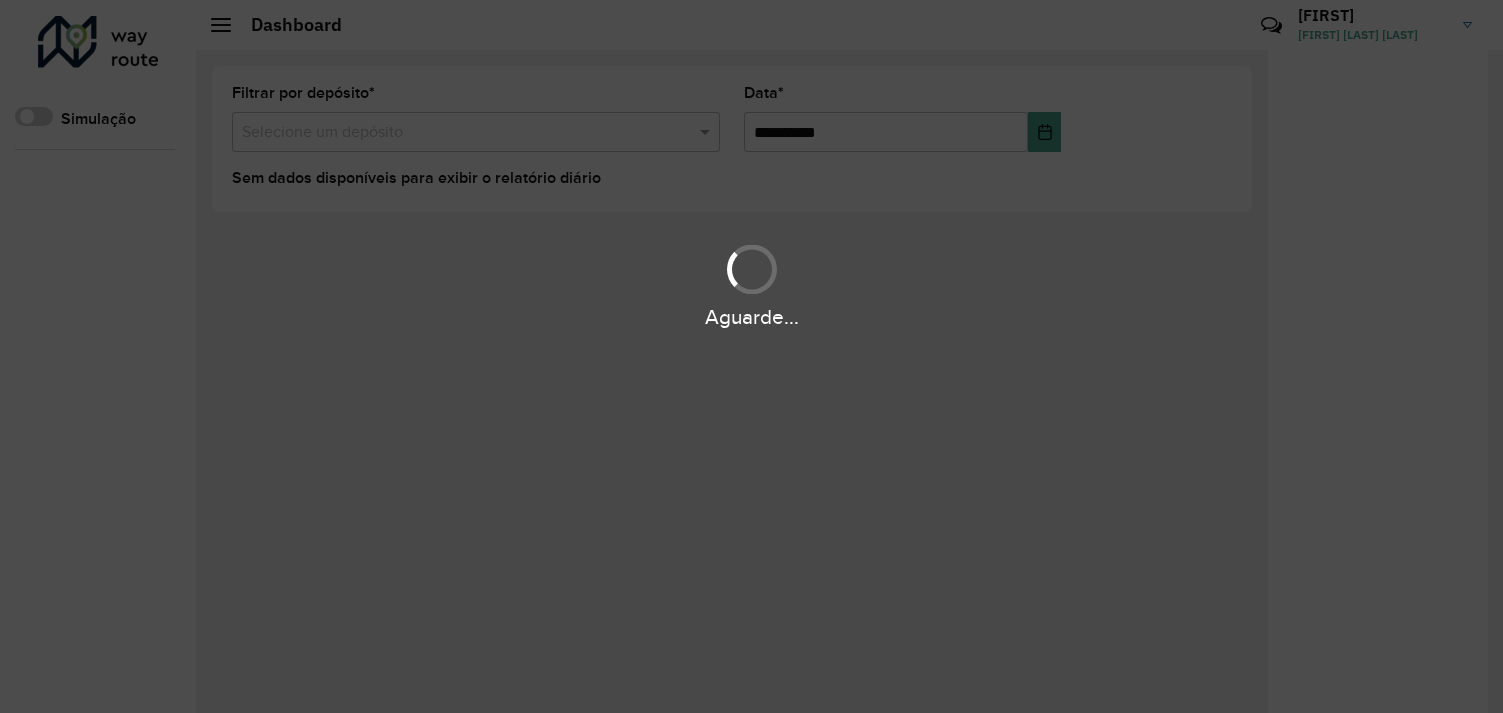 scroll, scrollTop: 0, scrollLeft: 0, axis: both 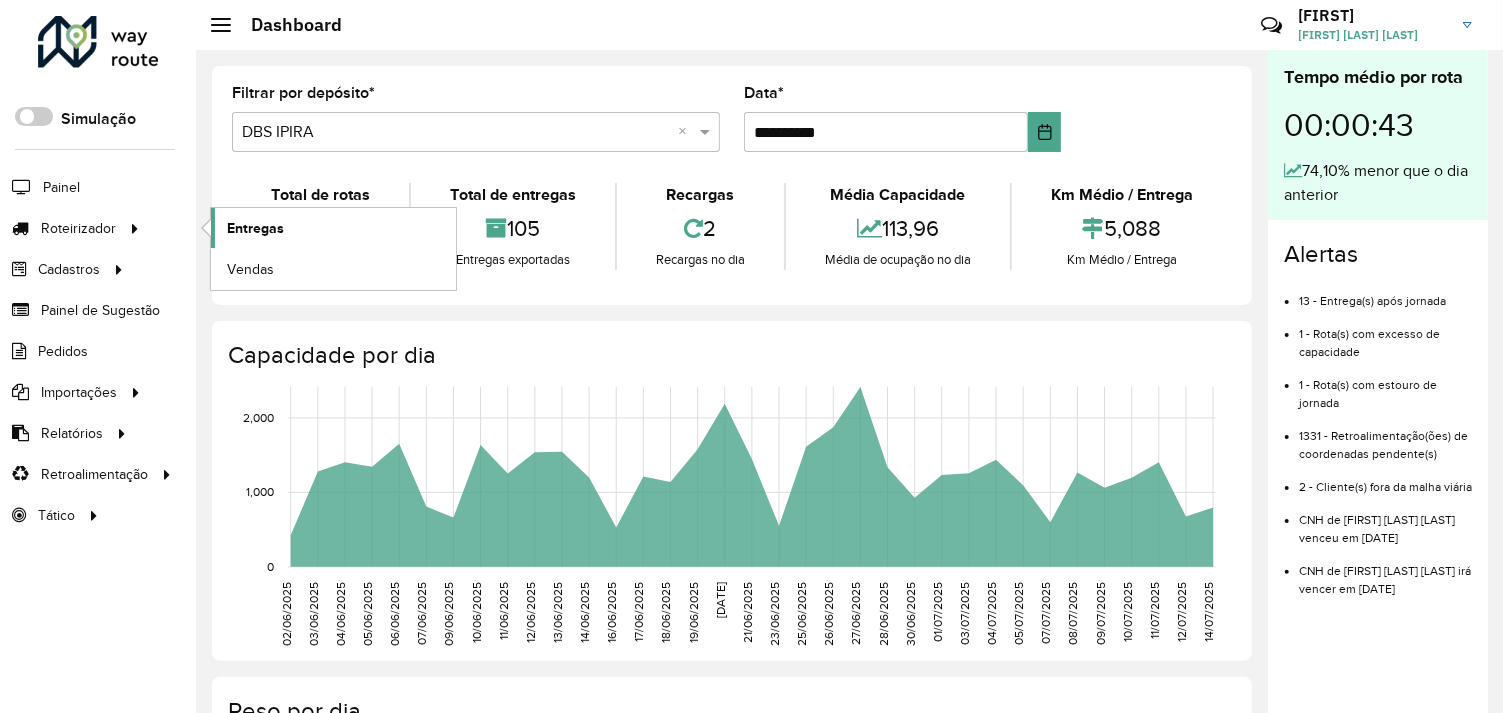 click on "Entregas" 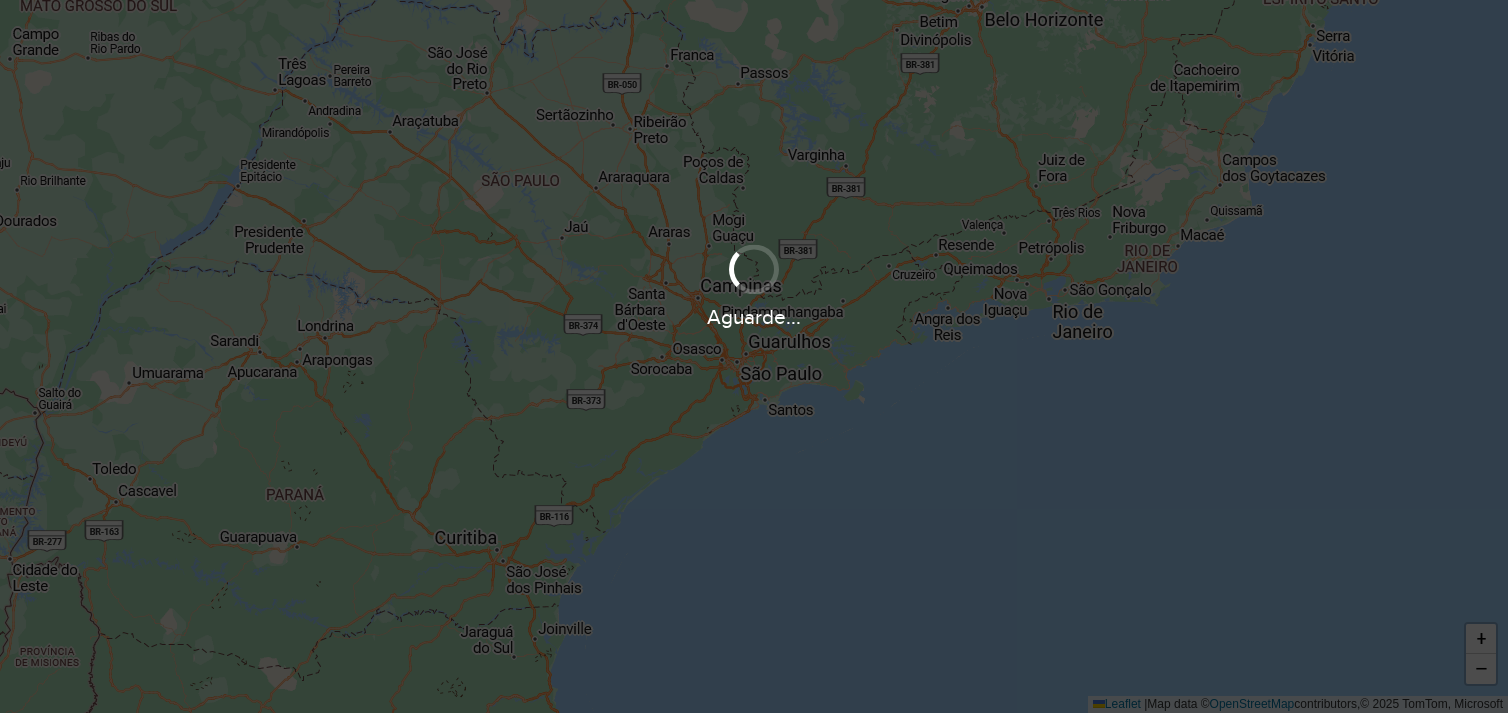 scroll, scrollTop: 0, scrollLeft: 0, axis: both 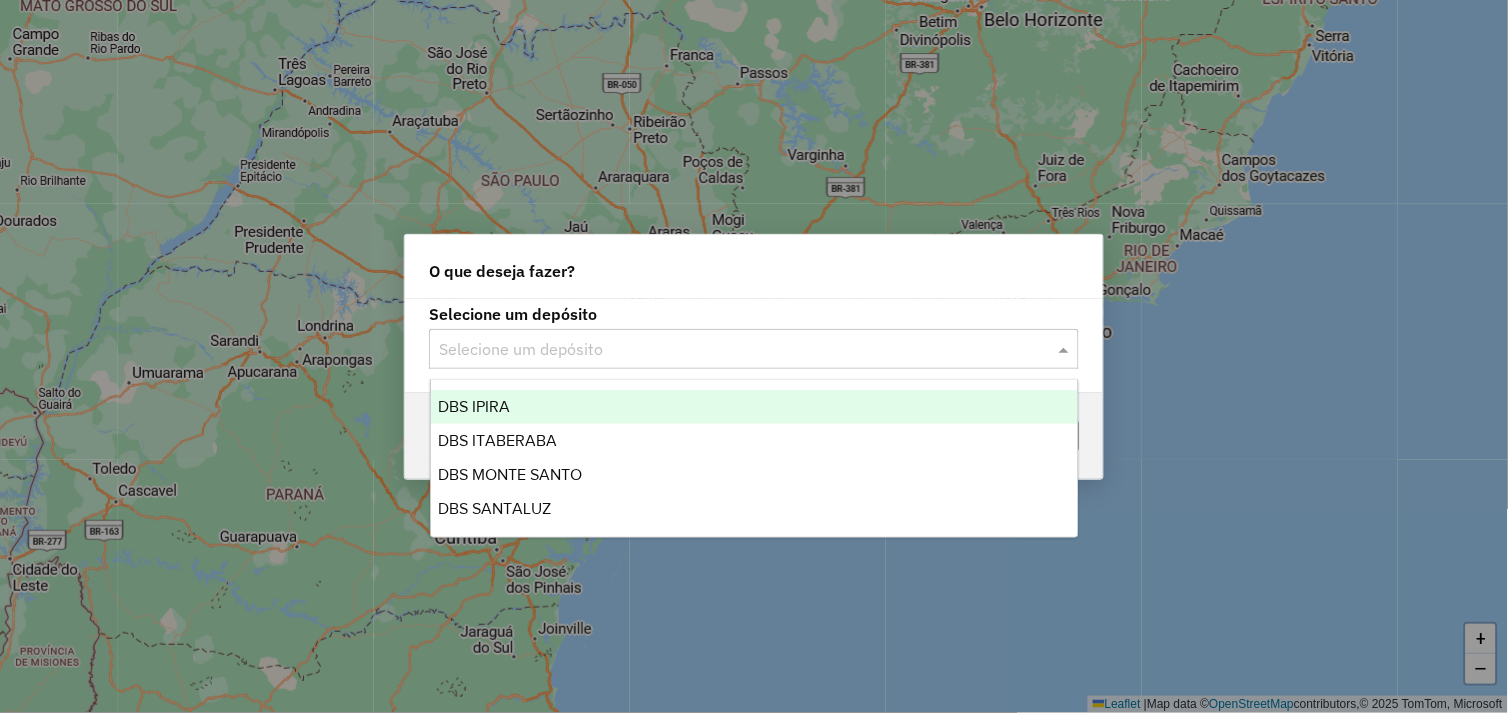 click 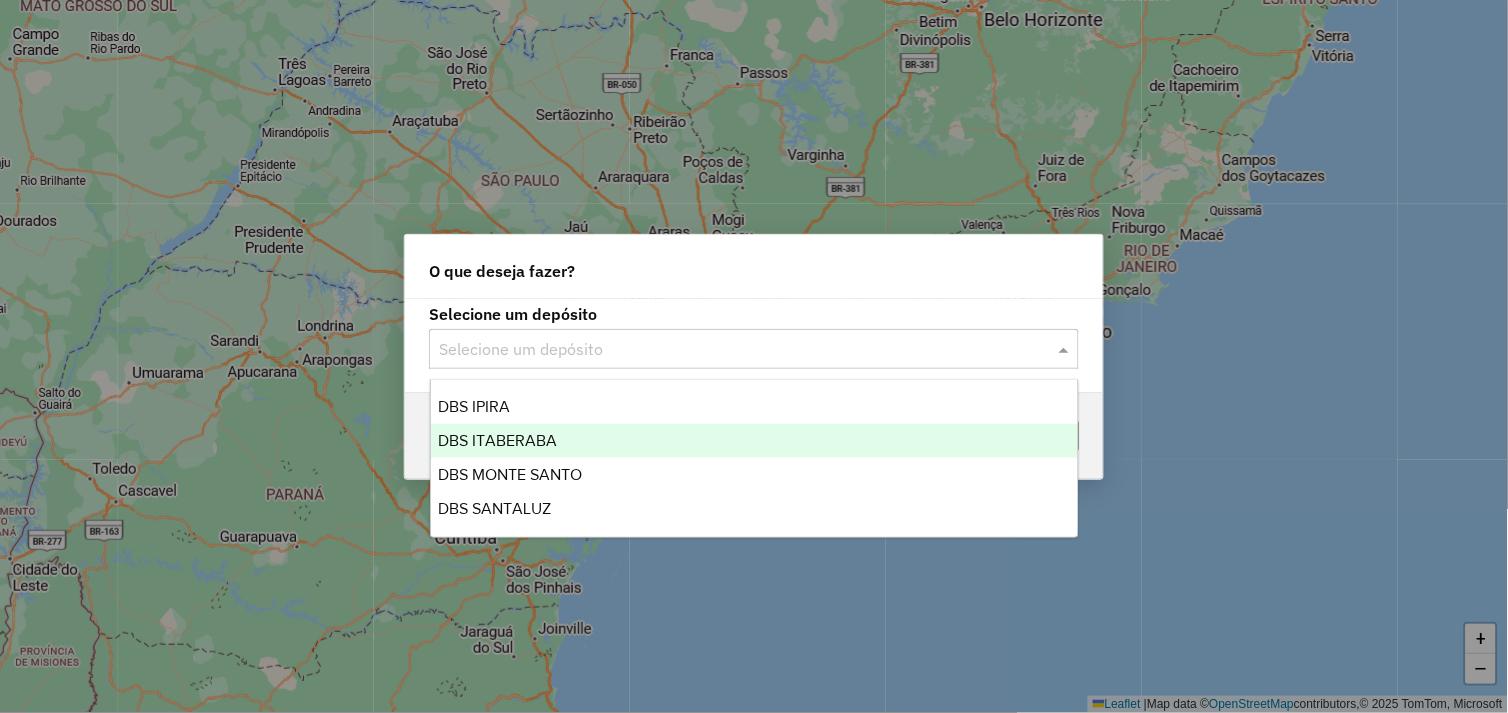 click on "DBS ITABERABA" at bounding box center [498, 440] 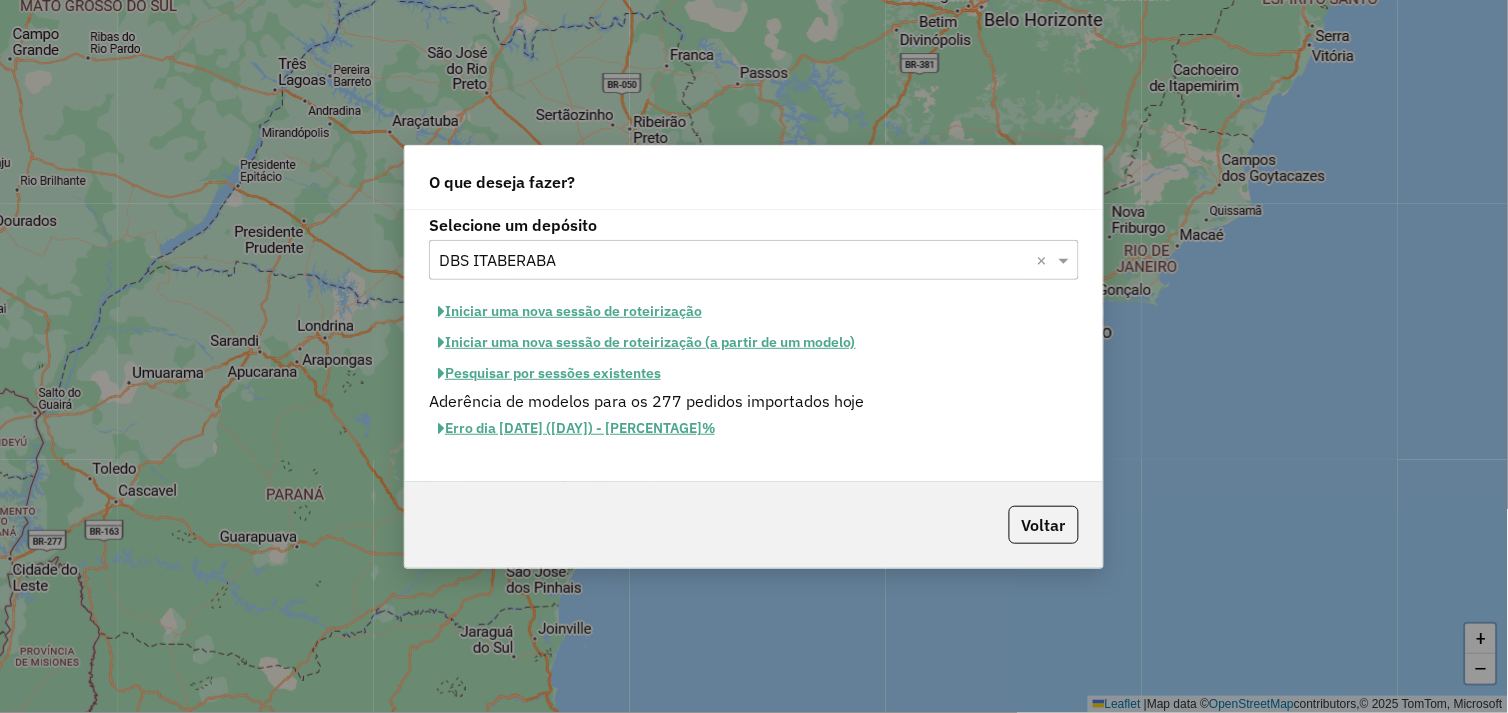 click on "Iniciar uma nova sessão de roteirização" 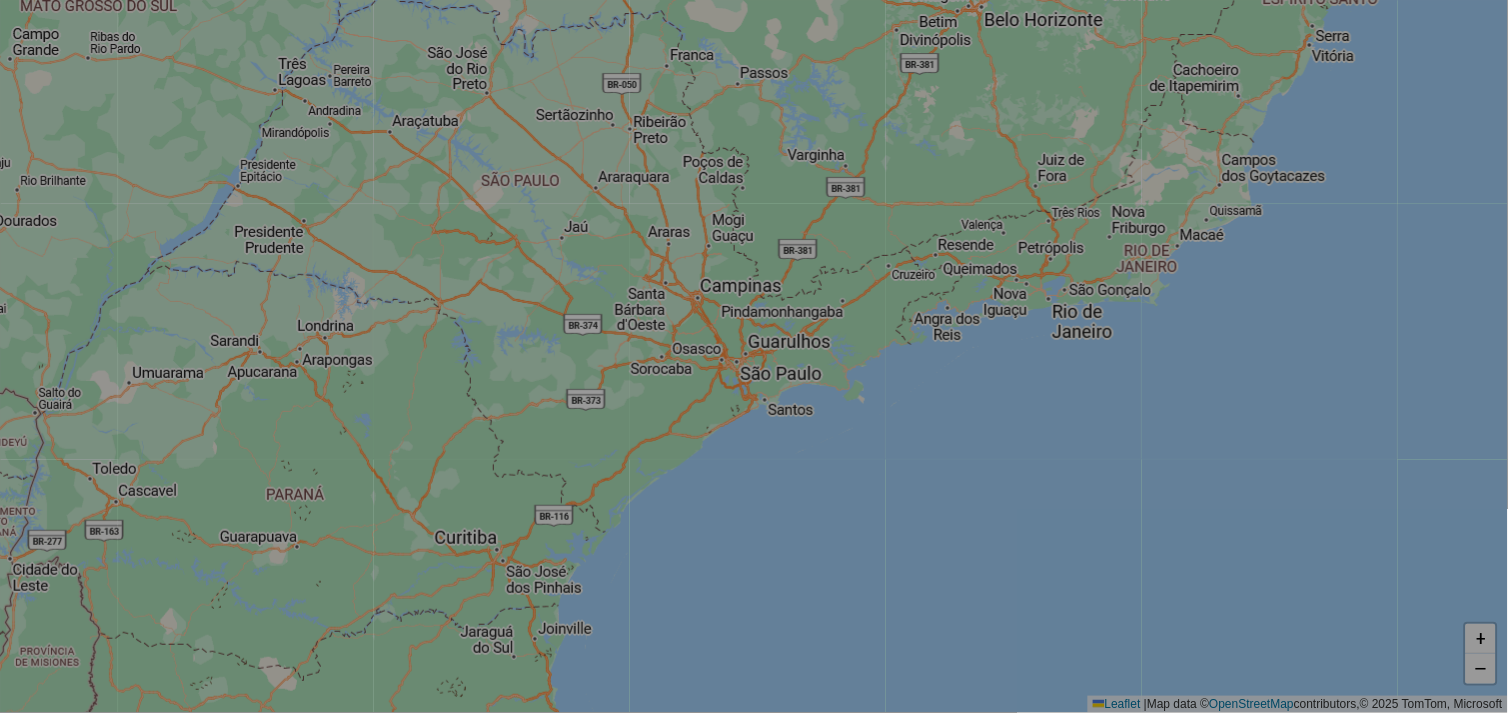 select on "*" 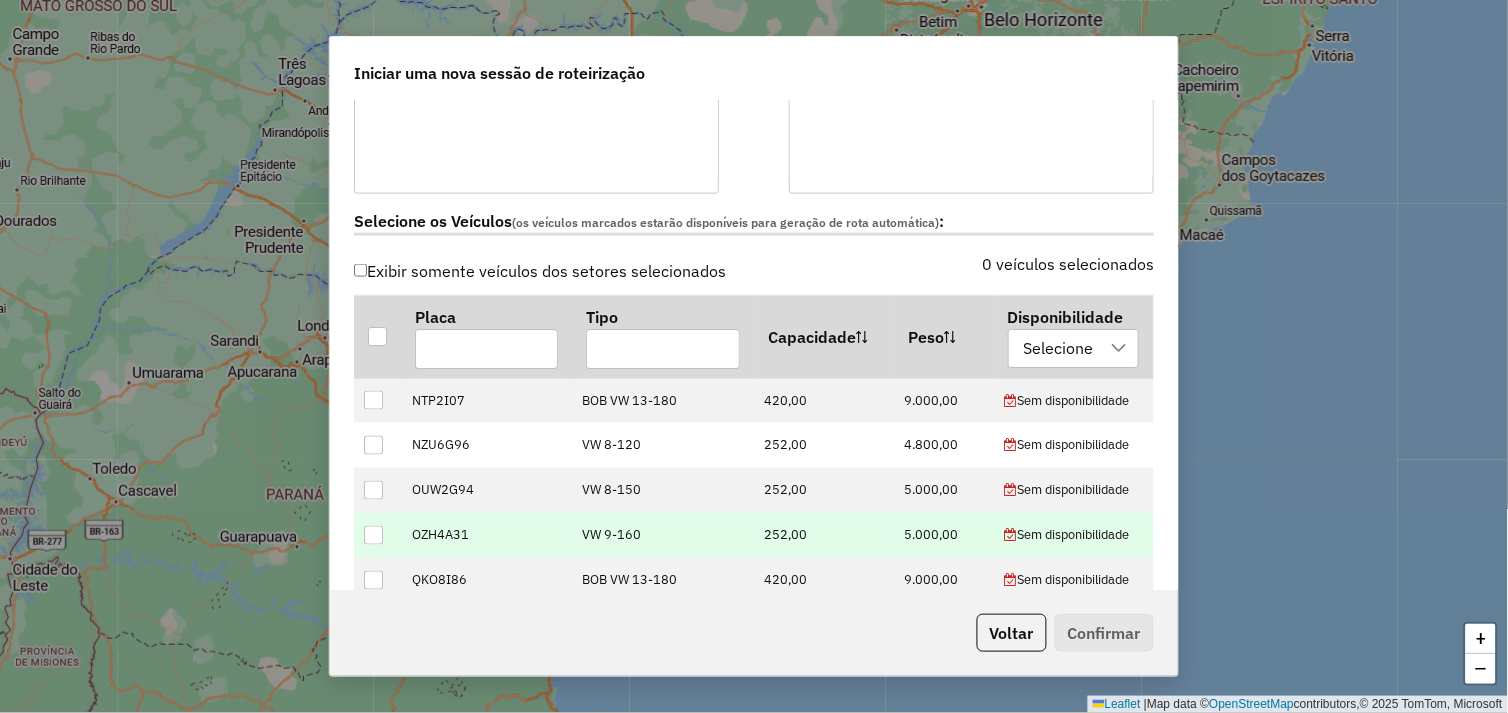 scroll, scrollTop: 666, scrollLeft: 0, axis: vertical 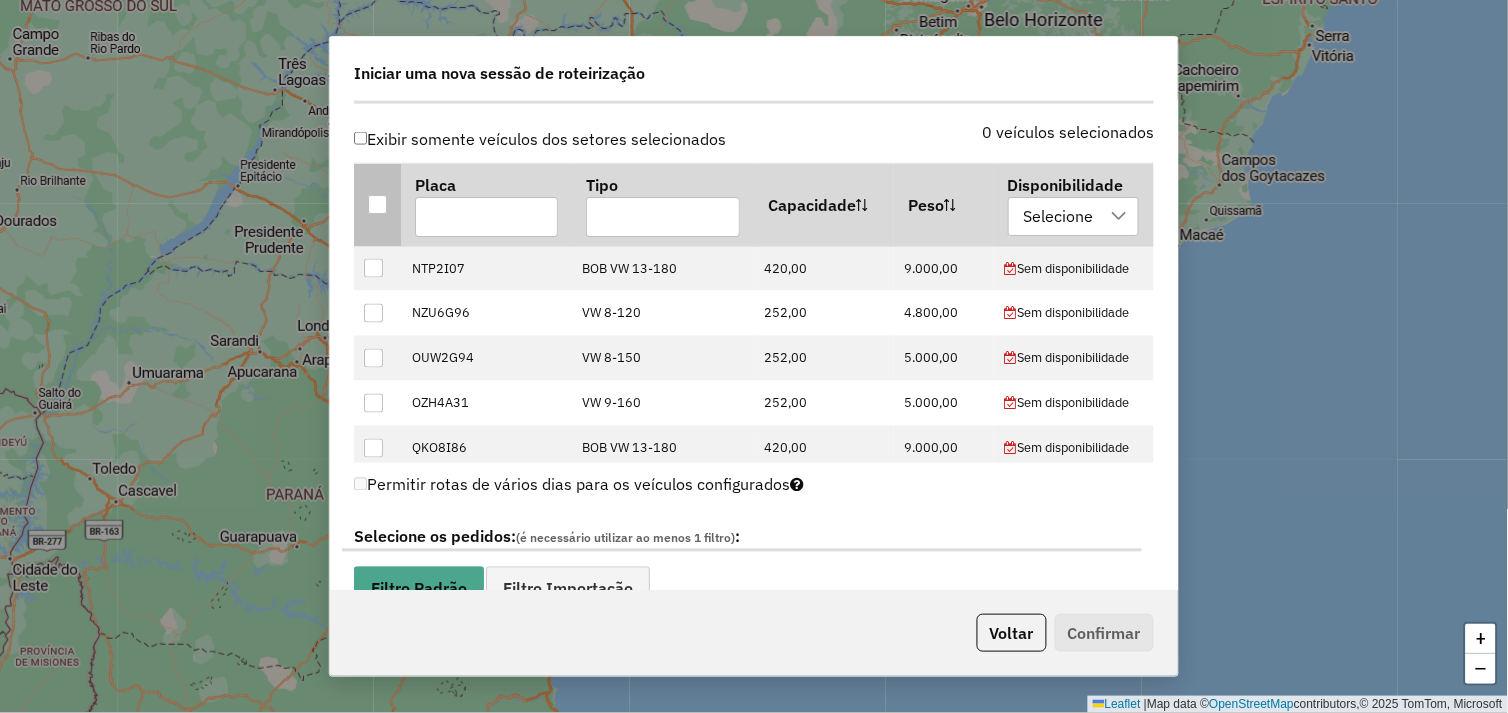 click at bounding box center [377, 204] 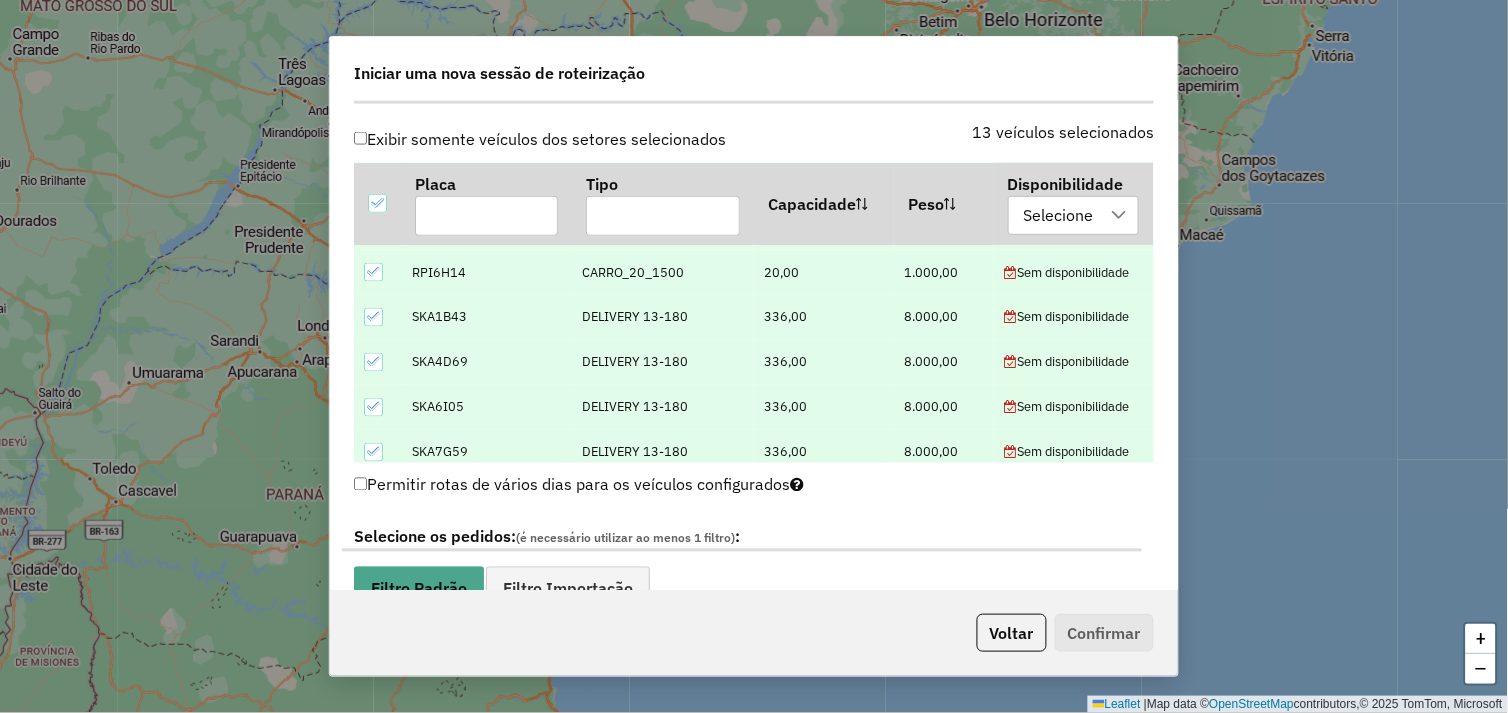 scroll, scrollTop: 370, scrollLeft: 0, axis: vertical 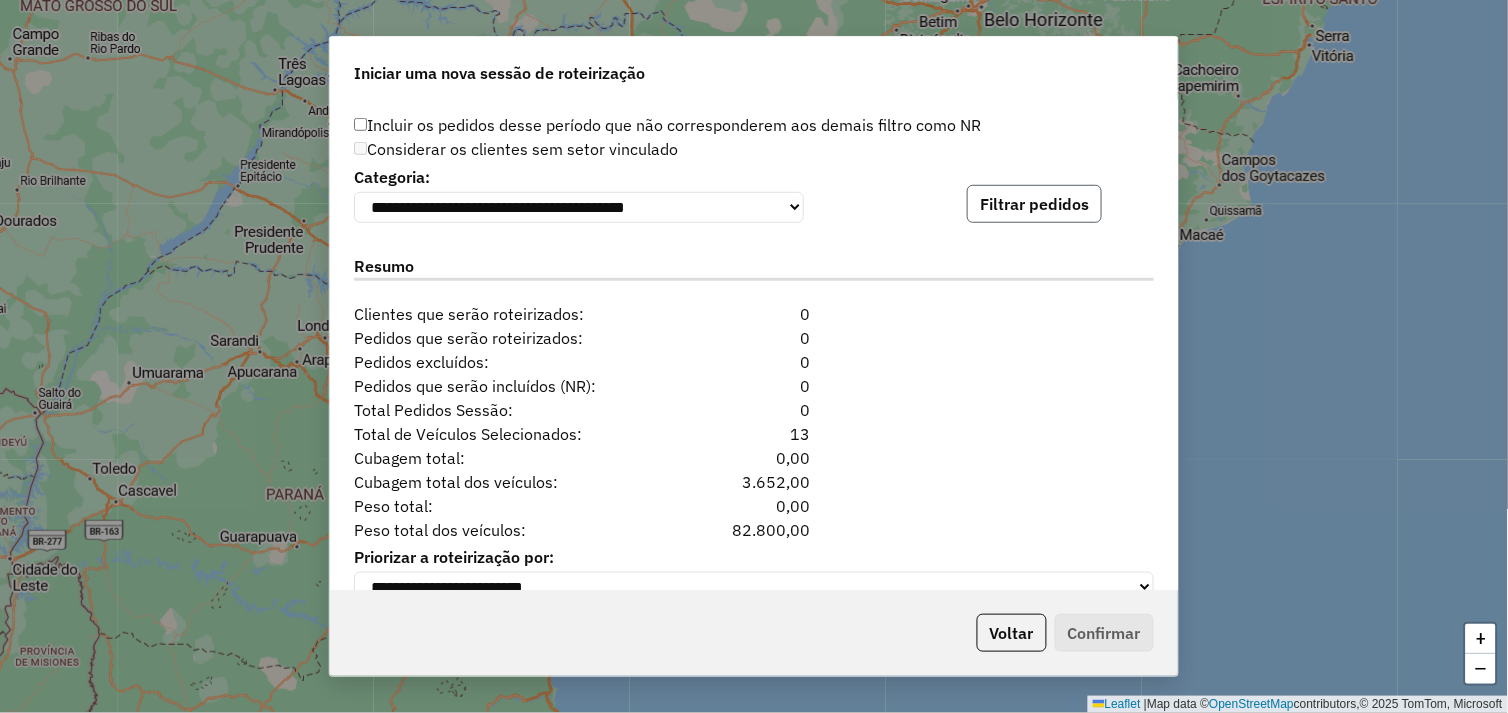 click on "Filtrar pedidos" 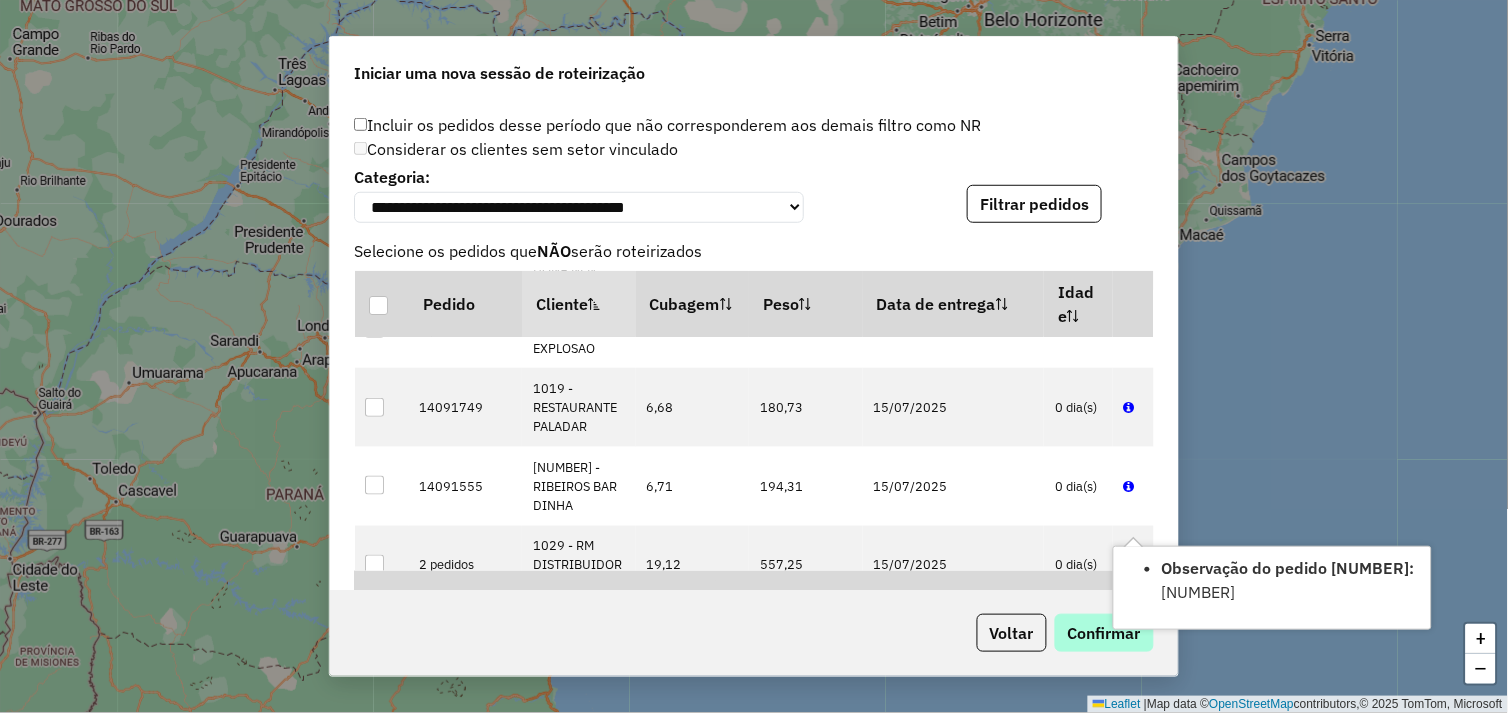 scroll, scrollTop: 333, scrollLeft: 0, axis: vertical 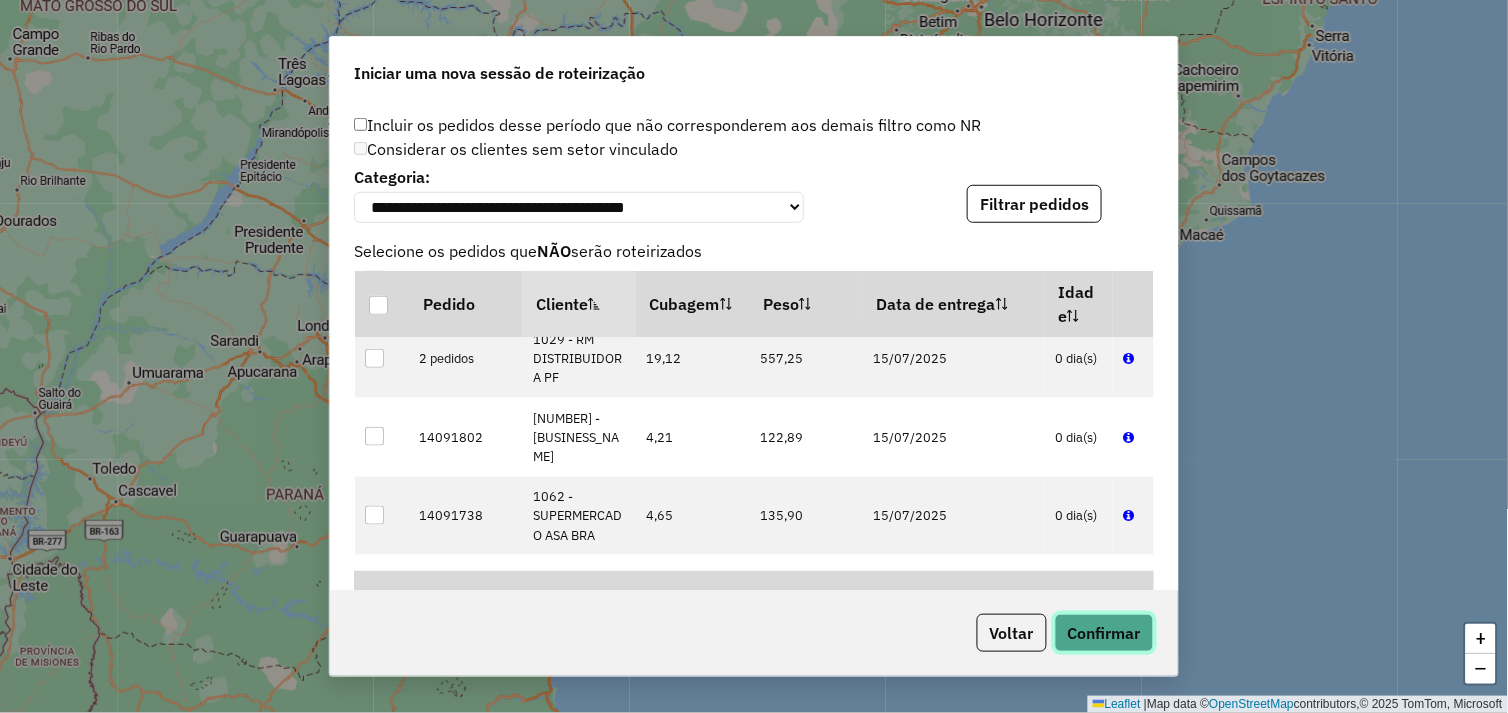 click on "Confirmar" 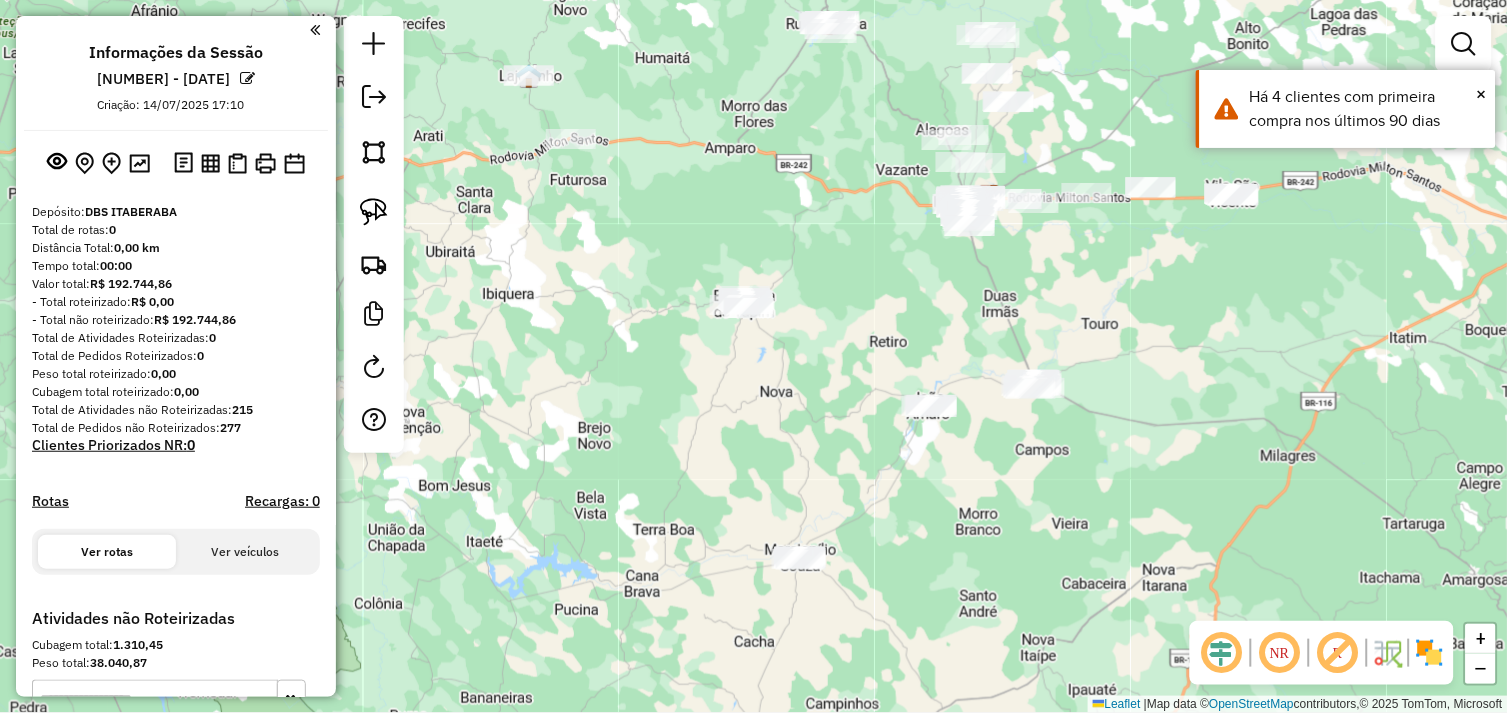 drag, startPoint x: 878, startPoint y: 475, endPoint x: 1121, endPoint y: 325, distance: 285.56784 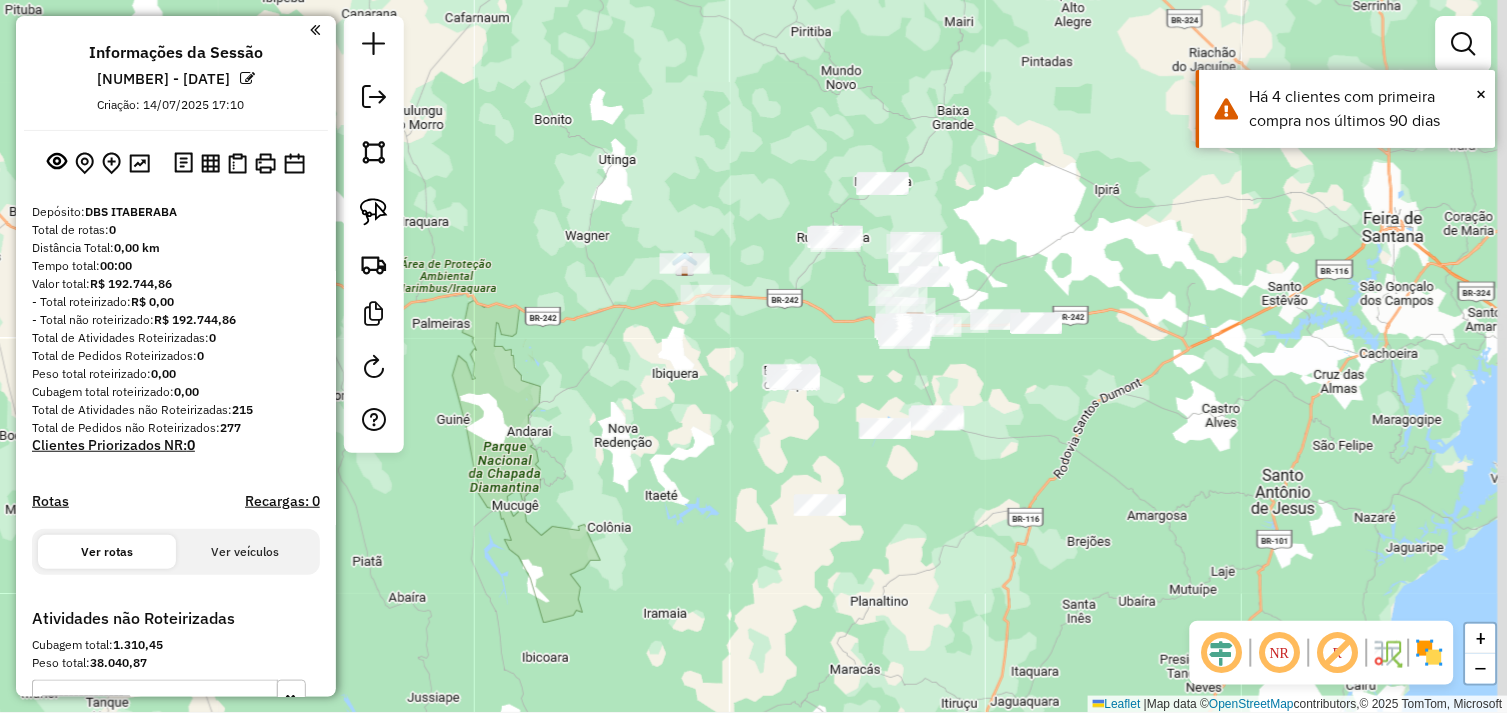 drag, startPoint x: 833, startPoint y: 405, endPoint x: 675, endPoint y: 465, distance: 169.00888 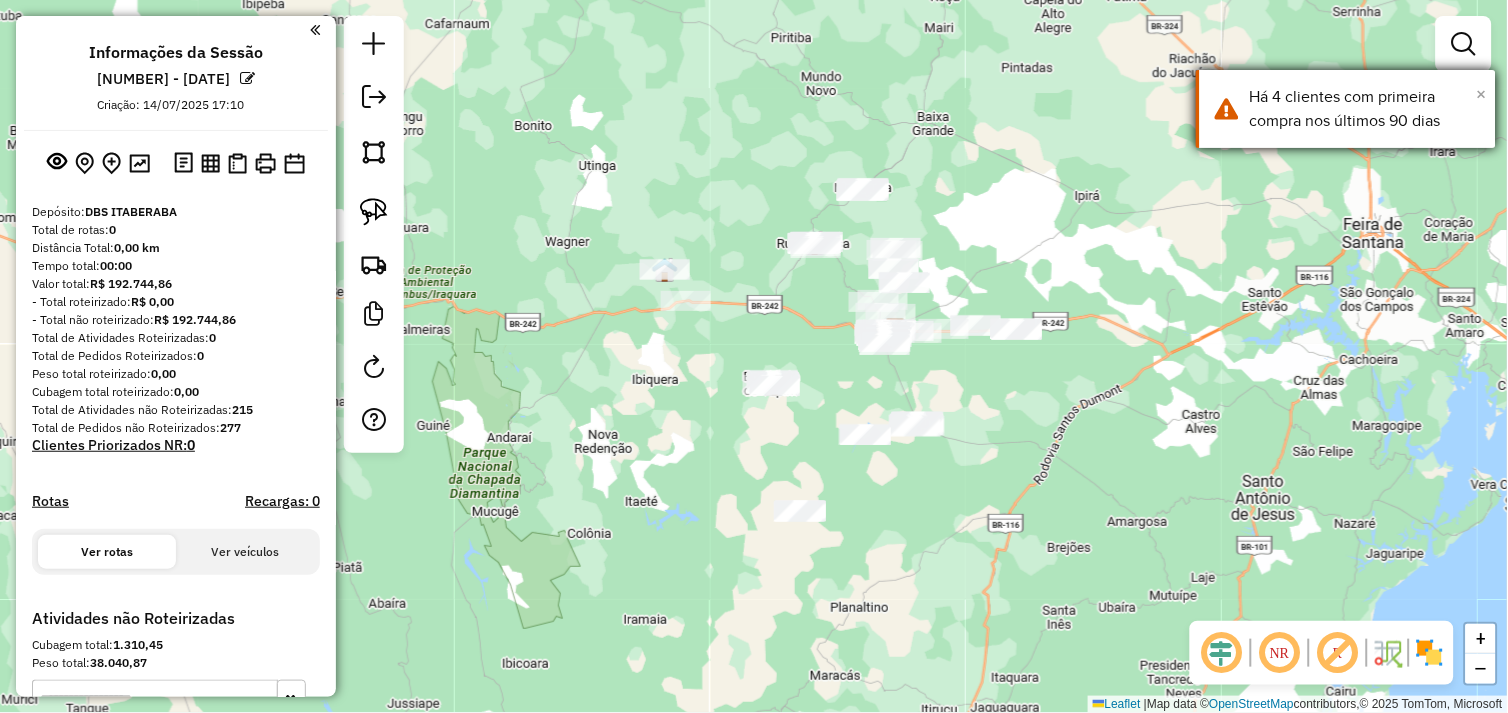 click on "×" at bounding box center (1482, 94) 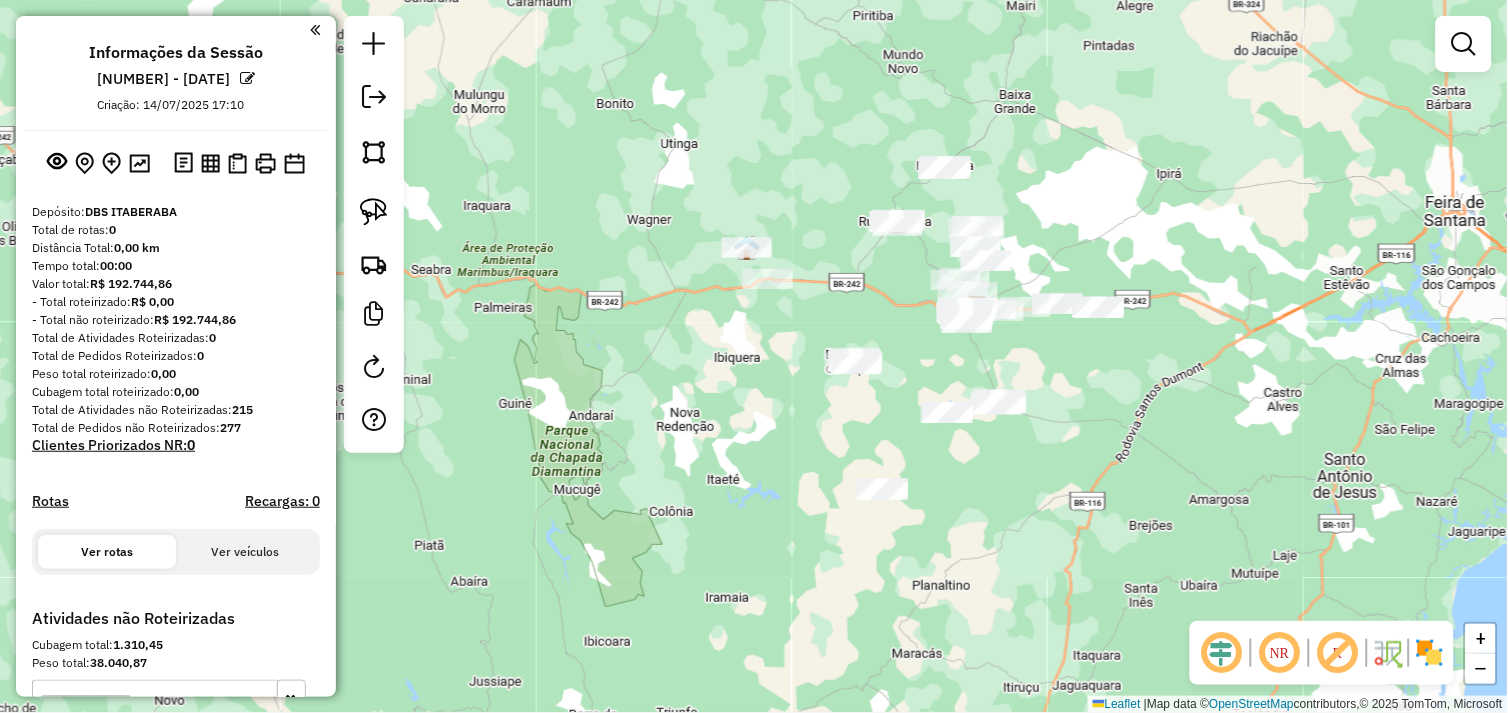 drag, startPoint x: 1100, startPoint y: 166, endPoint x: 1160, endPoint y: 154, distance: 61.188232 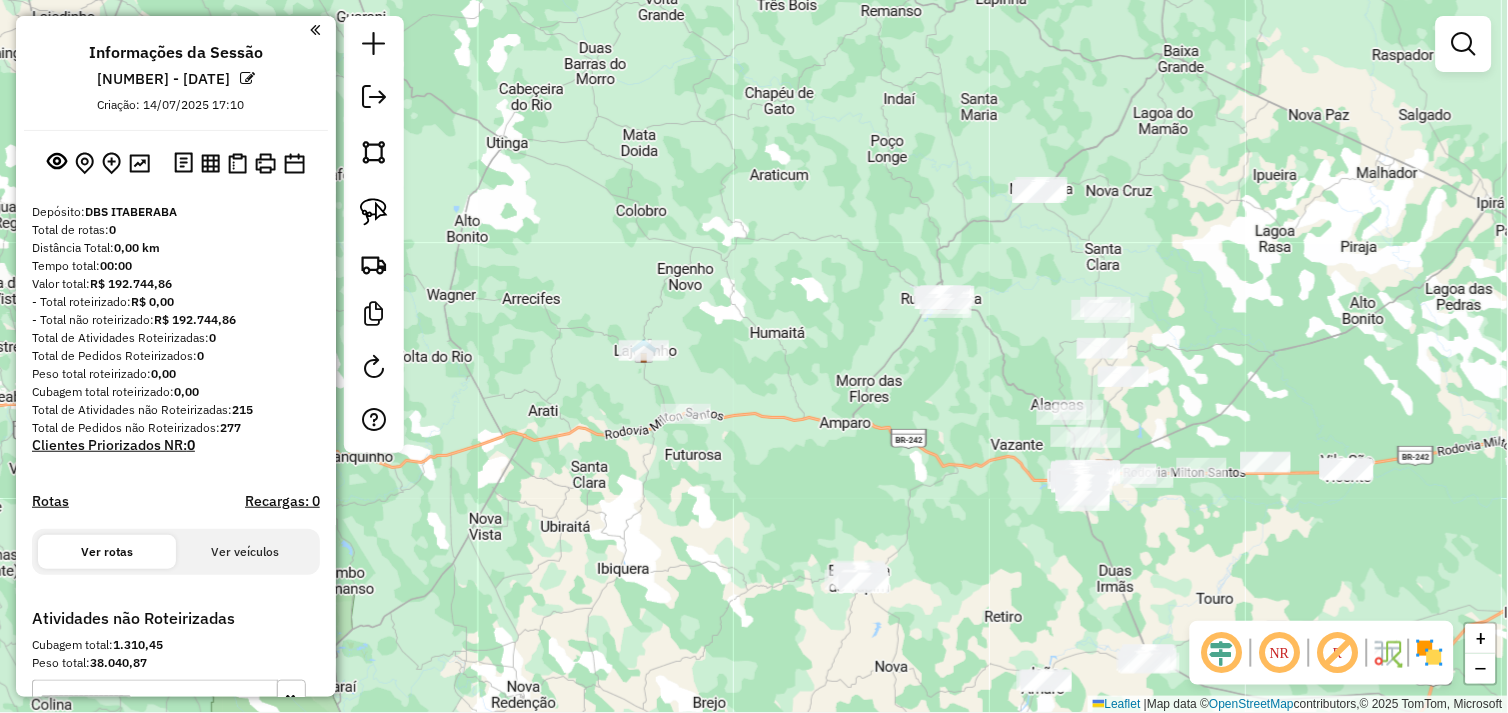 drag, startPoint x: 752, startPoint y: 375, endPoint x: 782, endPoint y: 436, distance: 67.977936 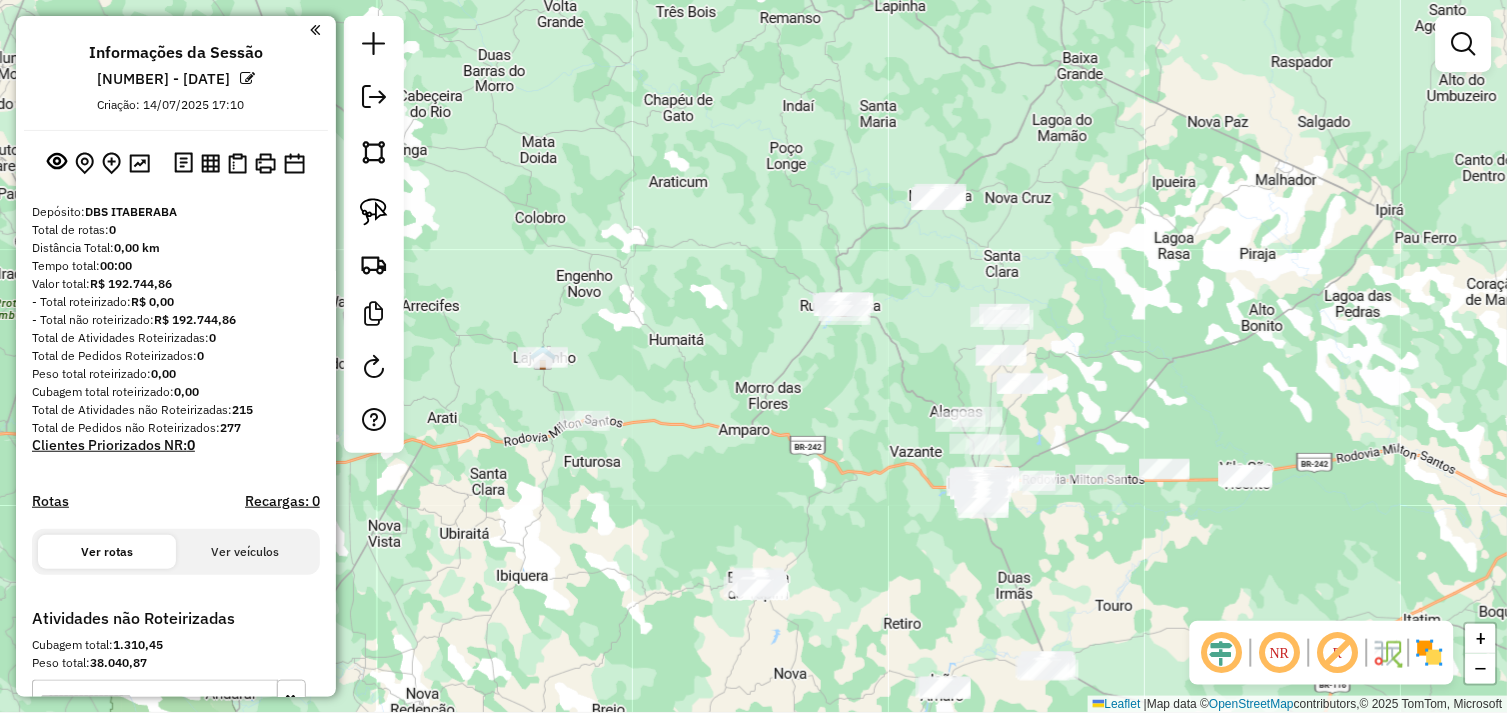 drag, startPoint x: 1110, startPoint y: 277, endPoint x: 966, endPoint y: 270, distance: 144.17004 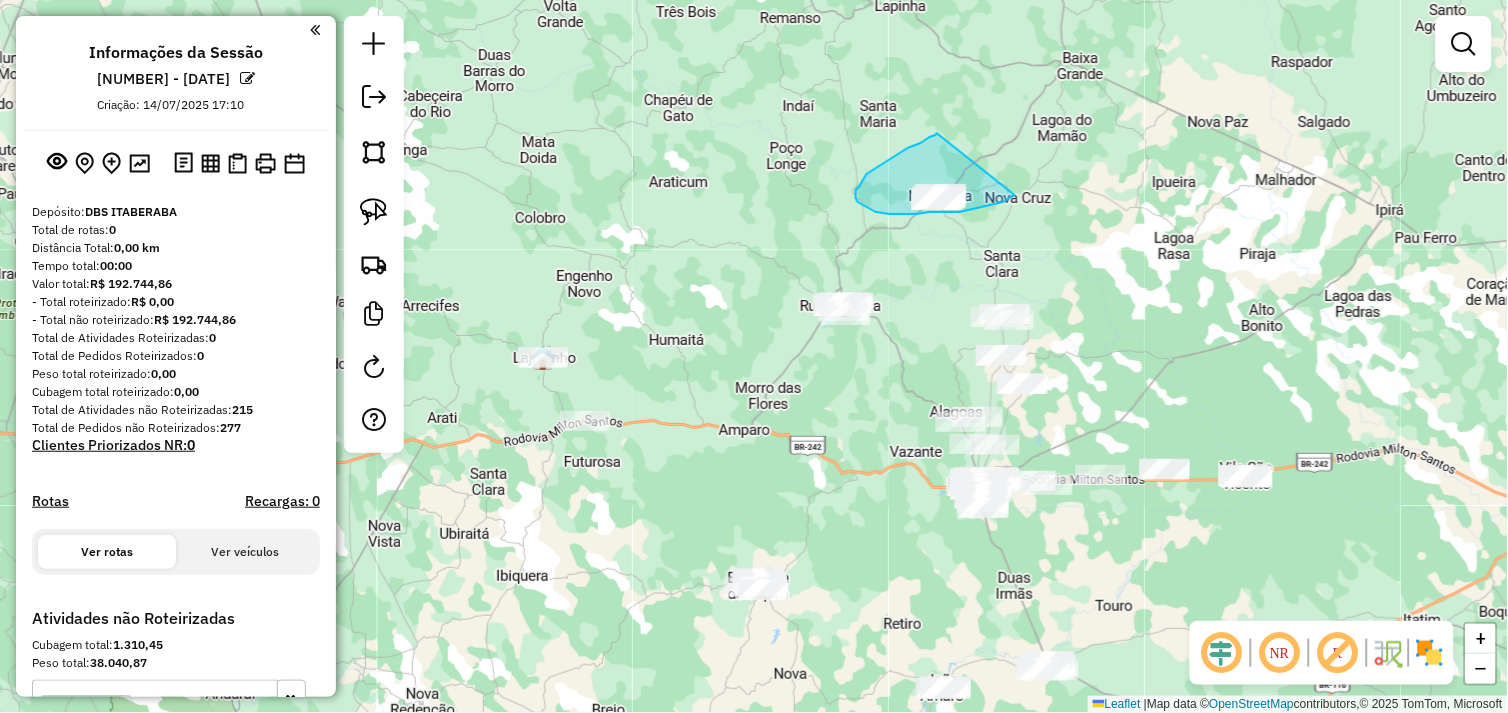 drag, startPoint x: 937, startPoint y: 133, endPoint x: 1015, endPoint y: 195, distance: 99.63935 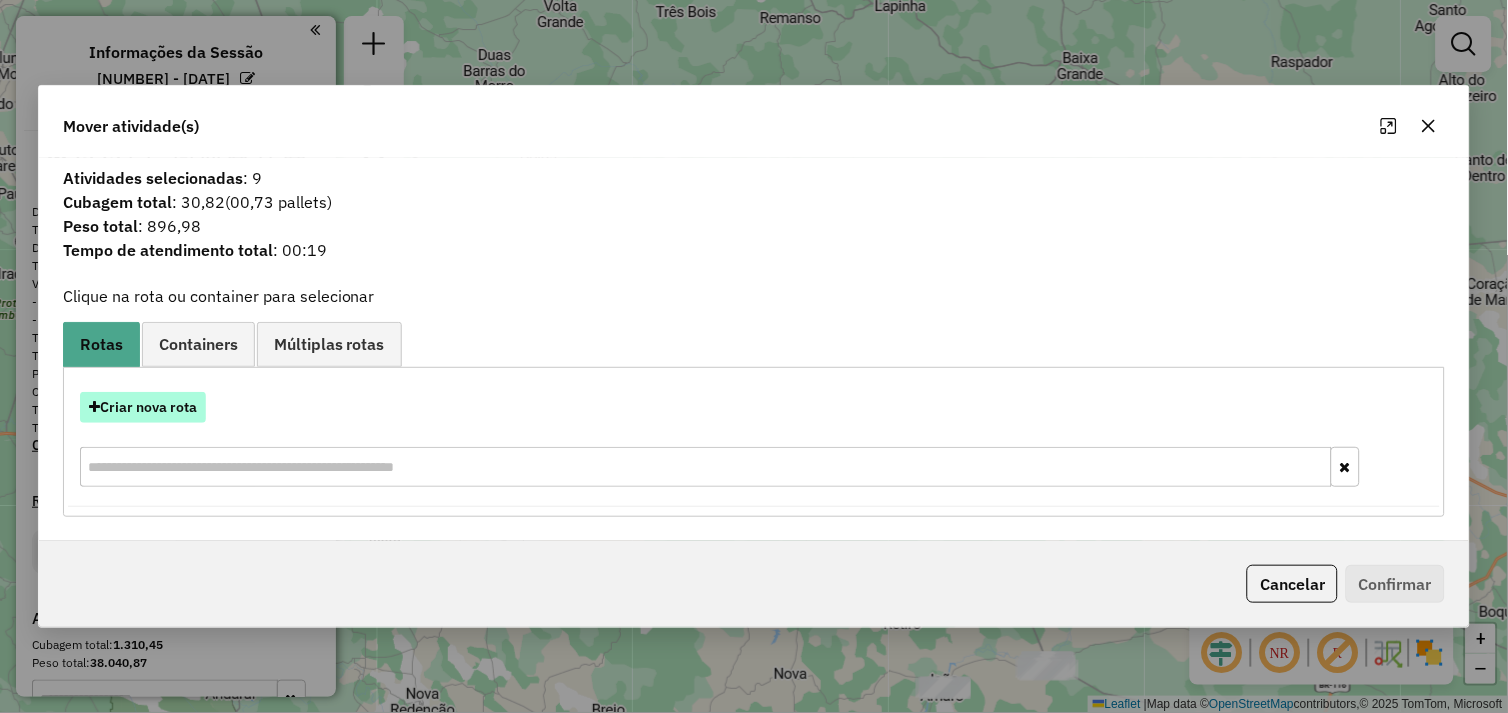 click on "Criar nova rota" at bounding box center [143, 407] 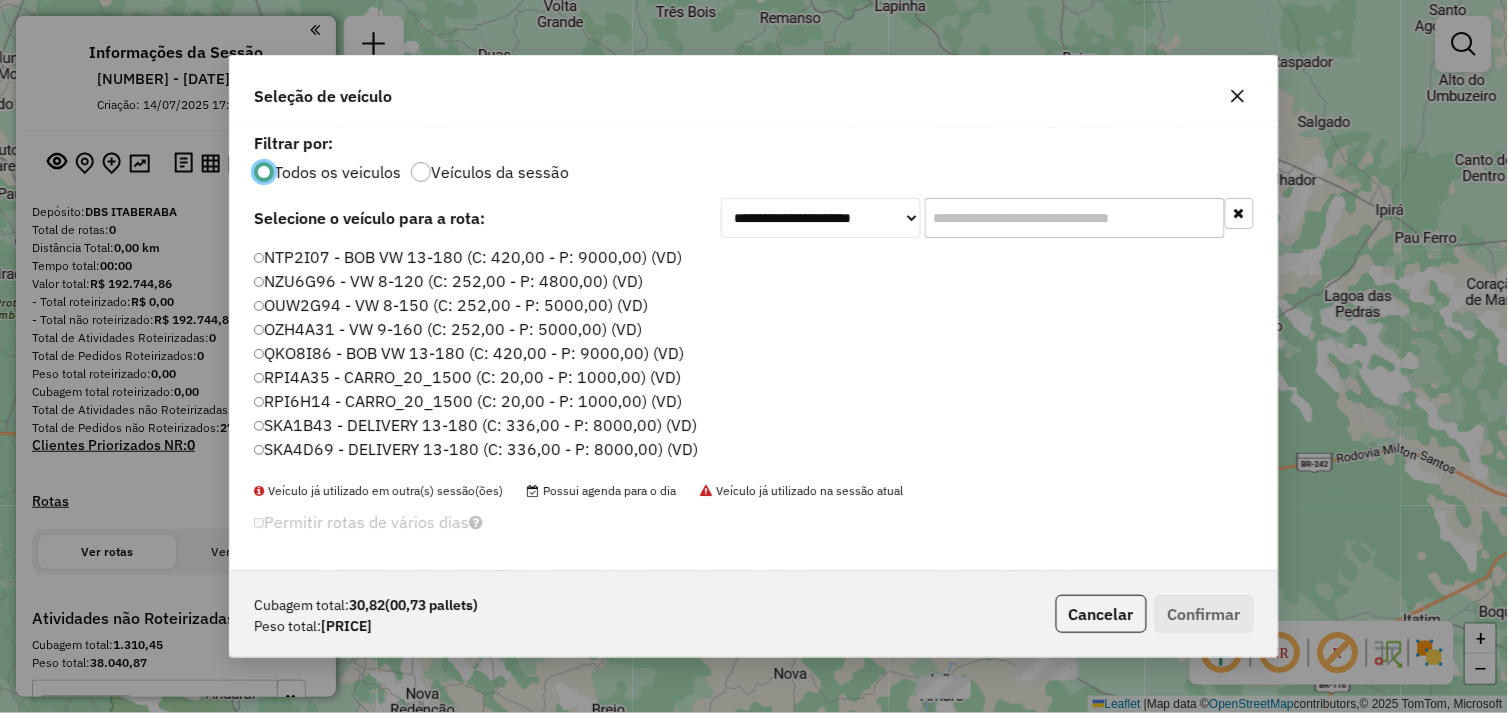 scroll, scrollTop: 11, scrollLeft: 5, axis: both 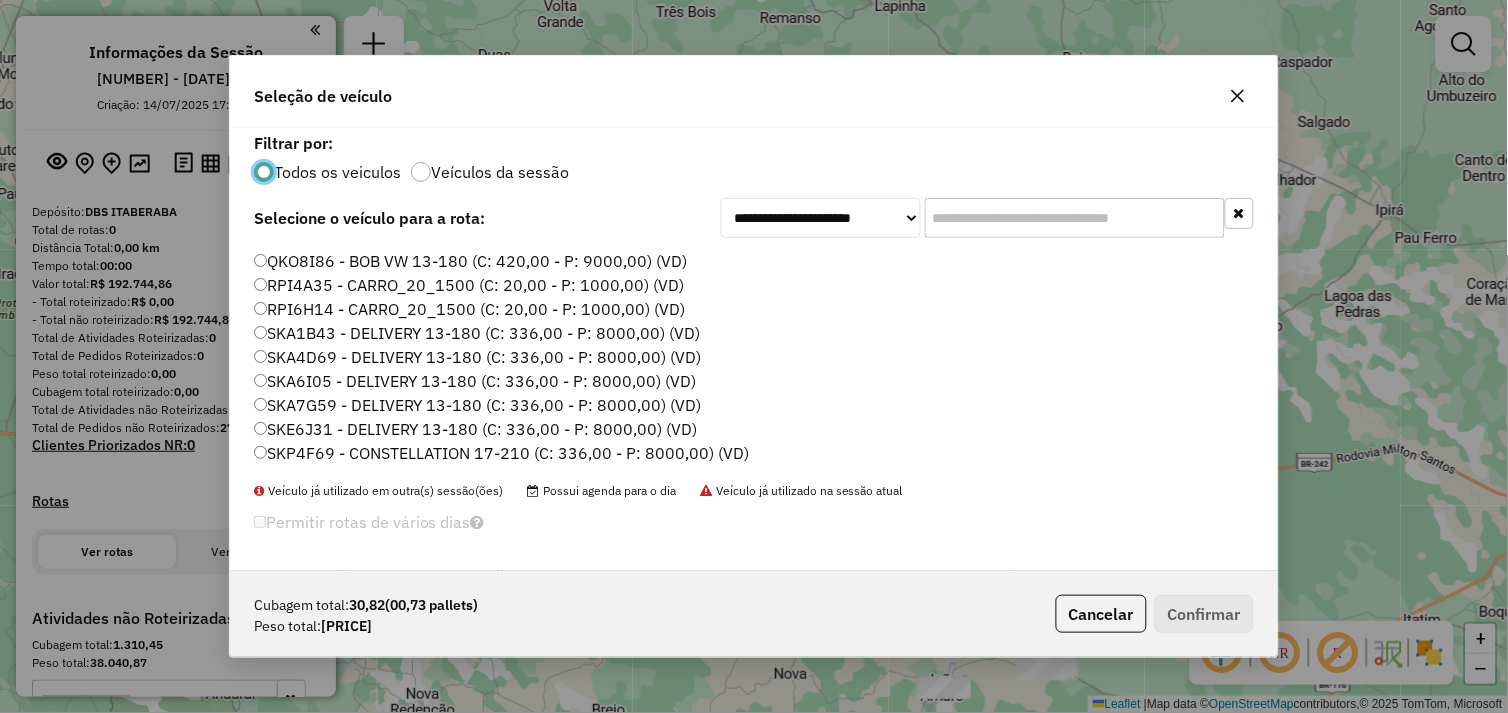 click on "SKA7G59 - DELIVERY 13-180 (C: 336,00 - P: 8000,00) (VD)" 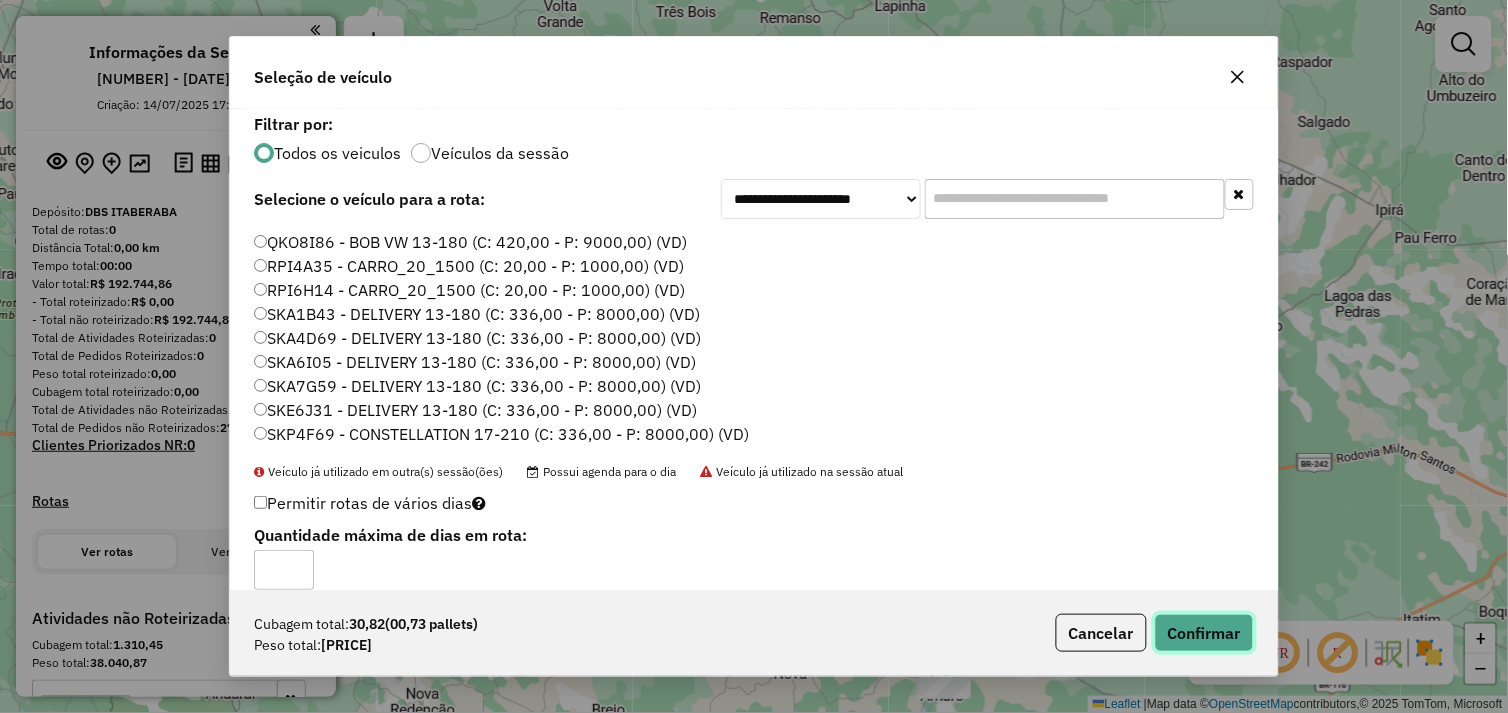 click on "Confirmar" 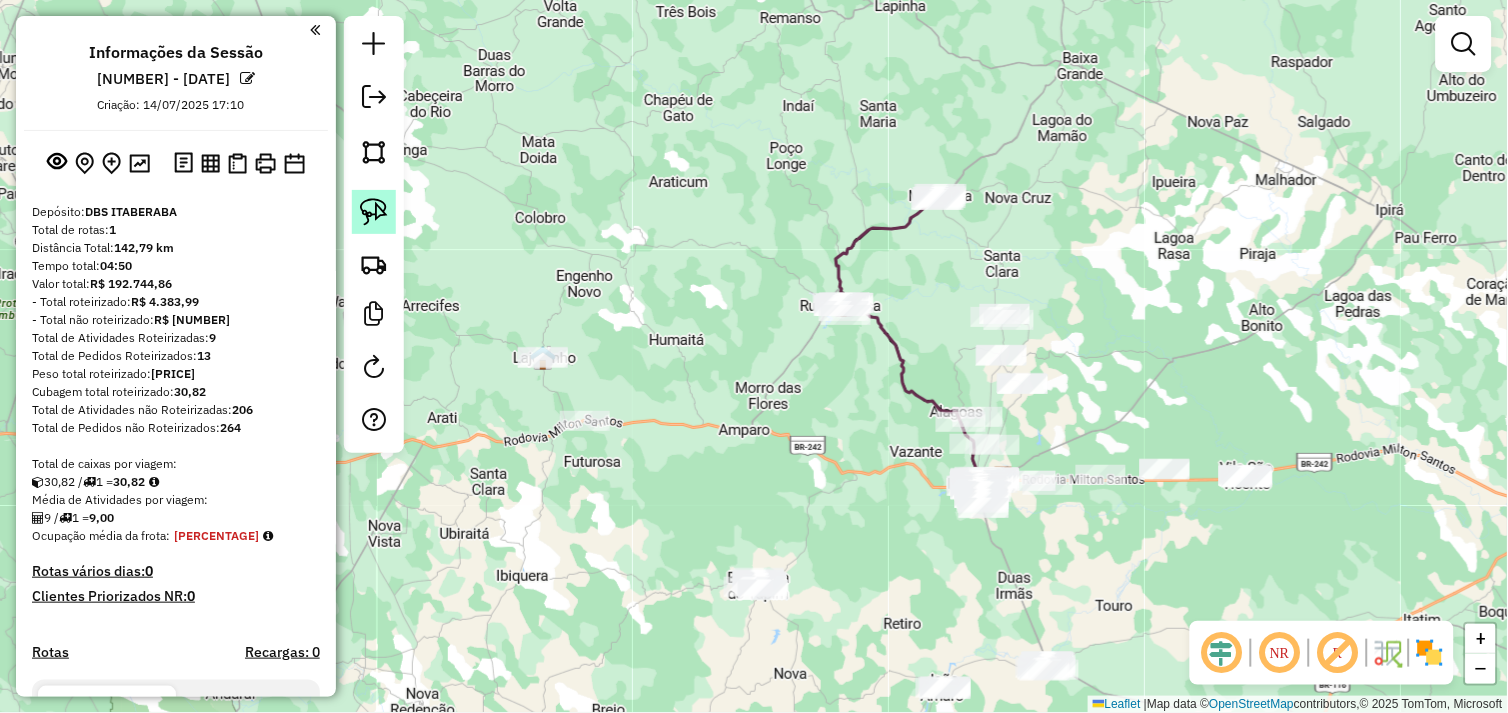 click 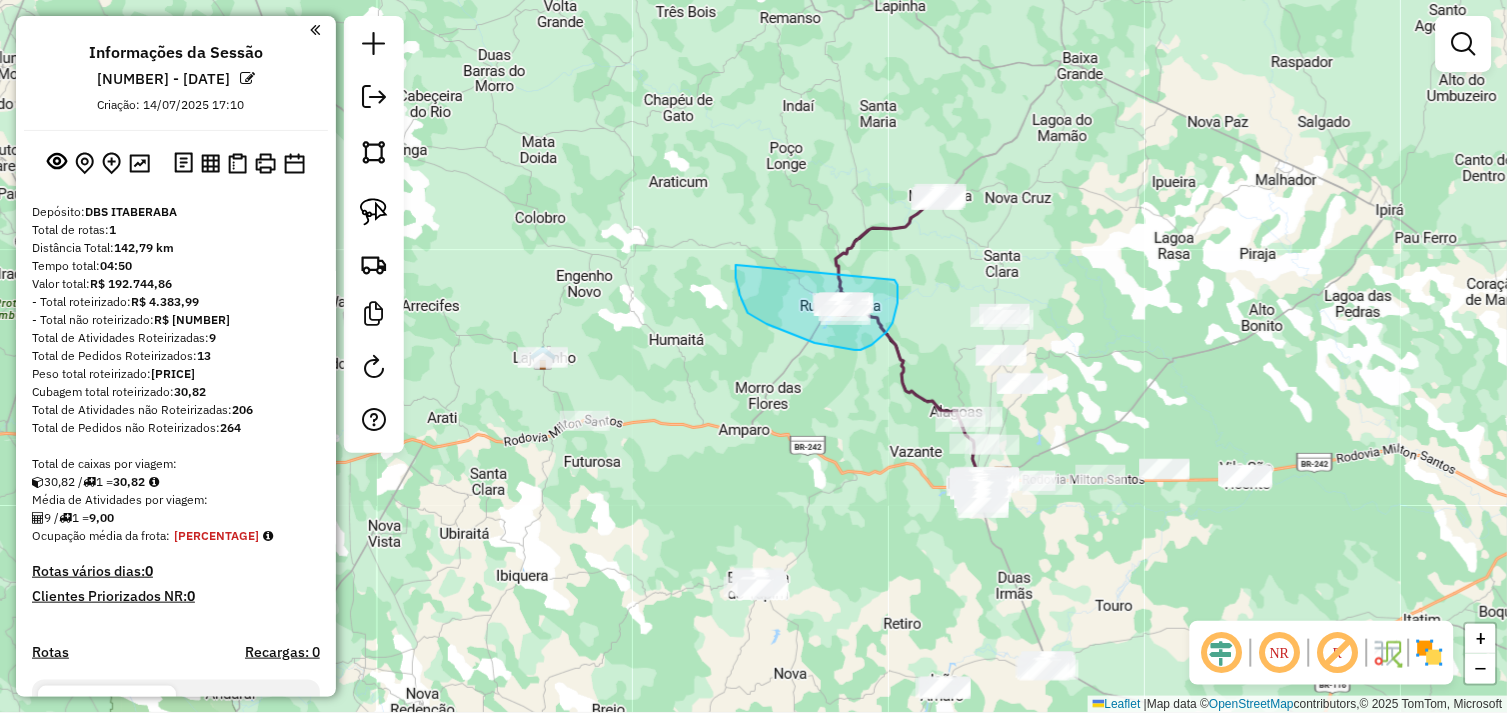drag, startPoint x: 736, startPoint y: 271, endPoint x: 894, endPoint y: 280, distance: 158.25612 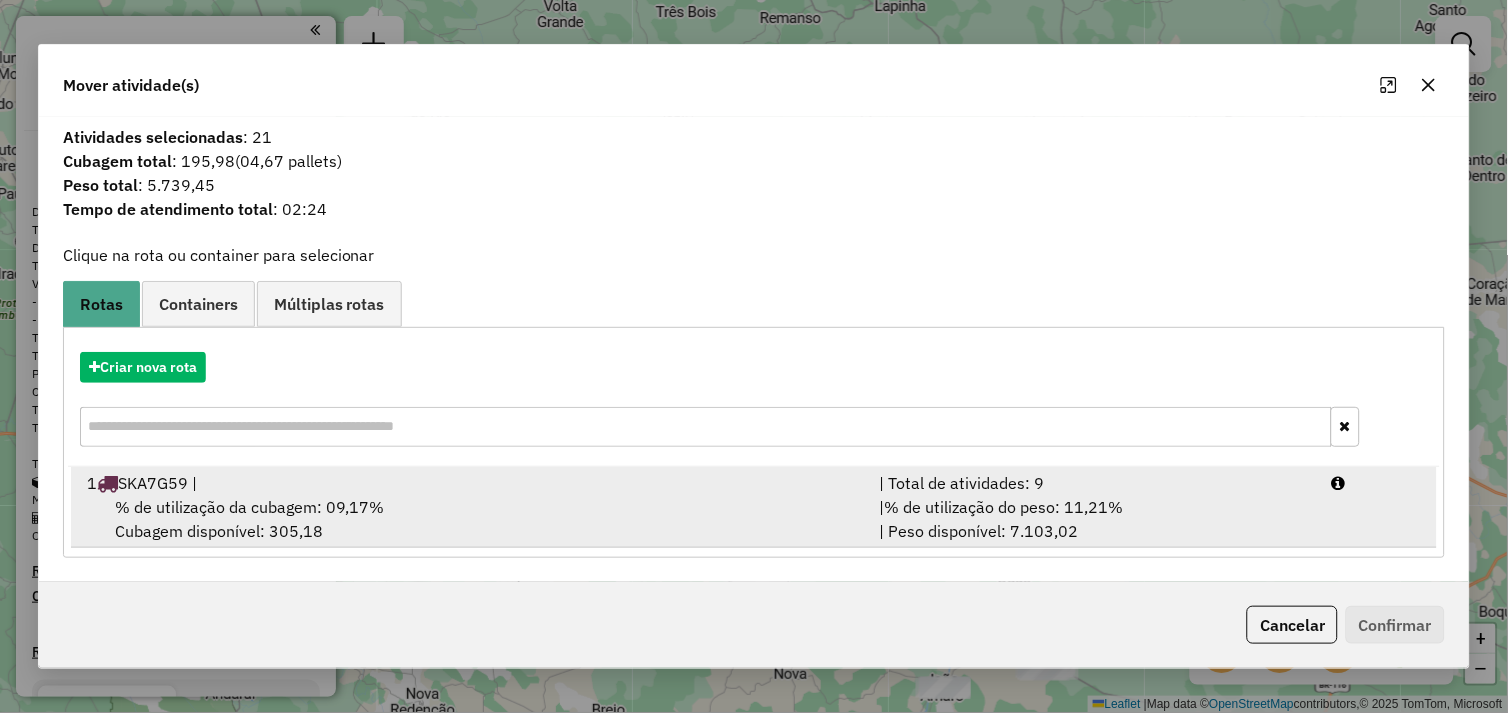 click on "[ALPHANUMERIC] |" at bounding box center [471, 483] 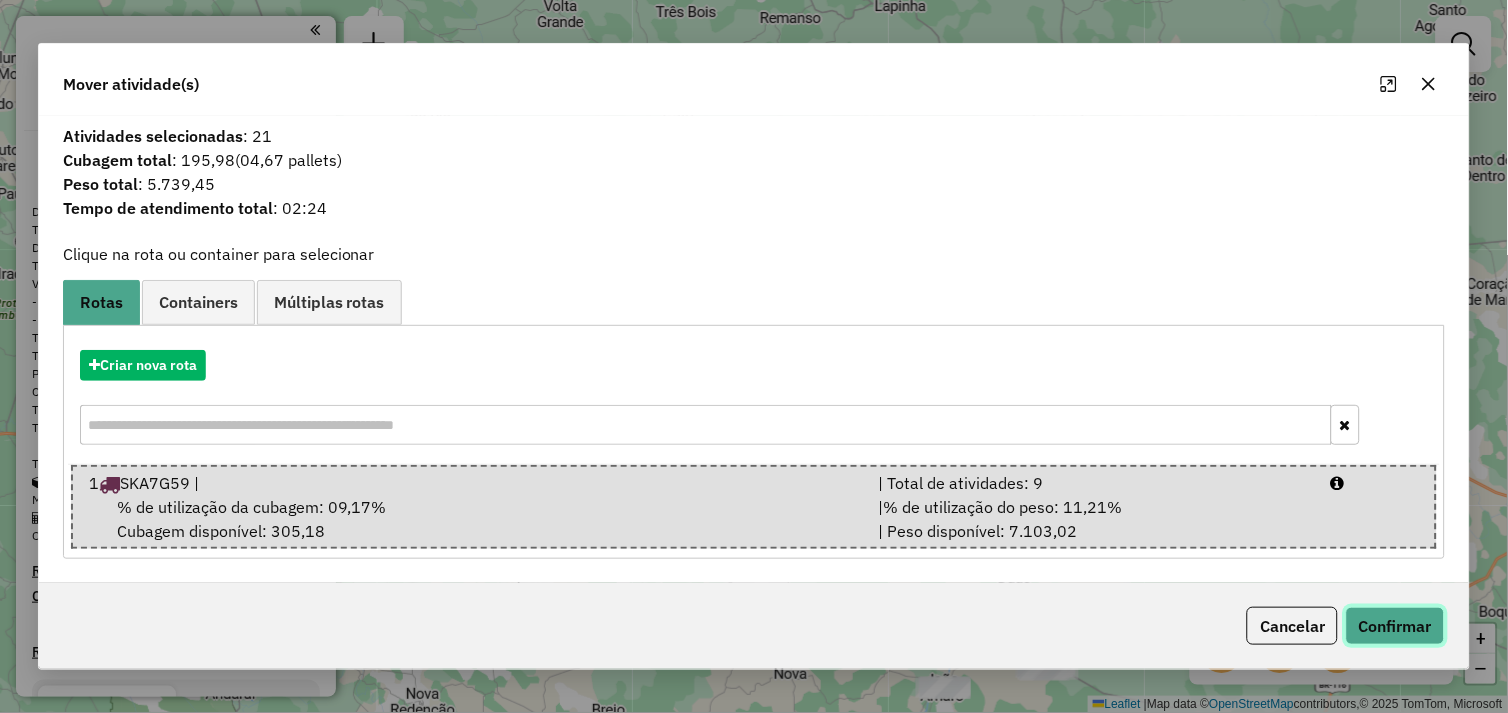 click on "Confirmar" 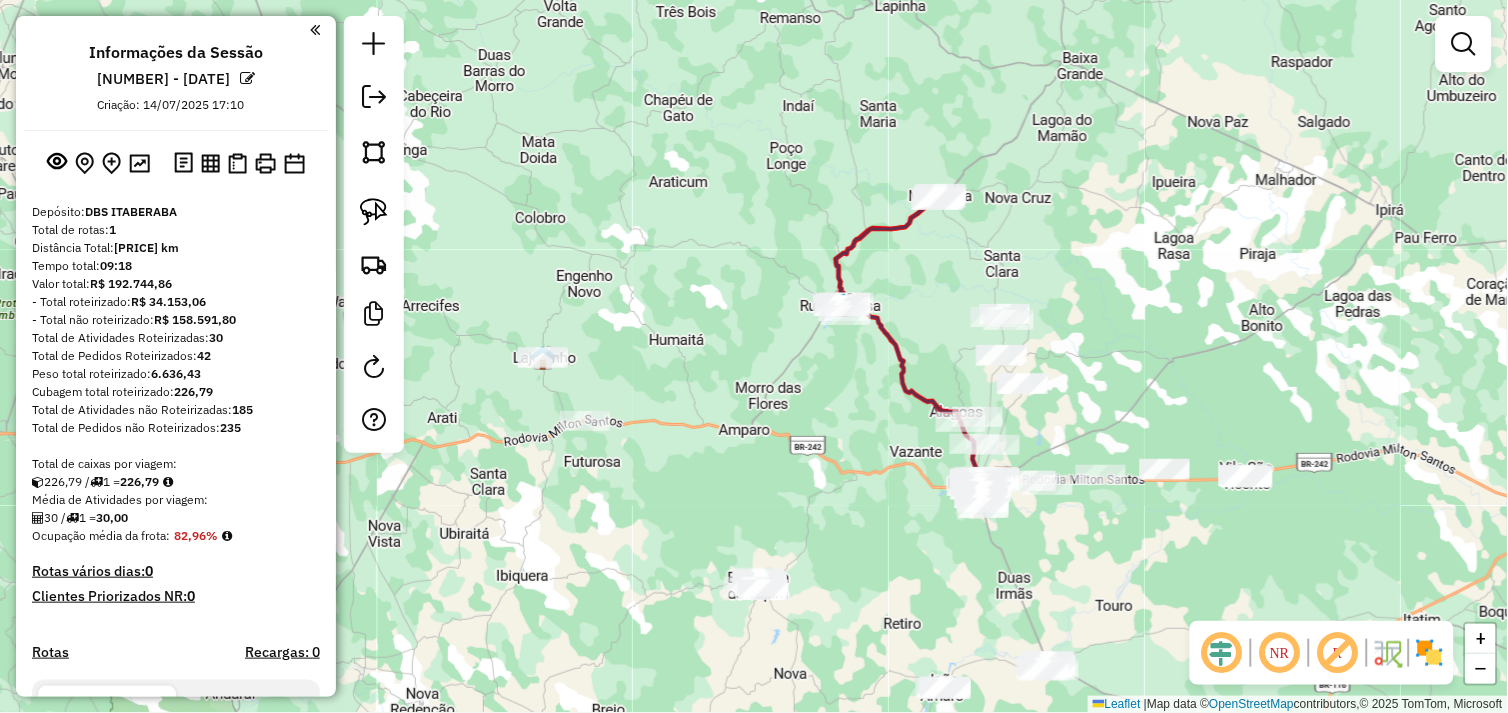 click 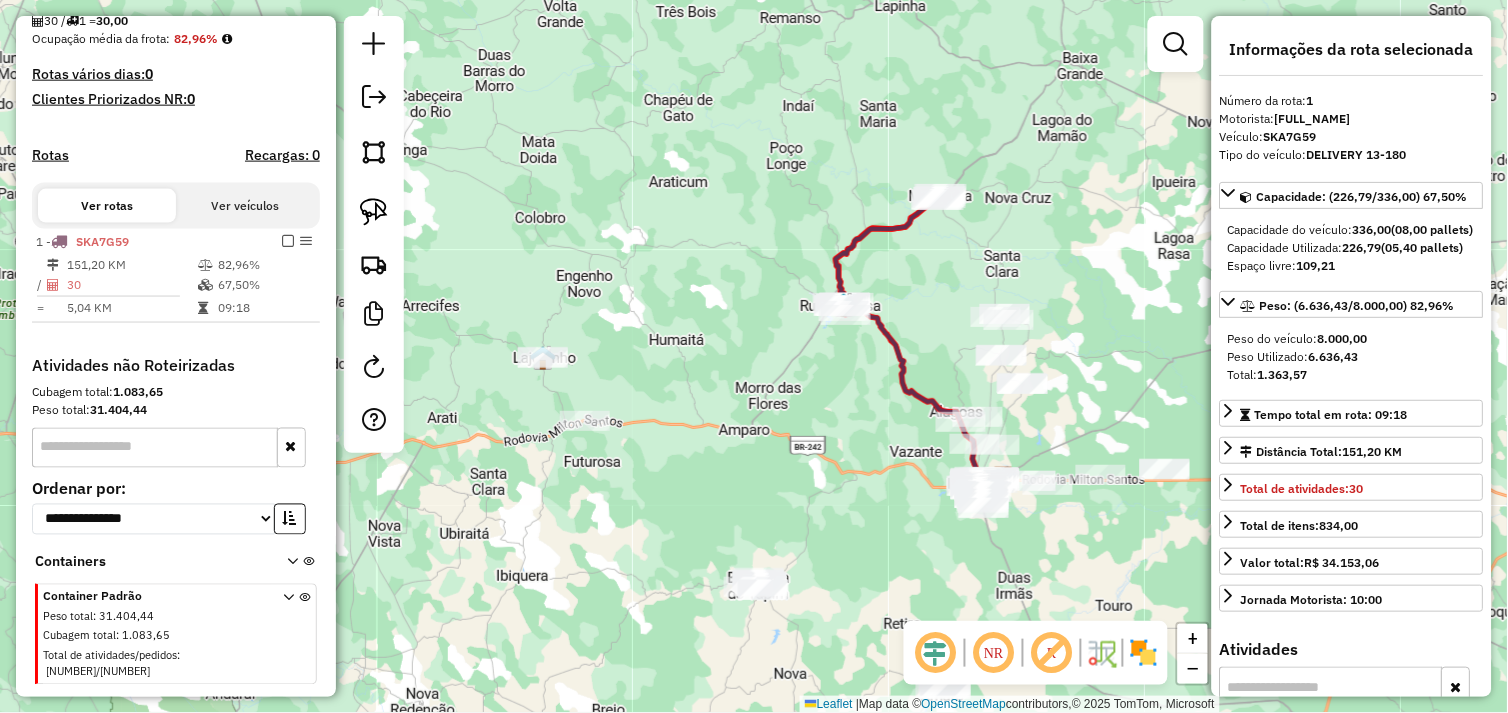 scroll, scrollTop: 515, scrollLeft: 0, axis: vertical 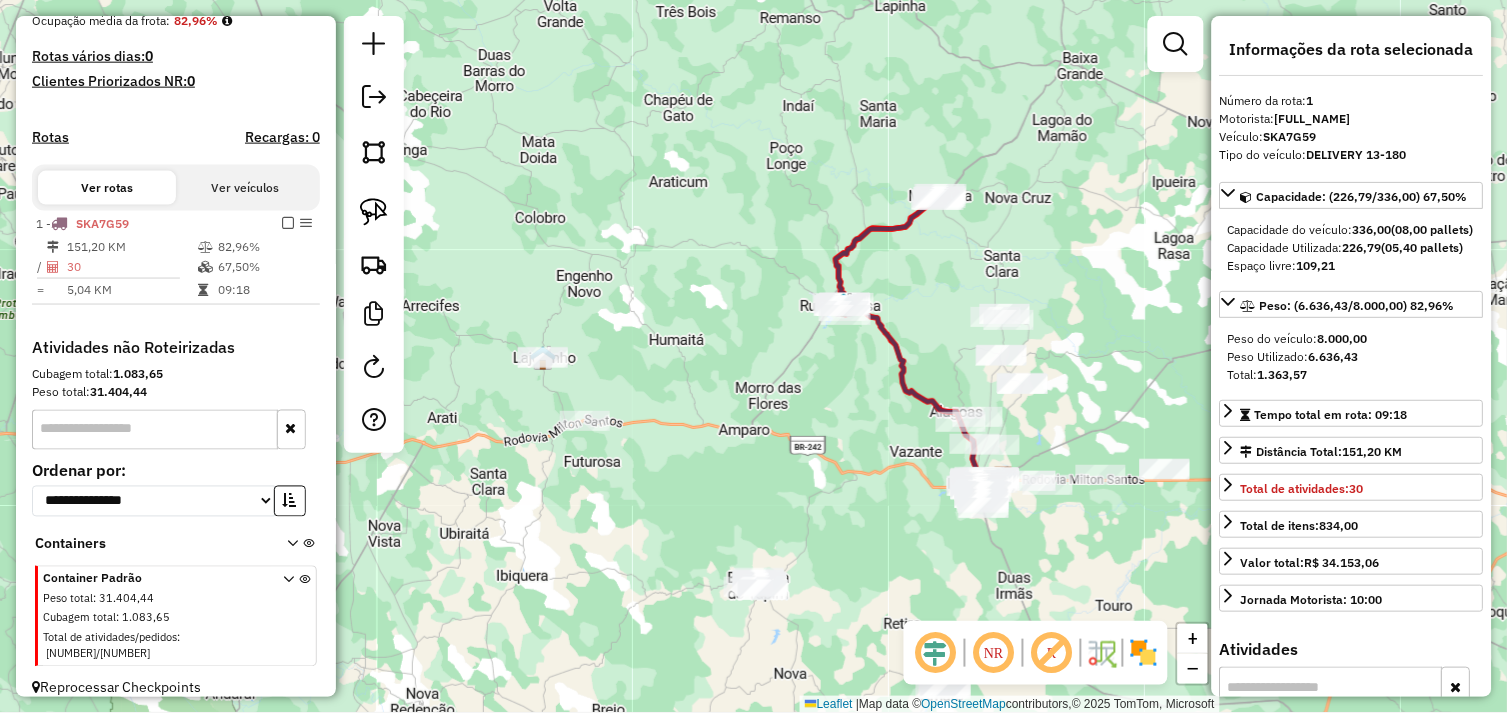 click 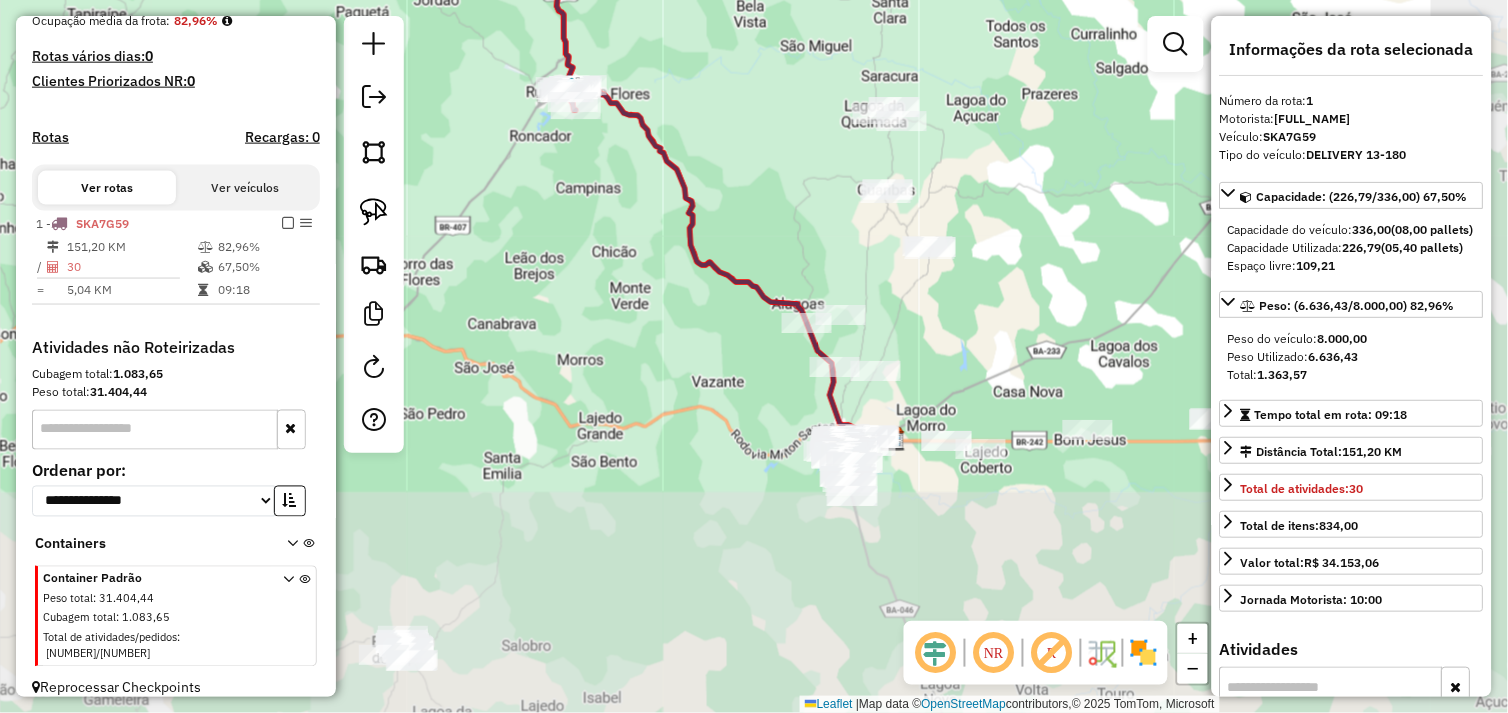 drag, startPoint x: 947, startPoint y: 312, endPoint x: 771, endPoint y: 25, distance: 336.66748 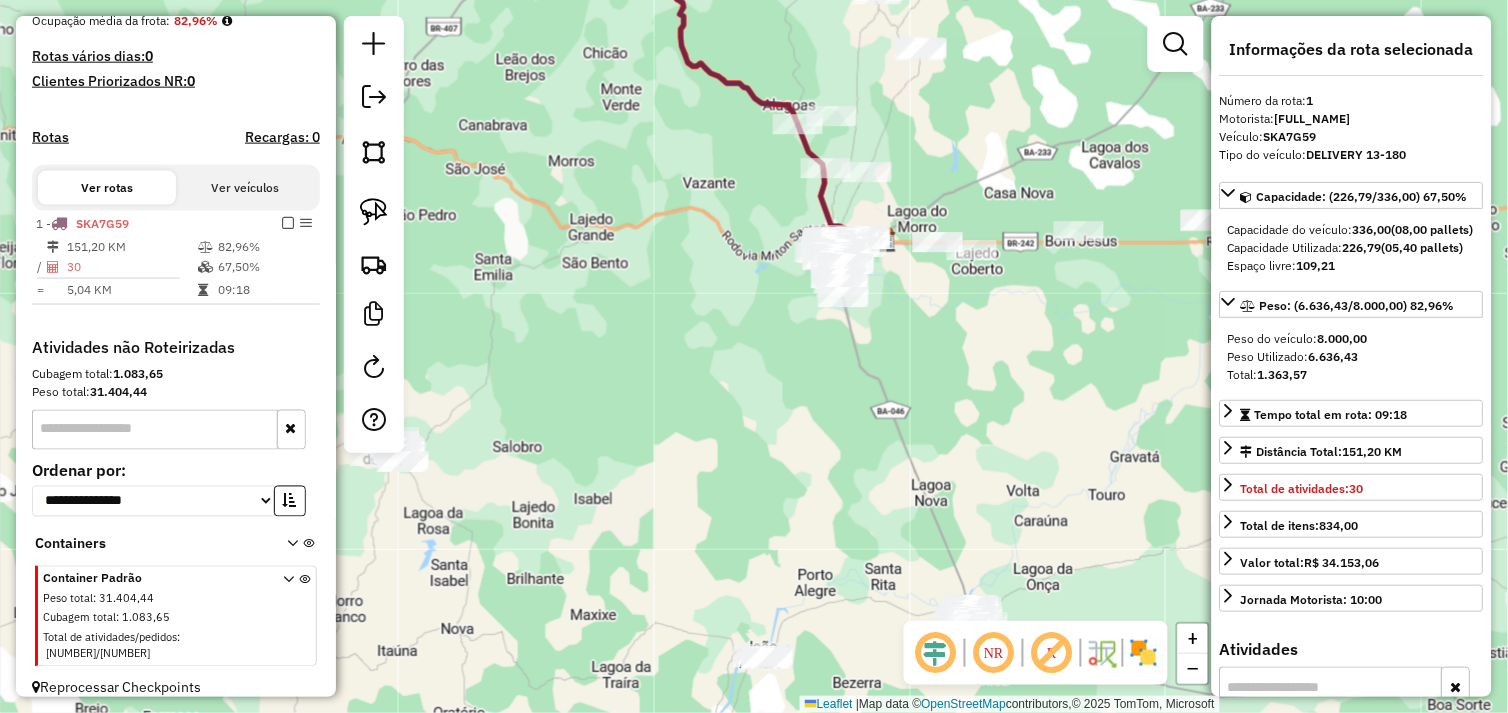 drag, startPoint x: 816, startPoint y: 225, endPoint x: 814, endPoint y: 26, distance: 199.01006 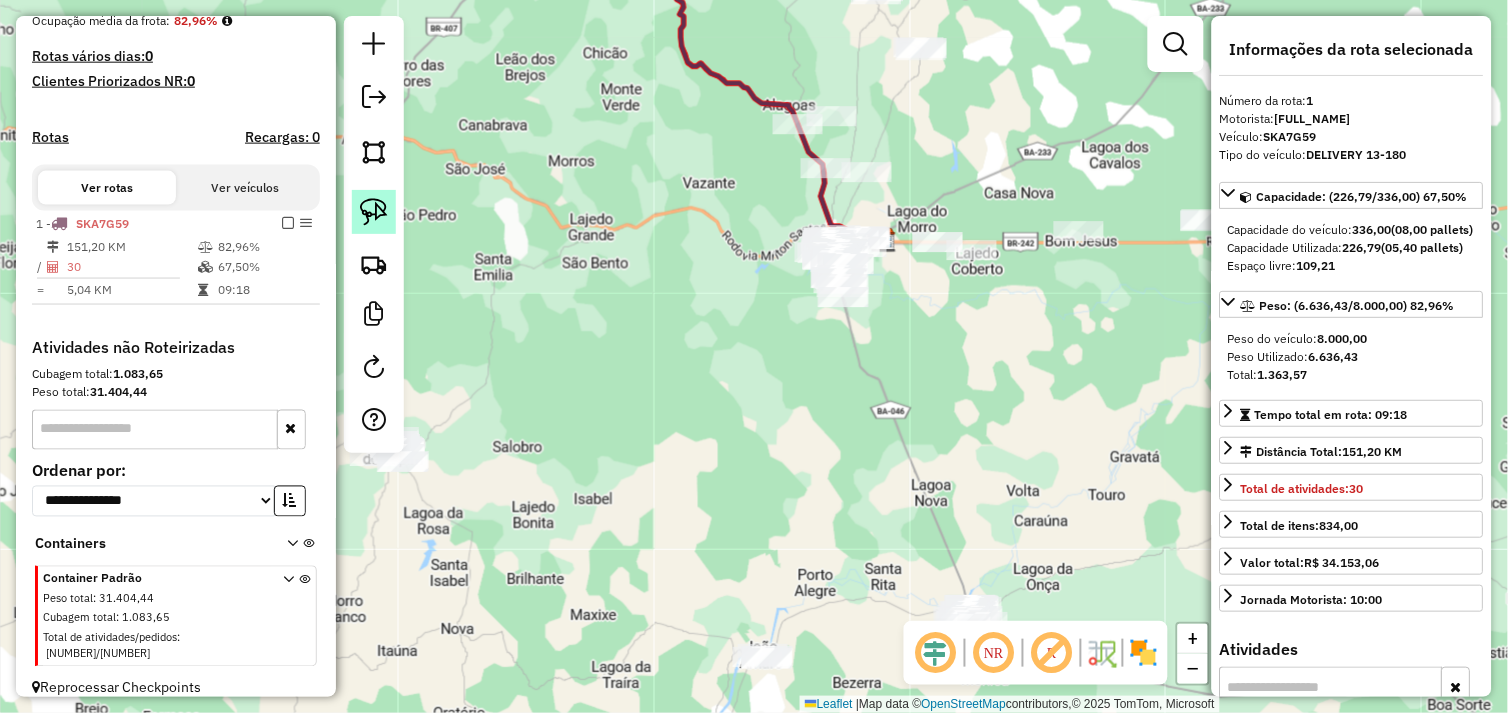 click 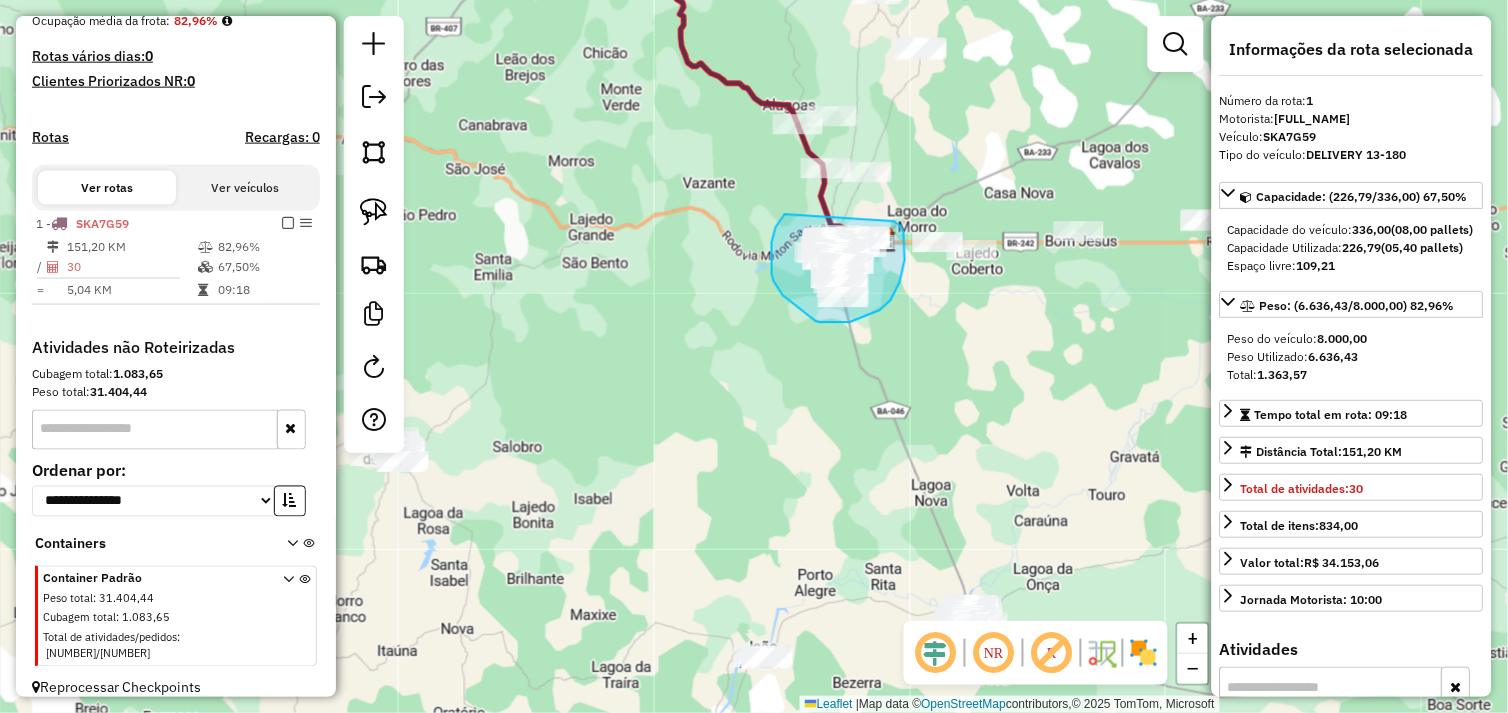 drag, startPoint x: 785, startPoint y: 214, endPoint x: 894, endPoint y: 221, distance: 109.22454 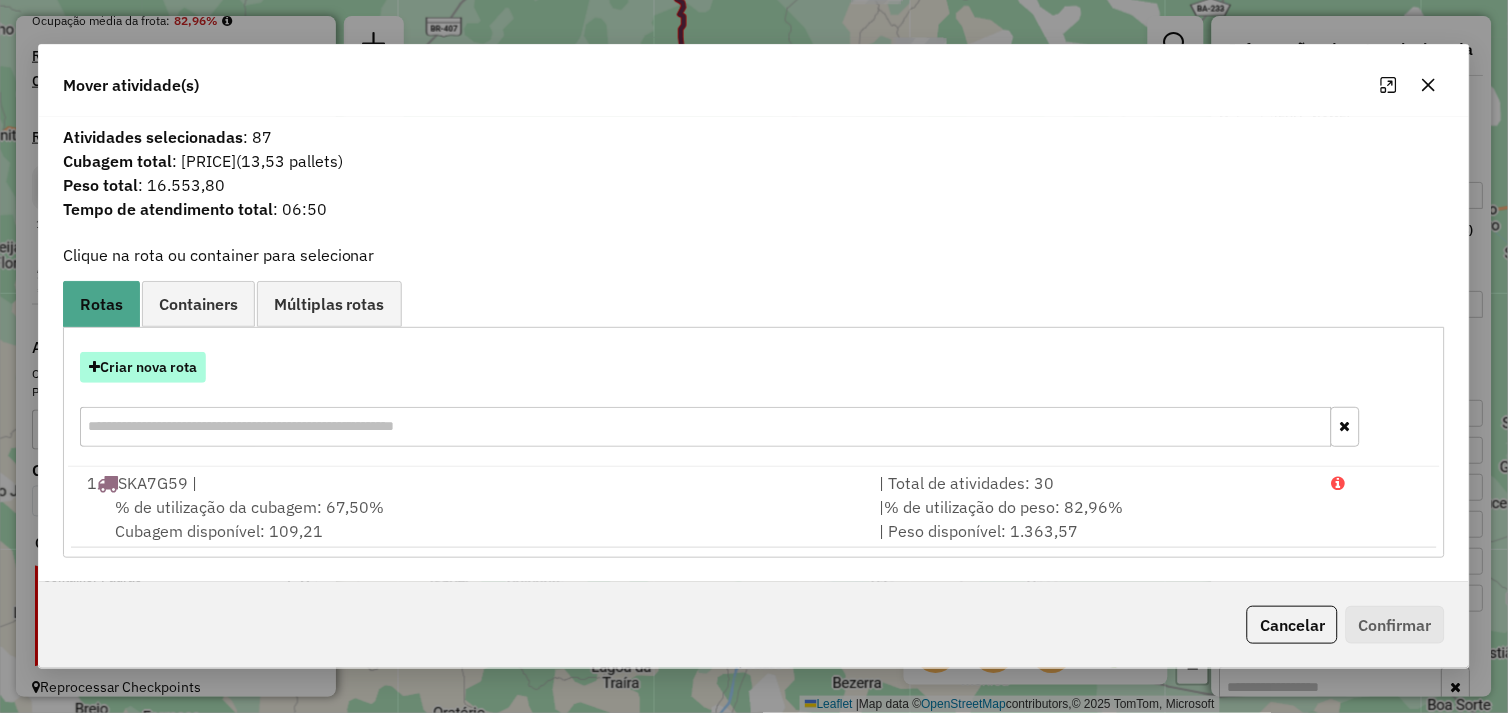 click on "Criar nova rota" at bounding box center [143, 367] 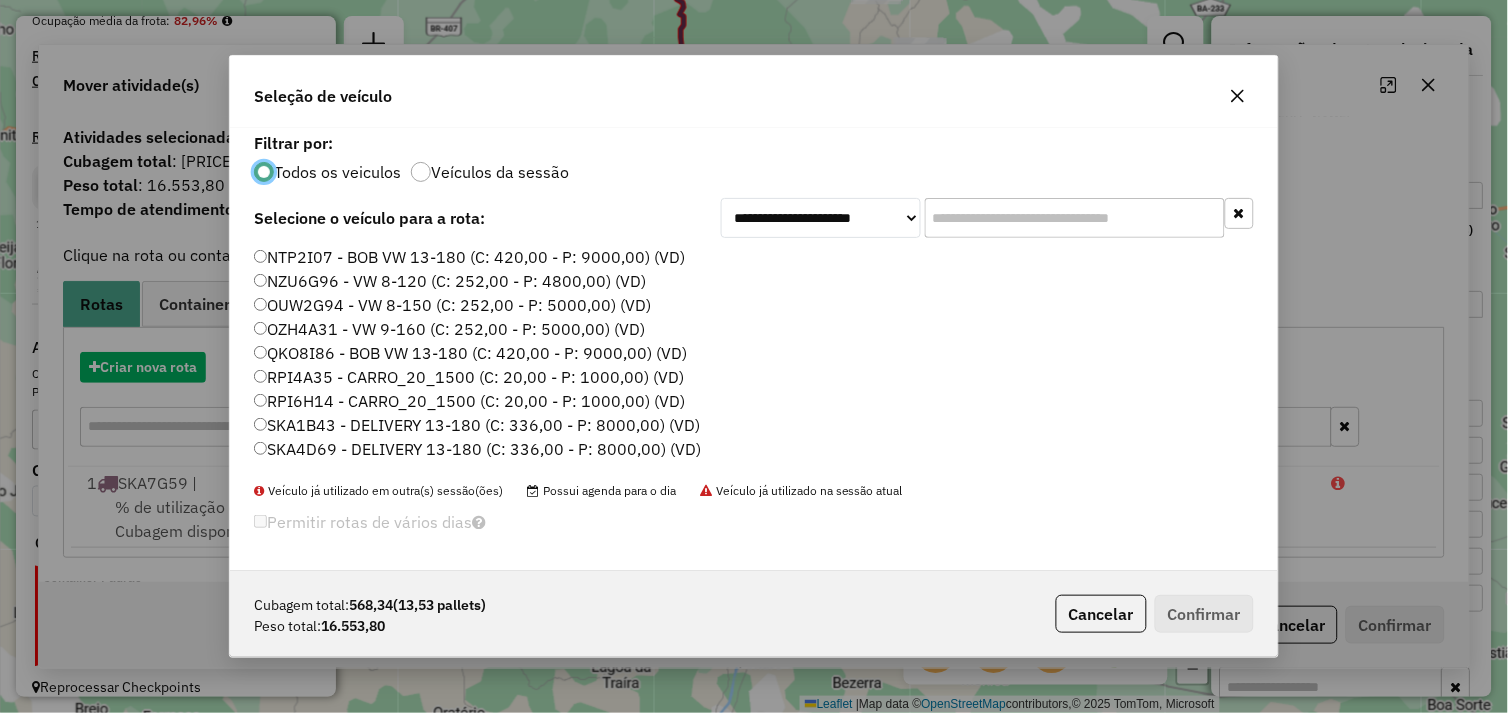 scroll, scrollTop: 11, scrollLeft: 5, axis: both 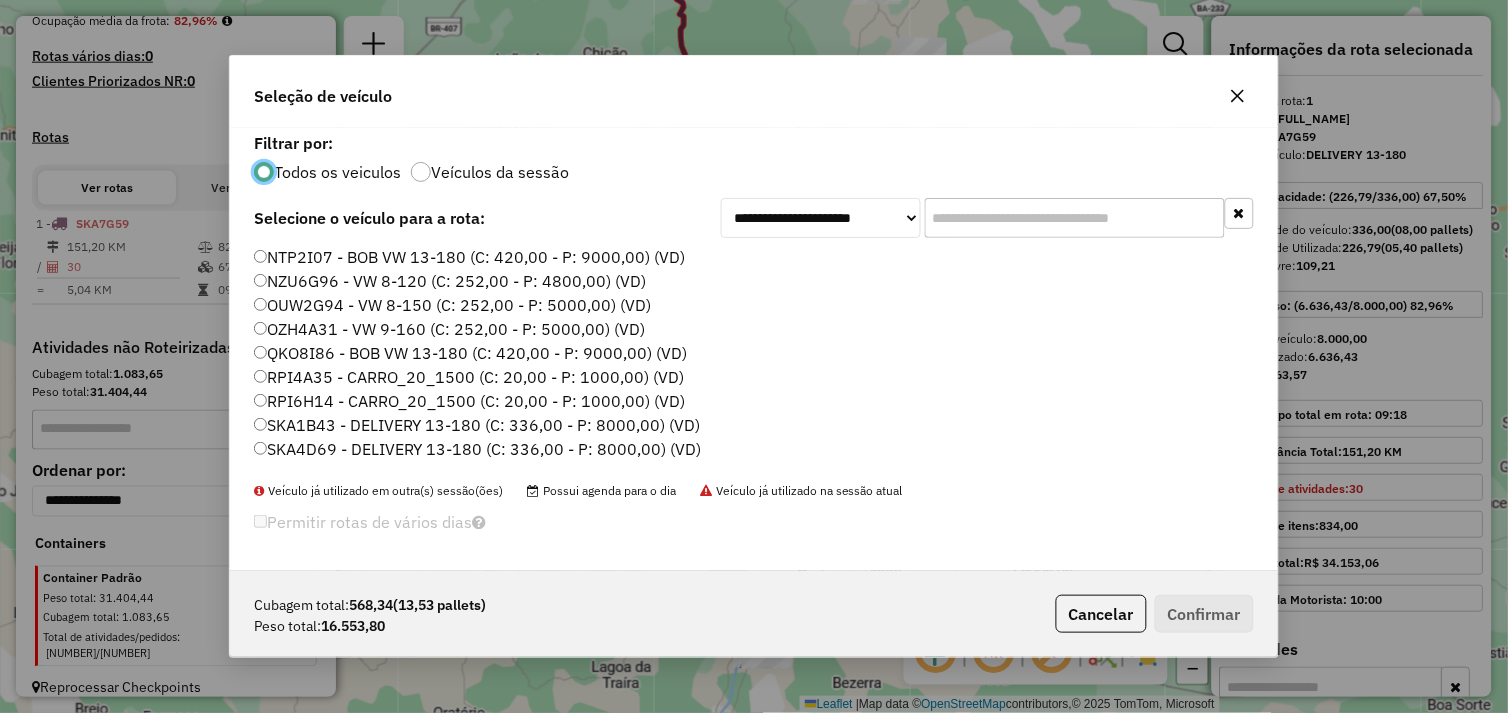 drag, startPoint x: 275, startPoint y: 224, endPoint x: 273, endPoint y: 248, distance: 24.083189 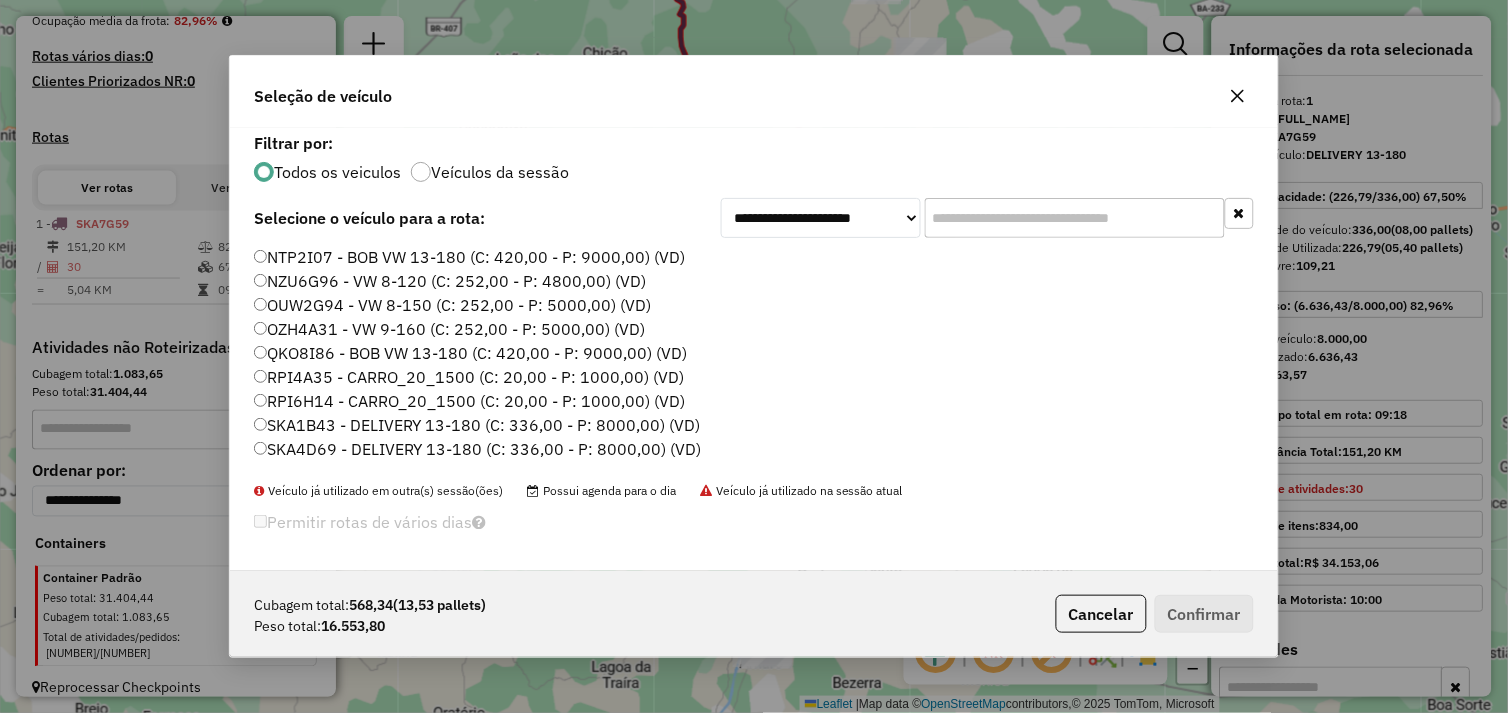 click on "NTP2I07 - BOB VW 13-180 (C: 420,00 - P: 9000,00) (VD)" 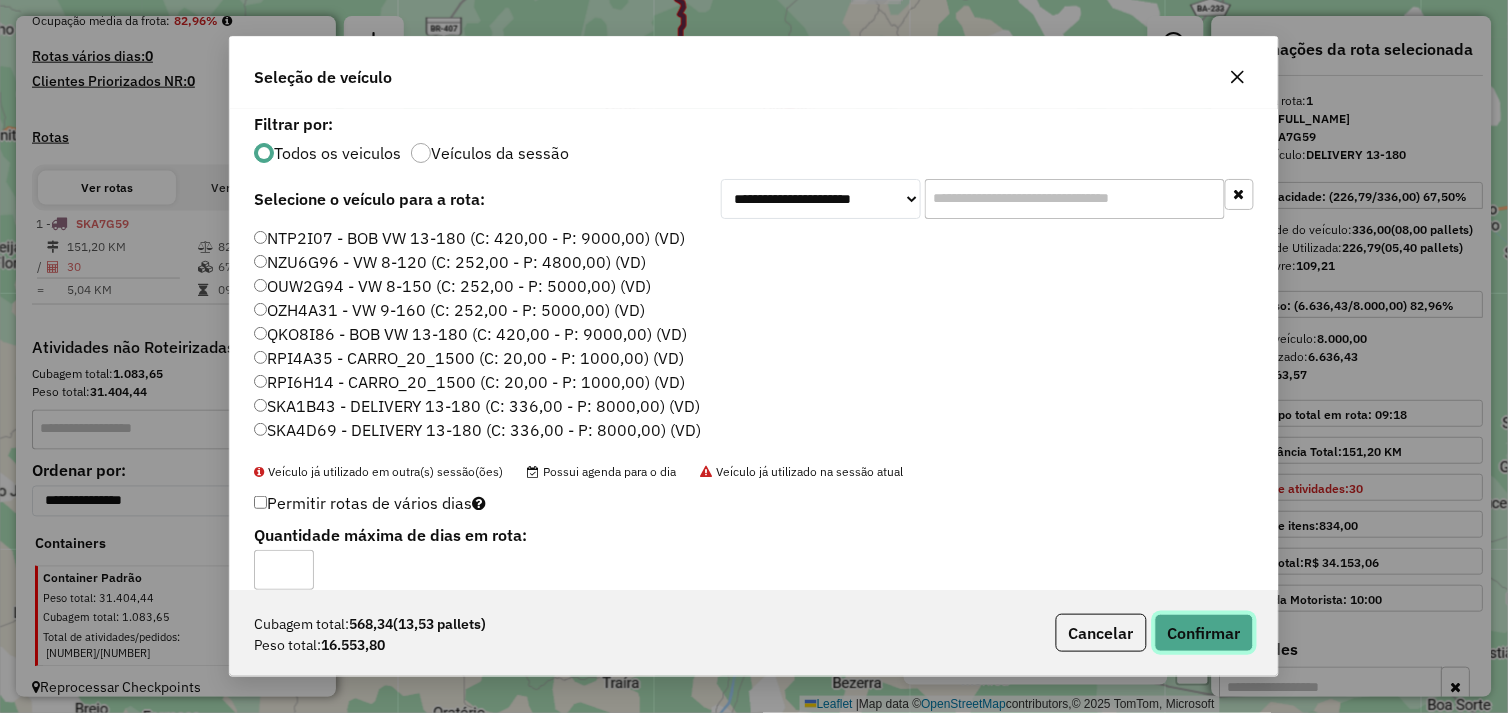 click on "Confirmar" 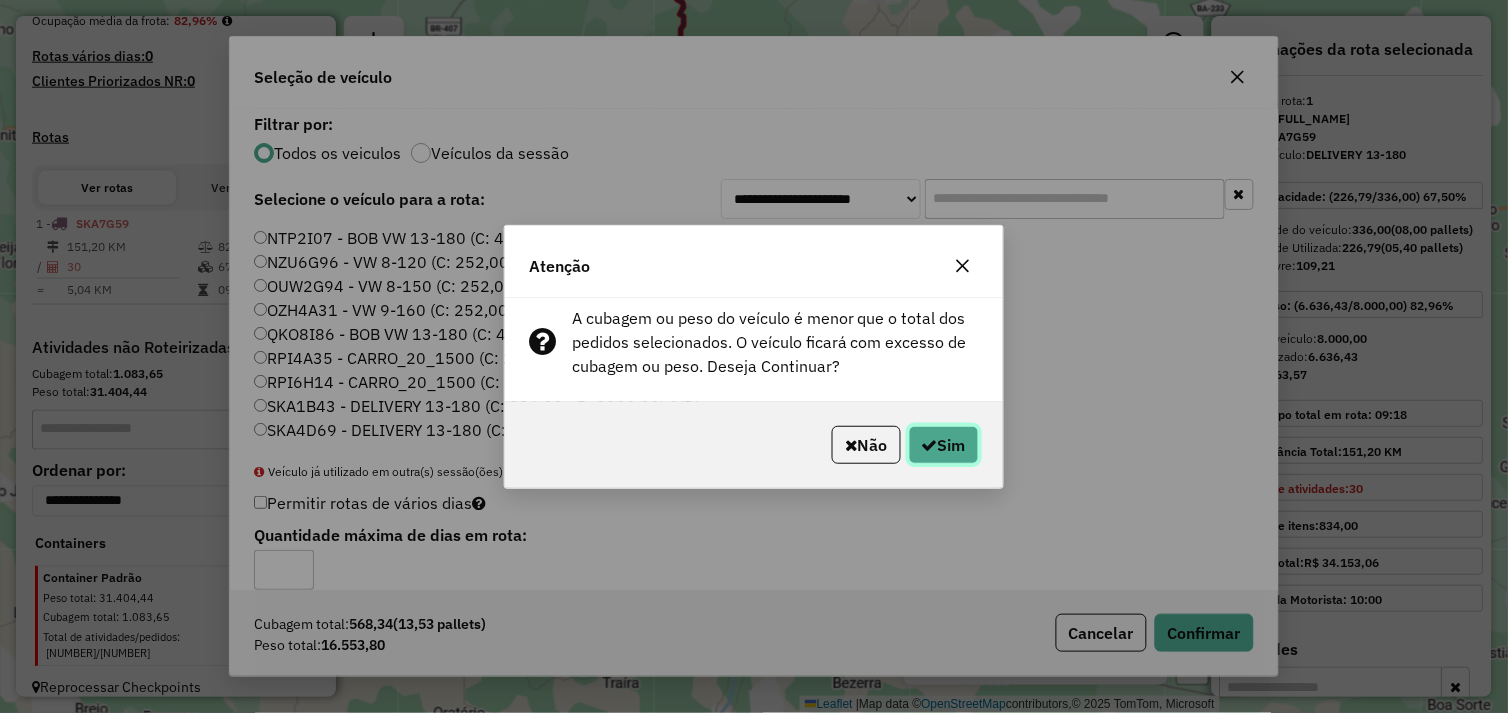 click on "Sim" 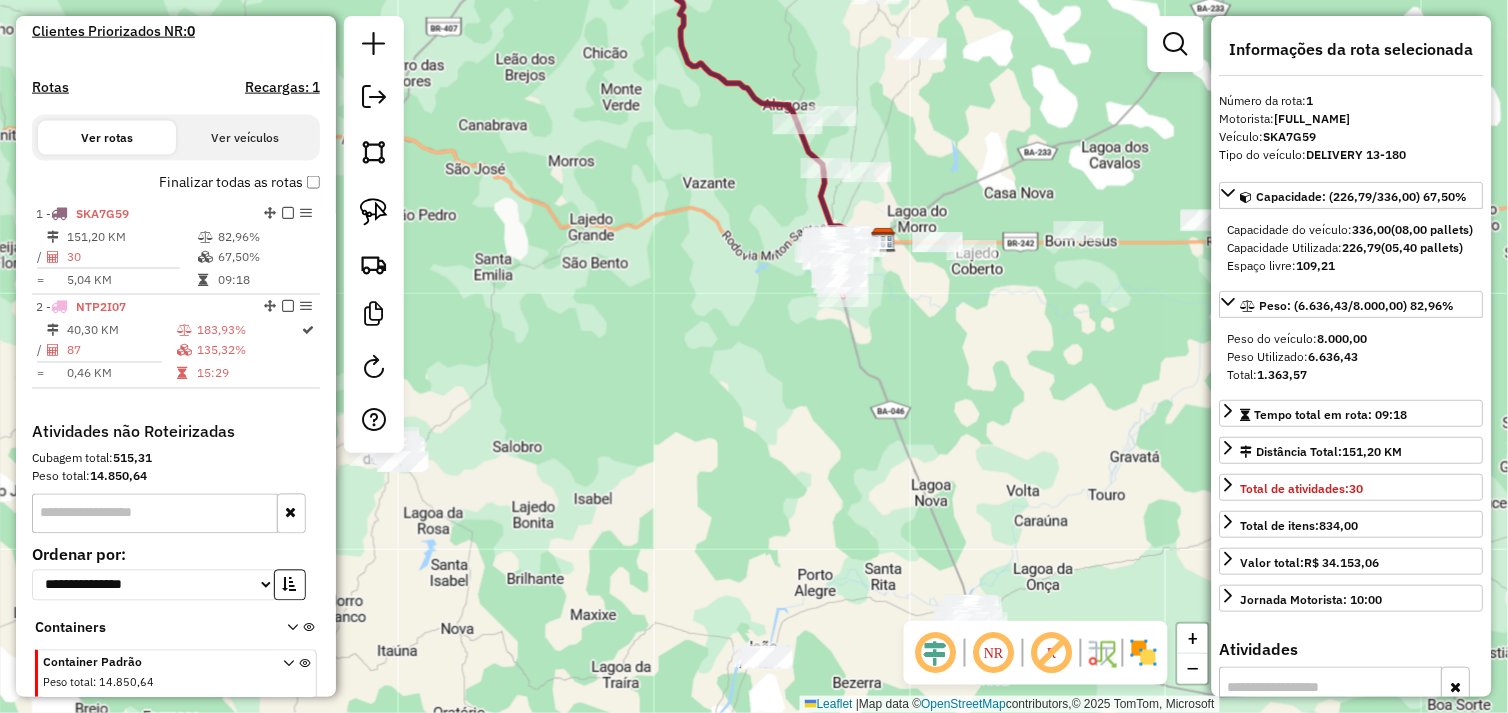 scroll, scrollTop: 648, scrollLeft: 0, axis: vertical 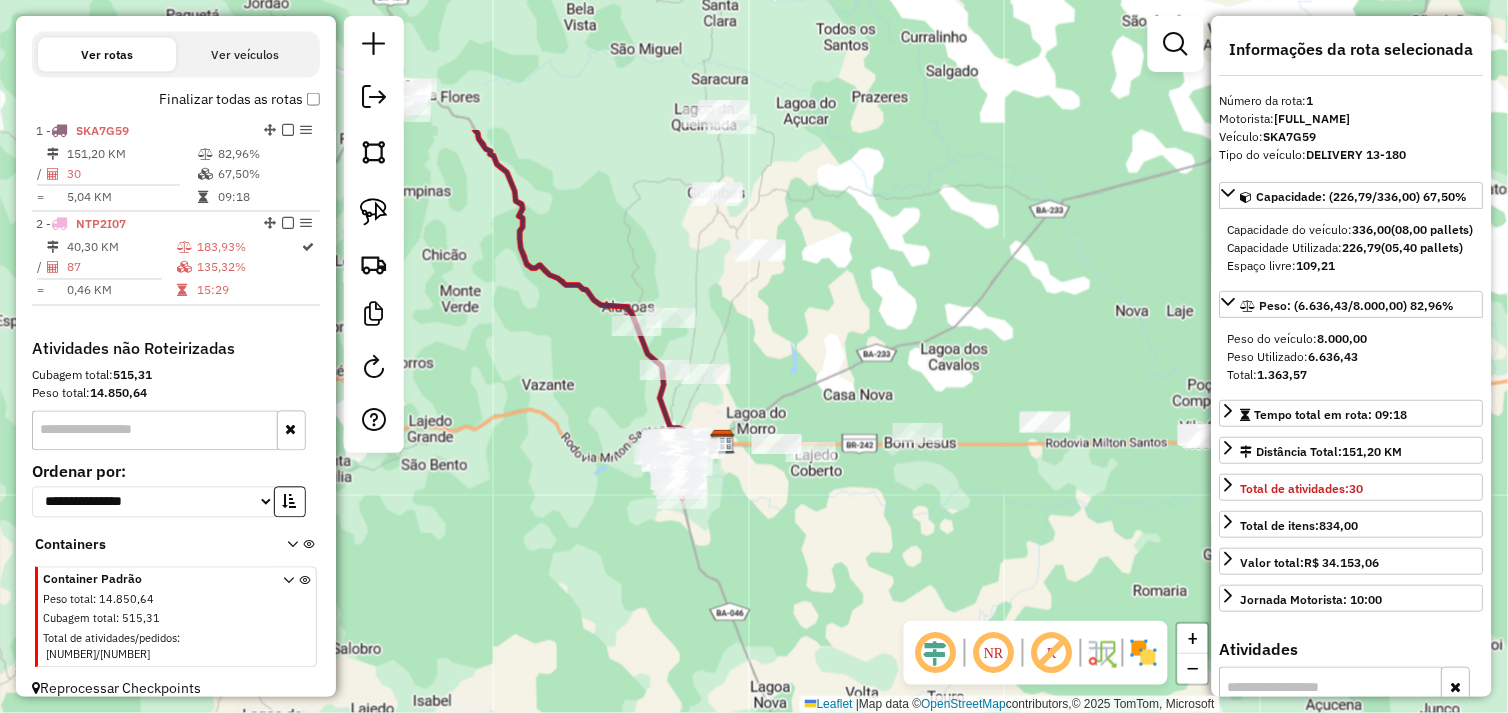 drag, startPoint x: 931, startPoint y: 345, endPoint x: 770, endPoint y: 547, distance: 258.31183 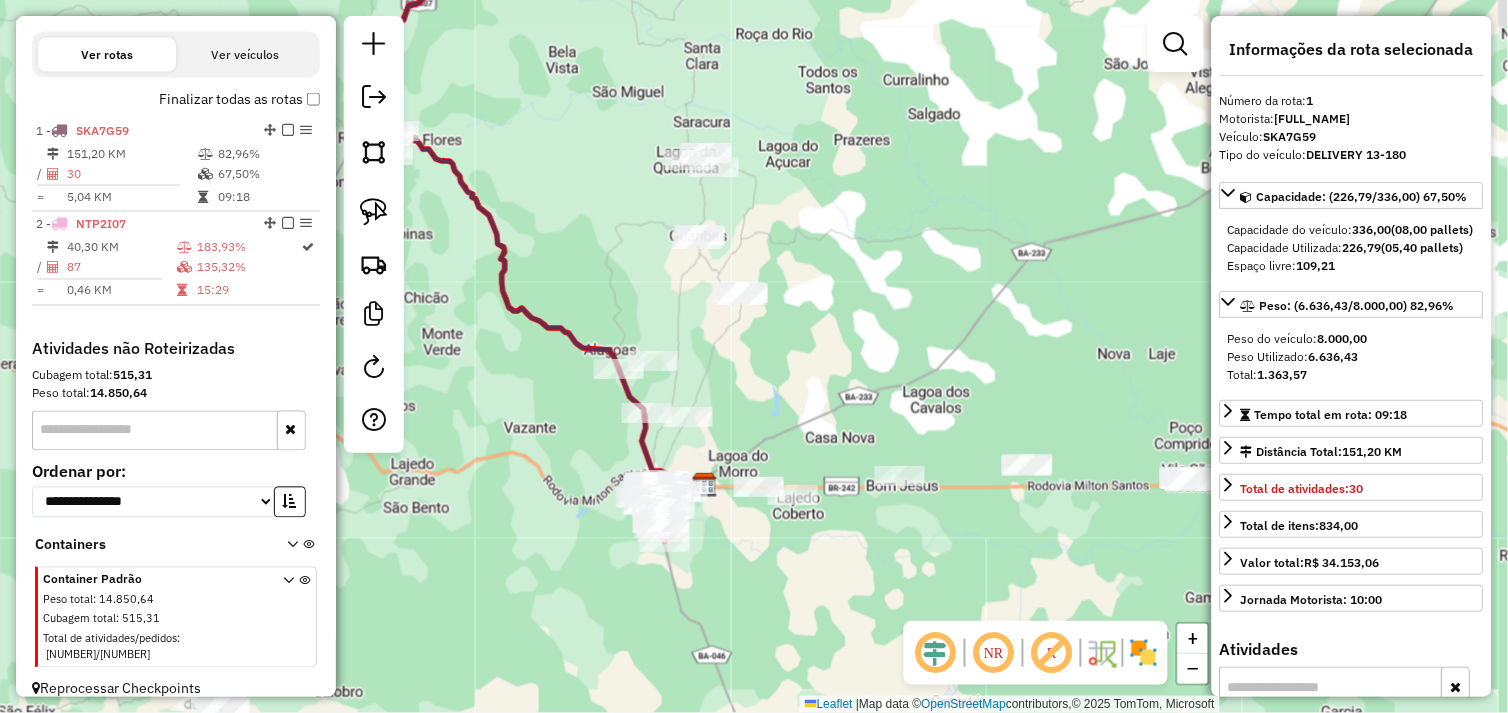 drag, startPoint x: 825, startPoint y: 313, endPoint x: 813, endPoint y: 357, distance: 45.607018 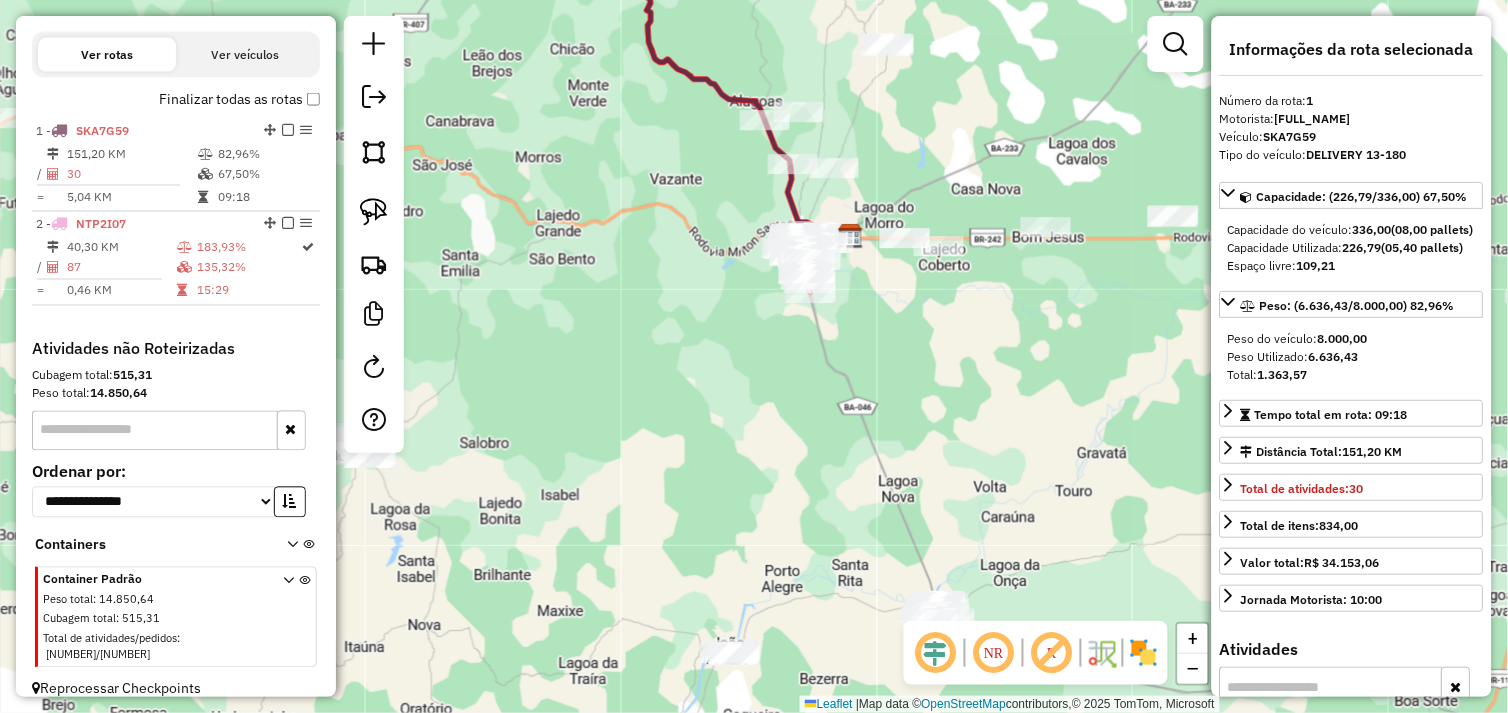 drag, startPoint x: 833, startPoint y: 341, endPoint x: 976, endPoint y: 52, distance: 322.4438 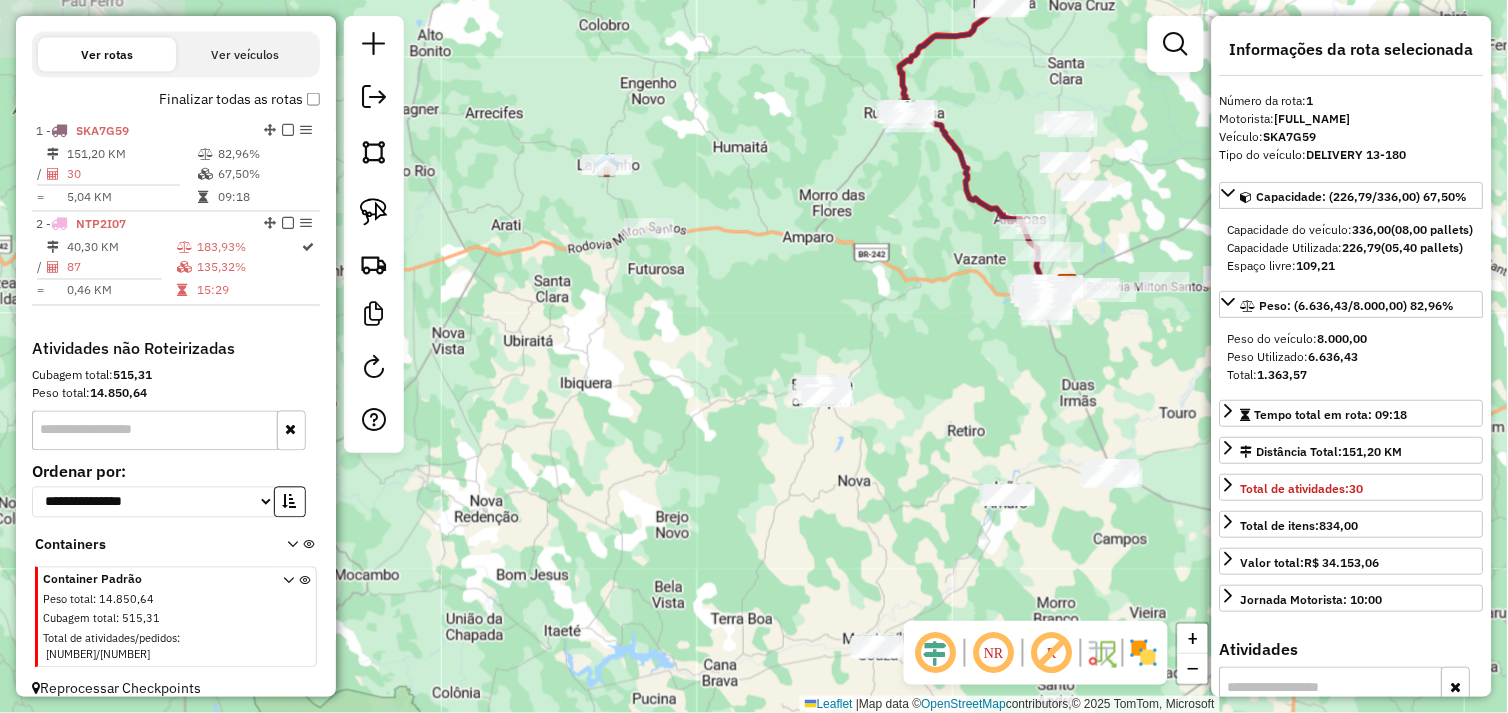 drag, startPoint x: 768, startPoint y: 337, endPoint x: 924, endPoint y: 386, distance: 163.51453 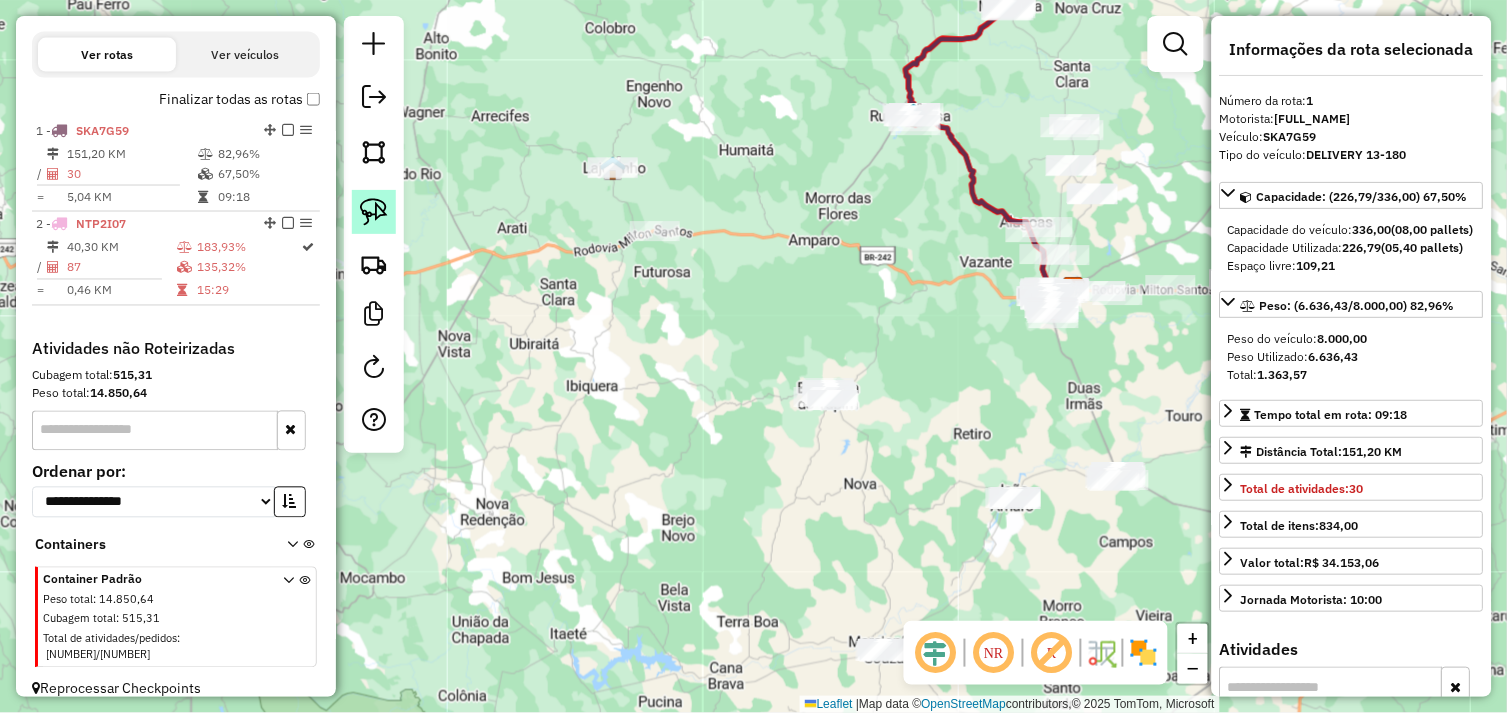 click 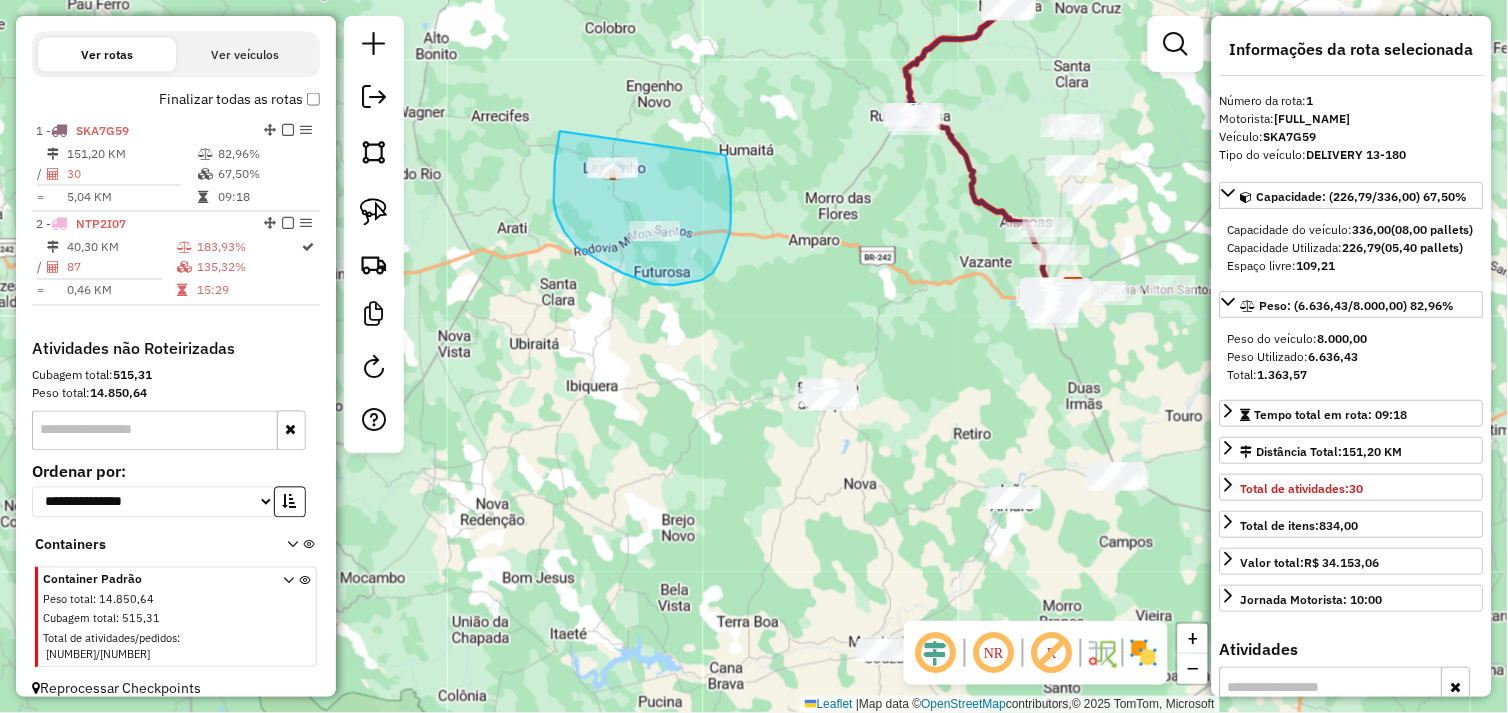 drag, startPoint x: 560, startPoint y: 131, endPoint x: 716, endPoint y: 130, distance: 156.0032 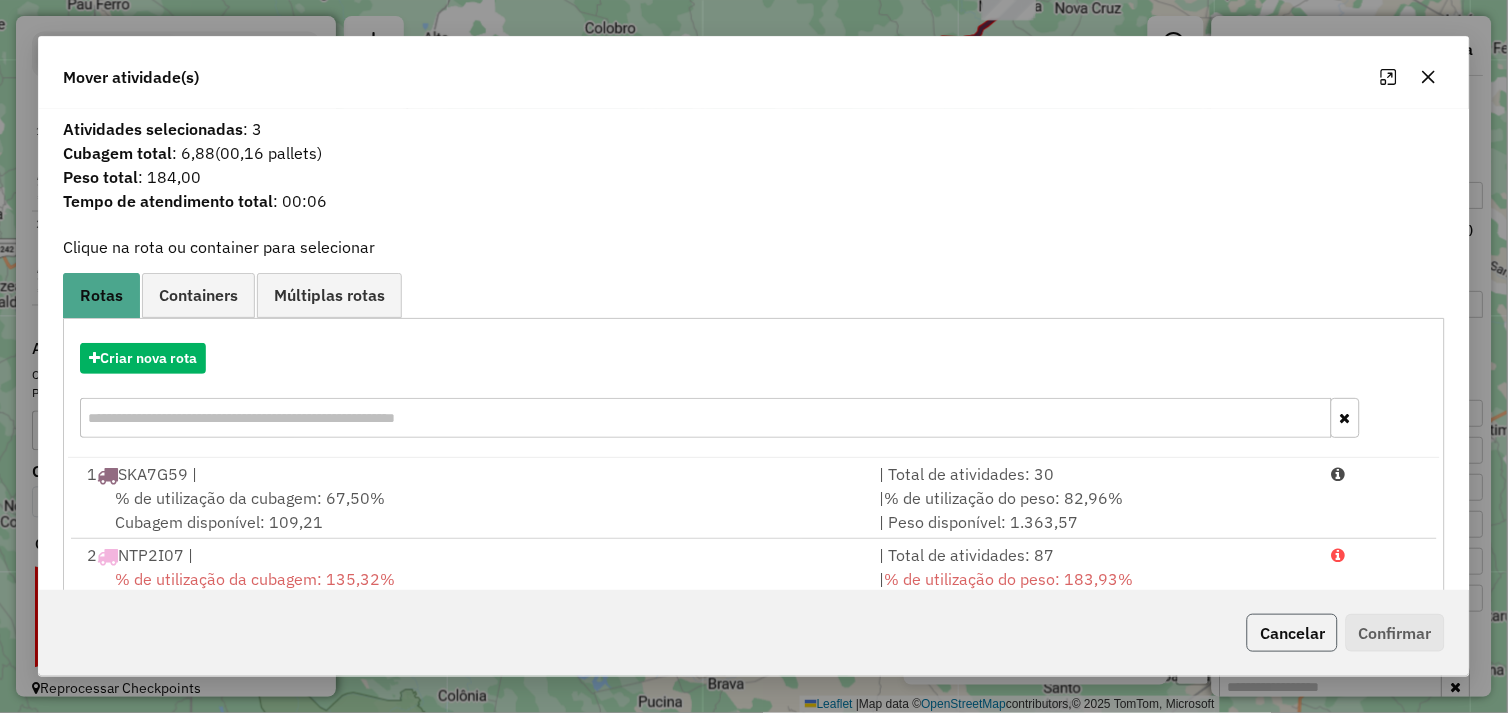 click on "Cancelar" 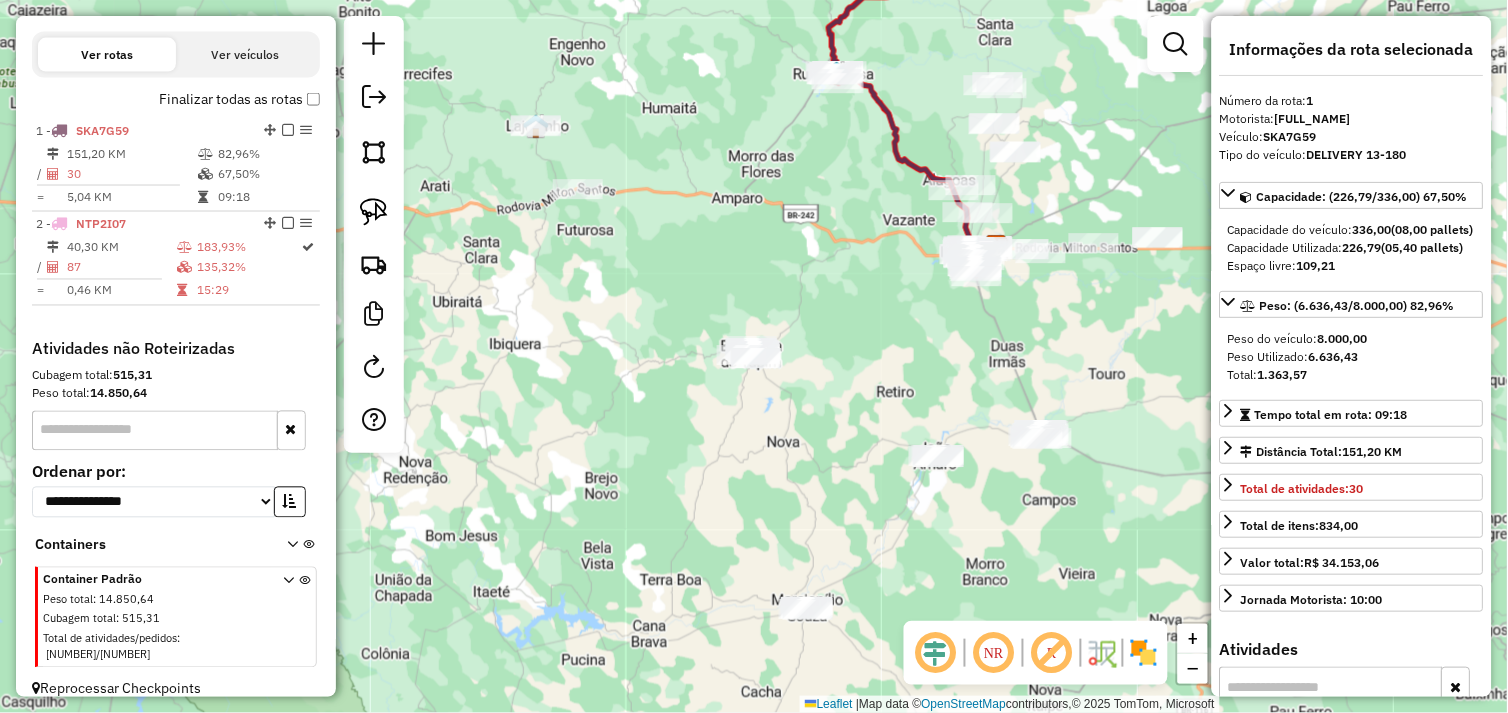 drag, startPoint x: 868, startPoint y: 431, endPoint x: 845, endPoint y: 416, distance: 27.45906 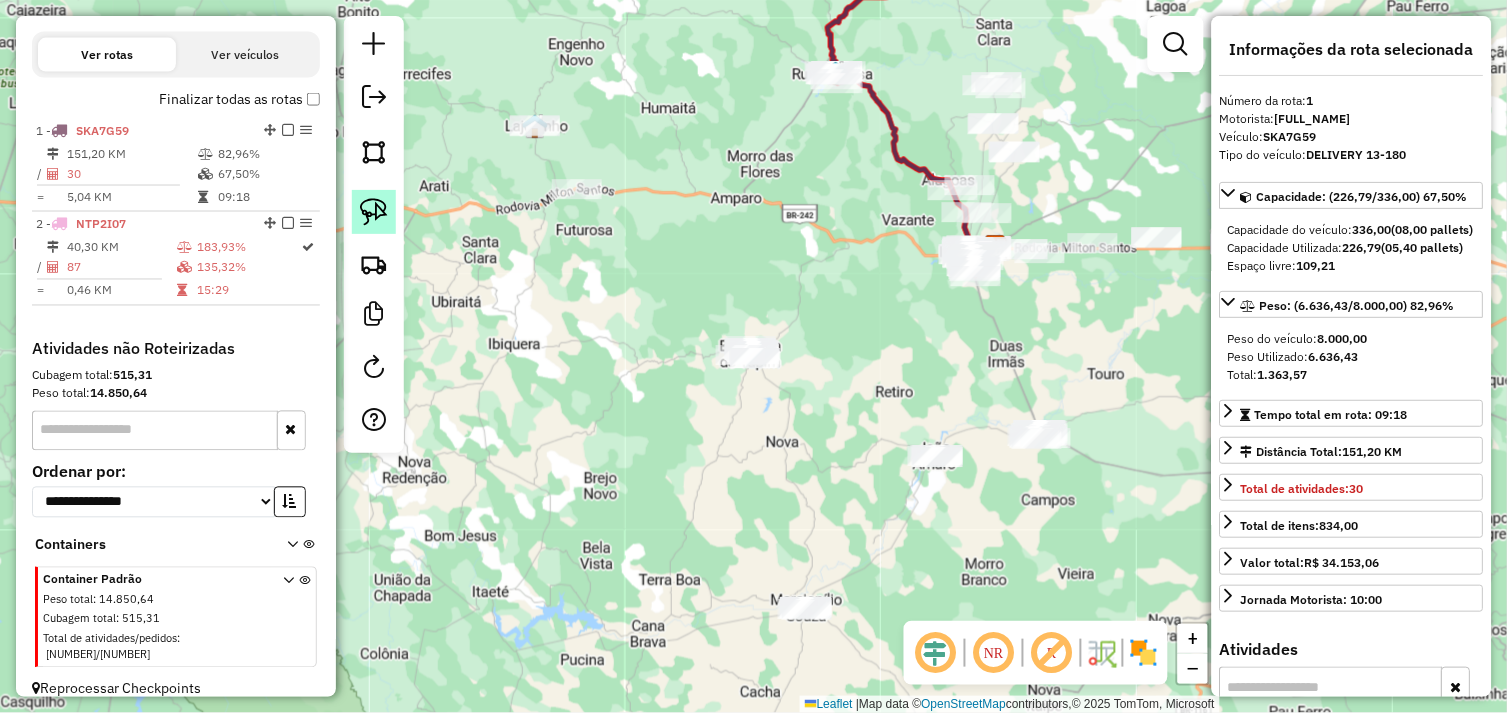 click 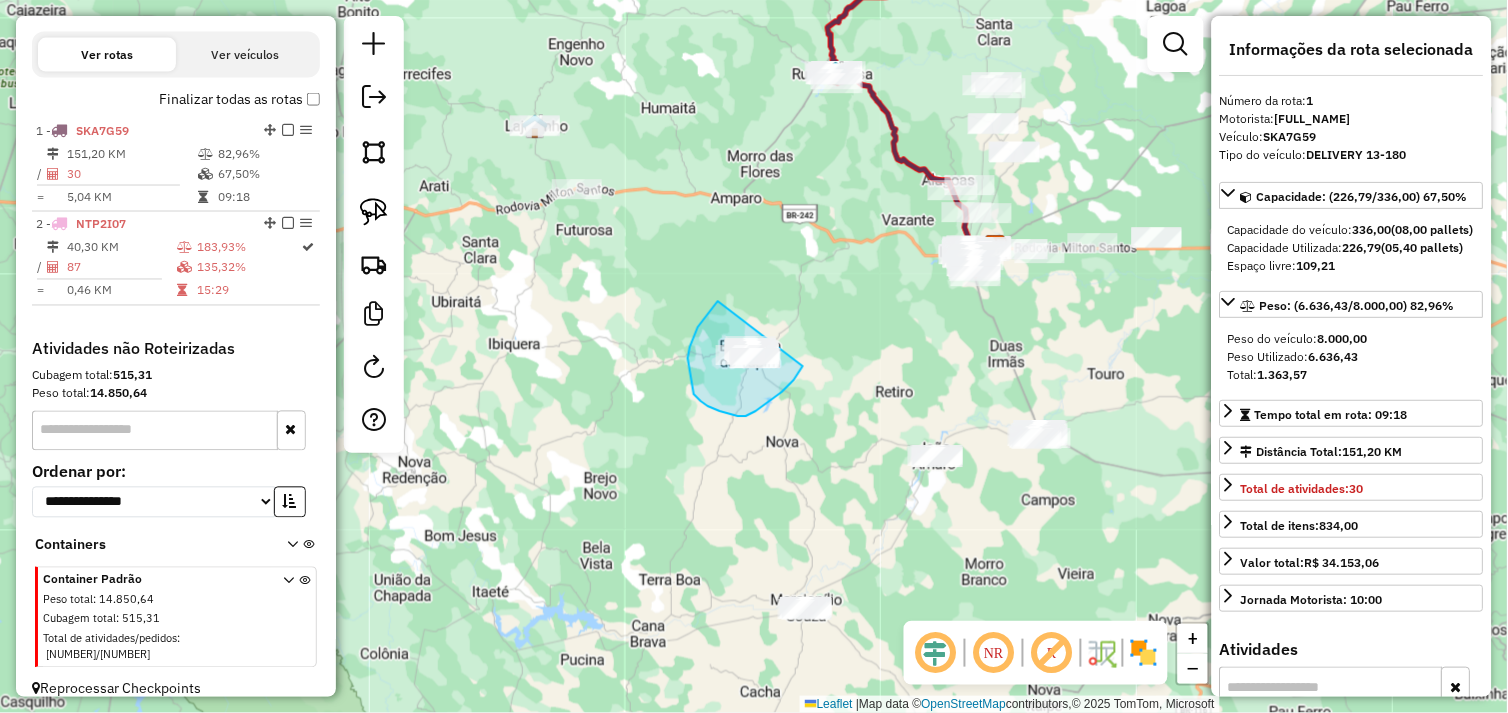 drag, startPoint x: 694, startPoint y: 337, endPoint x: 816, endPoint y: 307, distance: 125.63439 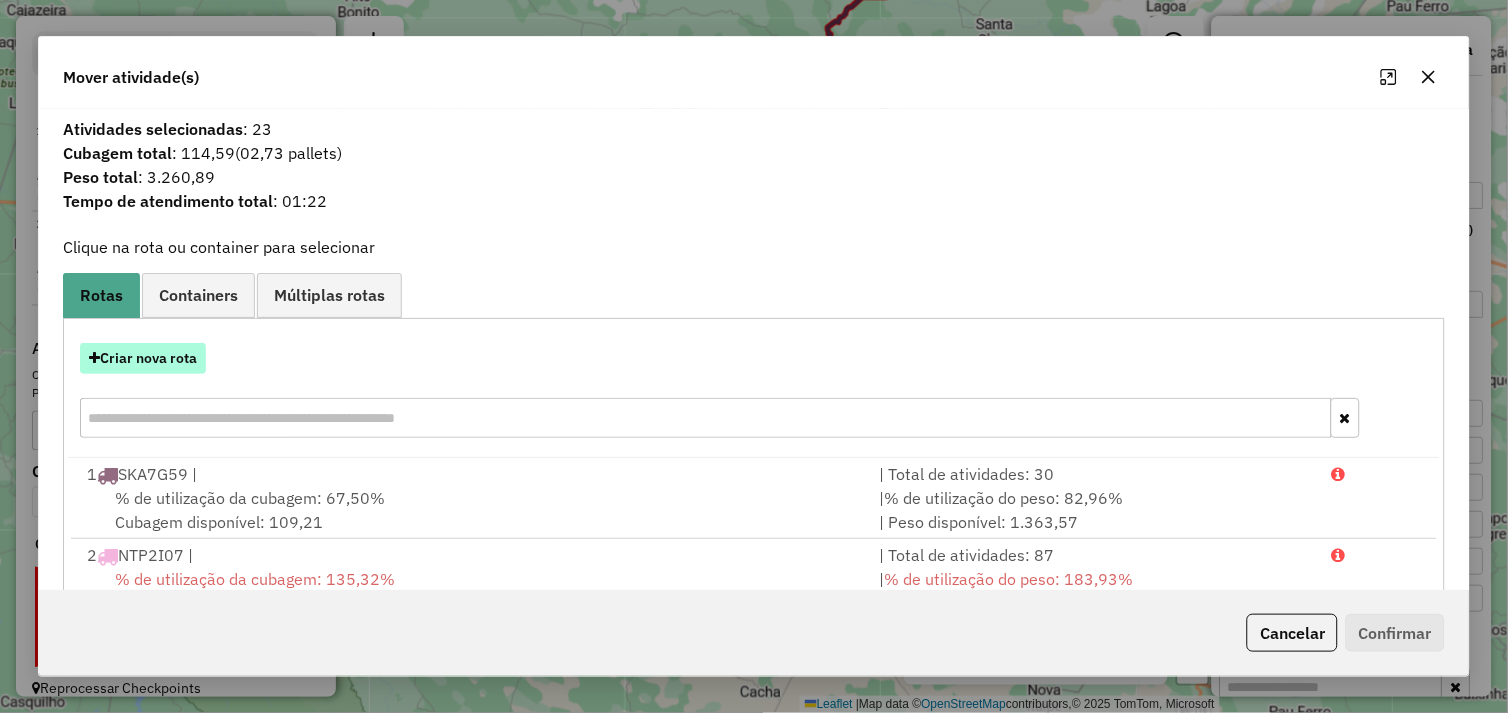 click on "Criar nova rota" at bounding box center (143, 358) 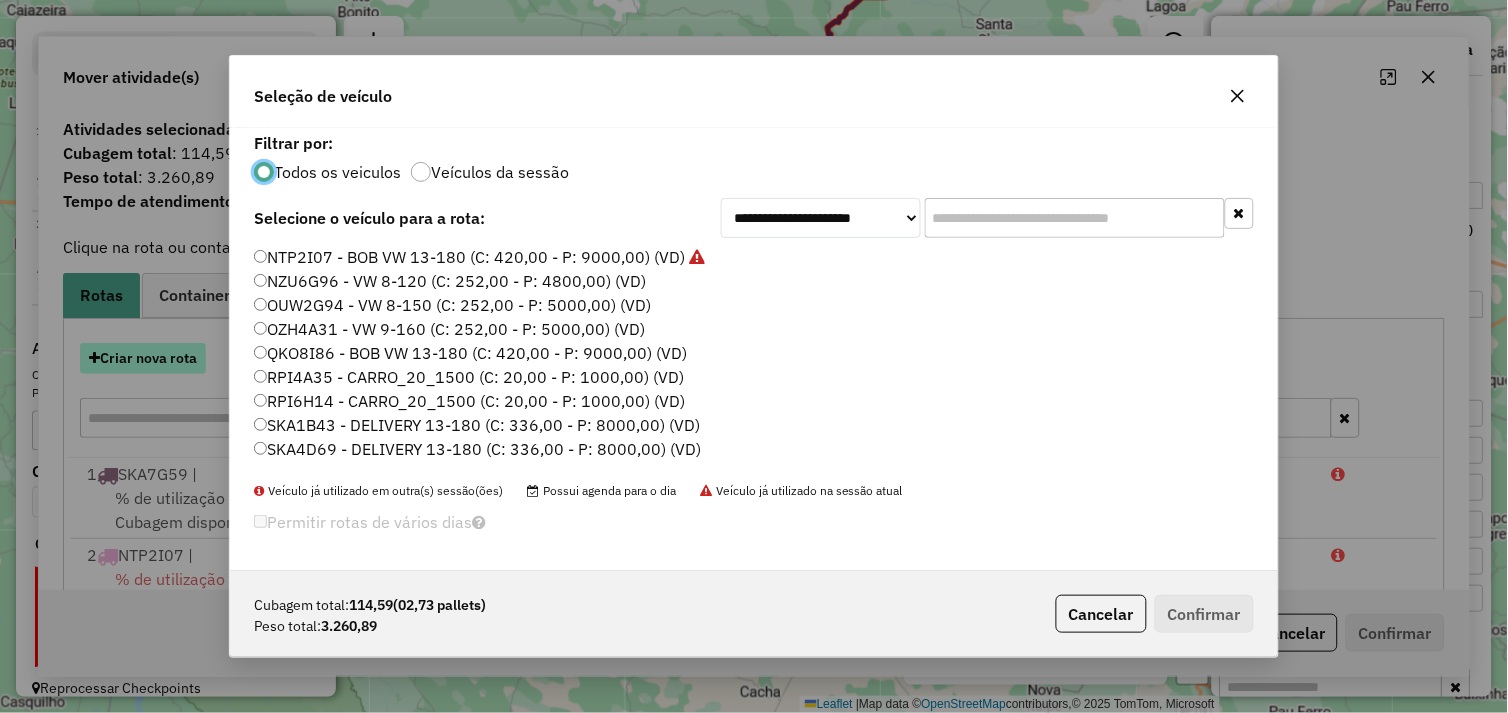 scroll, scrollTop: 11, scrollLeft: 5, axis: both 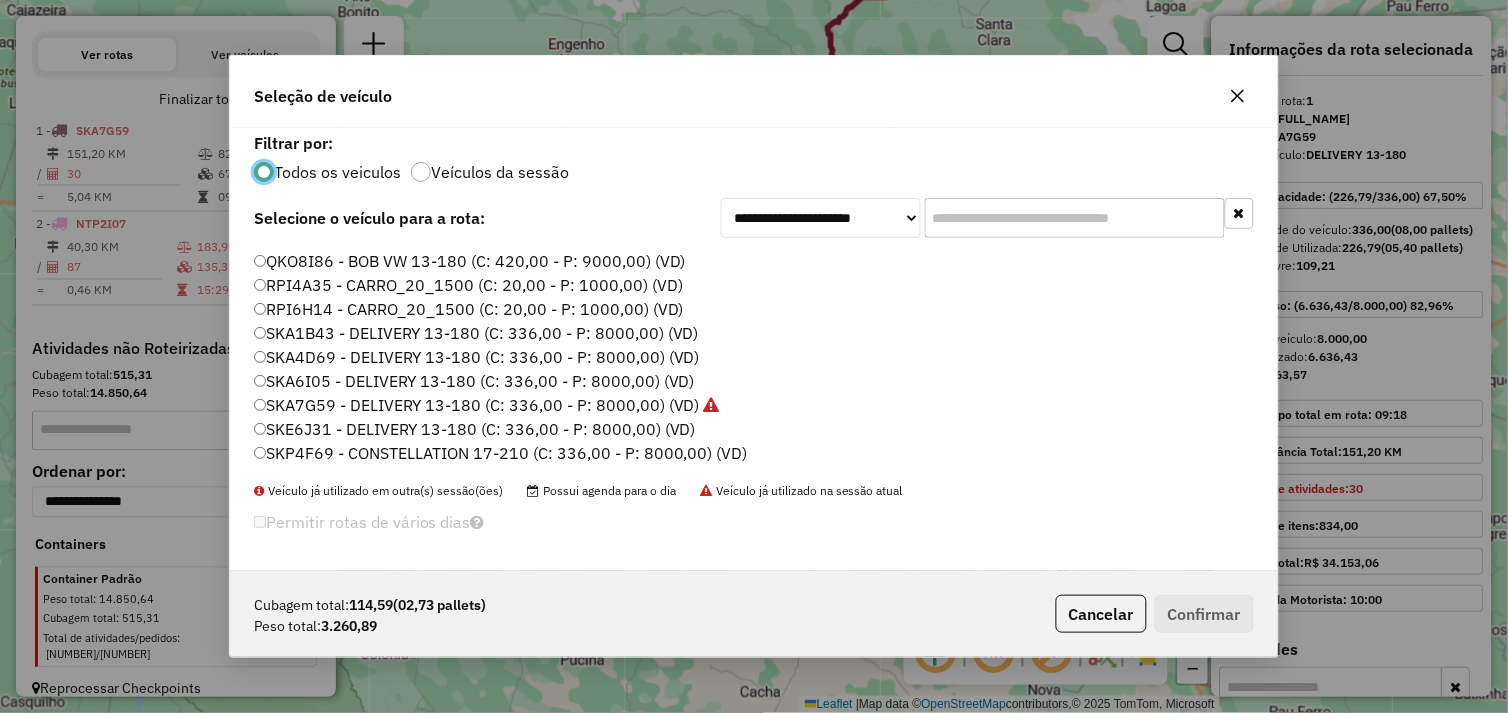 click on "SKA6I05 - DELIVERY 13-180 (C: 336,00 - P: 8000,00) (VD)" 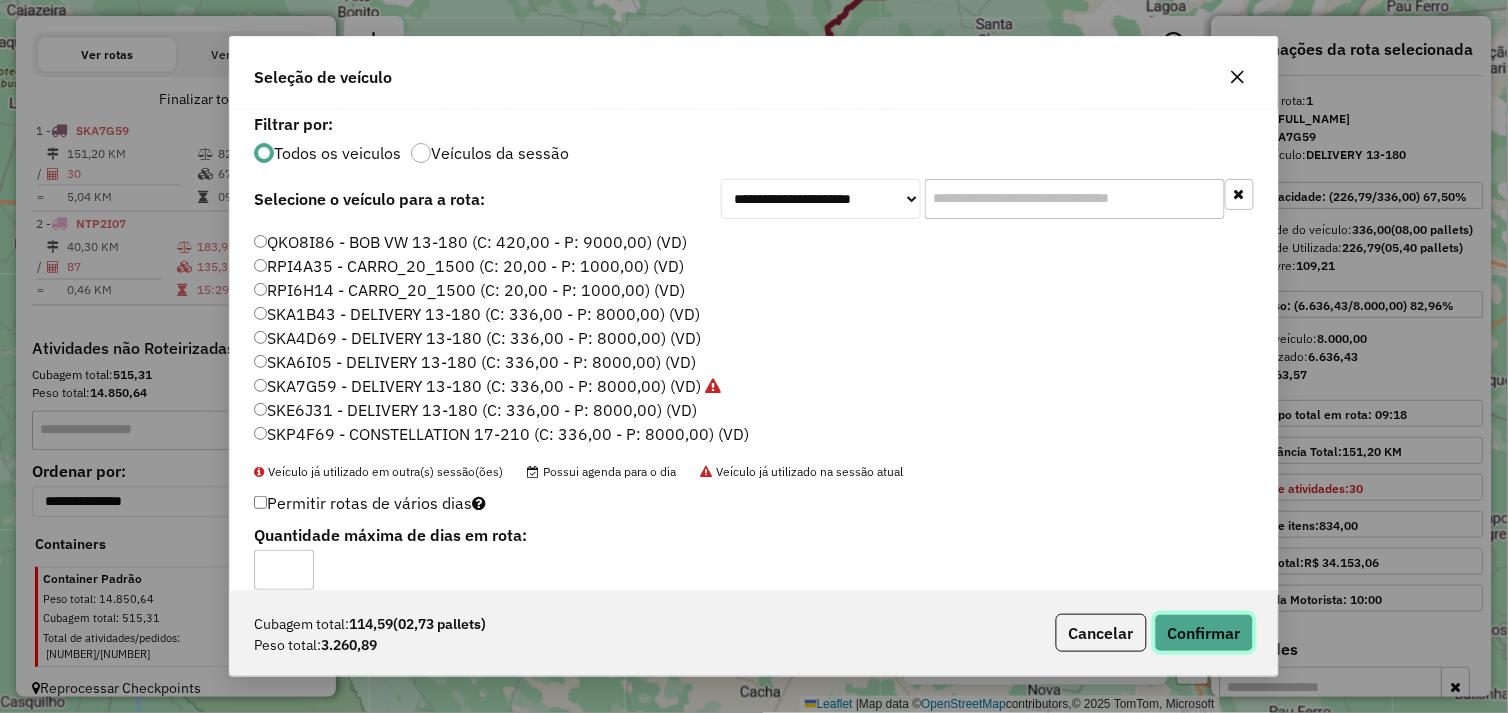 click on "Confirmar" 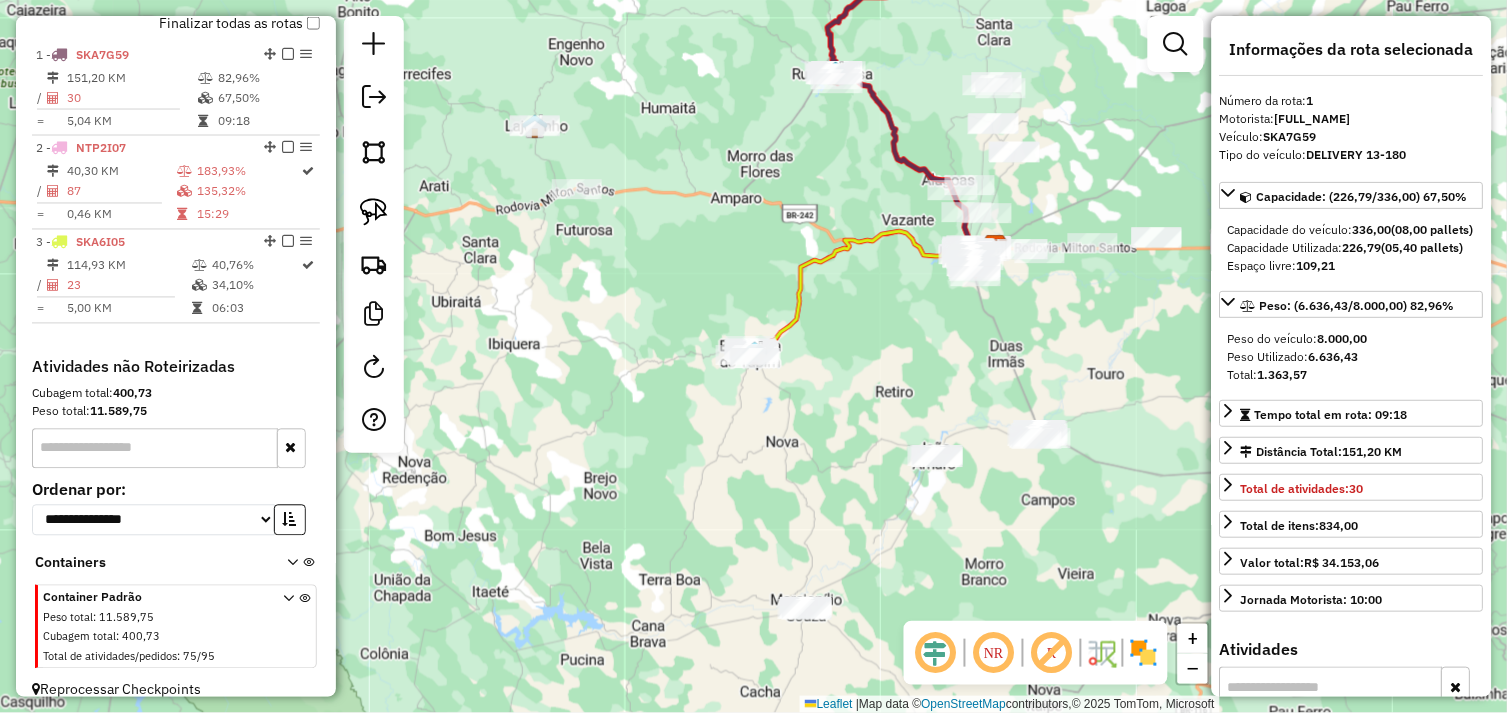 scroll, scrollTop: 743, scrollLeft: 0, axis: vertical 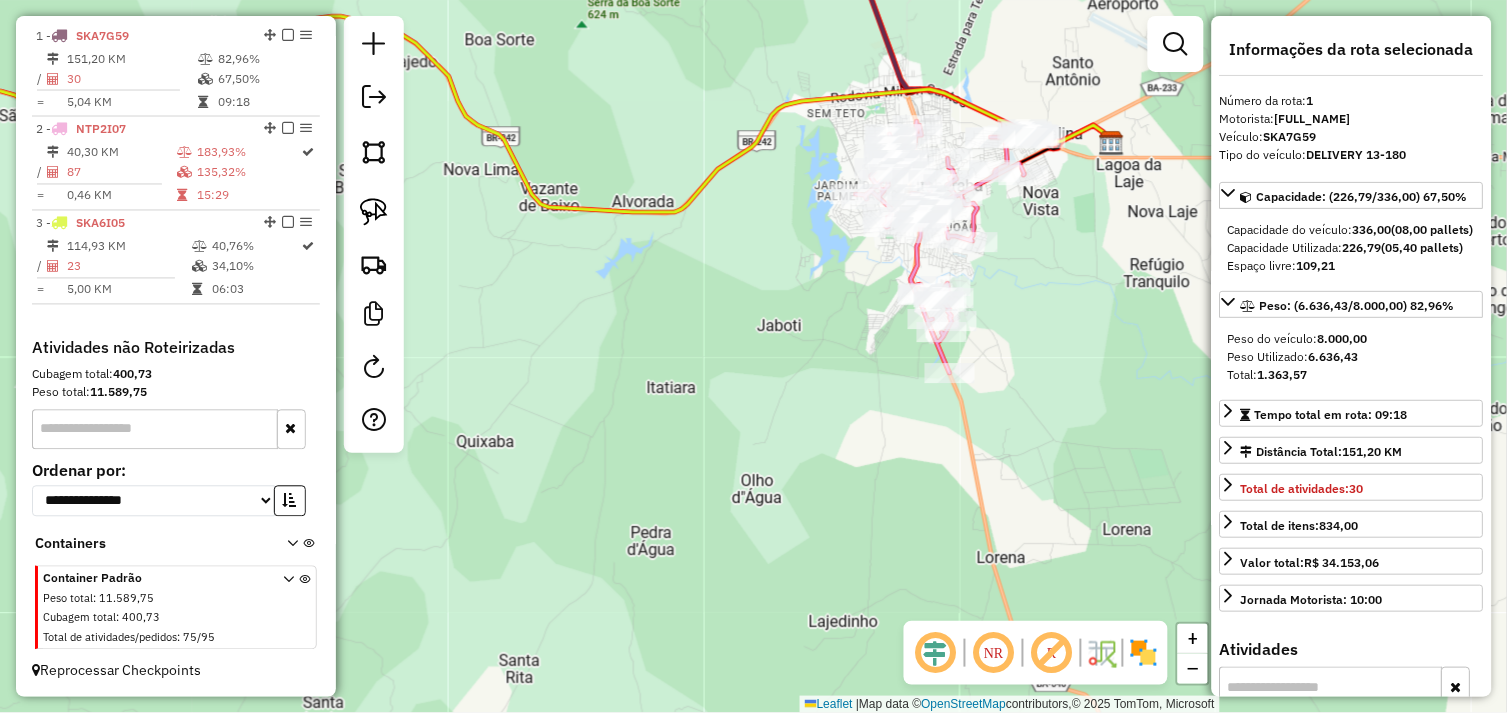click 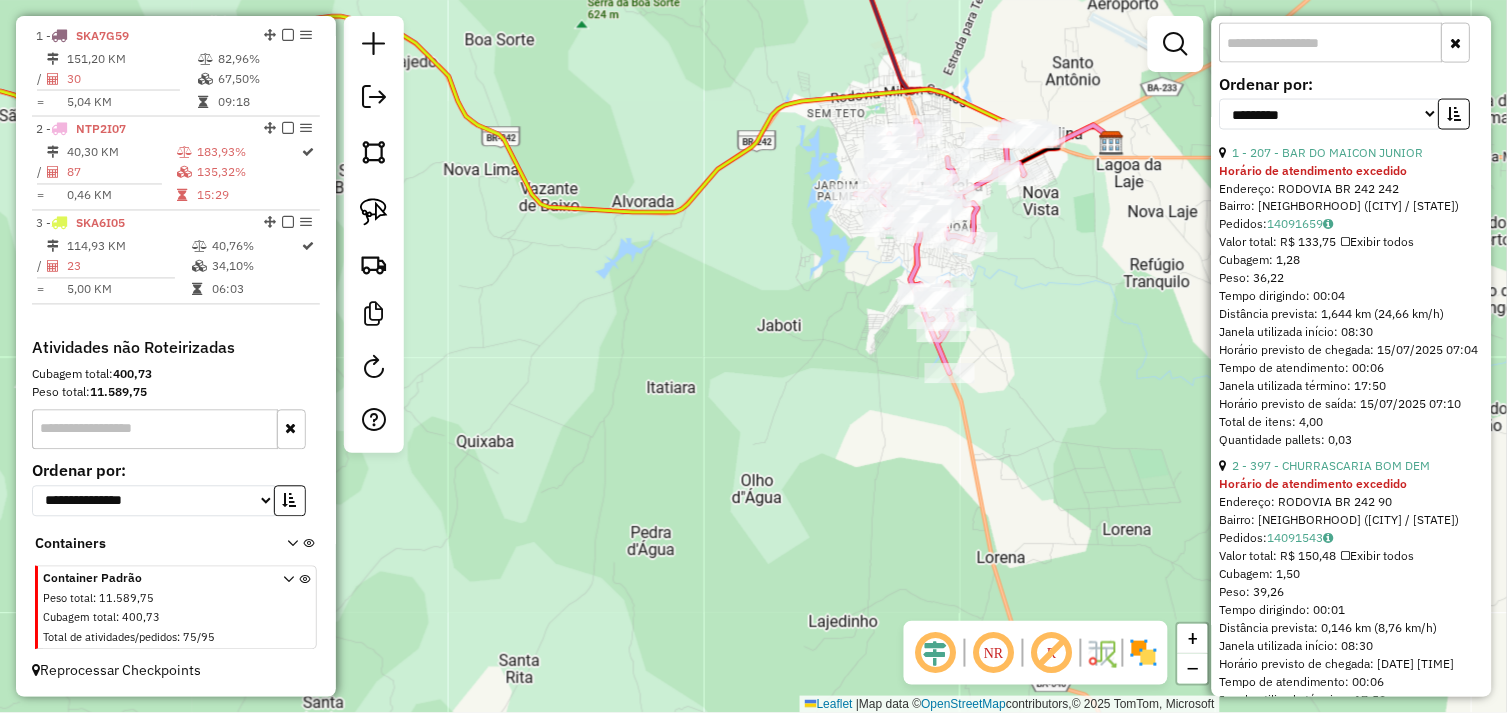scroll, scrollTop: 666, scrollLeft: 0, axis: vertical 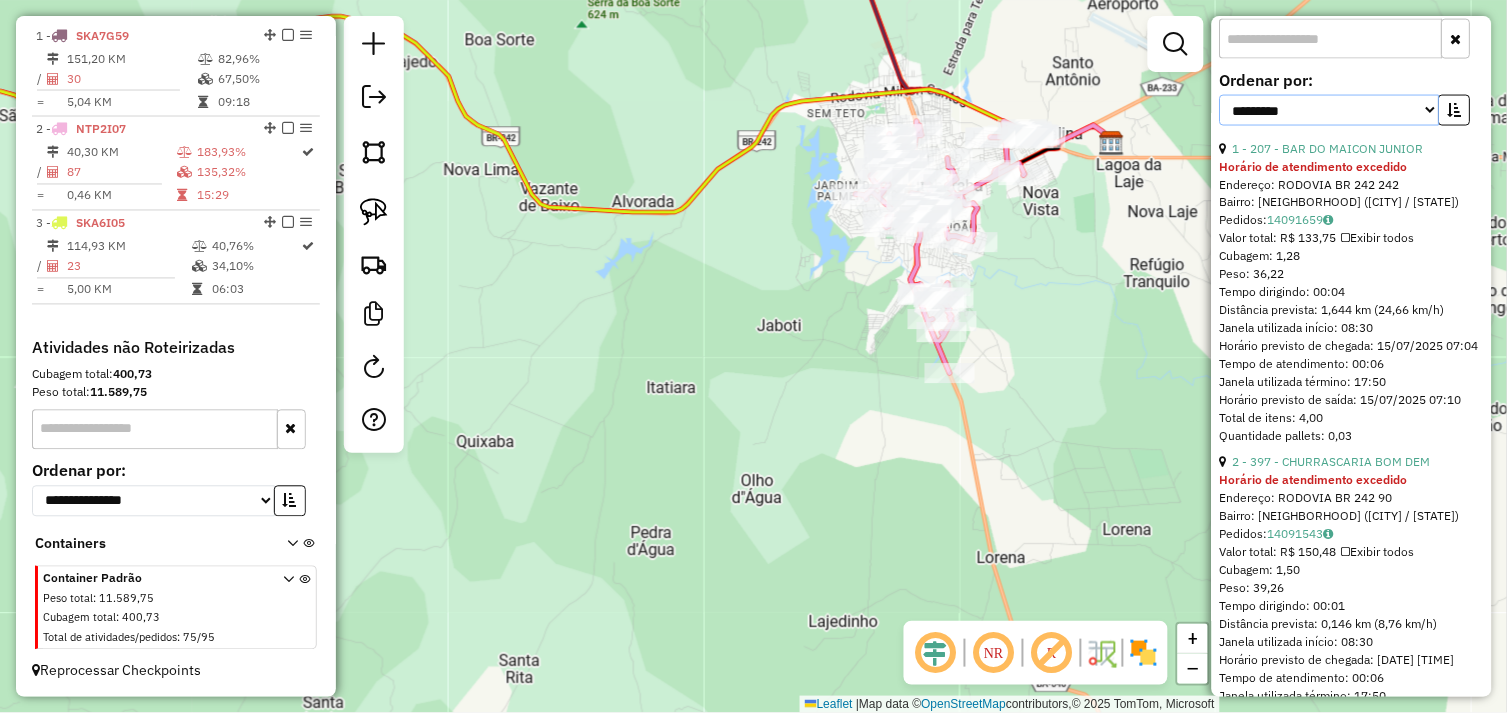 click on "**********" at bounding box center [1330, 110] 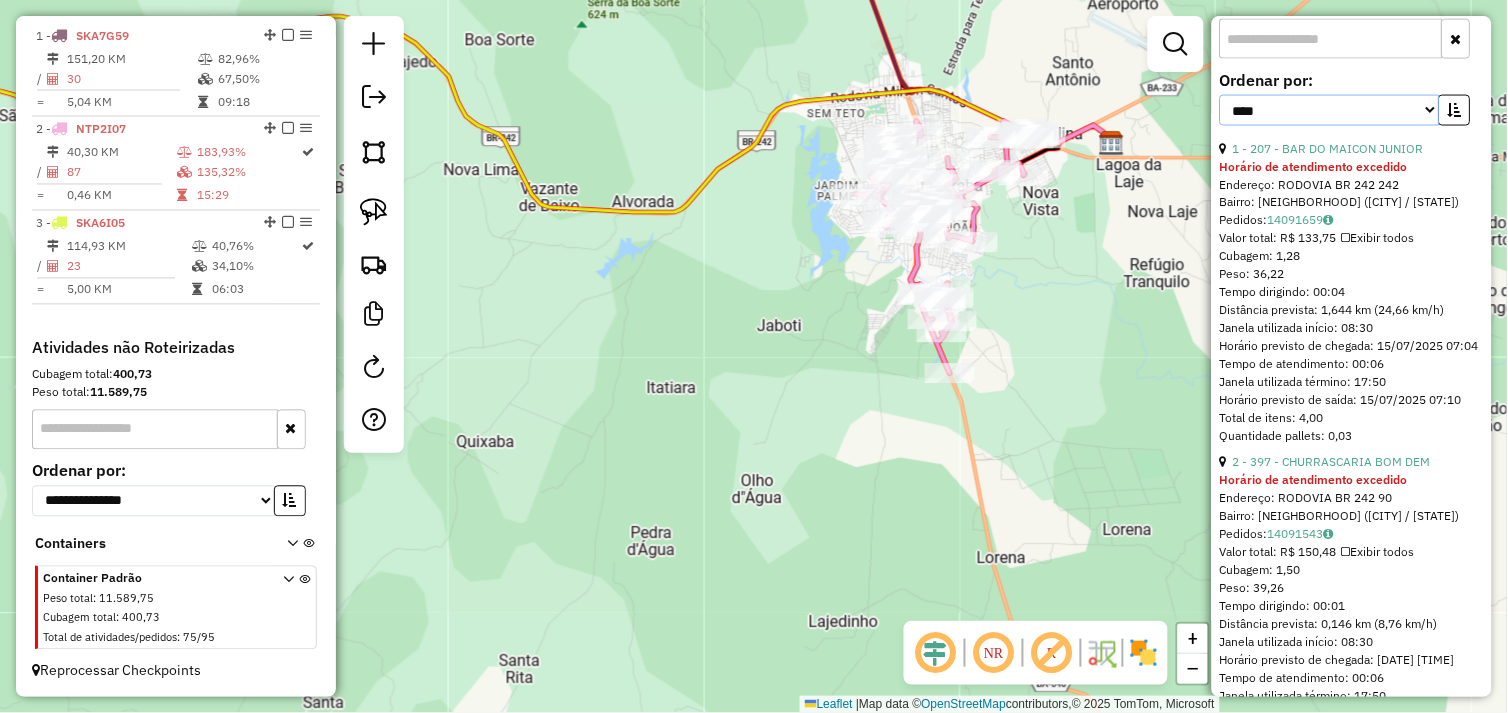 click on "**********" at bounding box center [1330, 110] 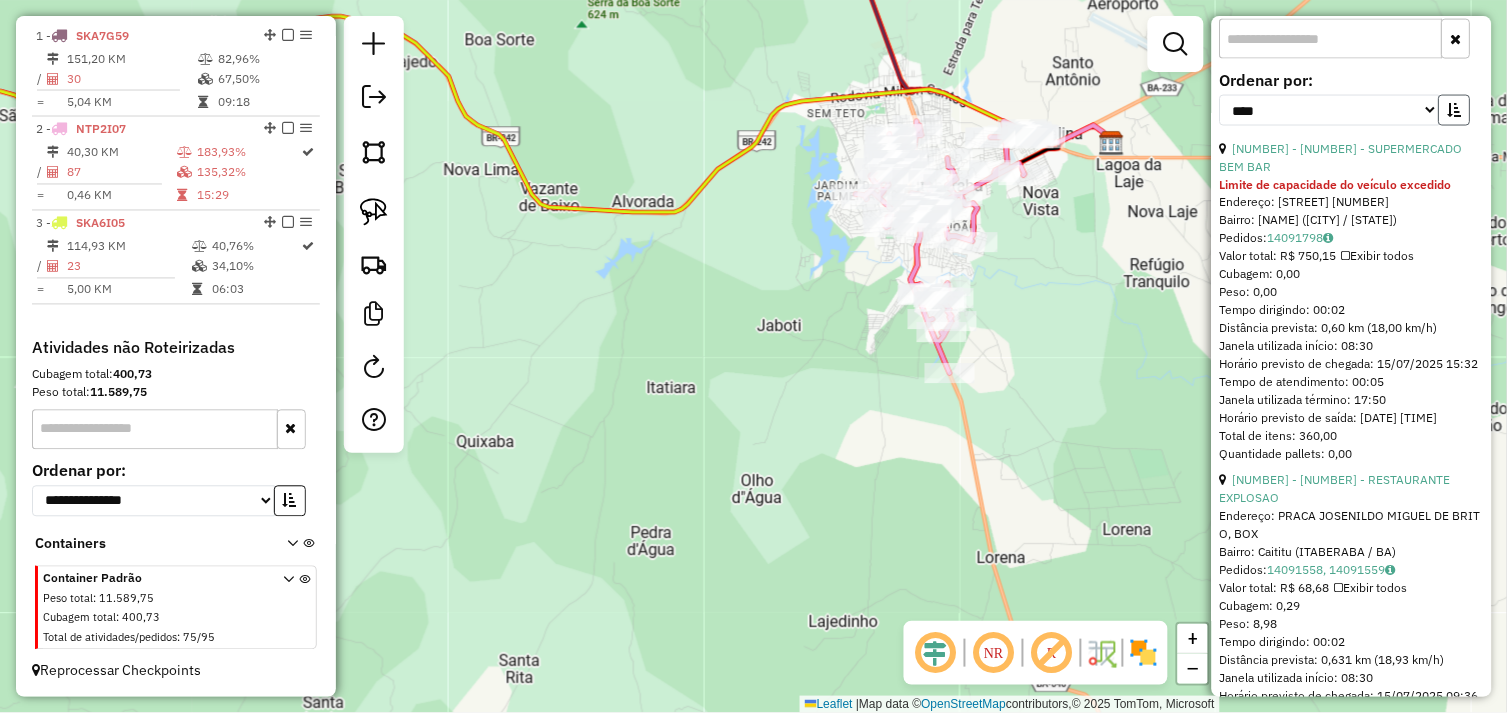 click at bounding box center (1455, 110) 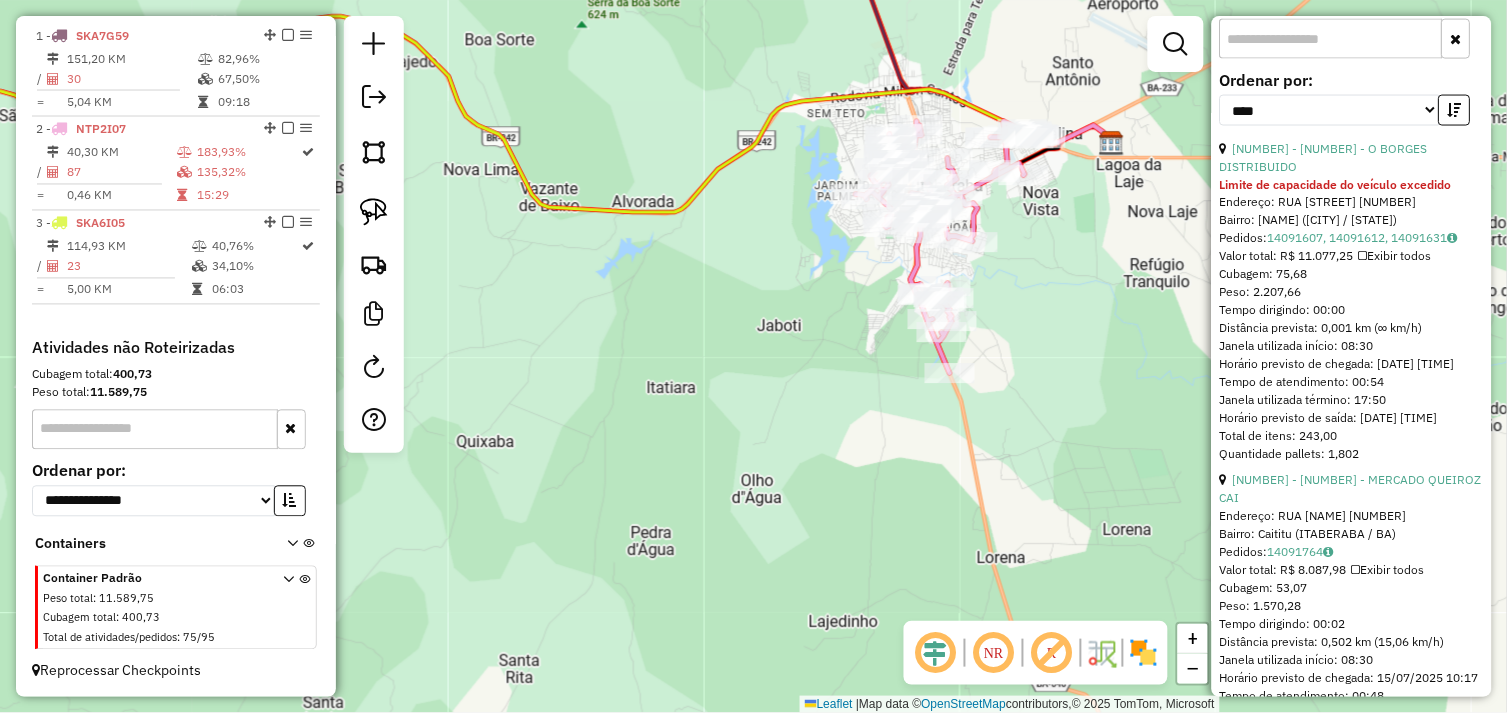 click on "[NUMBER] - [NUMBER] - O BORGES DISTRIBUIDO" at bounding box center [1352, 158] 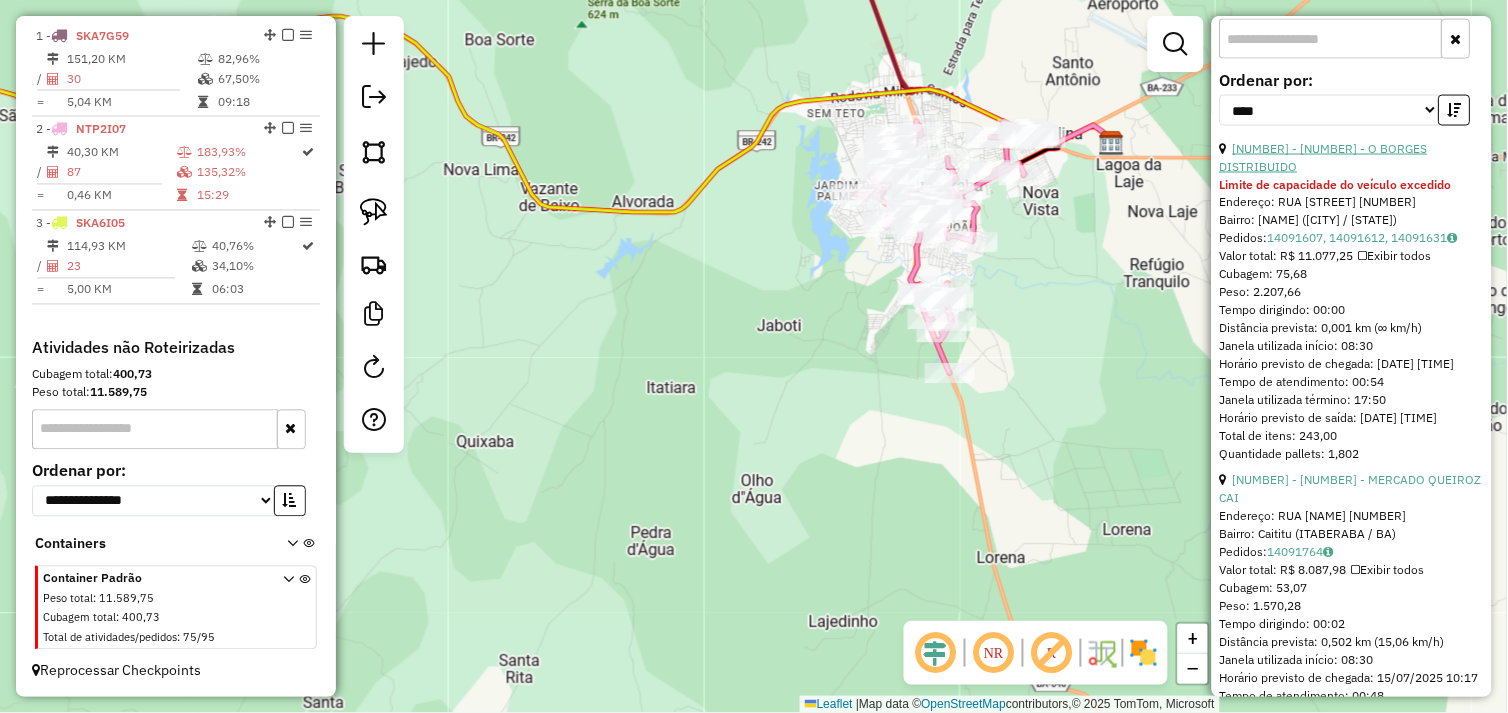 click on "[NUMBER] - [NUMBER] - O BORGES DISTRIBUIDO" at bounding box center (1324, 157) 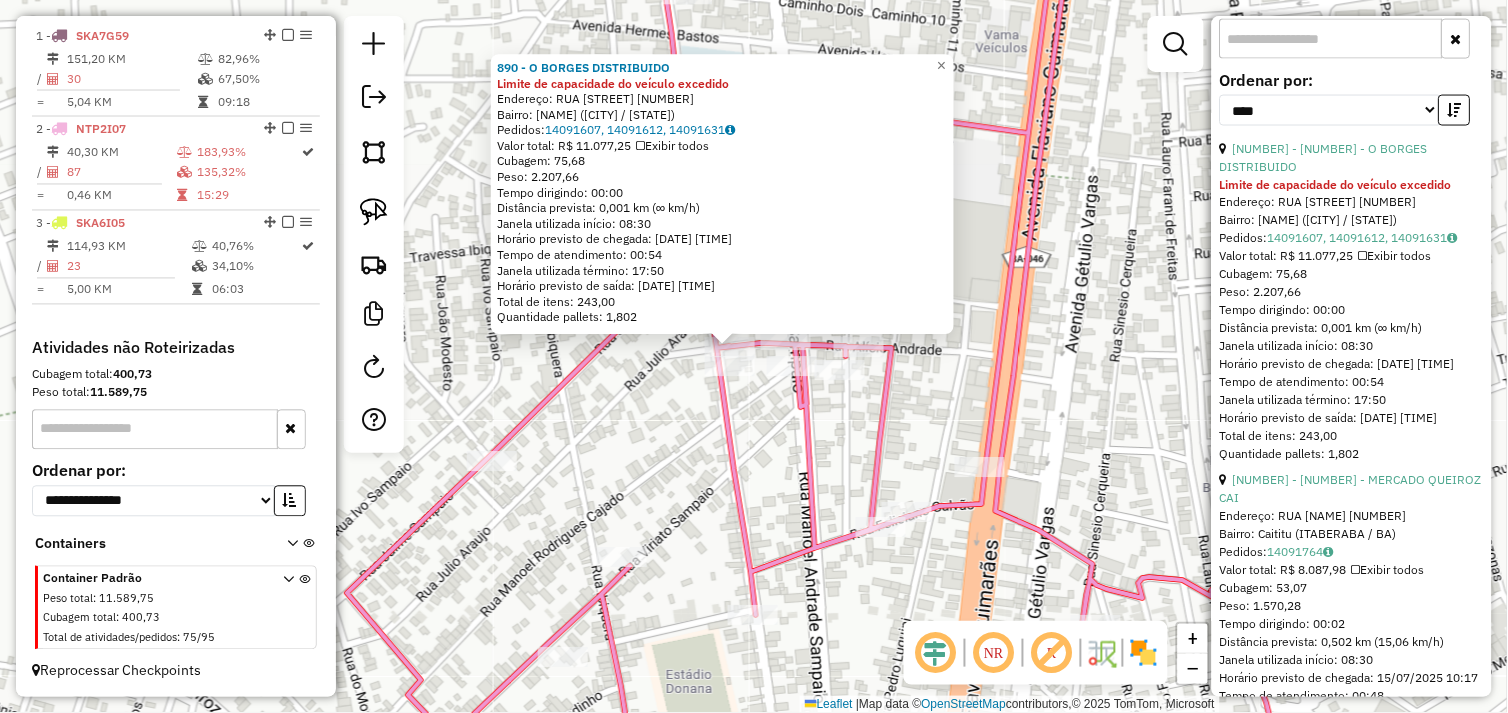 click on "[NUMBER] - [NUMBER] - [BUSINESS_NAME] Limite de capacidade do veículo excedido  Endereço:  [STREET_NAME] [NUMBER]   Bairro: [NEIGHBORHOOD] ([CITY] / [STATE])   Pedidos:  [NUMBER], [NUMBER], [NUMBER]   Valor total: R$ [PRICE]   Exibir todos   Cubagem: [CUBAGE]  Peso: [WEIGHT]  Tempo dirigindo: [TIME]   Distância prevista: [DISTANCE] km ([SPEED] km/h)   Janela utilizada início: [TIME]   Horário previsto de chegada: [DATE] [TIME]   Tempo de atendimento: [TIME]   Janela utilizada término: [TIME]   Horário previsto de saída: [DATE] [TIME]   Total de itens: [NUMBER]   Quantidade pallets: [NUMBER]  × Janela de atendimento Grade de atendimento Capacidade Transportadoras Veículos Cliente Pedidos  Rotas Selecione os dias de semana para filtrar as janelas de atendimento  Seg   Ter   Qua   Qui   Sex   Sáb   Dom  Informe o período da janela de atendimento: De: Até:  Filtrar exatamente a janela do cliente  Considerar janela de atendimento padrão  Selecione os dias de semana para filtrar as grades de atendimento  Seg   Ter   Qua   Qui   Sex   Sáb   Dom   Considerar clientes sem dia de atendimento cadastrado  Clientes fora do dia de atendimento selecionado Filtrar as atividades entre os valores definidos abaixo:  Peso mínimo:  ******  Peso máximo:  ********  Cubagem mínima:   Cubagem máxima:   De:   Até:  Filtrar as atividades entre o tempo de atendimento definido abaixo:  De:   Até:   Considerar capacidade total dos clientes não roteirizados Transportadora: Selecione um ou mais itens Tipo de veículo: Selecione um ou mais itens Nome: +" 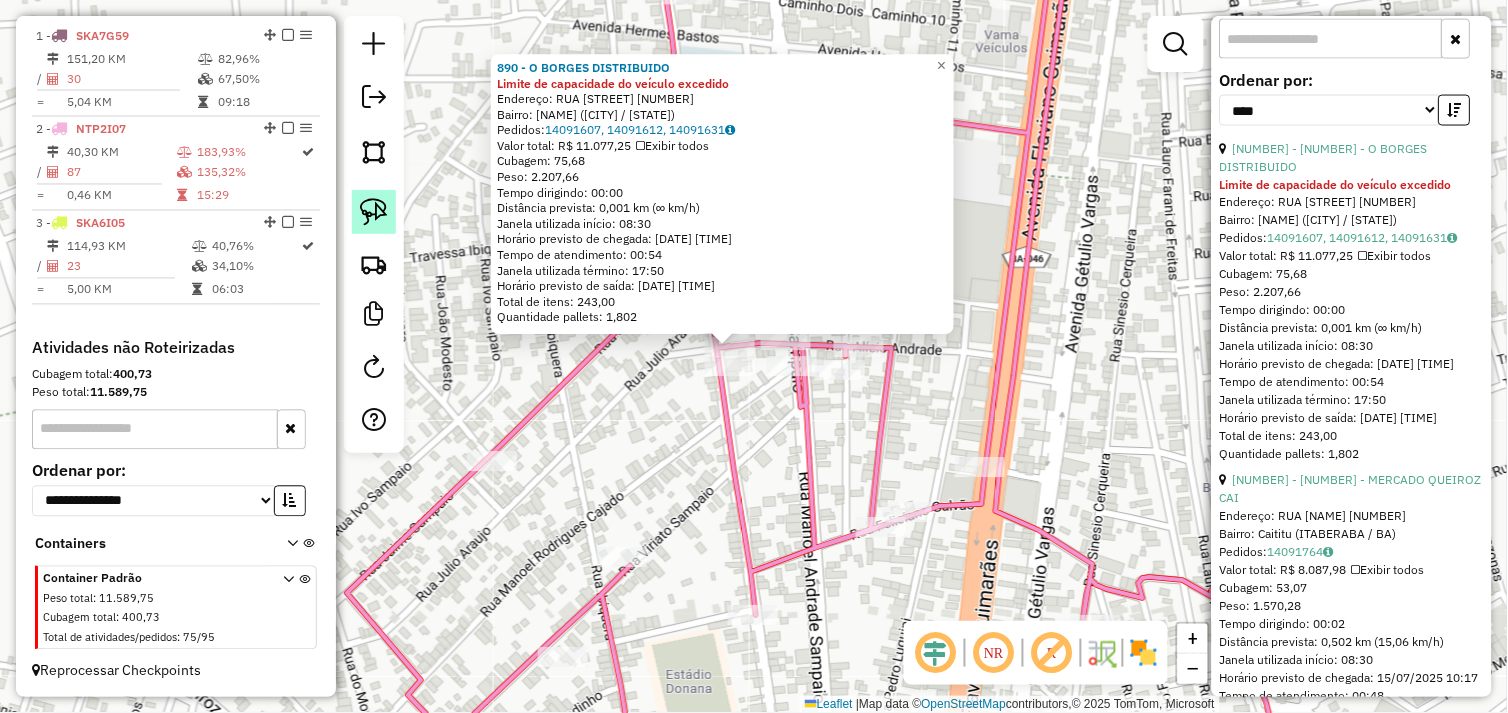 click 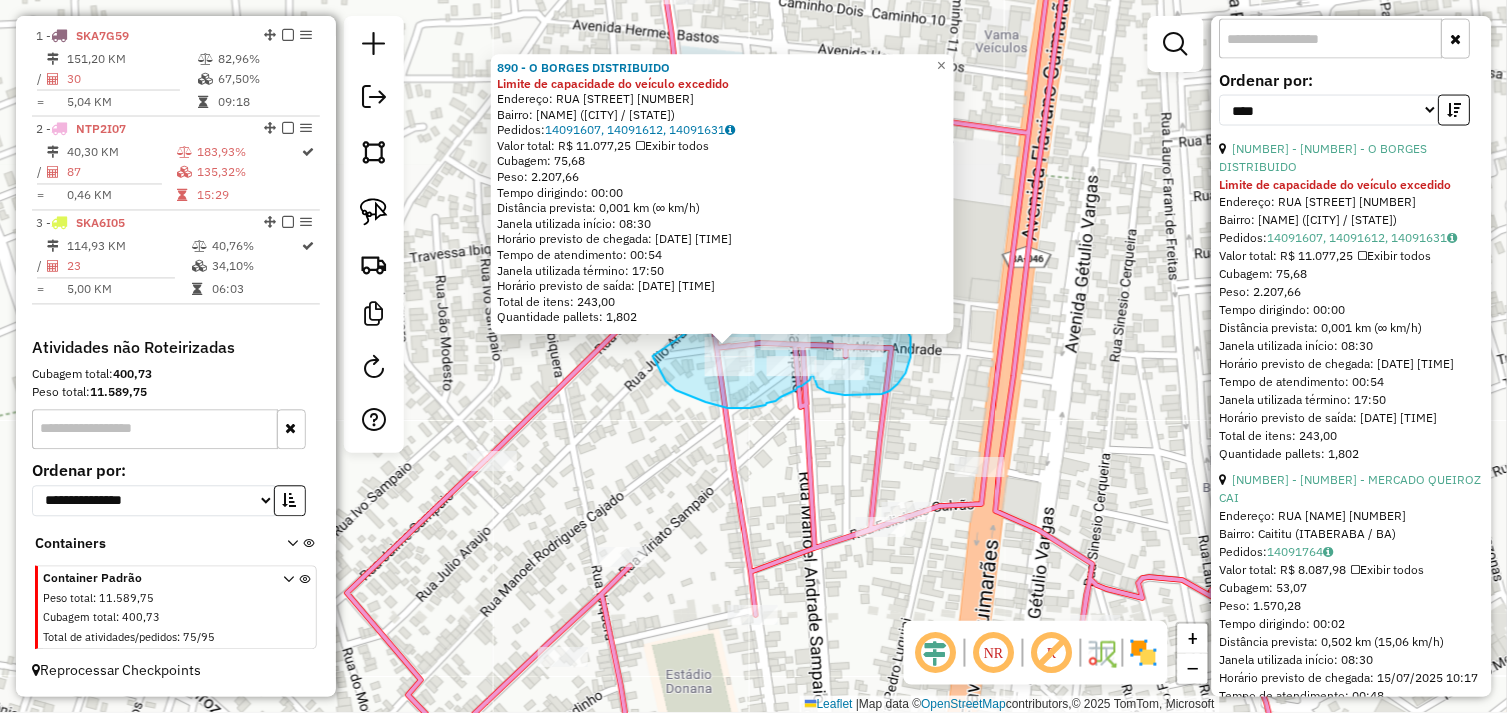 drag, startPoint x: 653, startPoint y: 357, endPoint x: 693, endPoint y: 327, distance: 50 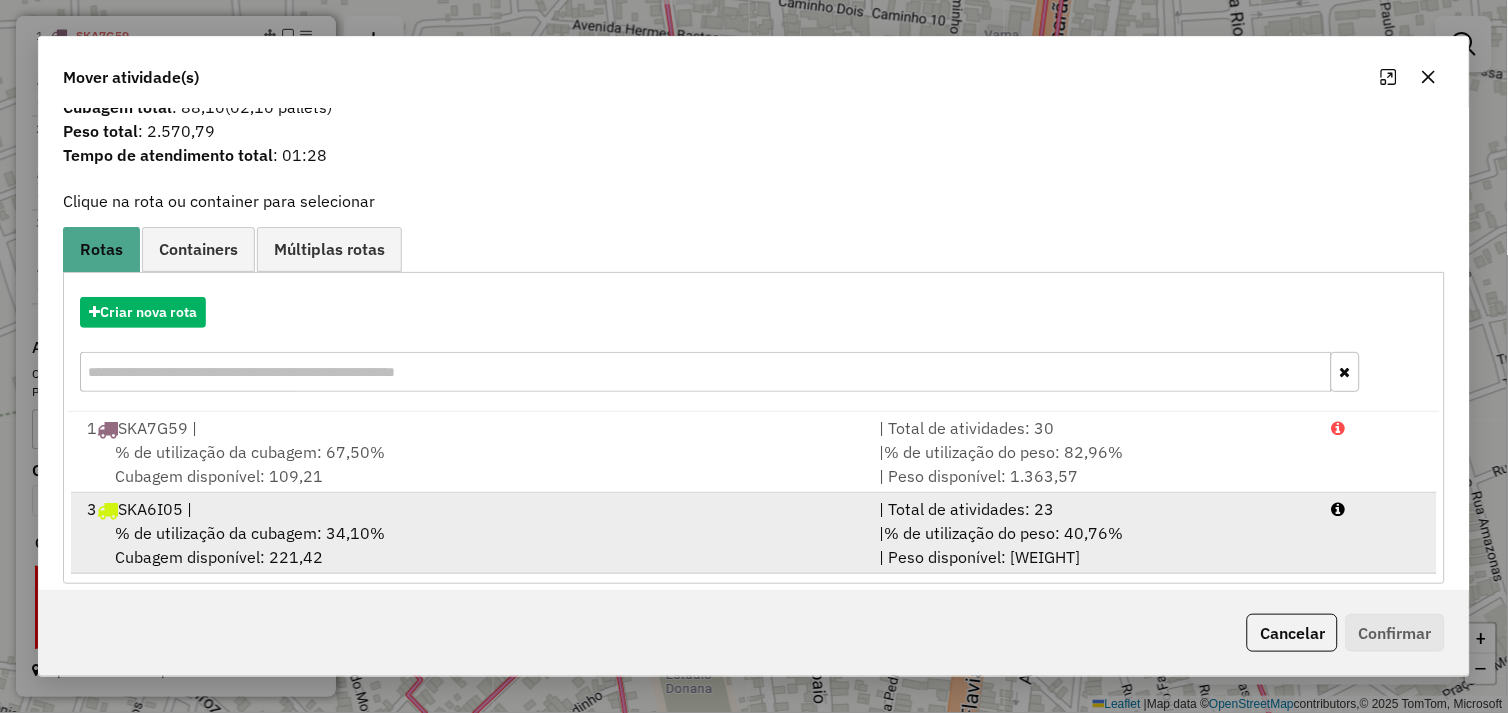 scroll, scrollTop: 64, scrollLeft: 0, axis: vertical 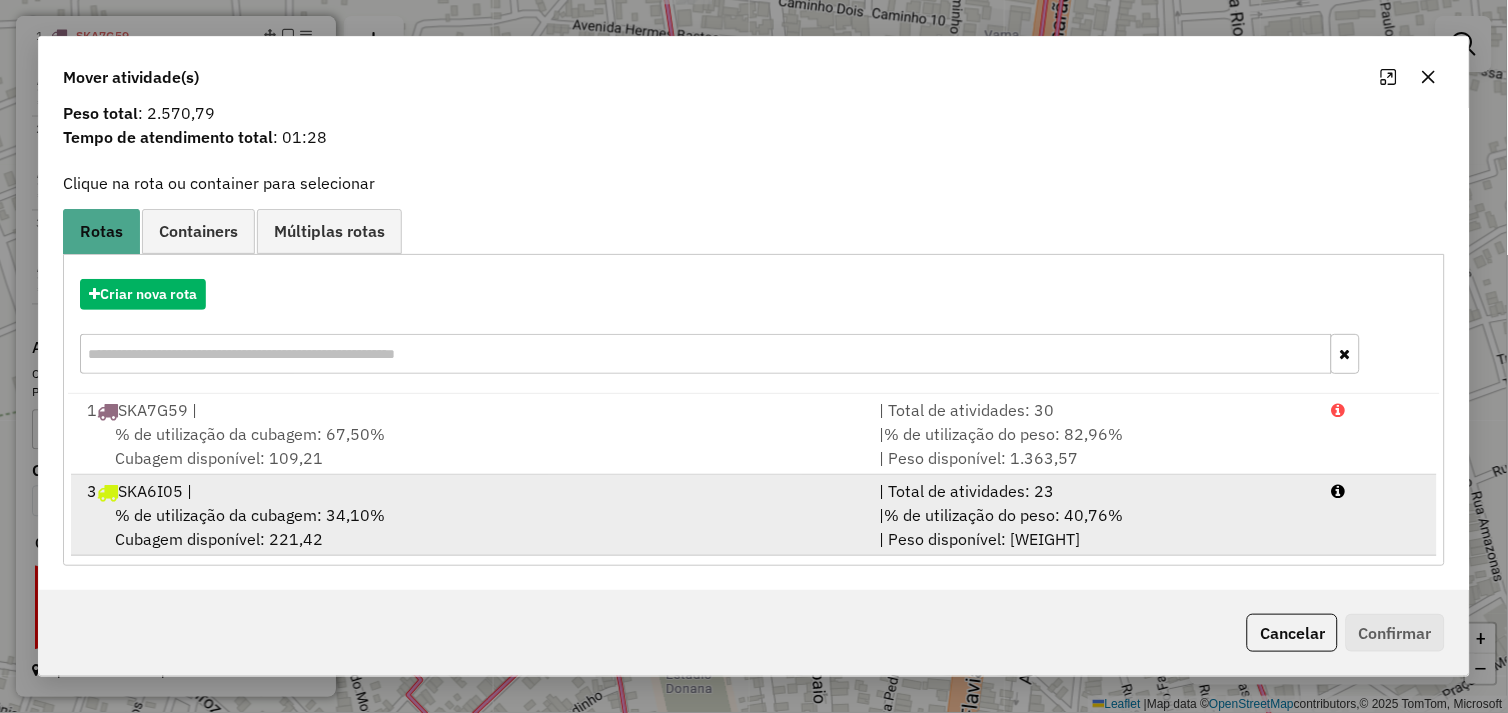 click on "% de utilização da cubagem: 34,10%" at bounding box center [250, 515] 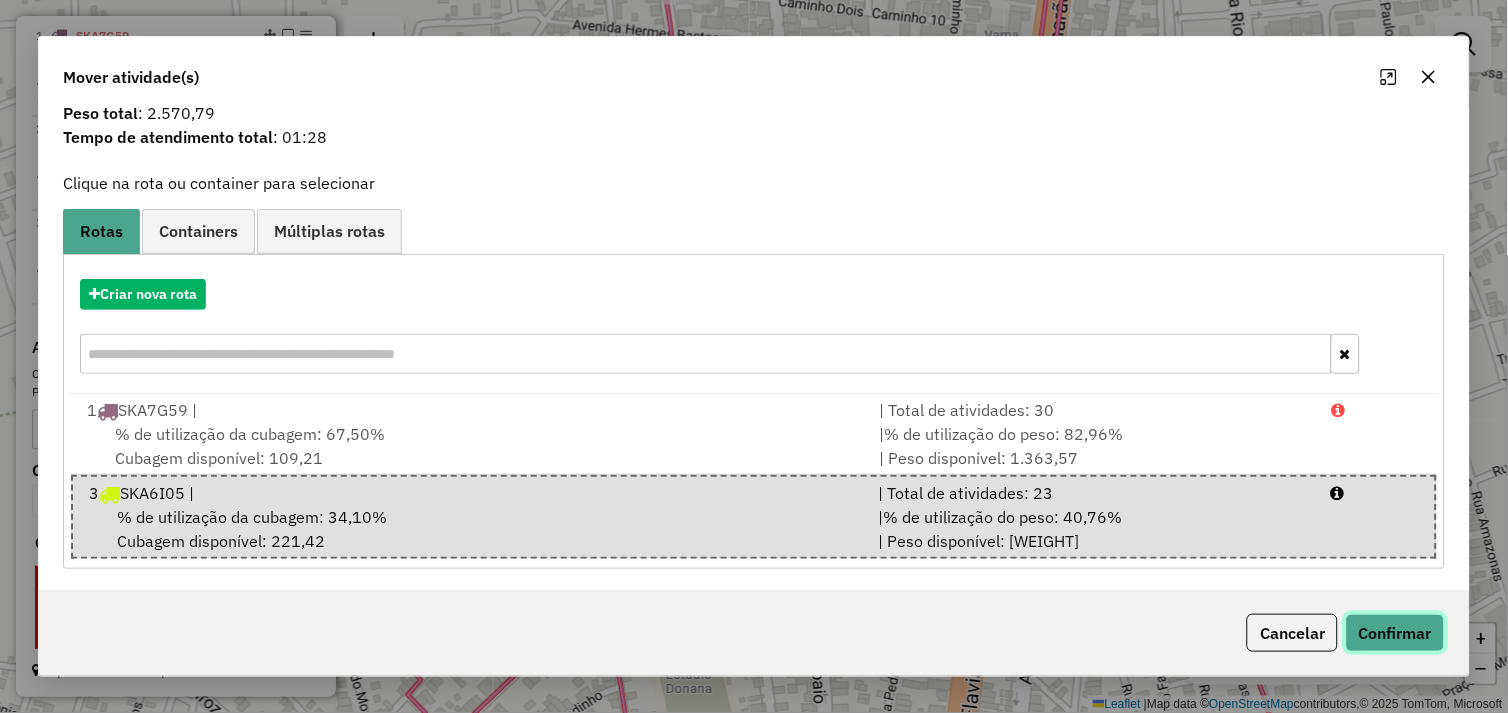 click on "Confirmar" 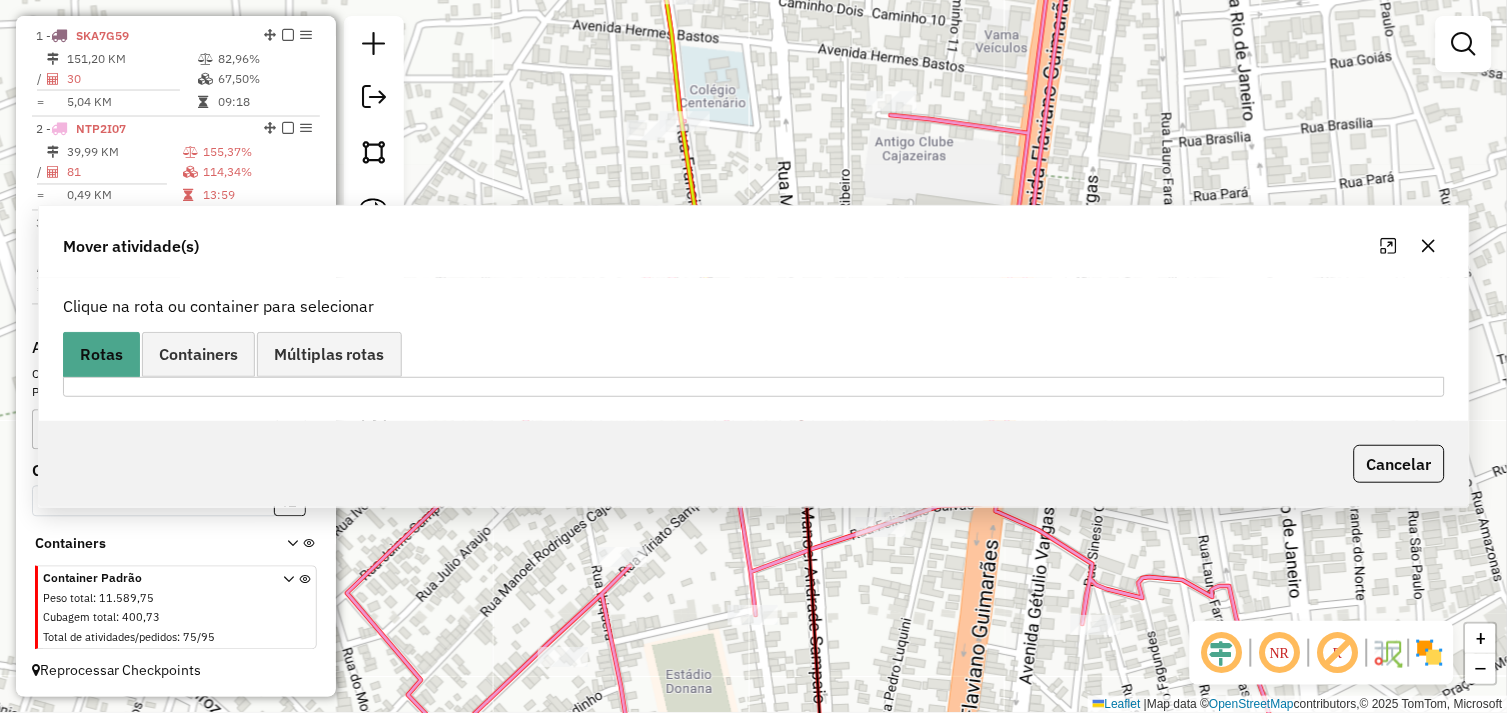 scroll, scrollTop: 0, scrollLeft: 0, axis: both 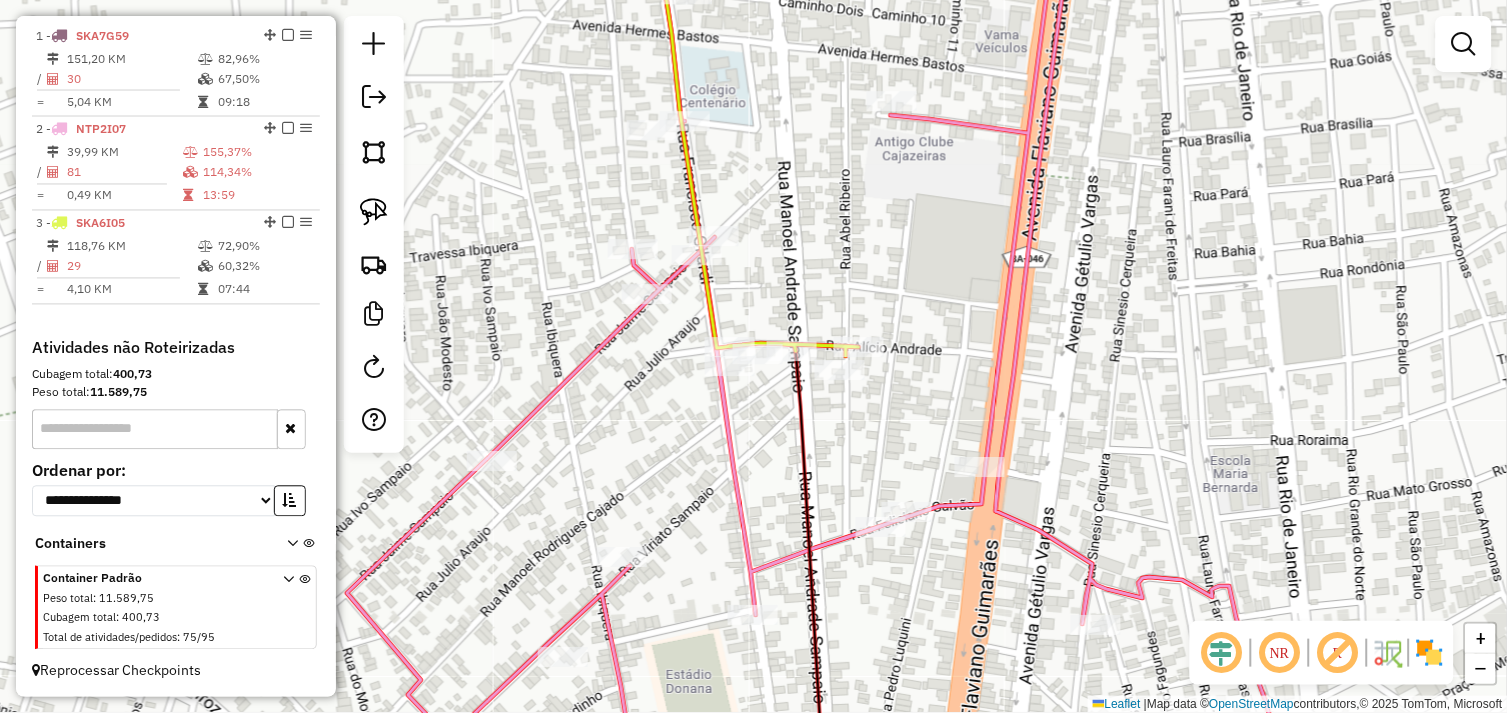 click 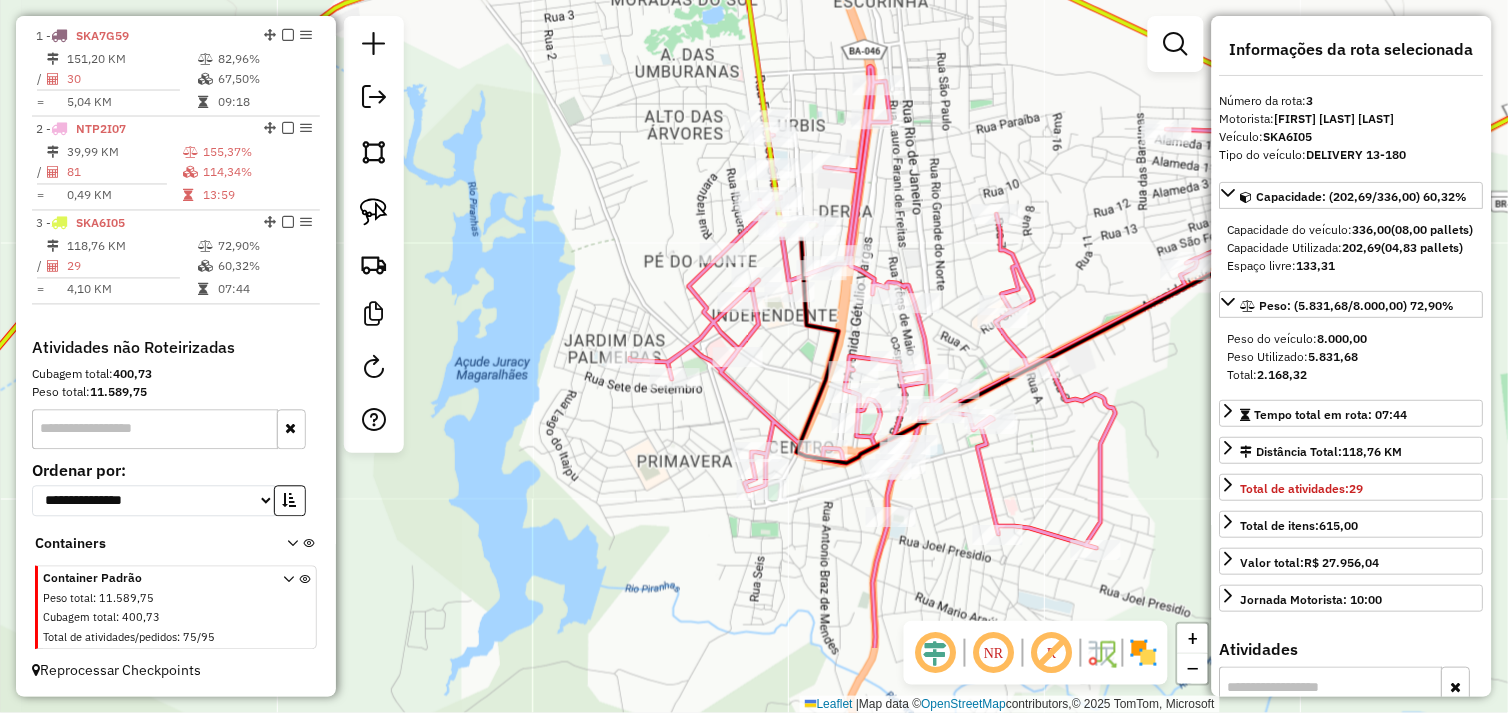 drag, startPoint x: 1061, startPoint y: 362, endPoint x: 937, endPoint y: 216, distance: 191.55156 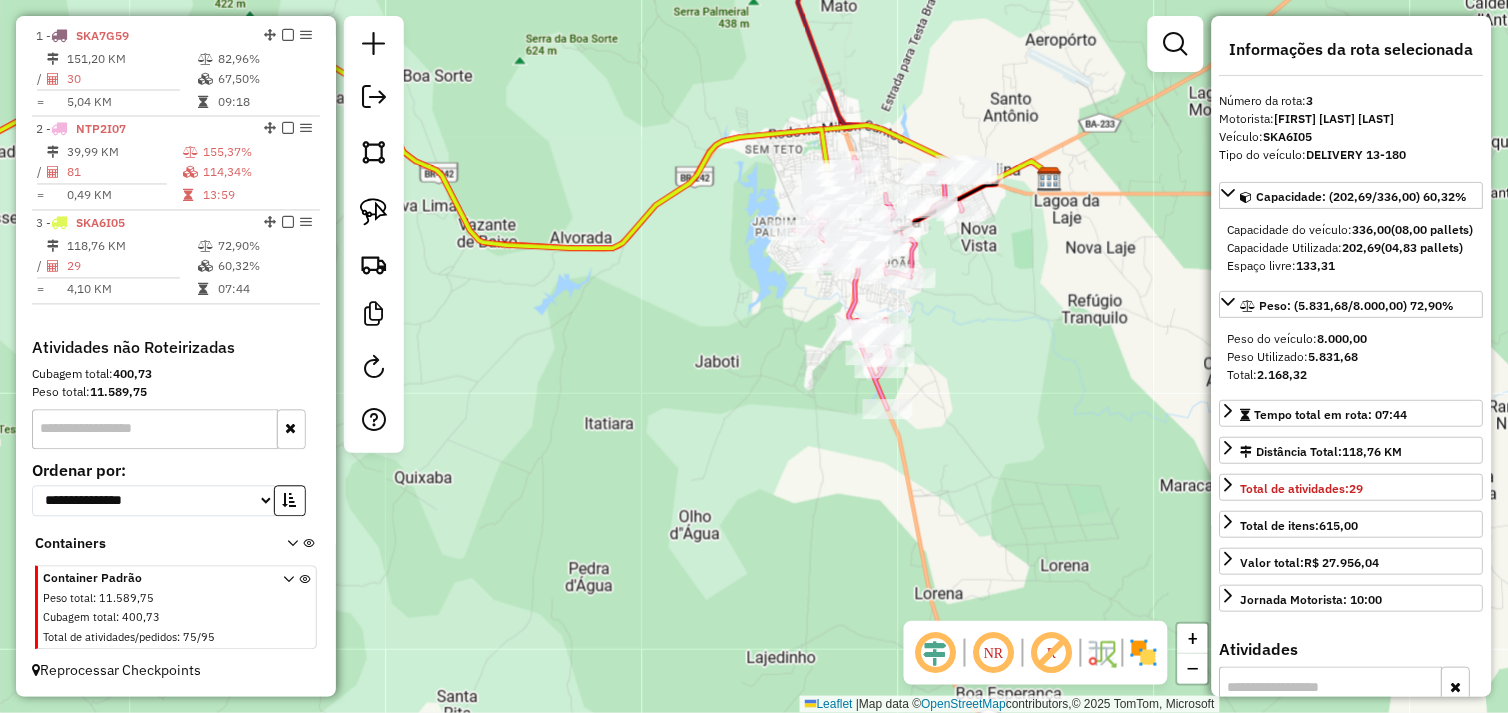 drag, startPoint x: 986, startPoint y: 435, endPoint x: 855, endPoint y: 366, distance: 148.06079 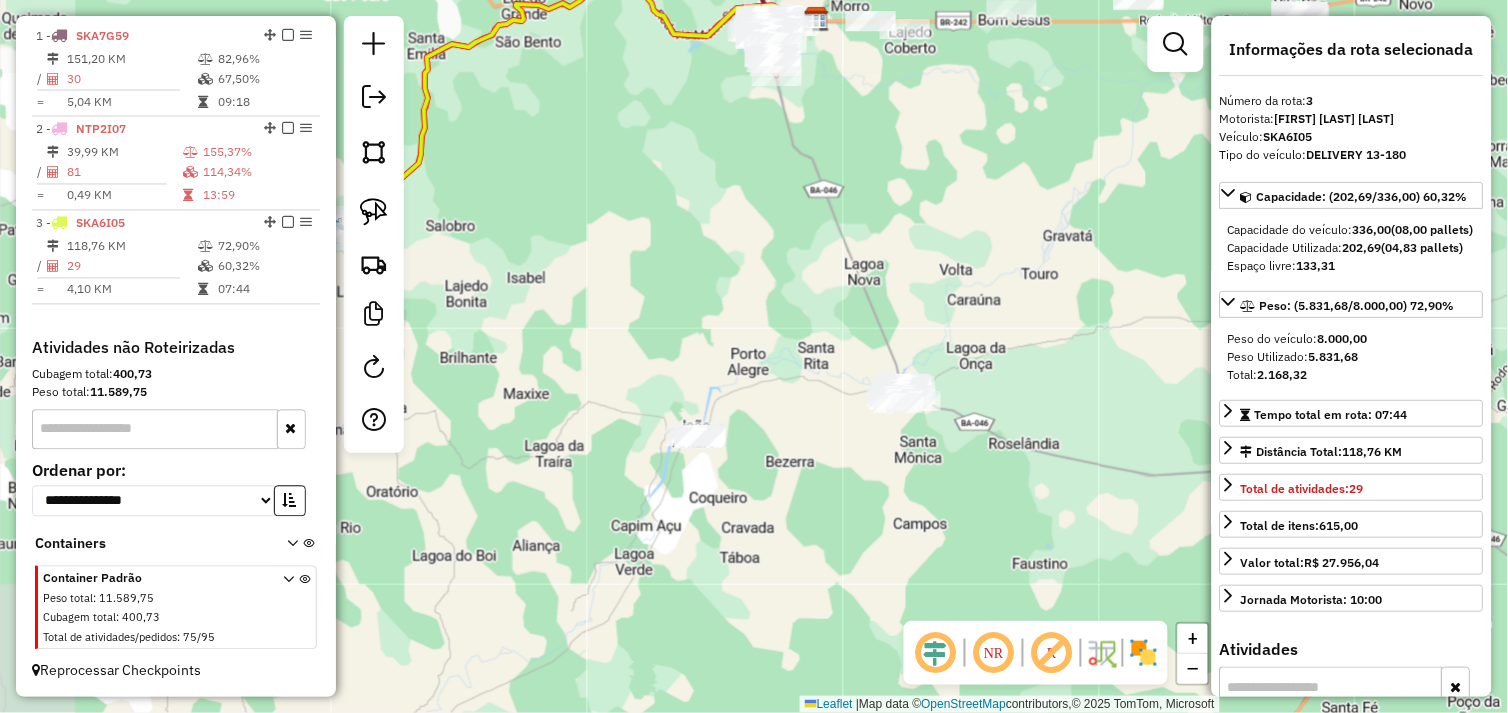 drag, startPoint x: 920, startPoint y: 352, endPoint x: 957, endPoint y: 128, distance: 227.03523 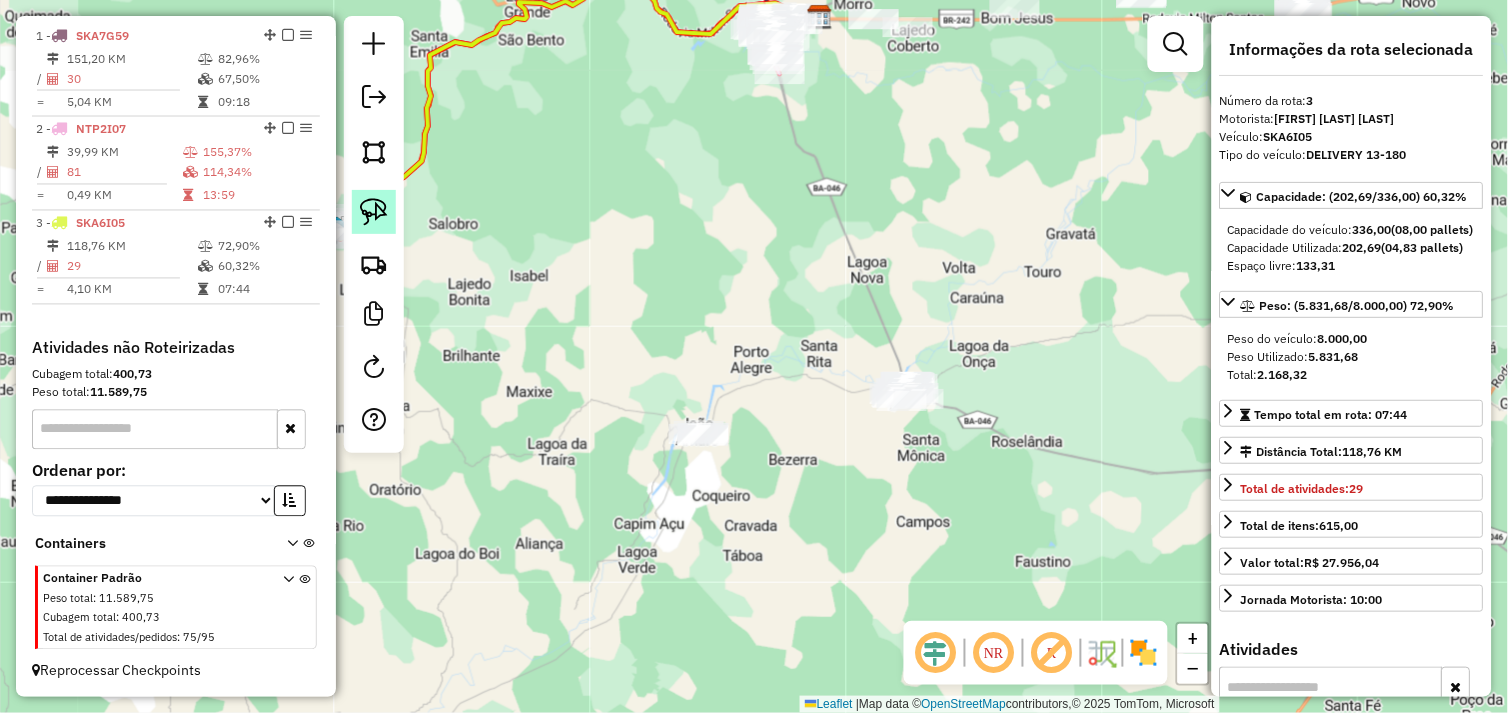 click 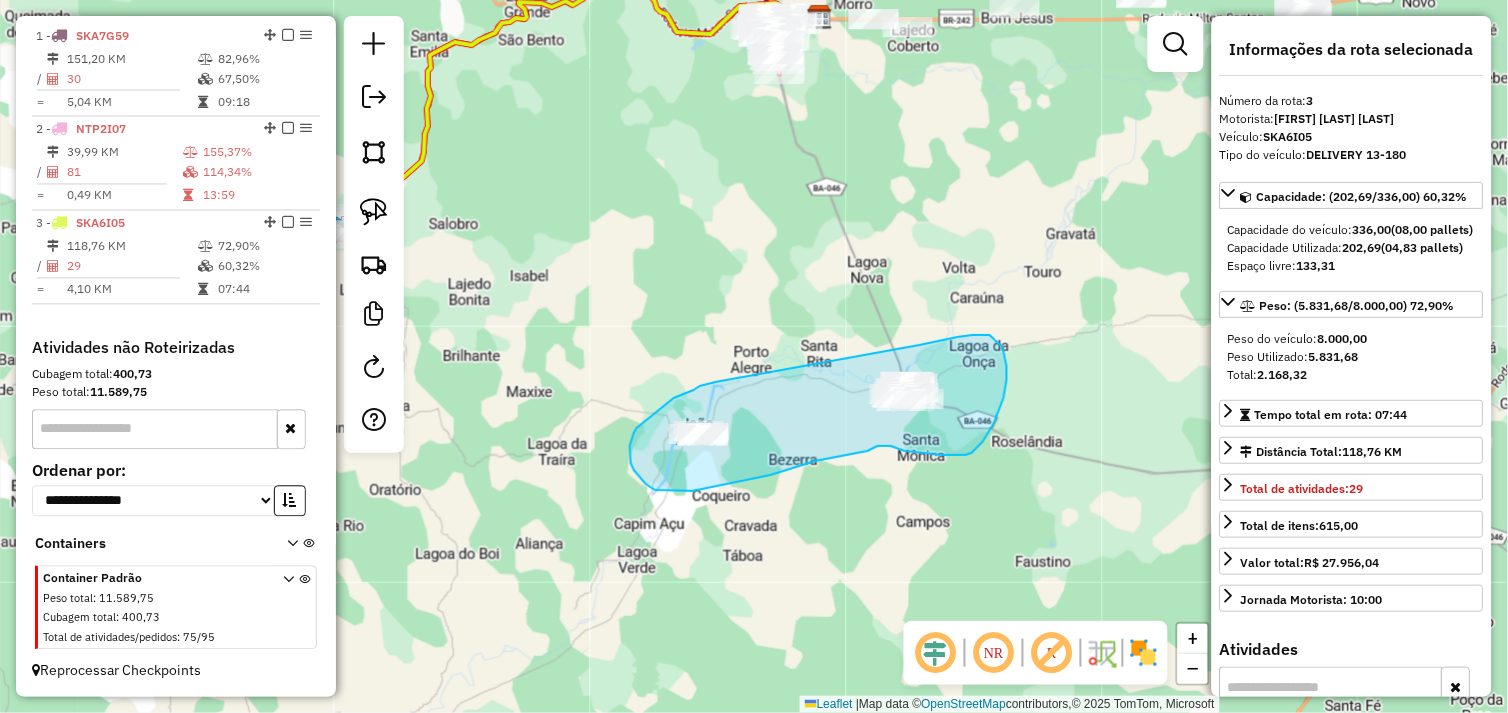 drag, startPoint x: 705, startPoint y: 385, endPoint x: 920, endPoint y: 345, distance: 218.68927 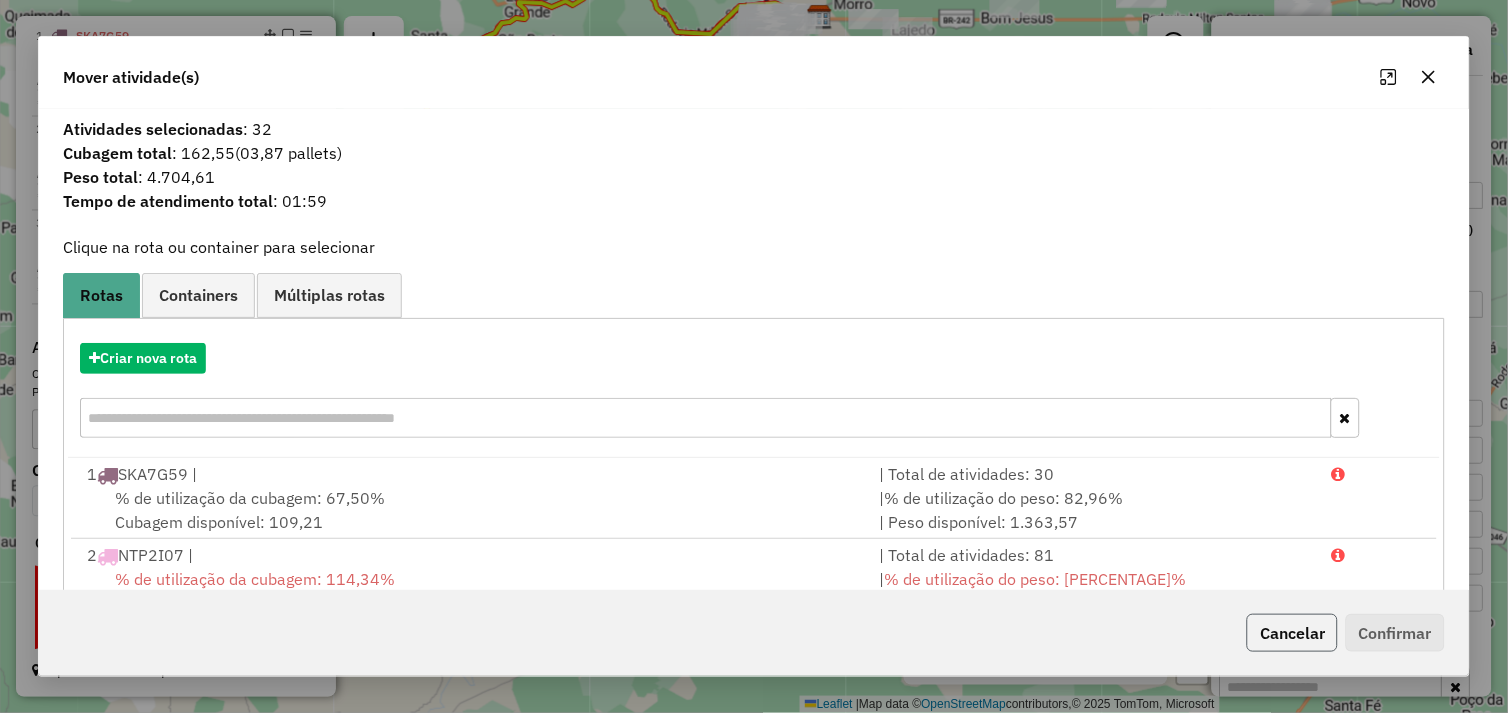 click on "Cancelar" 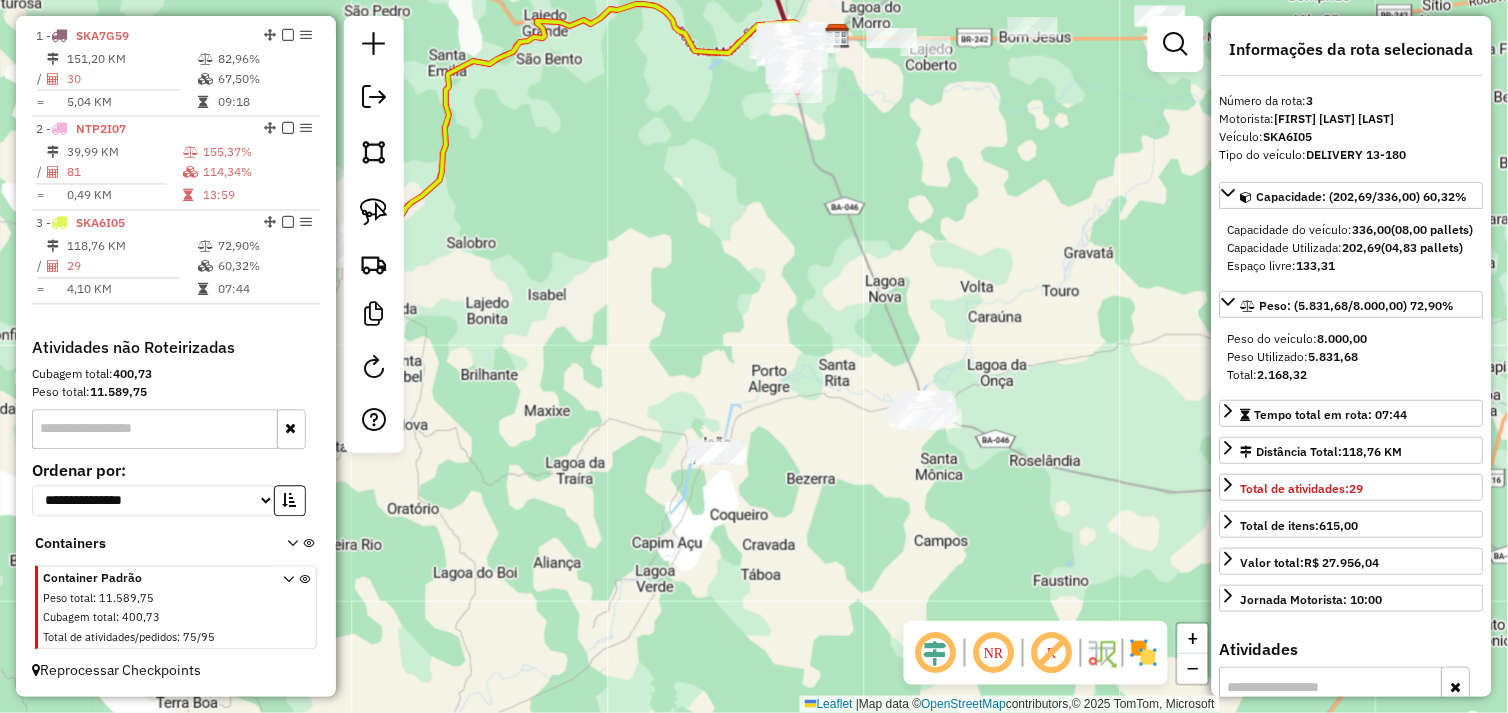 drag, startPoint x: 921, startPoint y: 502, endPoint x: 913, endPoint y: 530, distance: 29.12044 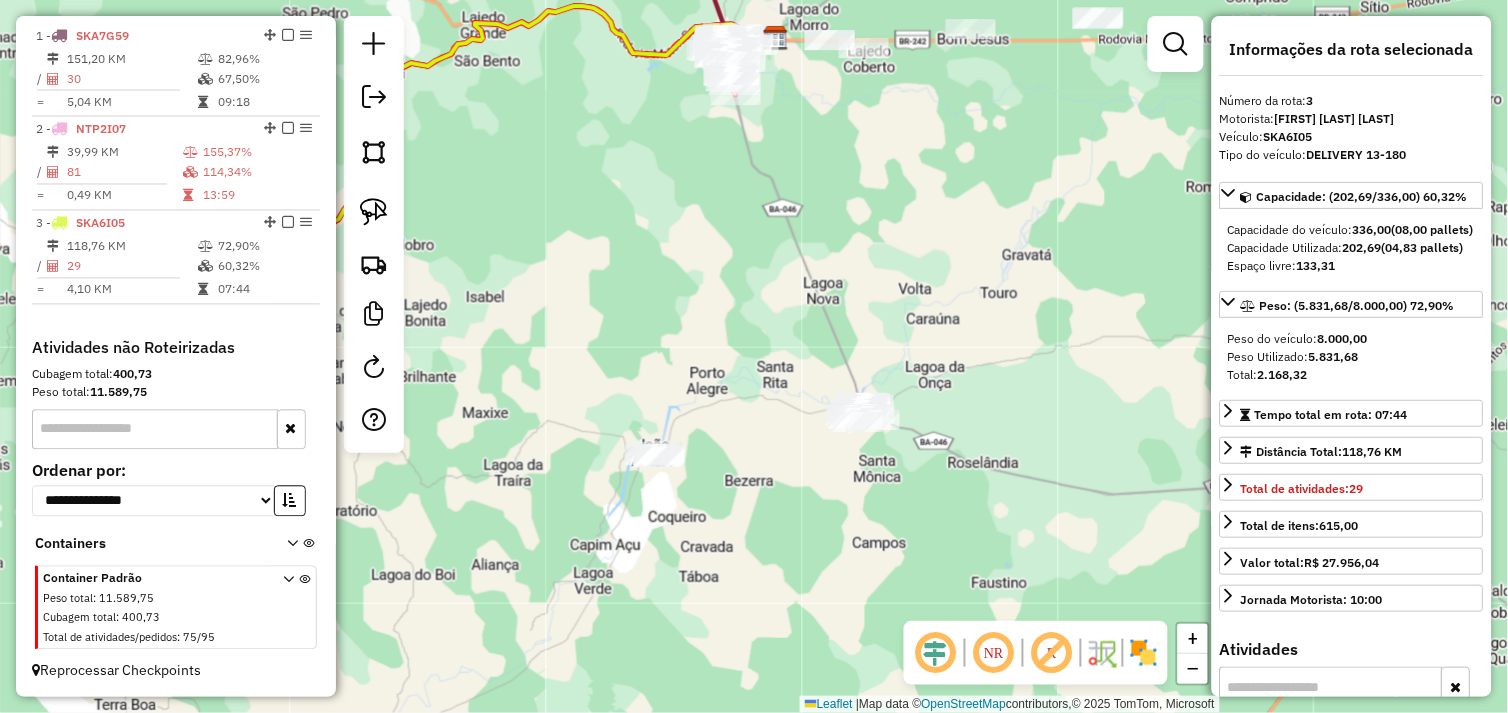 drag, startPoint x: 1046, startPoint y: 326, endPoint x: 984, endPoint y: 328, distance: 62.03225 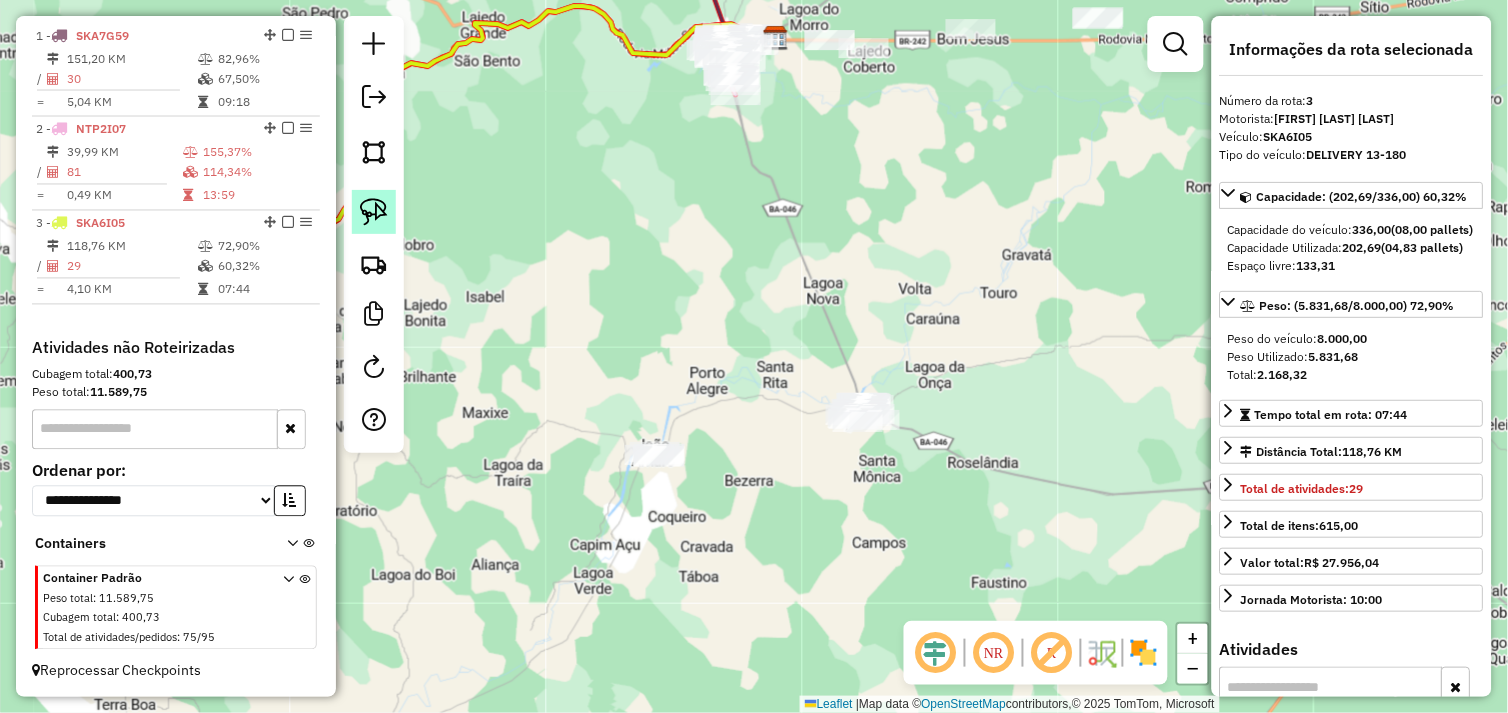 click 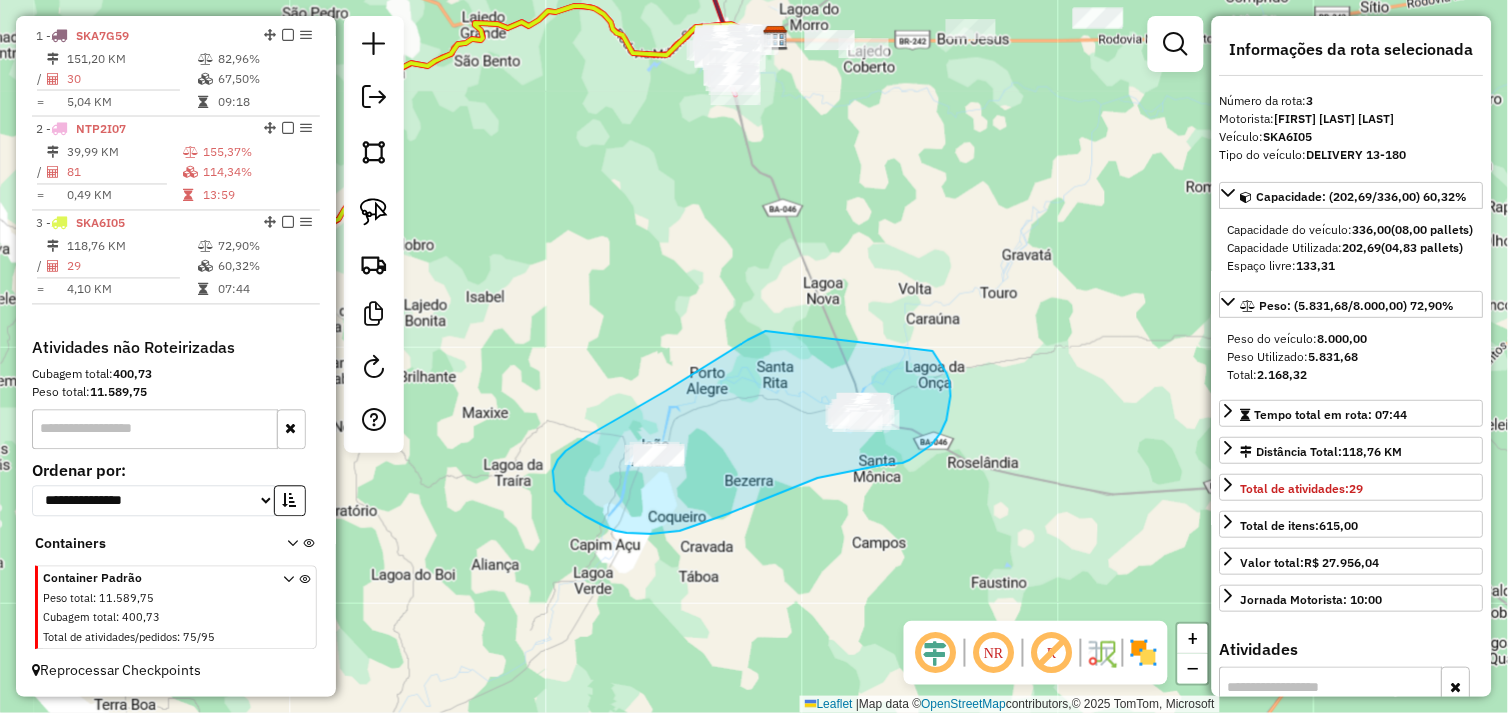 drag, startPoint x: 725, startPoint y: 355, endPoint x: 933, endPoint y: 351, distance: 208.03845 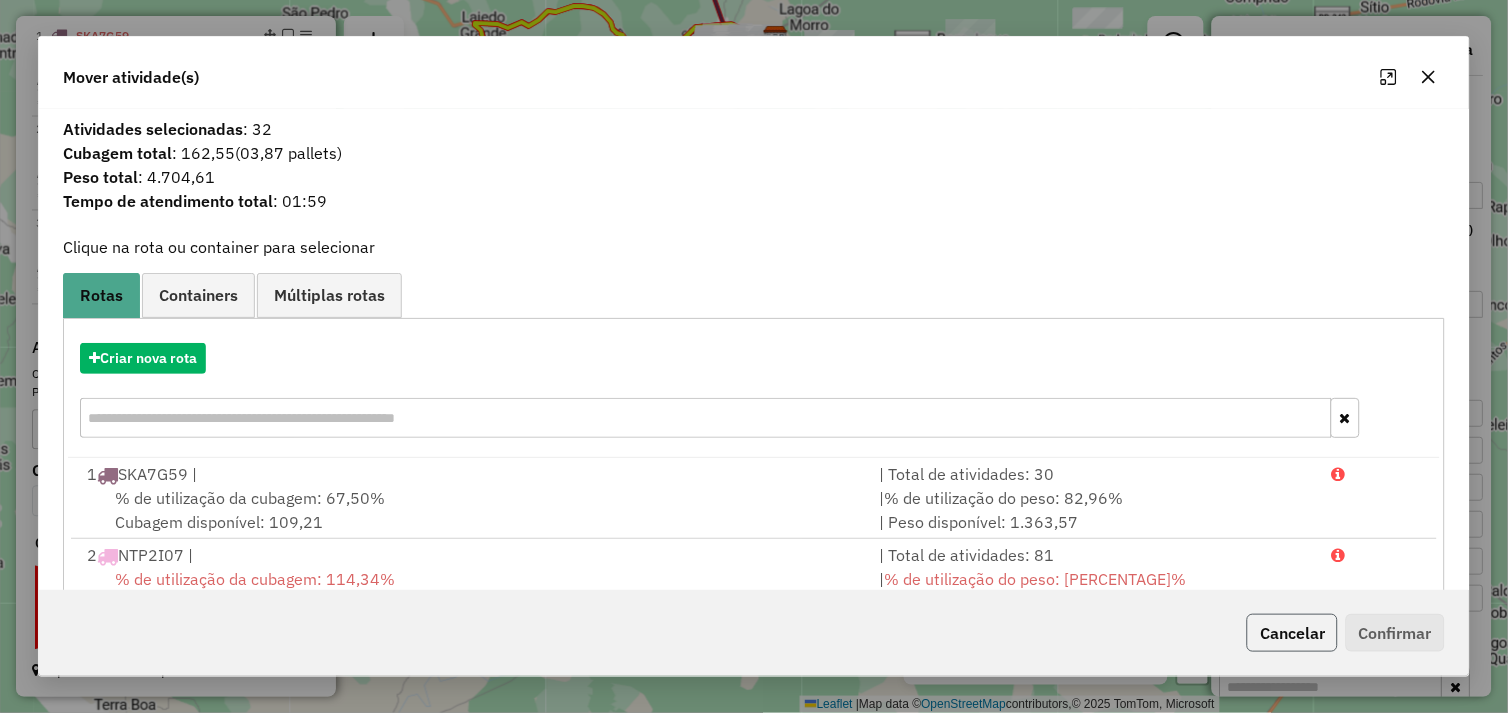 click on "Cancelar" 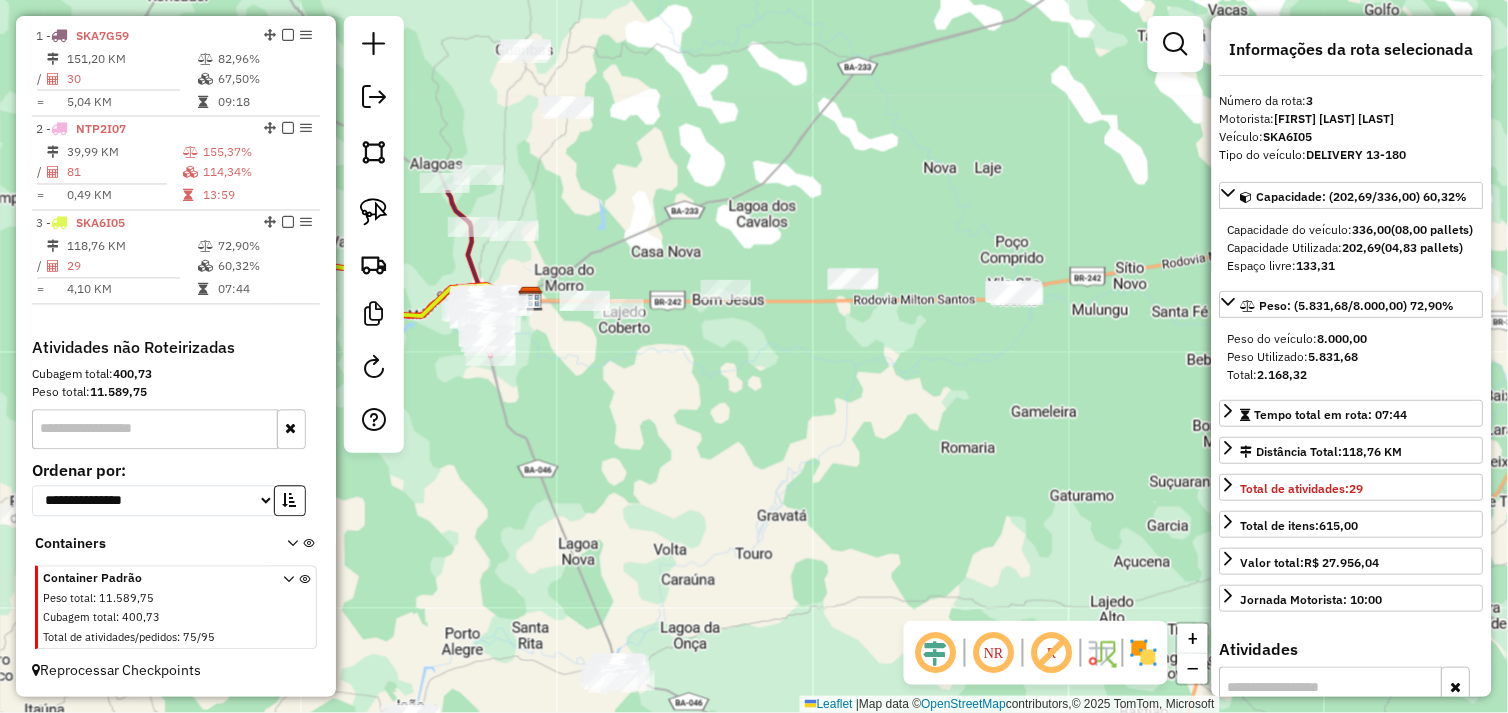 drag, startPoint x: 1102, startPoint y: 273, endPoint x: 864, endPoint y: 531, distance: 351.00998 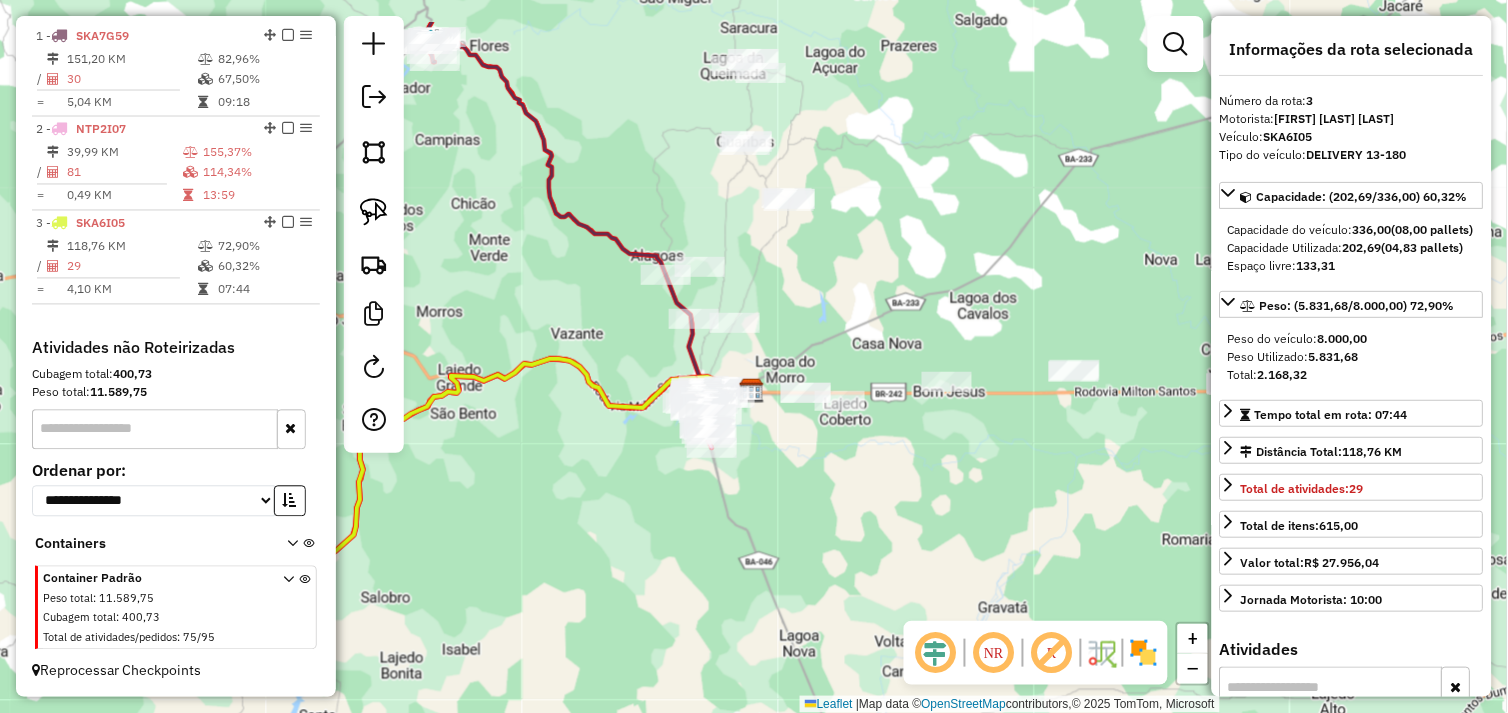 drag, startPoint x: 940, startPoint y: 463, endPoint x: 1048, endPoint y: 501, distance: 114.49017 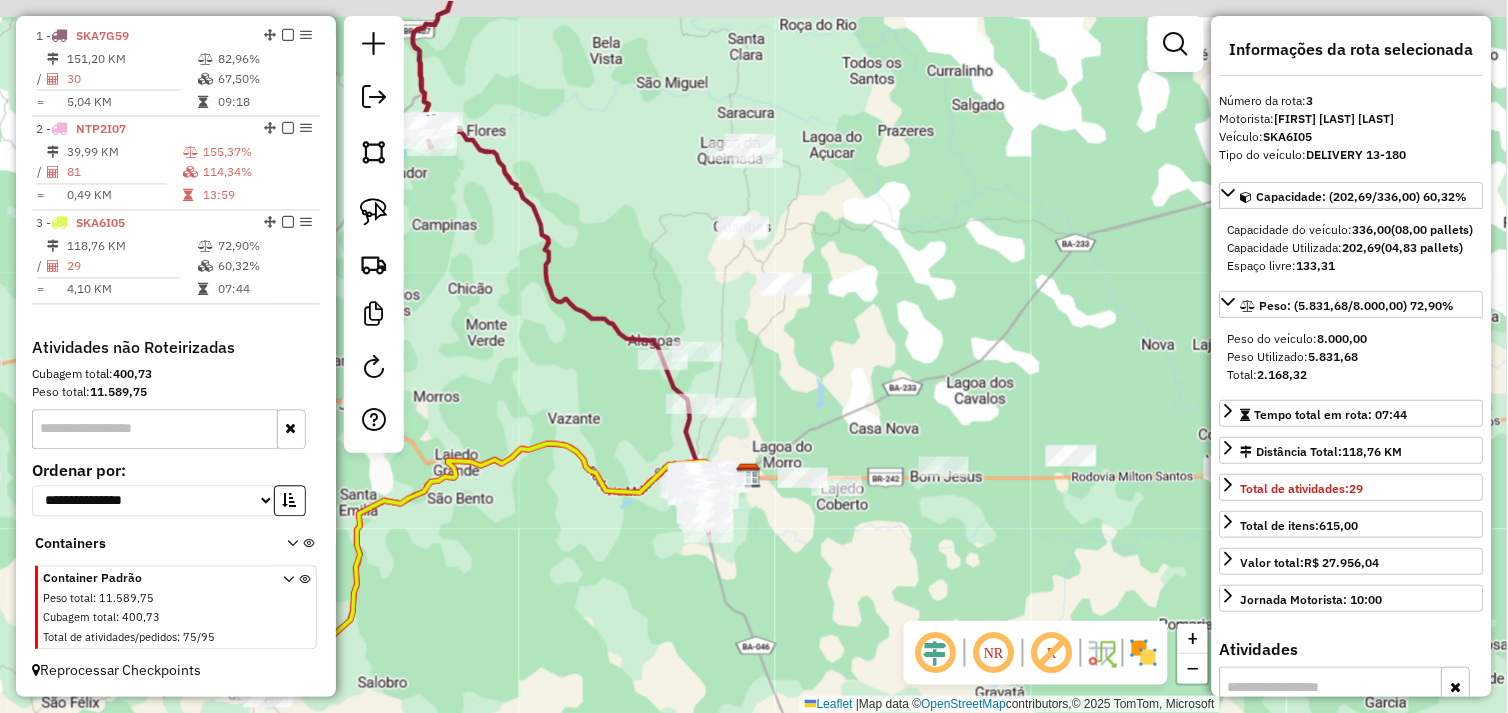 drag, startPoint x: 908, startPoint y: 223, endPoint x: 830, endPoint y: 285, distance: 99.63935 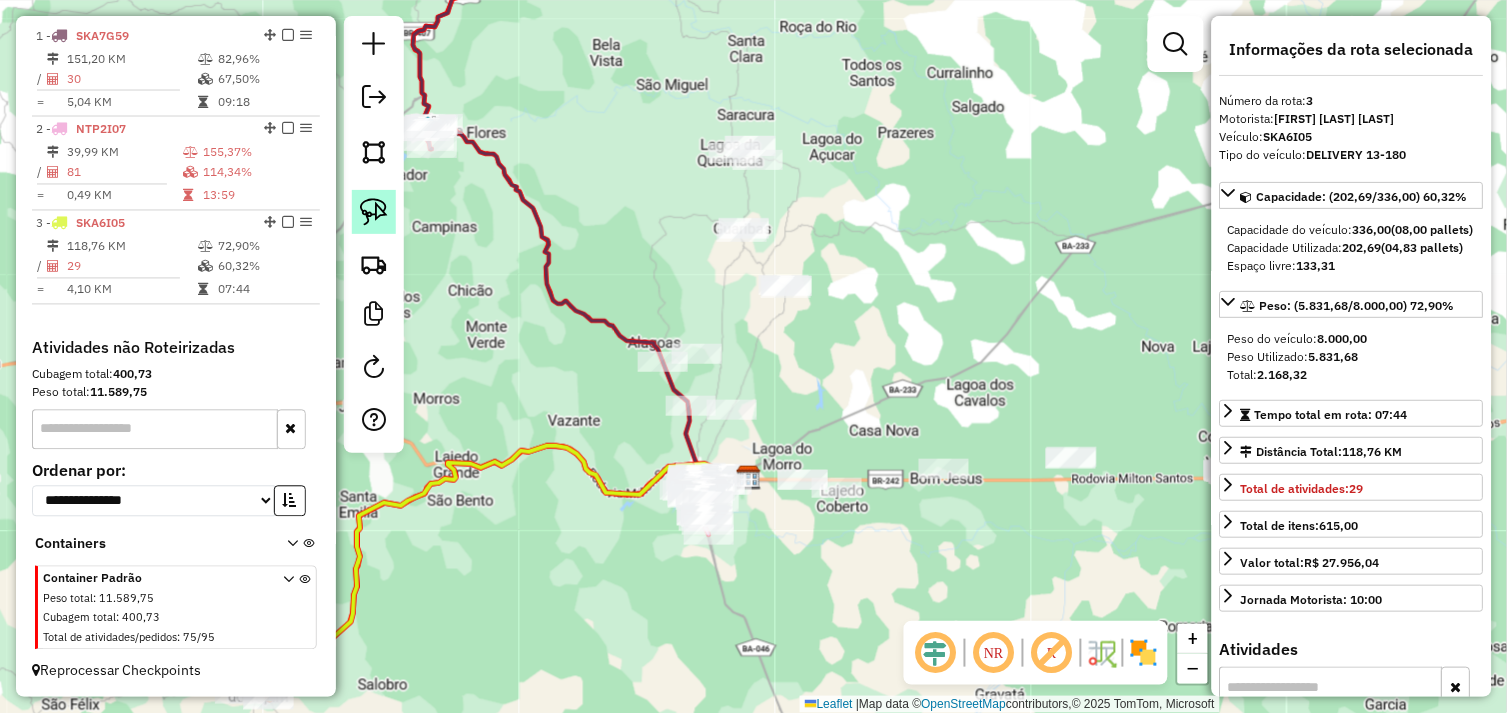 click 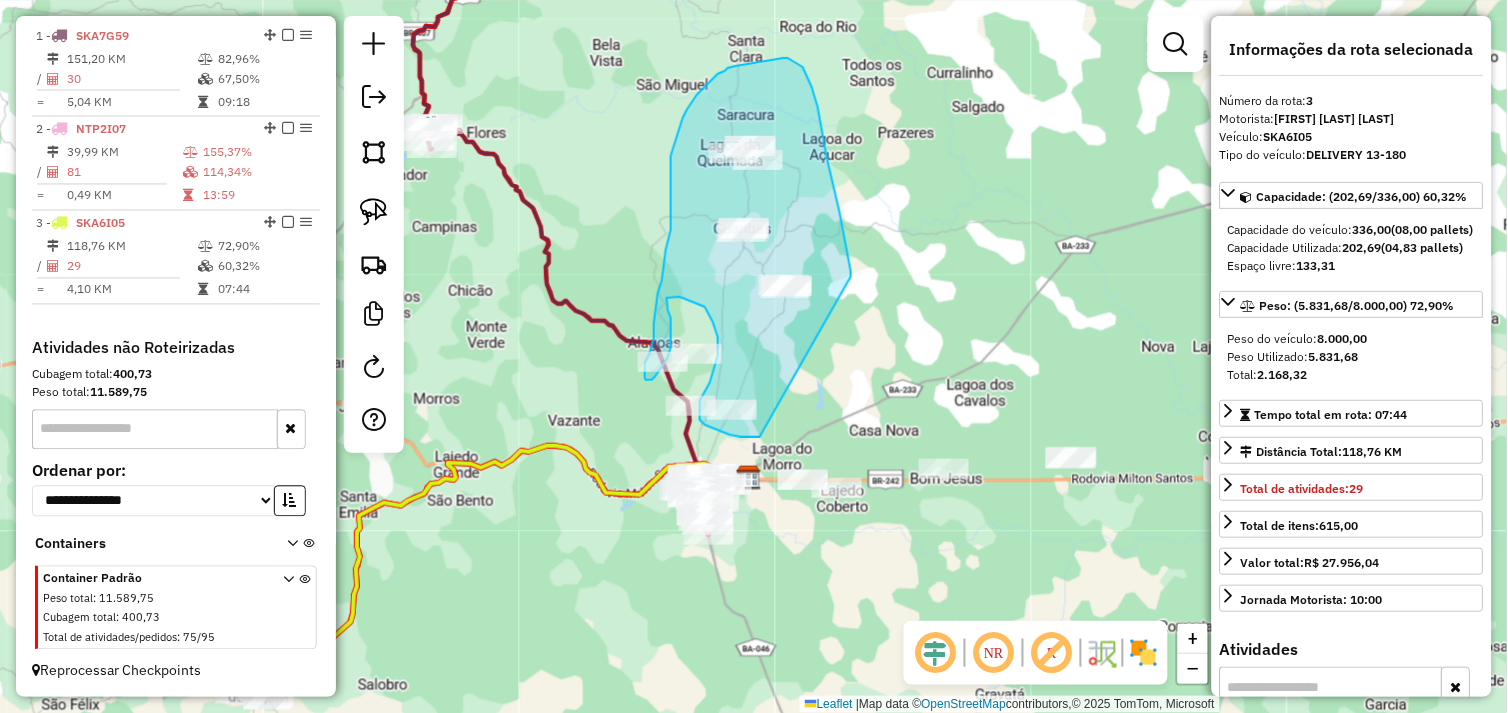 drag, startPoint x: 843, startPoint y: 230, endPoint x: 760, endPoint y: 437, distance: 223.02017 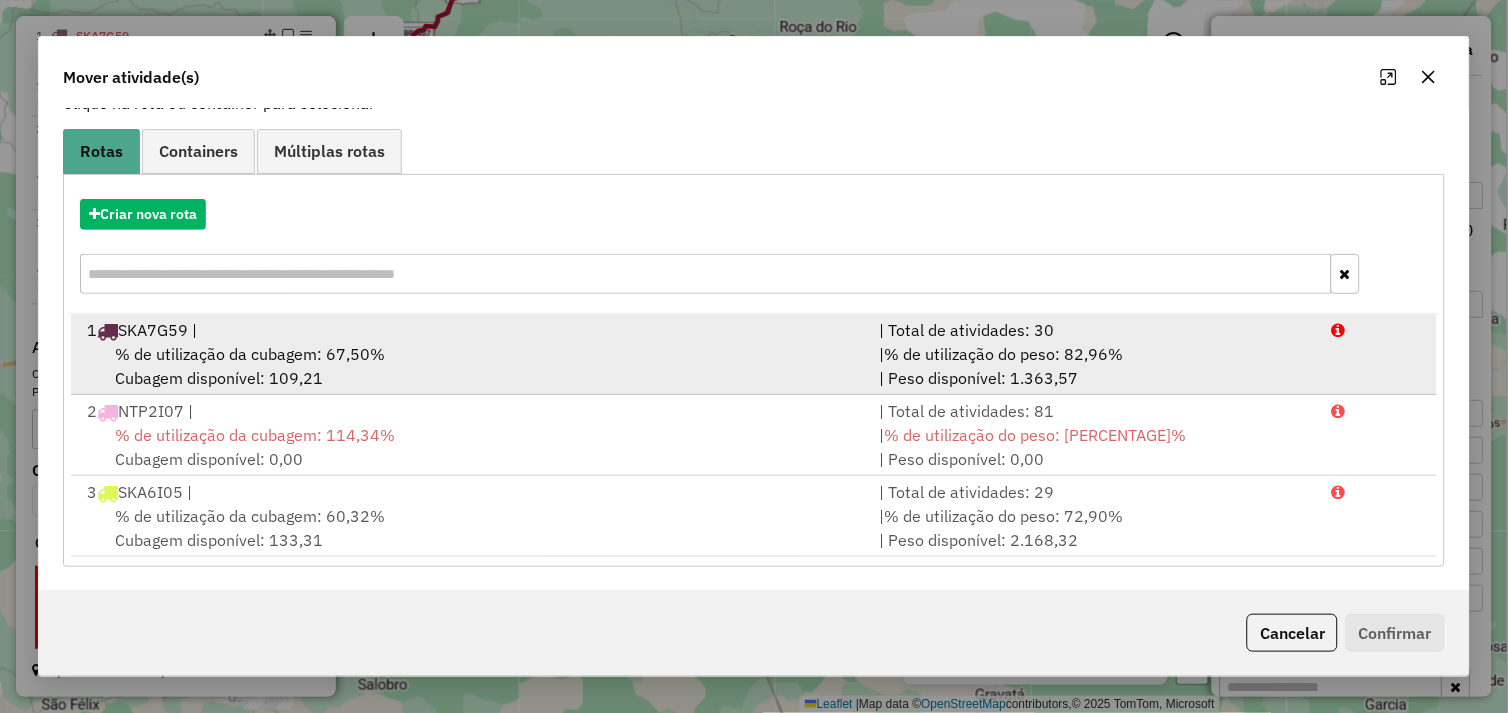 scroll, scrollTop: 145, scrollLeft: 0, axis: vertical 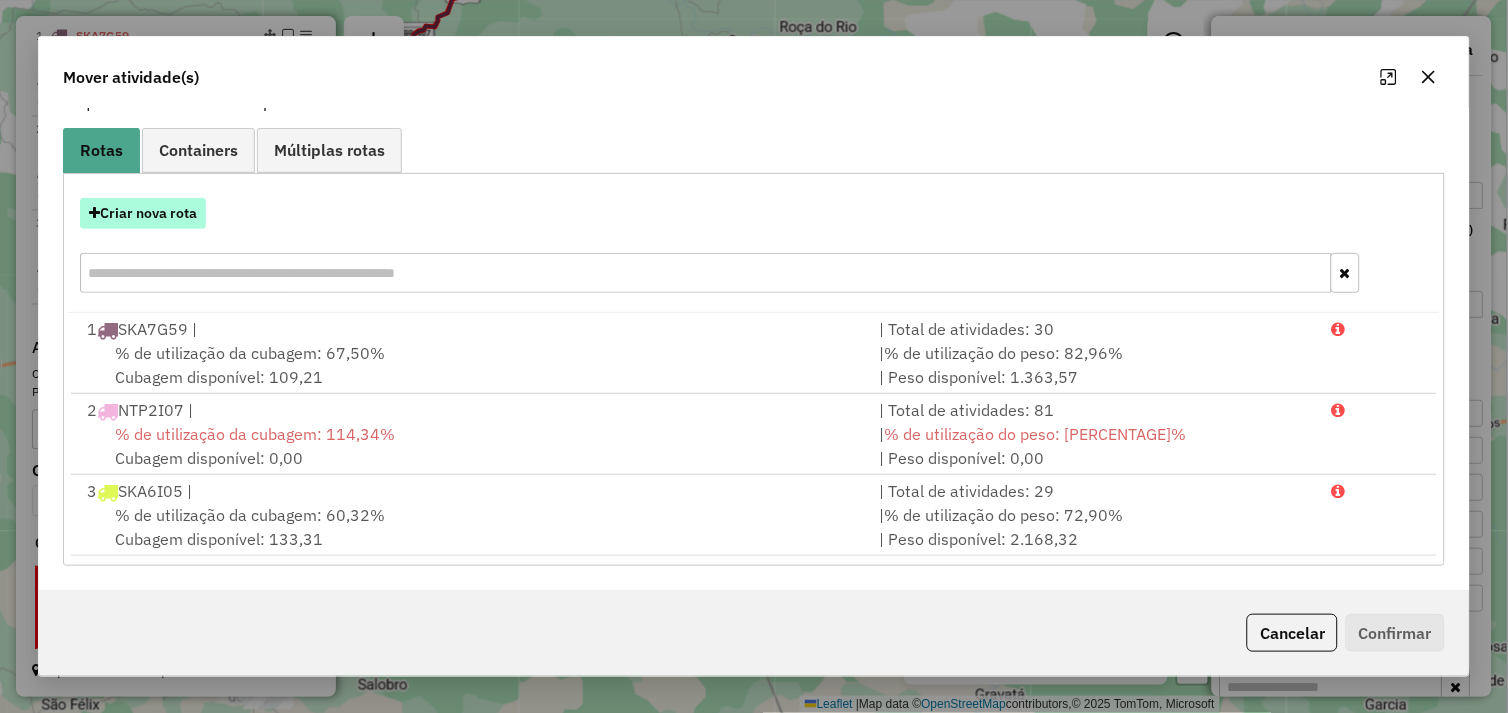 click on "Criar nova rota" at bounding box center [143, 213] 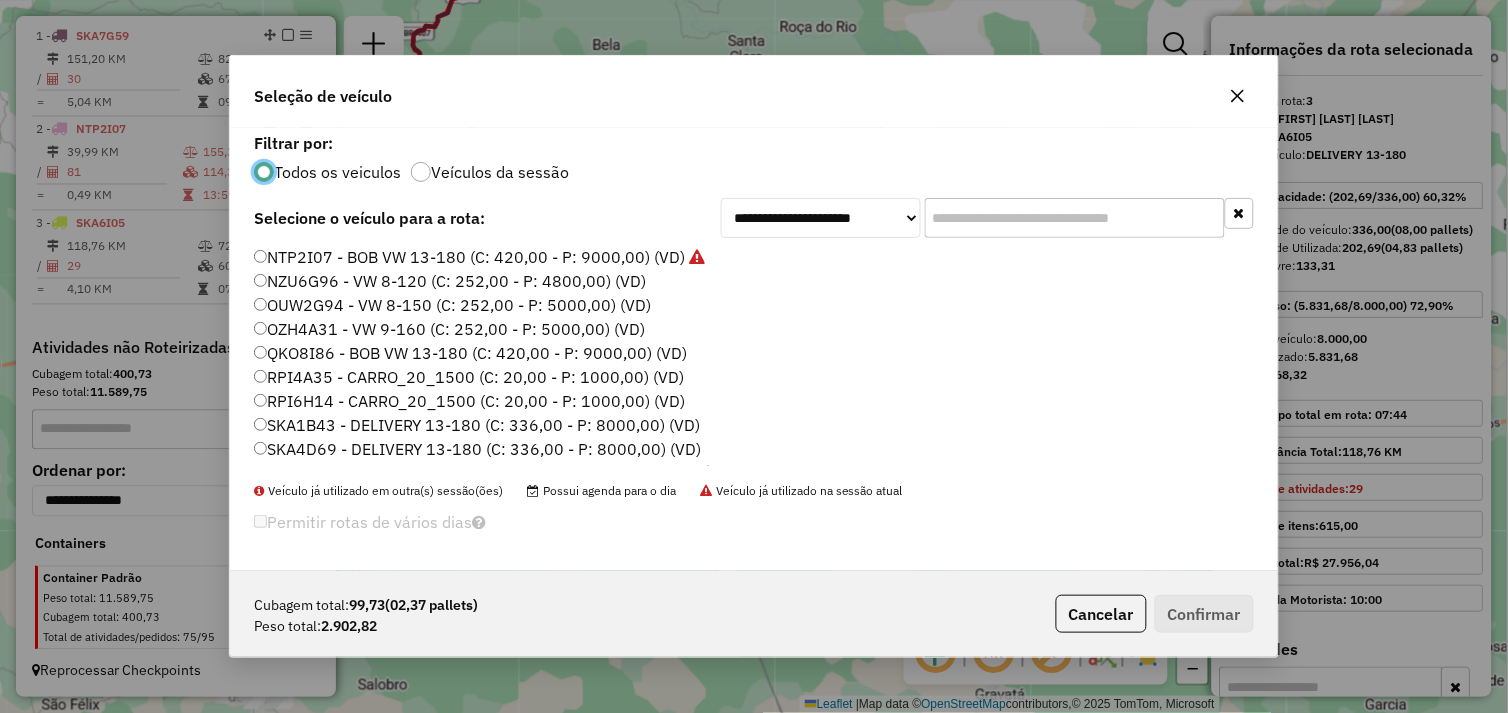 scroll, scrollTop: 11, scrollLeft: 5, axis: both 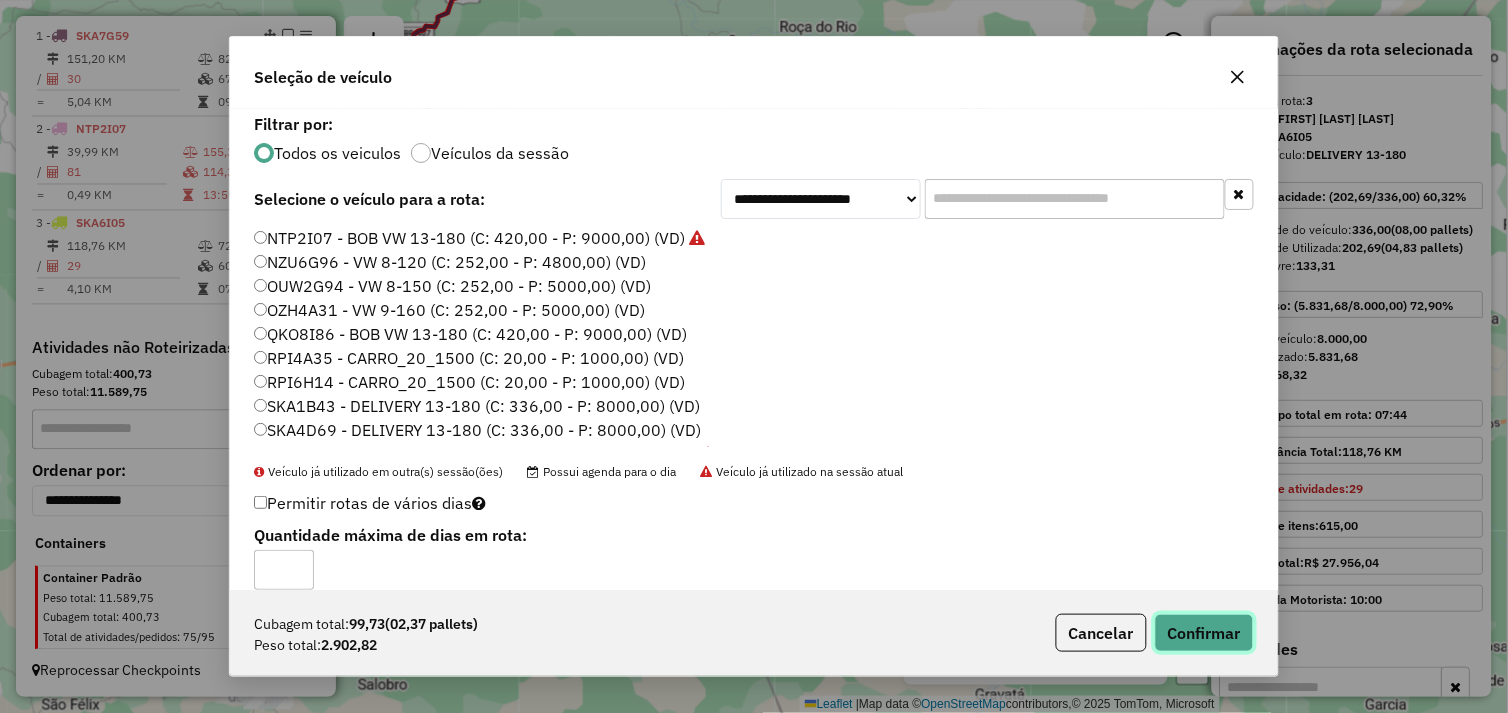 click on "Confirmar" 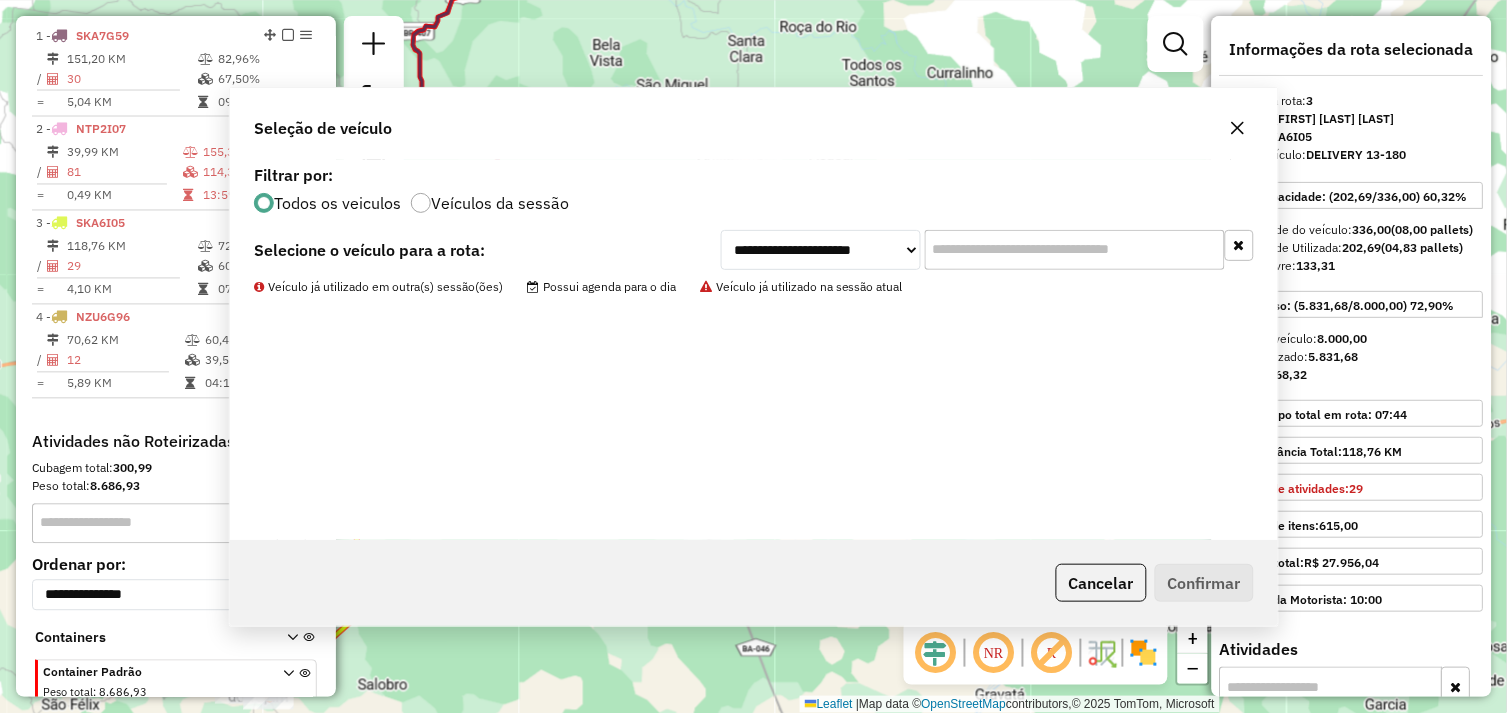 scroll, scrollTop: 836, scrollLeft: 0, axis: vertical 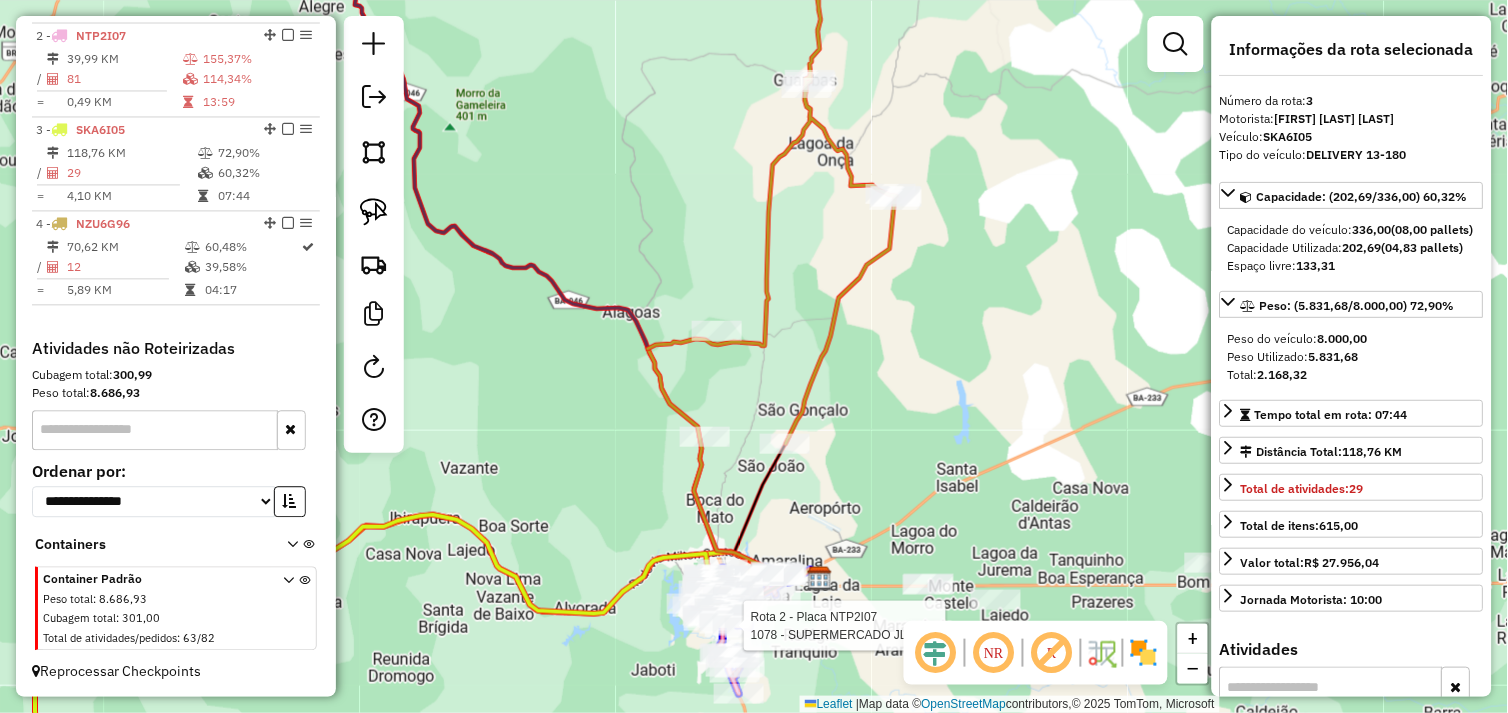 click 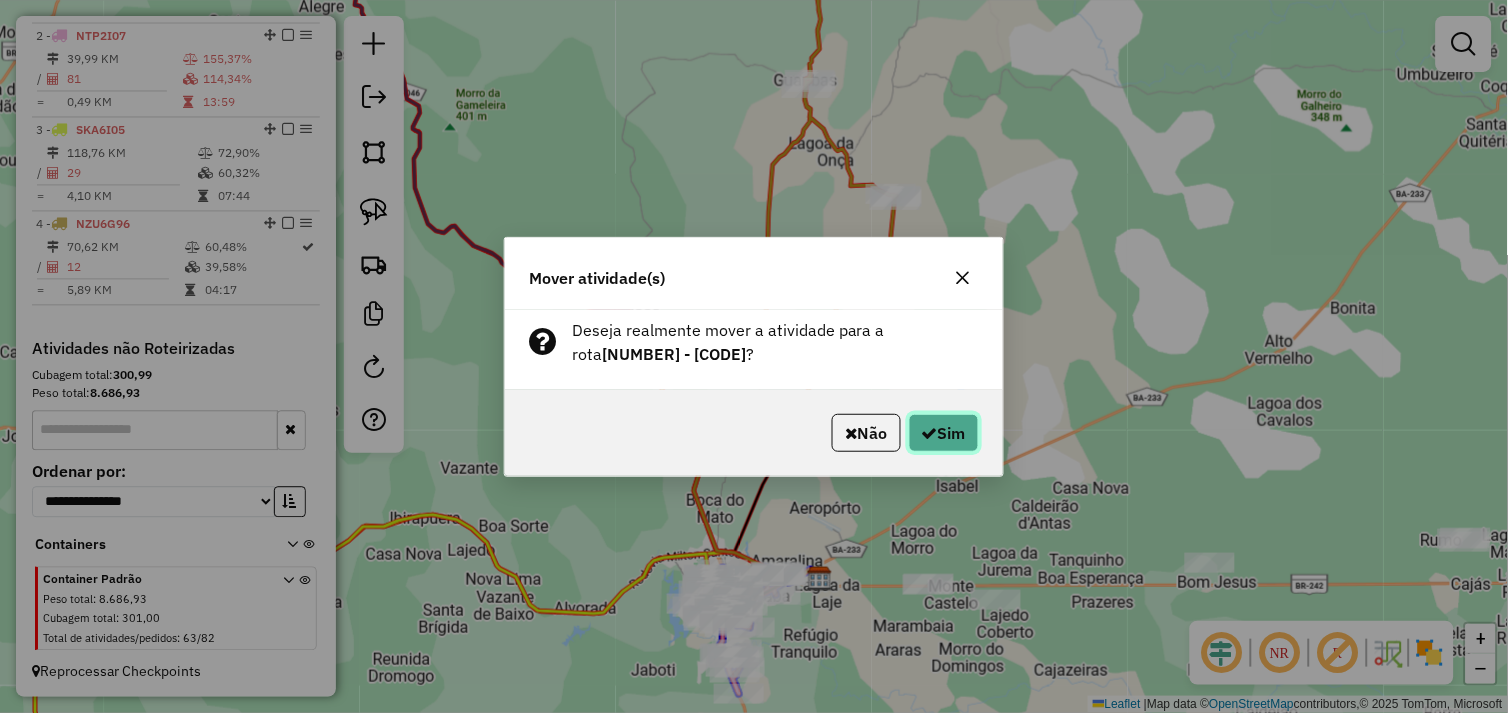 click on "Sim" 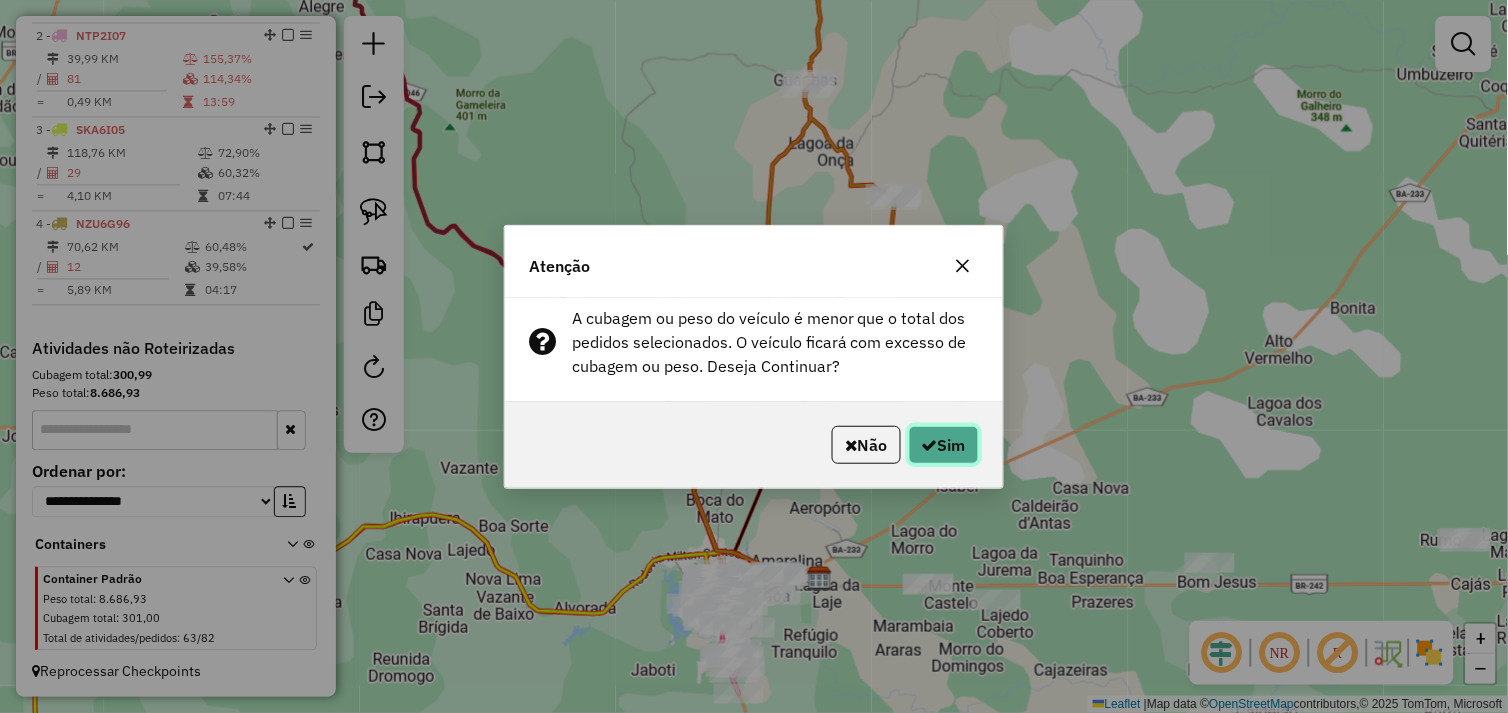click on "Sim" 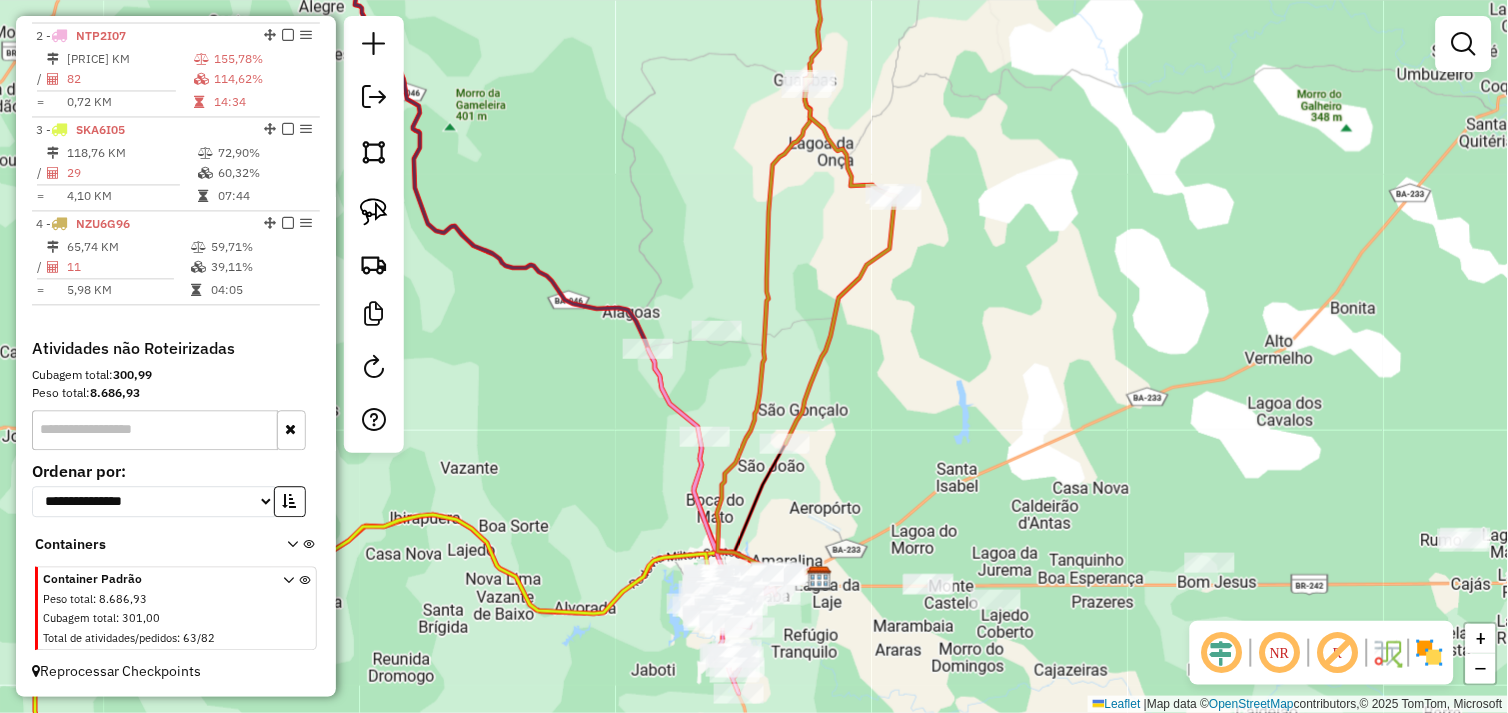 click 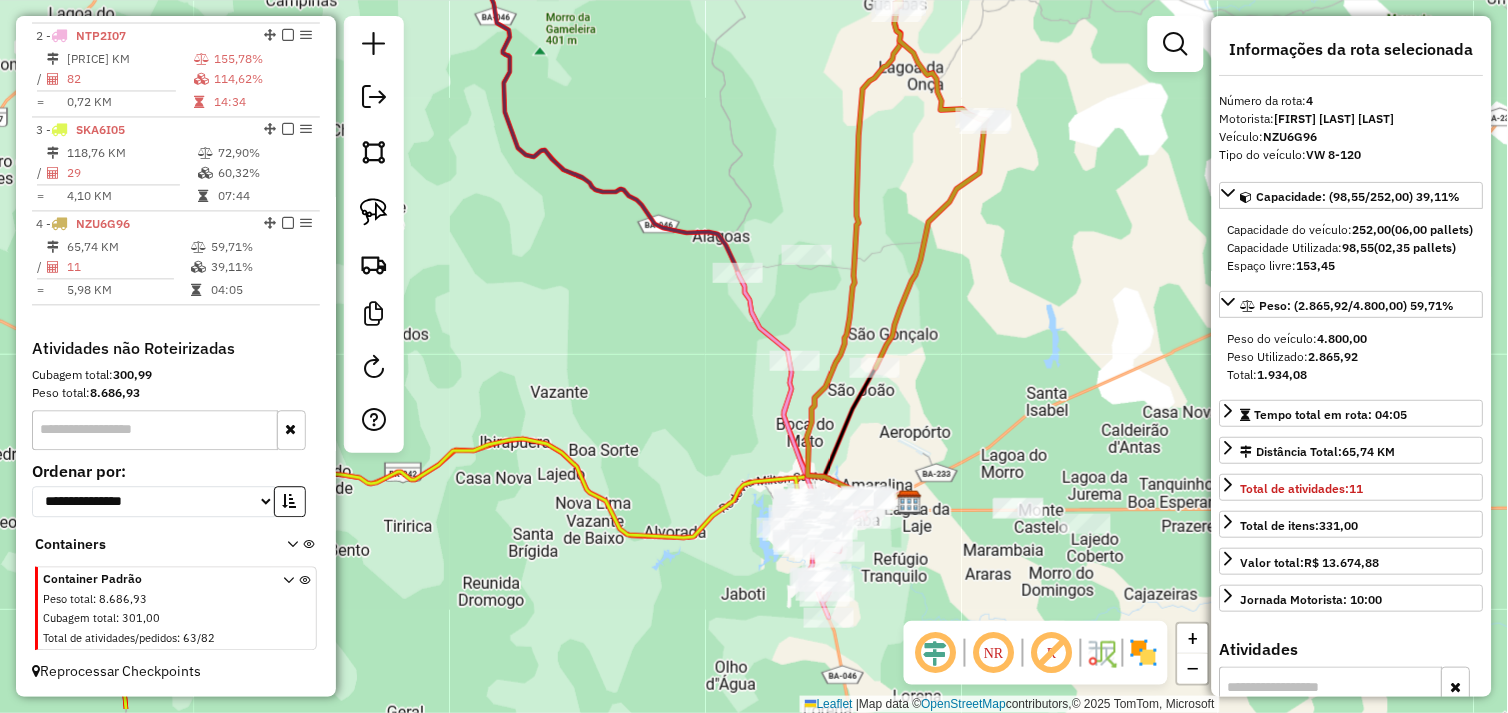 drag, startPoint x: 895, startPoint y: 412, endPoint x: 985, endPoint y: 336, distance: 117.79643 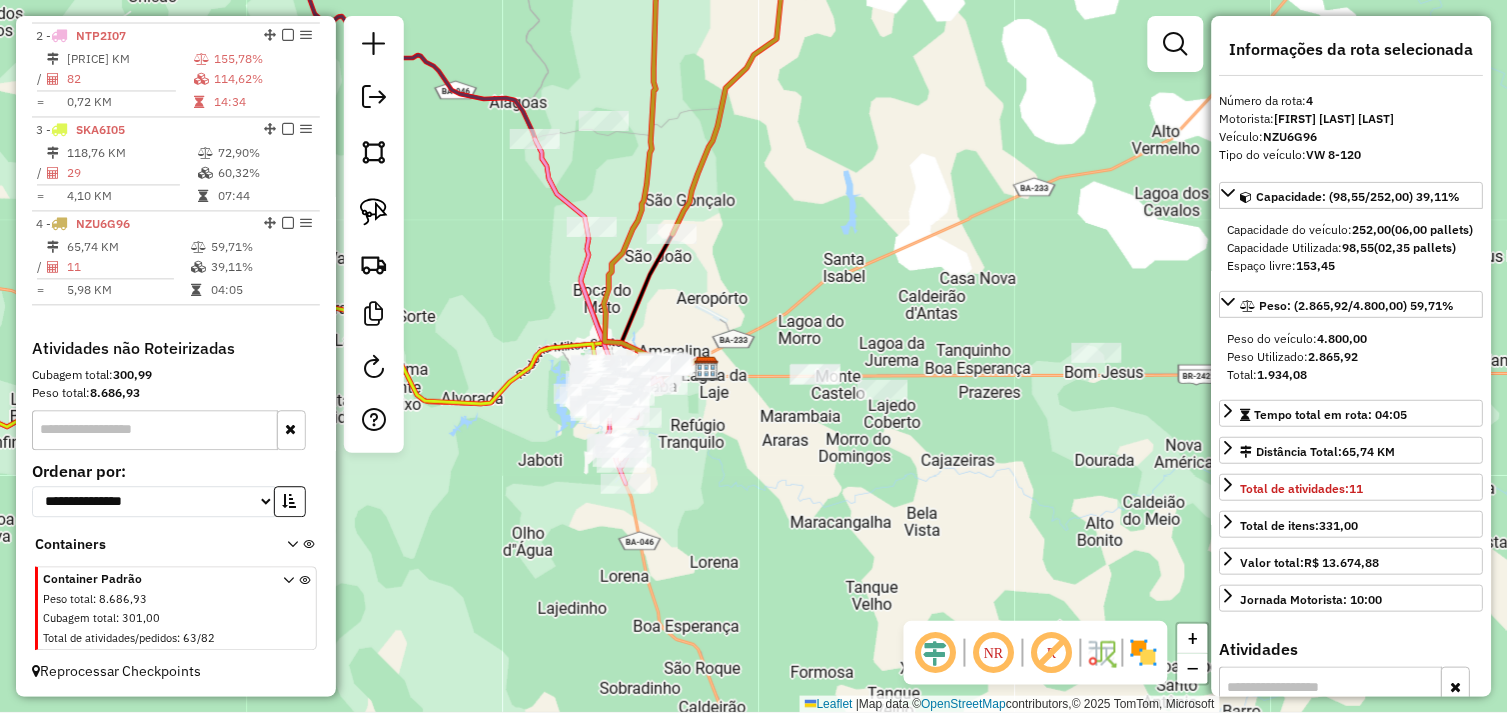 drag, startPoint x: 975, startPoint y: 430, endPoint x: 814, endPoint y: 324, distance: 192.7615 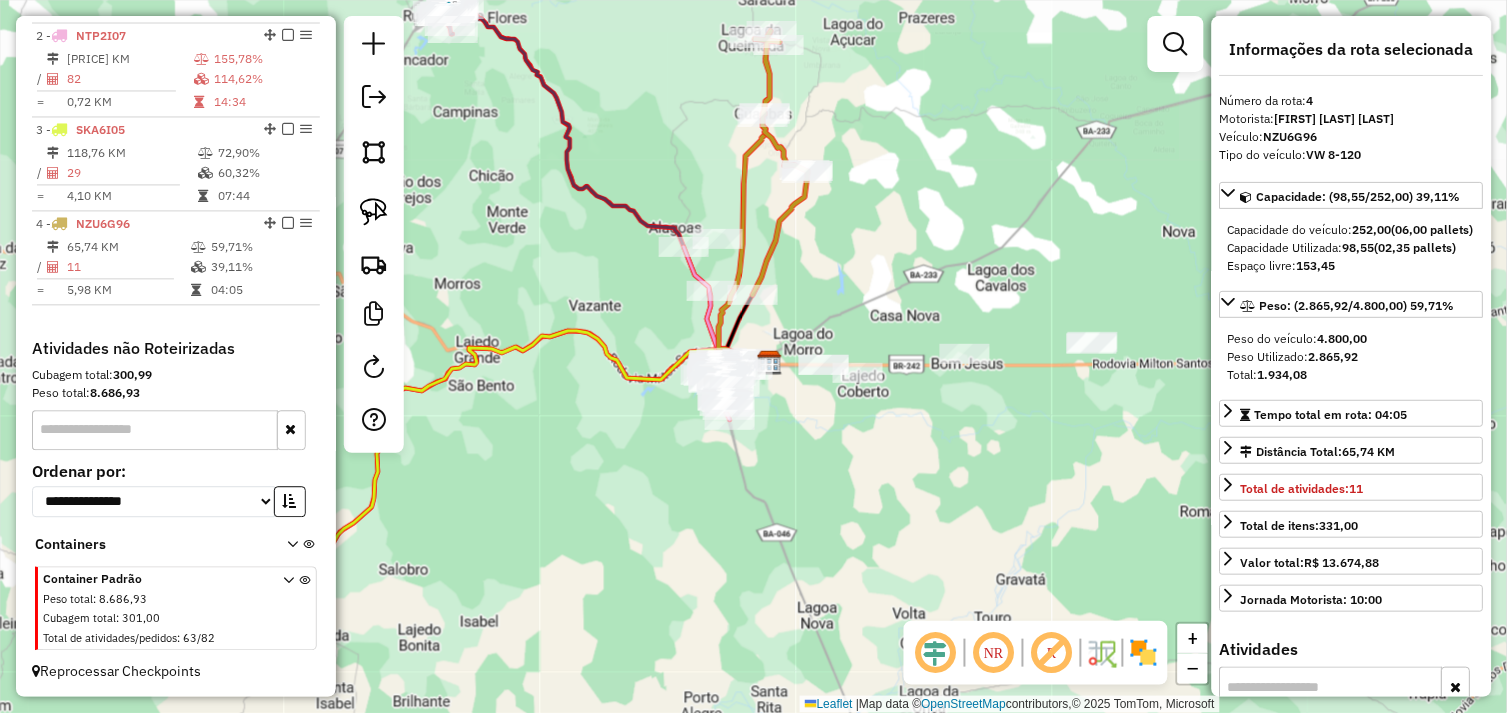 click on "Janela de atendimento Grade de atendimento Capacidade Transportadoras Veículos Cliente Pedidos  Rotas Selecione os dias de semana para filtrar as janelas de atendimento  Seg   Ter   Qua   Qui   Sex   Sáb   Dom  Informe o período da janela de atendimento: De: Até:  Filtrar exatamente a janela do cliente  Considerar janela de atendimento padrão  Selecione os dias de semana para filtrar as grades de atendimento  Seg   Ter   Qua   Qui   Sex   Sáb   Dom   Considerar clientes sem dia de atendimento cadastrado  Clientes fora do dia de atendimento selecionado Filtrar as atividades entre os valores definidos abaixo:  Peso mínimo:   Peso máximo:   Cubagem mínima:   Cubagem máxima:   De:   Até:  Filtrar as atividades entre o tempo de atendimento definido abaixo:  De:   Até:   Considerar capacidade total dos clientes não roteirizados Transportadora: Selecione um ou mais itens Tipo de veículo: Selecione um ou mais itens Veículo: Selecione um ou mais itens Motorista: Selecione um ou mais itens Nome: Rótulo:" 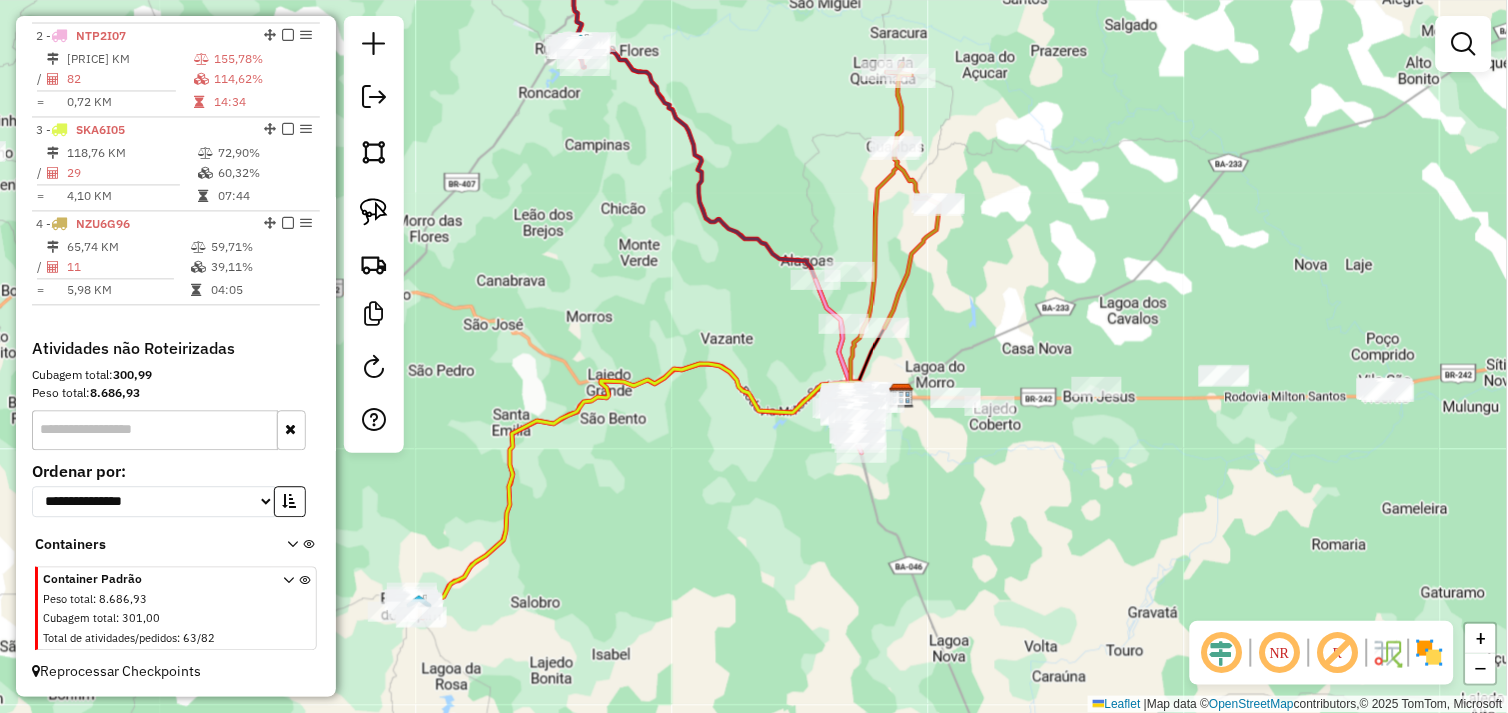 drag, startPoint x: 958, startPoint y: 485, endPoint x: 1091, endPoint y: 546, distance: 146.32156 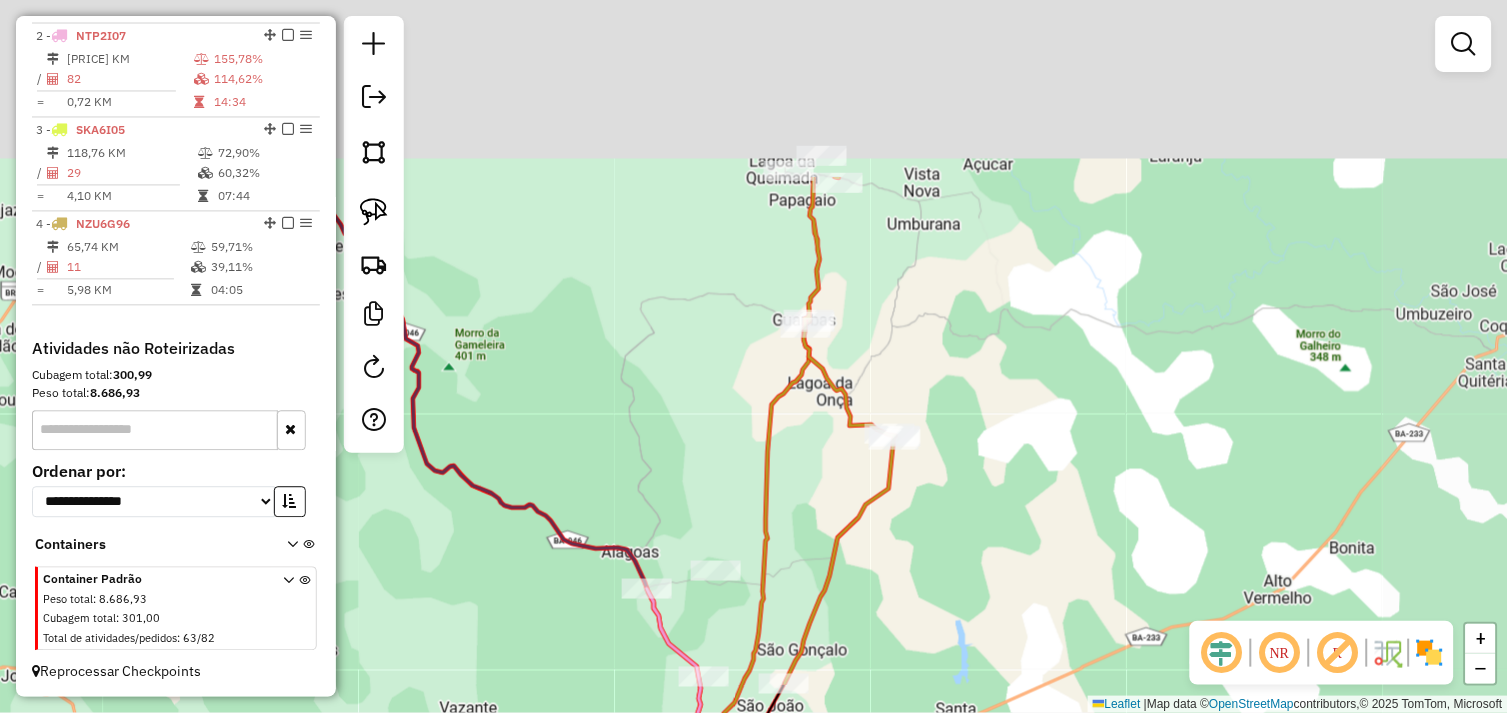 drag, startPoint x: 1107, startPoint y: 424, endPoint x: 978, endPoint y: 464, distance: 135.05925 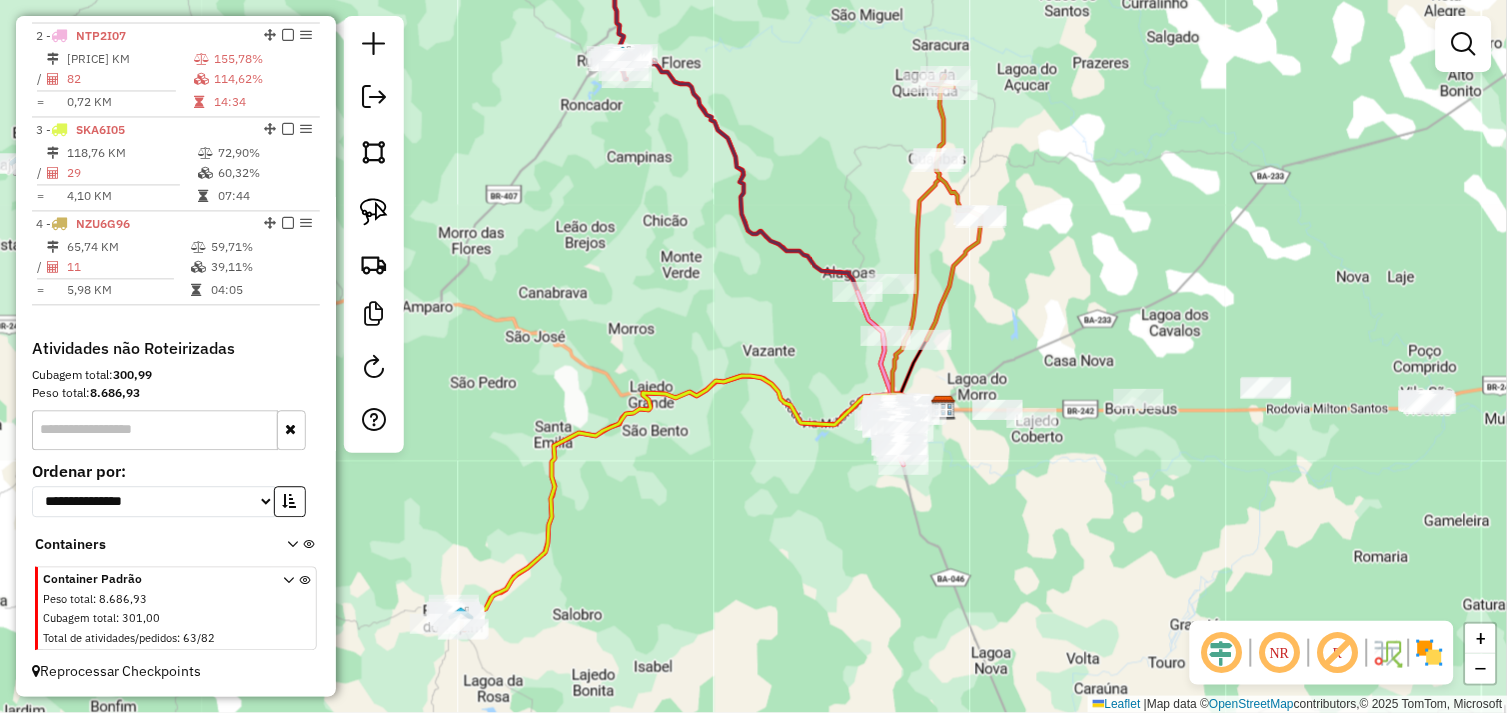 drag, startPoint x: 1021, startPoint y: 380, endPoint x: 1090, endPoint y: 245, distance: 151.61134 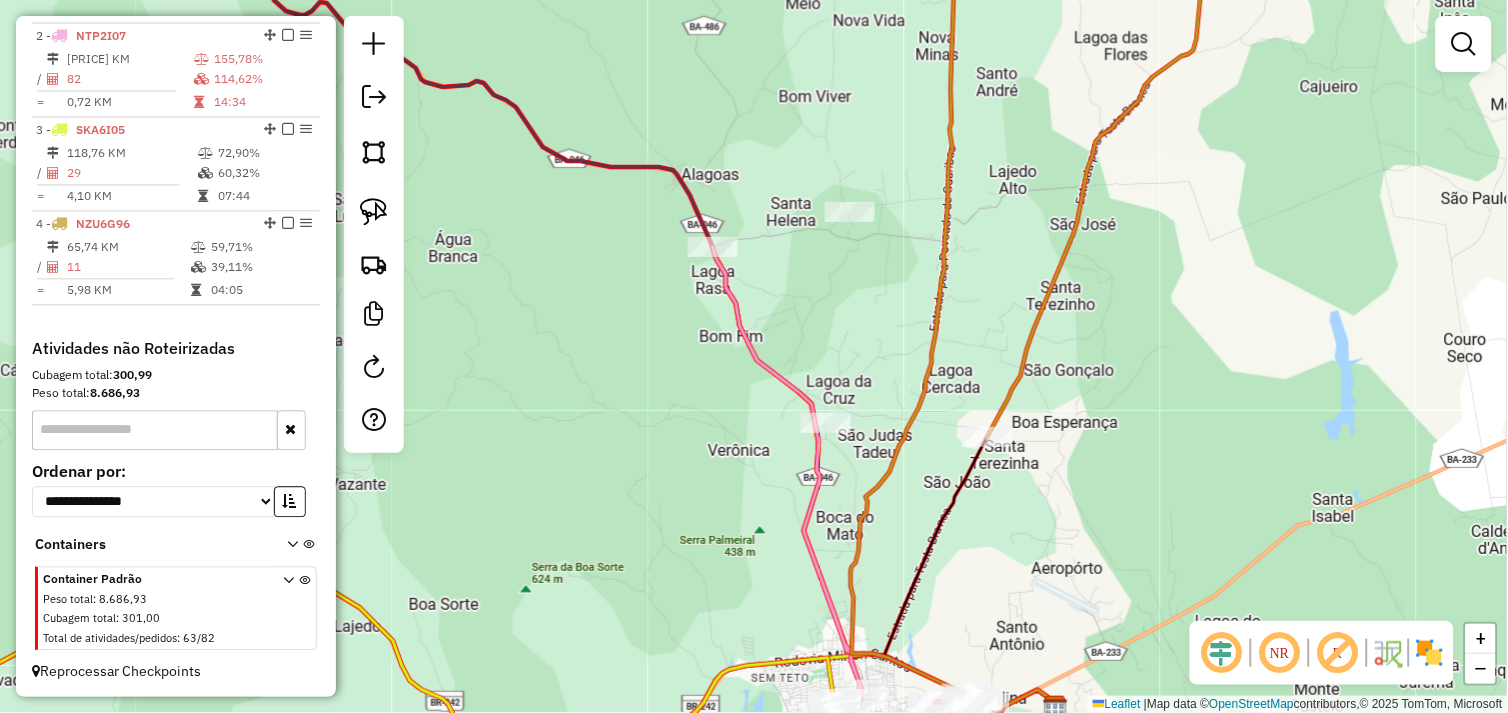 drag, startPoint x: 691, startPoint y: 384, endPoint x: 661, endPoint y: 420, distance: 46.8615 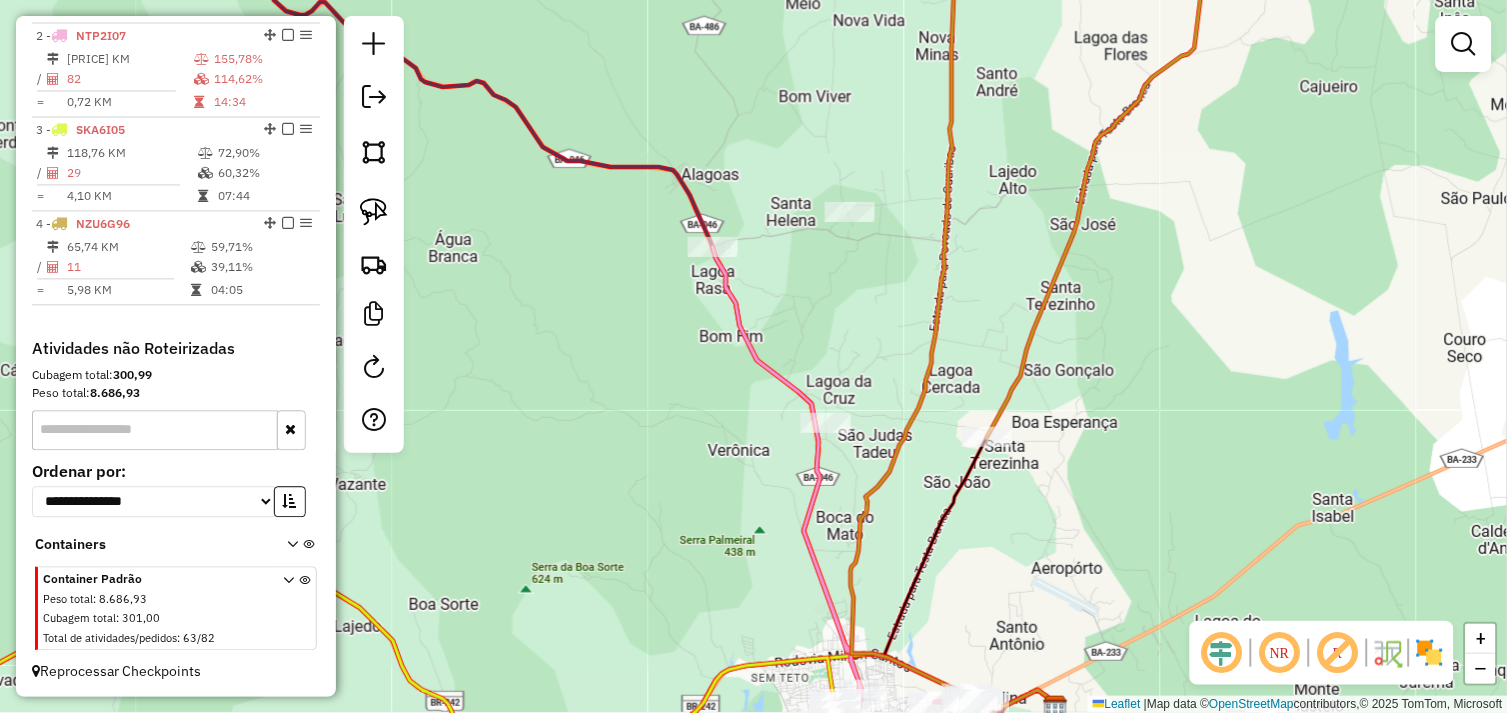 drag, startPoint x: 366, startPoint y: 208, endPoint x: 458, endPoint y: 220, distance: 92.779305 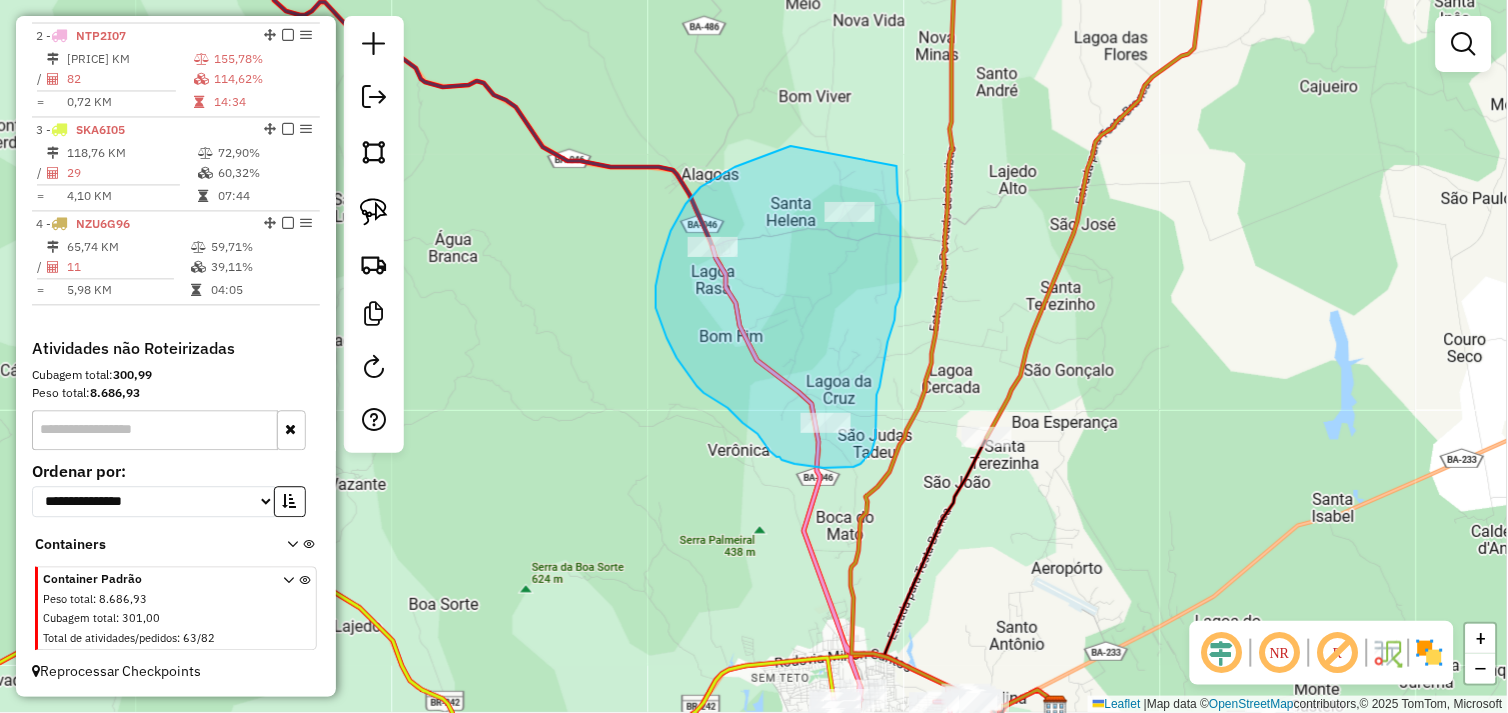 drag, startPoint x: 791, startPoint y: 146, endPoint x: 897, endPoint y: 166, distance: 107.87029 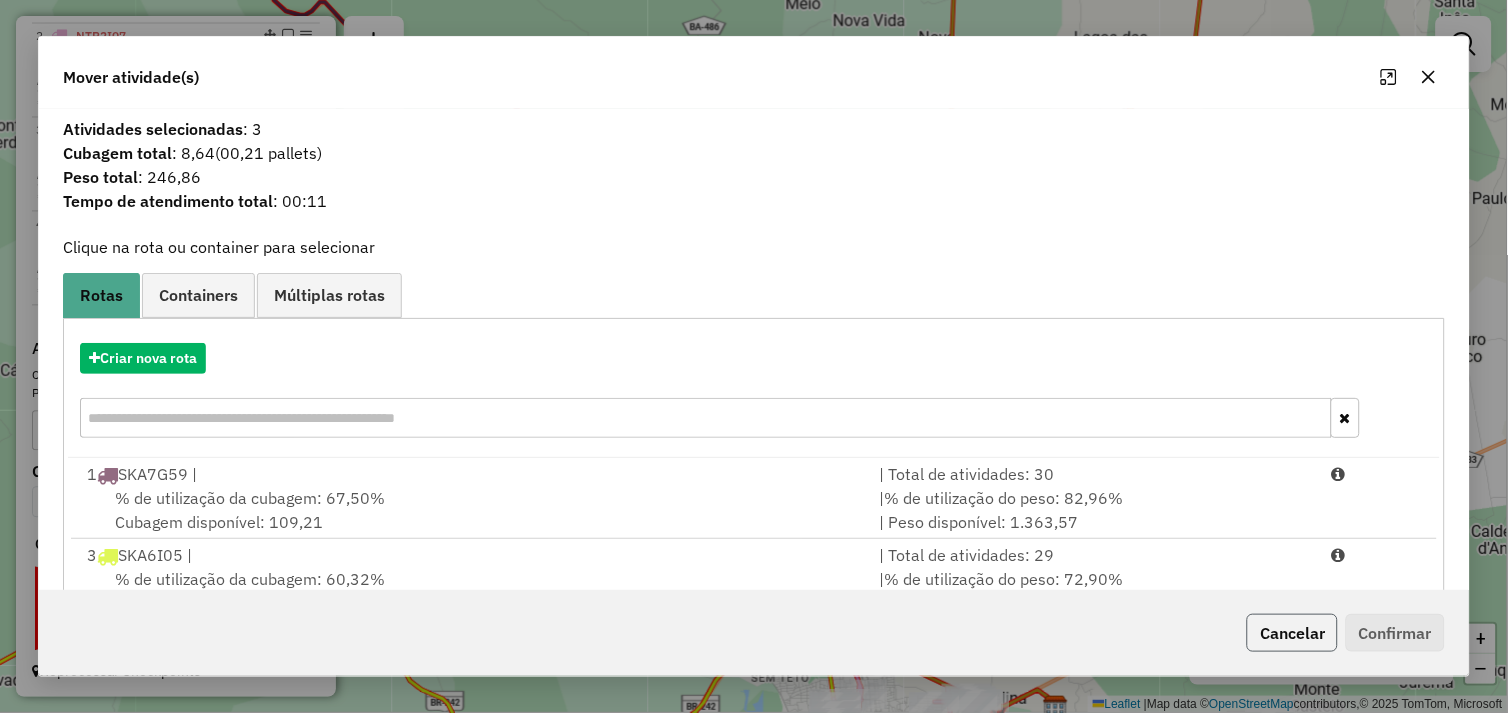 click on "Cancelar" 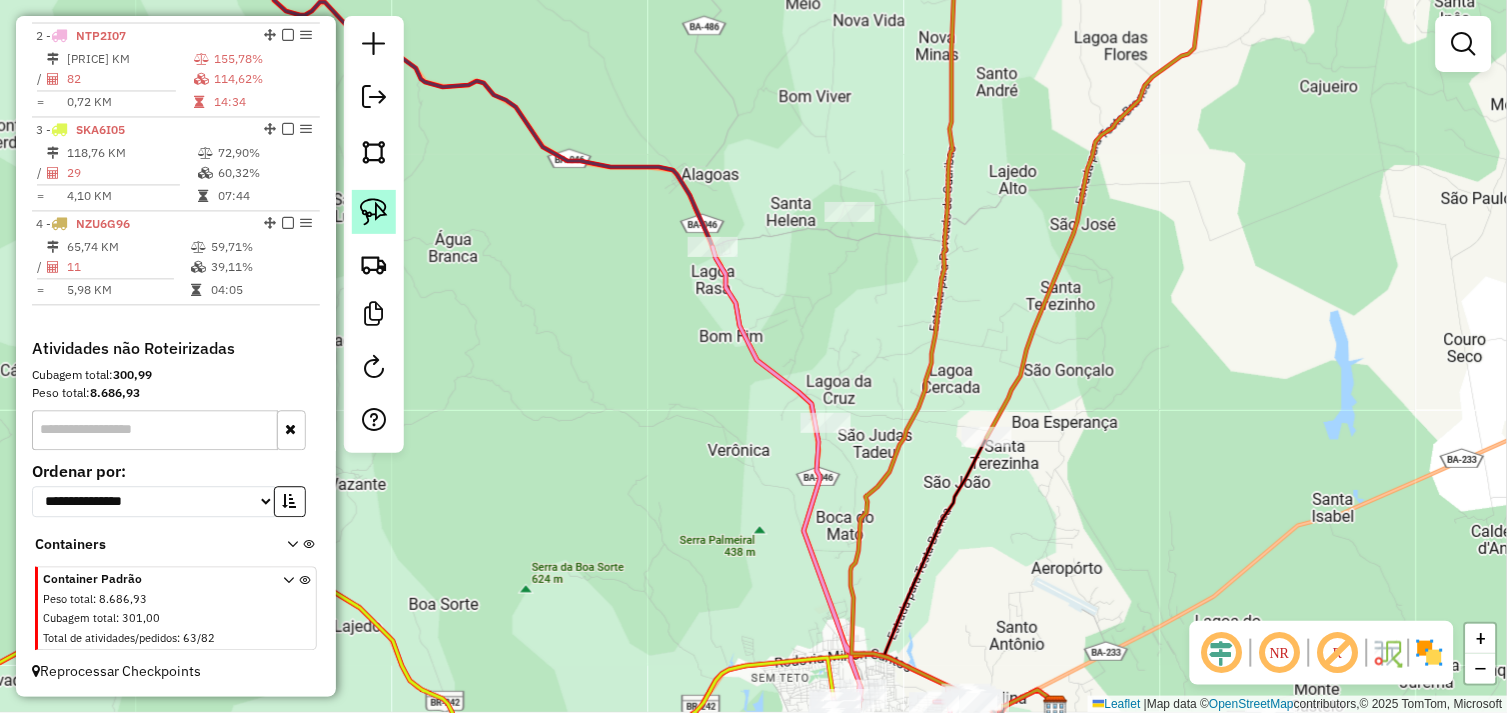 click 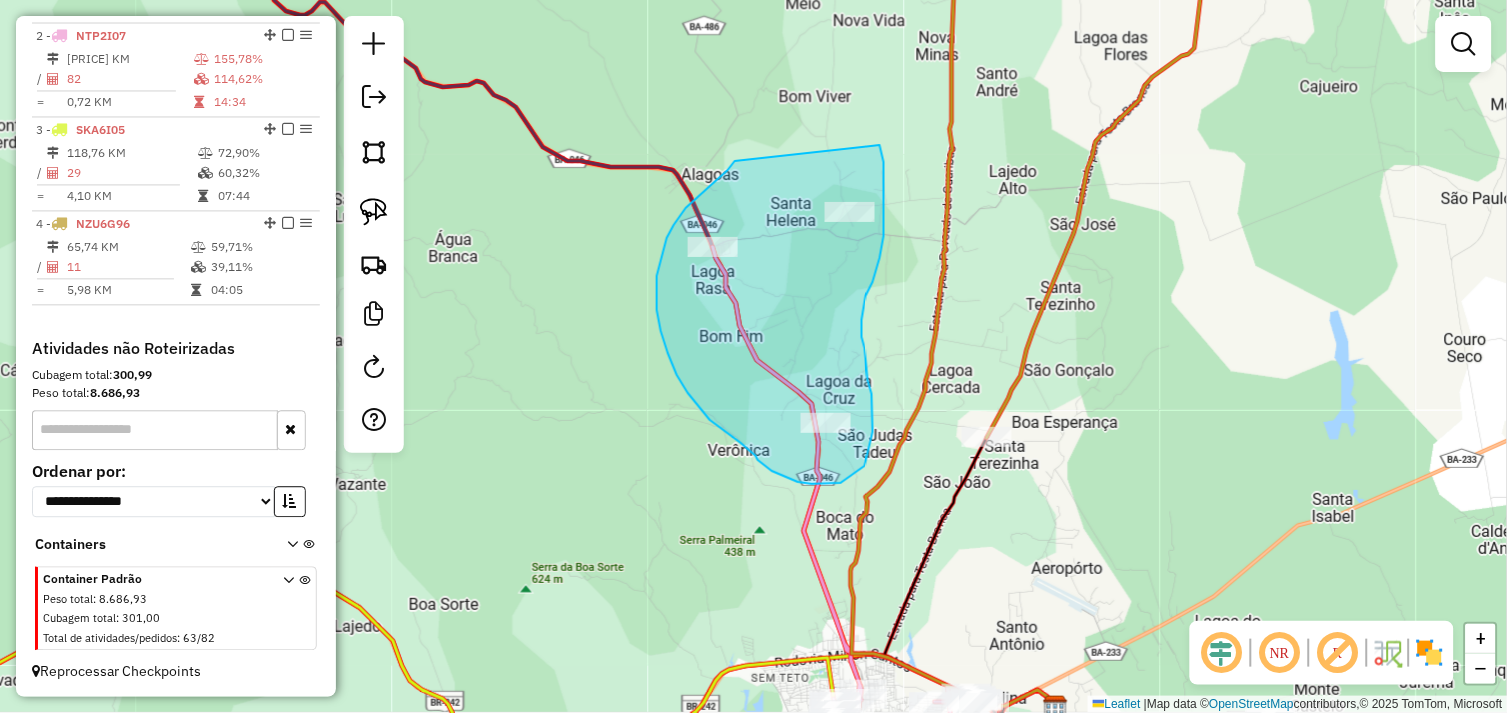 drag, startPoint x: 735, startPoint y: 161, endPoint x: 880, endPoint y: 145, distance: 145.88008 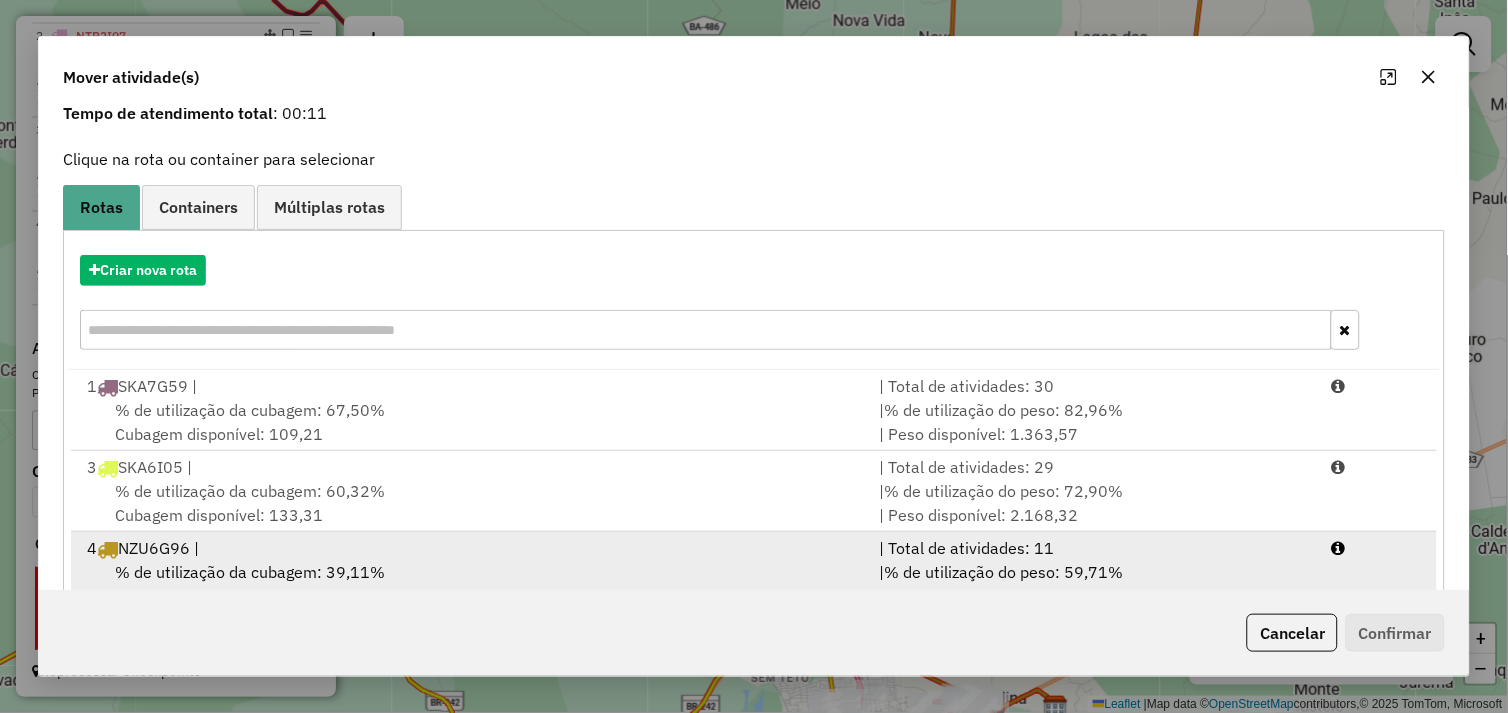 scroll, scrollTop: 145, scrollLeft: 0, axis: vertical 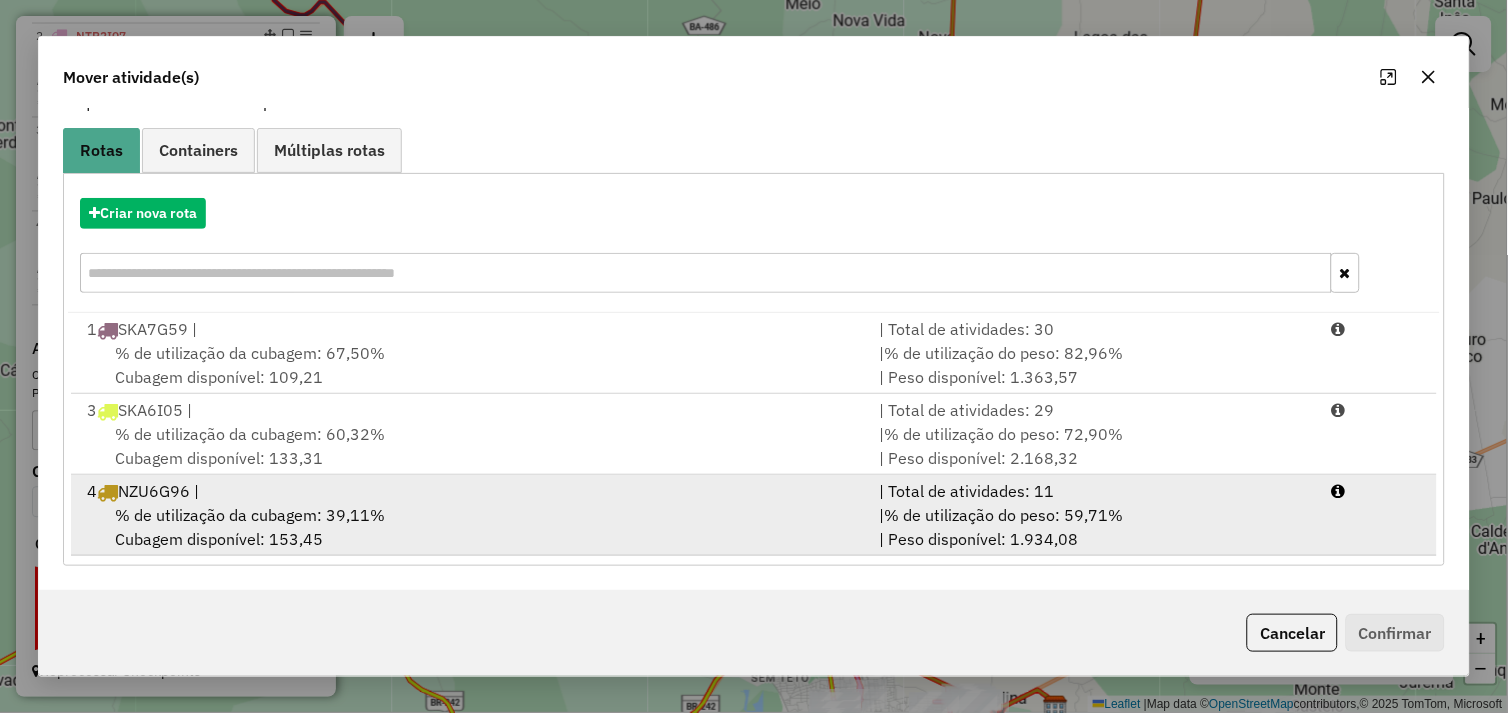 click on "% de utilização da cubagem: 39,11%" at bounding box center (250, 515) 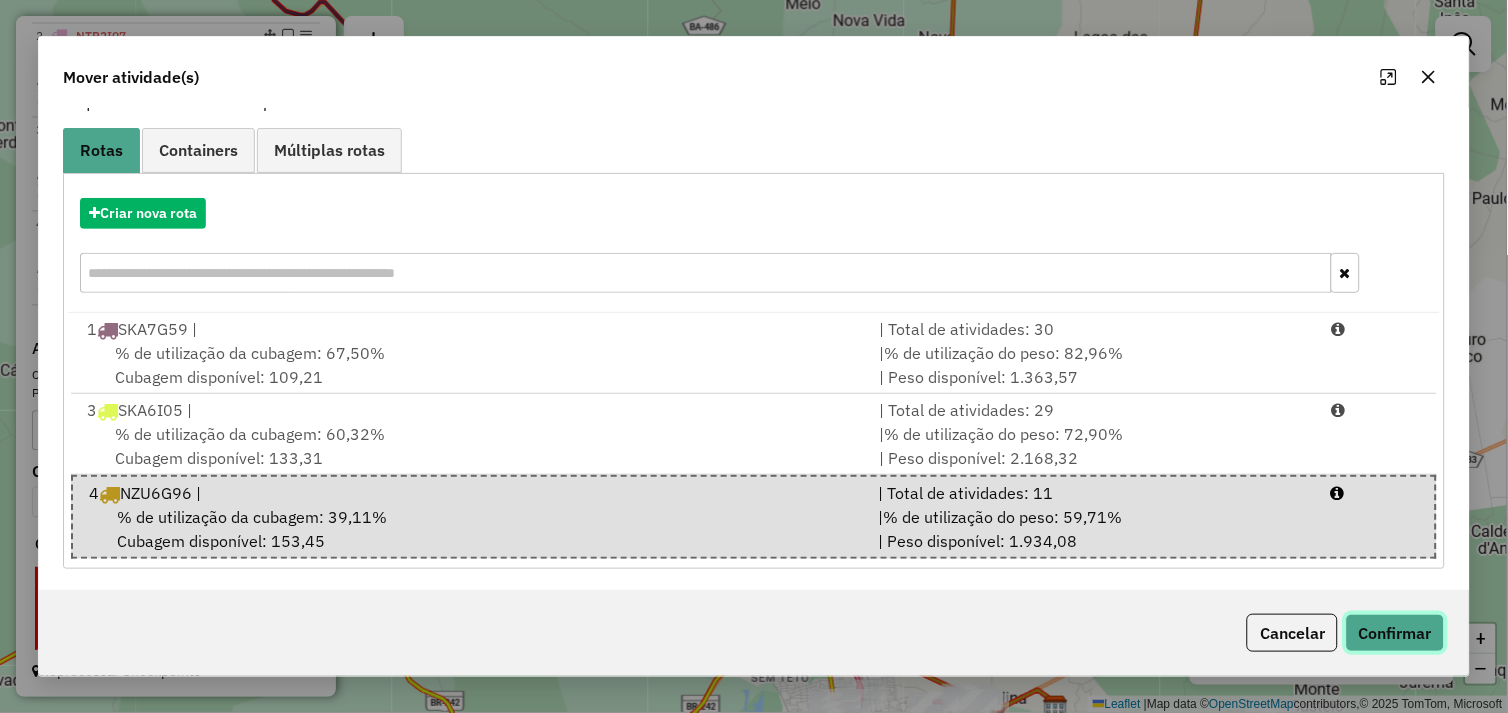 click on "Confirmar" 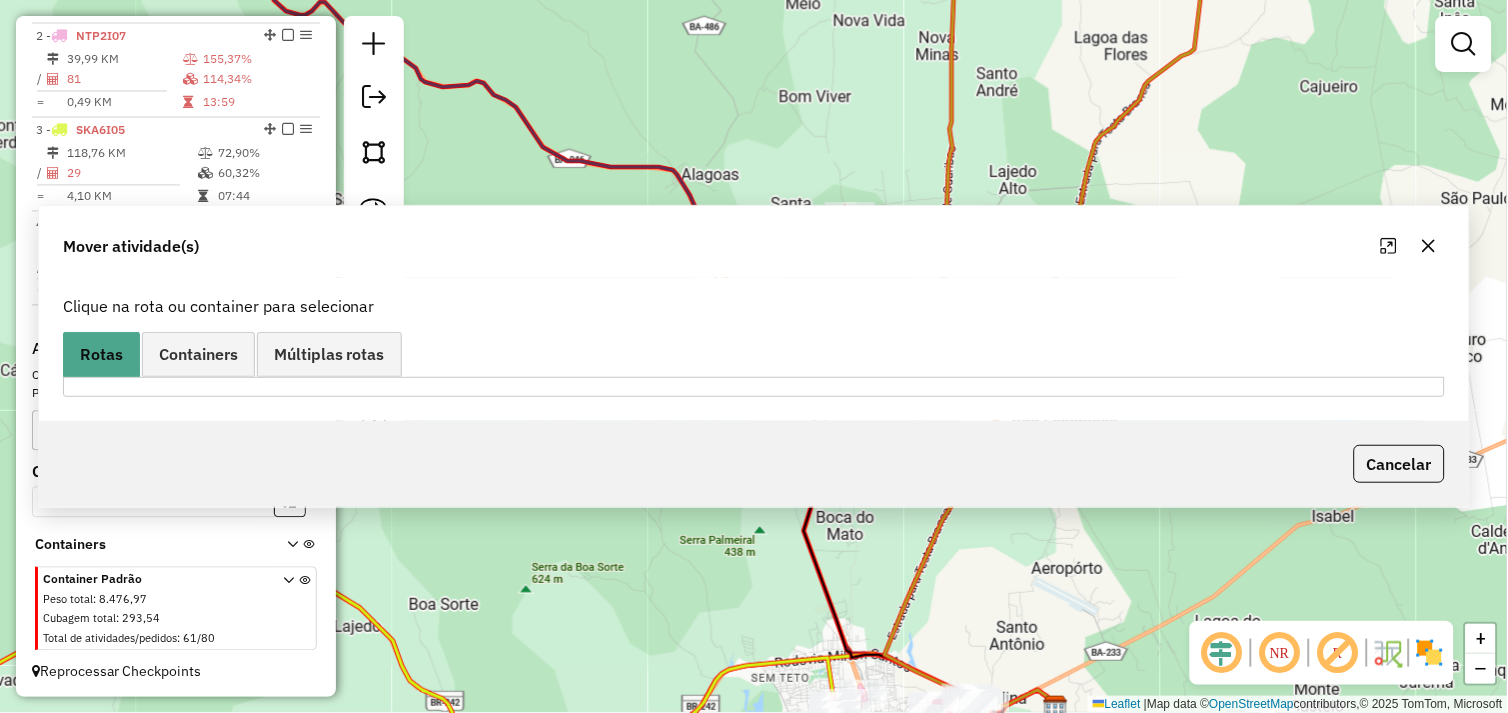scroll, scrollTop: 0, scrollLeft: 0, axis: both 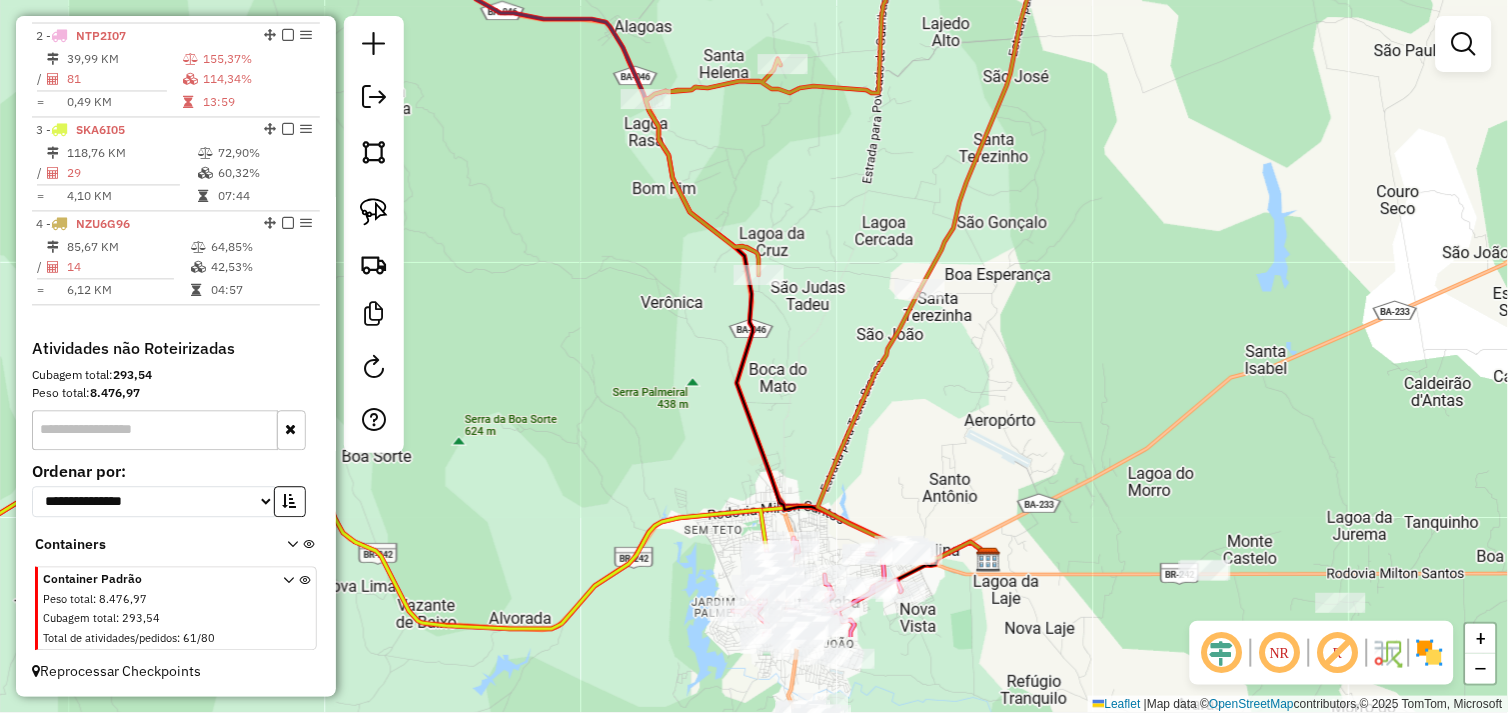 drag, startPoint x: 848, startPoint y: 346, endPoint x: 774, endPoint y: 167, distance: 193.69305 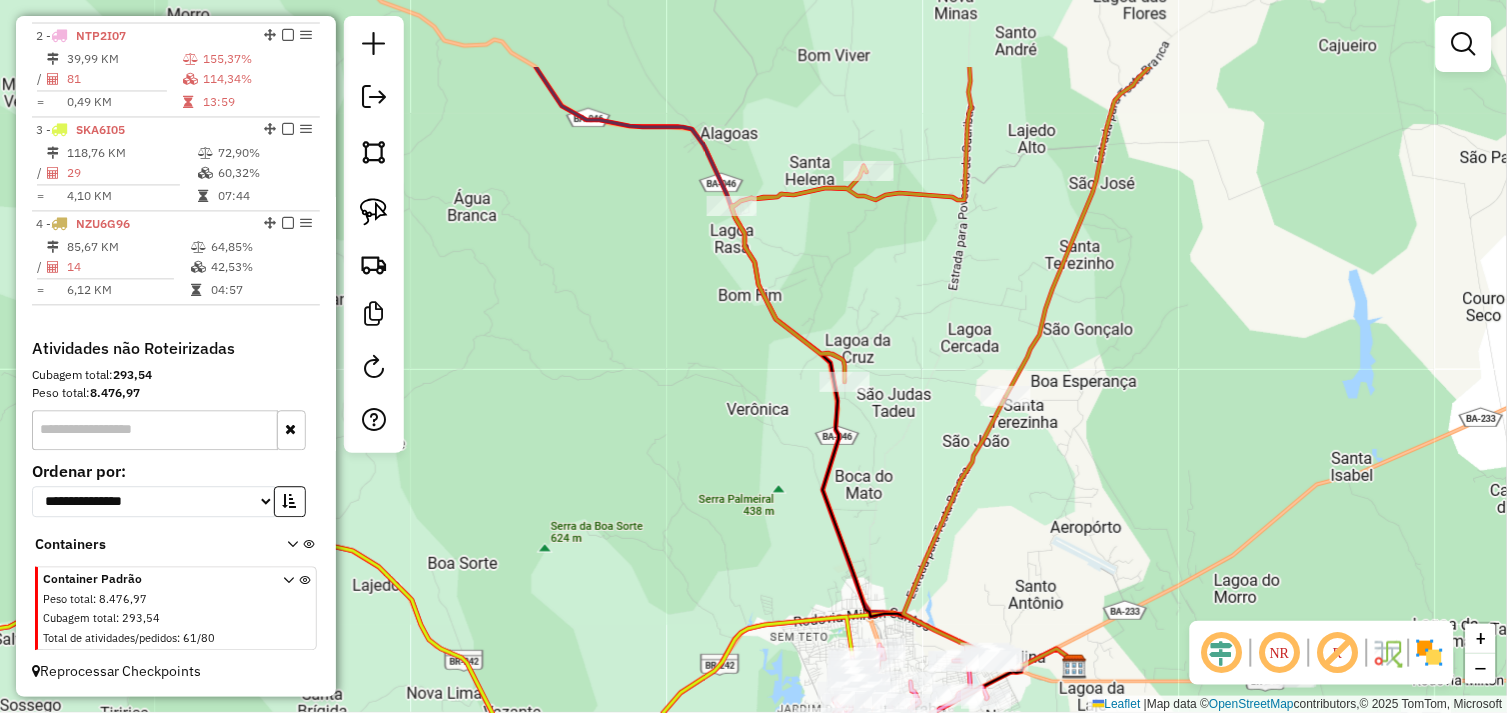 drag, startPoint x: 1077, startPoint y: 286, endPoint x: 1171, endPoint y: 425, distance: 167.80048 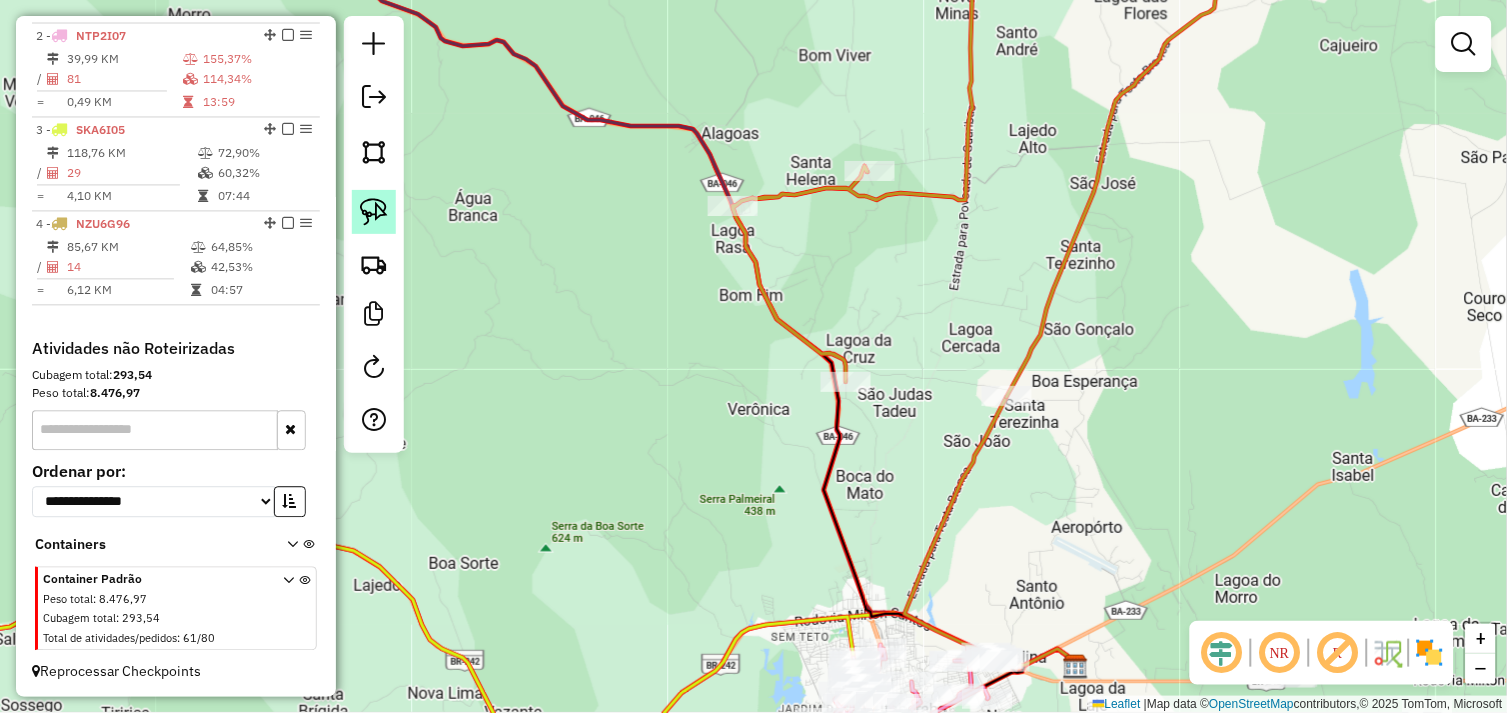 click 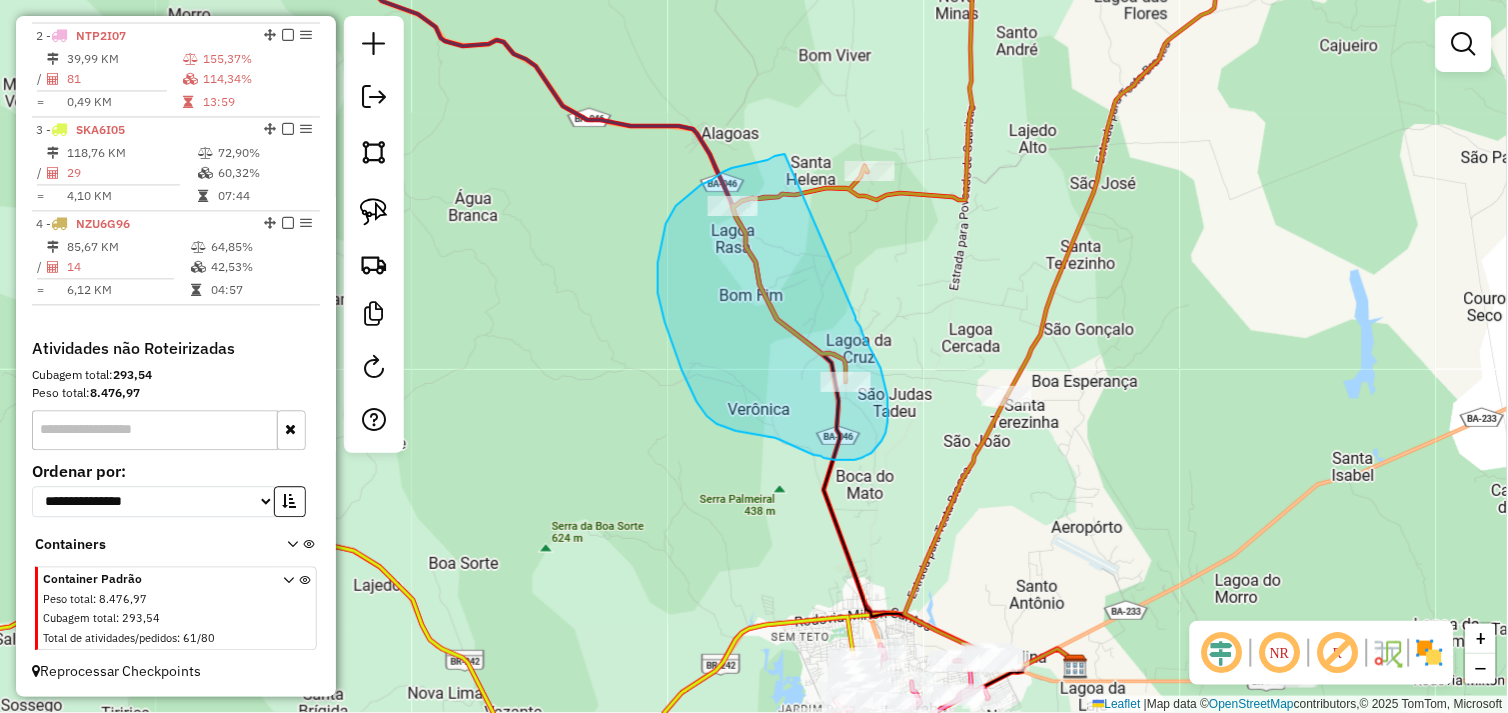 drag, startPoint x: 785, startPoint y: 154, endPoint x: 856, endPoint y: 315, distance: 175.96022 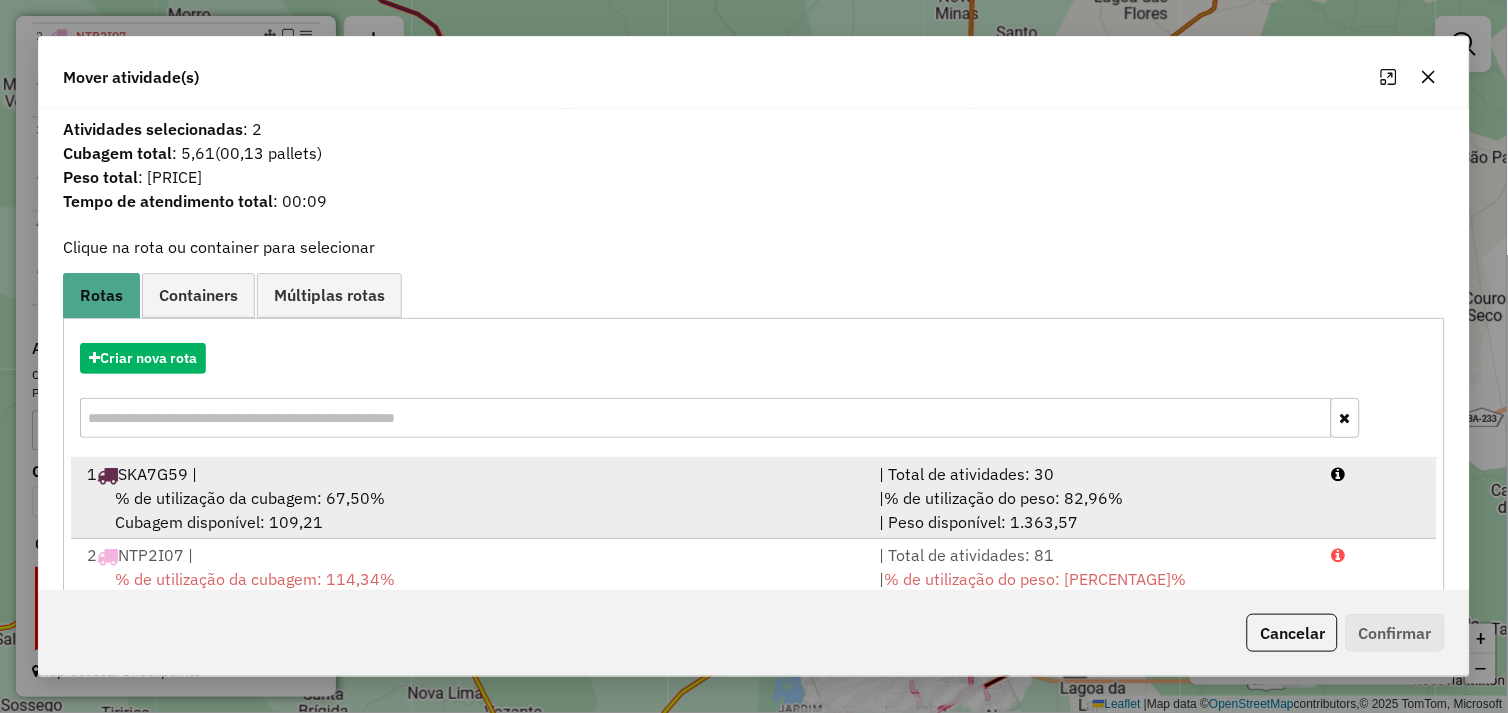 click on "% de utilização da cubagem: 67,50%  Cubagem disponível: 109,21" at bounding box center (471, 510) 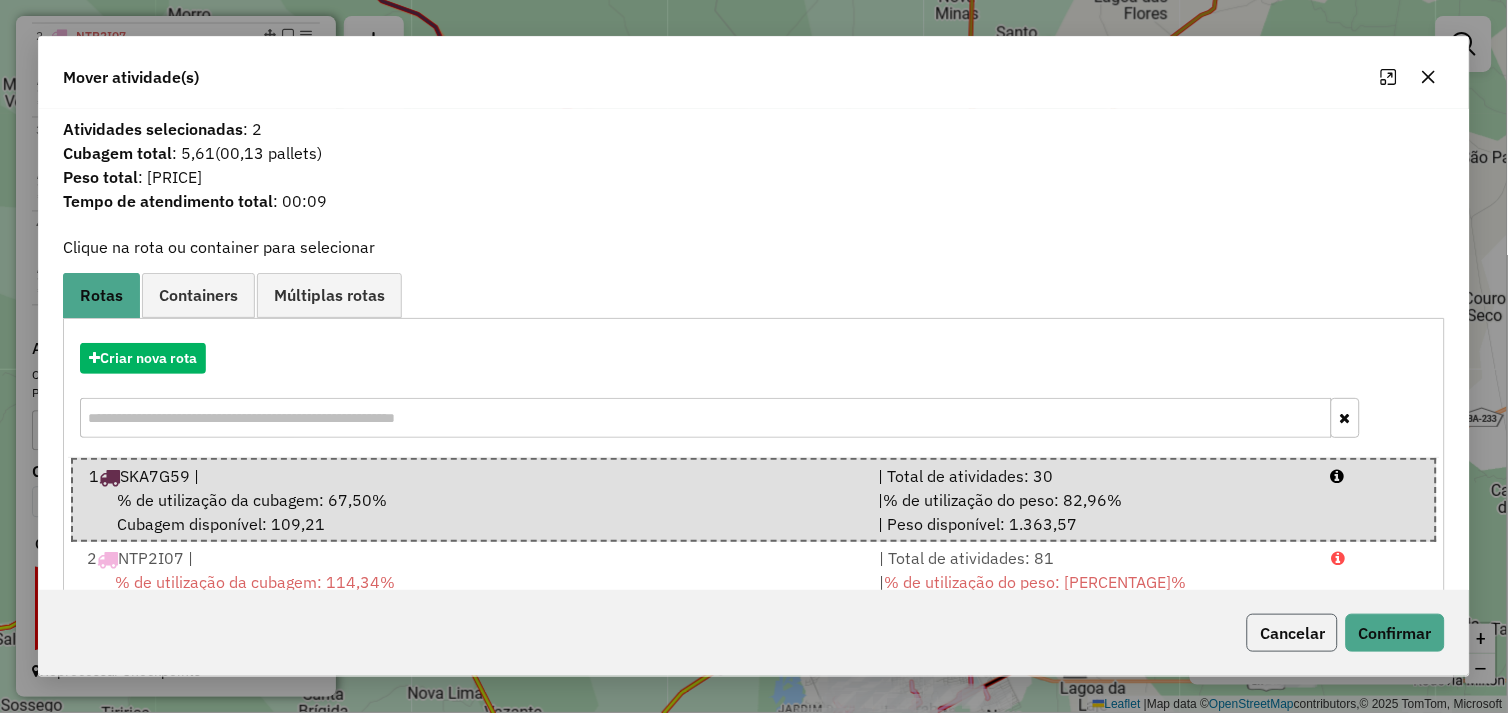 click on "Cancelar" 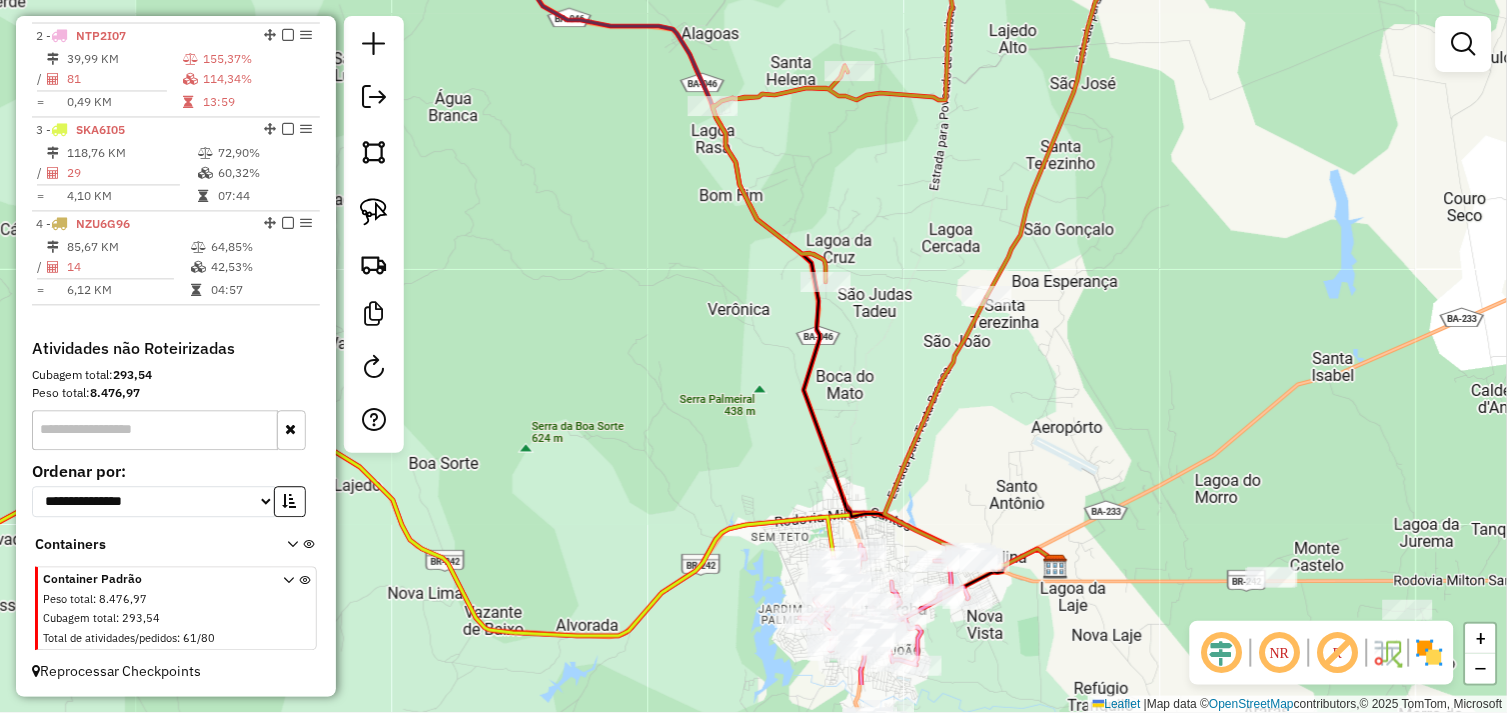 drag, startPoint x: 1187, startPoint y: 452, endPoint x: 1167, endPoint y: 348, distance: 105.90562 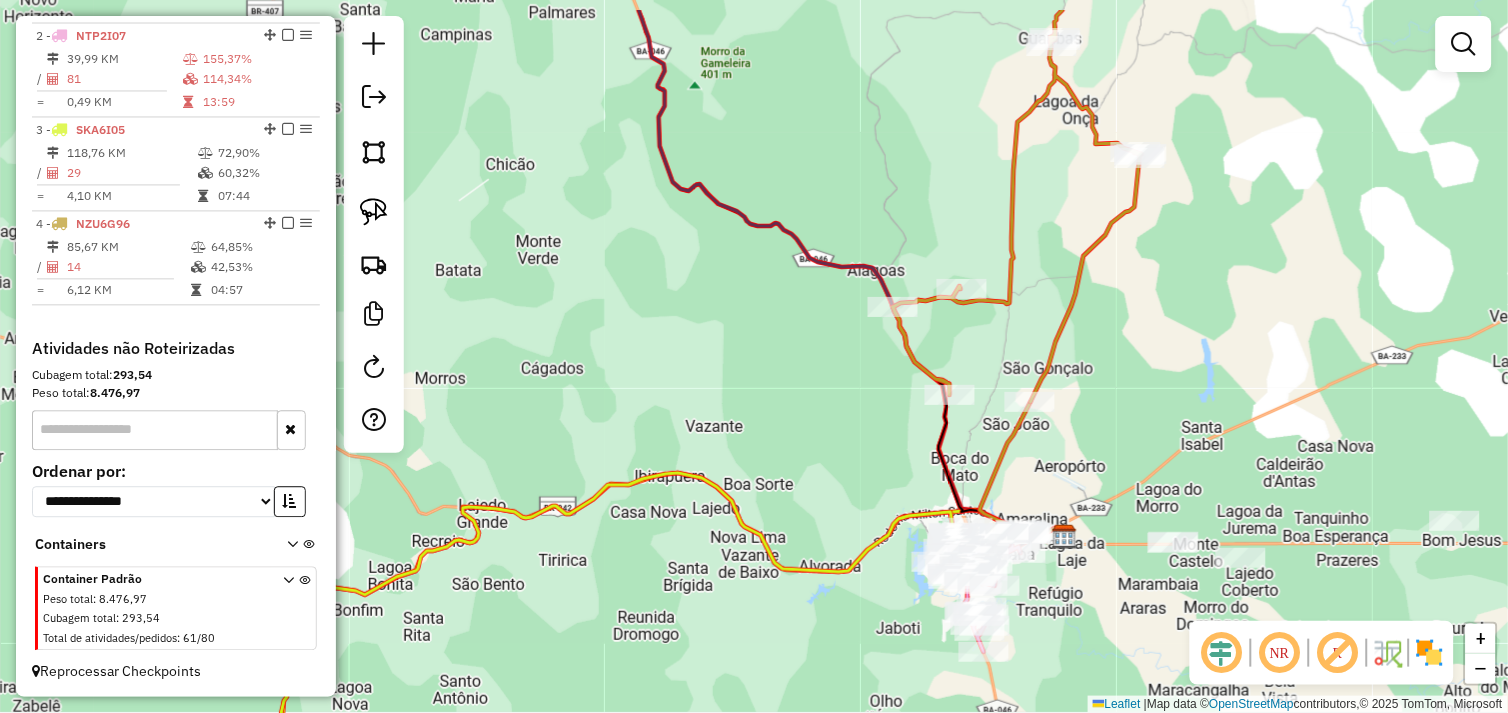 drag, startPoint x: 1197, startPoint y: 297, endPoint x: 1096, endPoint y: 473, distance: 202.92117 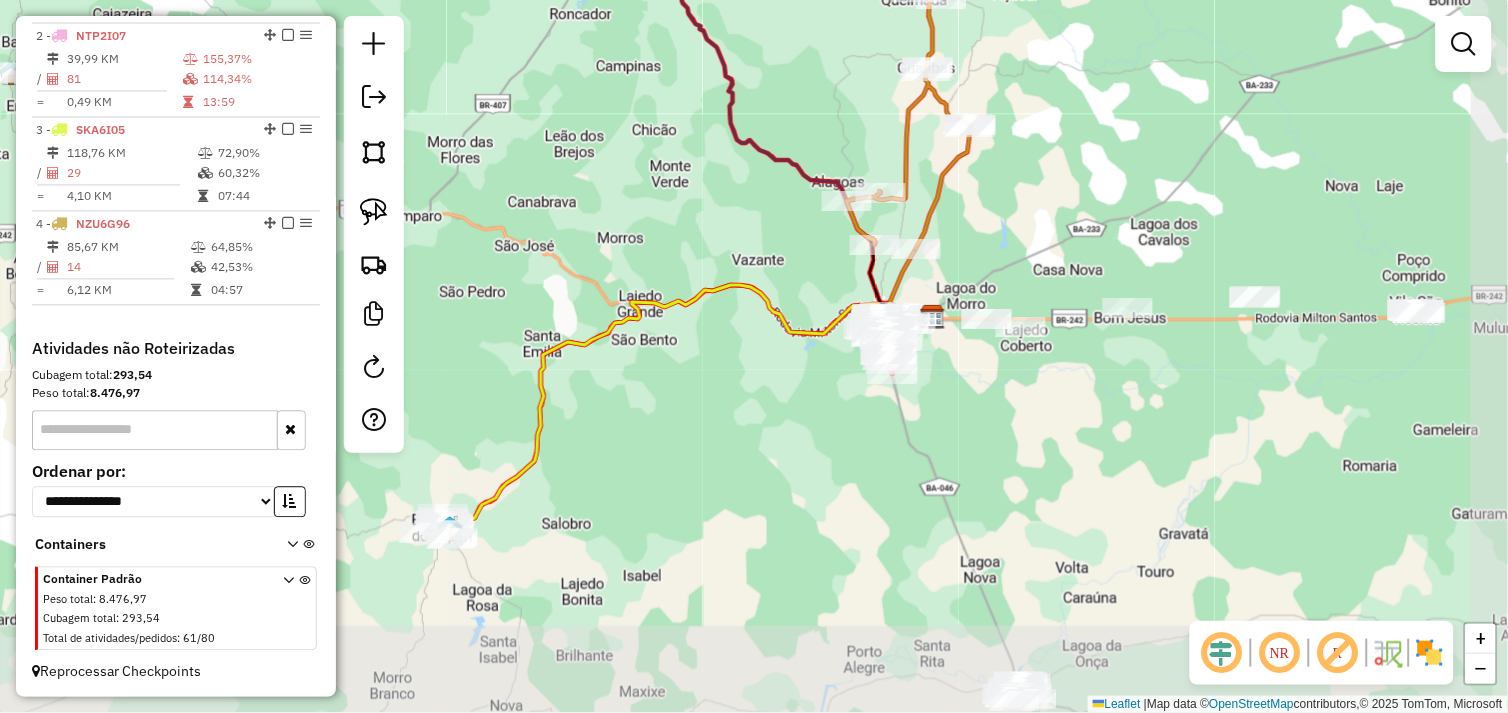drag, startPoint x: 1177, startPoint y: 426, endPoint x: 1055, endPoint y: 203, distance: 254.19087 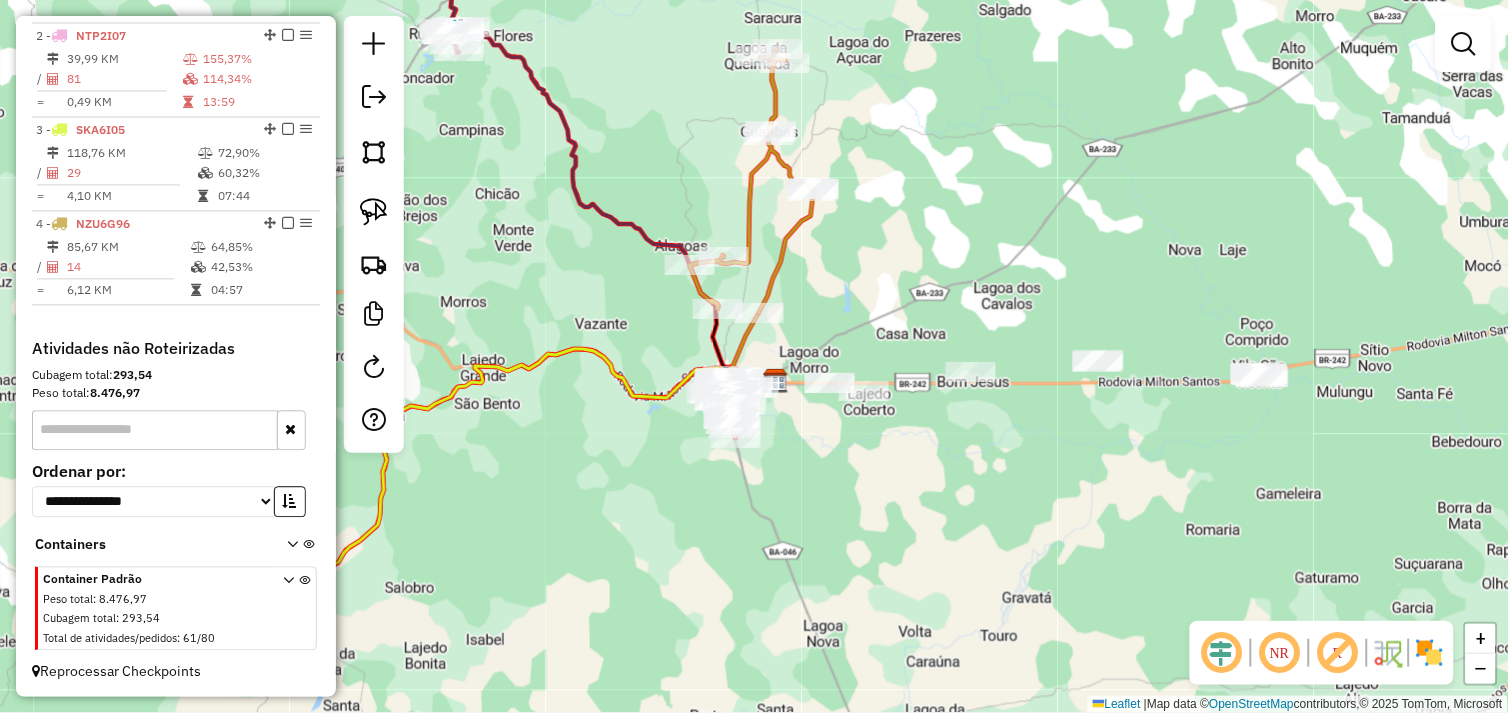 drag, startPoint x: 1013, startPoint y: 555, endPoint x: 944, endPoint y: 587, distance: 76.05919 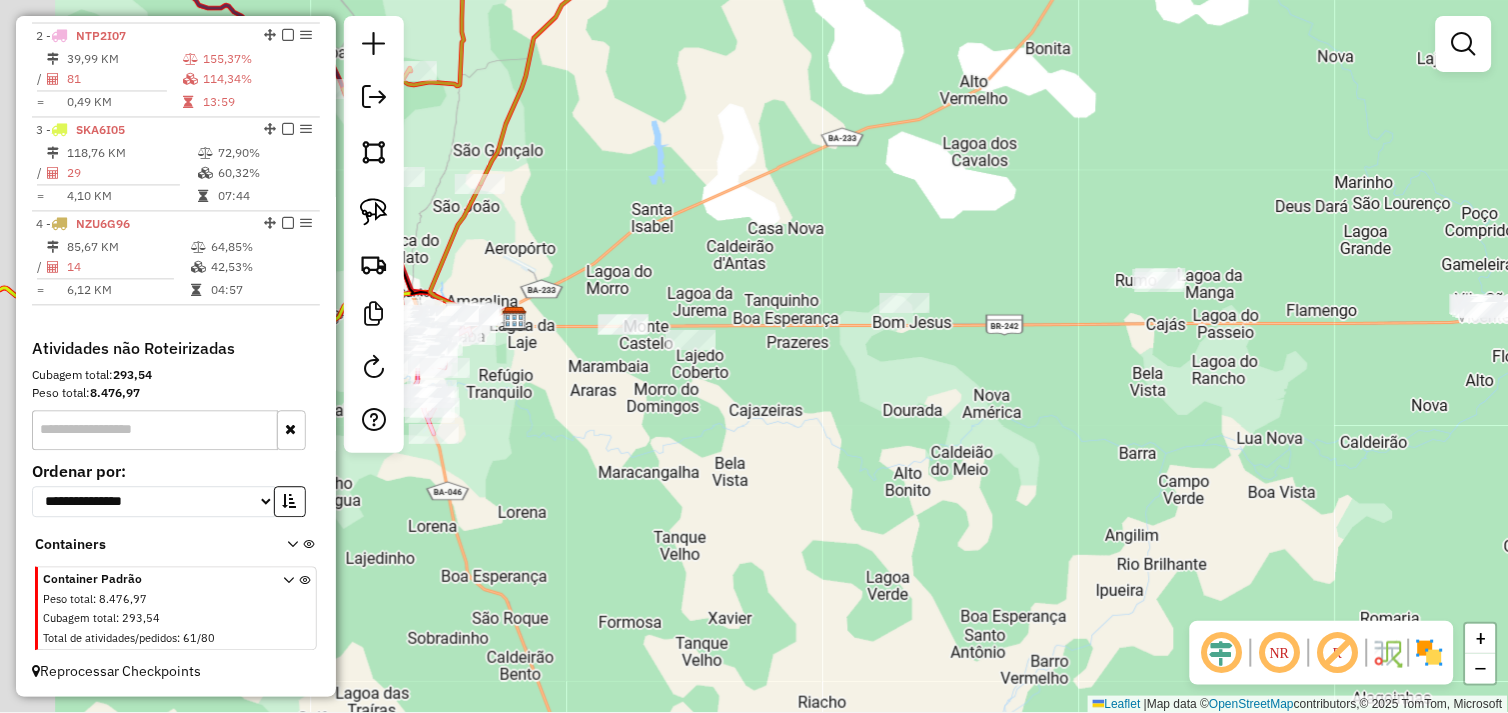 drag, startPoint x: 1087, startPoint y: 458, endPoint x: 1125, endPoint y: 451, distance: 38.63936 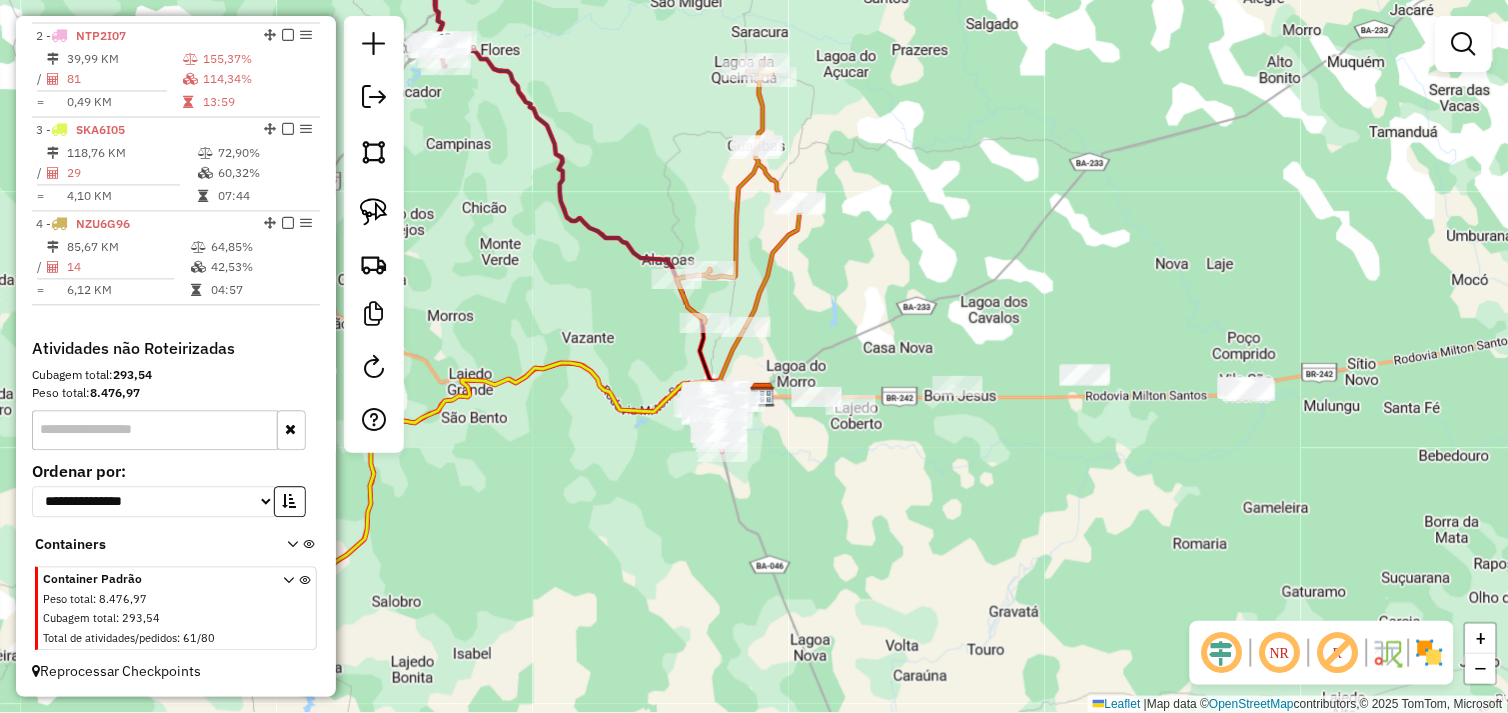 drag, startPoint x: 1082, startPoint y: 472, endPoint x: 1056, endPoint y: 470, distance: 26.076809 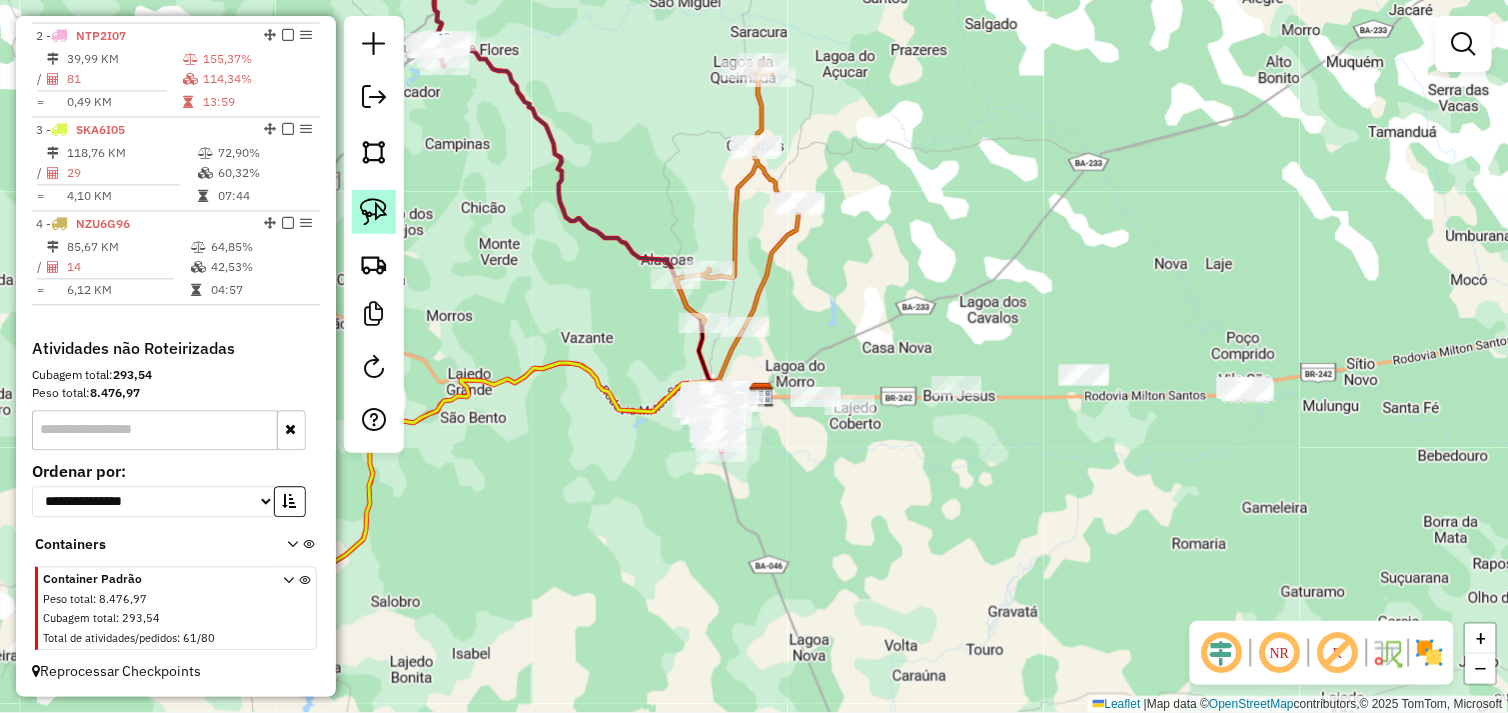 click 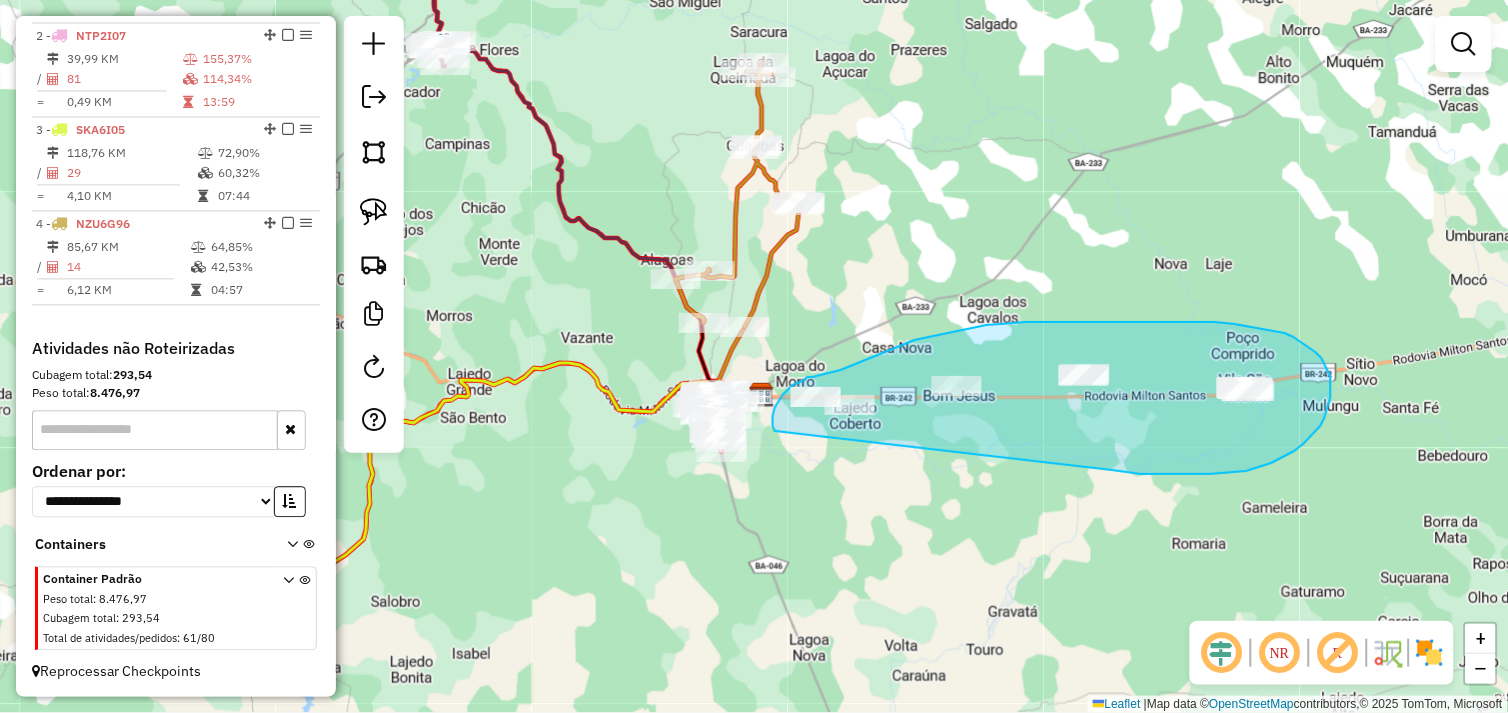 drag, startPoint x: 1176, startPoint y: 474, endPoint x: 775, endPoint y: 431, distance: 403.2989 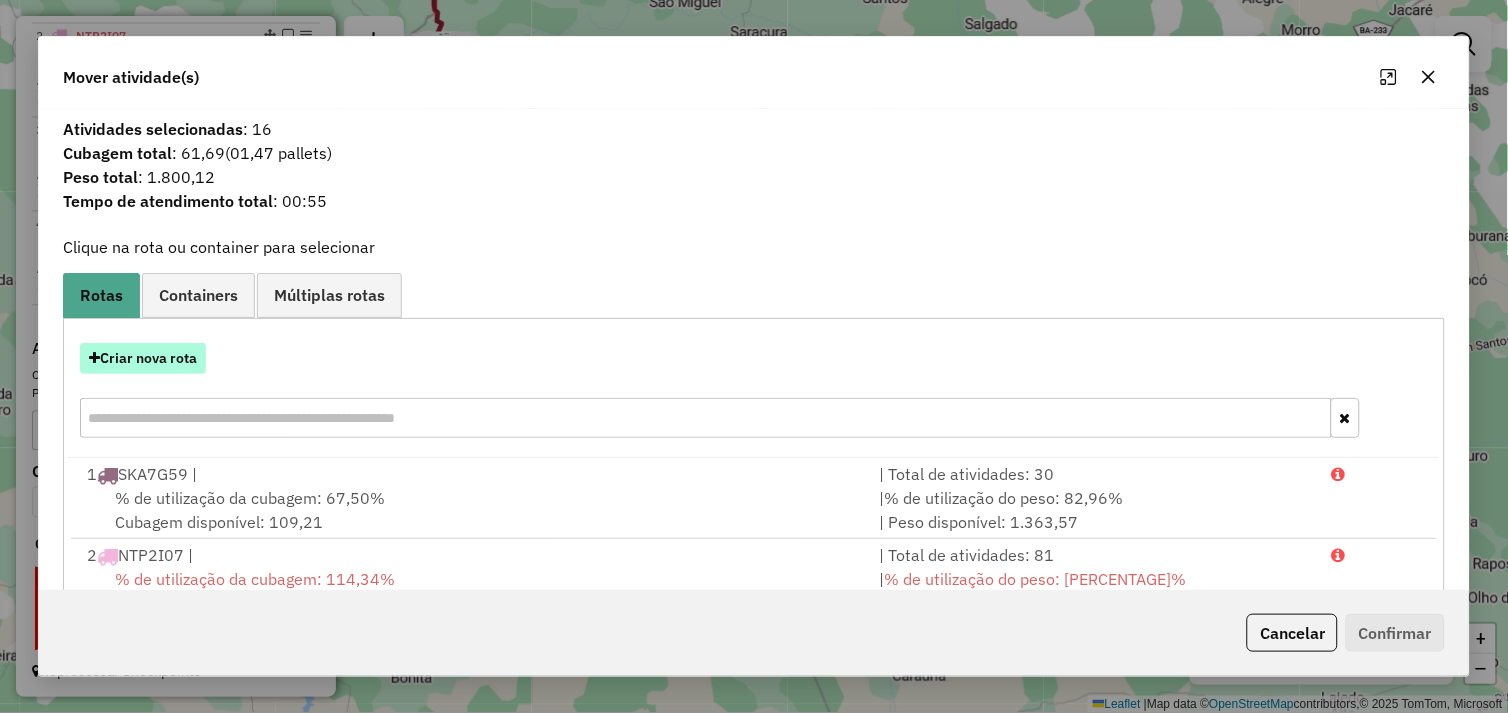 click on "Criar nova rota" at bounding box center (143, 358) 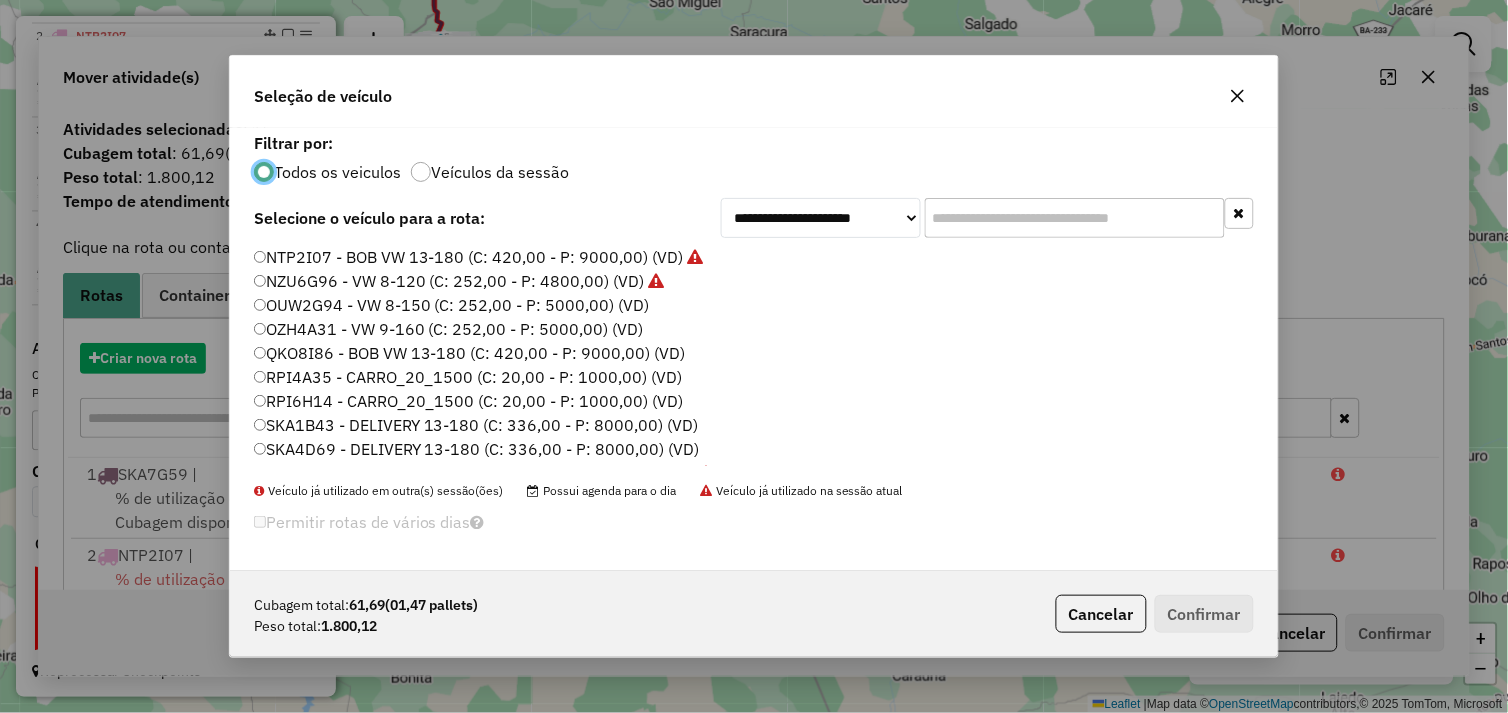 scroll, scrollTop: 11, scrollLeft: 5, axis: both 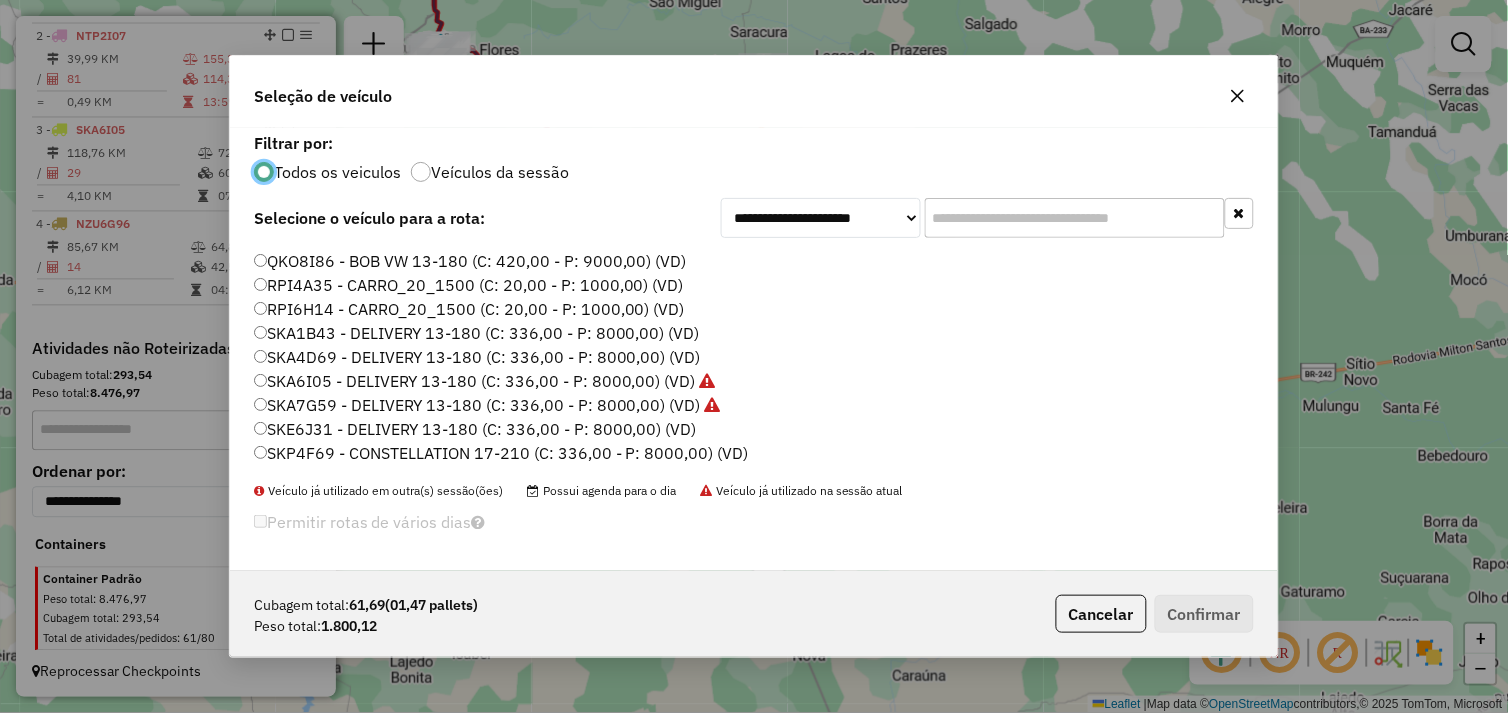 click on "SKA1B43 - DELIVERY 13-180 (C: 336,00 - P: 8000,00) (VD)" 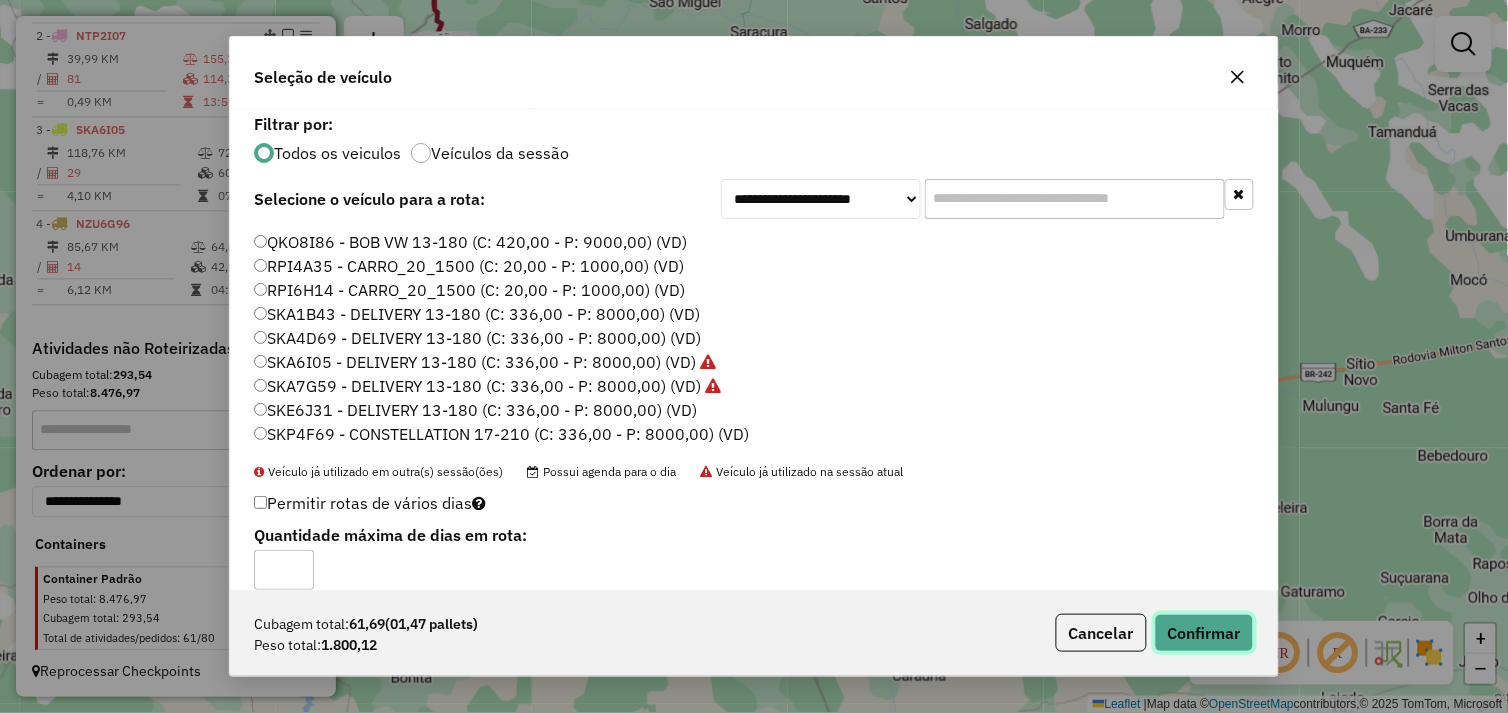 click on "Confirmar" 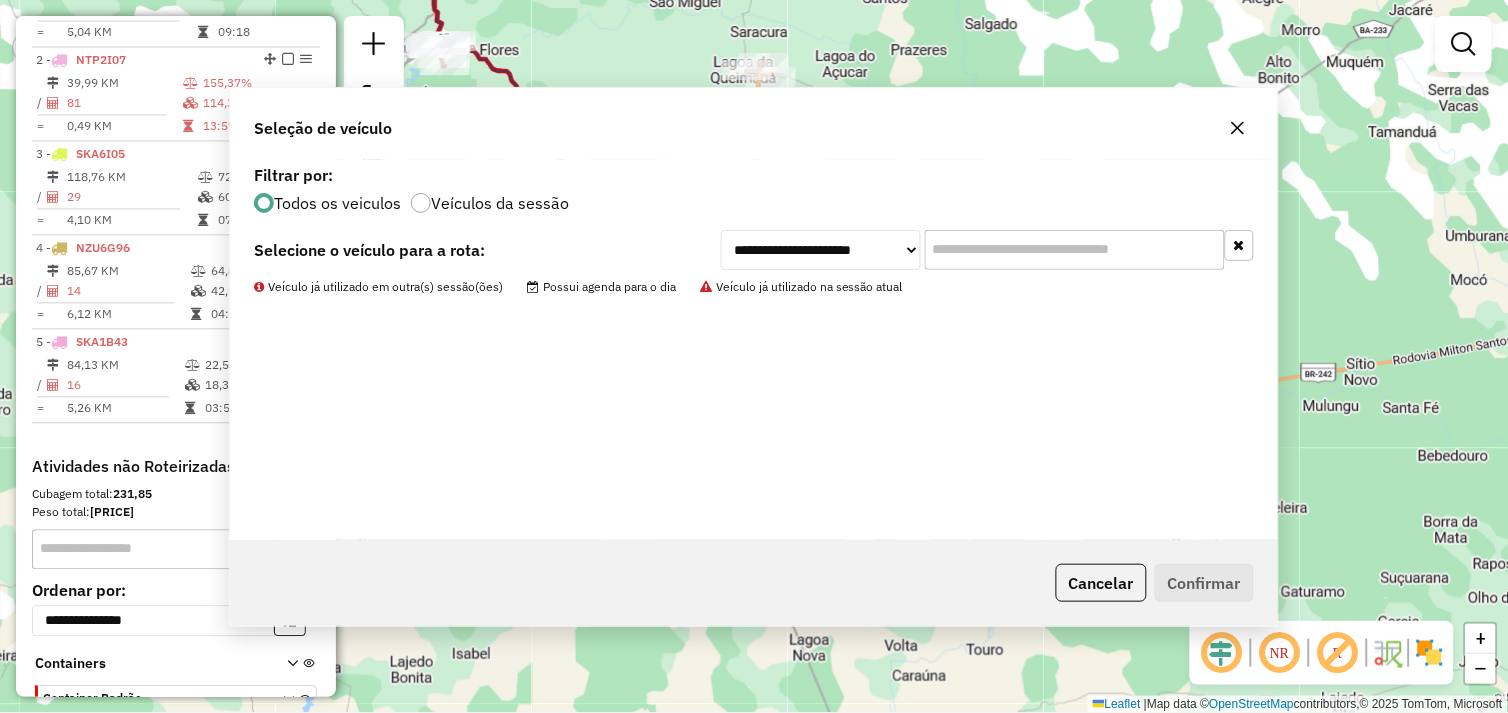 scroll, scrollTop: 861, scrollLeft: 0, axis: vertical 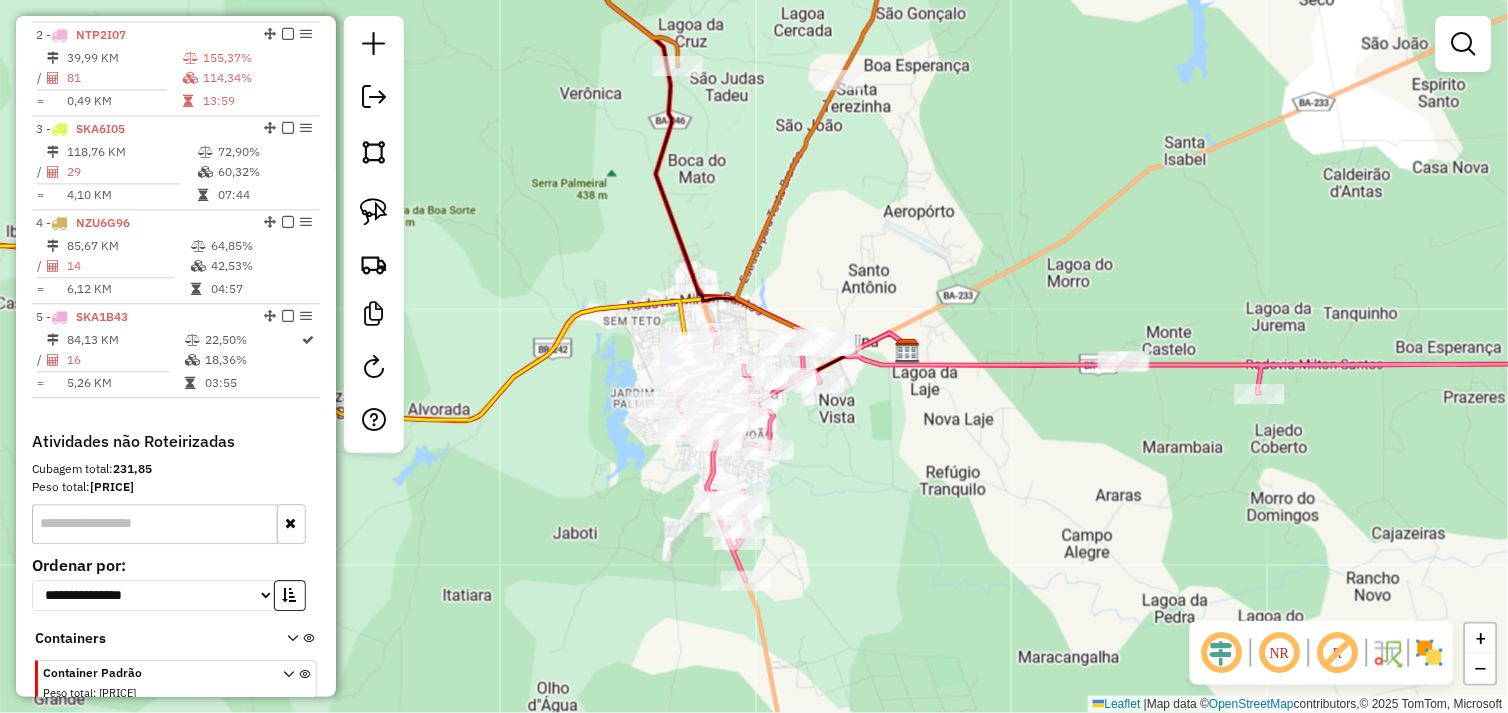 drag, startPoint x: 955, startPoint y: 412, endPoint x: 970, endPoint y: 406, distance: 16.155495 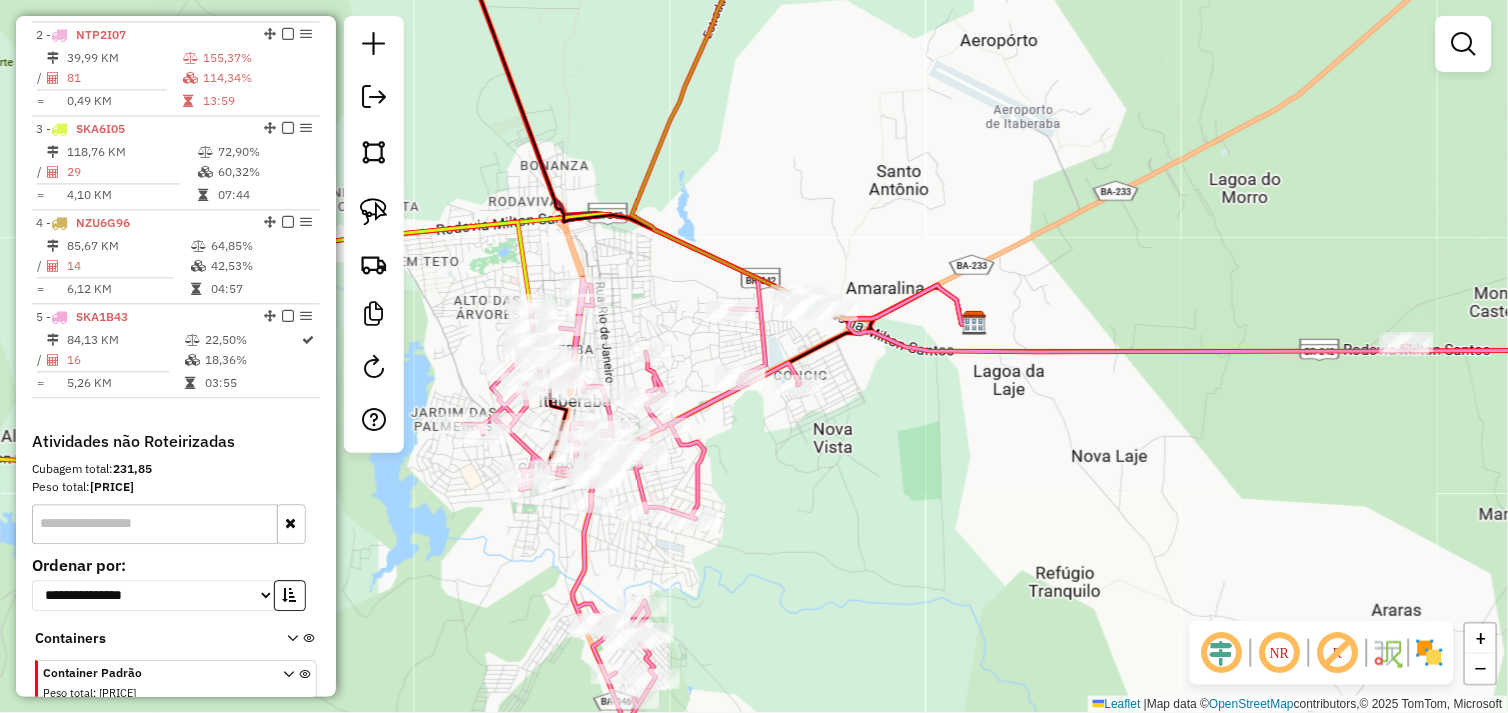 click on "Janela de atendimento Grade de atendimento Capacidade Transportadoras Veículos Cliente Pedidos  Rotas Selecione os dias de semana para filtrar as janelas de atendimento  Seg   Ter   Qua   Qui   Sex   Sáb   Dom  Informe o período da janela de atendimento: De: Até:  Filtrar exatamente a janela do cliente  Considerar janela de atendimento padrão  Selecione os dias de semana para filtrar as grades de atendimento  Seg   Ter   Qua   Qui   Sex   Sáb   Dom   Considerar clientes sem dia de atendimento cadastrado  Clientes fora do dia de atendimento selecionado Filtrar as atividades entre os valores definidos abaixo:  Peso mínimo:   Peso máximo:   Cubagem mínima:   Cubagem máxima:   De:   Até:  Filtrar as atividades entre o tempo de atendimento definido abaixo:  De:   Até:   Considerar capacidade total dos clientes não roteirizados Transportadora: Selecione um ou mais itens Tipo de veículo: Selecione um ou mais itens Veículo: Selecione um ou mais itens Motorista: Selecione um ou mais itens Nome: Rótulo:" 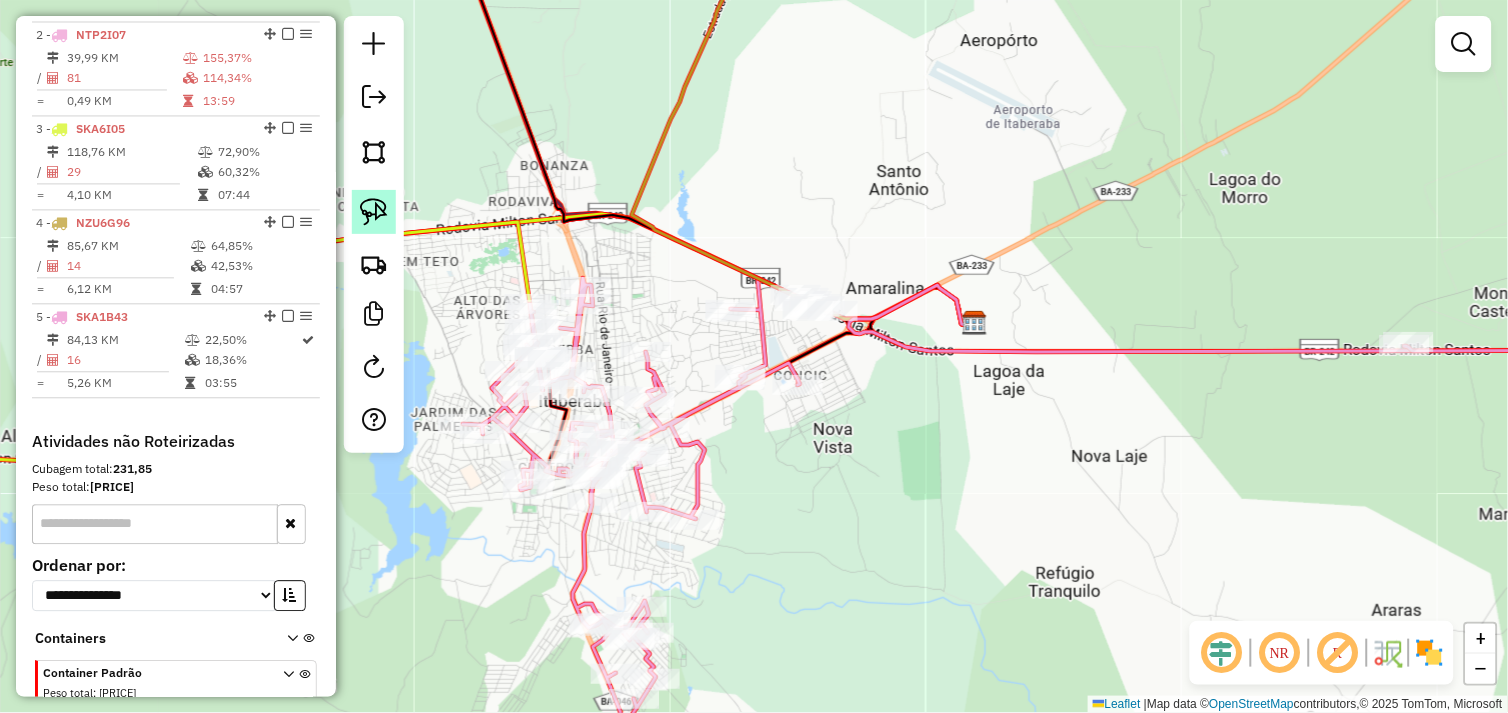 click 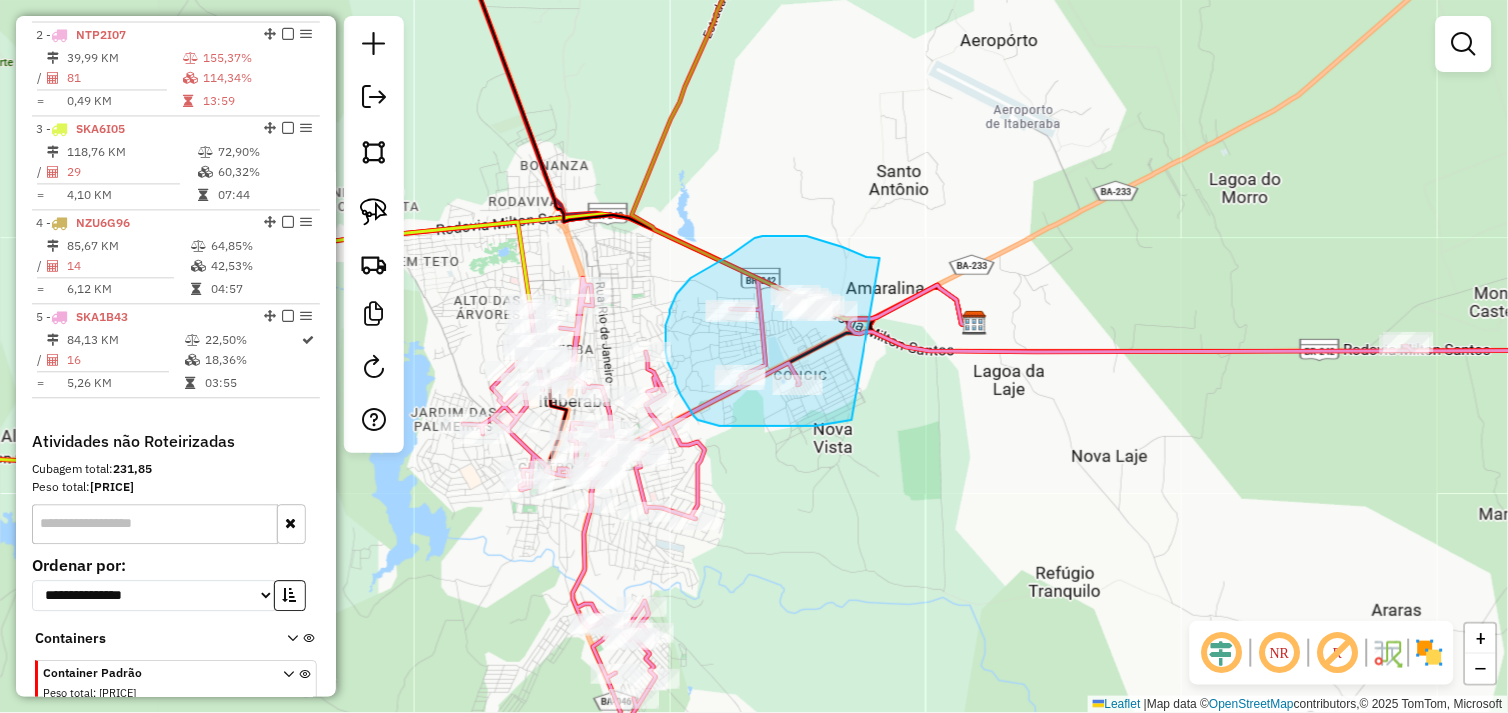 drag, startPoint x: 880, startPoint y: 258, endPoint x: 852, endPoint y: 420, distance: 164.40195 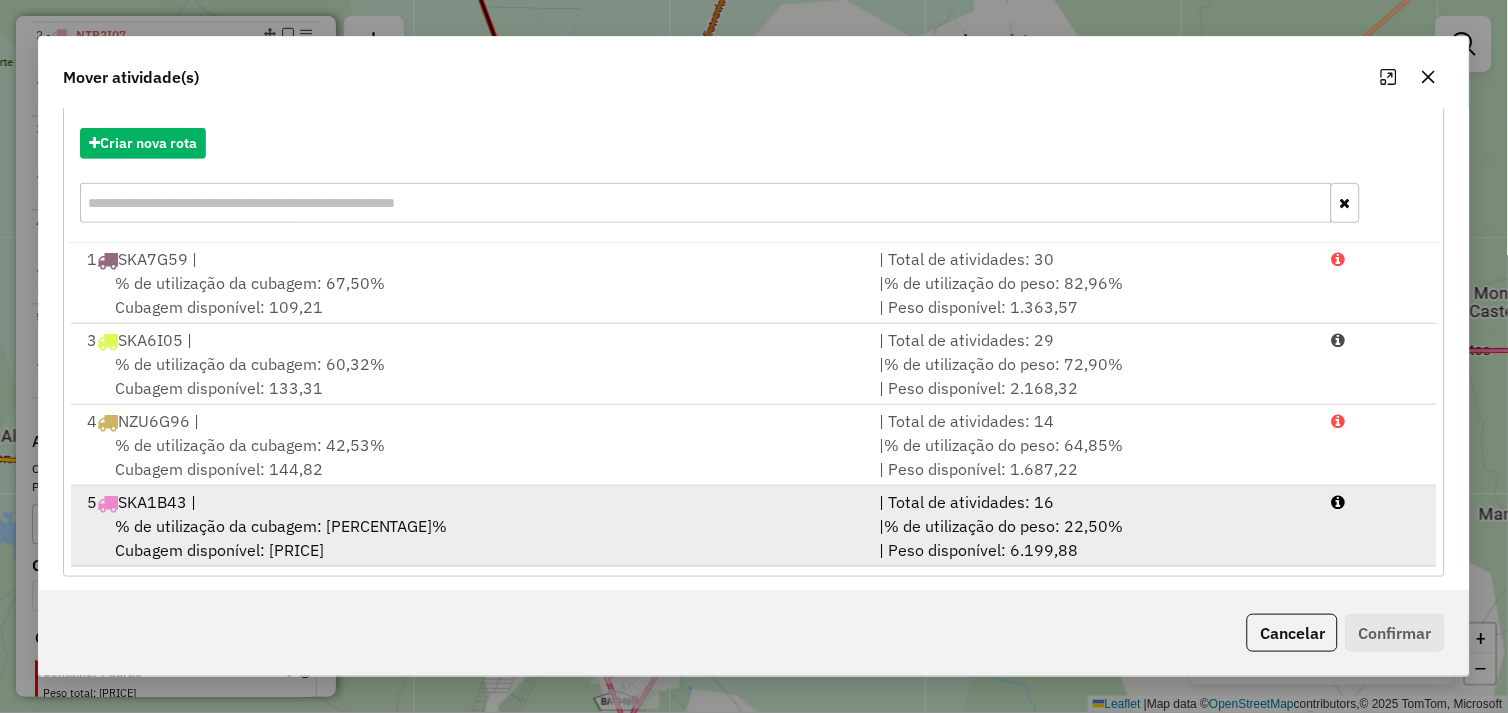 scroll, scrollTop: 226, scrollLeft: 0, axis: vertical 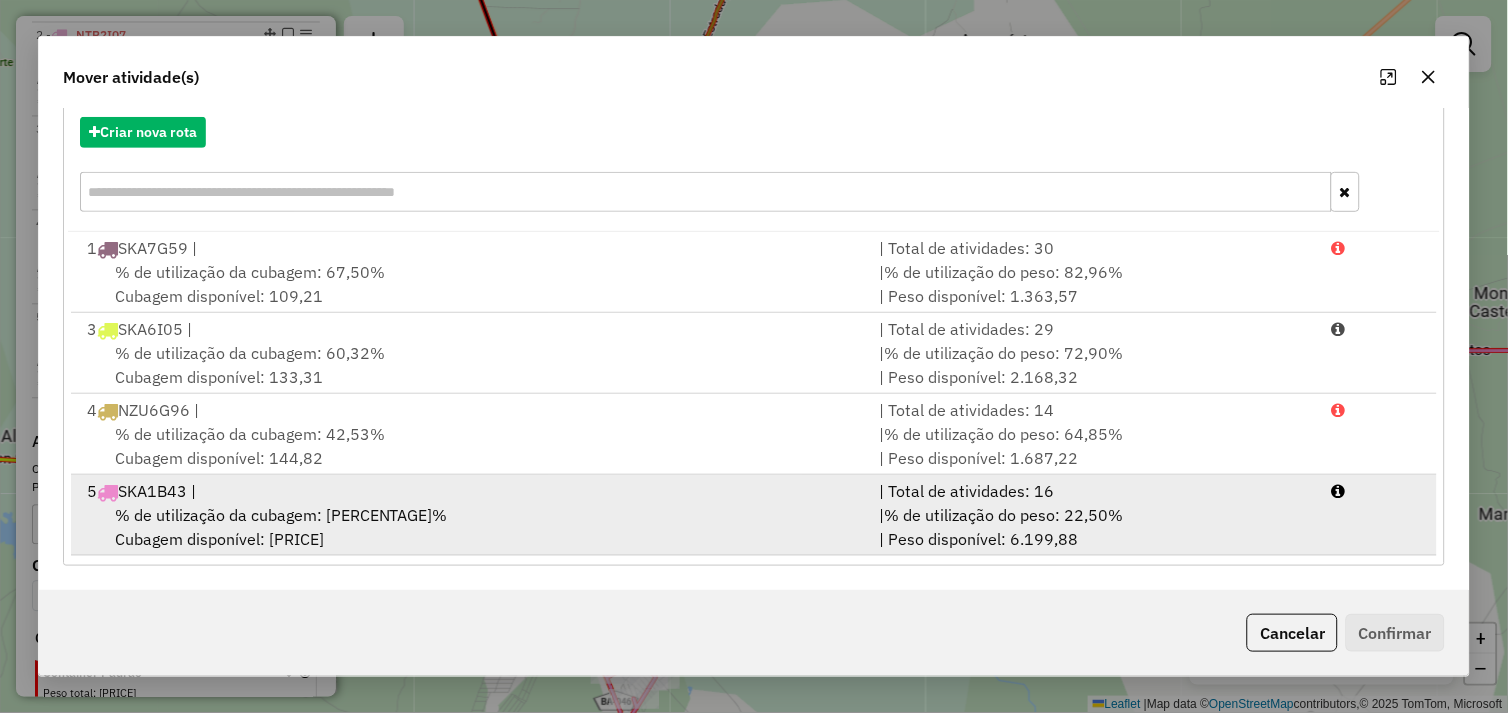 click on "% de utilização da cubagem: [PERCENTAGE]%" at bounding box center (281, 515) 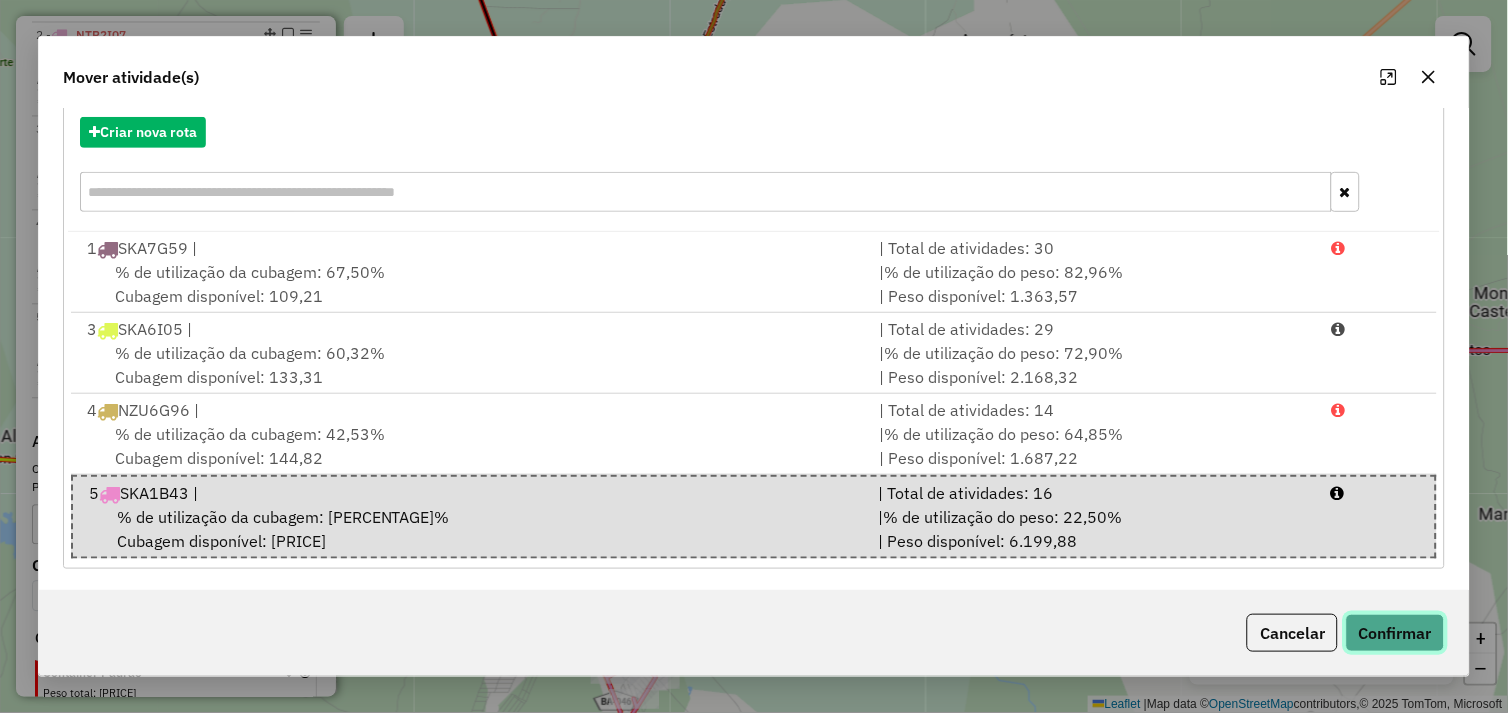 click on "Confirmar" 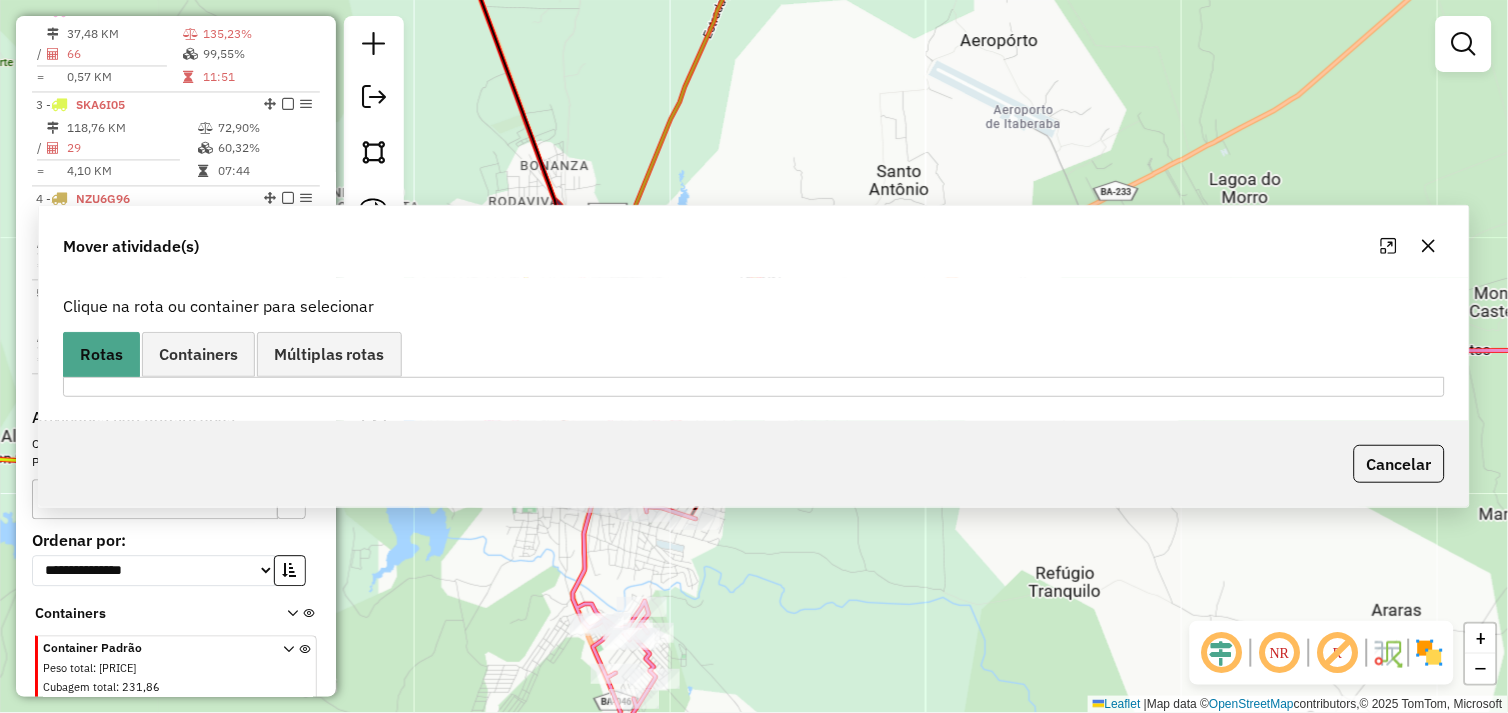 scroll, scrollTop: 0, scrollLeft: 0, axis: both 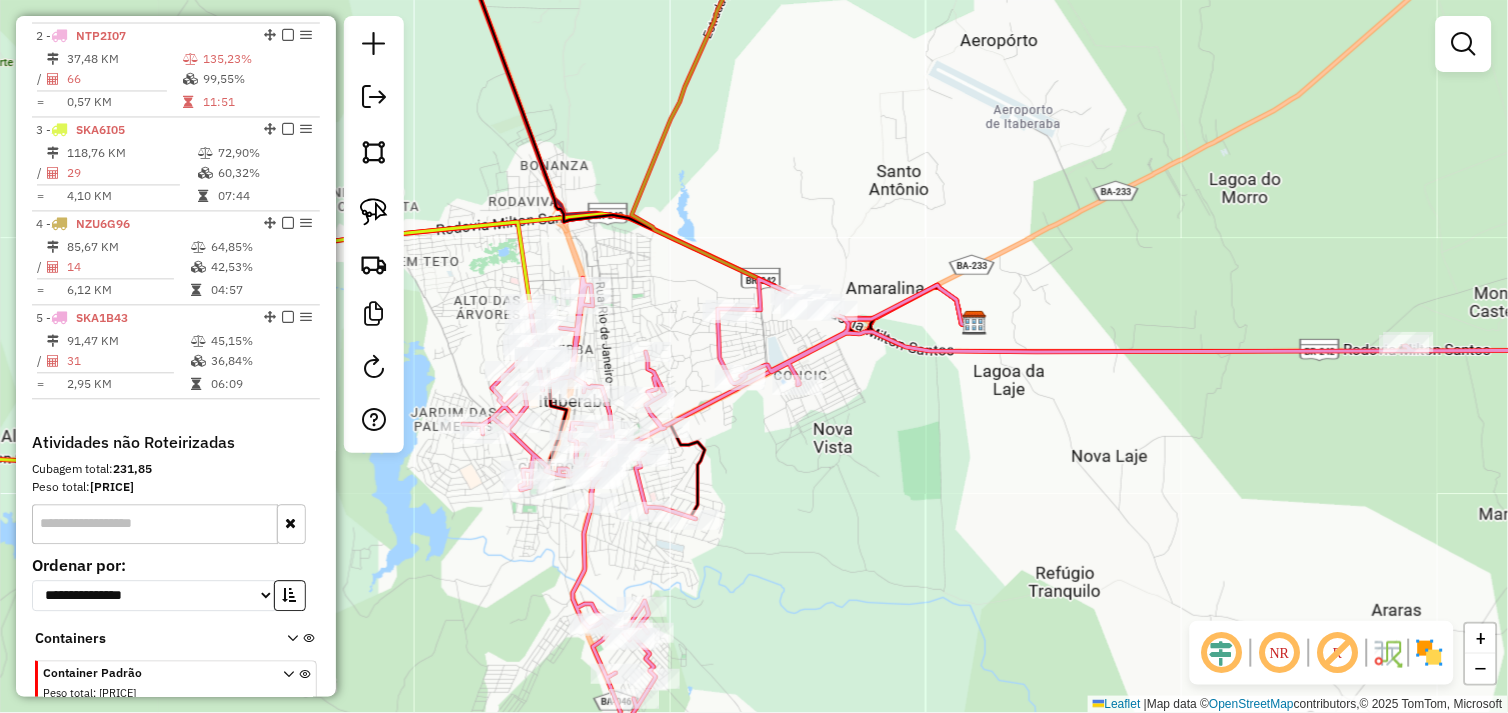 click on "Janela de atendimento Grade de atendimento Capacidade Transportadoras Veículos Cliente Pedidos  Rotas Selecione os dias de semana para filtrar as janelas de atendimento  Seg   Ter   Qua   Qui   Sex   Sáb   Dom  Informe o período da janela de atendimento: De: Até:  Filtrar exatamente a janela do cliente  Considerar janela de atendimento padrão  Selecione os dias de semana para filtrar as grades de atendimento  Seg   Ter   Qua   Qui   Sex   Sáb   Dom   Considerar clientes sem dia de atendimento cadastrado  Clientes fora do dia de atendimento selecionado Filtrar as atividades entre os valores definidos abaixo:  Peso mínimo:   Peso máximo:   Cubagem mínima:   Cubagem máxima:   De:   Até:  Filtrar as atividades entre o tempo de atendimento definido abaixo:  De:   Até:   Considerar capacidade total dos clientes não roteirizados Transportadora: Selecione um ou mais itens Tipo de veículo: Selecione um ou mais itens Veículo: Selecione um ou mais itens Motorista: Selecione um ou mais itens Nome: Rótulo:" 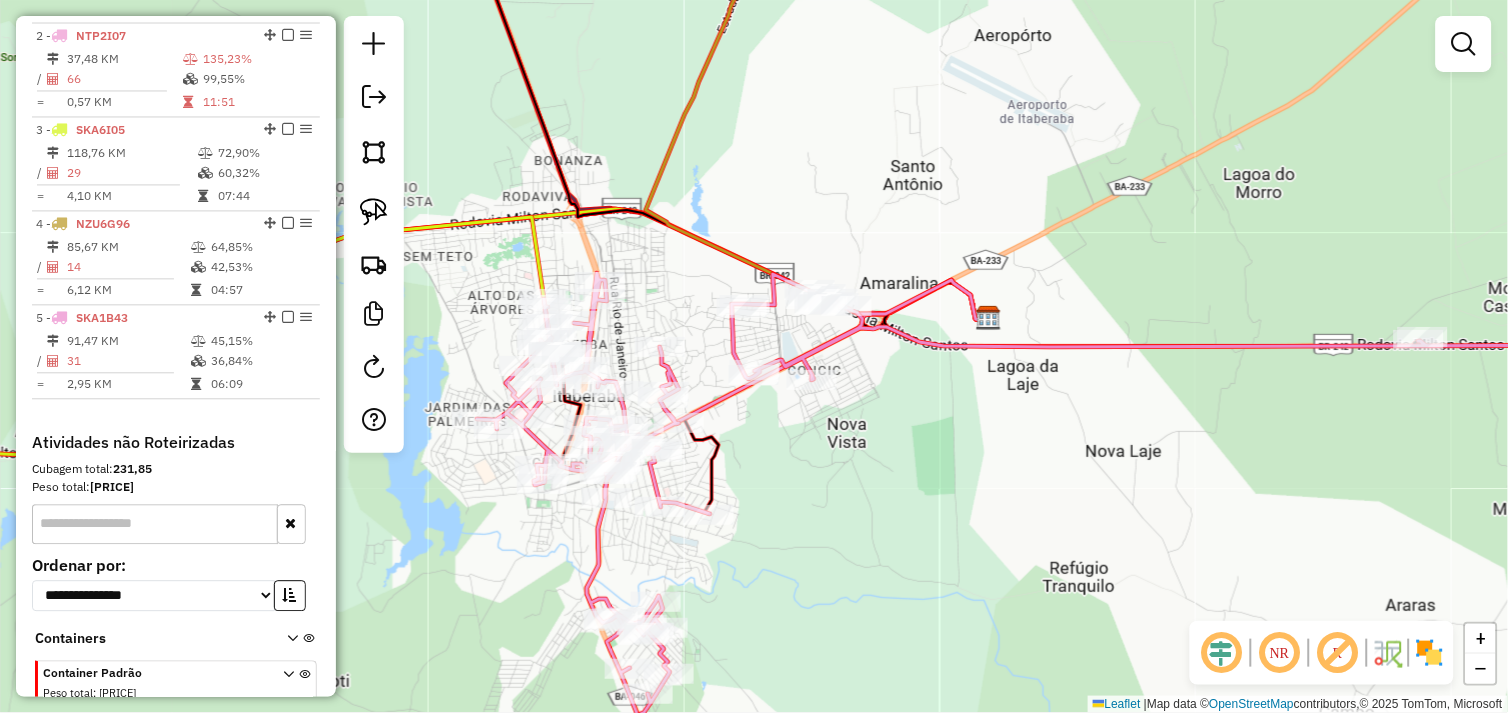 select on "*********" 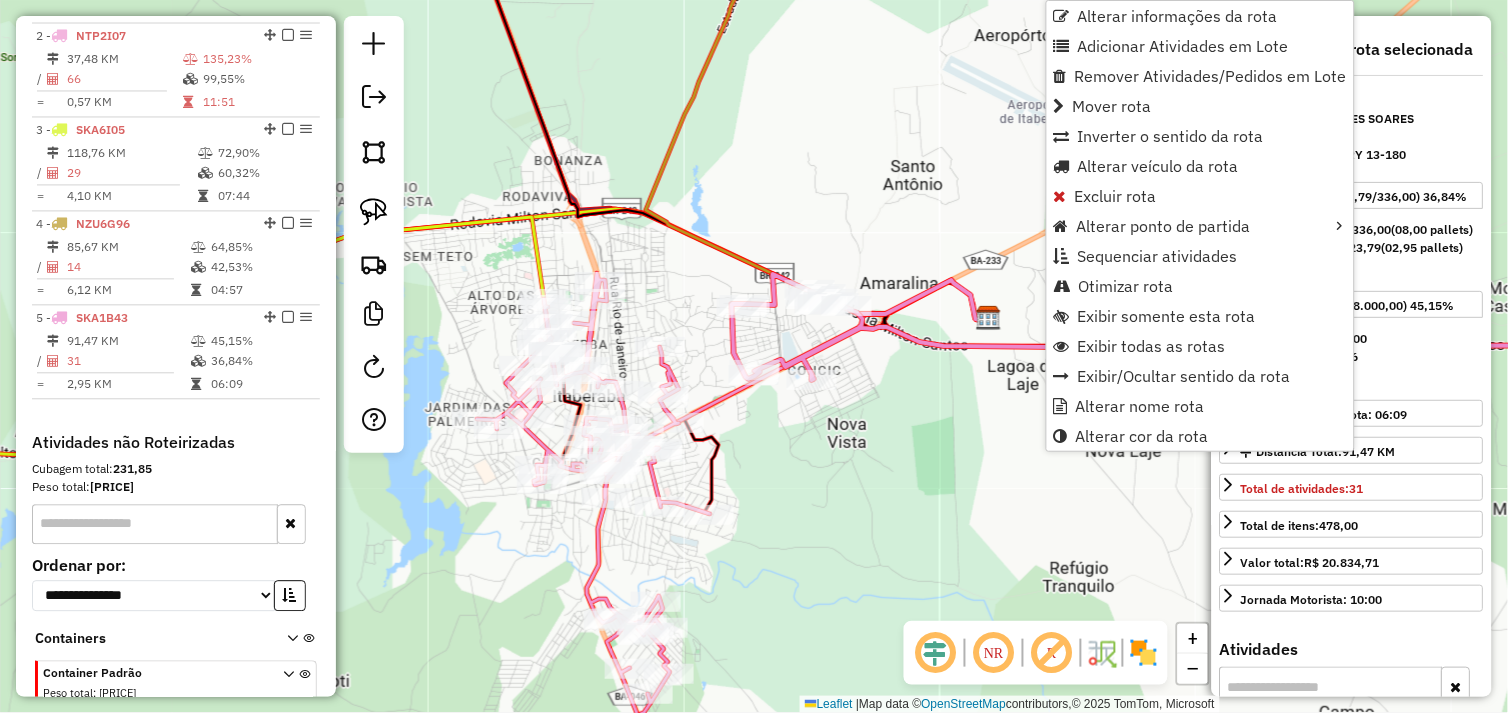 scroll, scrollTop: 931, scrollLeft: 0, axis: vertical 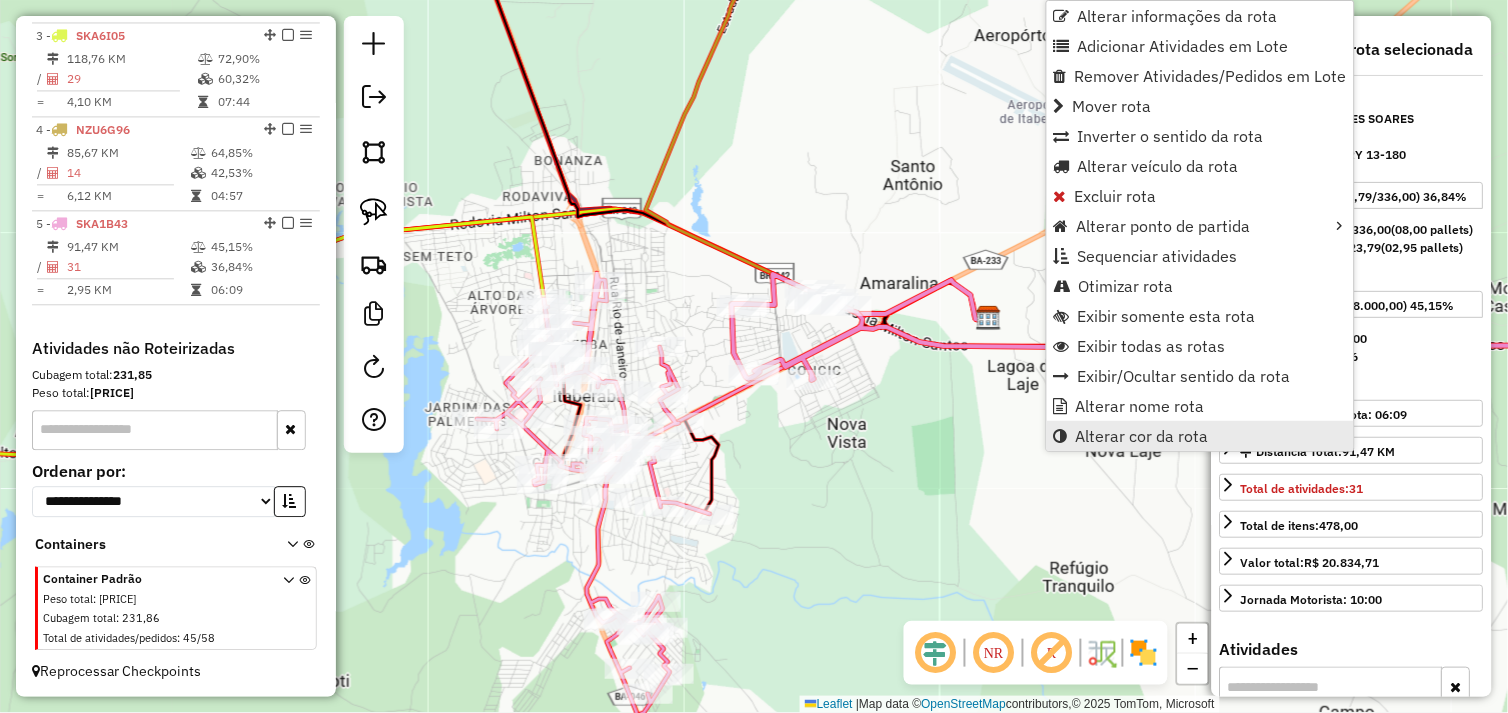 click on "Alterar cor da rota" at bounding box center (1142, 436) 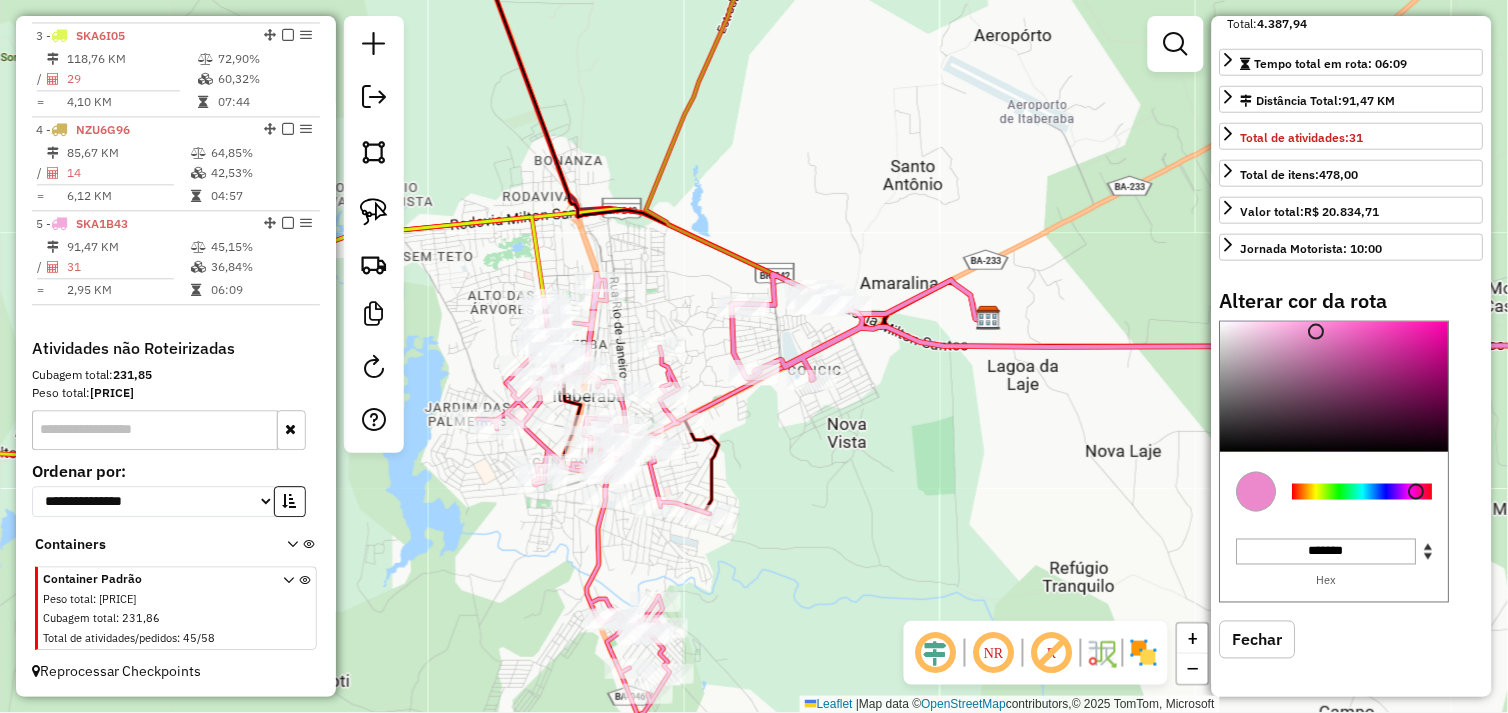 scroll, scrollTop: 384, scrollLeft: 0, axis: vertical 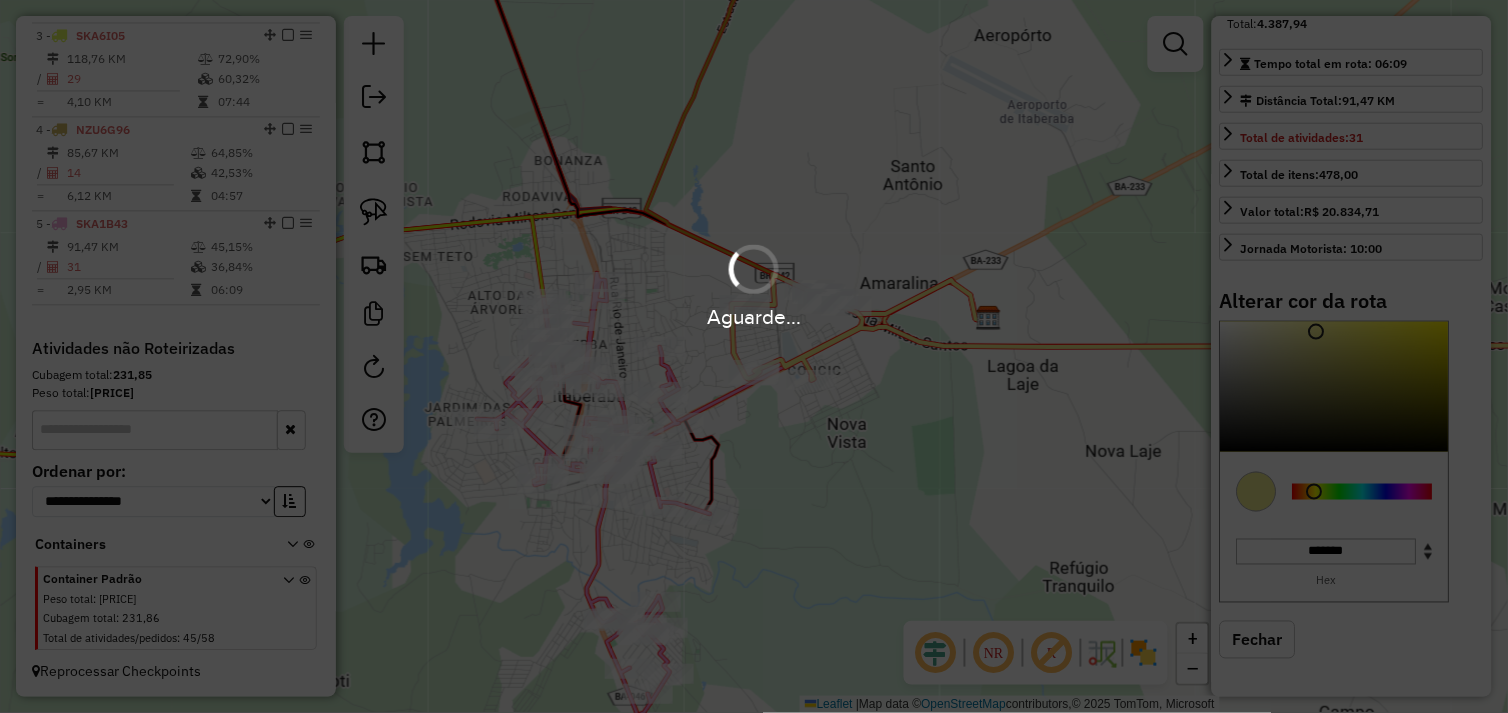 drag, startPoint x: 1311, startPoint y: 334, endPoint x: 1433, endPoint y: 341, distance: 122.20065 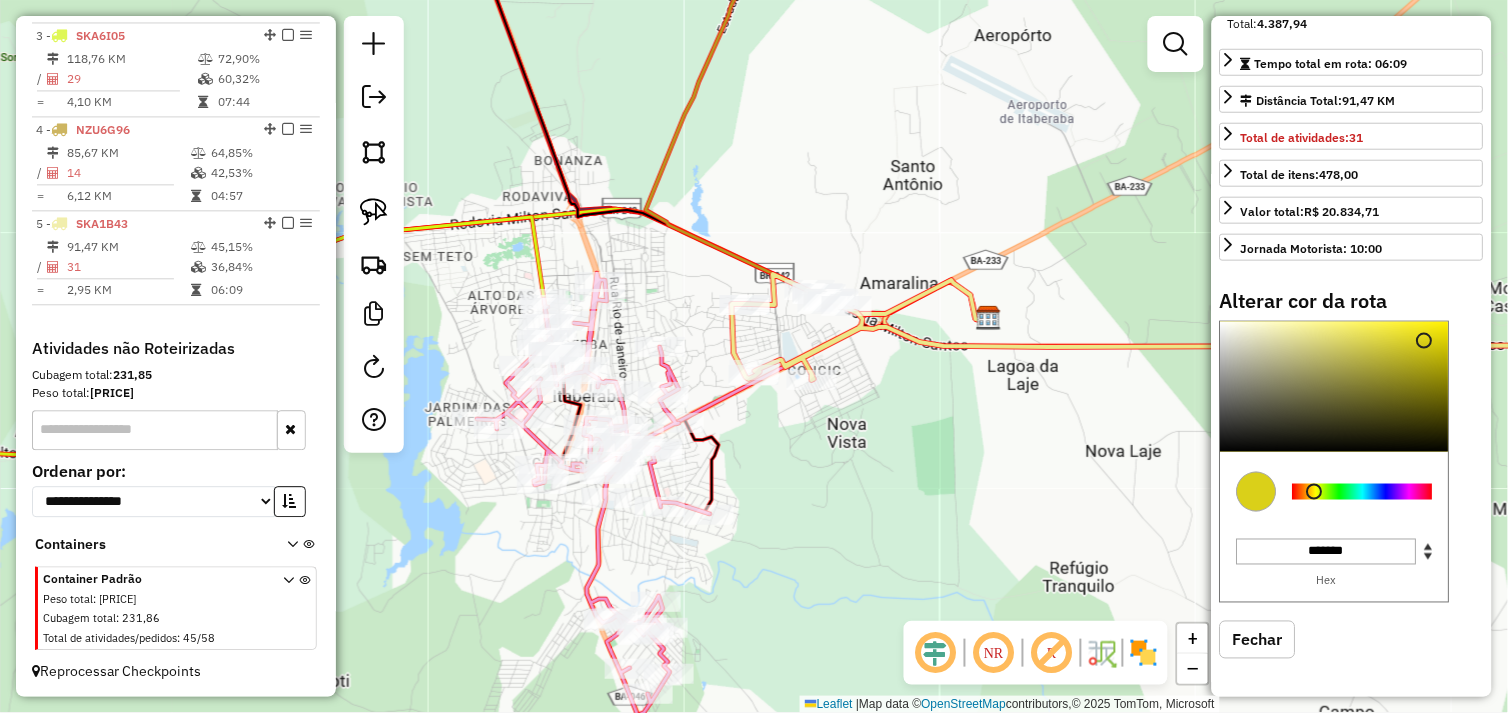 type on "*******" 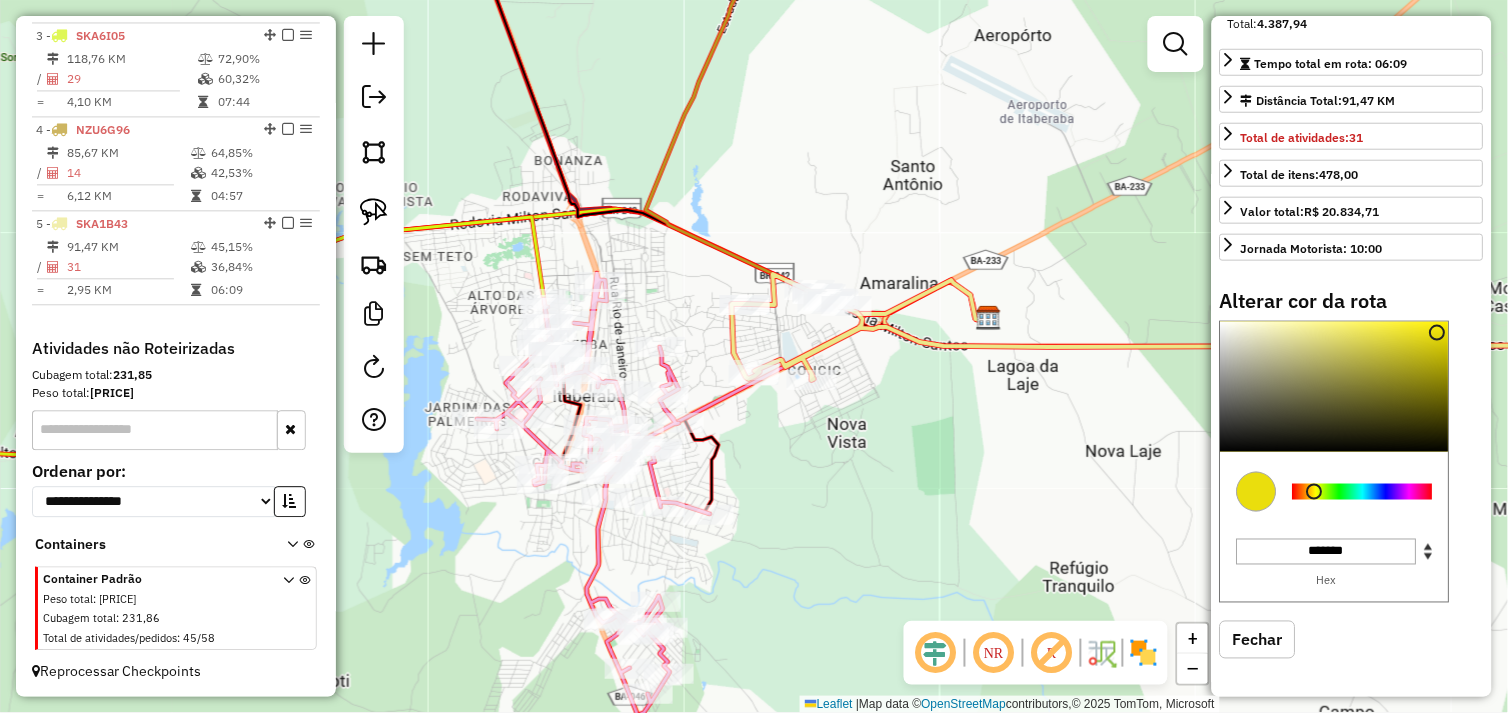 drag, startPoint x: 1358, startPoint y: 338, endPoint x: 1437, endPoint y: 334, distance: 79.101204 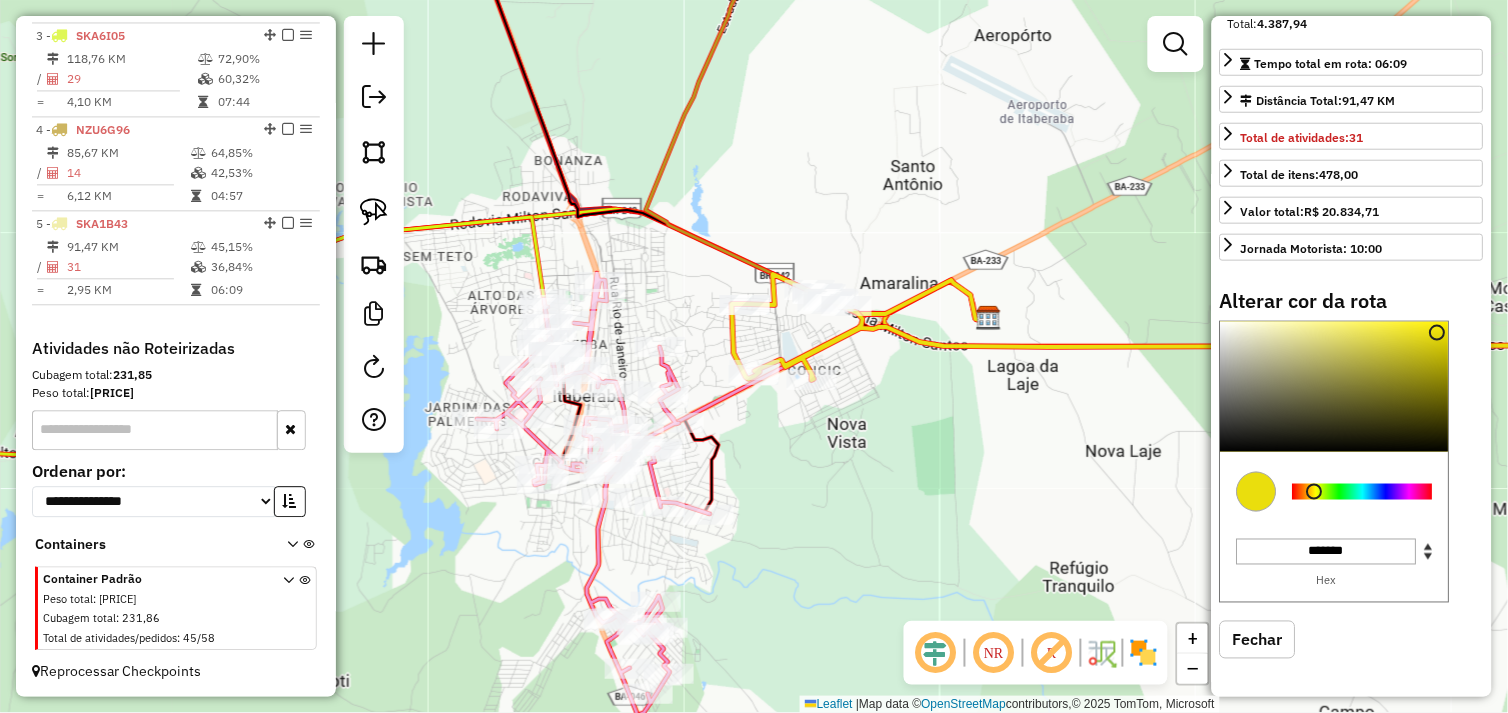 click on "Fechar" at bounding box center [1258, 640] 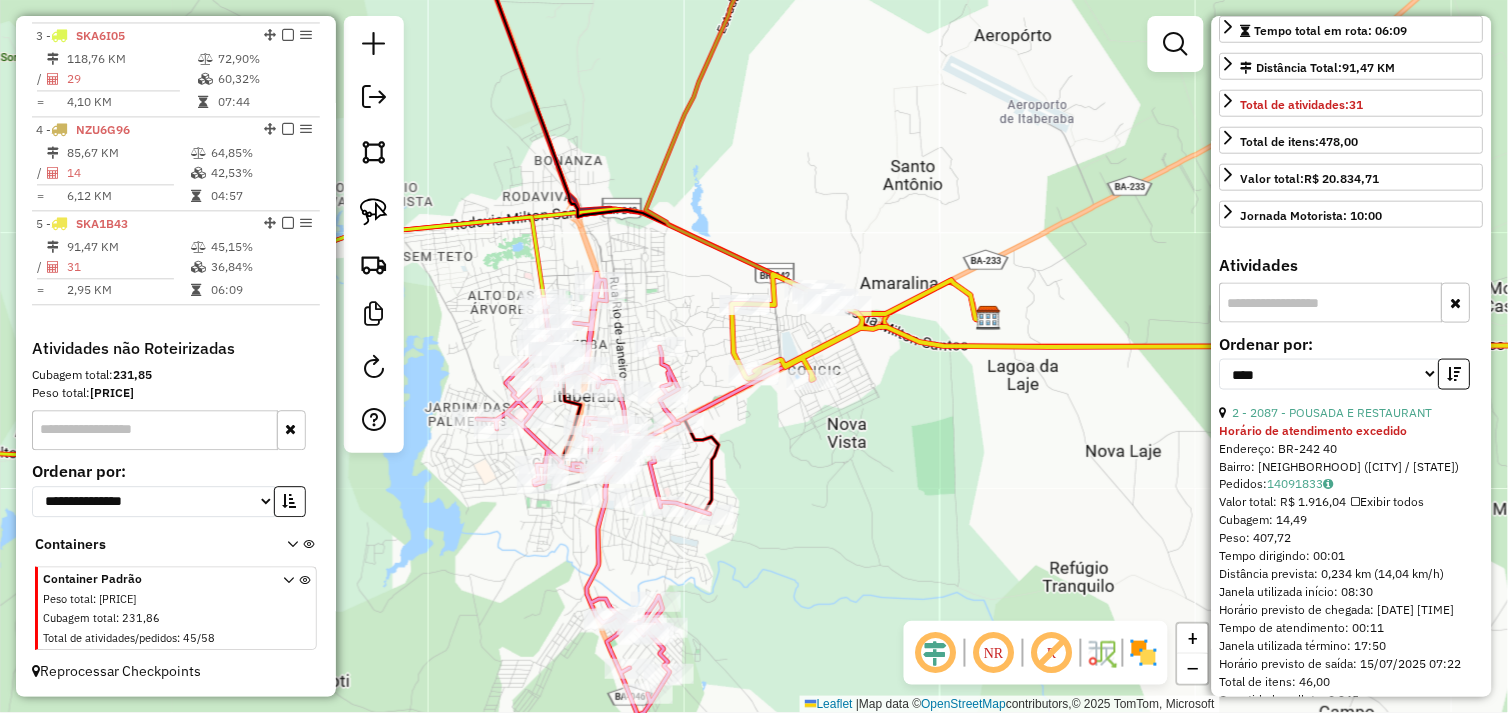 click 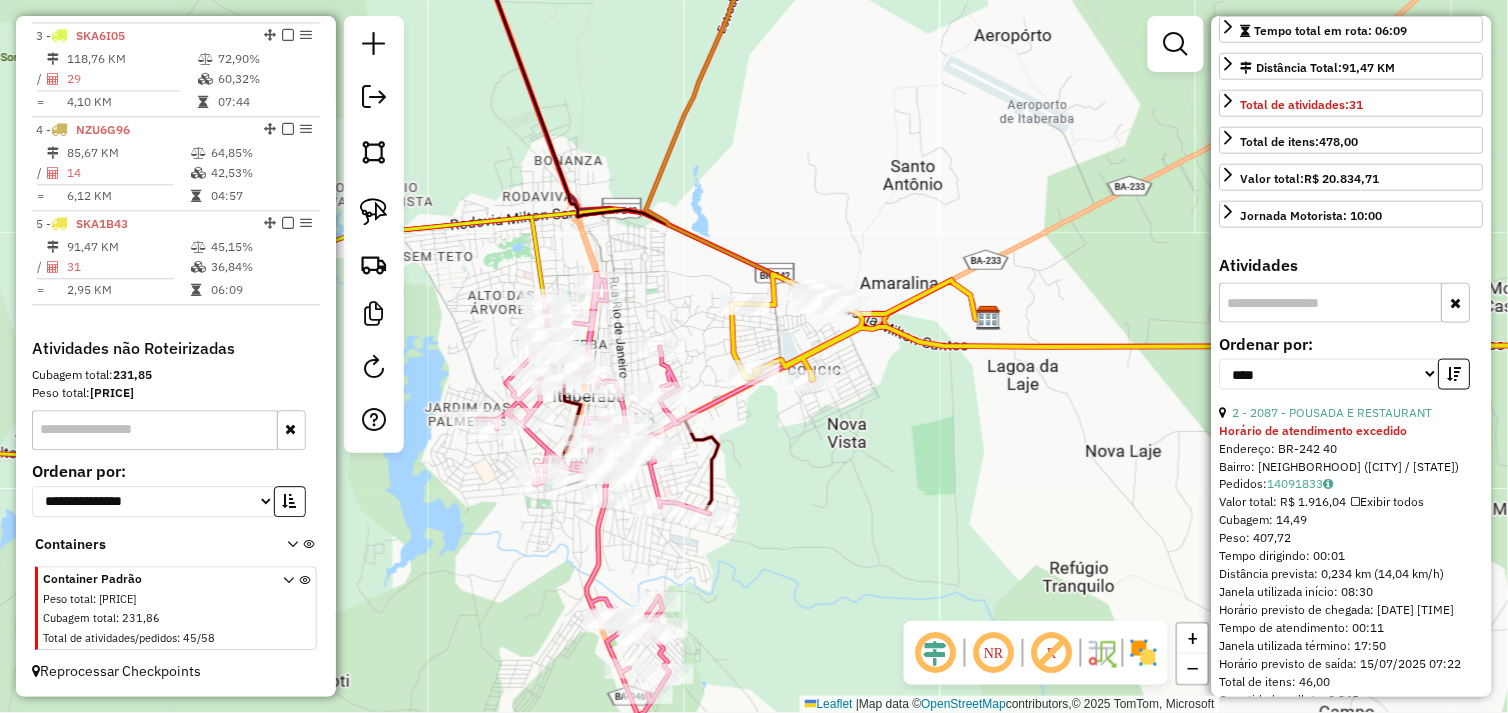 click on "Janela de atendimento Grade de atendimento Capacidade Transportadoras Veículos Cliente Pedidos  Rotas Selecione os dias de semana para filtrar as janelas de atendimento  Seg   Ter   Qua   Qui   Sex   Sáb   Dom  Informe o período da janela de atendimento: De: Até:  Filtrar exatamente a janela do cliente  Considerar janela de atendimento padrão  Selecione os dias de semana para filtrar as grades de atendimento  Seg   Ter   Qua   Qui   Sex   Sáb   Dom   Considerar clientes sem dia de atendimento cadastrado  Clientes fora do dia de atendimento selecionado Filtrar as atividades entre os valores definidos abaixo:  Peso mínimo:   Peso máximo:   Cubagem mínima:   Cubagem máxima:   De:   Até:  Filtrar as atividades entre o tempo de atendimento definido abaixo:  De:   Até:   Considerar capacidade total dos clientes não roteirizados Transportadora: Selecione um ou mais itens Tipo de veículo: Selecione um ou mais itens Veículo: Selecione um ou mais itens Motorista: Selecione um ou mais itens Nome: Rótulo:" 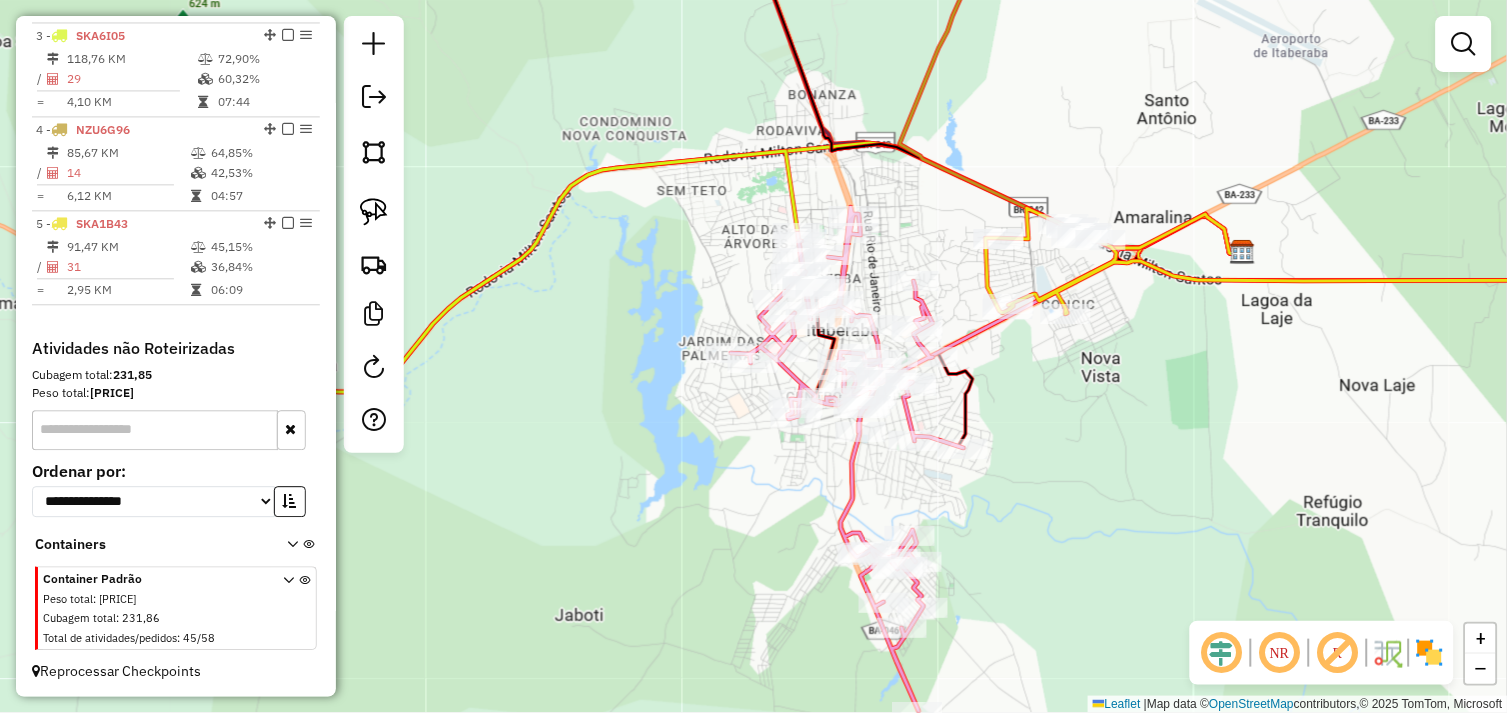 drag, startPoint x: 848, startPoint y: 468, endPoint x: 1107, endPoint y: 440, distance: 260.50912 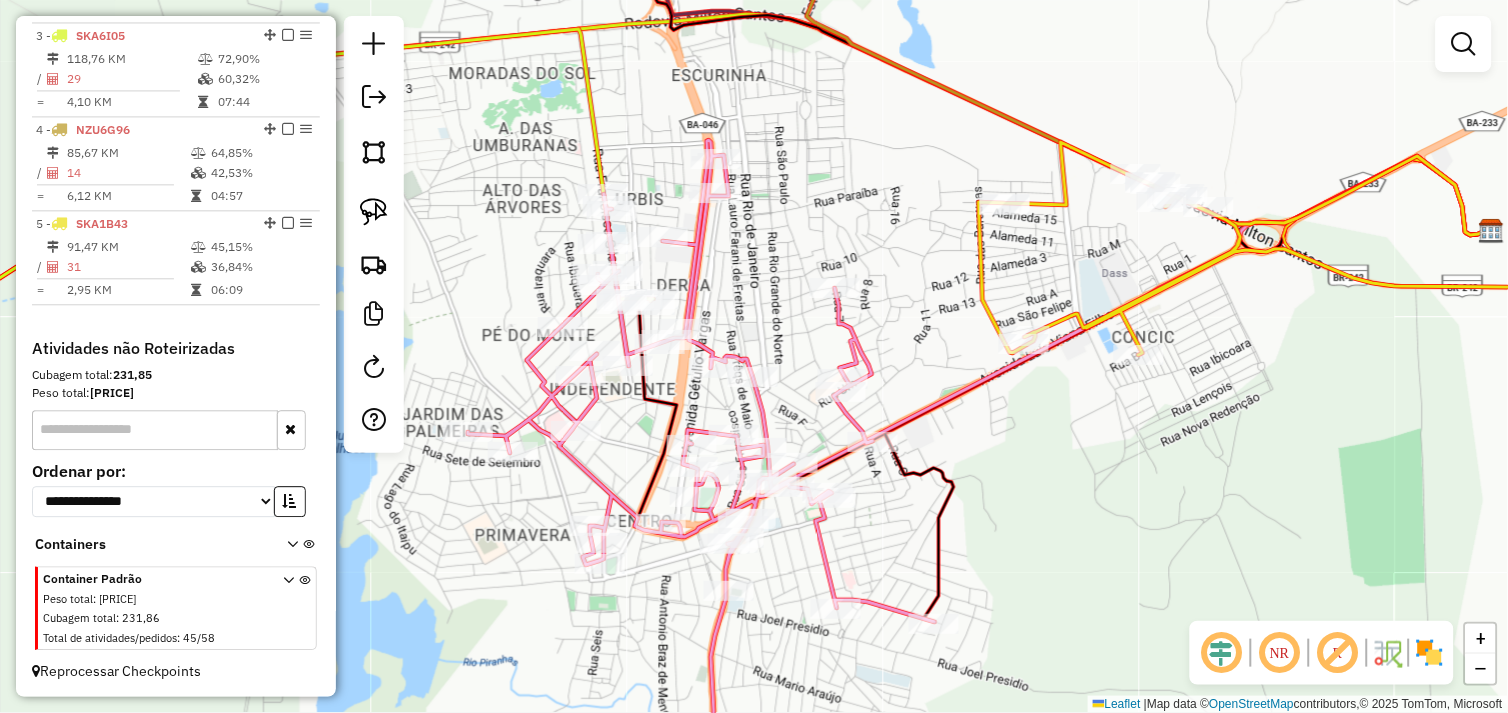 drag, startPoint x: 966, startPoint y: 336, endPoint x: 917, endPoint y: 304, distance: 58.5235 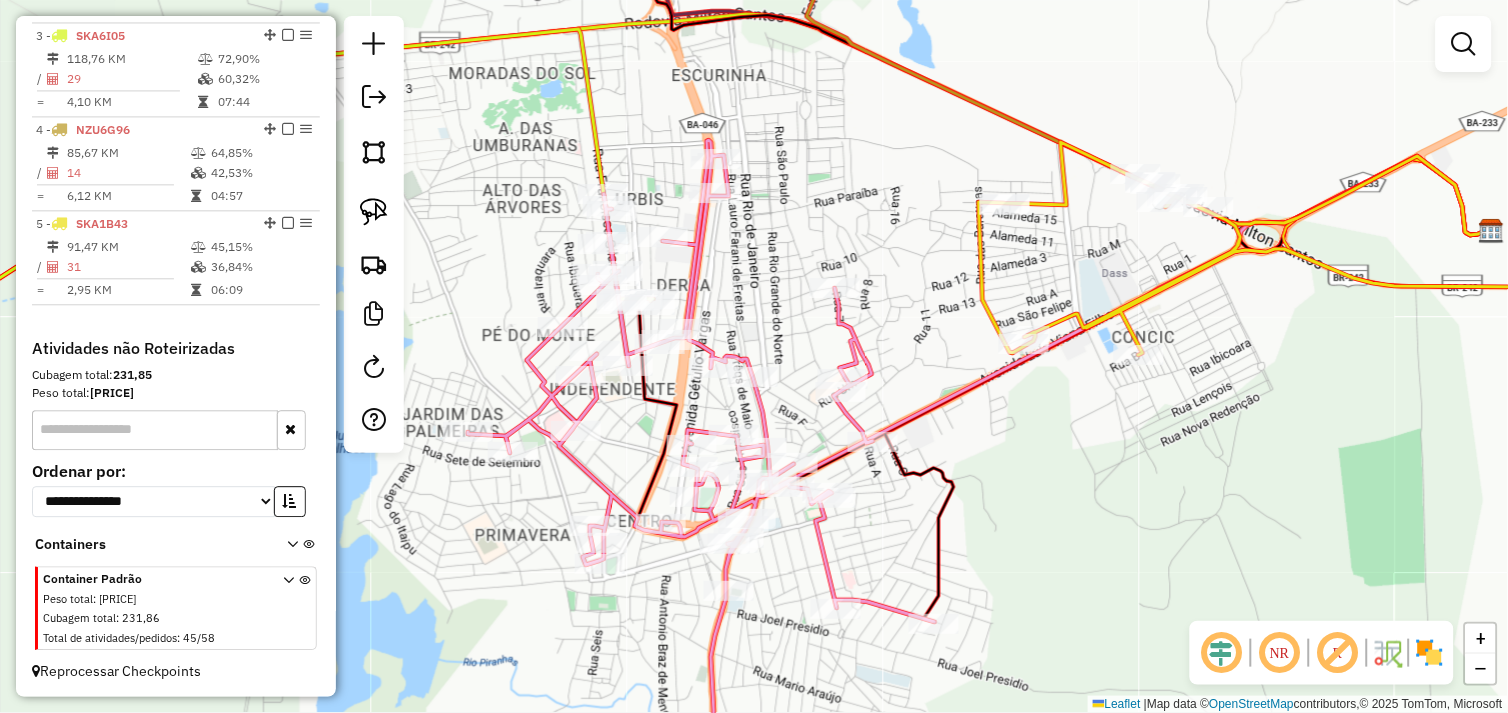 click 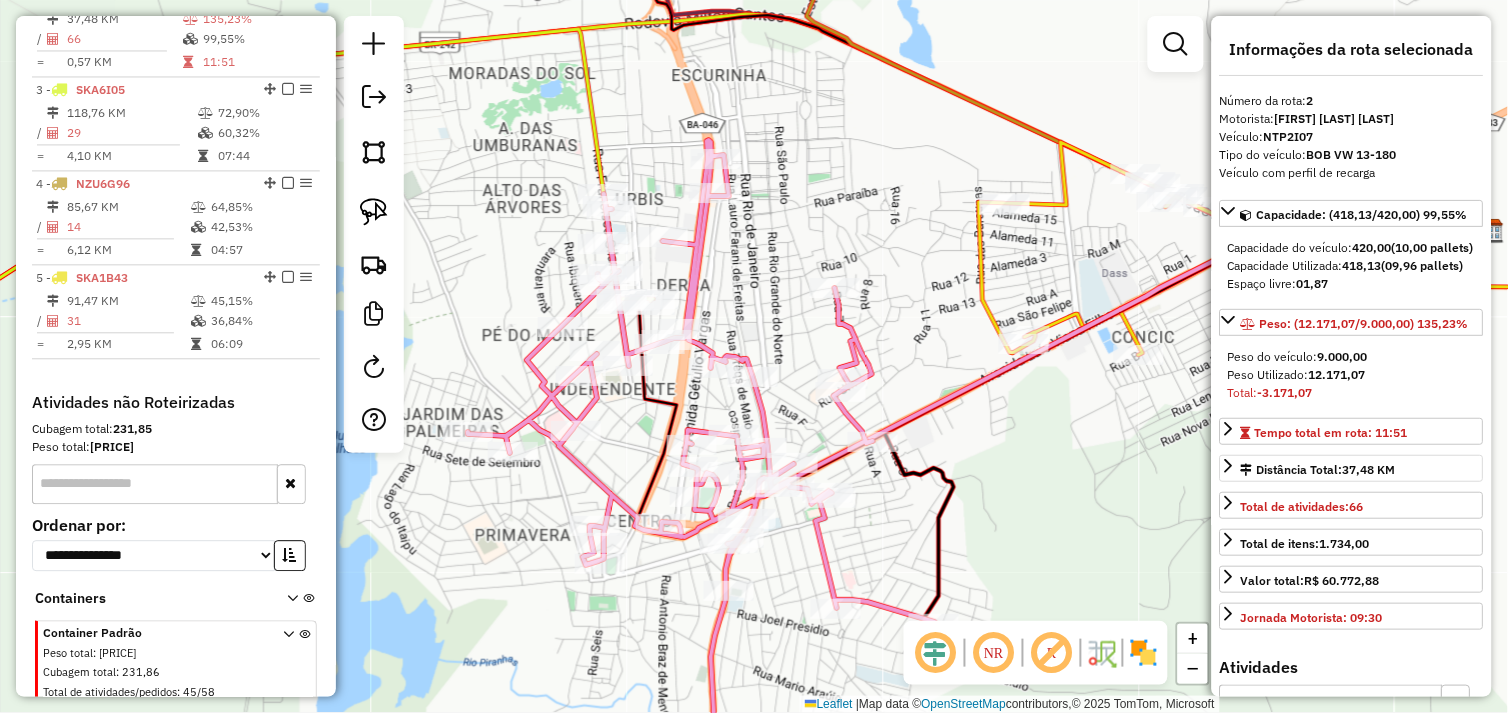 scroll, scrollTop: 842, scrollLeft: 0, axis: vertical 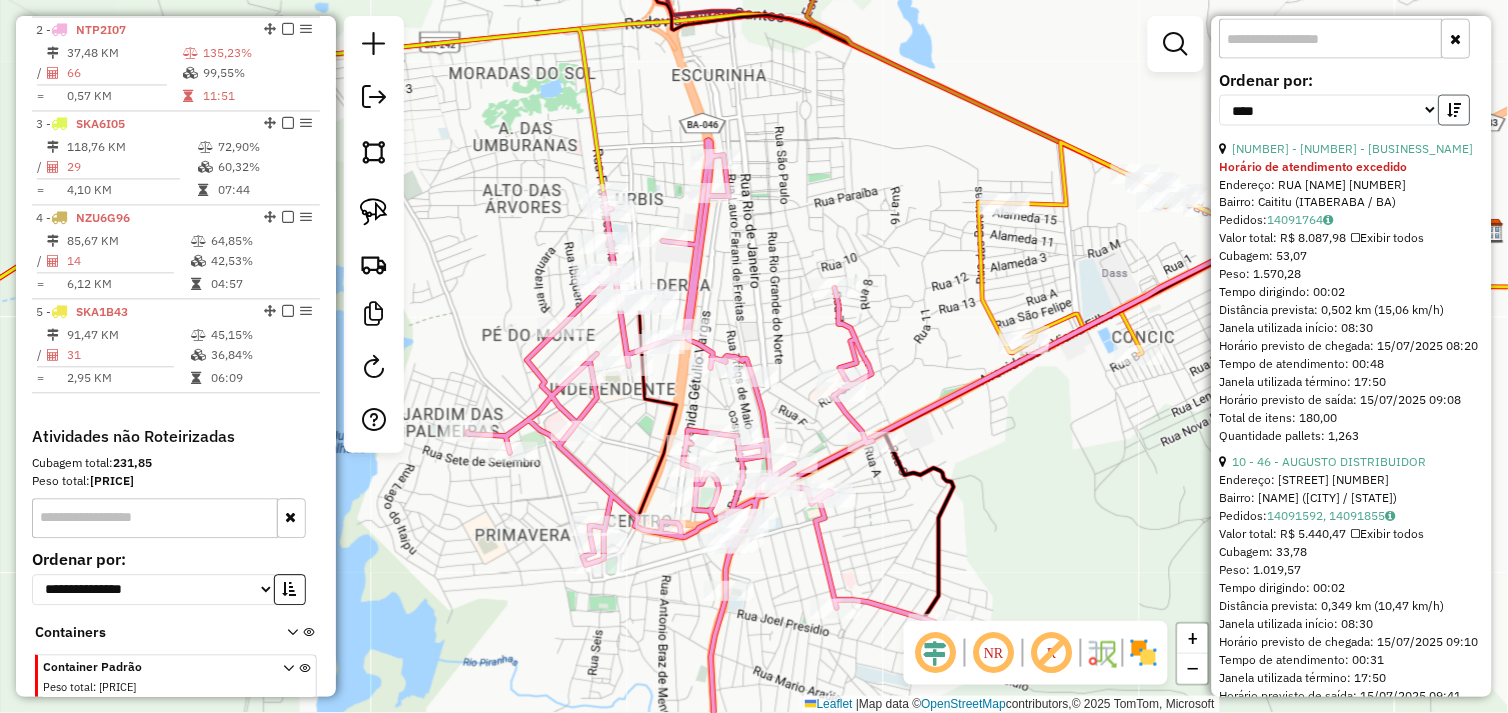 click at bounding box center [1455, 110] 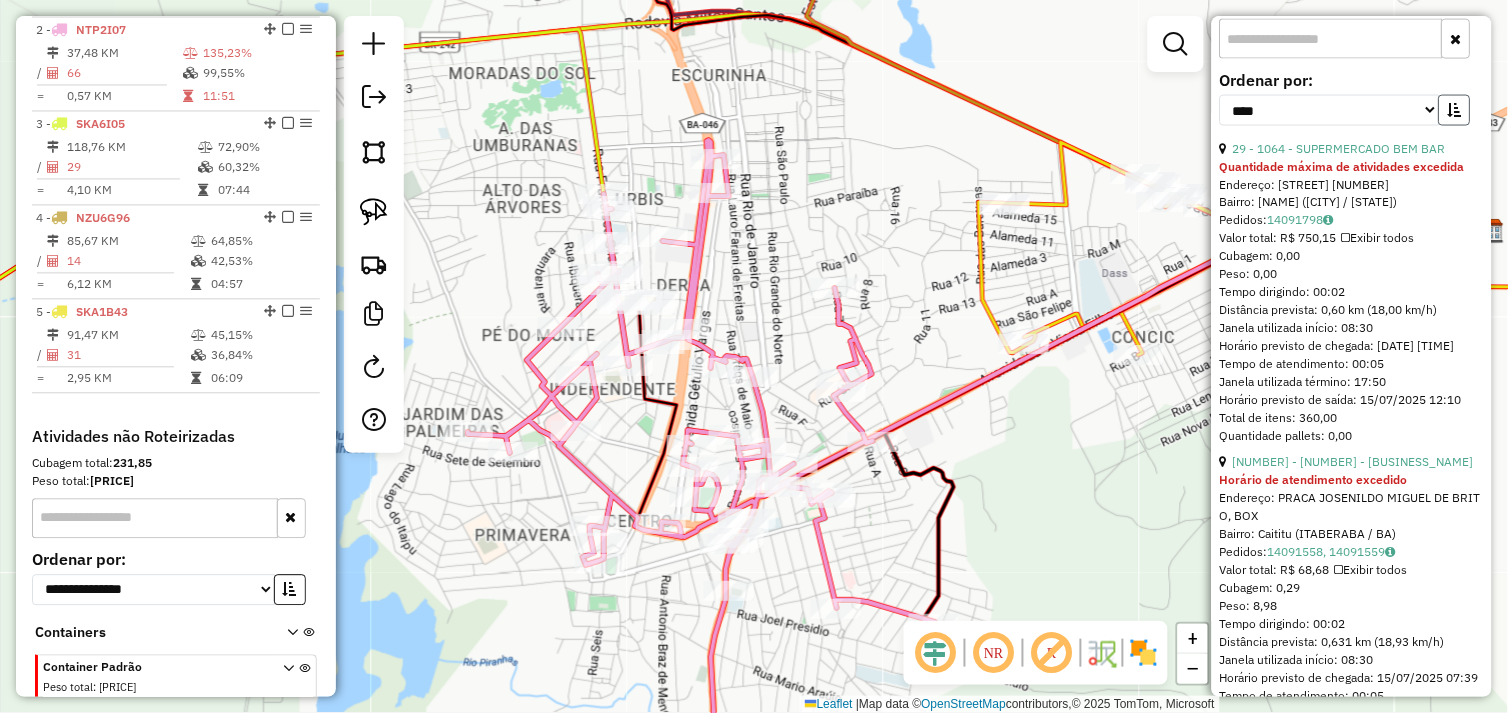 click at bounding box center (1455, 110) 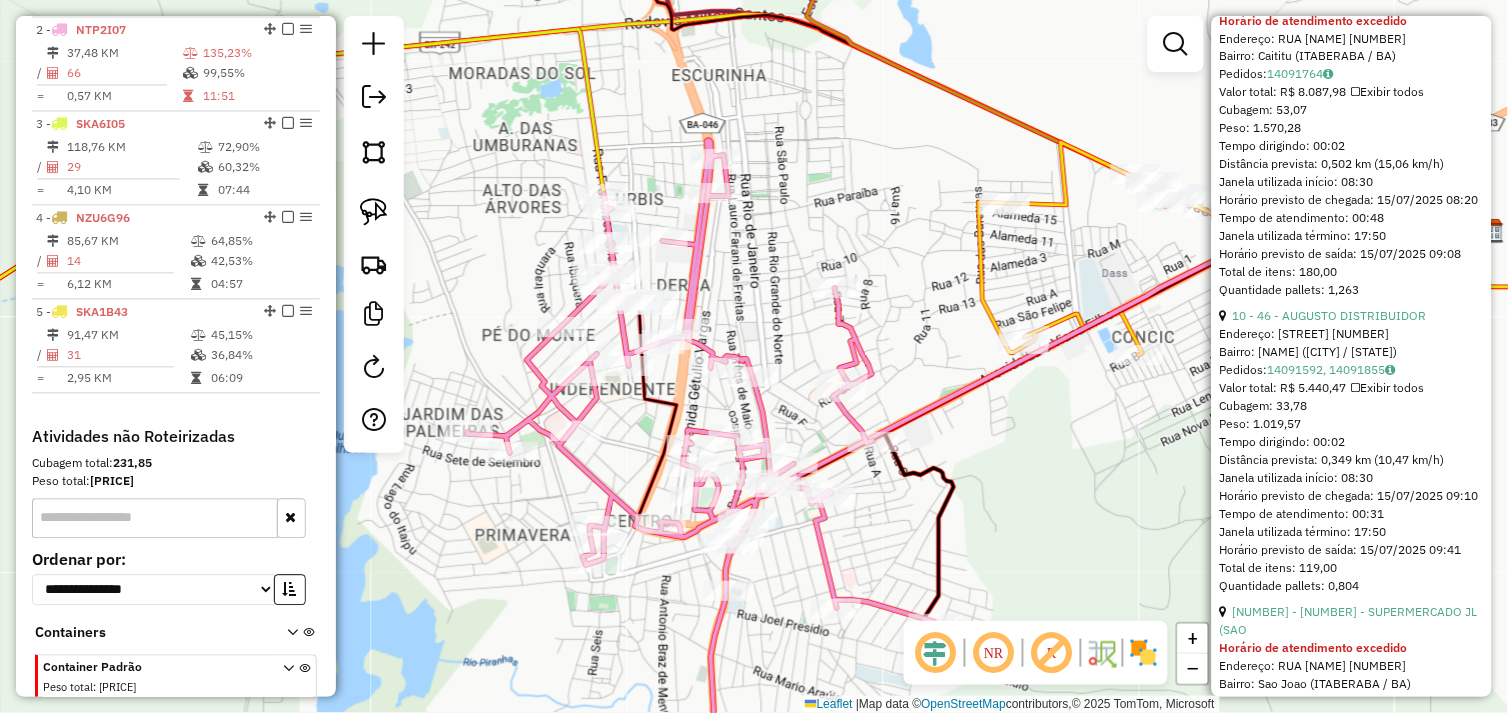 scroll, scrollTop: 777, scrollLeft: 0, axis: vertical 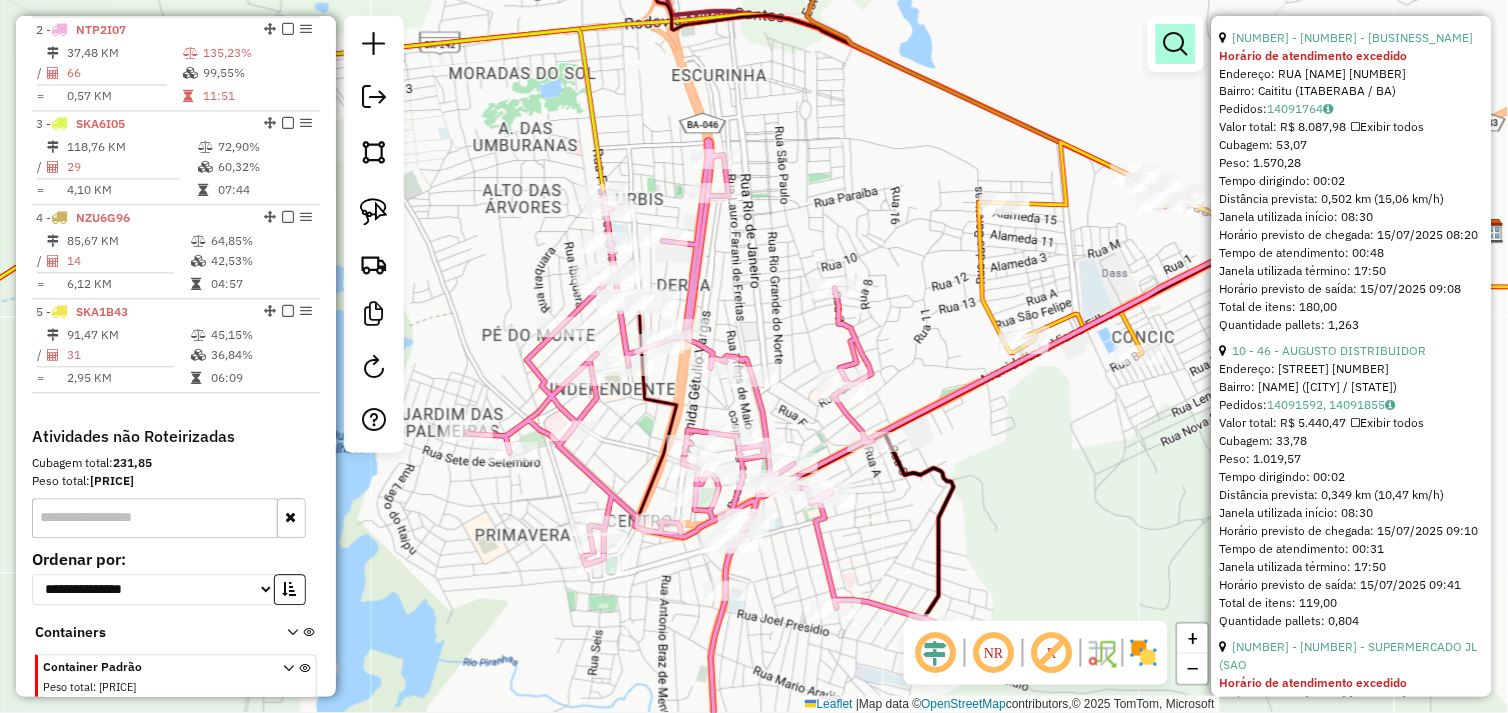 click at bounding box center (1176, 44) 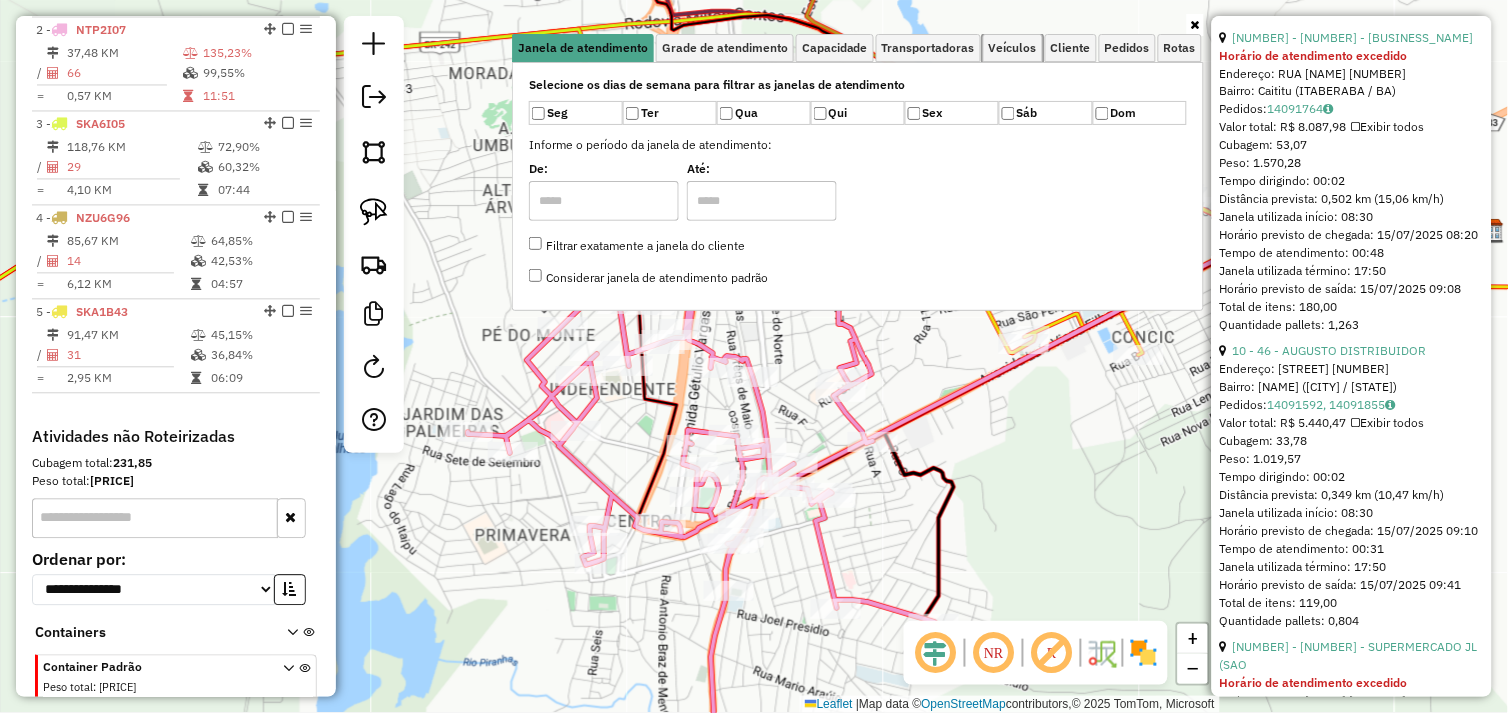 drag, startPoint x: 1015, startPoint y: 44, endPoint x: 1007, endPoint y: 6, distance: 38.832977 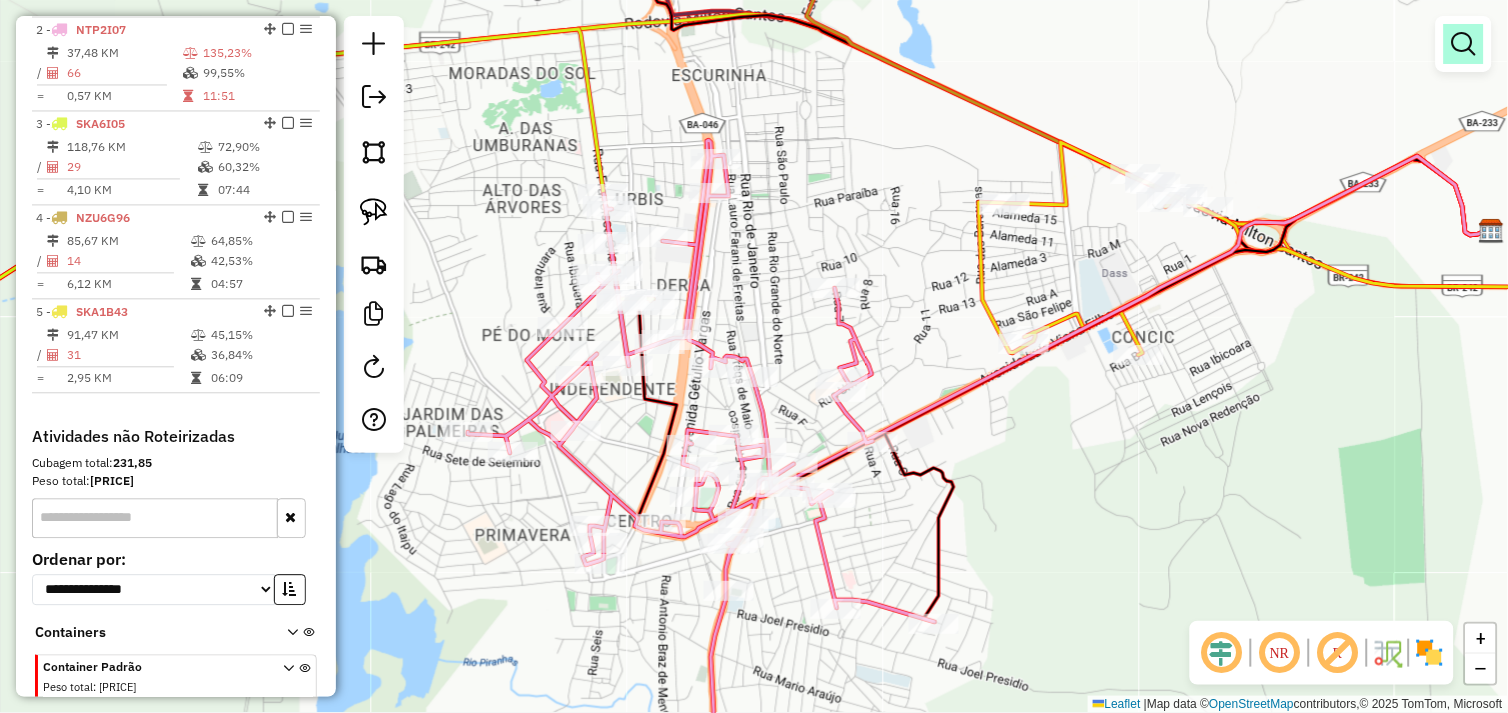 click at bounding box center (1464, 44) 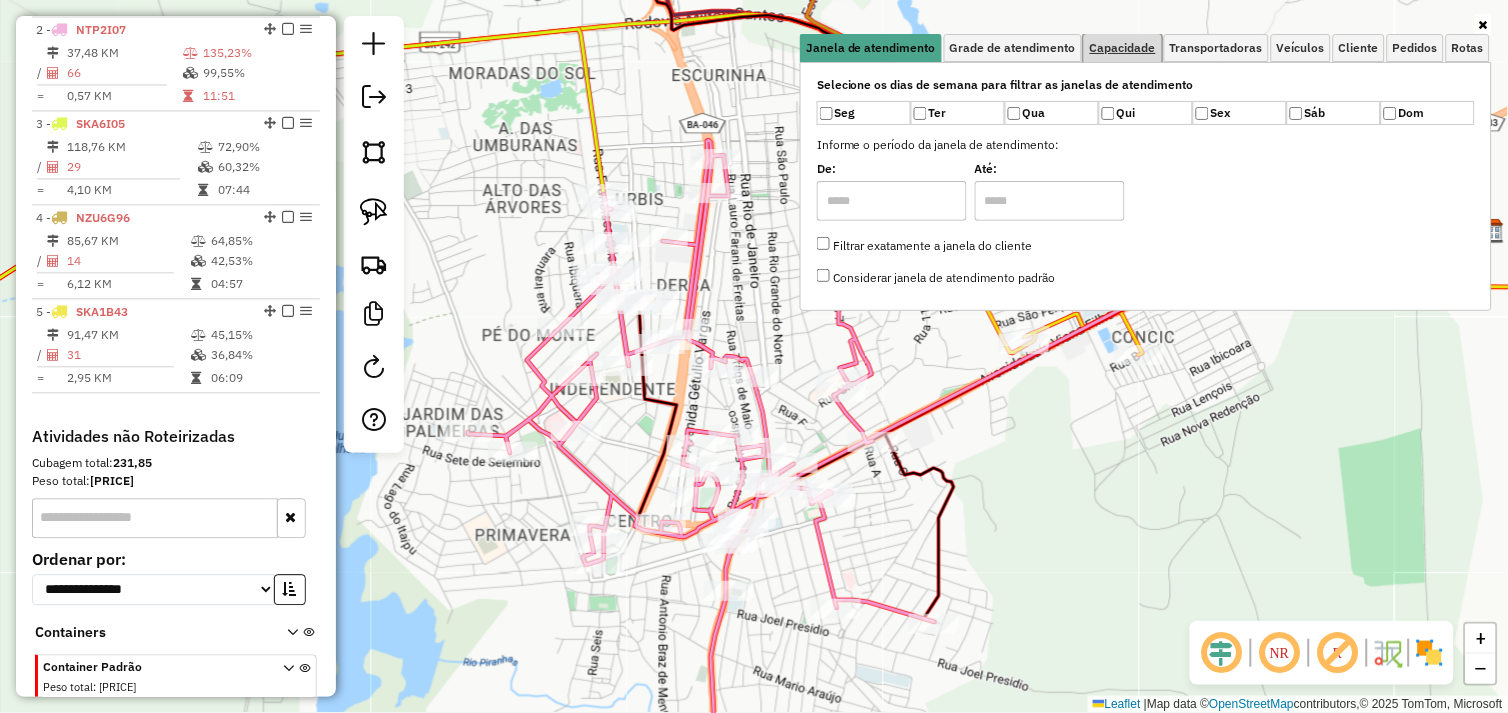 click on "Capacidade" at bounding box center [1123, 48] 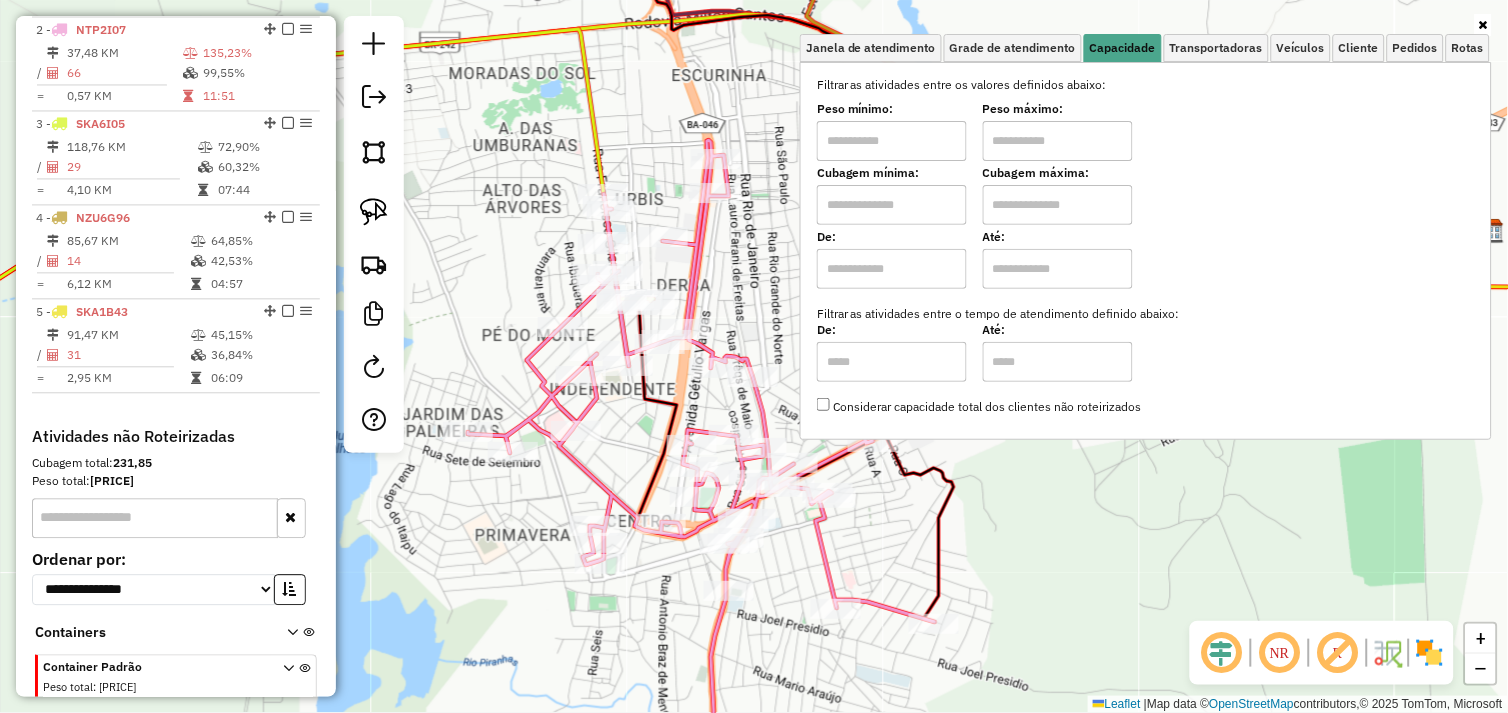 click at bounding box center [892, 141] 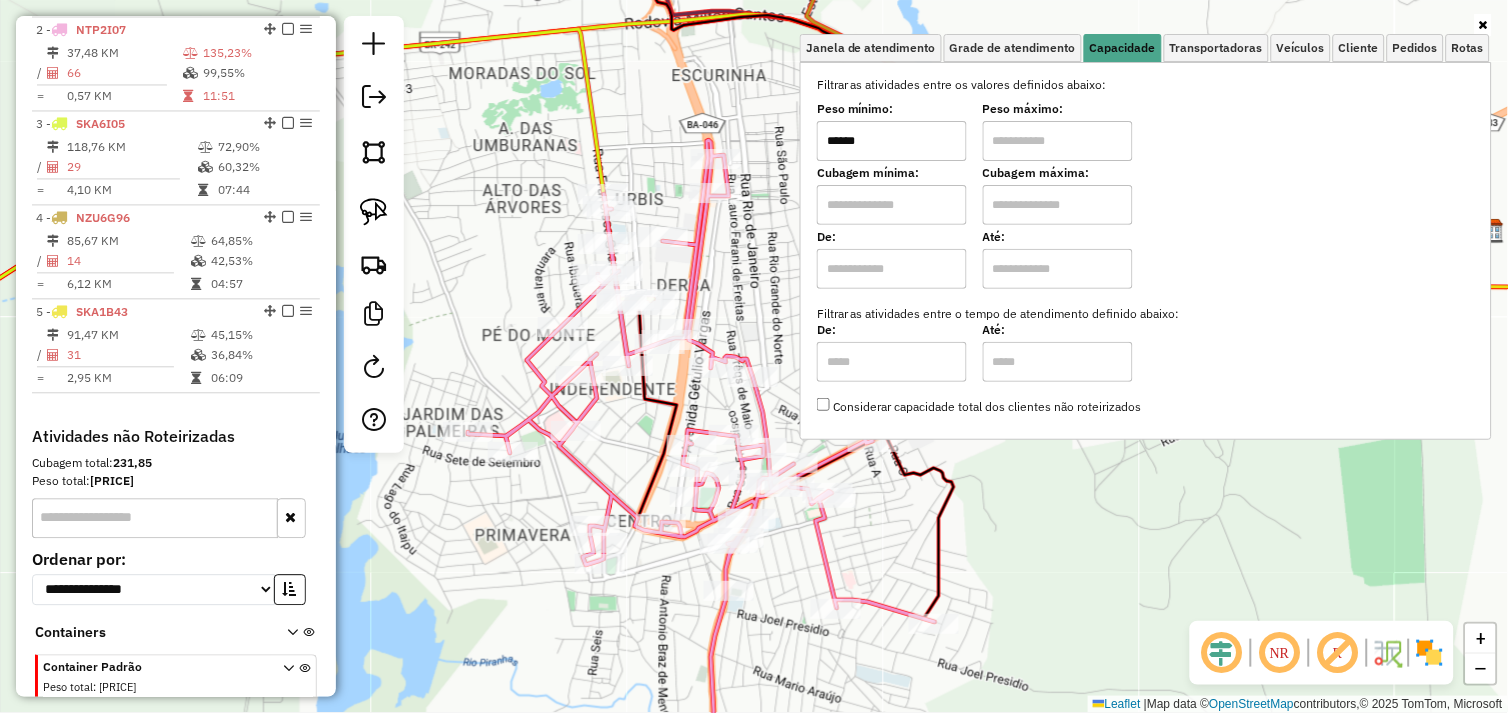 type on "******" 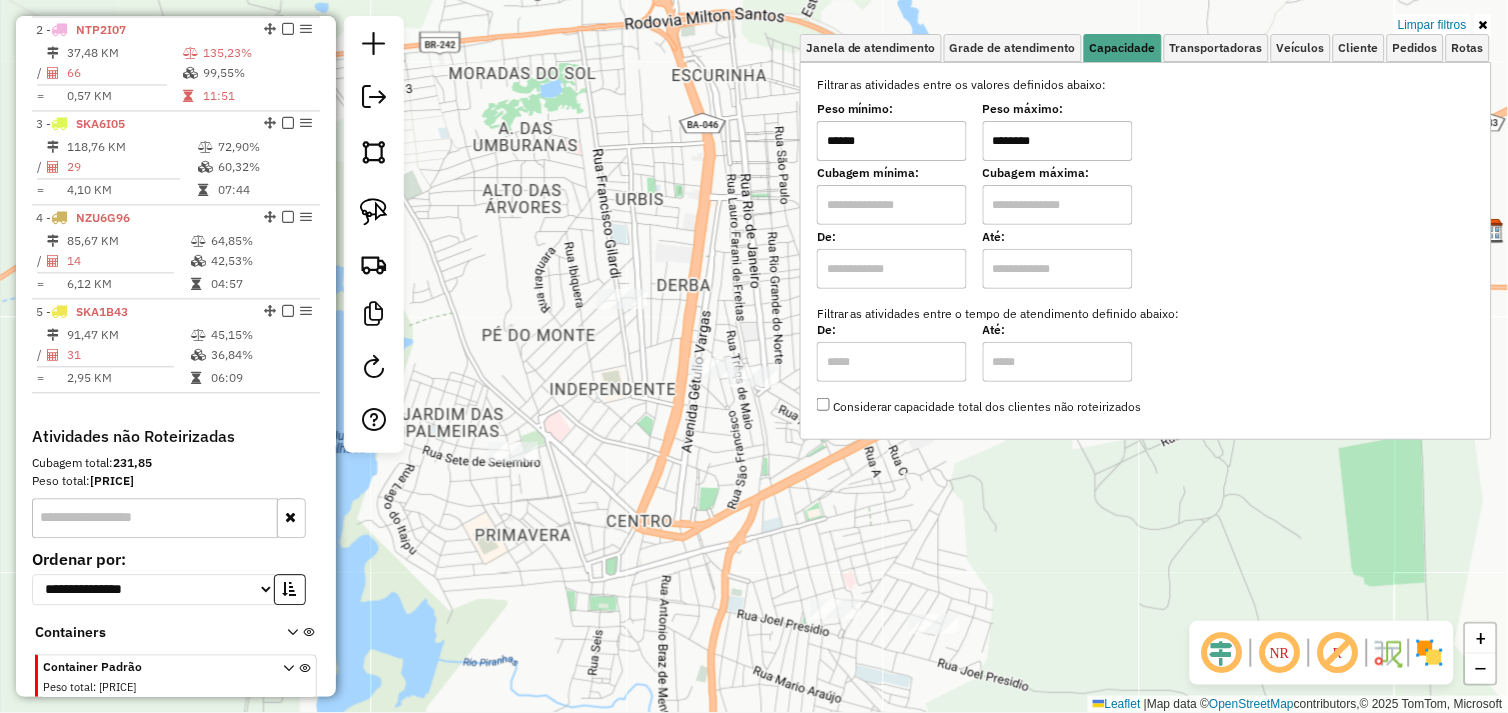 type on "********" 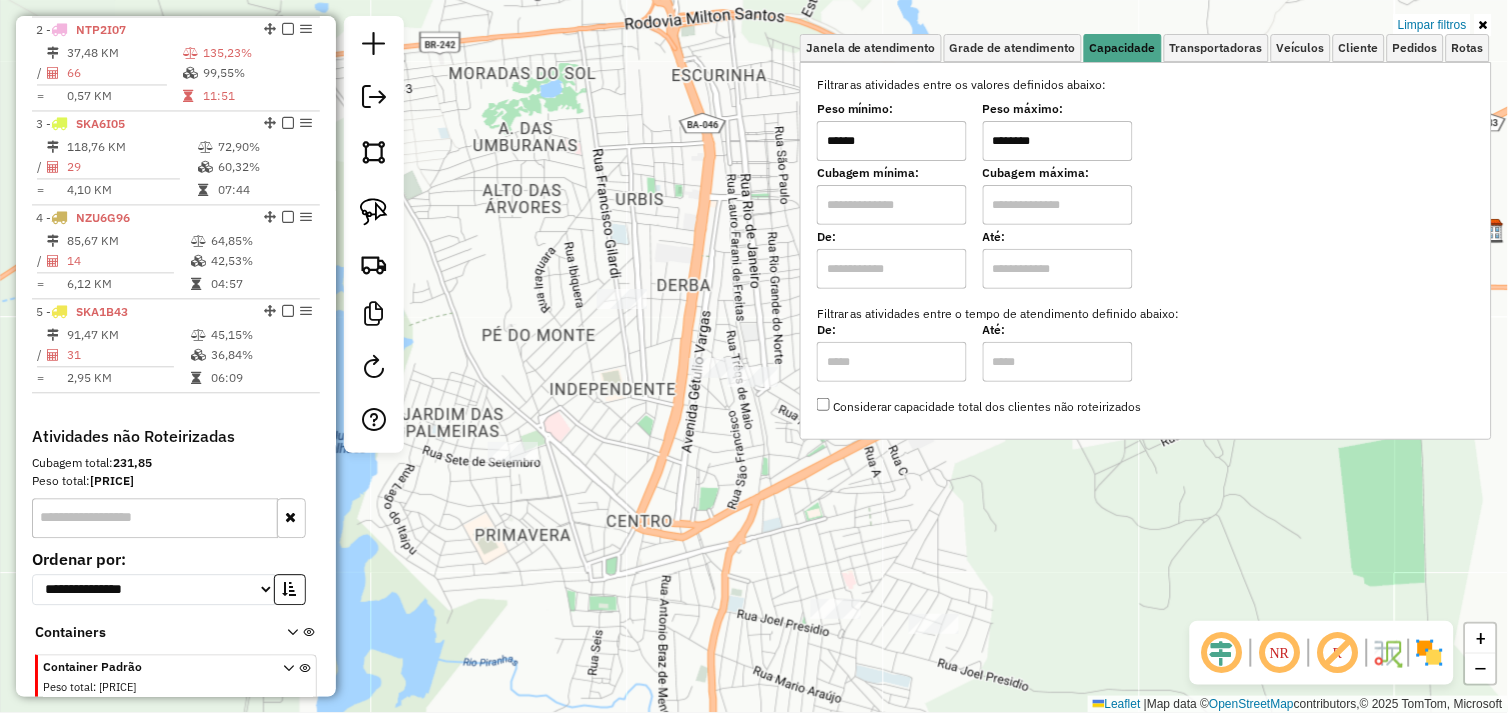 click on "Limpar filtros Janela de atendimento Grade de atendimento Capacidade Transportadoras Veículos Cliente Pedidos  Rotas Selecione os dias de semana para filtrar as janelas de atendimento  Seg   Ter   Qua   Qui   Sex   Sáb   Dom  Informe o período da janela de atendimento: De: Até:  Filtrar exatamente a janela do cliente  Considerar janela de atendimento padrão  Selecione os dias de semana para filtrar as grades de atendimento  Seg   Ter   Qua   Qui   Sex   Sáb   Dom   Considerar clientes sem dia de atendimento cadastrado  Clientes fora do dia de atendimento selecionado Filtrar as atividades entre os valores definidos abaixo:  Peso mínimo:  ******  Peso máximo:  ********  Cubagem mínima:   Cubagem máxima:   De:   Até:  Filtrar as atividades entre o tempo de atendimento definido abaixo:  De:   Até:   Considerar capacidade total dos clientes não roteirizados Transportadora: Selecione um ou mais itens Tipo de veículo: Selecione um ou mais itens Veículo: Selecione um ou mais itens Motorista: Nome: De:" 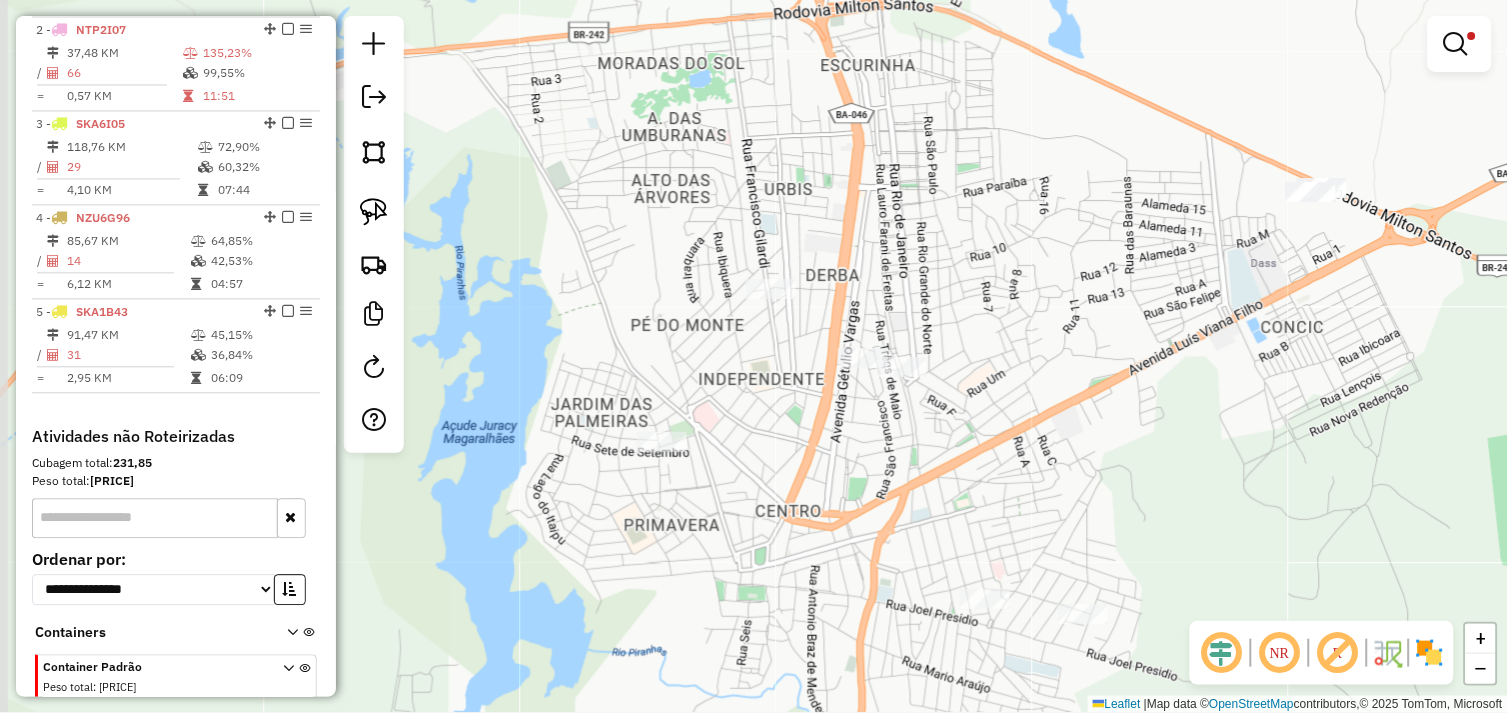 drag, startPoint x: 1053, startPoint y: 524, endPoint x: 1195, endPoint y: 516, distance: 142.22517 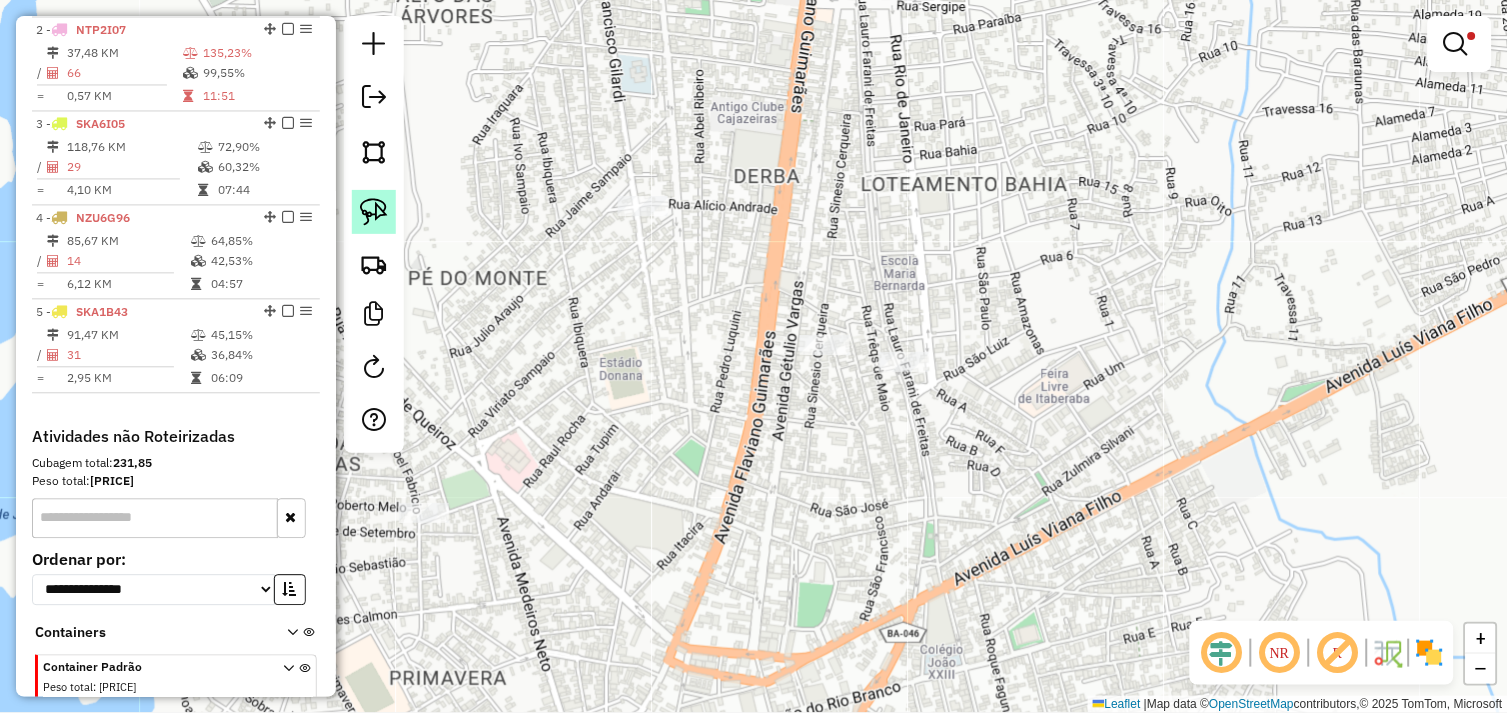 click 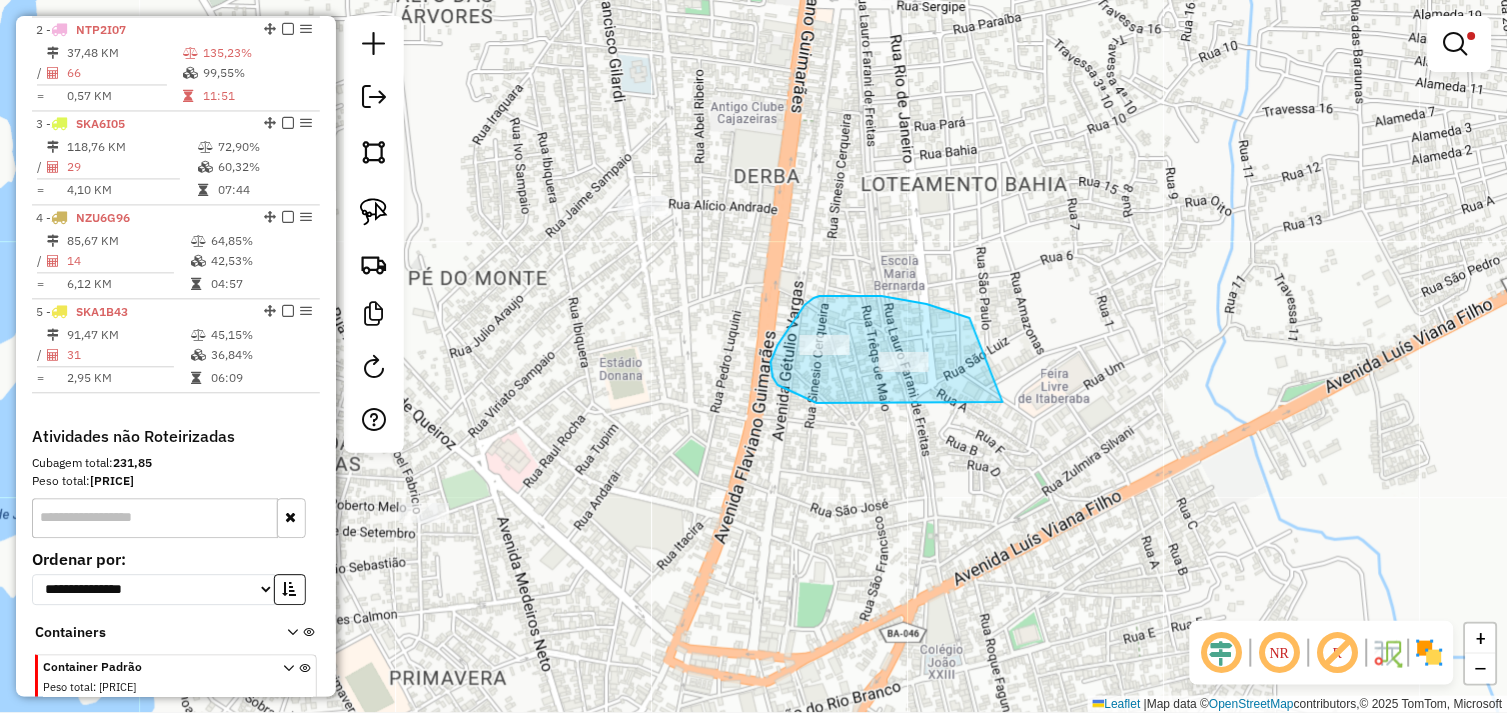drag, startPoint x: 970, startPoint y: 318, endPoint x: 1003, endPoint y: 402, distance: 90.24966 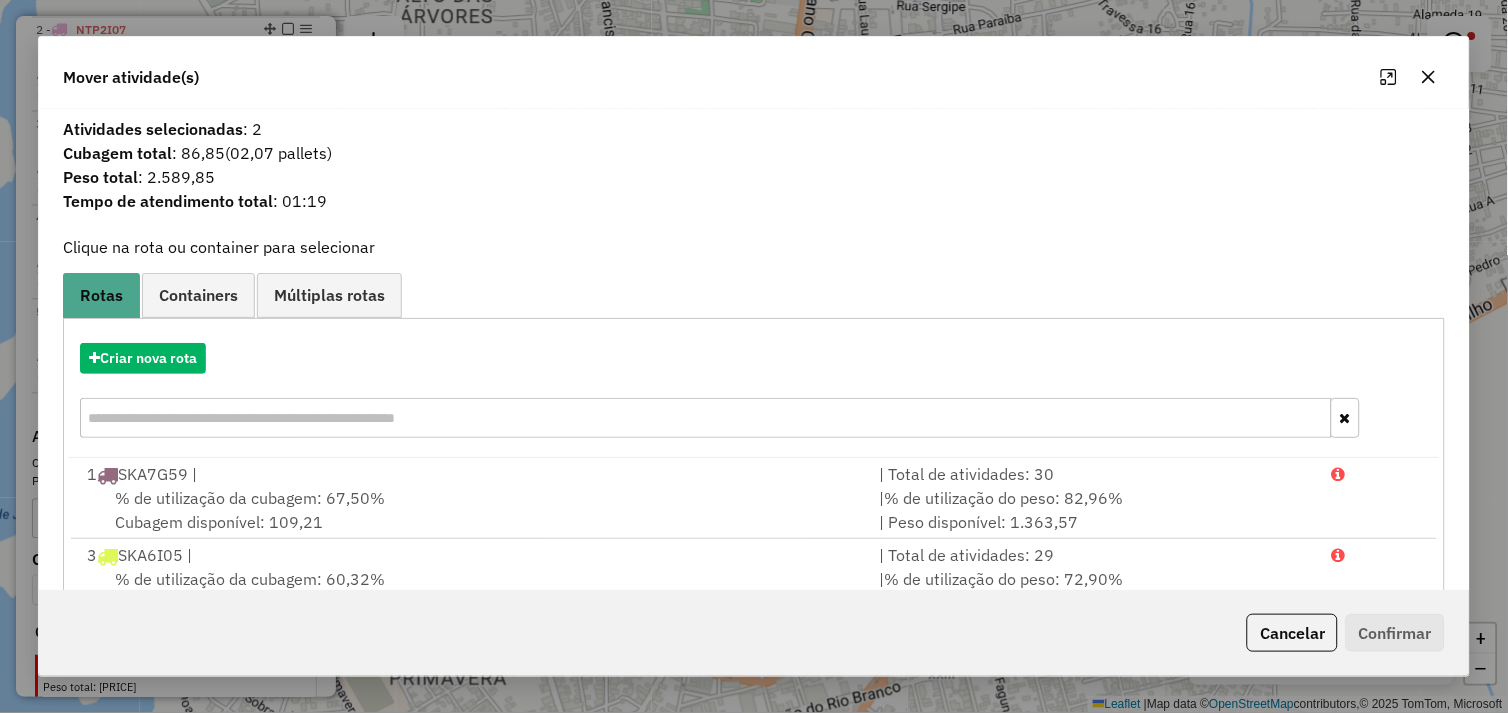 click on "Cancelar" 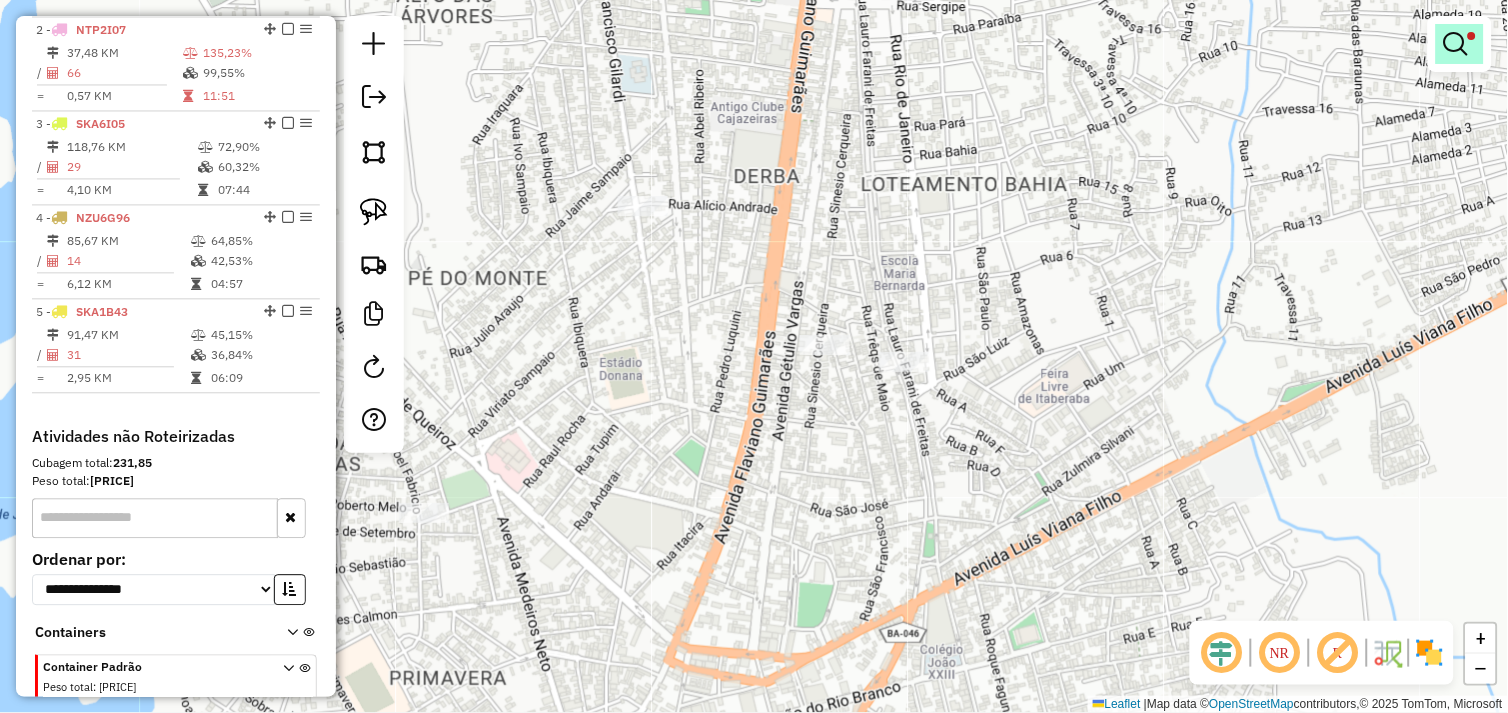click at bounding box center [1460, 44] 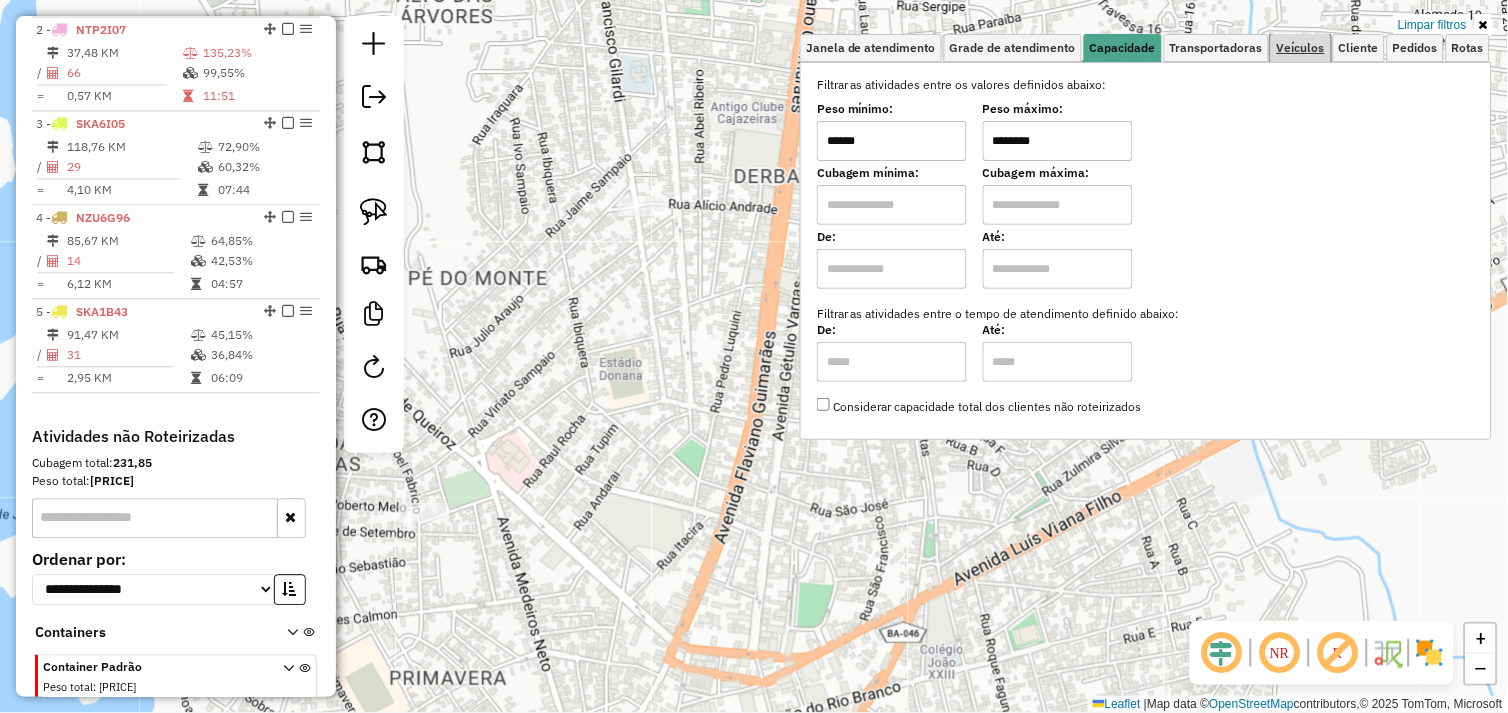 click on "Veículos" at bounding box center (1301, 48) 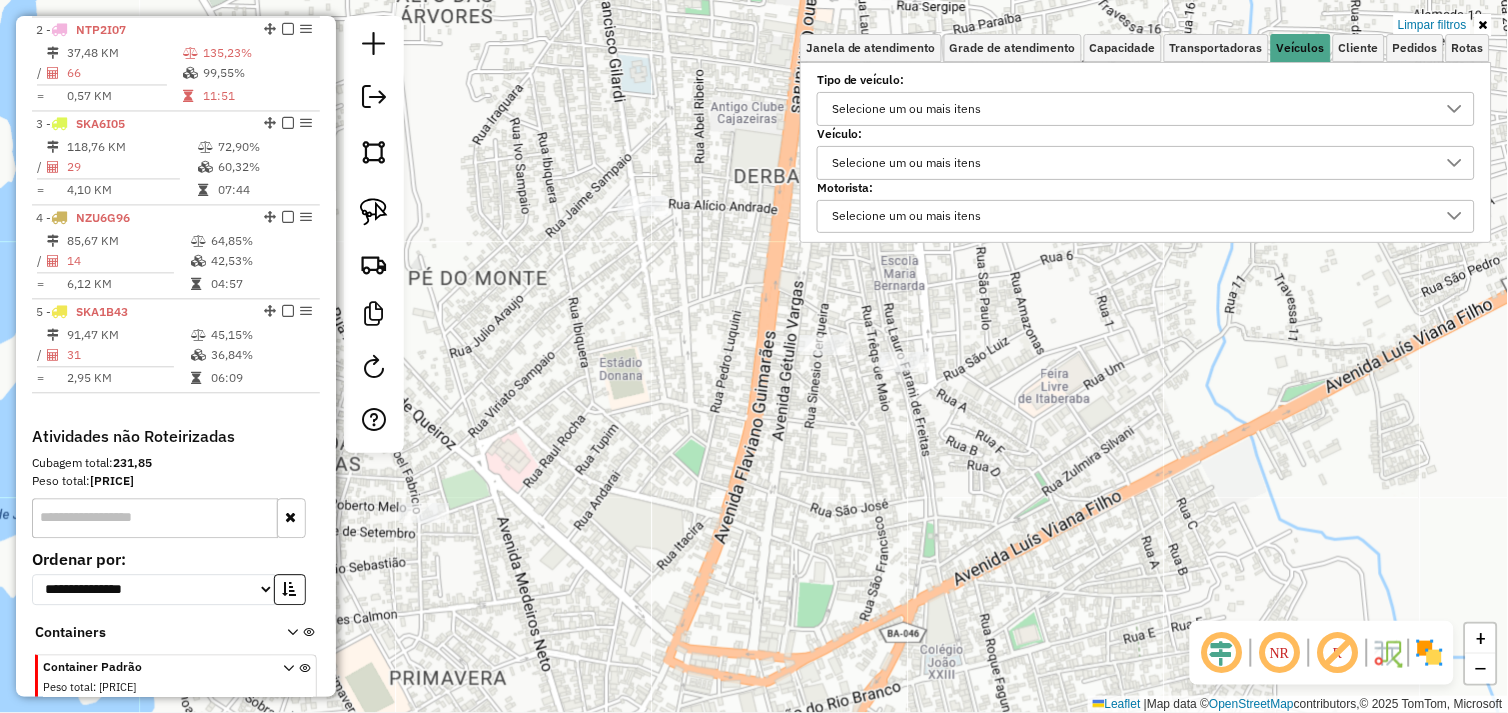 click on "Selecione um ou mais itens" at bounding box center (907, 163) 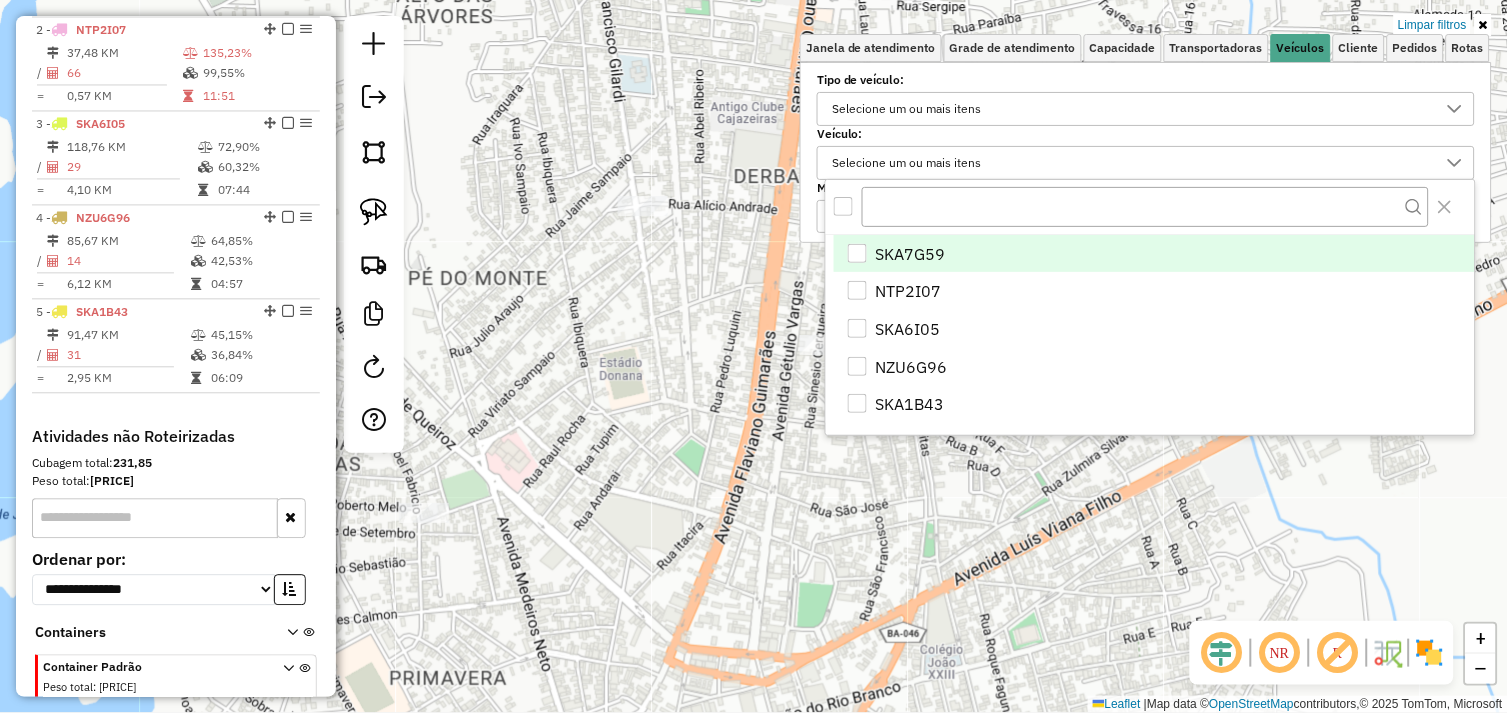 scroll, scrollTop: 11, scrollLeft: 67, axis: both 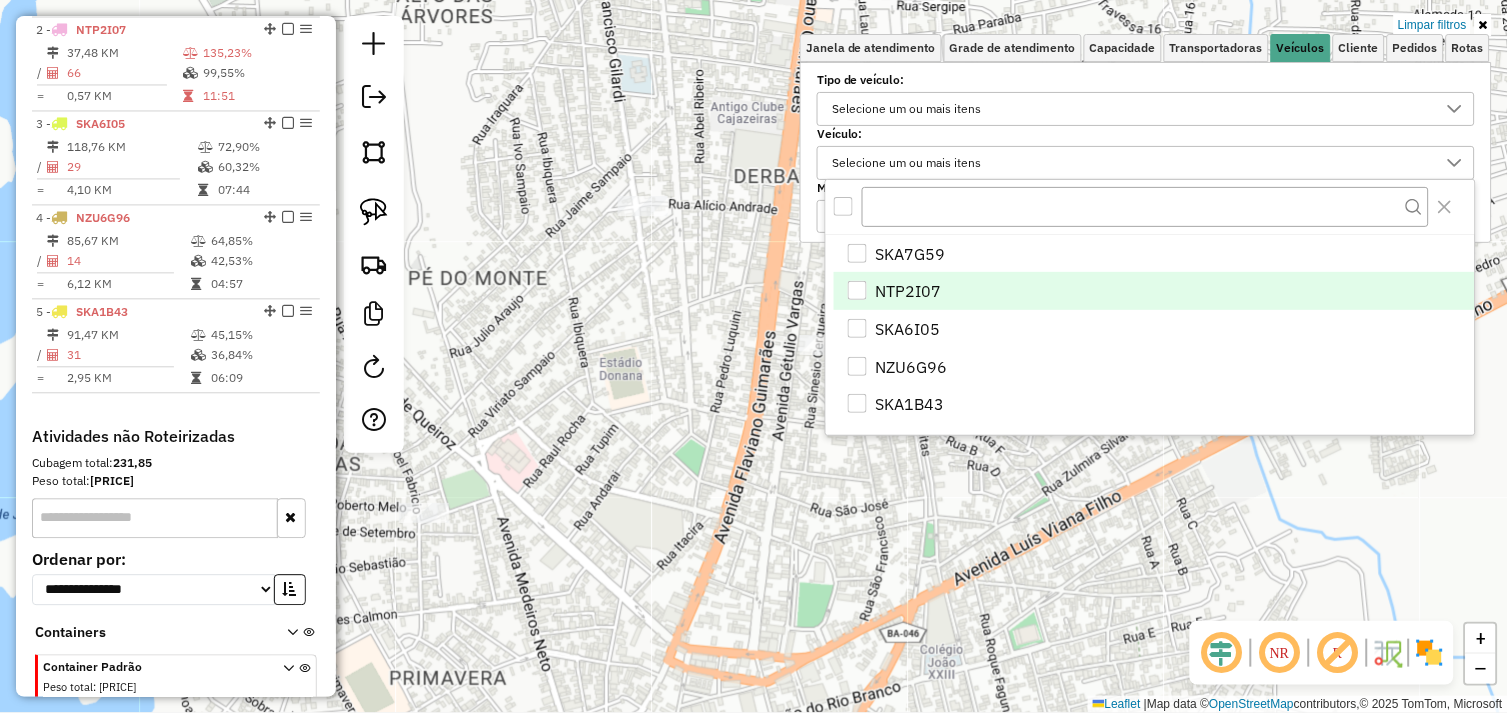 click at bounding box center [857, 290] 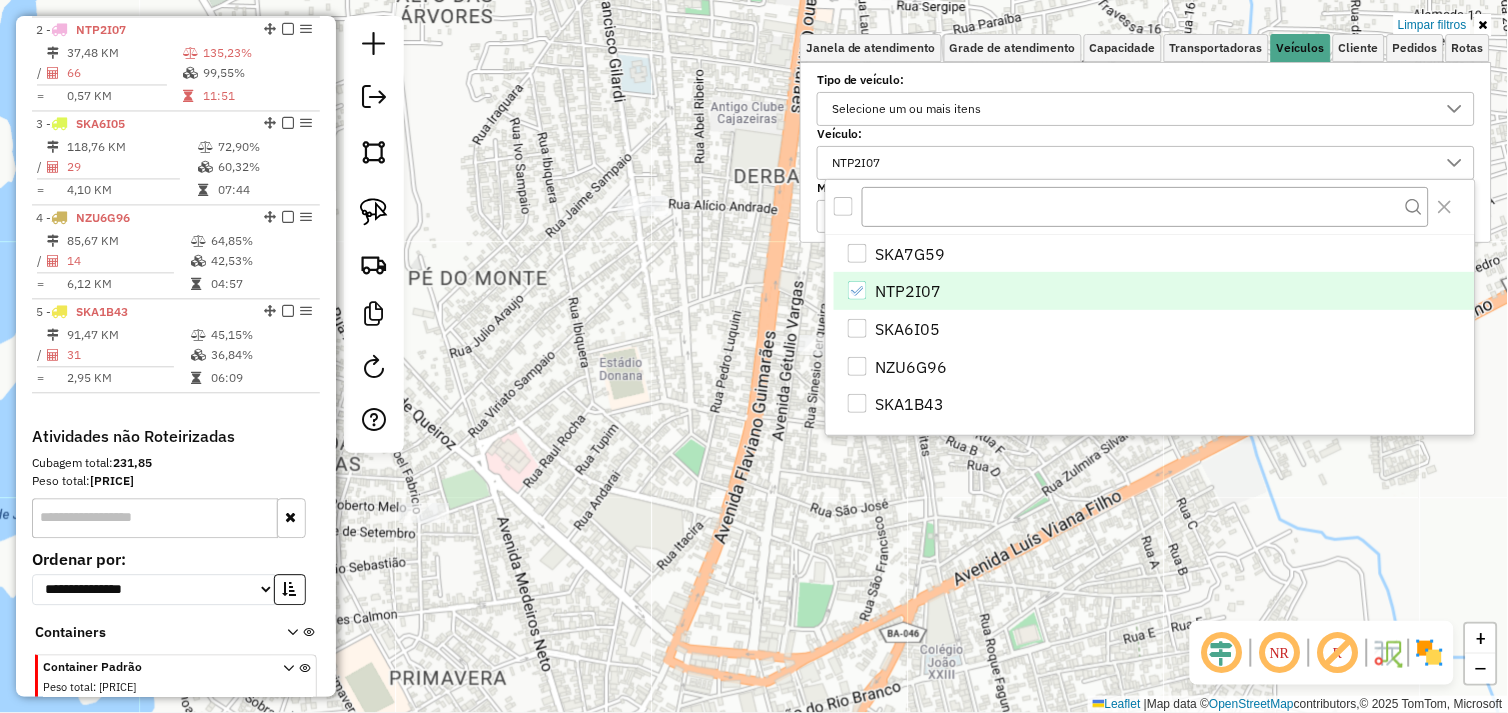scroll, scrollTop: 555, scrollLeft: 0, axis: vertical 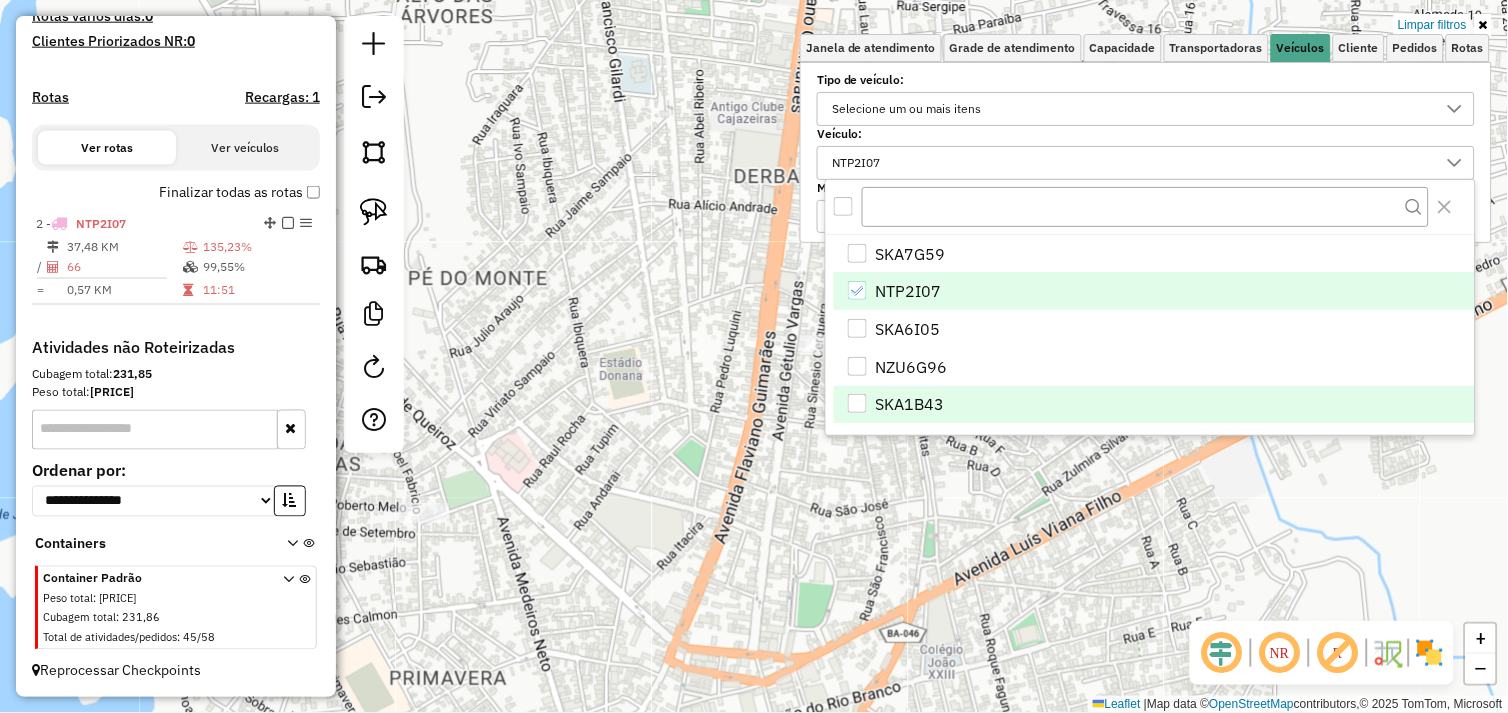 click at bounding box center (857, 403) 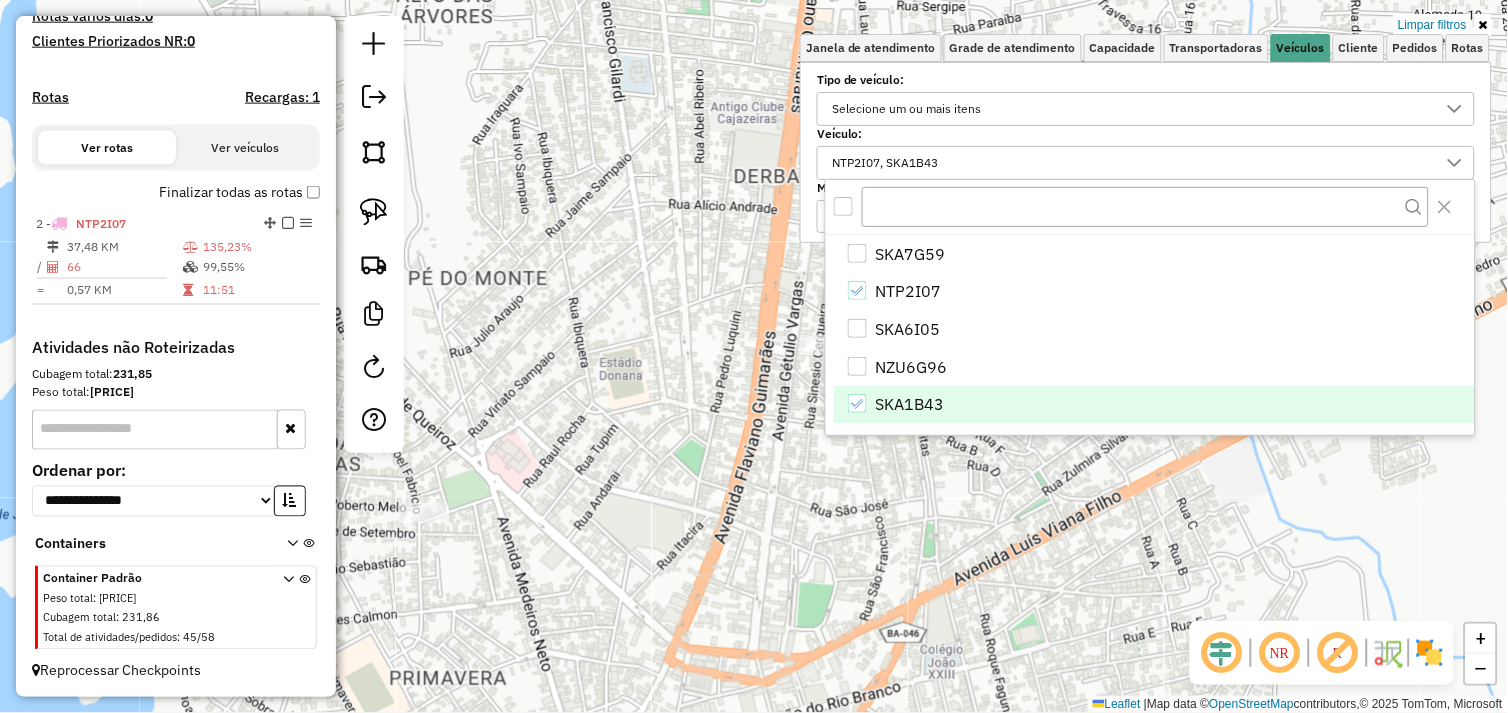 scroll, scrollTop: 648, scrollLeft: 0, axis: vertical 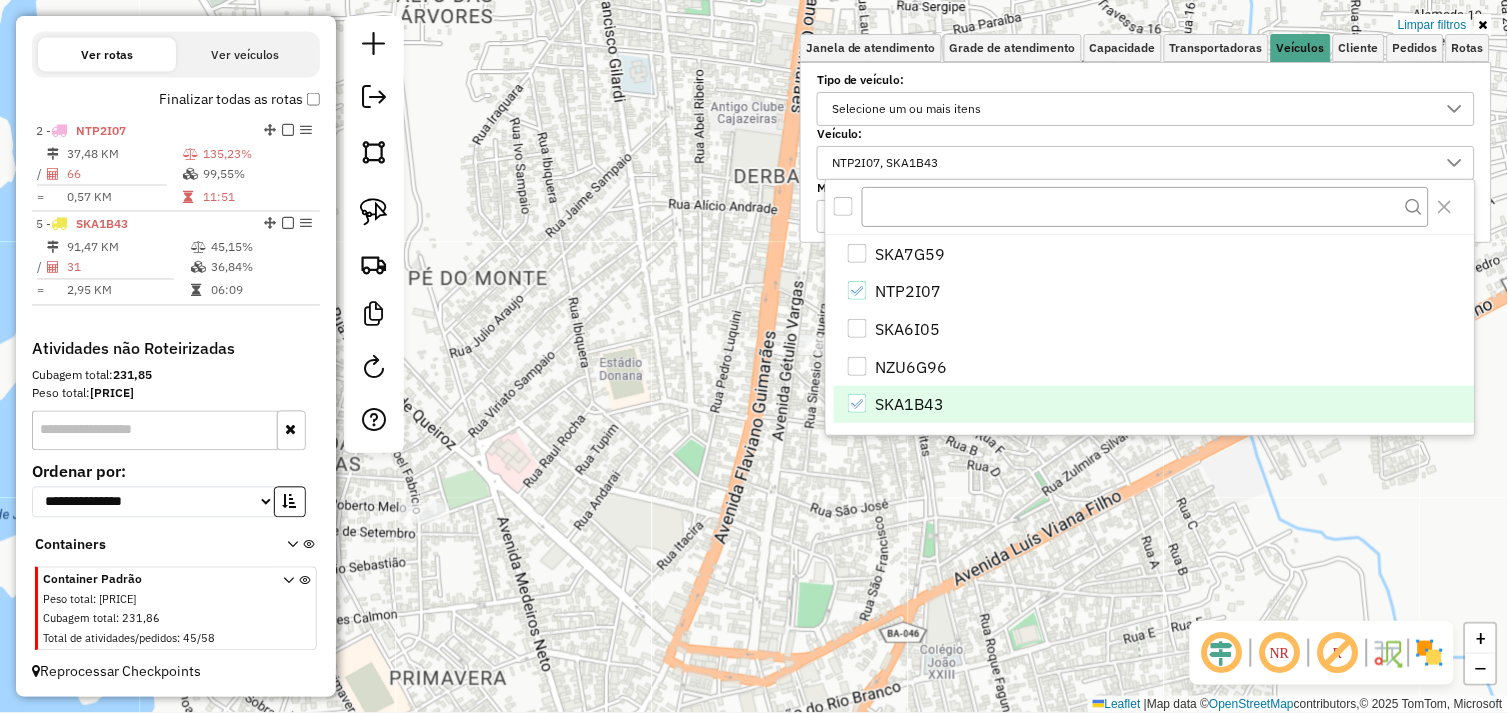click on "Limpar filtros Janela de atendimento Grade de atendimento Capacidade Transportadoras Veículos Cliente Pedidos  Rotas Selecione os dias de semana para filtrar as janelas de atendimento  Seg   Ter   Qua   Qui   Sex   Sáb   Dom  Informe o período da janela de atendimento: De: Até:  Filtrar exatamente a janela do cliente  Considerar janela de atendimento padrão  Selecione os dias de semana para filtrar as grades de atendimento  Seg   Ter   Qua   Qui   Sex   Sáb   Dom   Considerar clientes sem dia de atendimento cadastrado  Clientes fora do dia de atendimento selecionado Filtrar as atividades entre os valores definidos abaixo:  Peso mínimo:  ******  Peso máximo:  ********  Cubagem mínima:   Cubagem máxima:   De:   Até:  Filtrar as atividades entre o tempo de atendimento definido abaixo:  De:   Até:   Considerar capacidade total dos clientes não roteirizados Transportadora: Selecione um ou mais itens Tipo de veículo: Selecione um ou mais itens Veículo: NTP2I07, SKA1B43 Motorista: Nome: Rótulo: Tipo:" 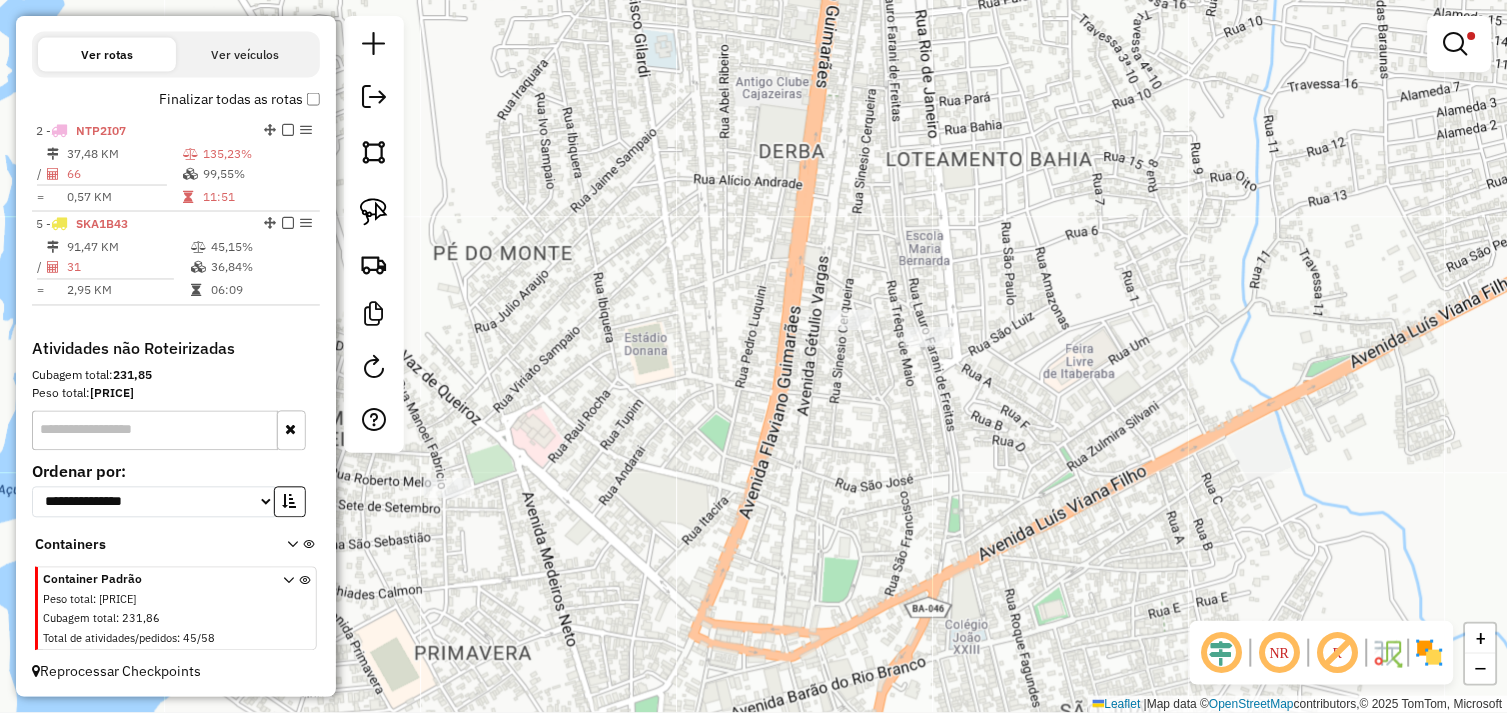 drag, startPoint x: 987, startPoint y: 437, endPoint x: 1010, endPoint y: 413, distance: 33.24154 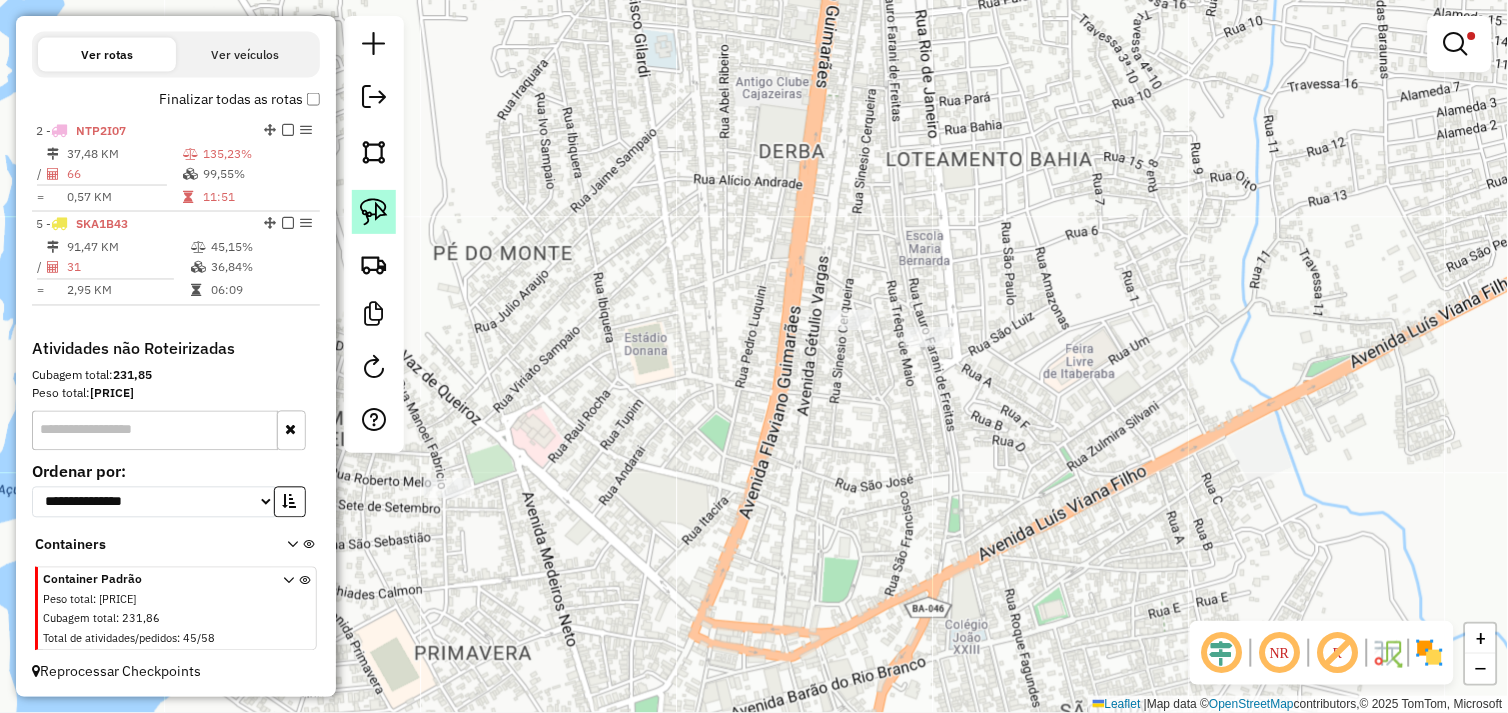 click 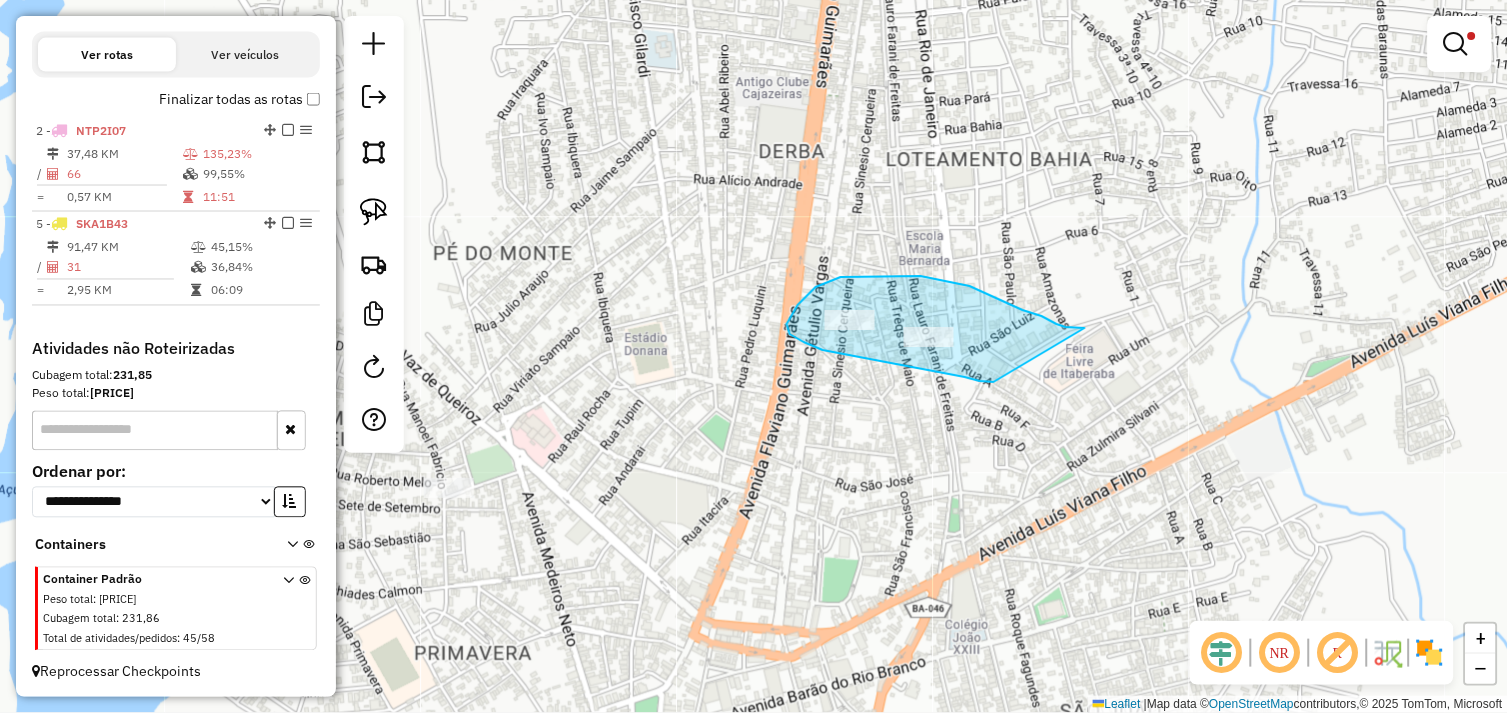 drag, startPoint x: 1083, startPoint y: 328, endPoint x: 1011, endPoint y: 382, distance: 90 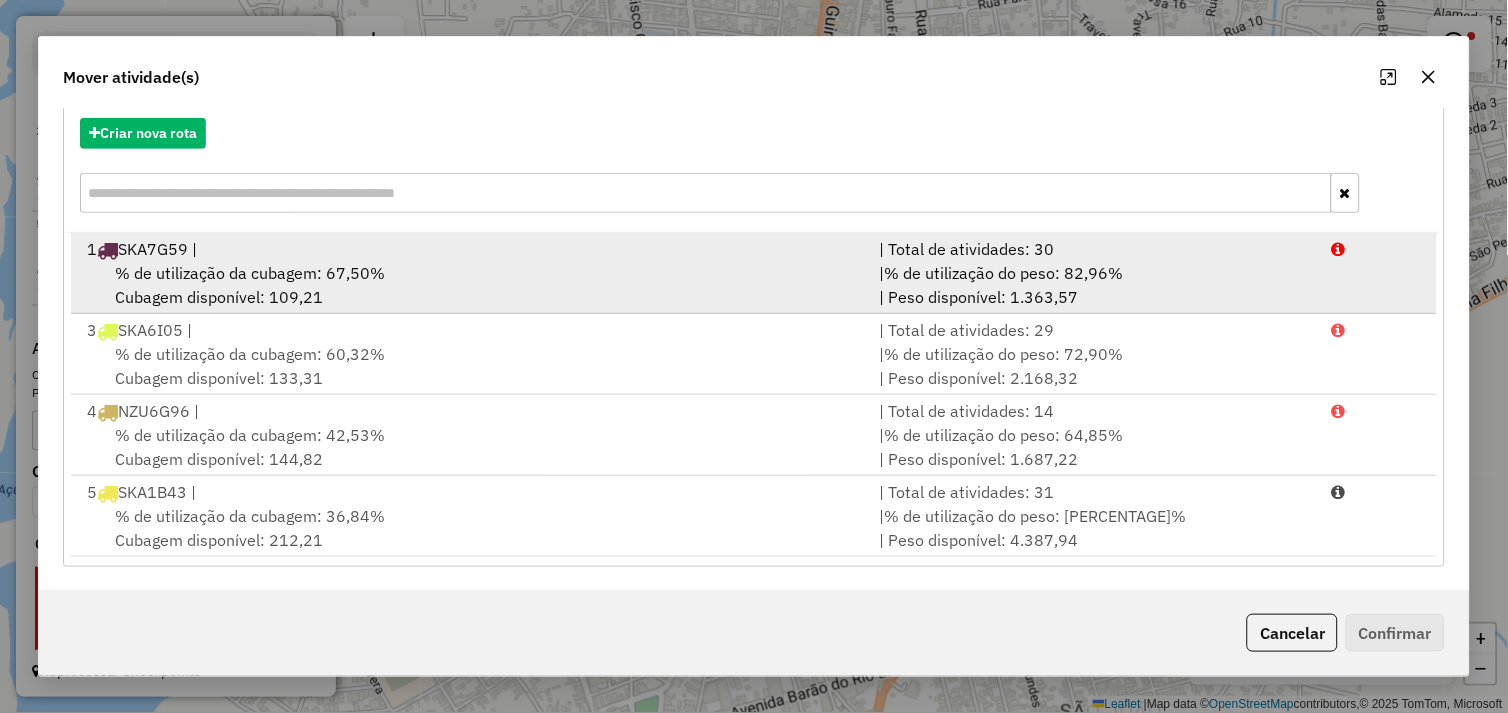 scroll, scrollTop: 226, scrollLeft: 0, axis: vertical 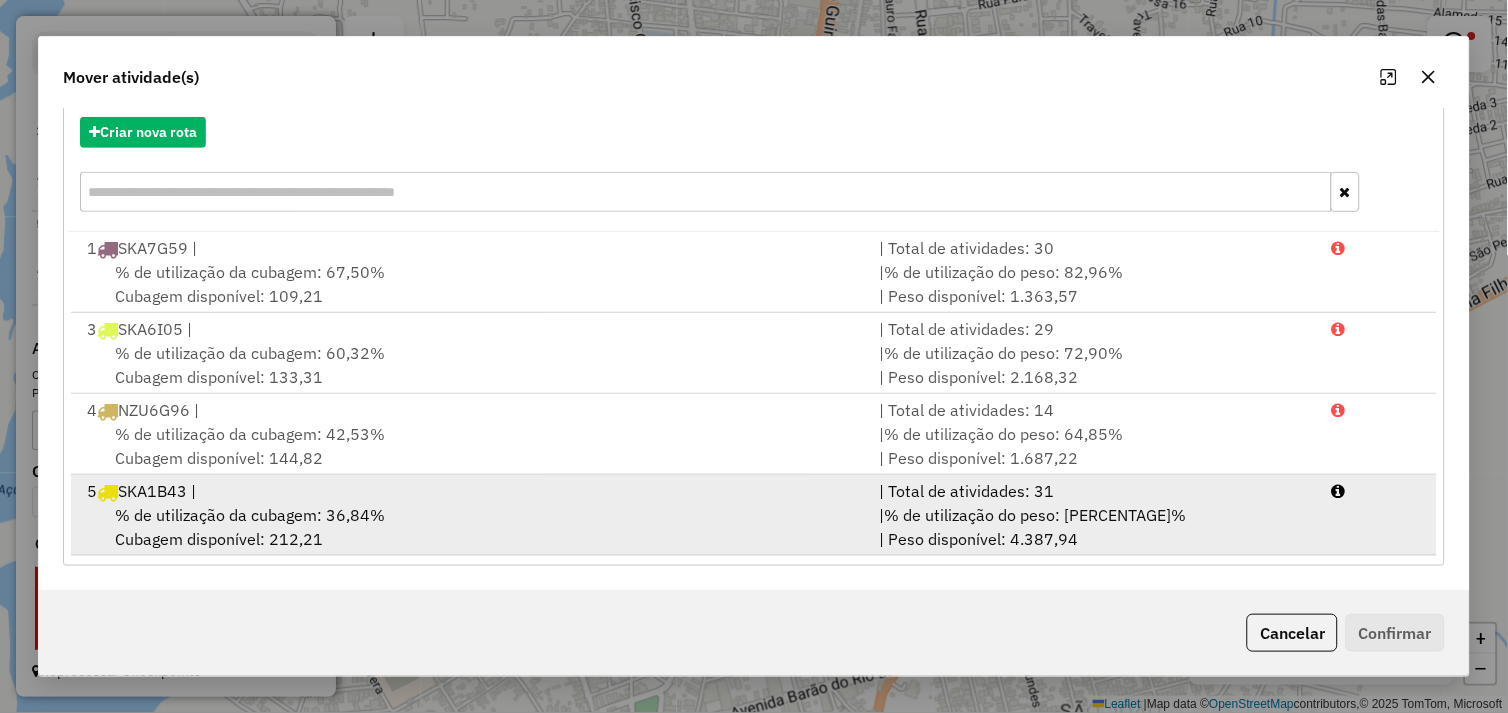 click on "[ALPHANUMERIC] |" at bounding box center [471, 491] 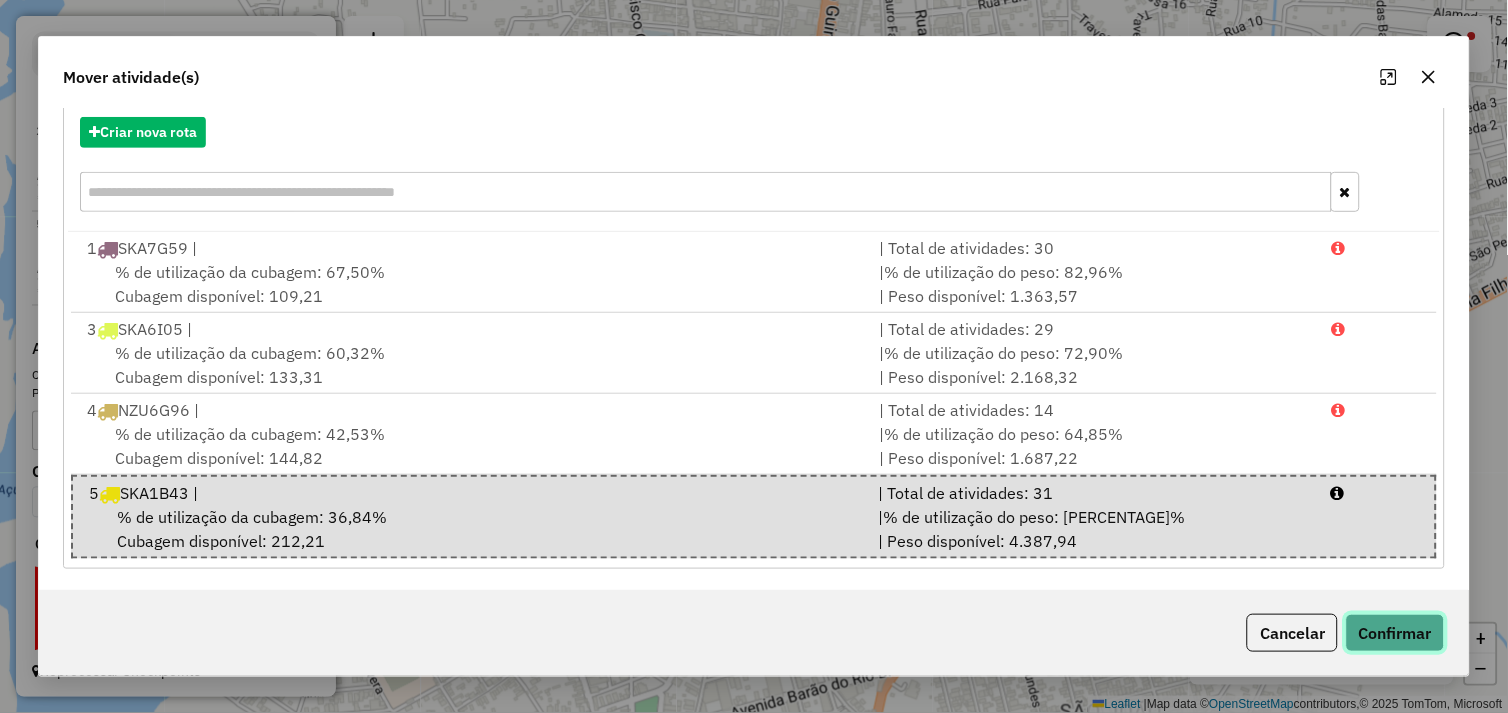 click on "Confirmar" 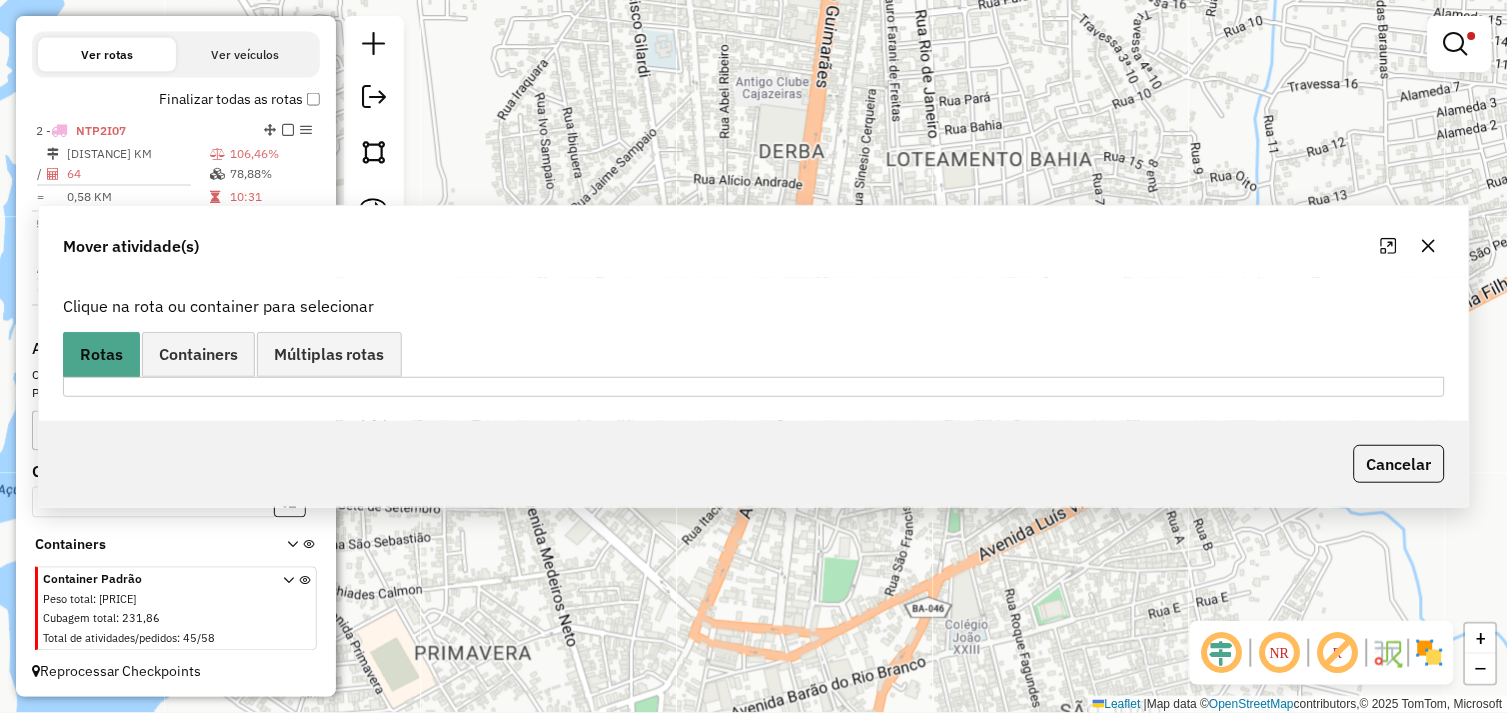 scroll, scrollTop: 0, scrollLeft: 0, axis: both 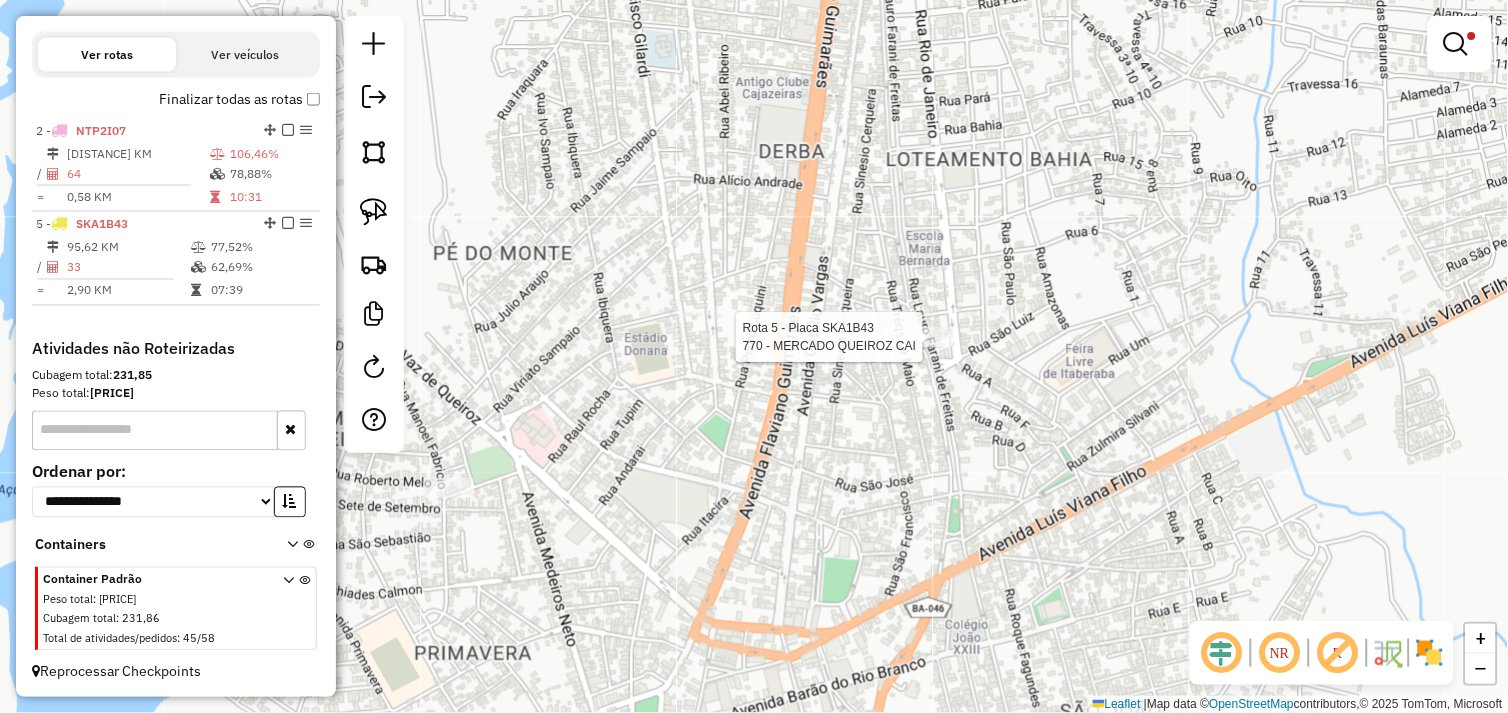 select on "*********" 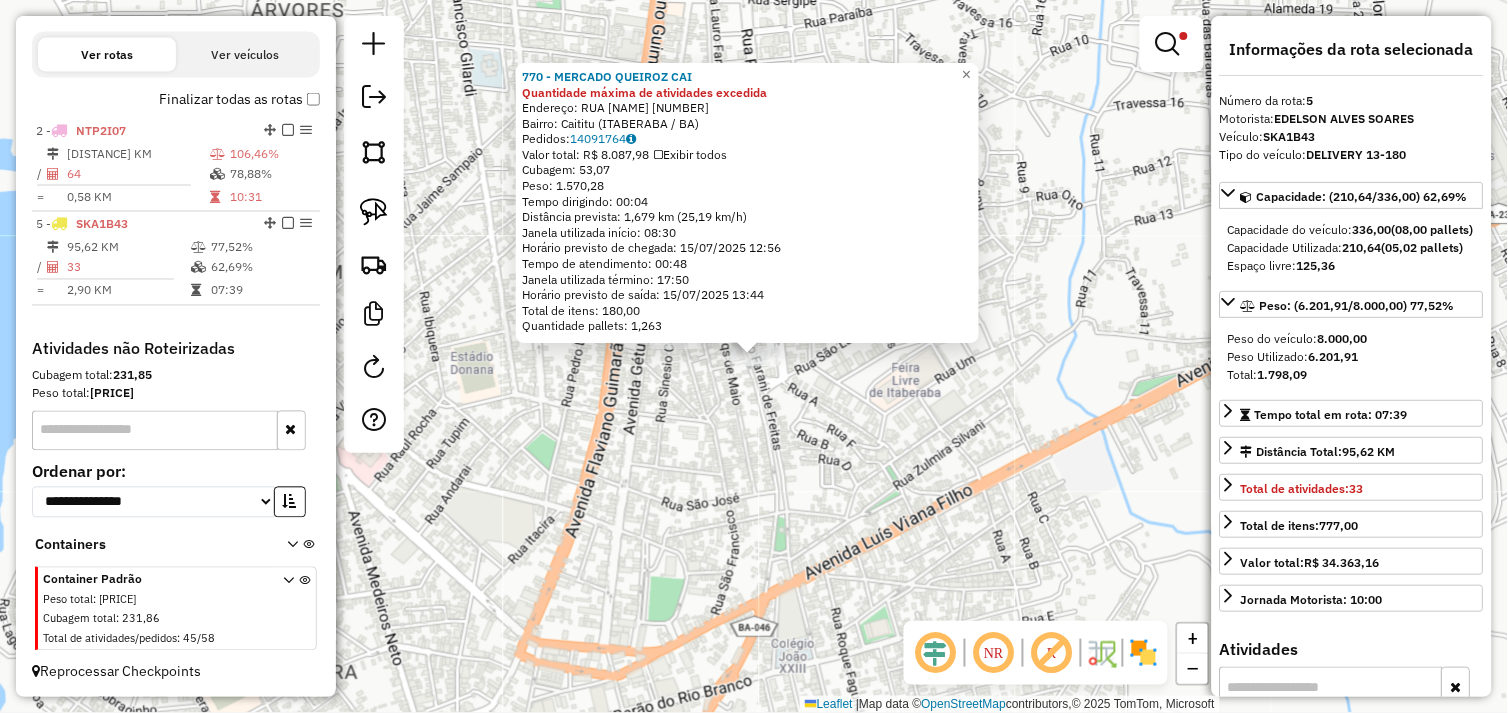 click on "[NUMBER] - [NUMBER] - [BUSINESS_NAME] Quantidade máxima de atividades excedida  Endereço:  [STREET_NAME] [NUMBER]   Bairro: [NEIGHBORHOOD] ([CITY] / [STATE])   Pedidos:  [NUMBER]   Valor total: R$ [PRICE]   Exibir todos   Cubagem: [CUBAGE]  Peso: [WEIGHT]  Tempo dirigindo: [TIME]   Distância prevista: [DISTANCE] km ([SPEED] km/h)   Janela utilizada início: [TIME]   Horário previsto de chegada: [DATE] [TIME]   Tempo de atendimento: [TIME]   Janela utilizada término: [TIME]   Horário previsto de saída: [DATE] [TIME]   Total de itens: [NUMBER]   Quantidade pallets: [NUMBER]  × Limpar filtros Janela de atendimento Grade de atendimento Capacidade Transportadoras Veículos Cliente Pedidos  Rotas Selecione os dias de semana para filtrar as janelas de atendimento  Seg   Ter   Qua   Qui   Sex   Sáb   Dom  Informe o período da janela de atendimento: De: Até:  Filtrar exatamente a janela do cliente  Considerar janela de atendimento padrão  Selecione os dias de semana para filtrar as grades de atendimento  Seg   Ter   Qua   Qui   Sex   Sáb   Dom  +" 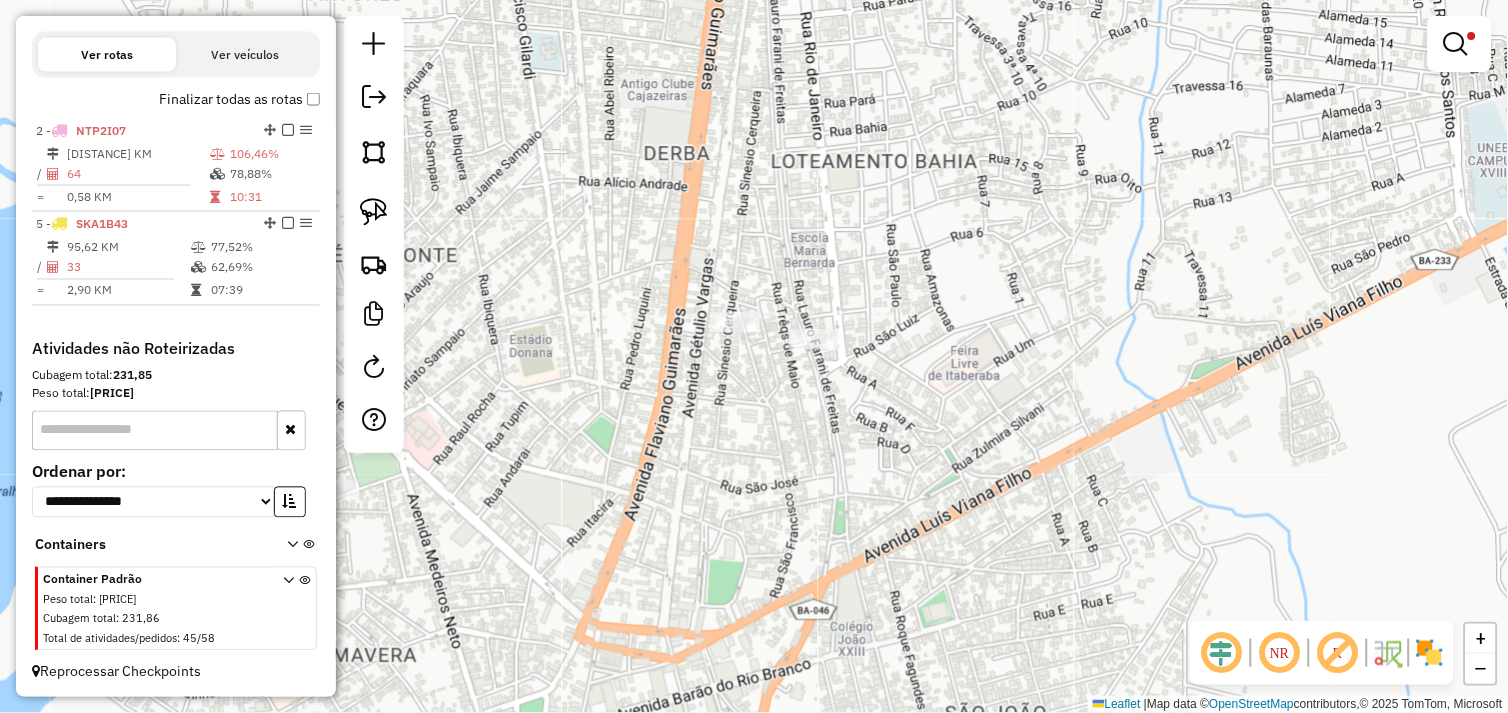 drag, startPoint x: 836, startPoint y: 420, endPoint x: 1106, endPoint y: 310, distance: 291.5476 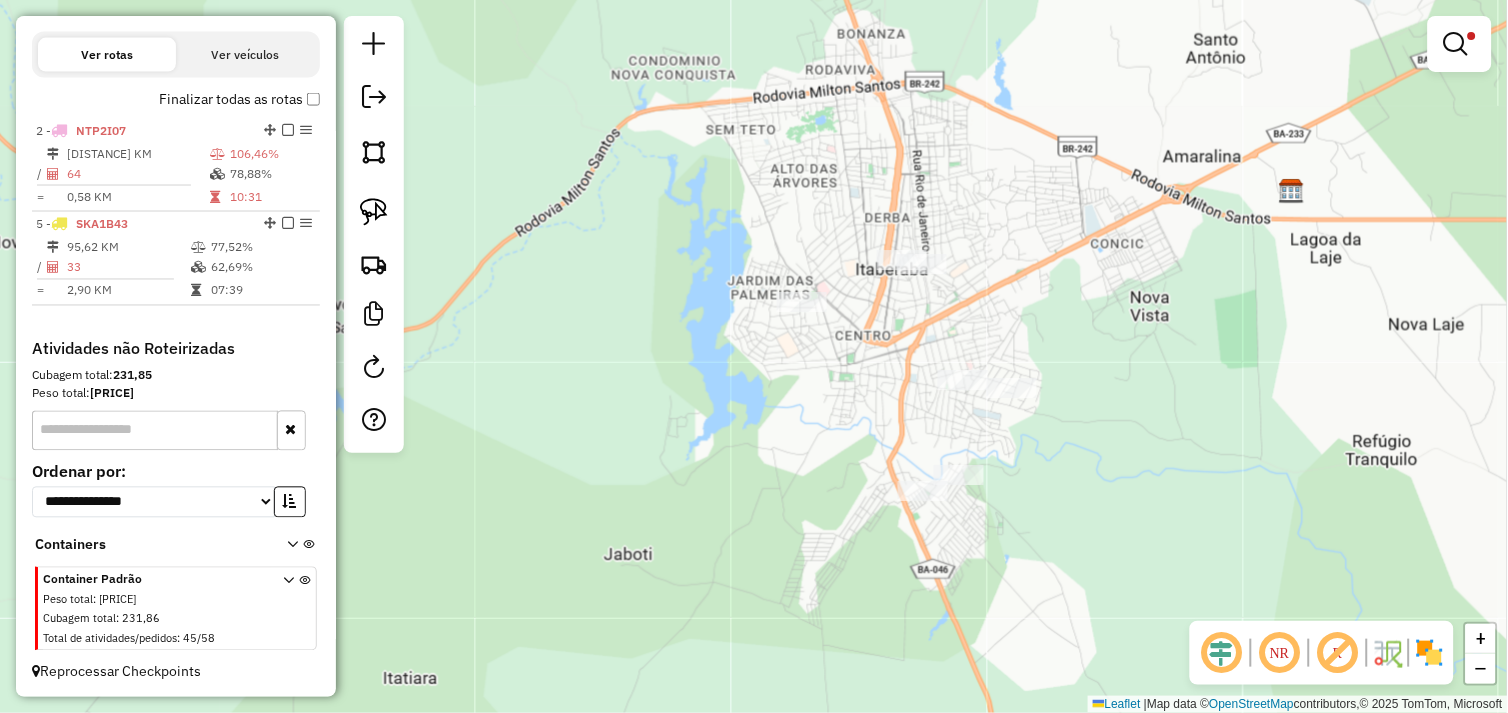 drag, startPoint x: 1057, startPoint y: 383, endPoint x: 901, endPoint y: 351, distance: 159.24823 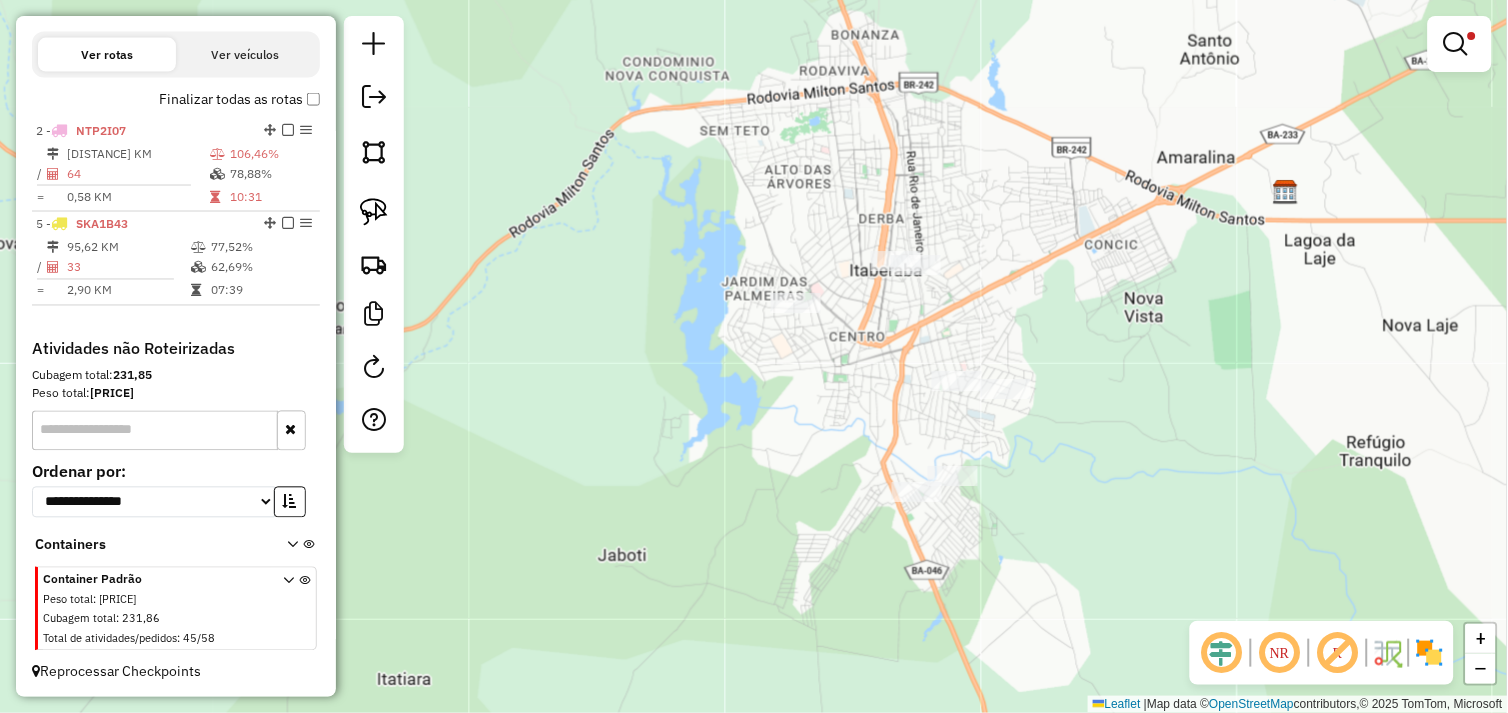 drag, startPoint x: 1277, startPoint y: 448, endPoint x: 761, endPoint y: 357, distance: 523.96277 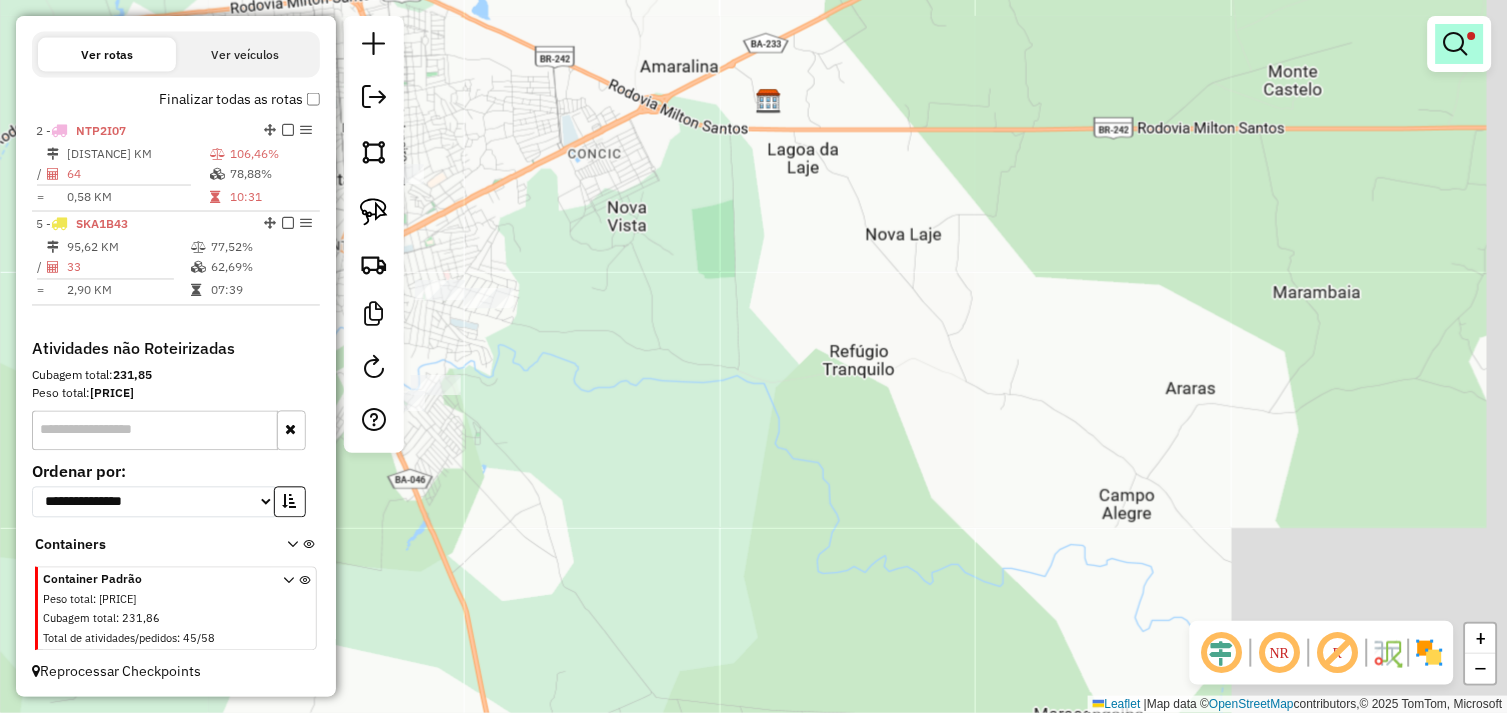 click at bounding box center (1456, 44) 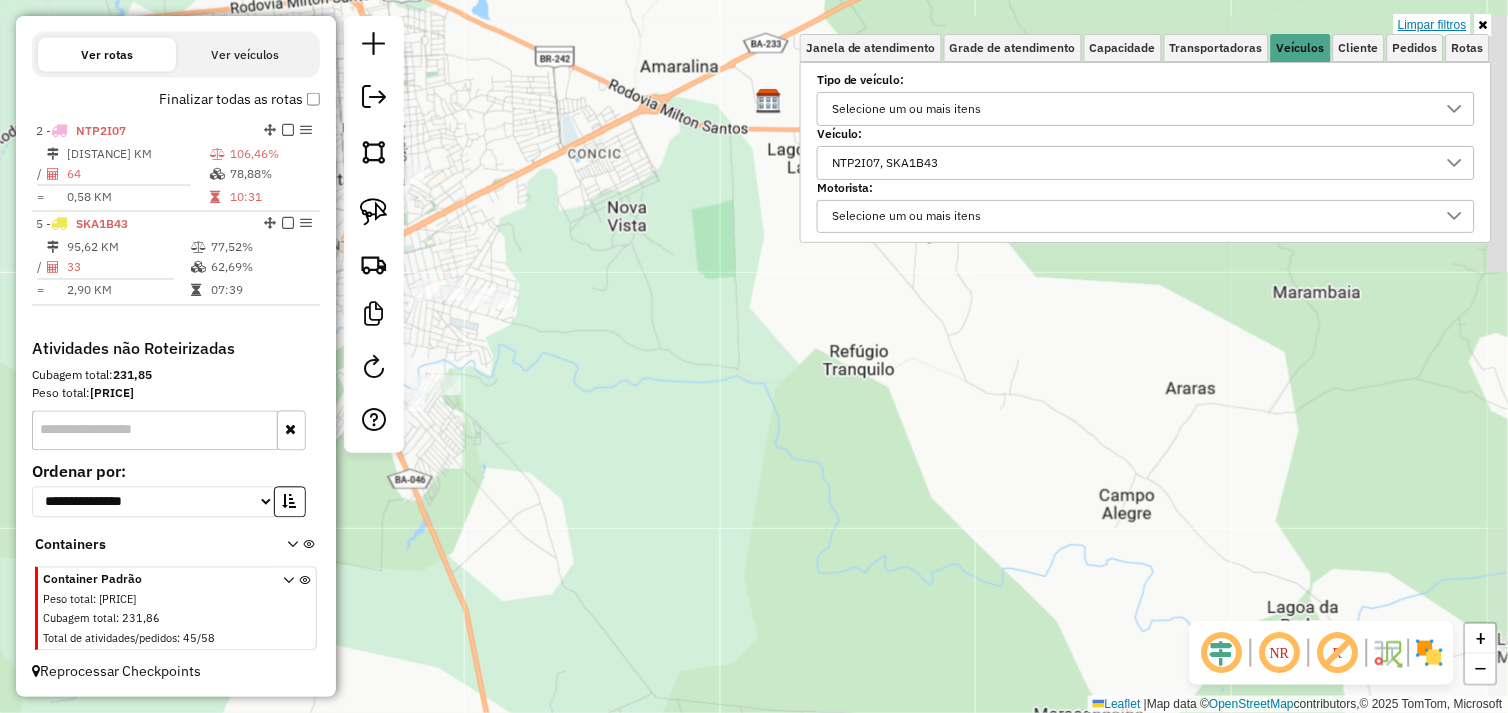 click on "Limpar filtros" at bounding box center [1432, 25] 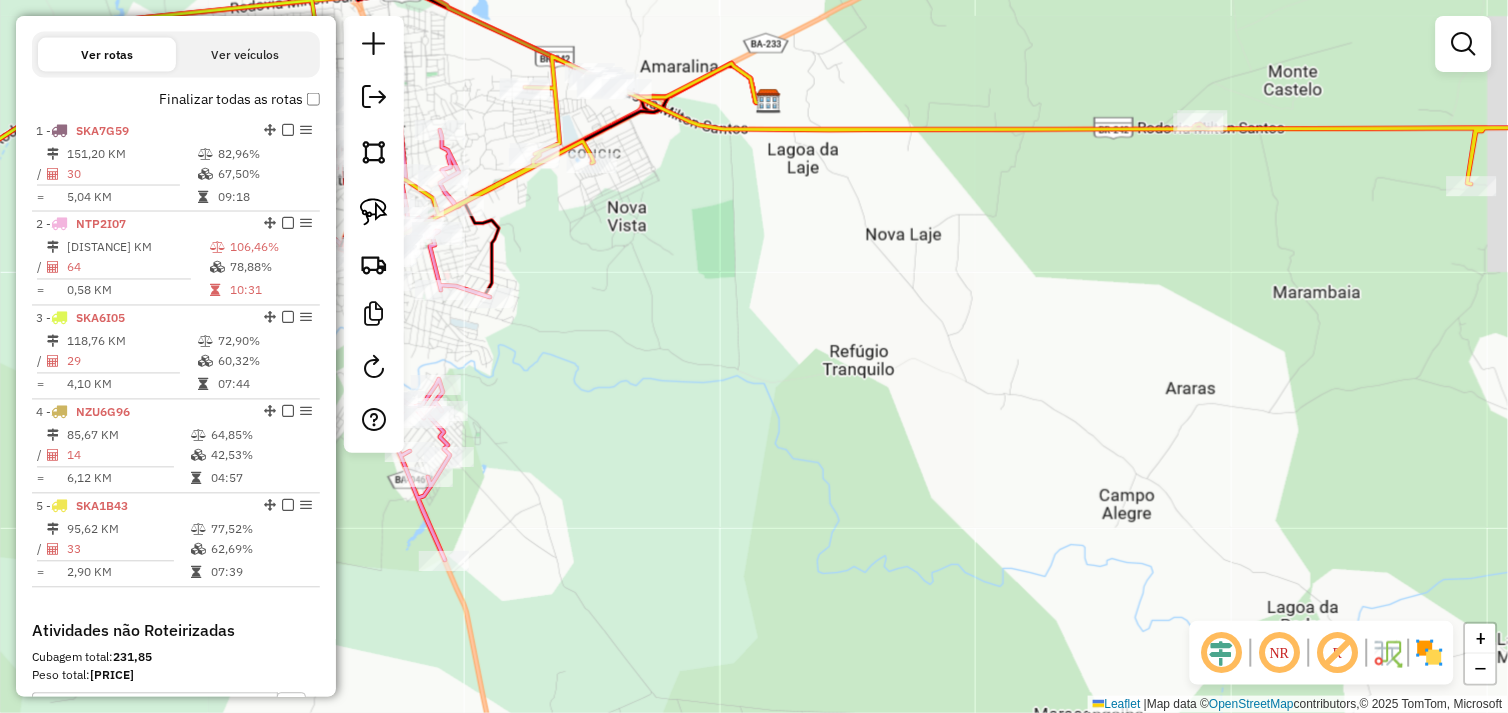scroll, scrollTop: 748, scrollLeft: 0, axis: vertical 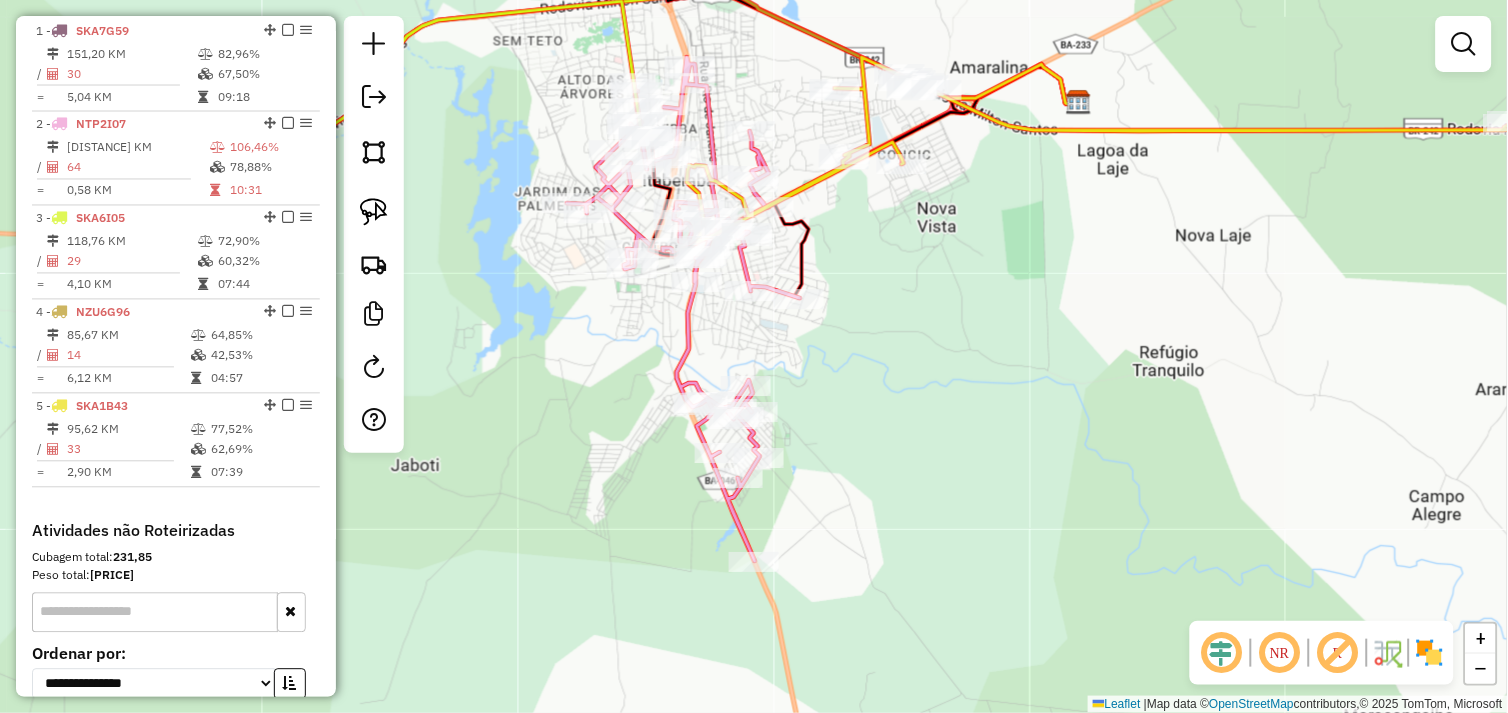 drag, startPoint x: 966, startPoint y: 343, endPoint x: 1132, endPoint y: 361, distance: 166.97305 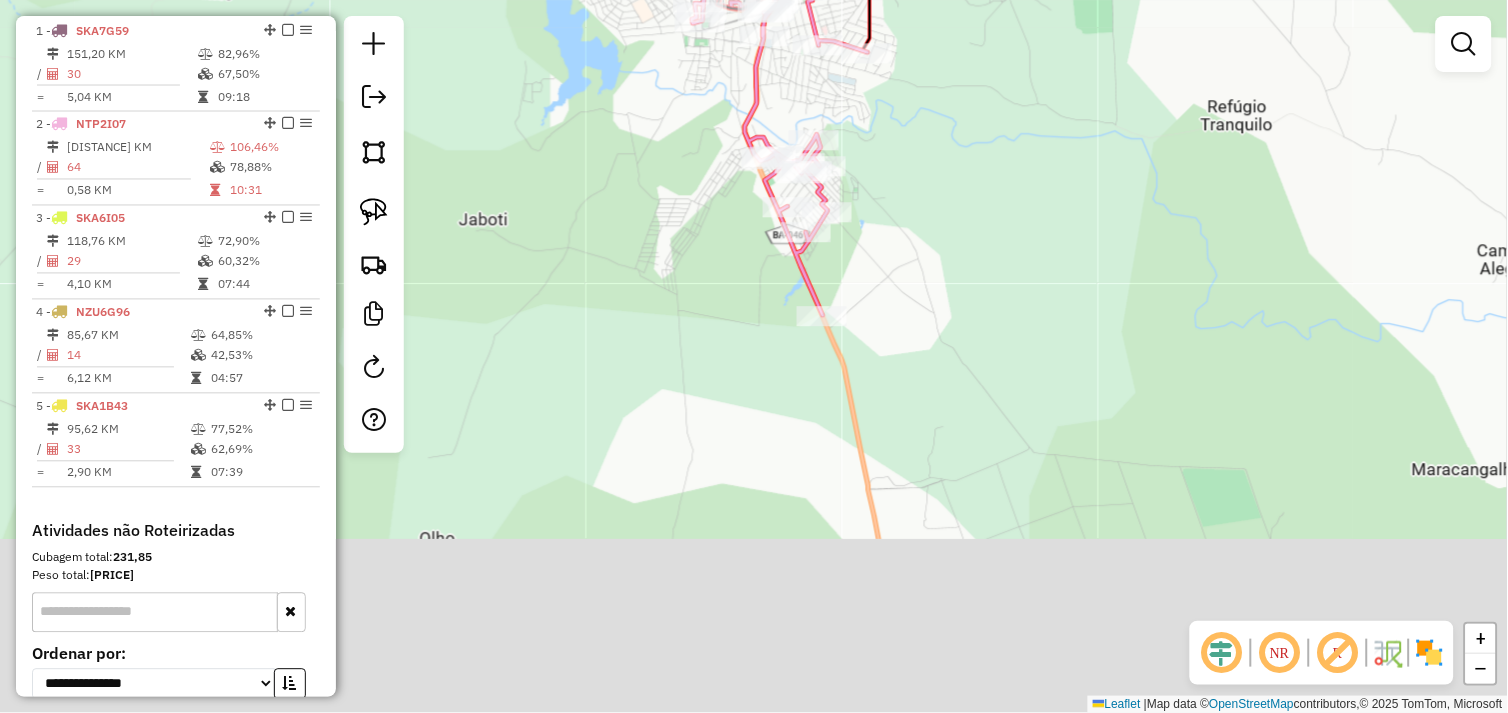 drag, startPoint x: 945, startPoint y: 408, endPoint x: 975, endPoint y: 161, distance: 248.81519 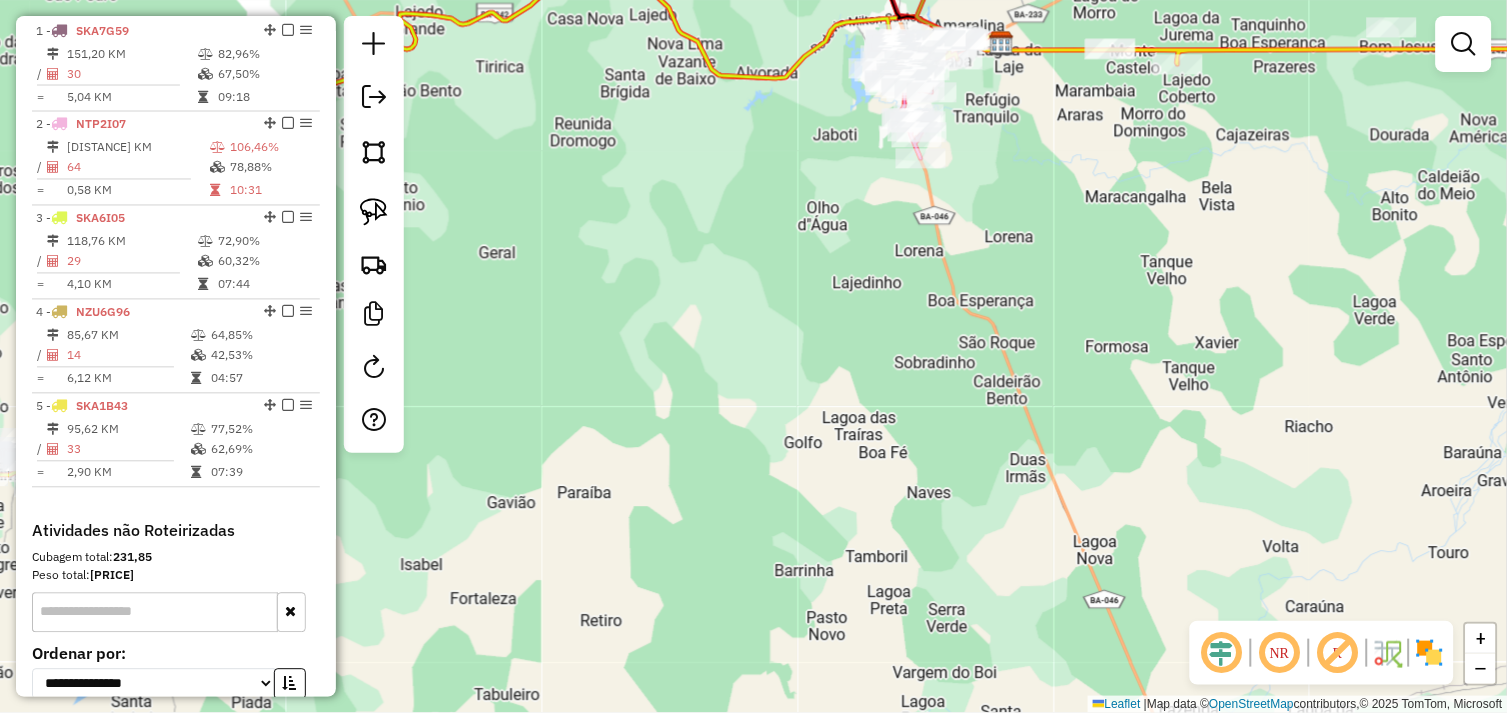 drag, startPoint x: 1030, startPoint y: 408, endPoint x: 938, endPoint y: 204, distance: 223.78561 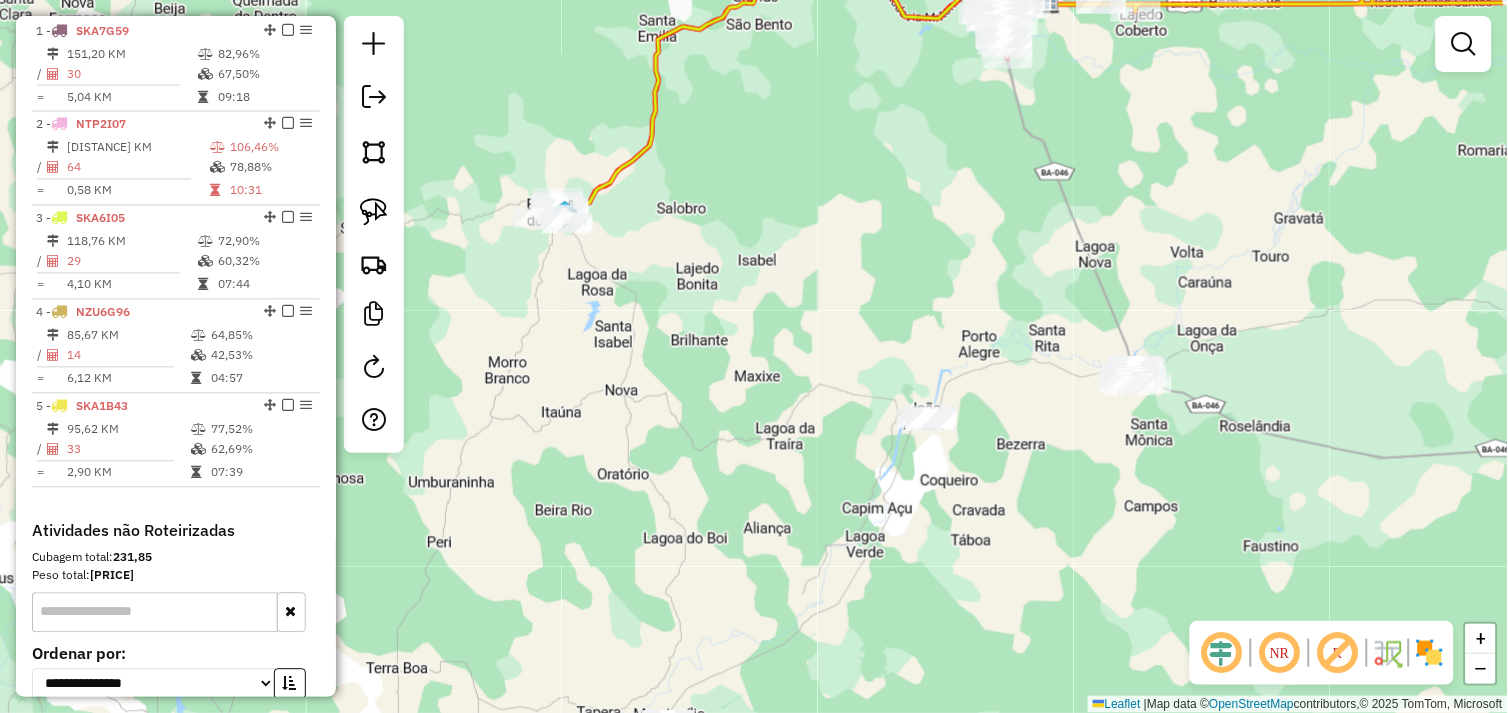 drag, startPoint x: 857, startPoint y: 377, endPoint x: 973, endPoint y: 333, distance: 124.0645 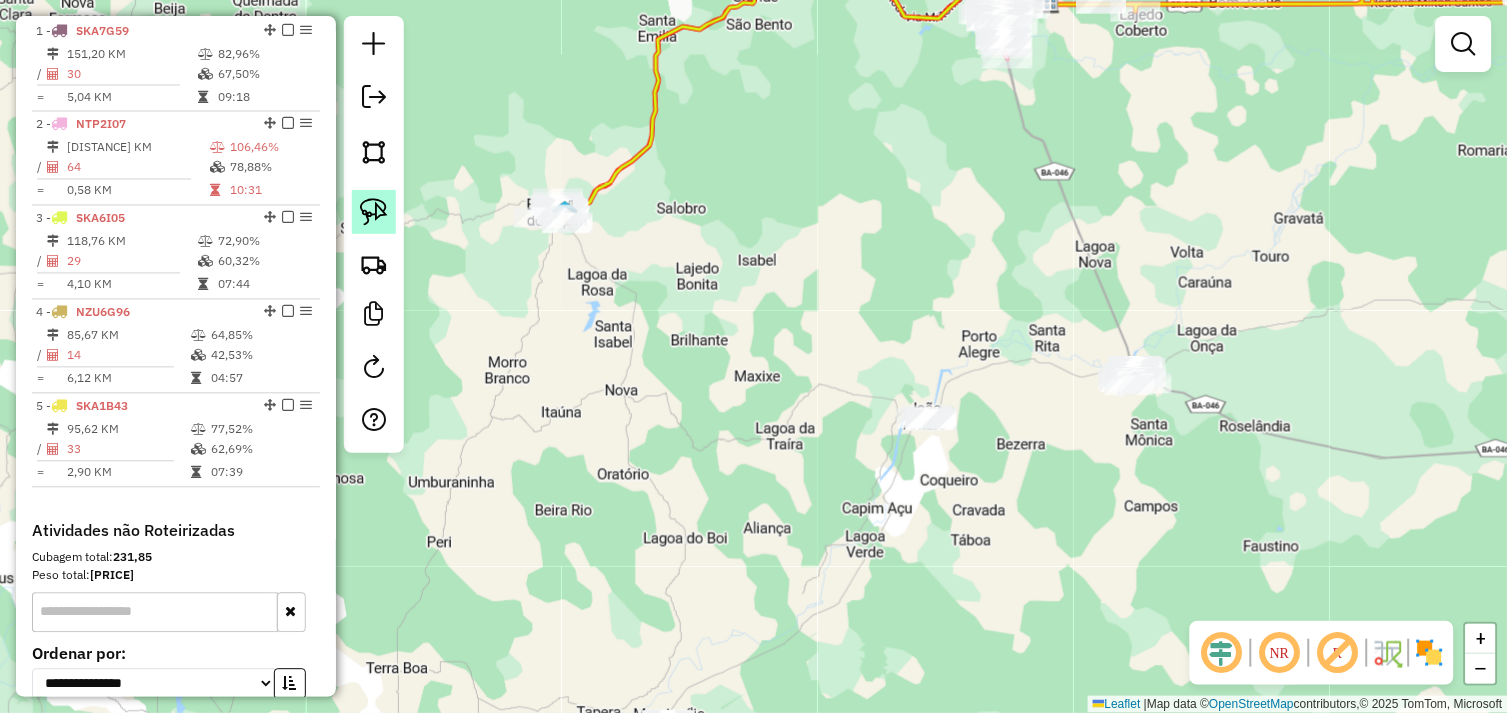 click 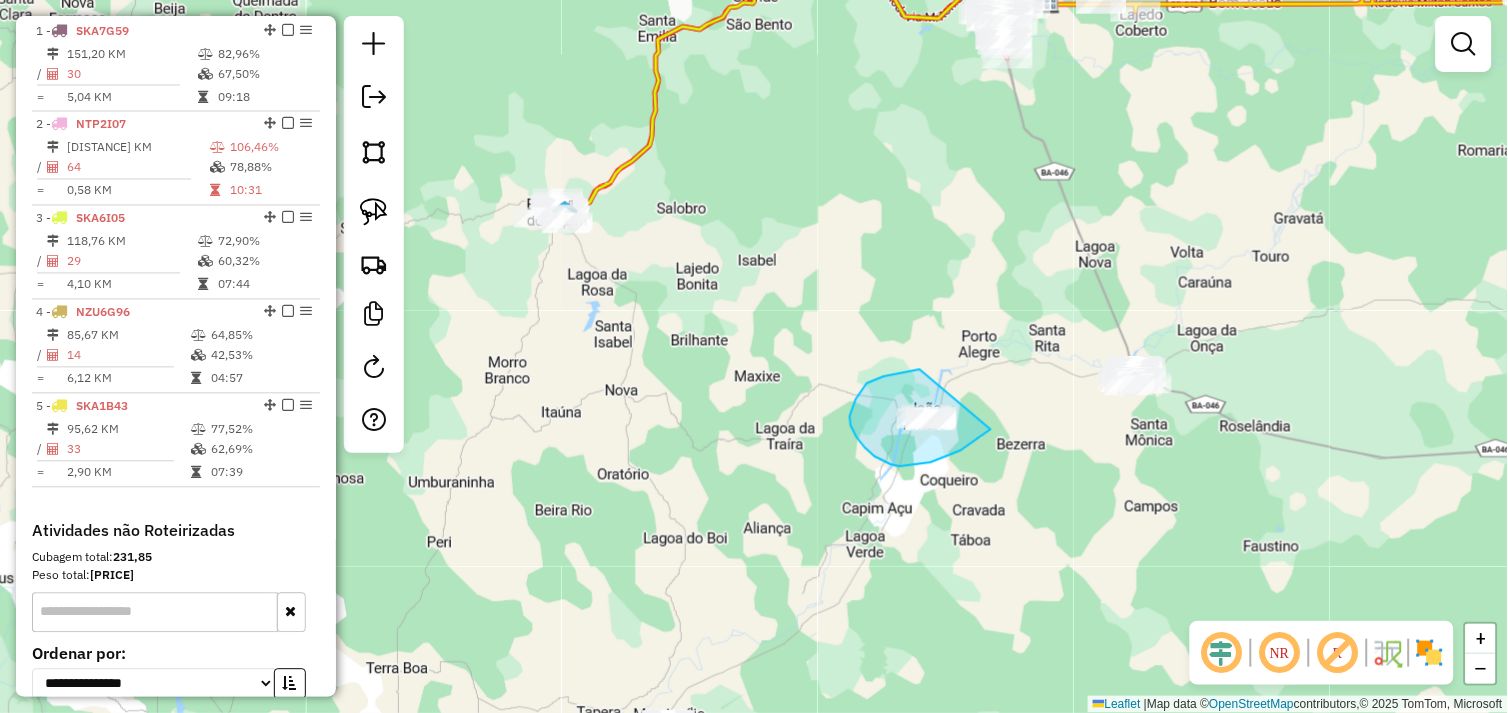 drag, startPoint x: 863, startPoint y: 390, endPoint x: 991, endPoint y: 428, distance: 133.52153 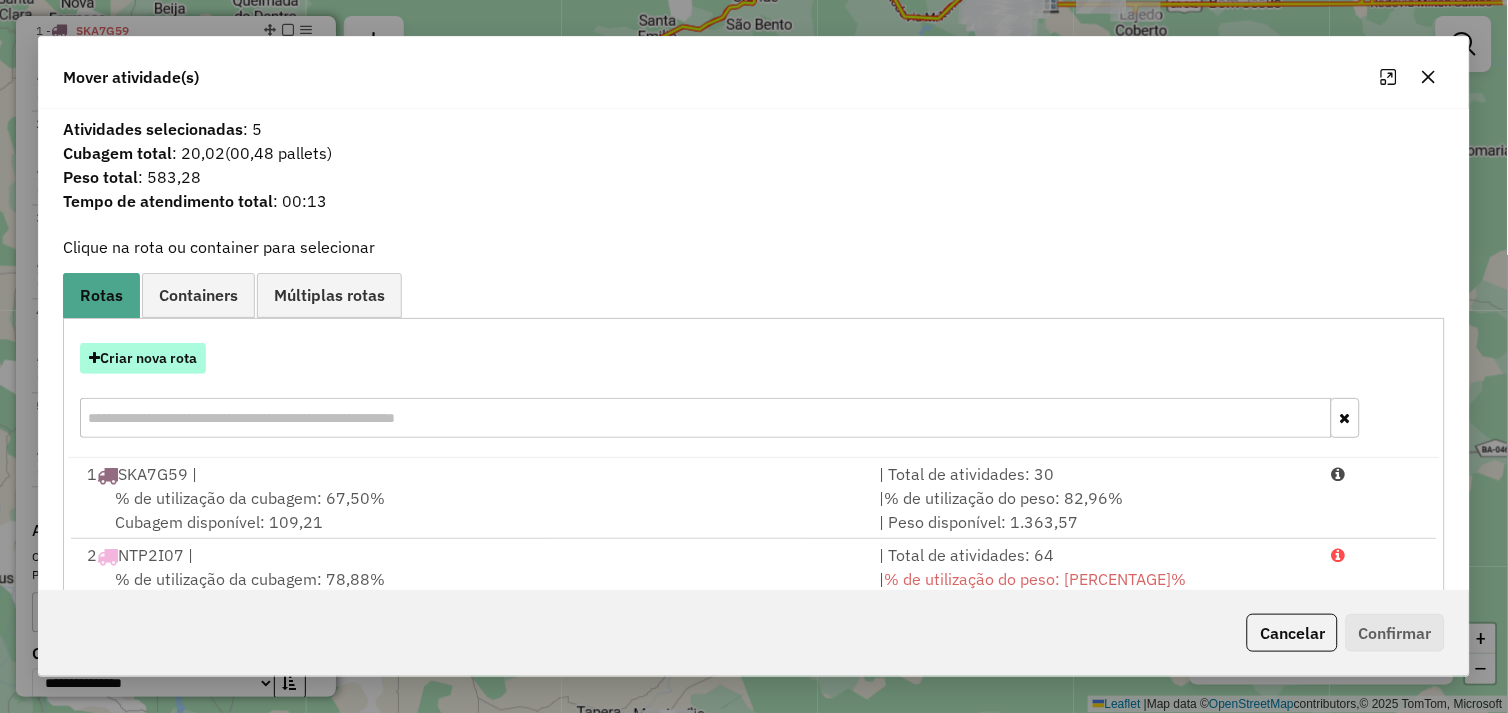 click on "Criar nova rota" at bounding box center (143, 358) 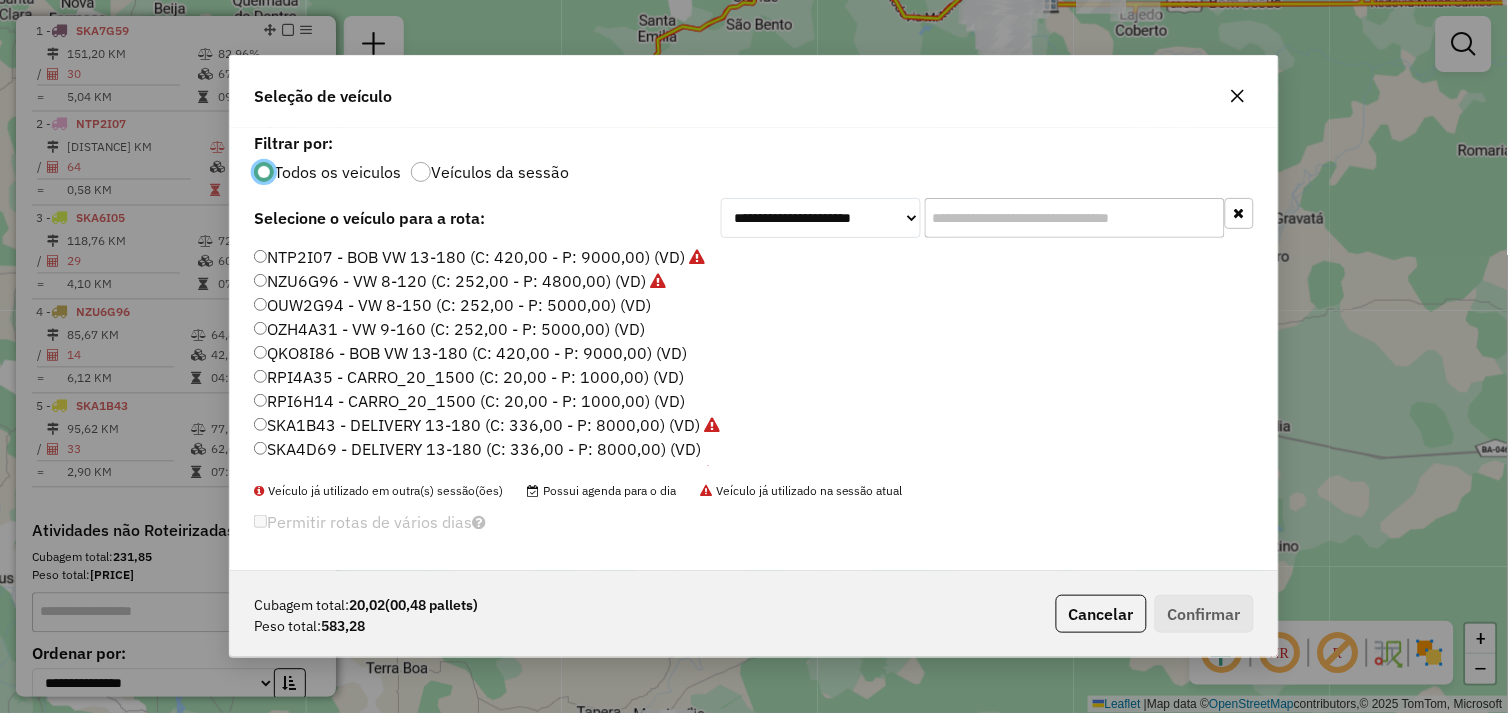 scroll, scrollTop: 11, scrollLeft: 5, axis: both 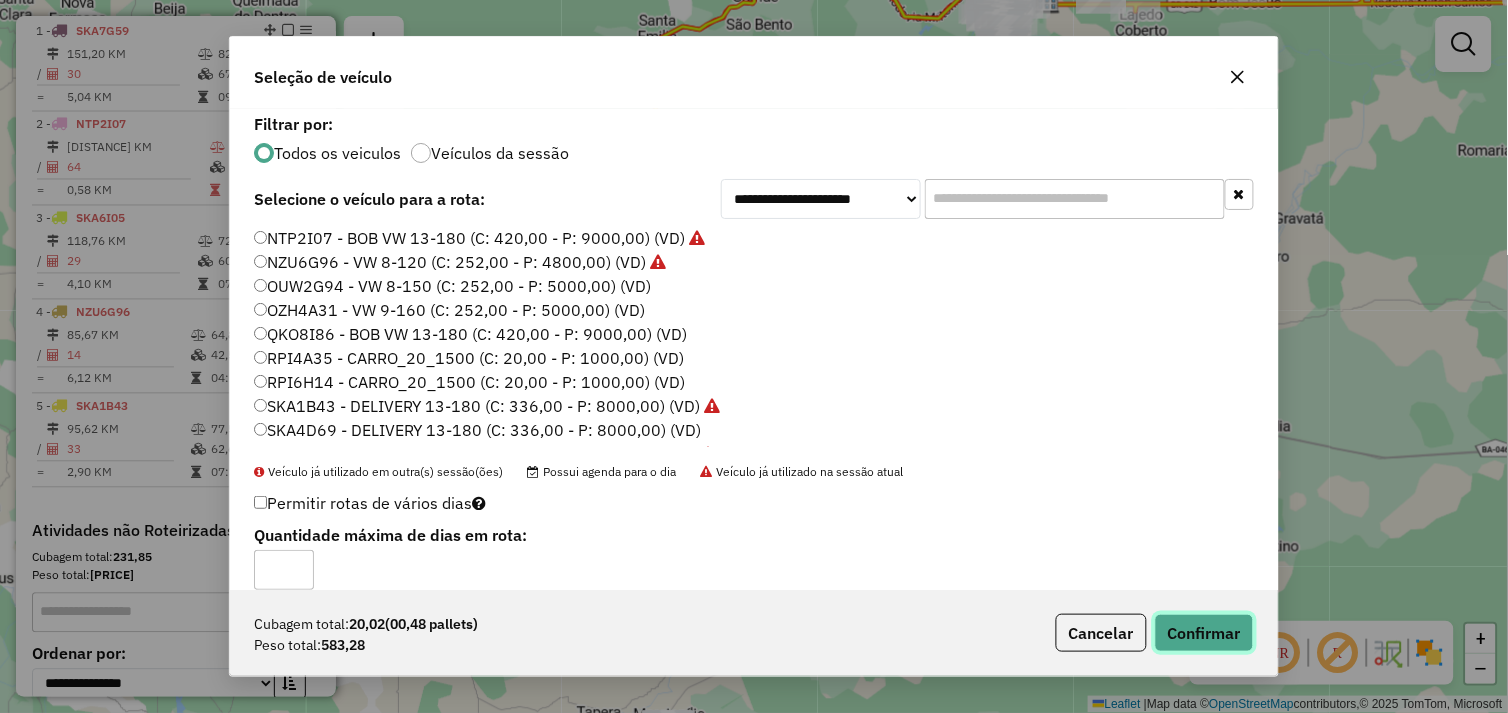 click on "Confirmar" 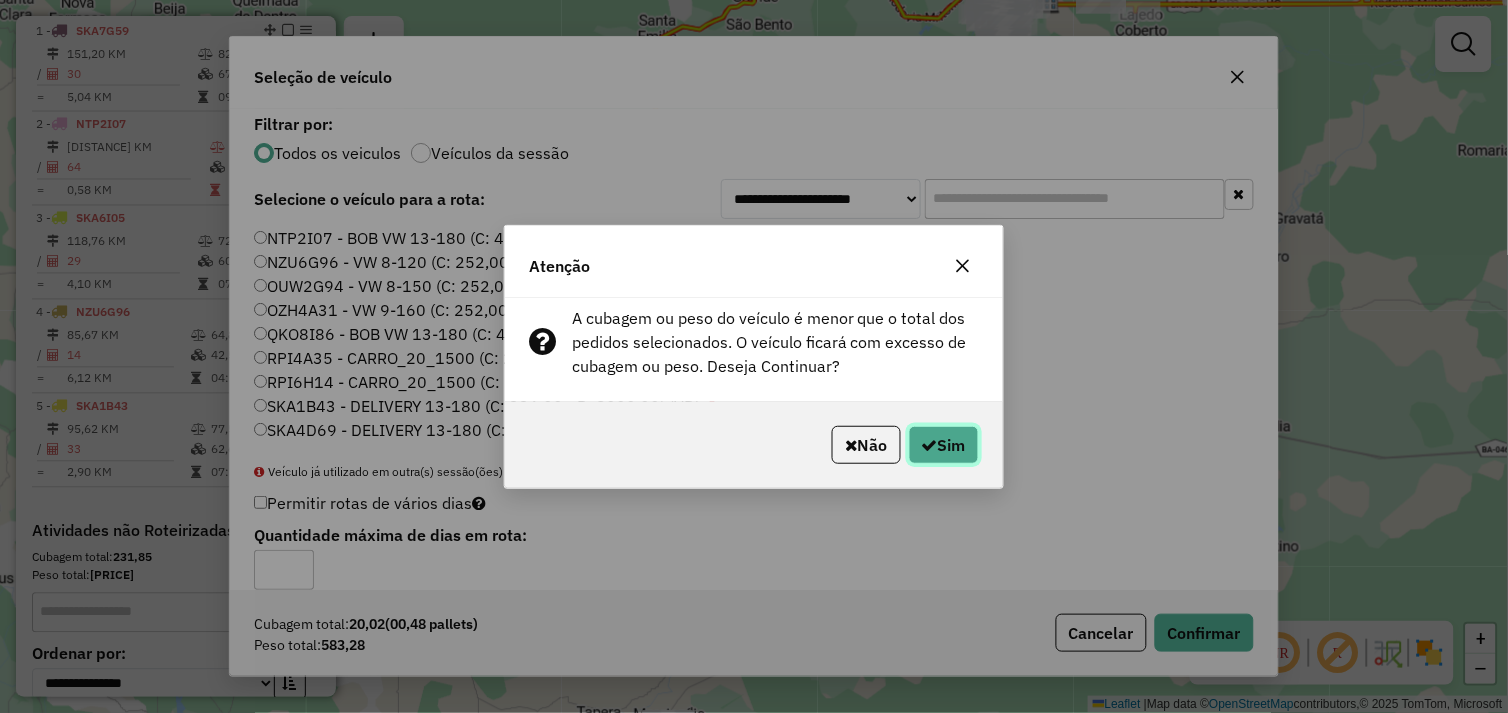 click on "Sim" 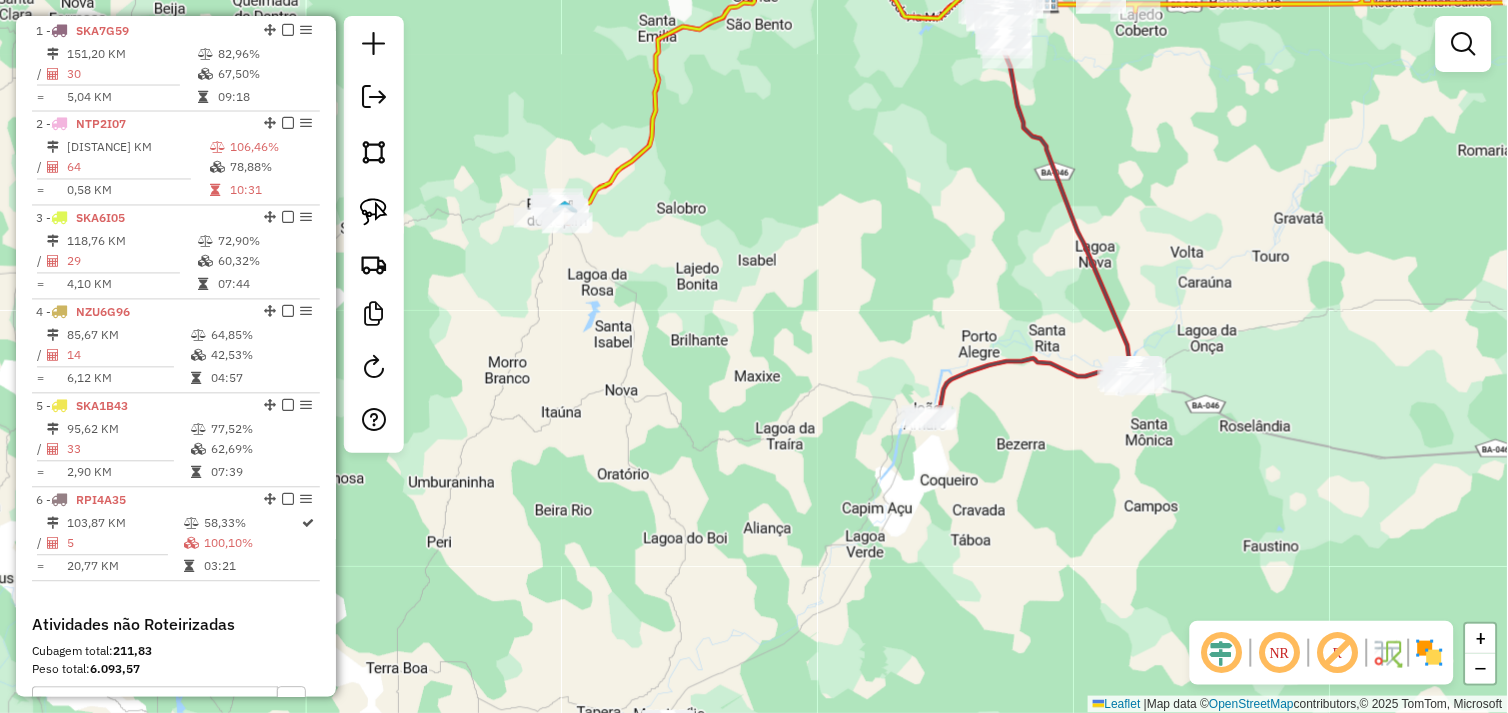 select on "*********" 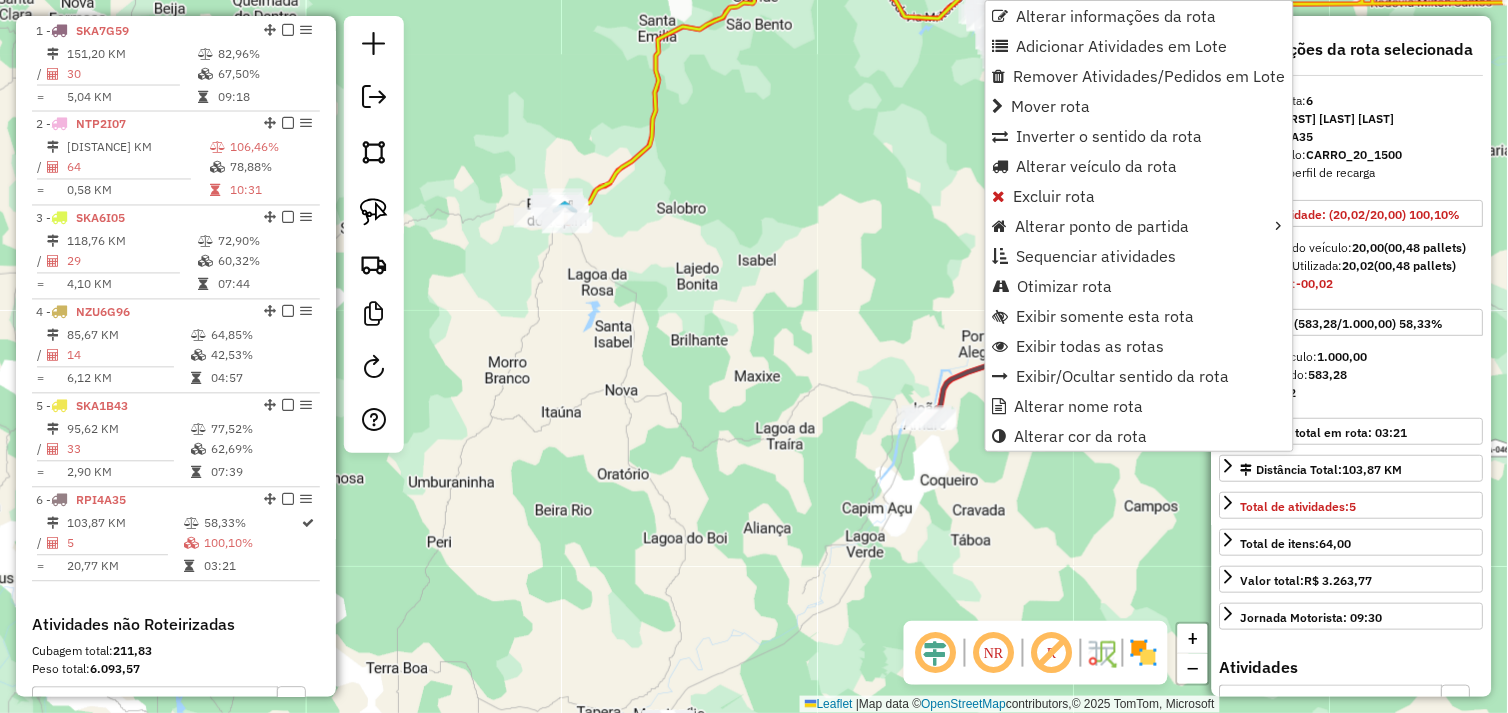 scroll, scrollTop: 1024, scrollLeft: 0, axis: vertical 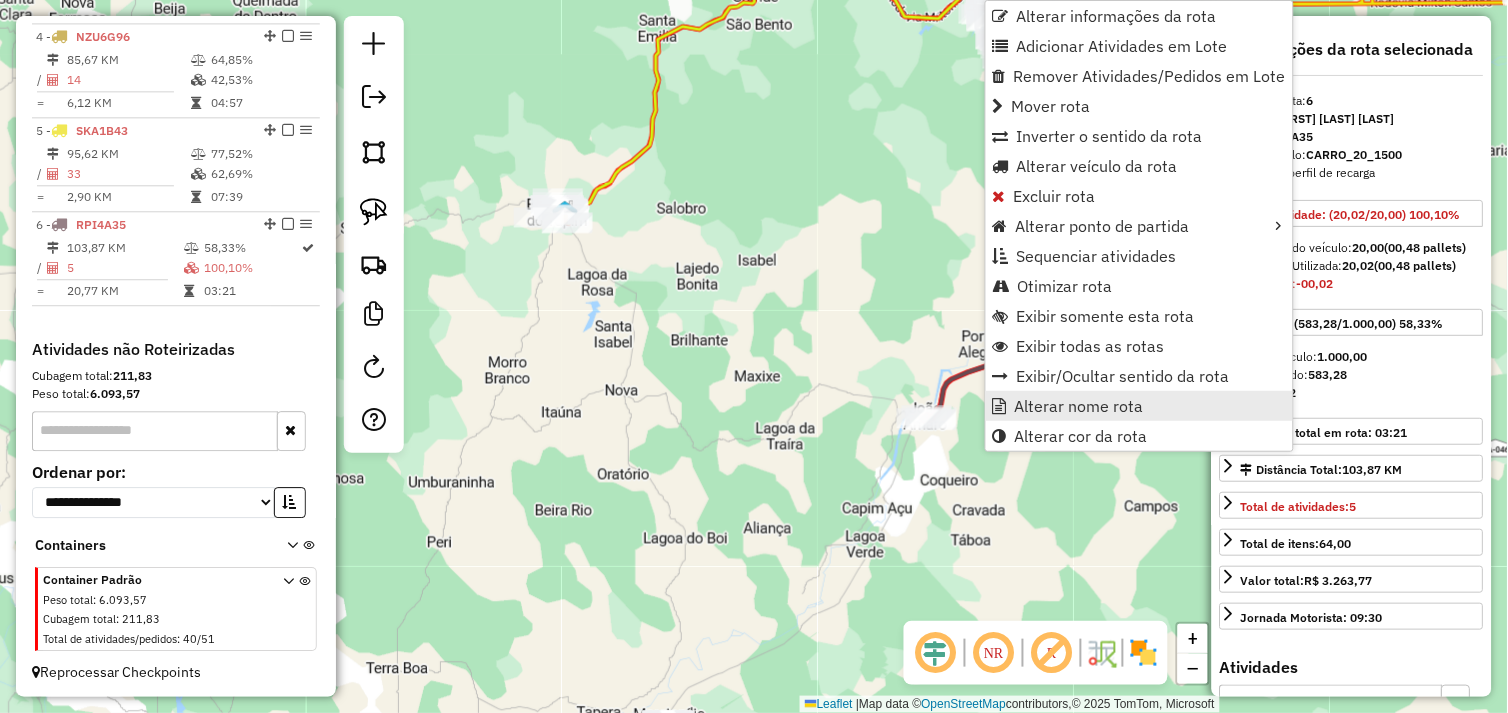 click on "Alterar nome rota" at bounding box center [1079, 406] 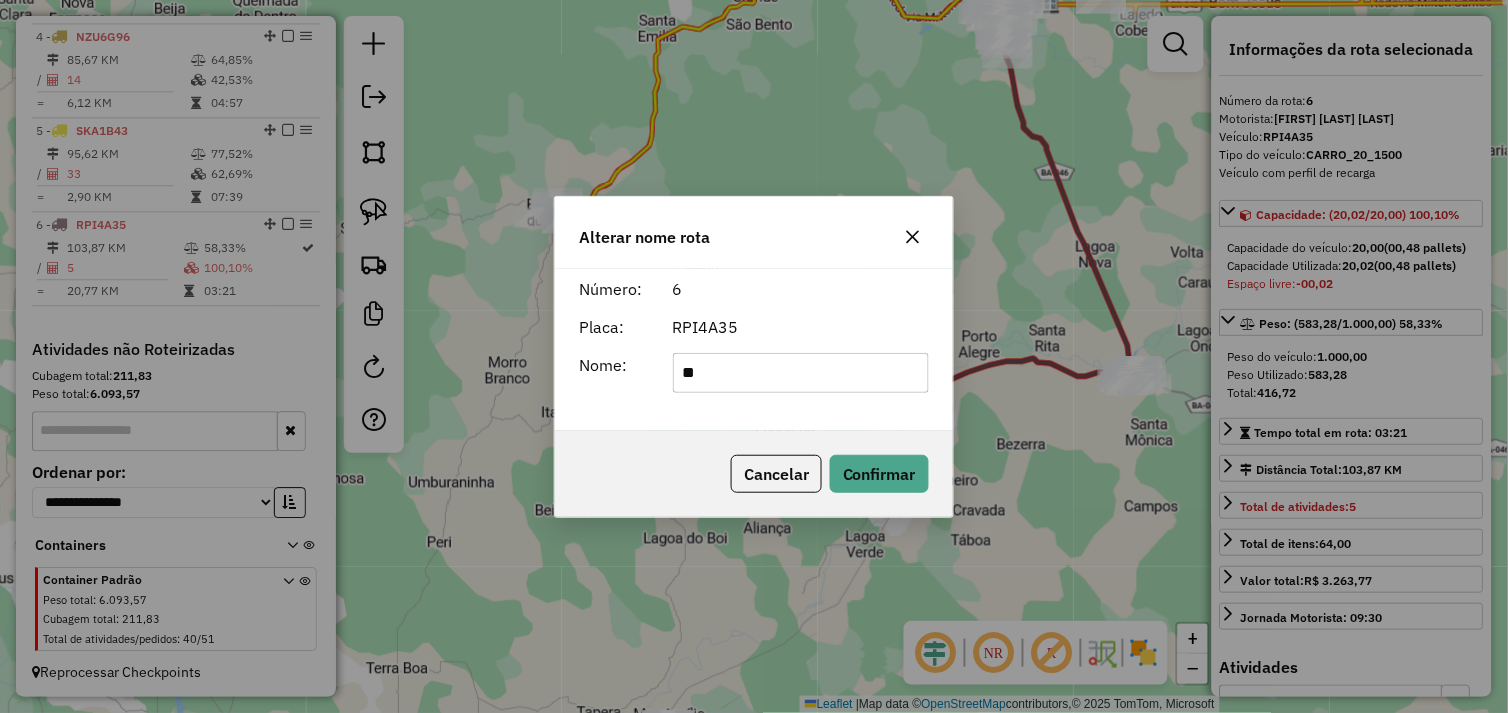 type on "*" 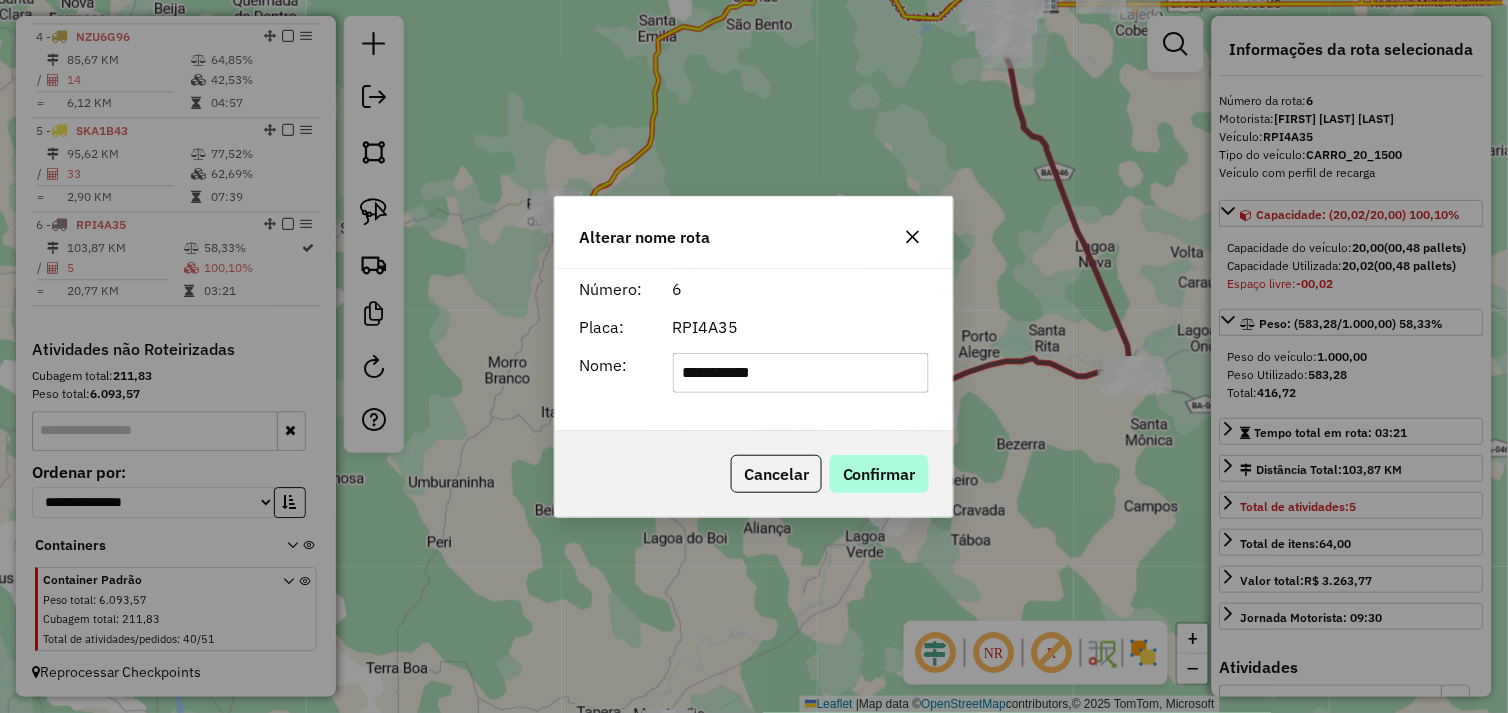 type on "**********" 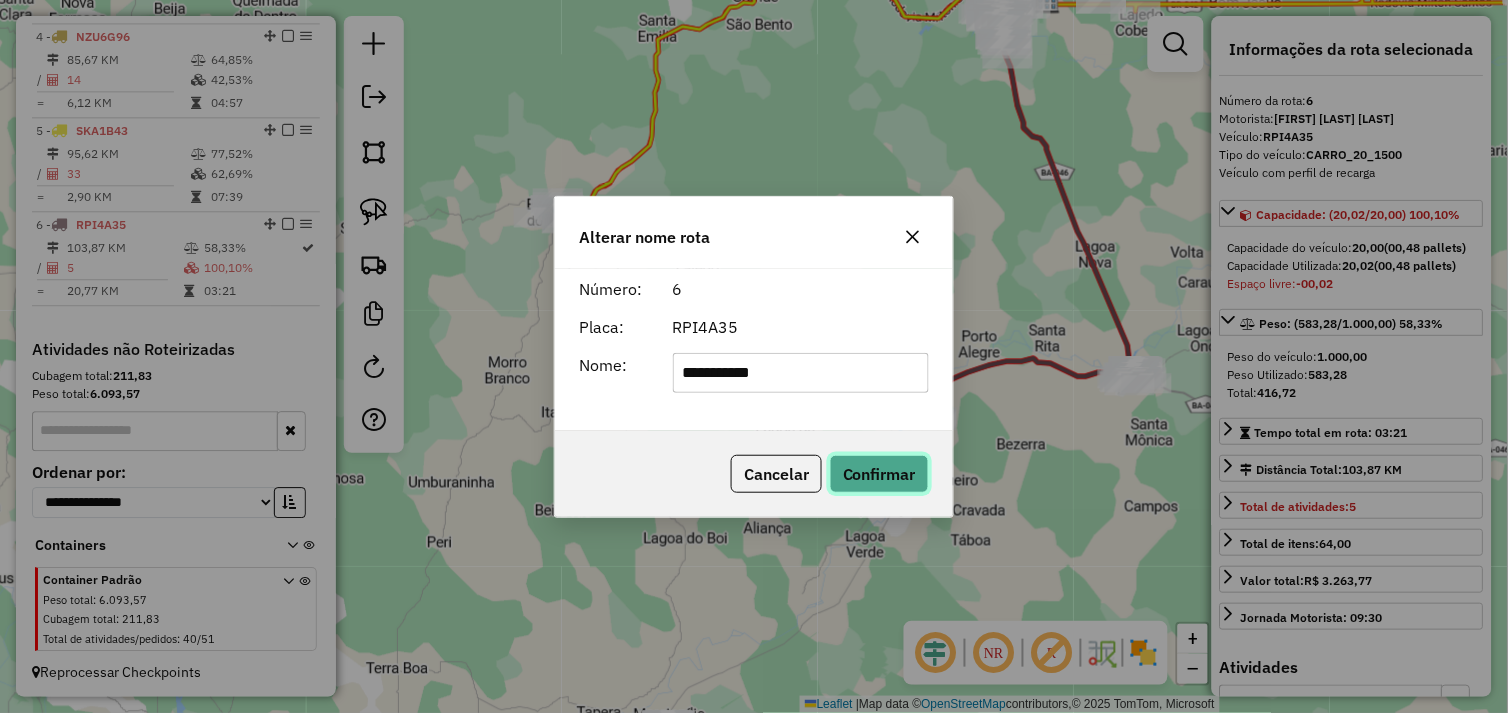 click on "Confirmar" 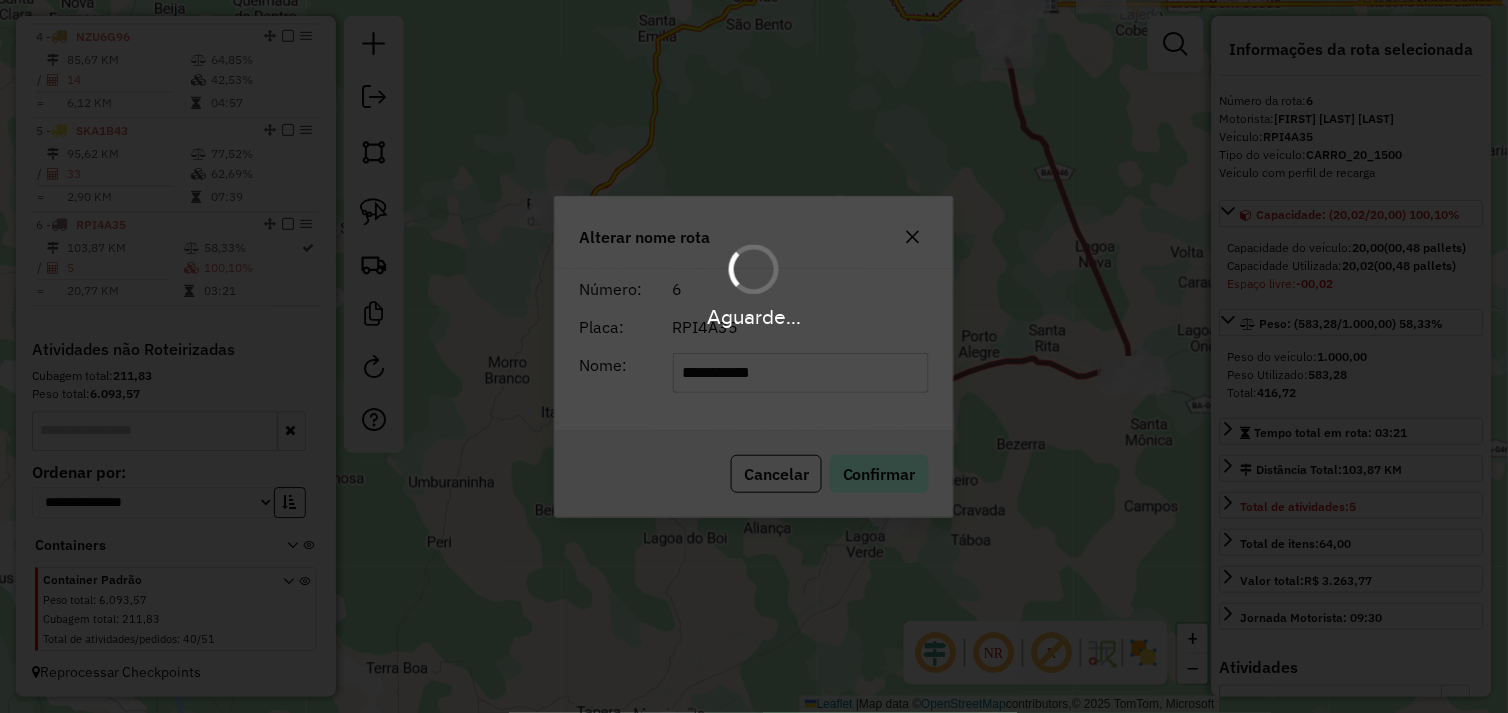 type 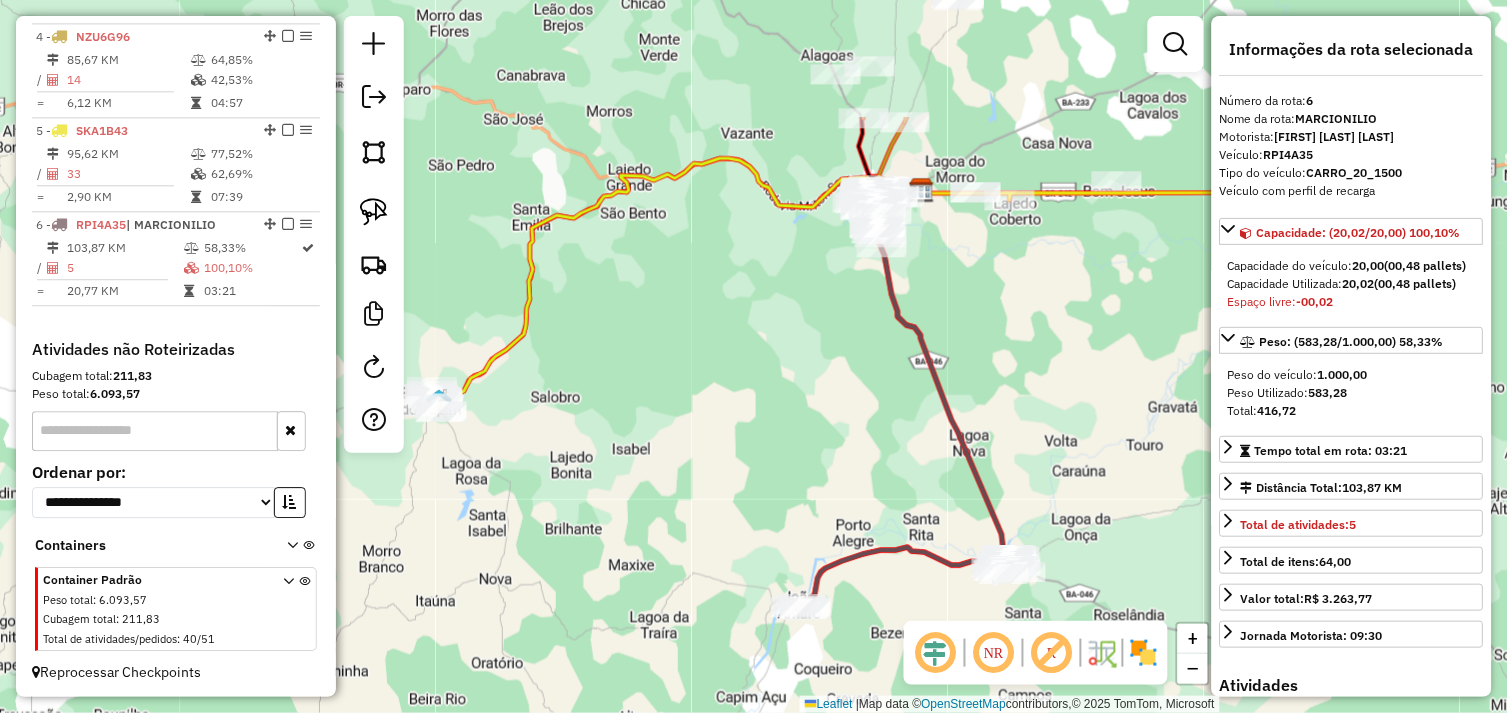 drag, startPoint x: 1014, startPoint y: 258, endPoint x: 867, endPoint y: 476, distance: 262.93155 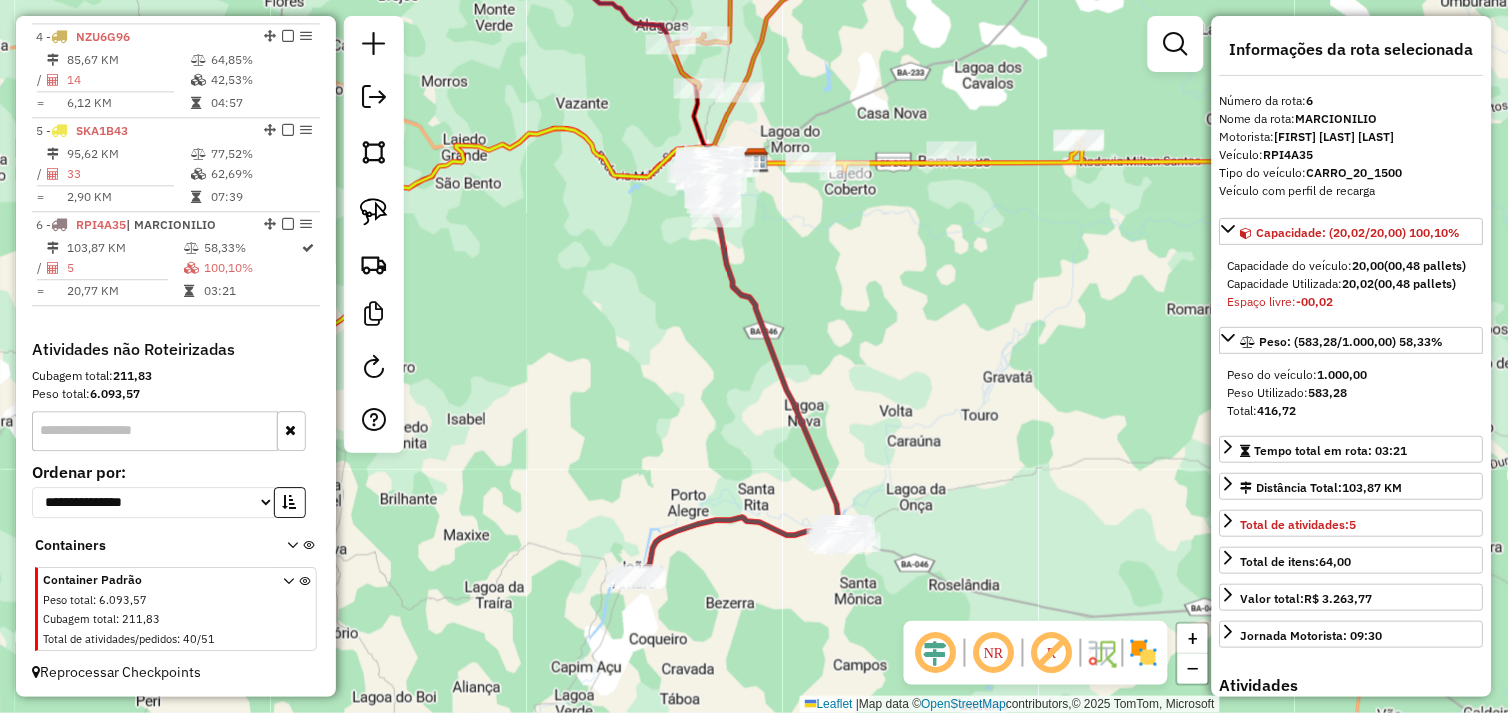 drag, startPoint x: 1023, startPoint y: 344, endPoint x: 848, endPoint y: 278, distance: 187.03209 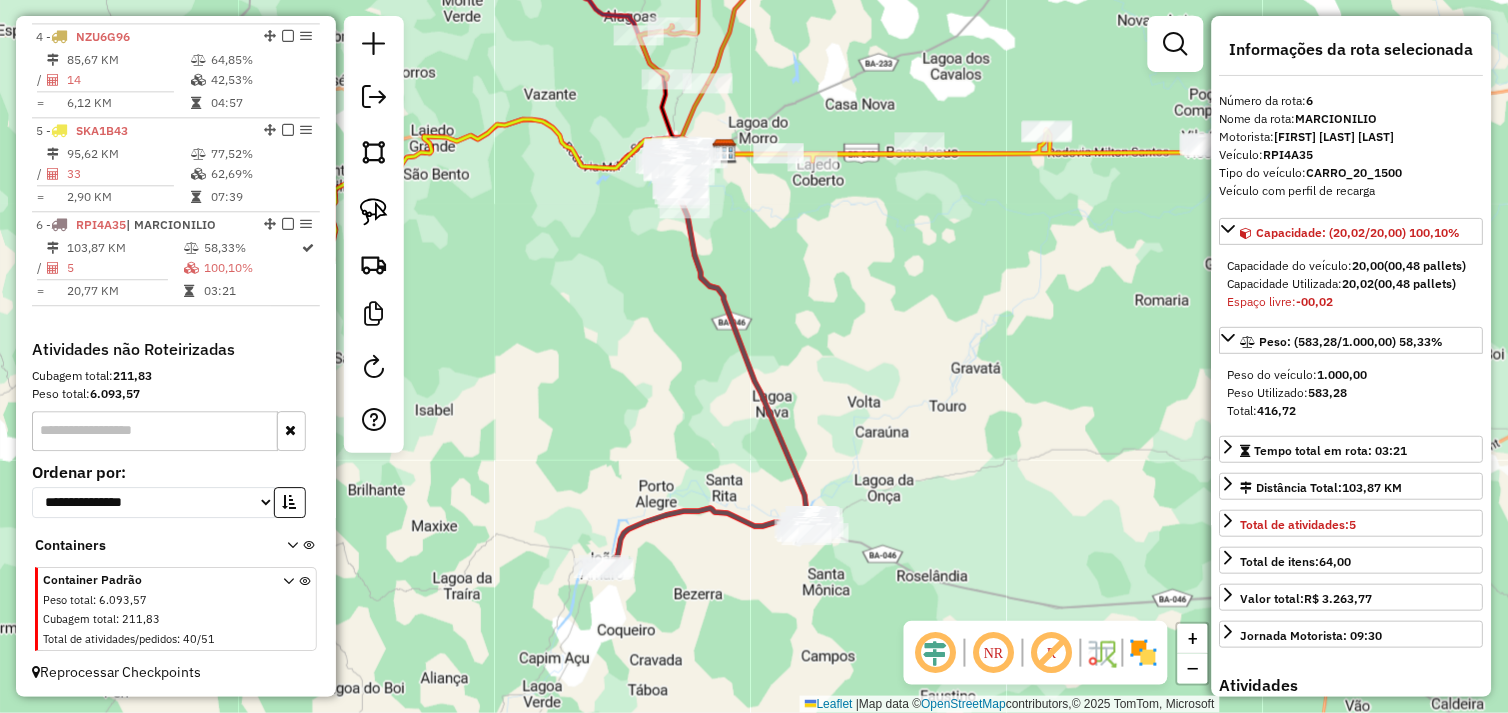 drag, startPoint x: 370, startPoint y: 210, endPoint x: 405, endPoint y: 228, distance: 39.357338 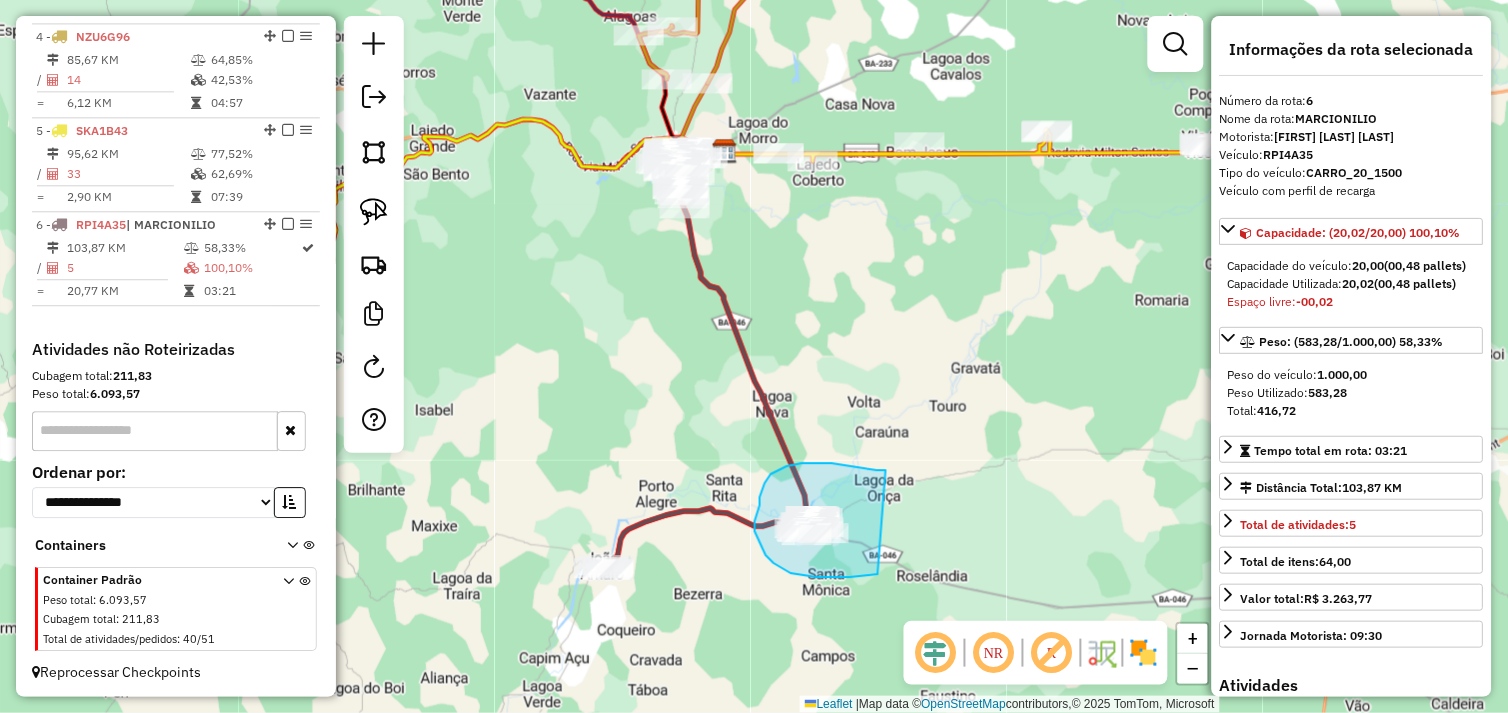 drag, startPoint x: 886, startPoint y: 471, endPoint x: 926, endPoint y: 543, distance: 82.36504 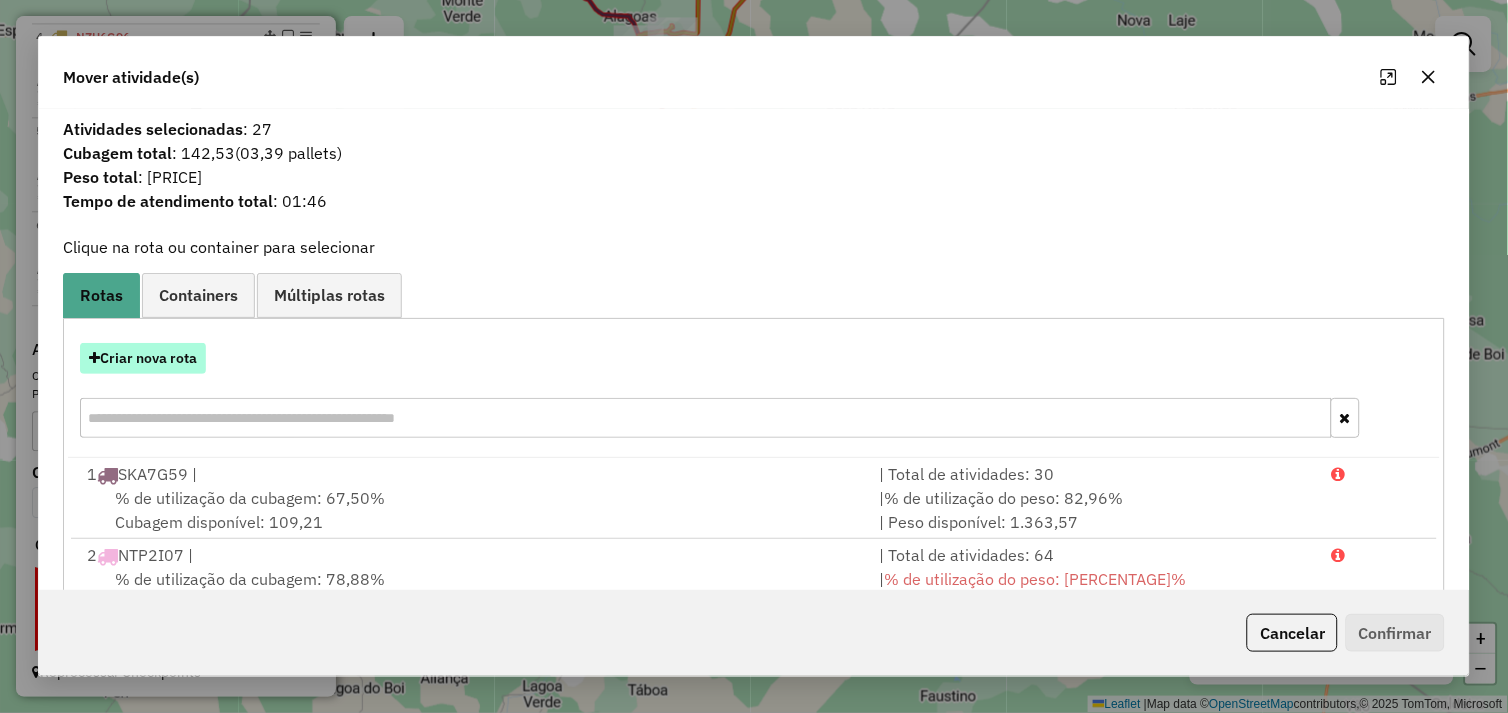 click on "Criar nova rota" at bounding box center [143, 358] 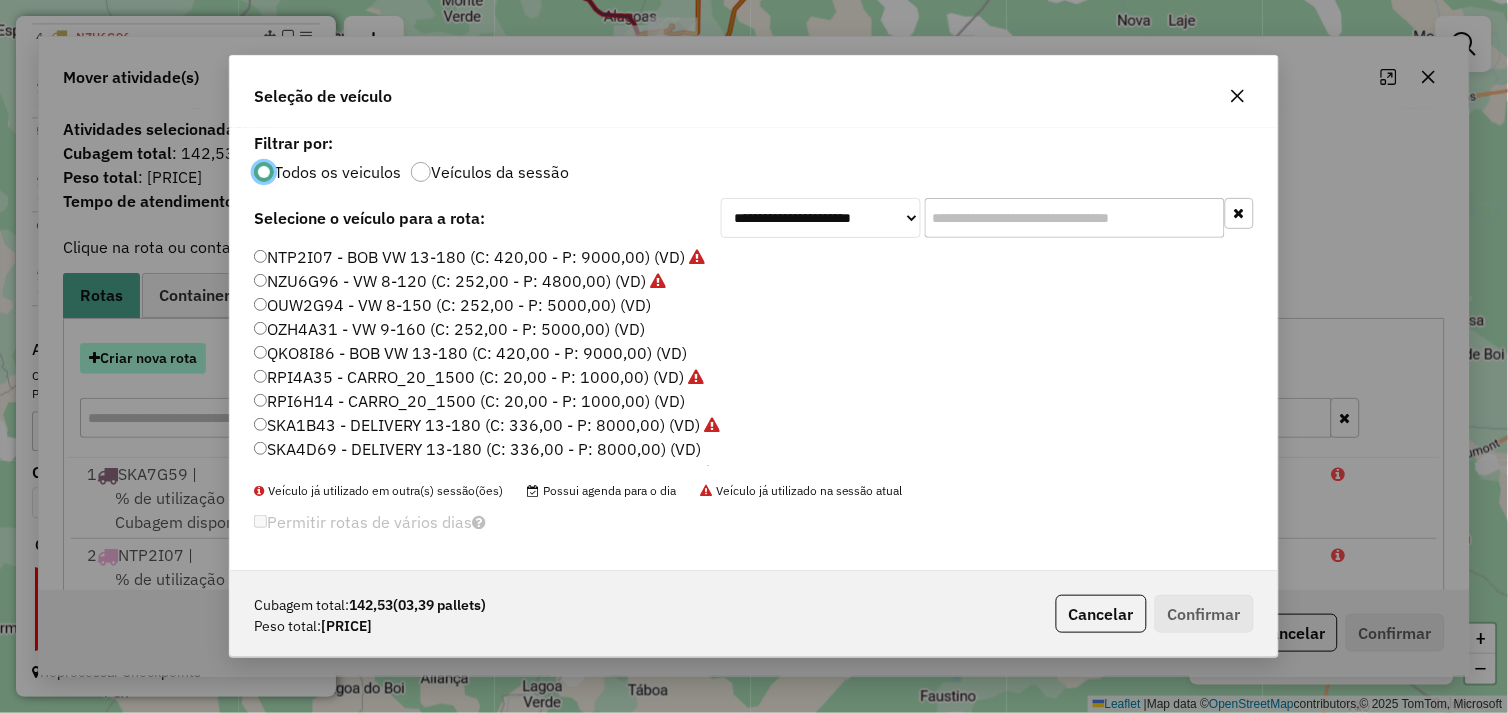 scroll, scrollTop: 11, scrollLeft: 5, axis: both 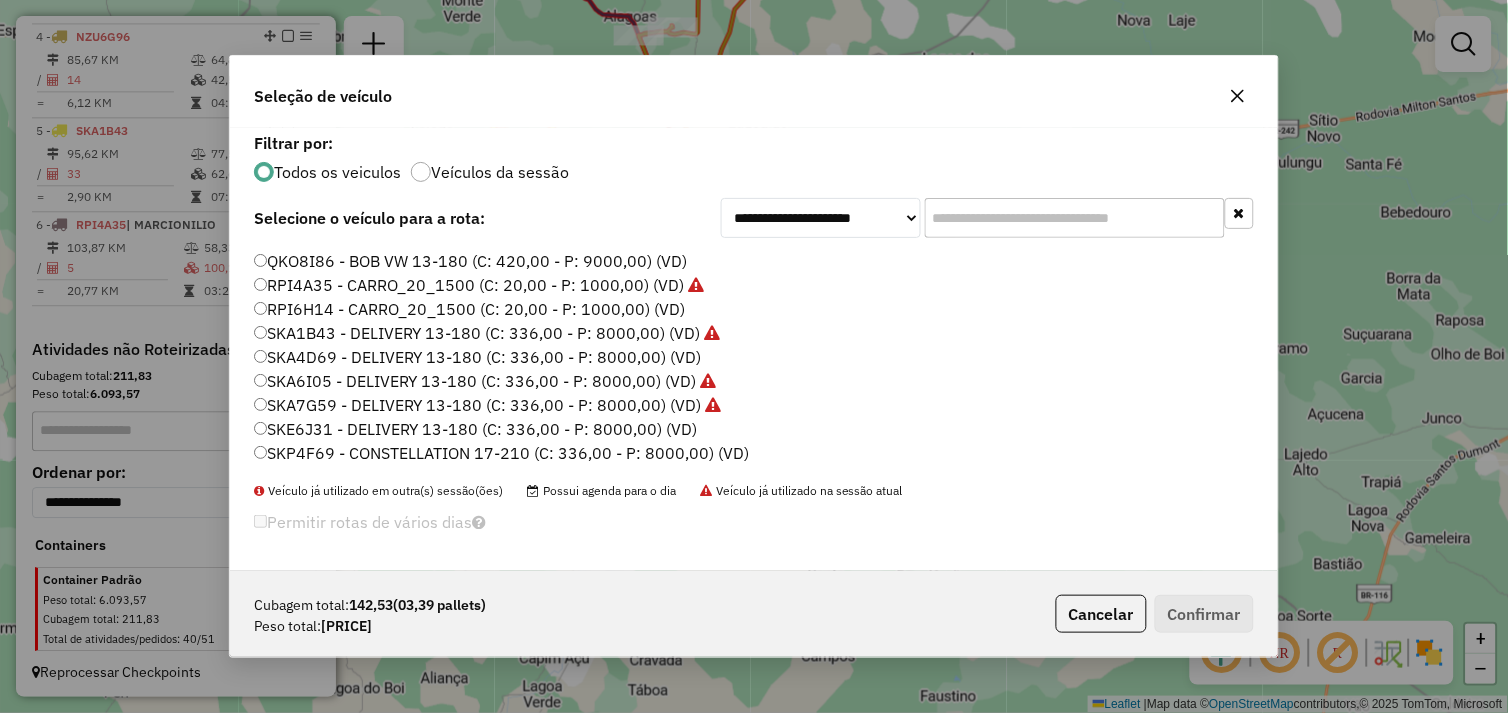 click on "SKP4F69 - CONSTELLATION  17-210 (C: 336,00 - P: 8000,00) (VD)" 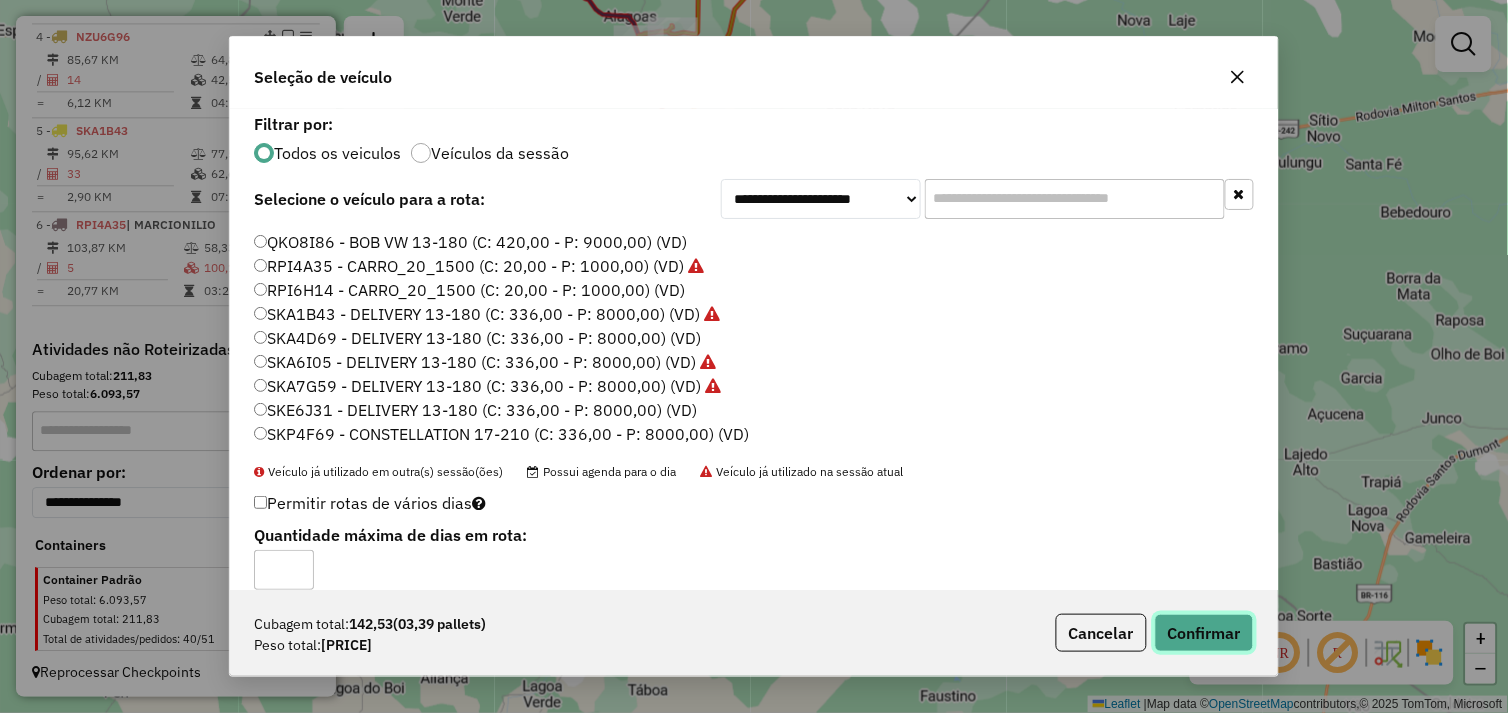 click on "Confirmar" 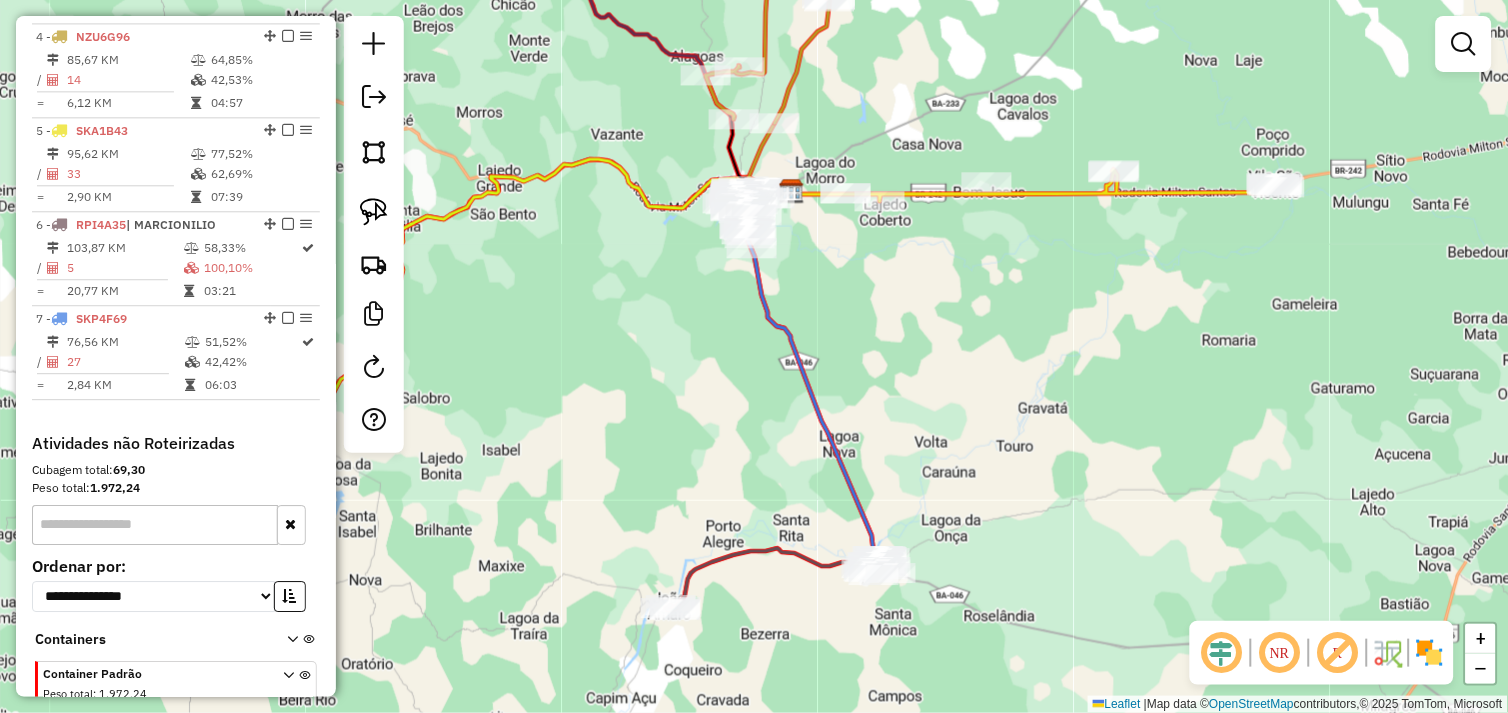drag, startPoint x: 760, startPoint y: 326, endPoint x: 833, endPoint y: 372, distance: 86.28442 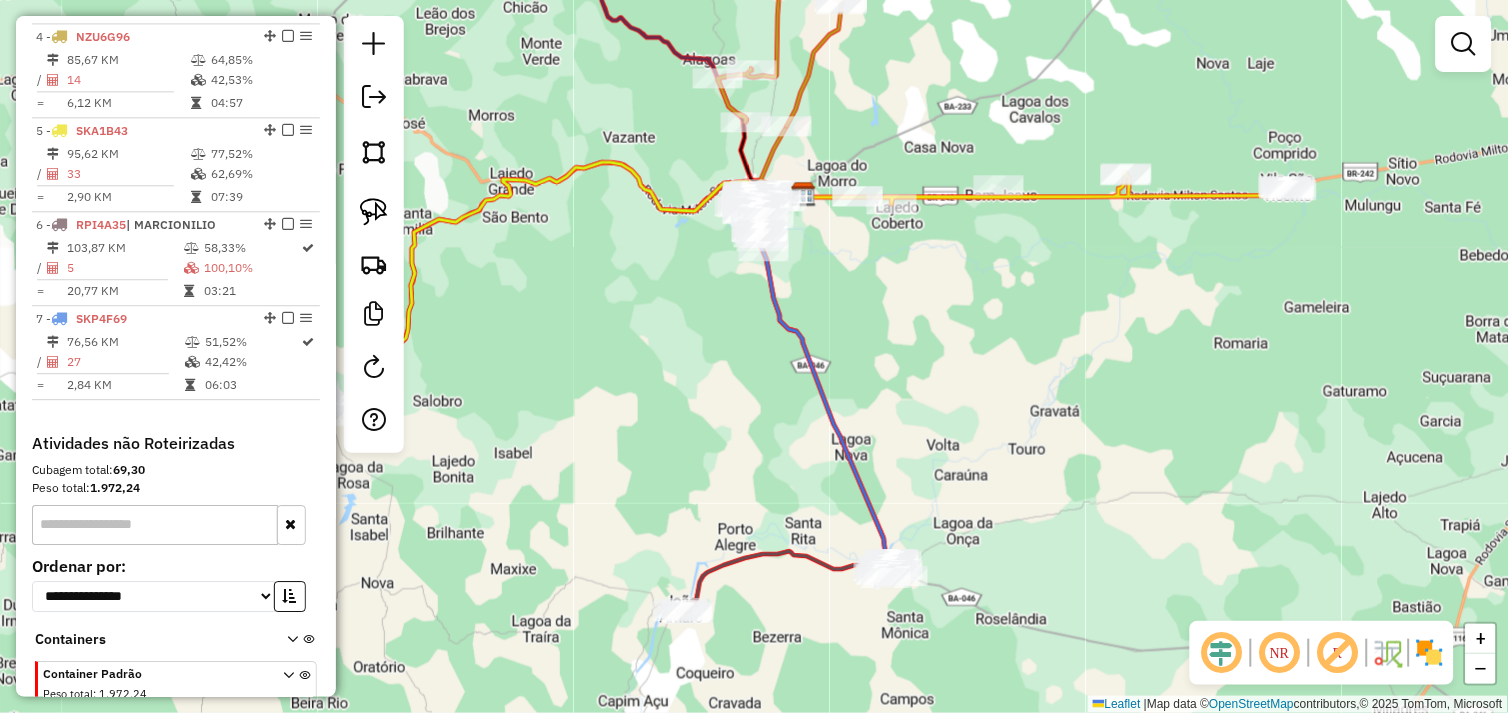 drag, startPoint x: 778, startPoint y: 274, endPoint x: 827, endPoint y: 292, distance: 52.201534 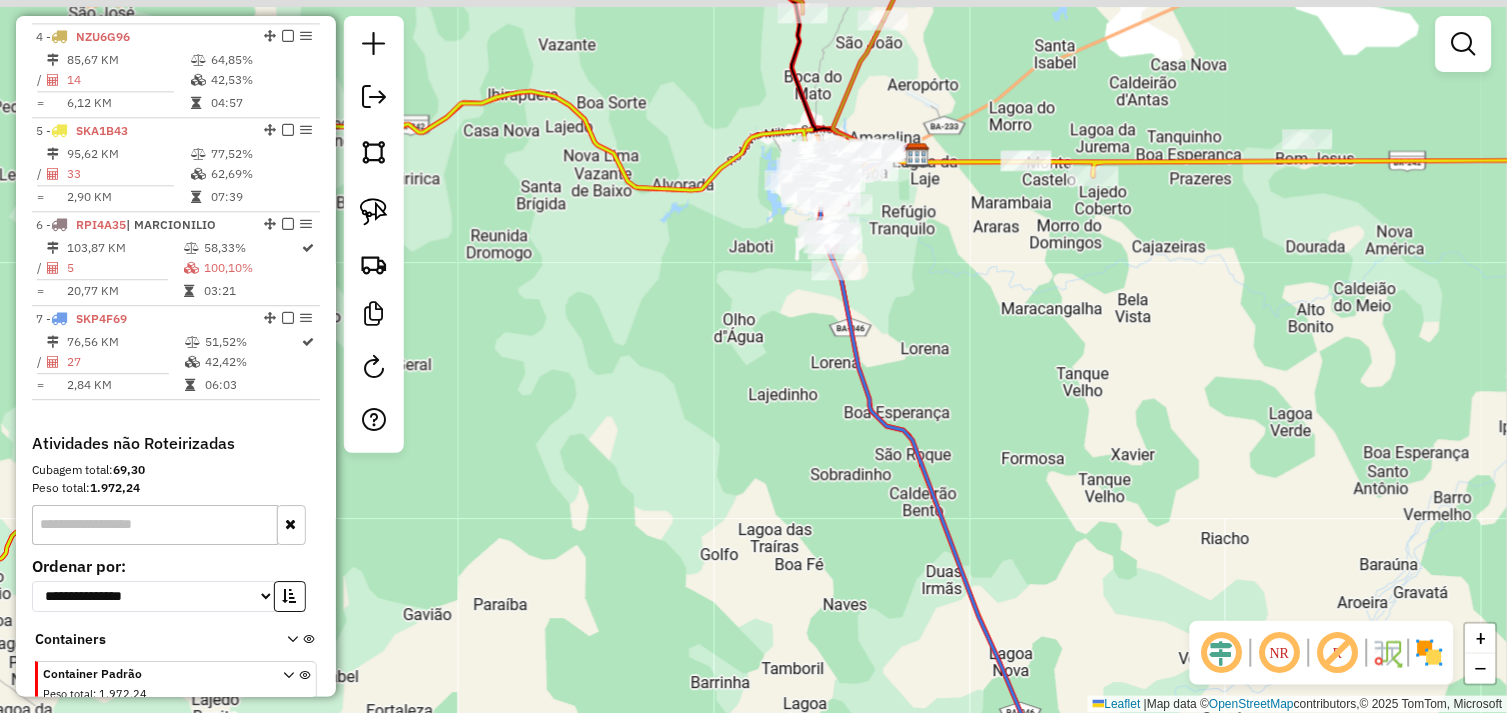drag, startPoint x: 895, startPoint y: 291, endPoint x: 920, endPoint y: 305, distance: 28.653097 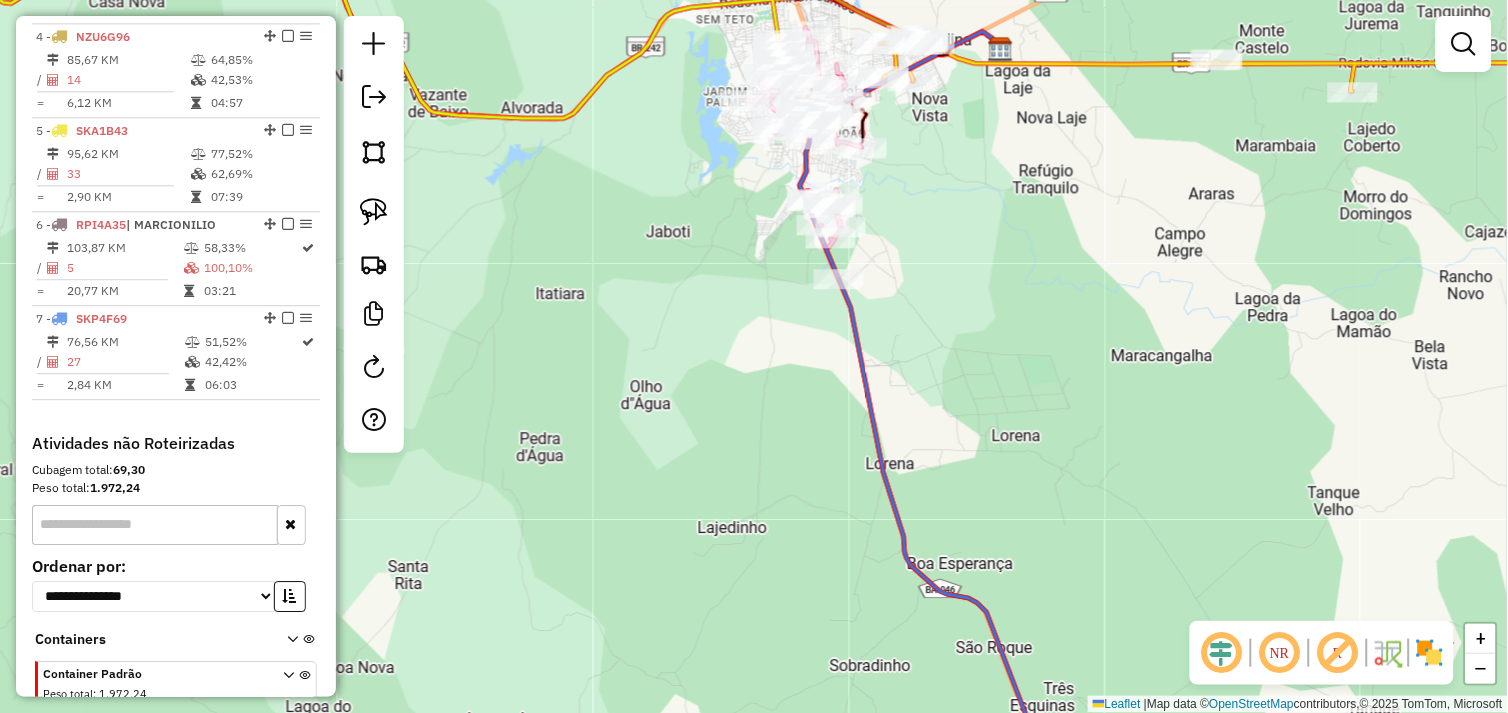 select on "*********" 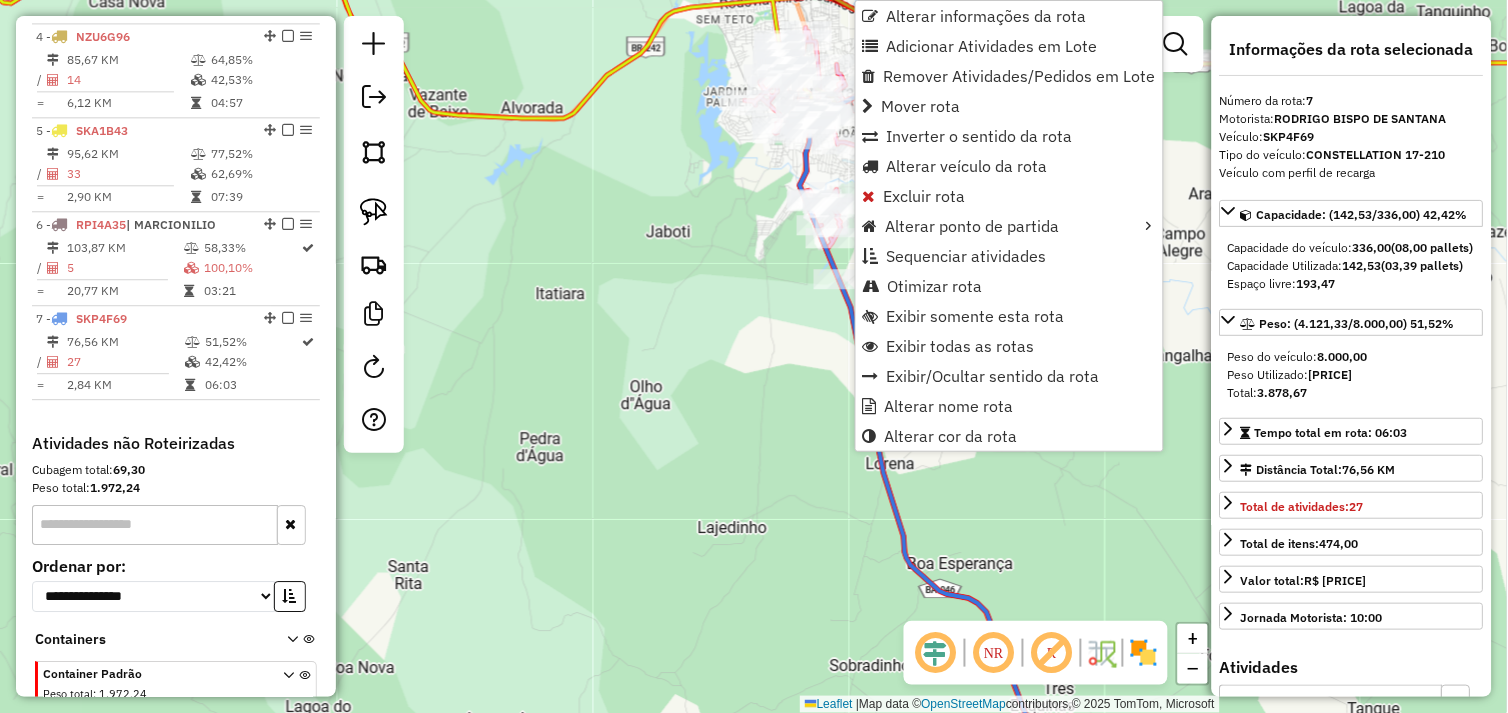 scroll, scrollTop: 1118, scrollLeft: 0, axis: vertical 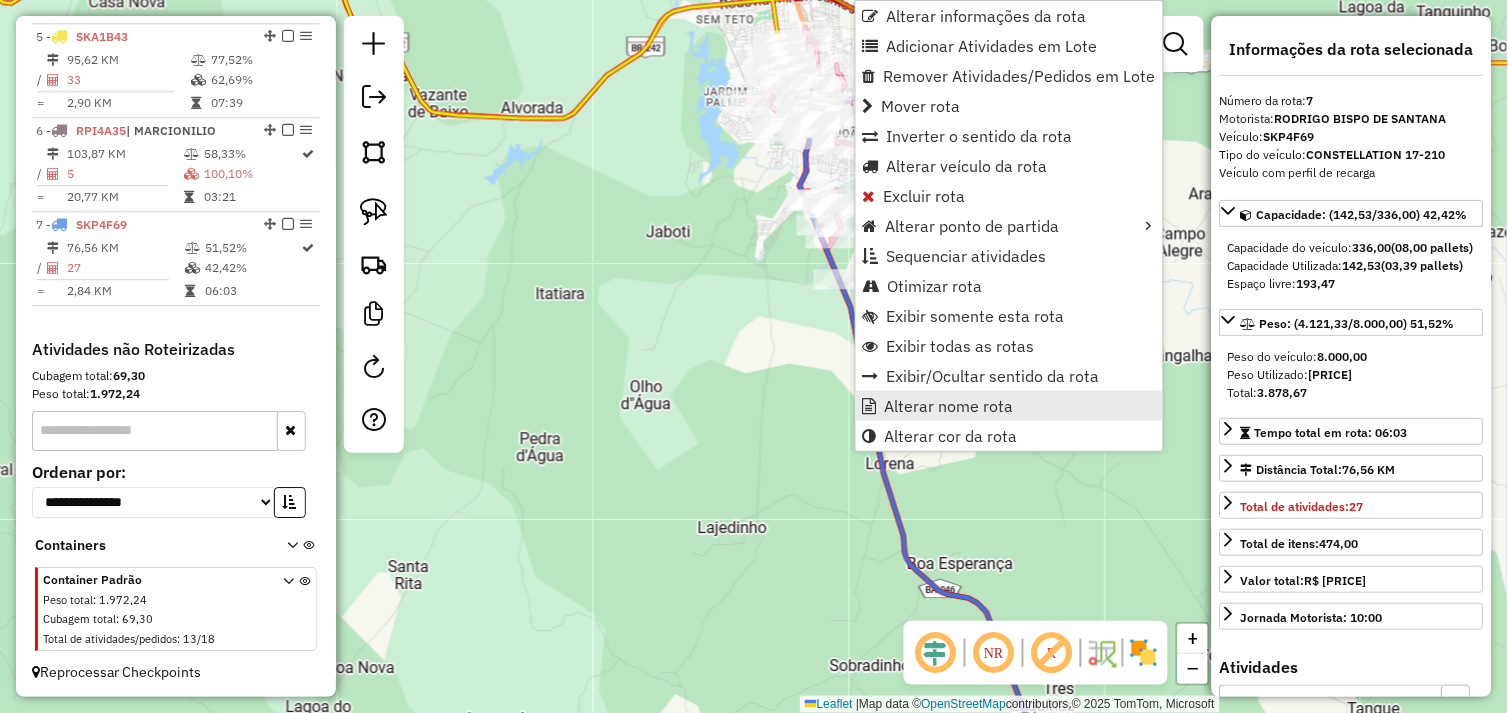 click on "Alterar nome rota" at bounding box center [949, 406] 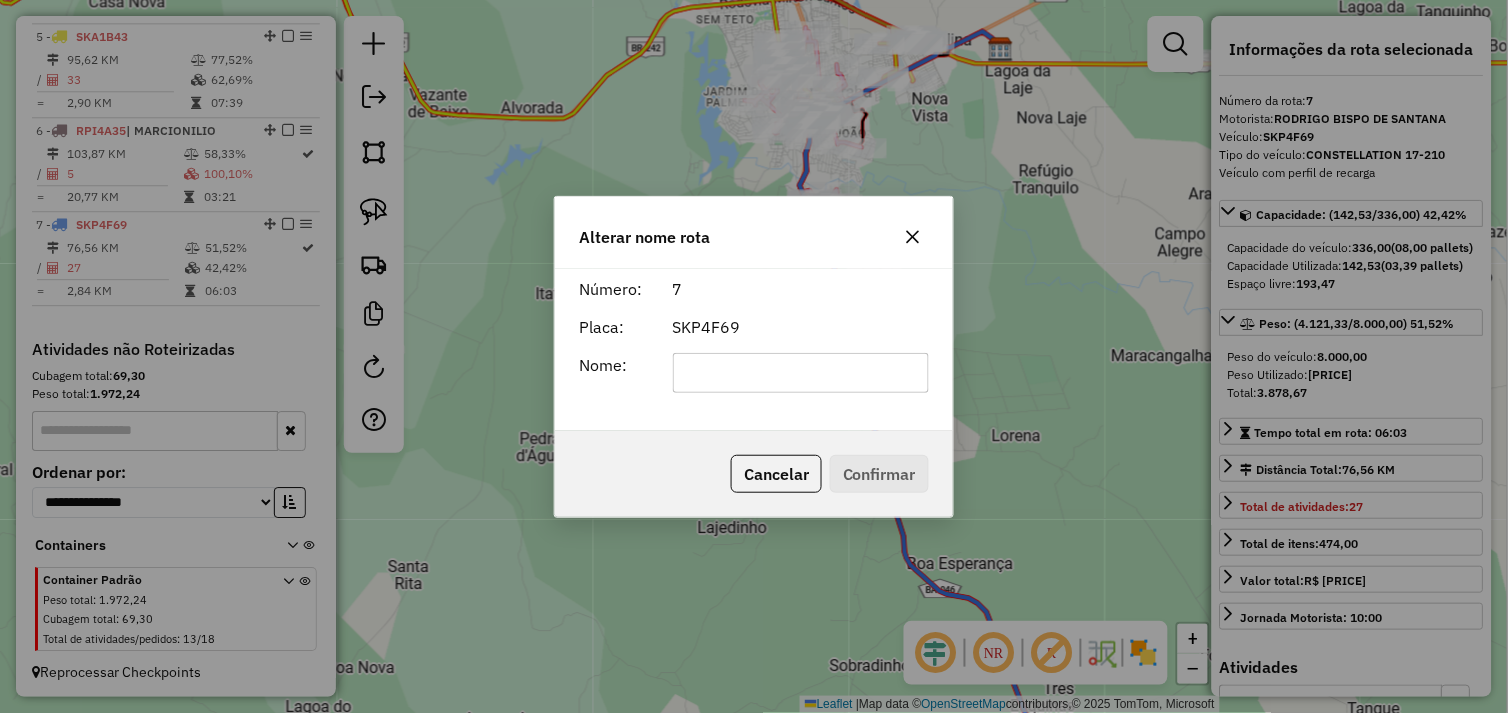 click 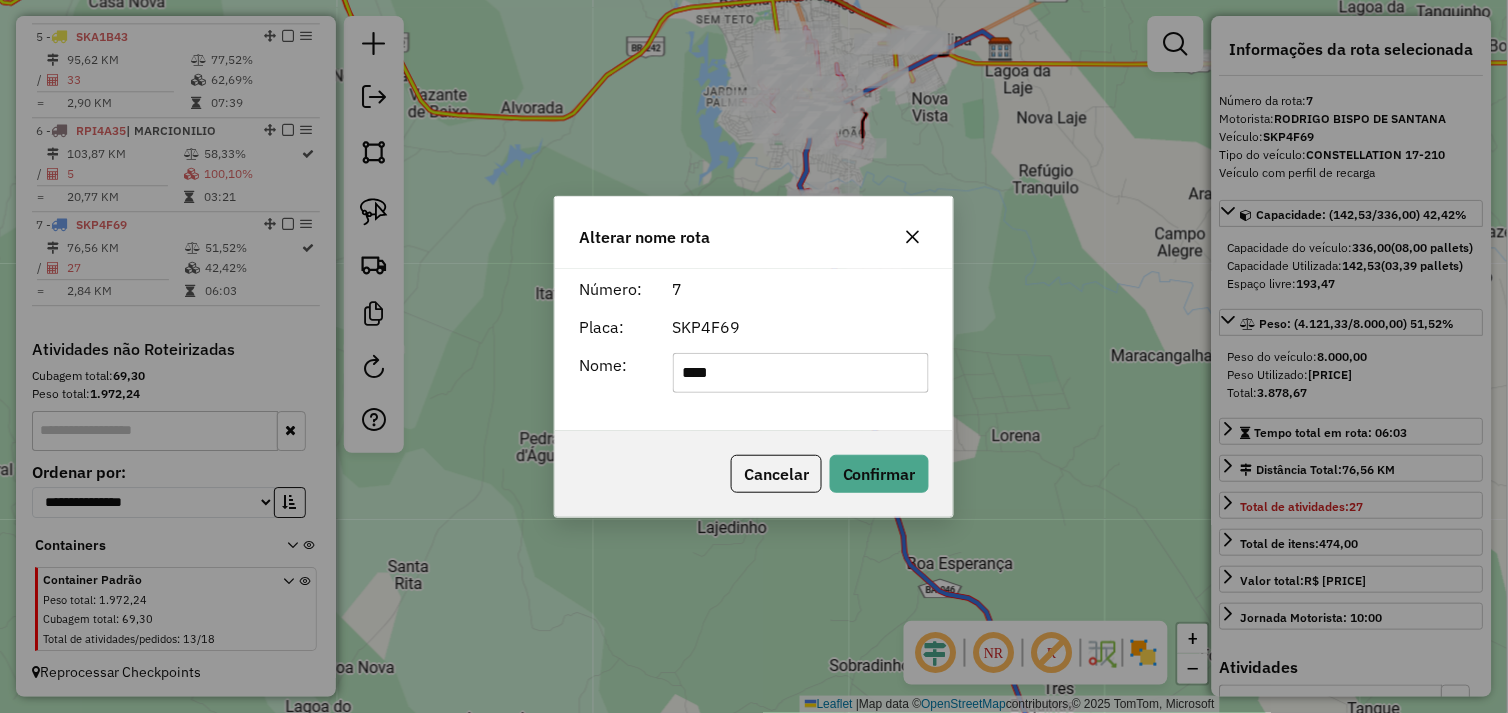 type on "****" 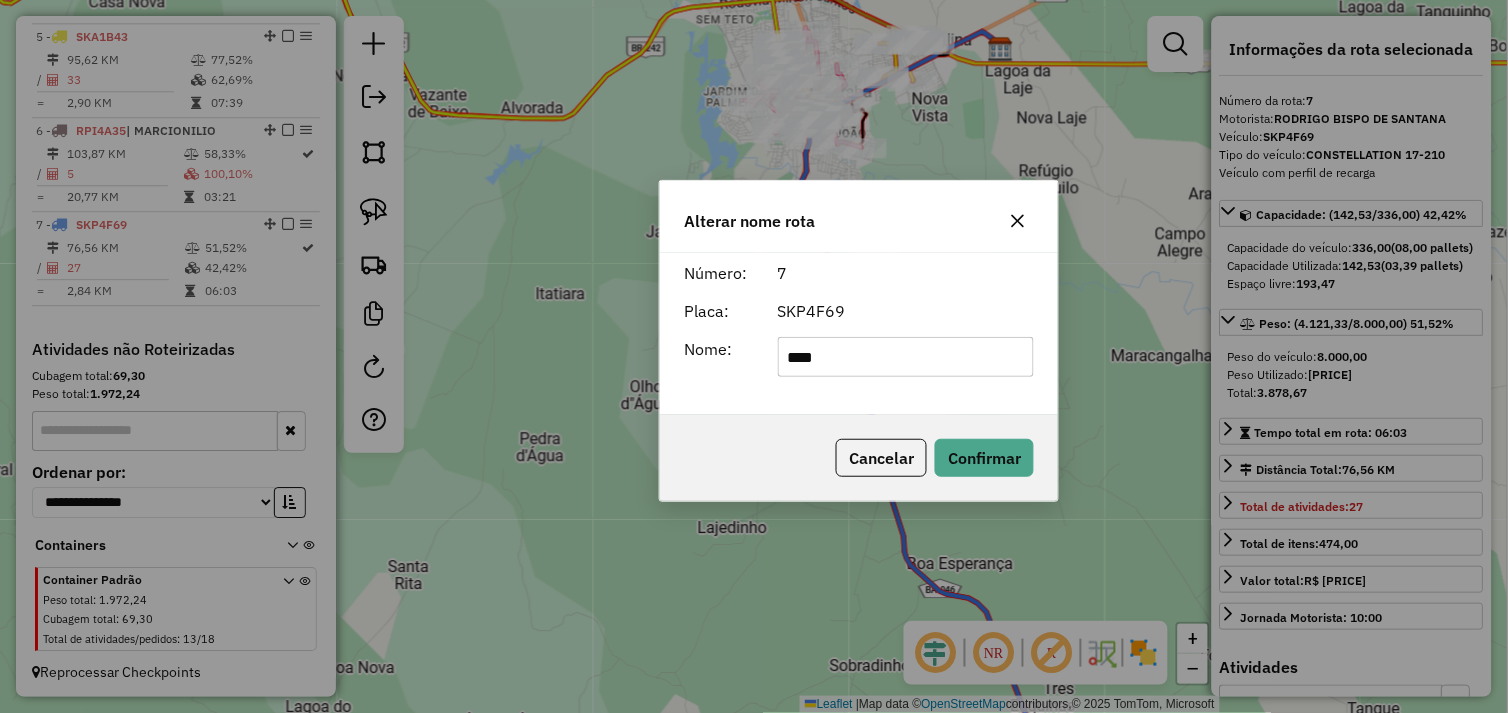 drag, startPoint x: 762, startPoint y: 214, endPoint x: 868, endPoint y: 200, distance: 106.92053 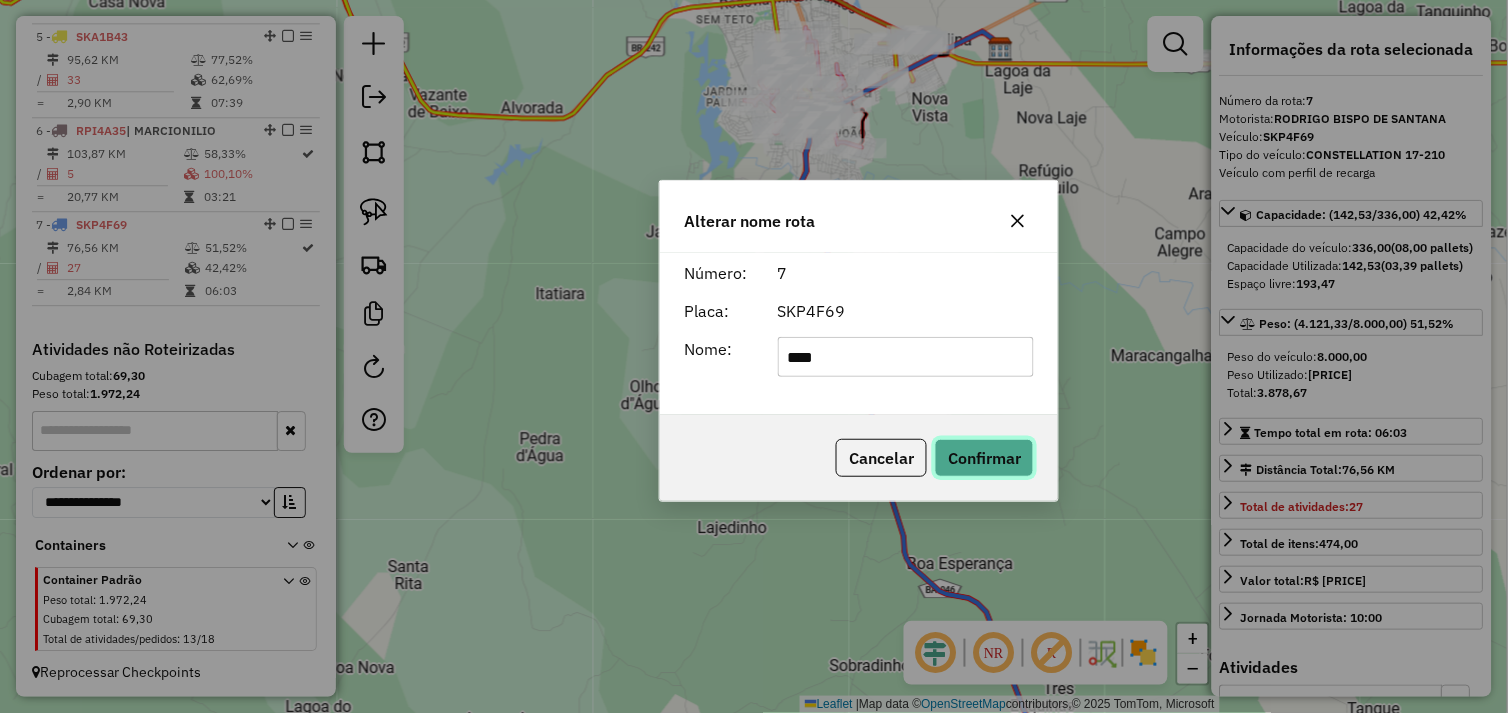 click on "Confirmar" 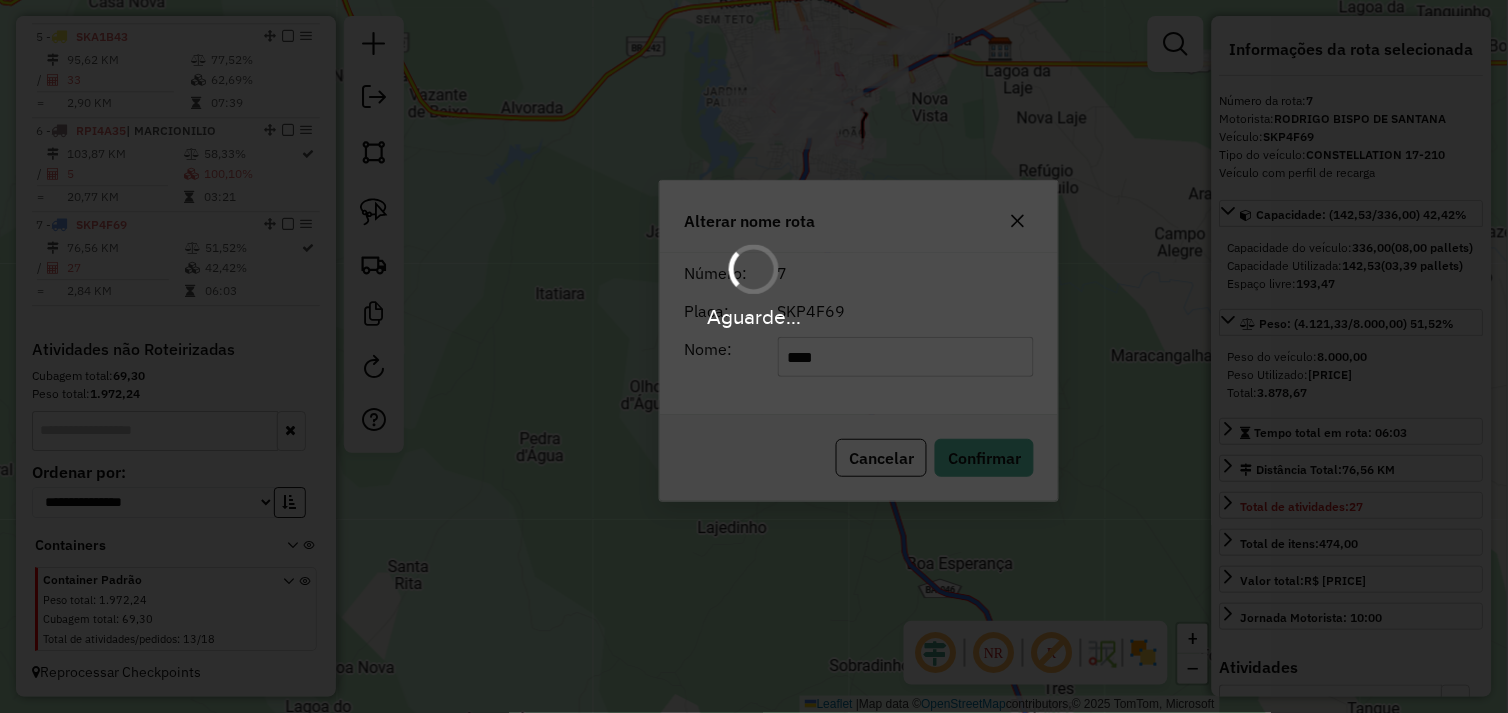 type 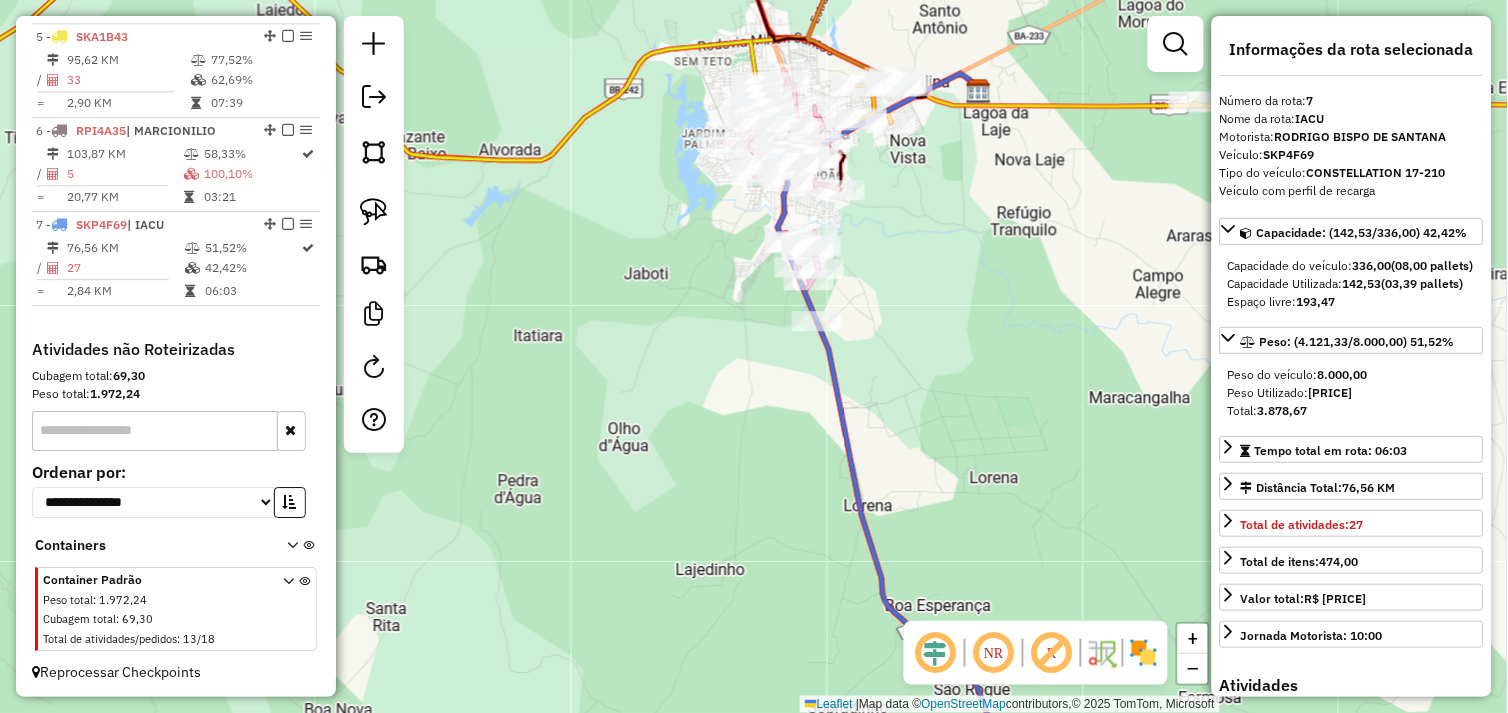 drag, startPoint x: 960, startPoint y: 254, endPoint x: 925, endPoint y: 296, distance: 54.67175 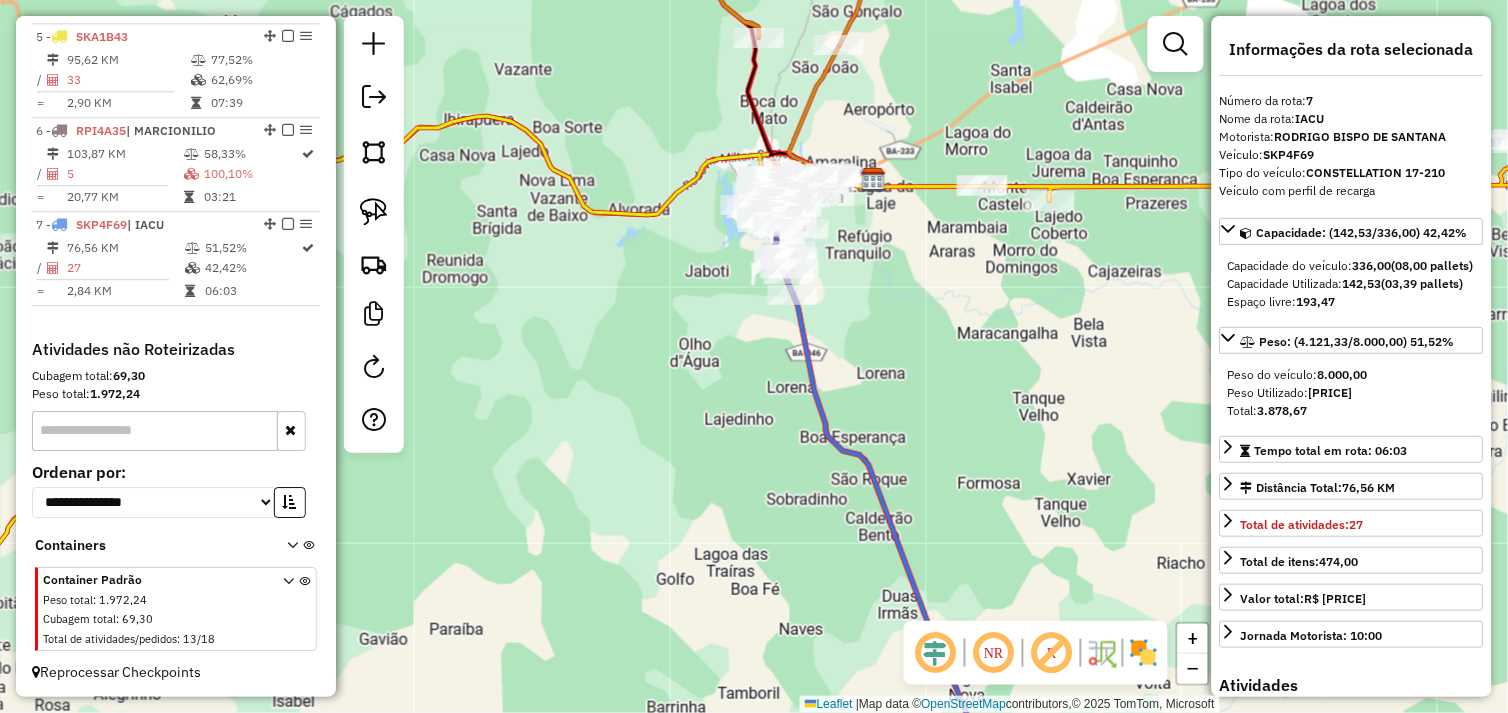 drag, startPoint x: 976, startPoint y: 314, endPoint x: 906, endPoint y: 291, distance: 73.68175 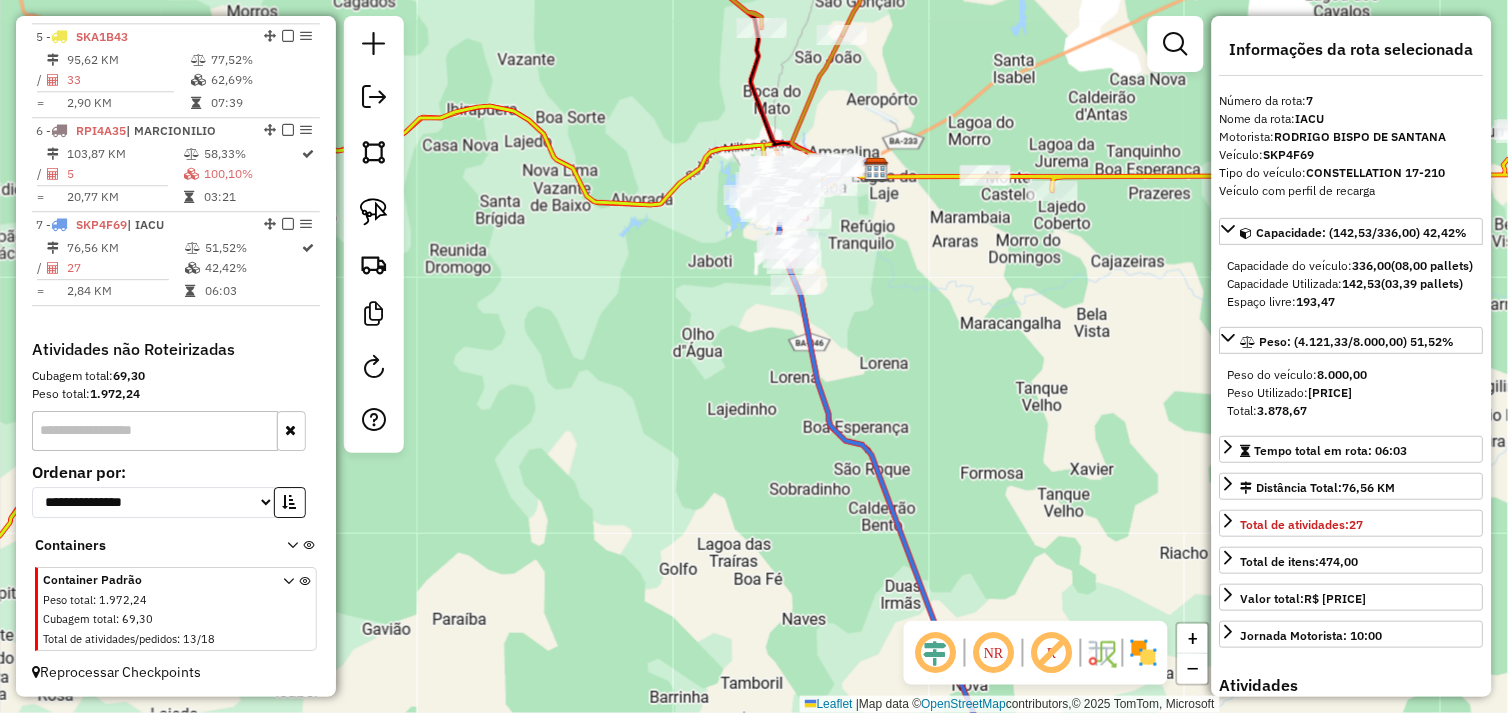 click 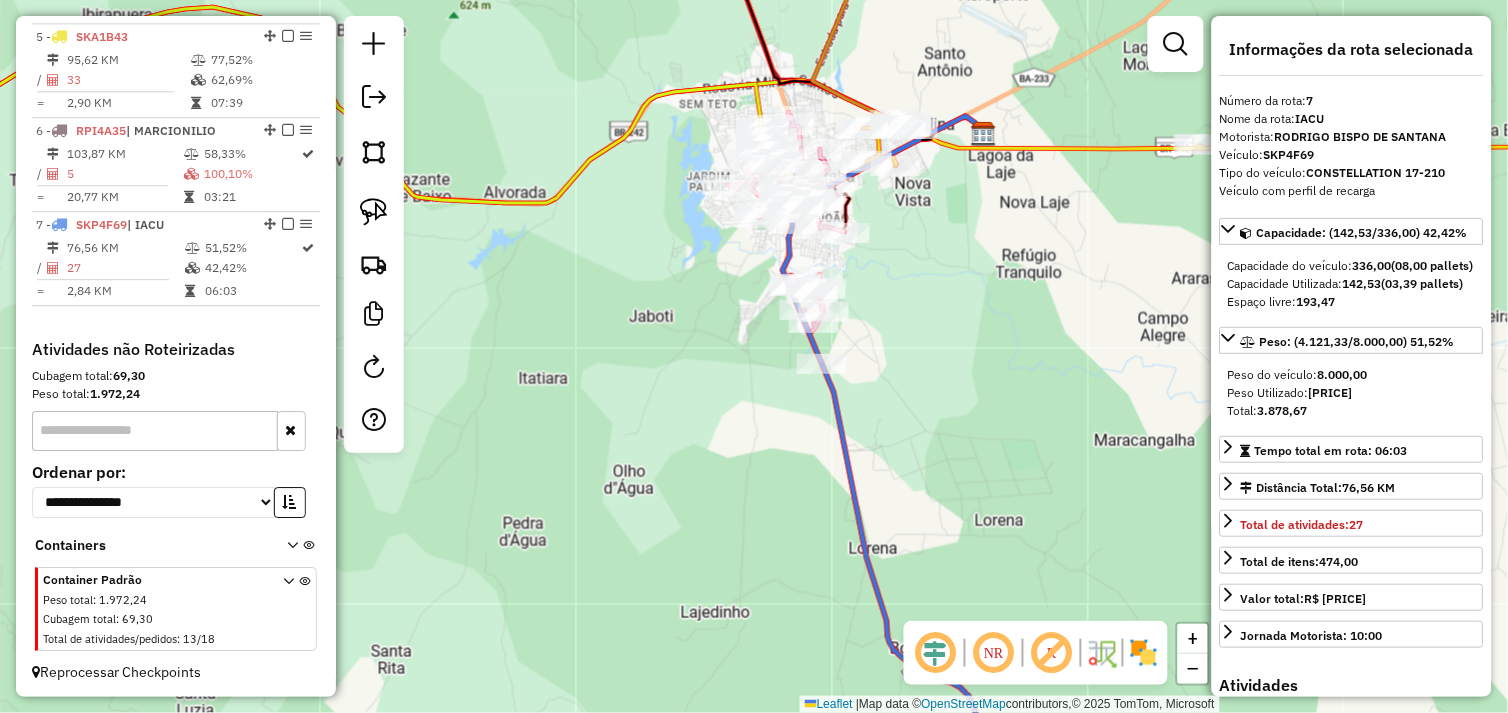 drag, startPoint x: 878, startPoint y: 283, endPoint x: 926, endPoint y: 283, distance: 48 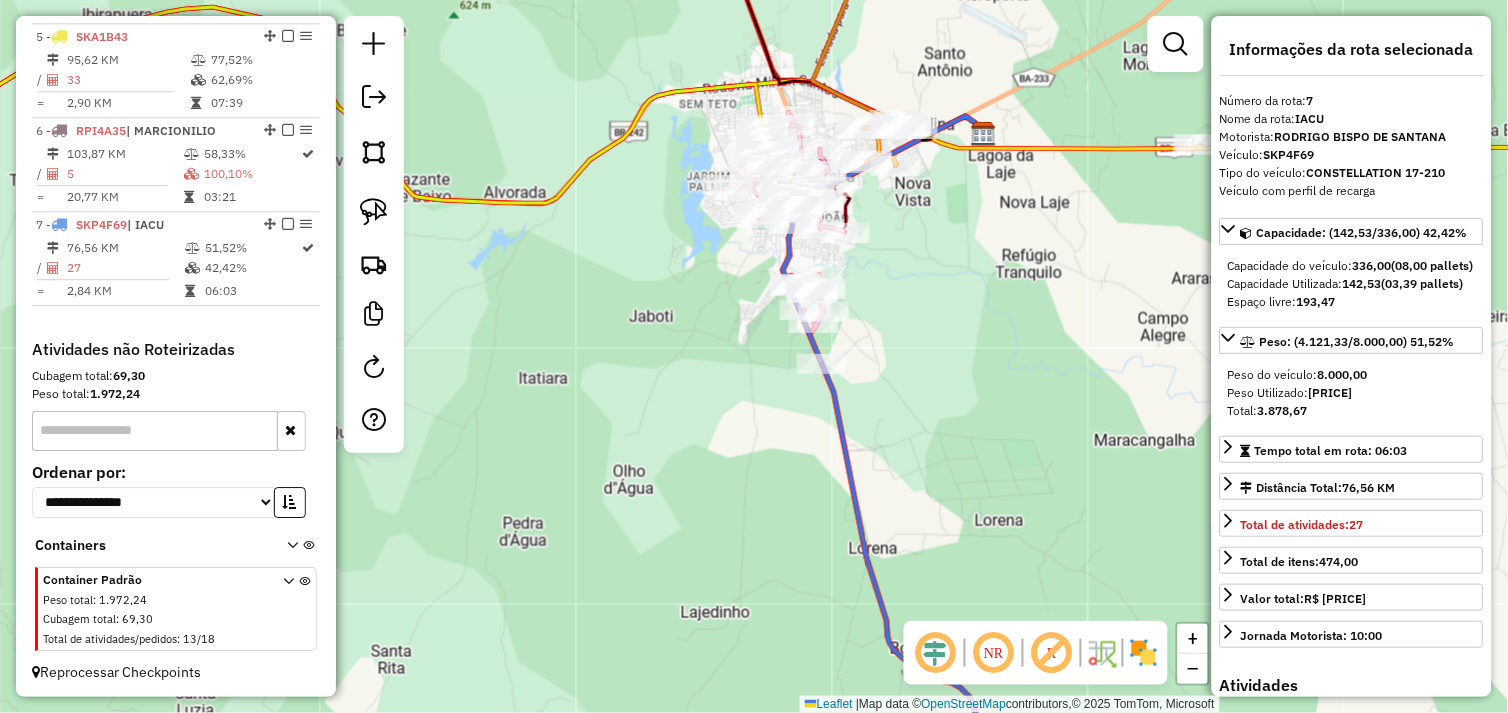 click on "Janela de atendimento Grade de atendimento Capacidade Transportadoras Veículos Cliente Pedidos  Rotas Selecione os dias de semana para filtrar as janelas de atendimento  Seg   Ter   Qua   Qui   Sex   Sáb   Dom  Informe o período da janela de atendimento: De: Até:  Filtrar exatamente a janela do cliente  Considerar janela de atendimento padrão  Selecione os dias de semana para filtrar as grades de atendimento  Seg   Ter   Qua   Qui   Sex   Sáb   Dom   Considerar clientes sem dia de atendimento cadastrado  Clientes fora do dia de atendimento selecionado Filtrar as atividades entre os valores definidos abaixo:  Peso mínimo:   Peso máximo:   Cubagem mínima:   Cubagem máxima:   De:   Até:  Filtrar as atividades entre o tempo de atendimento definido abaixo:  De:   Até:   Considerar capacidade total dos clientes não roteirizados Transportadora: Selecione um ou mais itens Tipo de veículo: Selecione um ou mais itens Veículo: Selecione um ou mais itens Motorista: Selecione um ou mais itens Nome: Rótulo:" 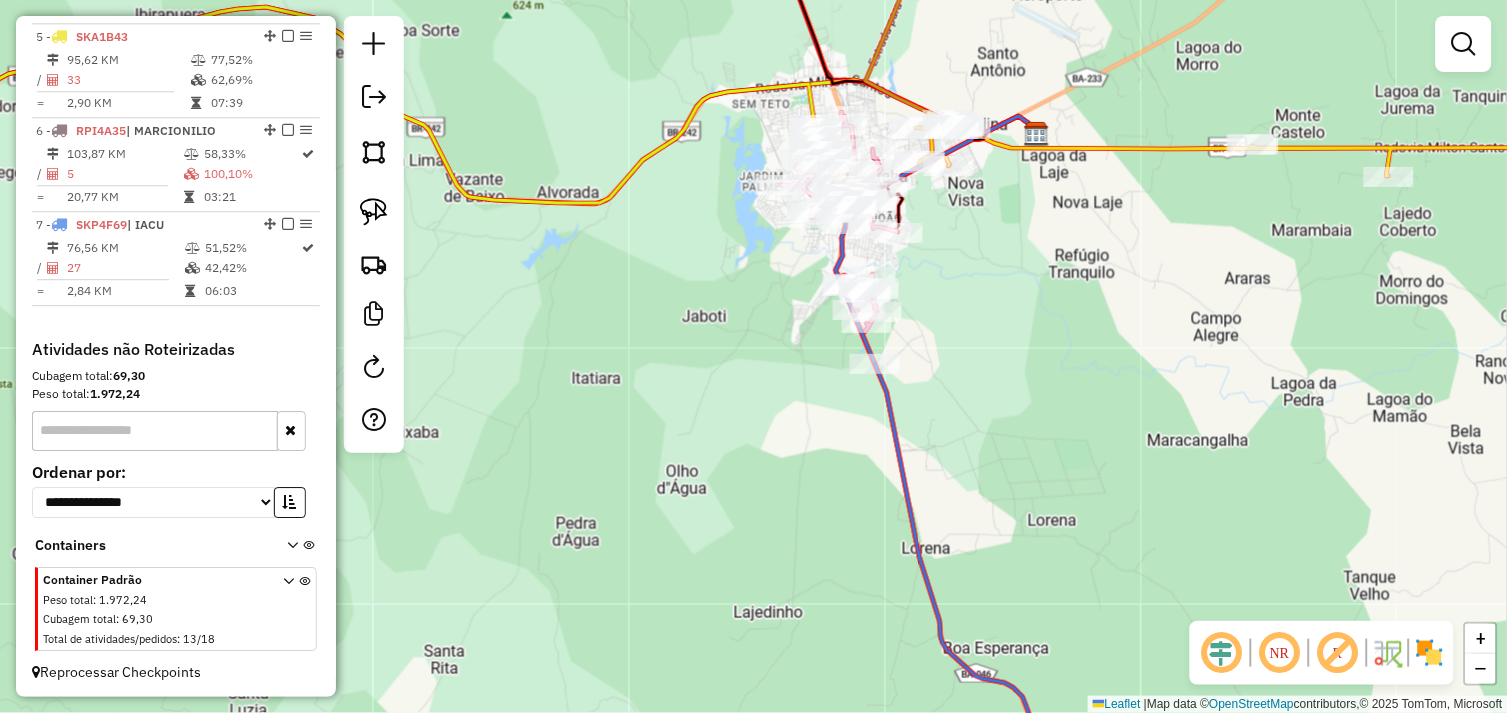 drag, startPoint x: 941, startPoint y: 320, endPoint x: 976, endPoint y: 320, distance: 35 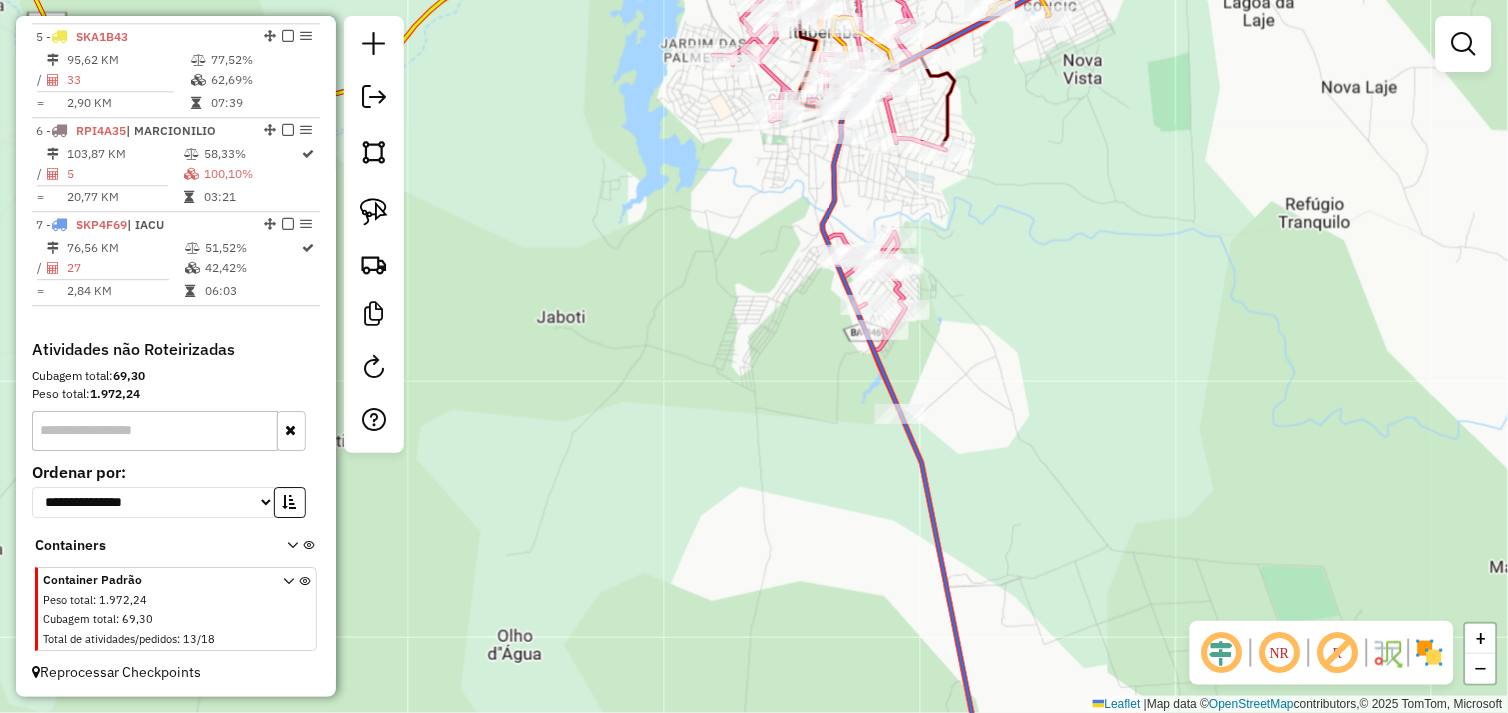 drag, startPoint x: 1054, startPoint y: 282, endPoint x: 1017, endPoint y: 253, distance: 47.010635 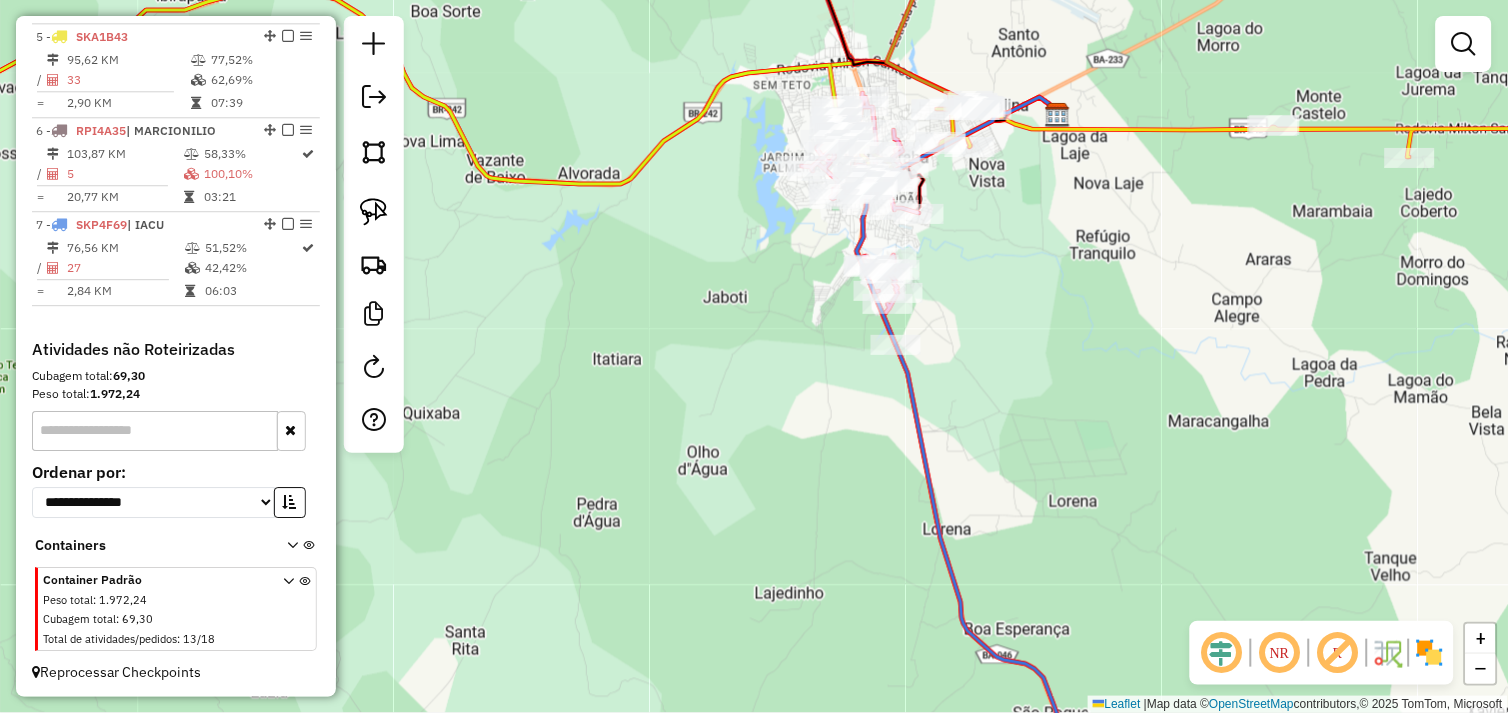 drag, startPoint x: 1030, startPoint y: 274, endPoint x: 1015, endPoint y: 278, distance: 15.524175 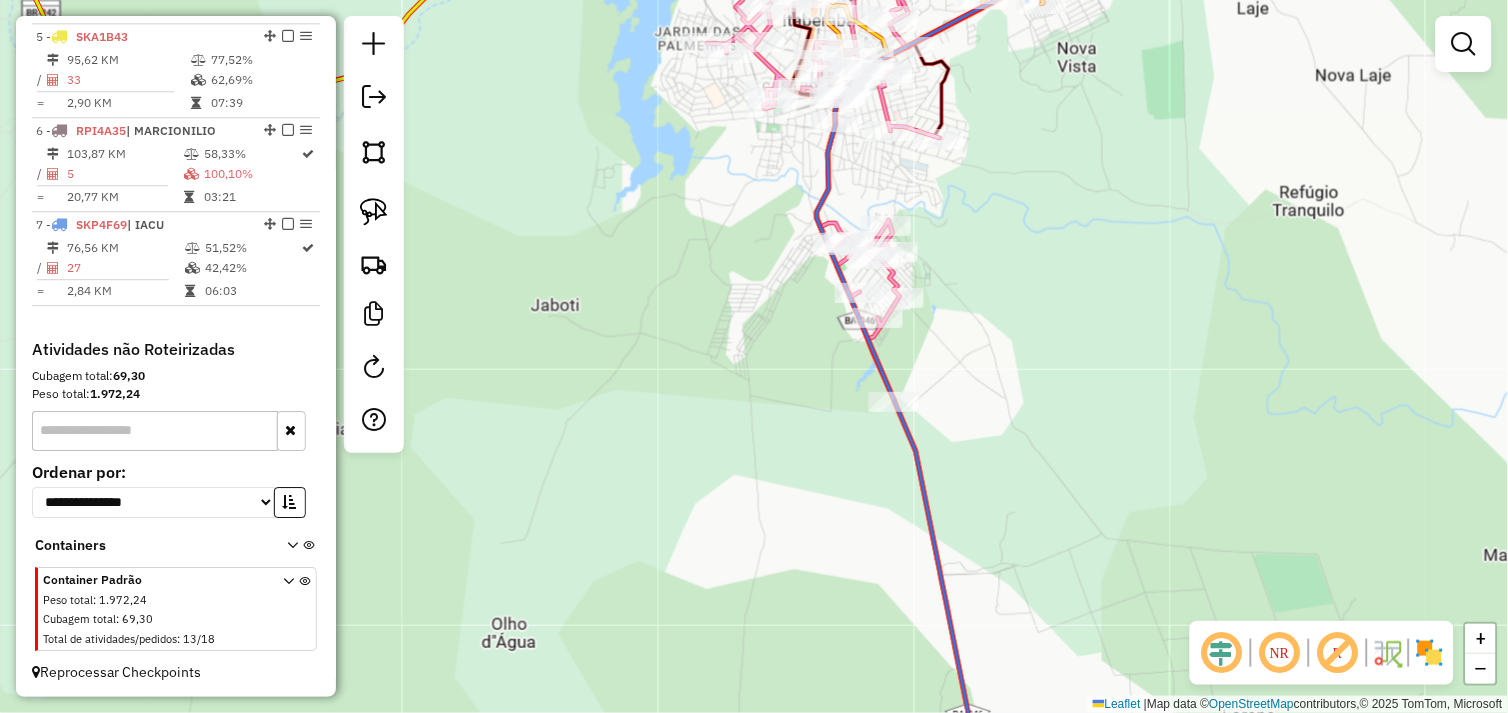 drag, startPoint x: 1120, startPoint y: 278, endPoint x: 1113, endPoint y: 242, distance: 36.67424 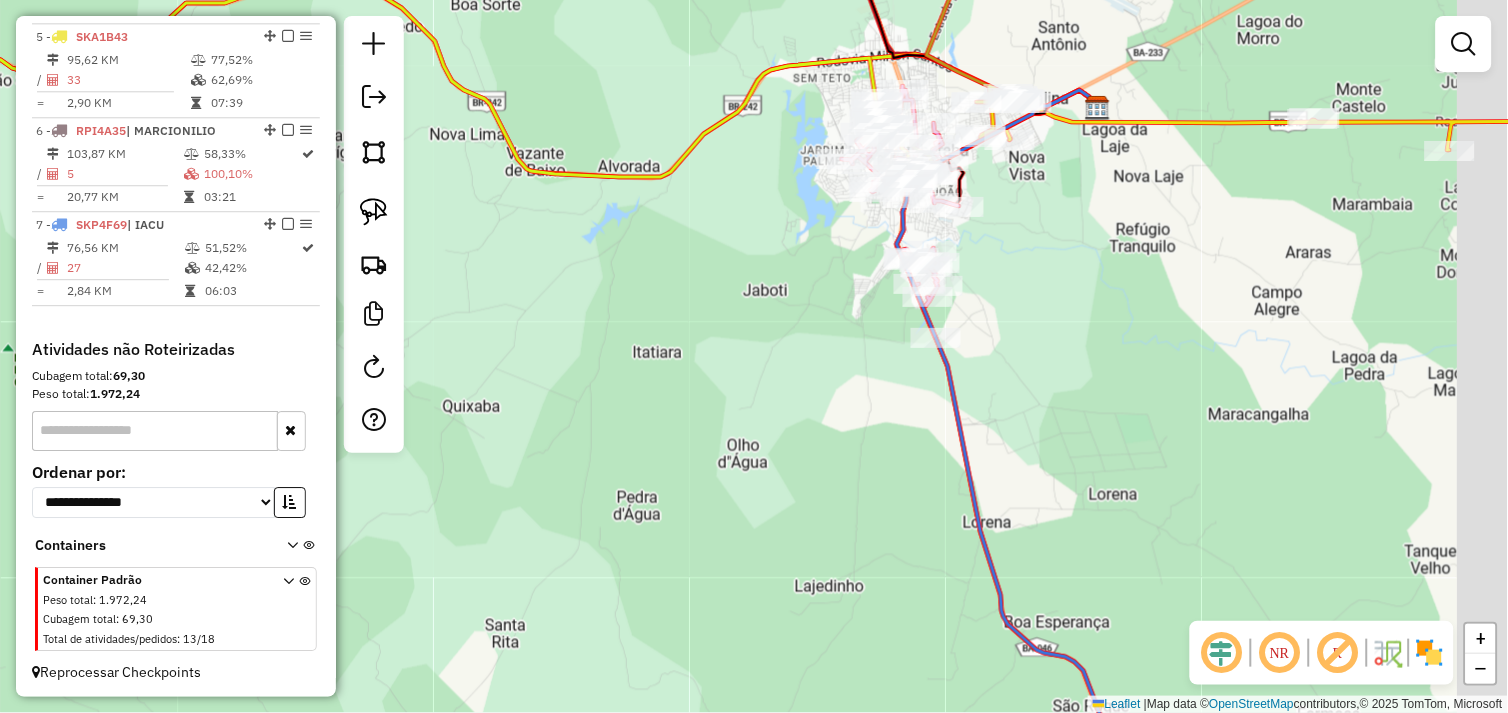 drag, startPoint x: 1107, startPoint y: 251, endPoint x: 1088, endPoint y: 254, distance: 19.235384 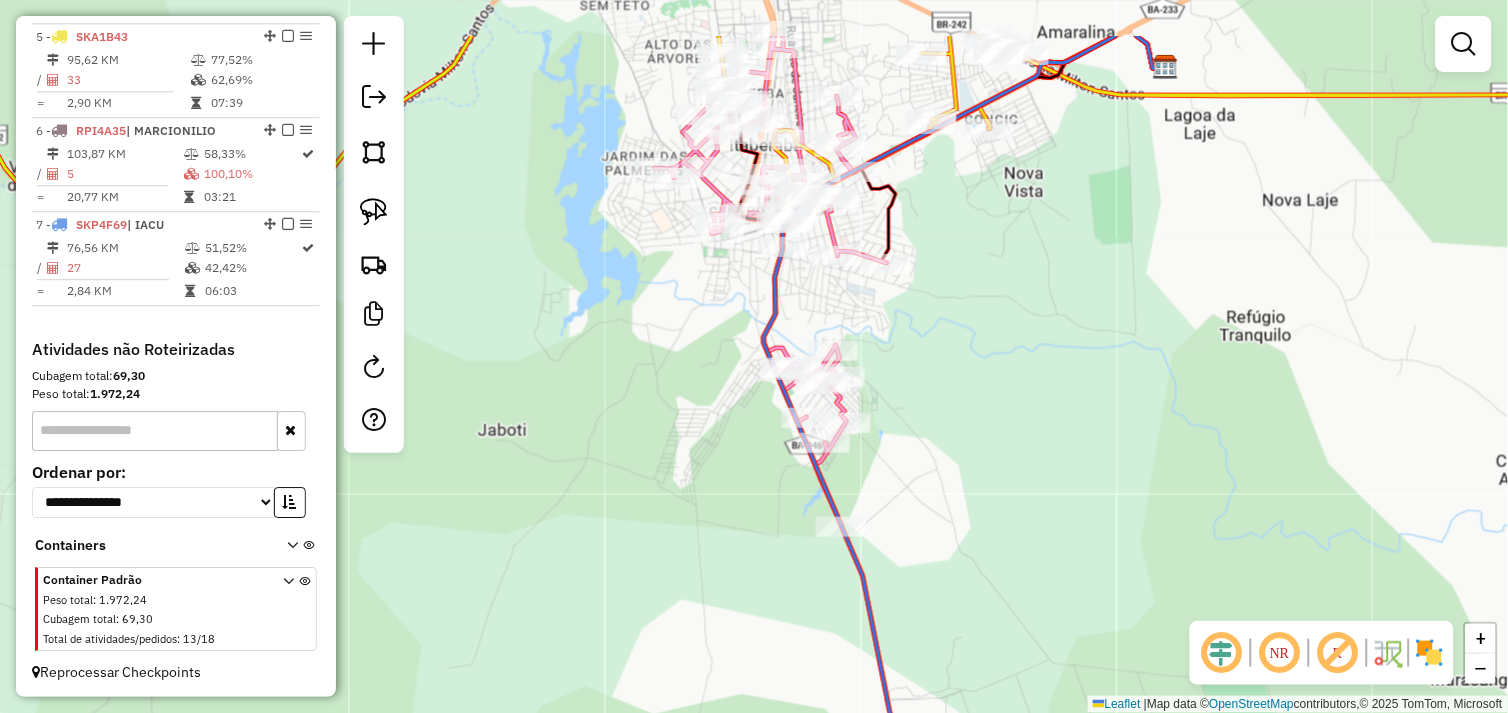drag, startPoint x: 920, startPoint y: 228, endPoint x: 970, endPoint y: 335, distance: 118.10589 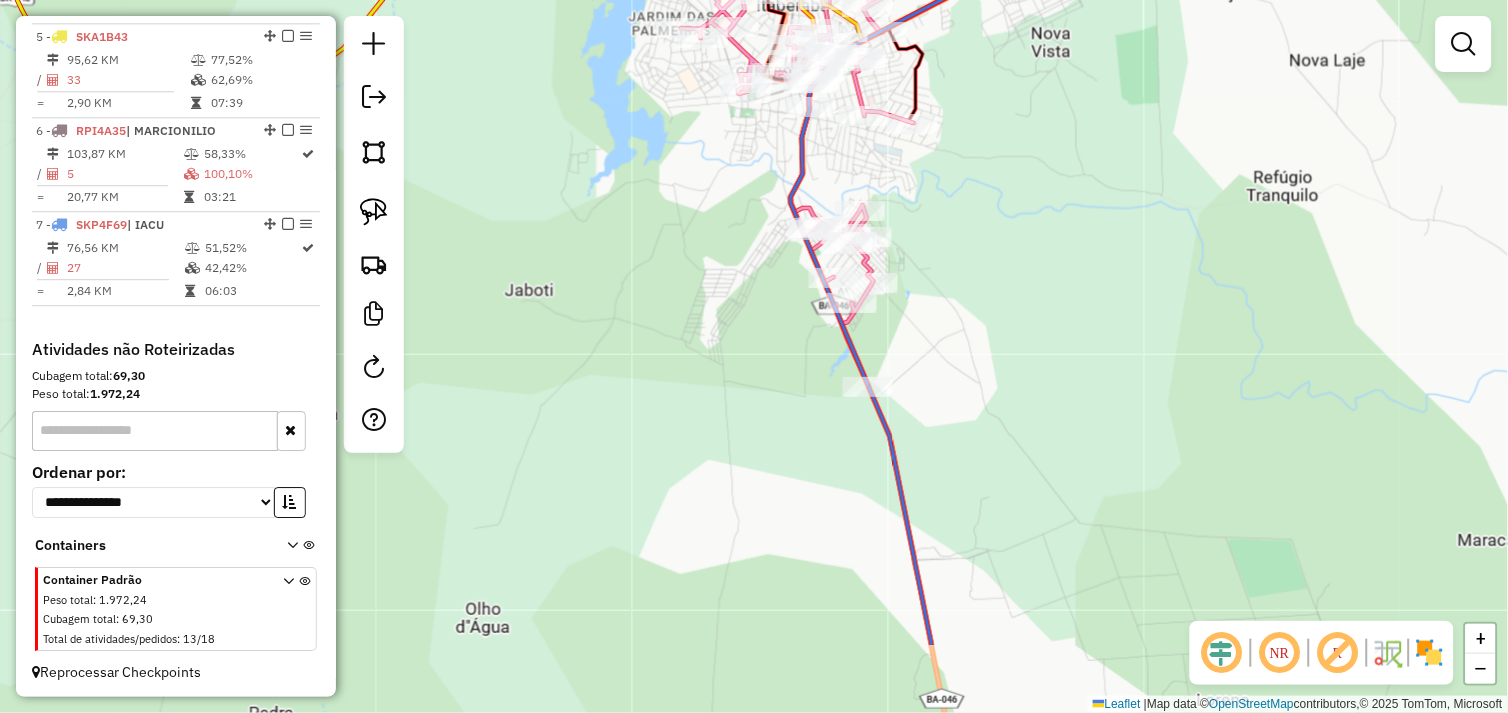 drag, startPoint x: 1028, startPoint y: 343, endPoint x: 1050, endPoint y: 206, distance: 138.75517 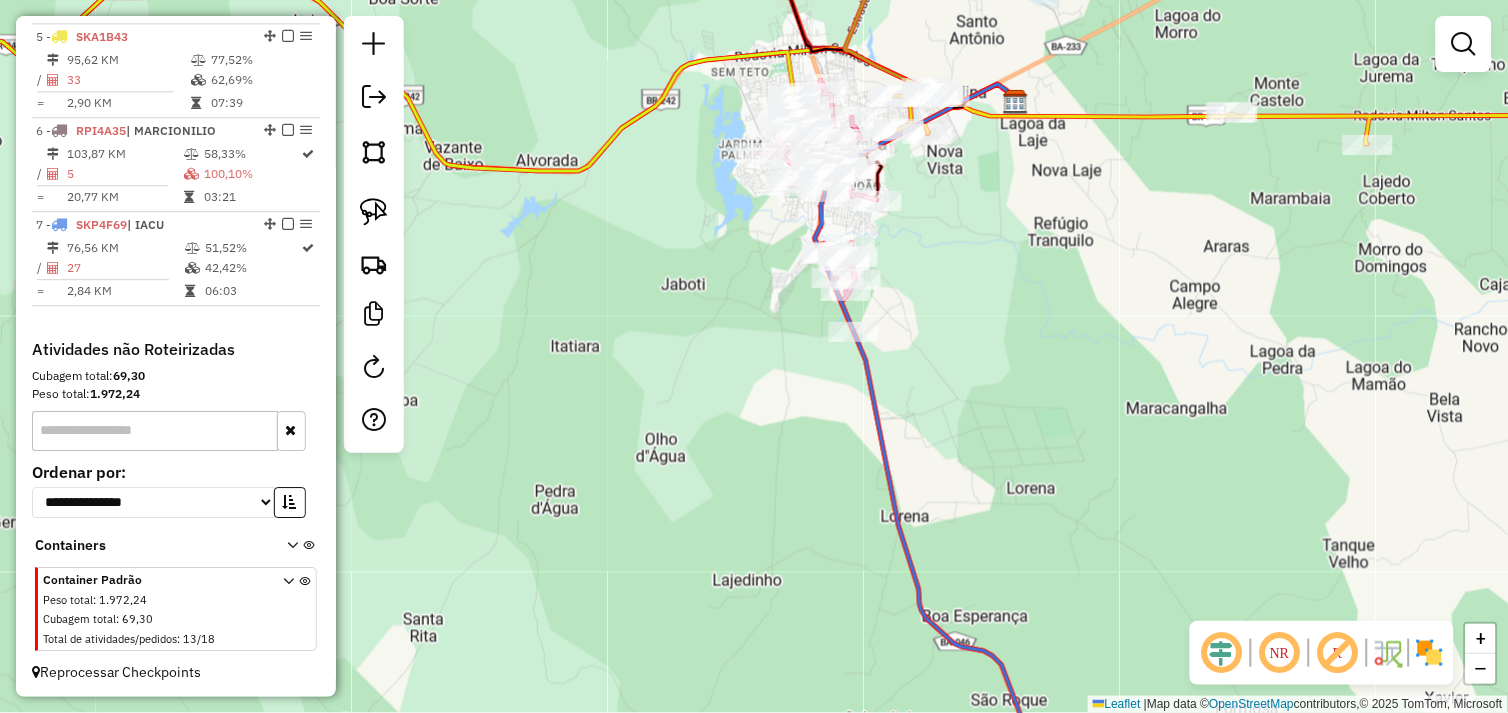 drag, startPoint x: 1017, startPoint y: 175, endPoint x: 974, endPoint y: 213, distance: 57.384666 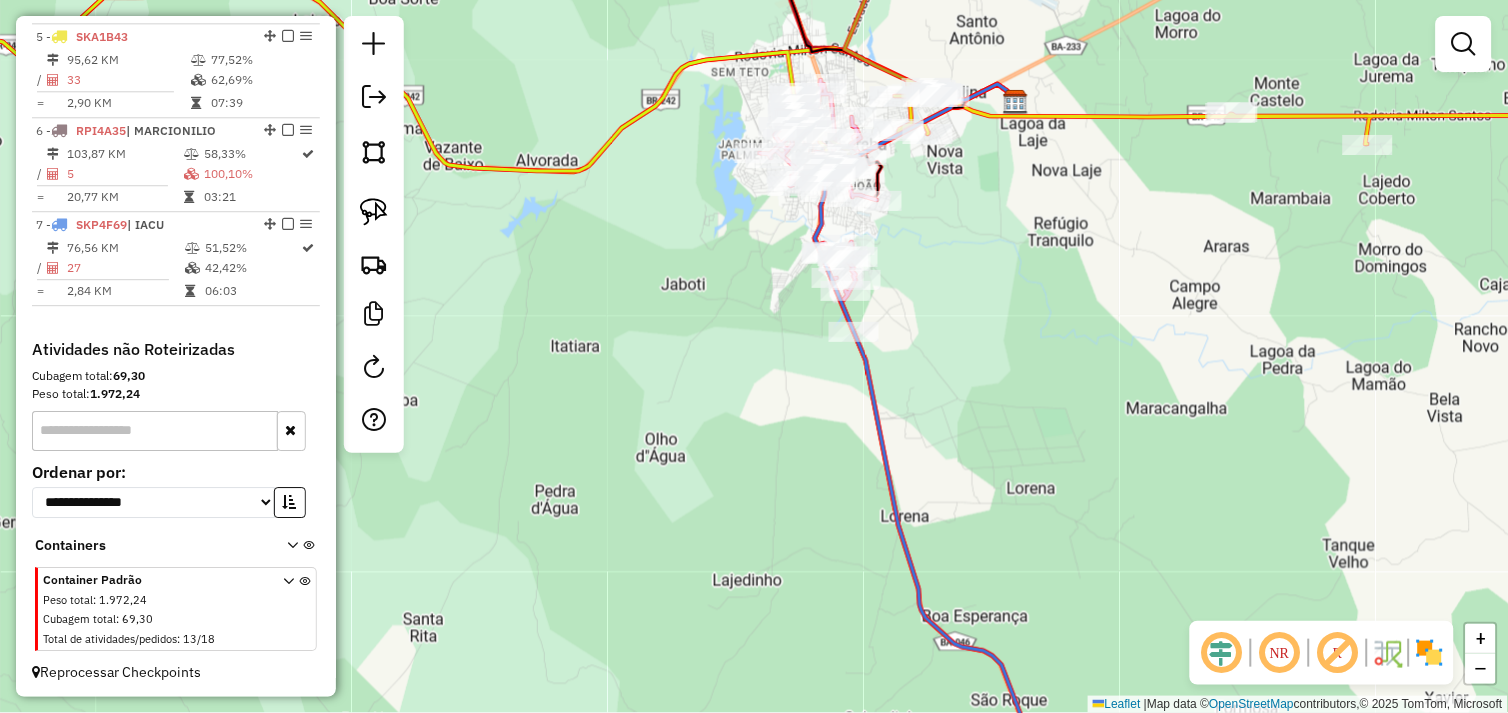 click 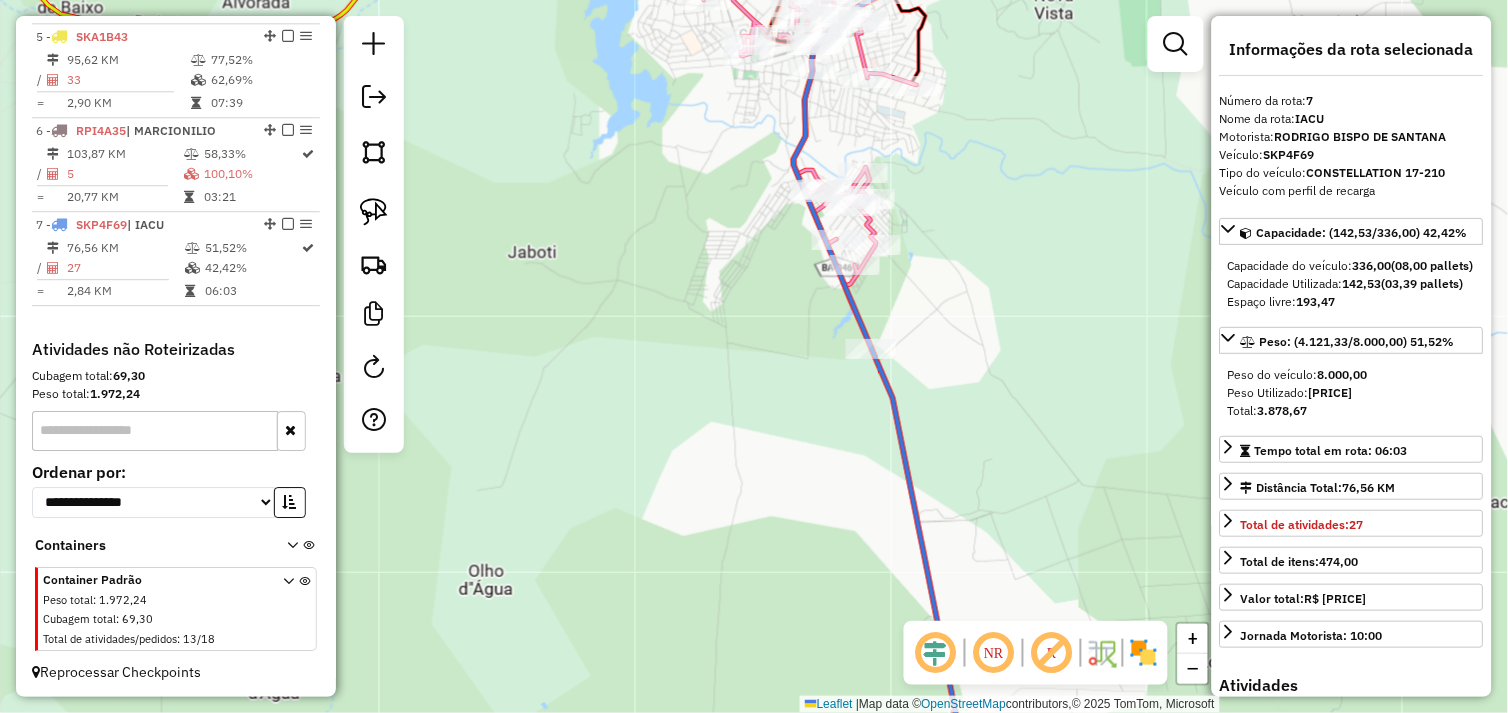 drag, startPoint x: 1036, startPoint y: 247, endPoint x: 1048, endPoint y: 194, distance: 54.34151 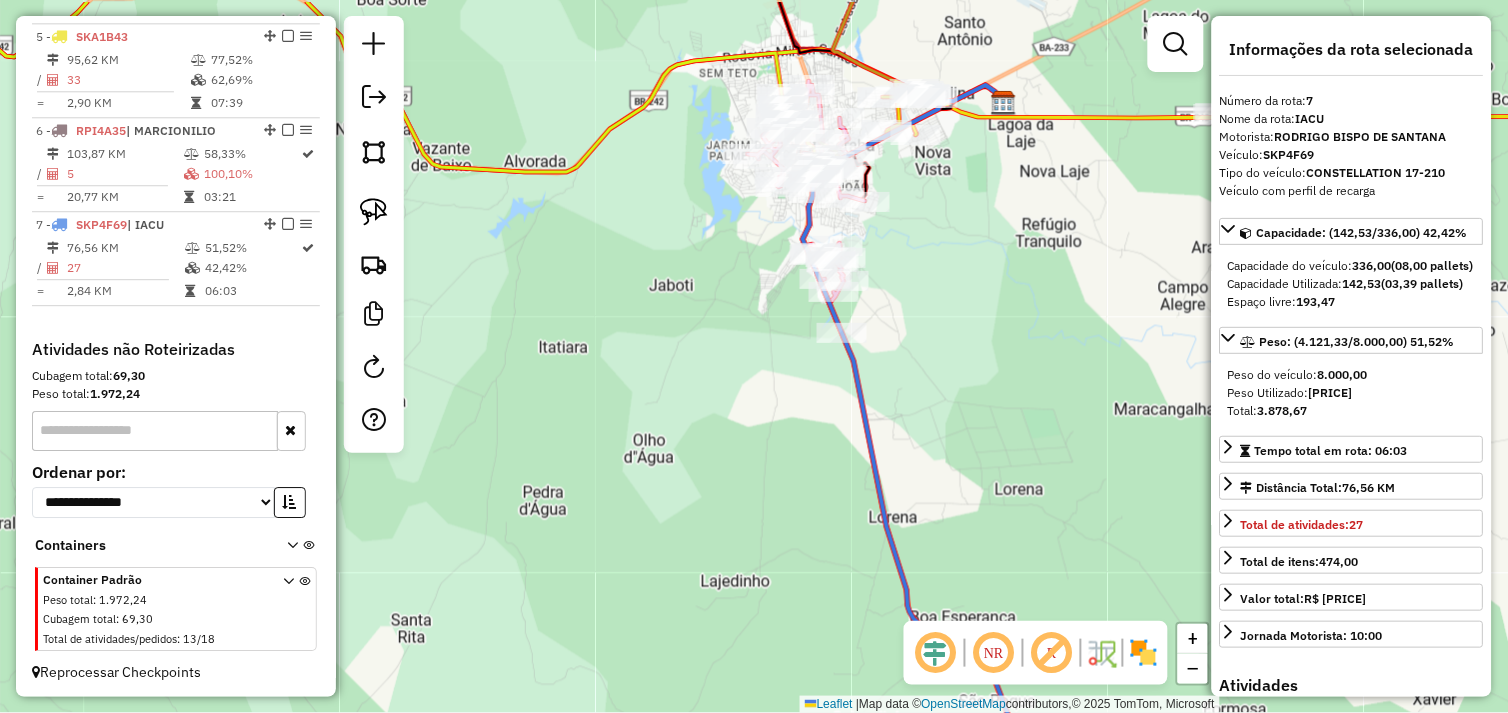 drag, startPoint x: 1024, startPoint y: 181, endPoint x: 972, endPoint y: 254, distance: 89.62701 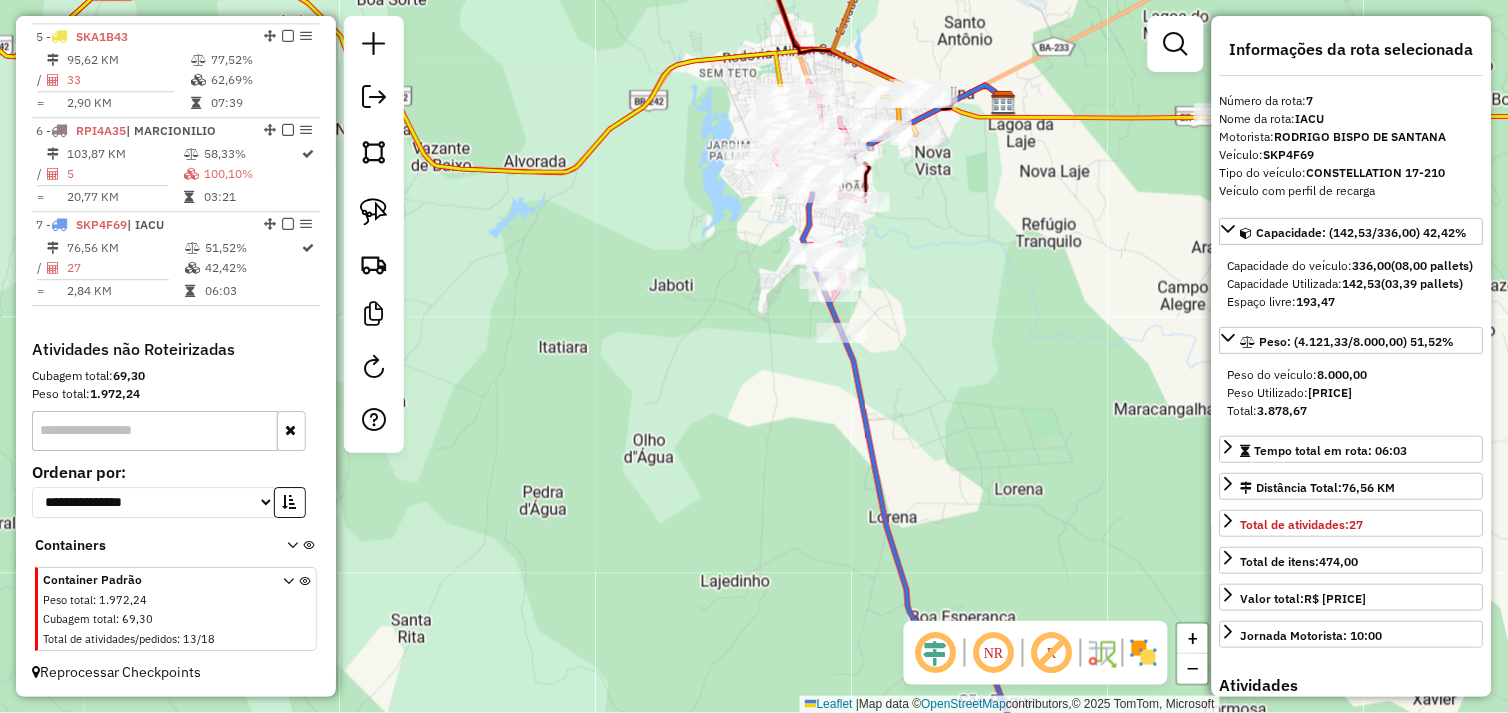 click 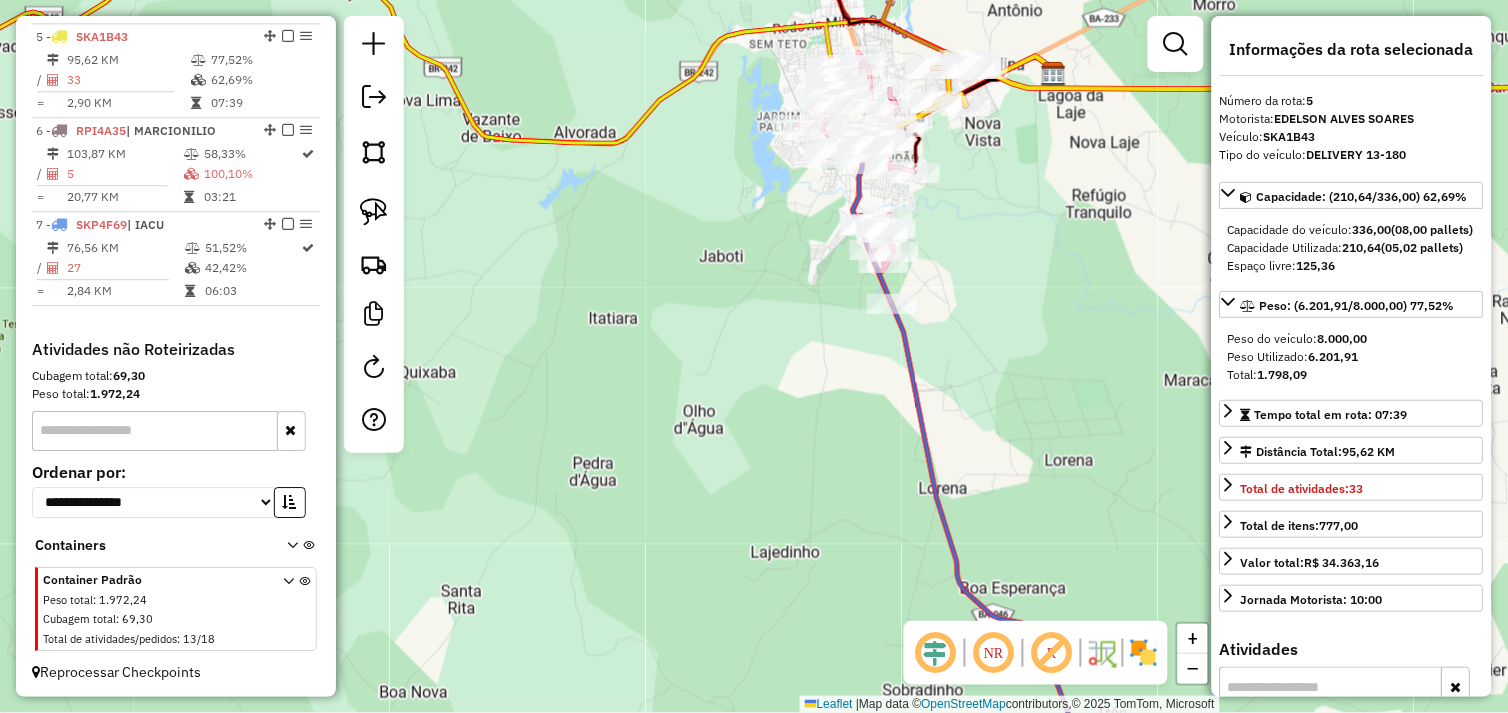drag, startPoint x: 983, startPoint y: 285, endPoint x: 1033, endPoint y: 256, distance: 57.801384 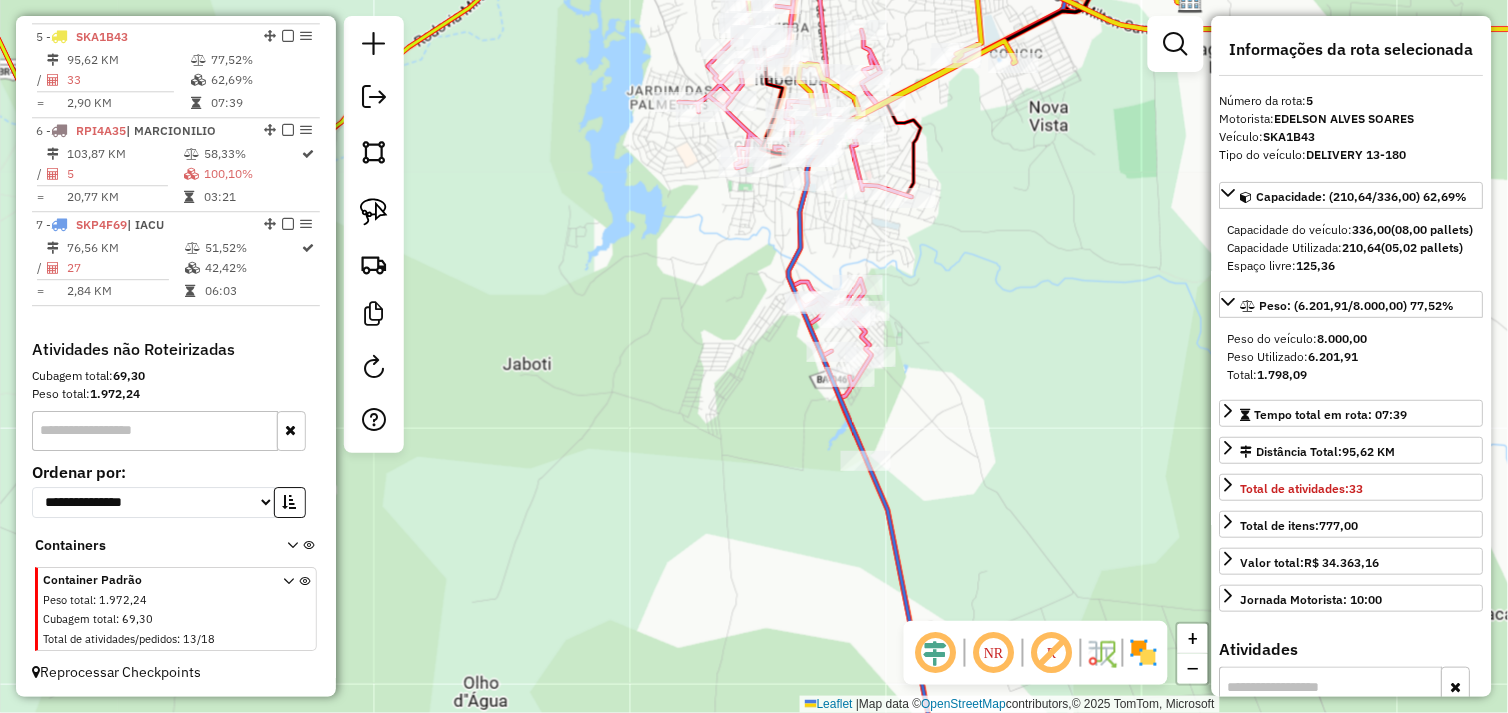 drag, startPoint x: 1007, startPoint y: 197, endPoint x: 1056, endPoint y: 162, distance: 60.216278 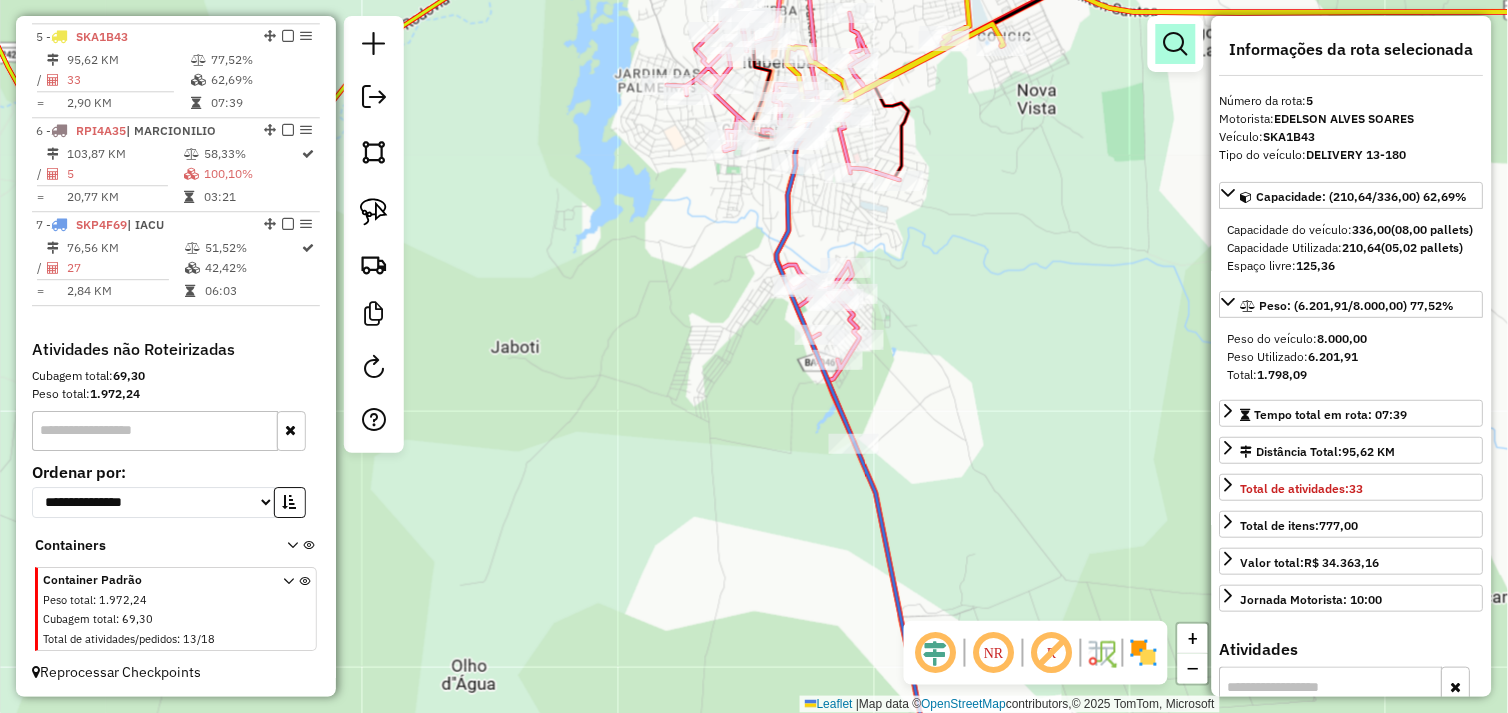 click at bounding box center [1176, 44] 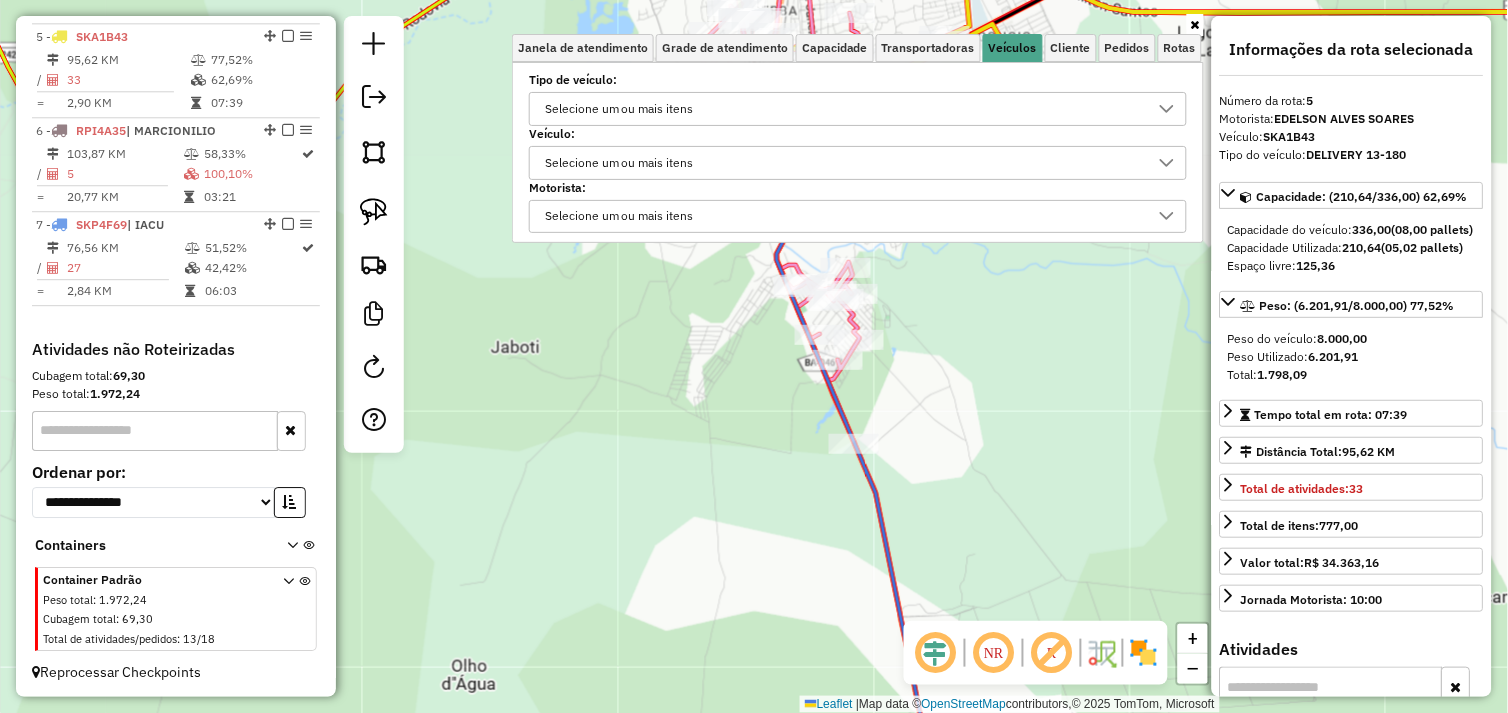click on "Selecione um ou mais itens" at bounding box center [619, 163] 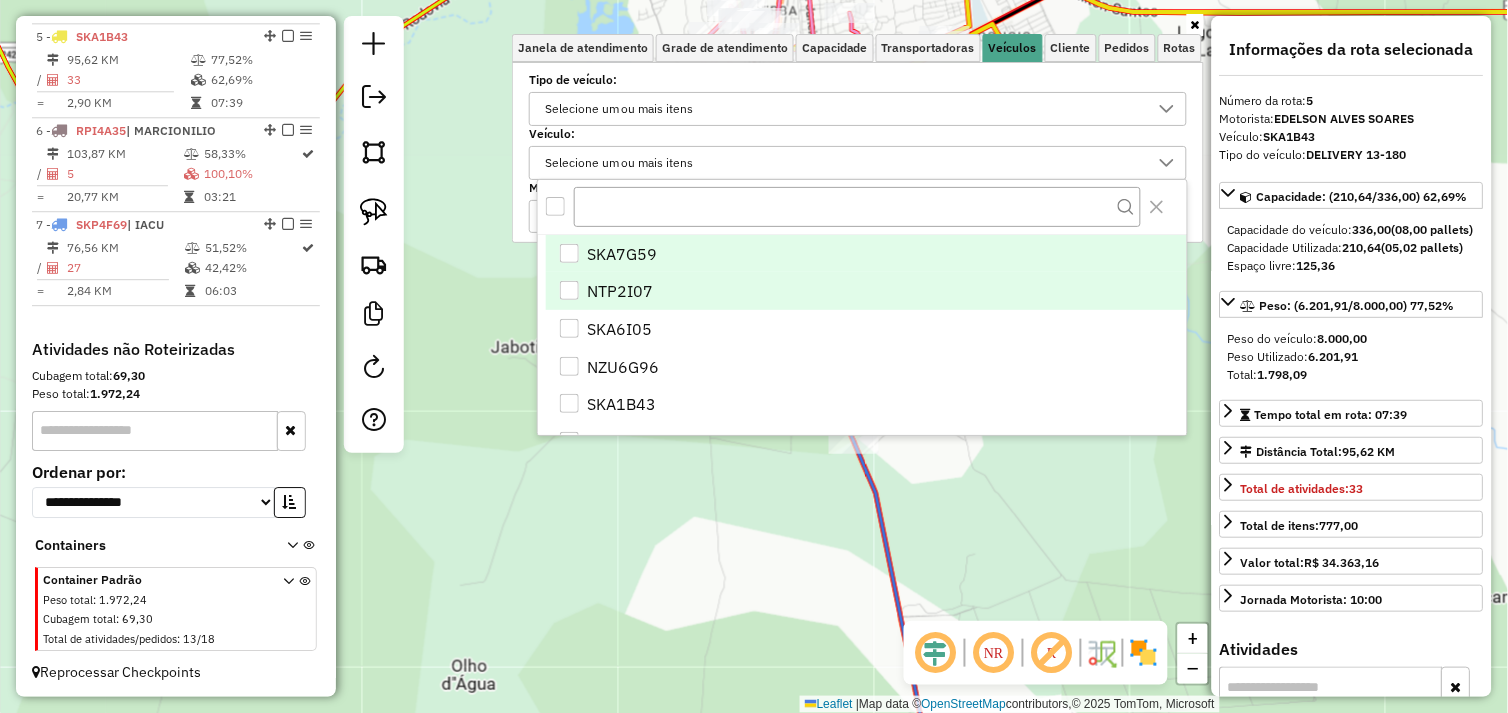 click at bounding box center (569, 290) 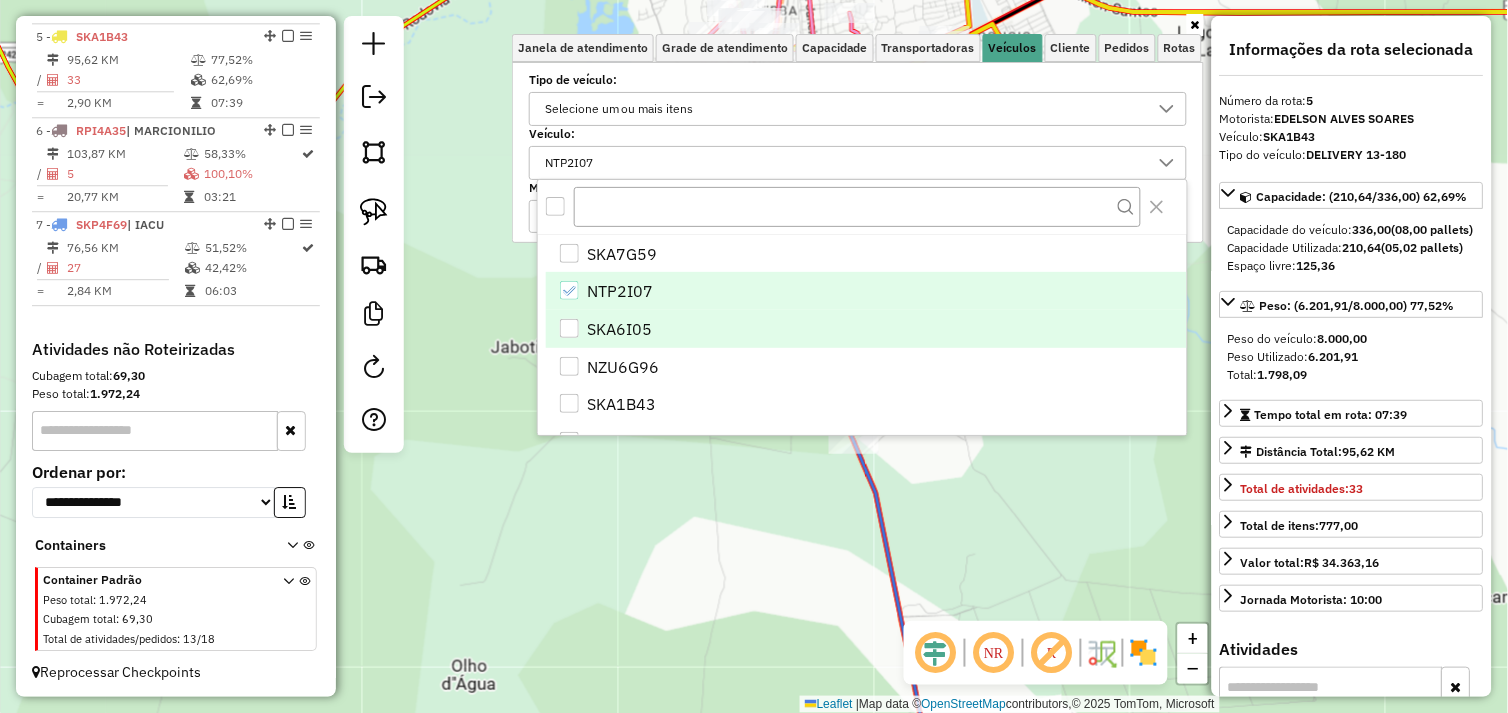 scroll, scrollTop: 66, scrollLeft: 0, axis: vertical 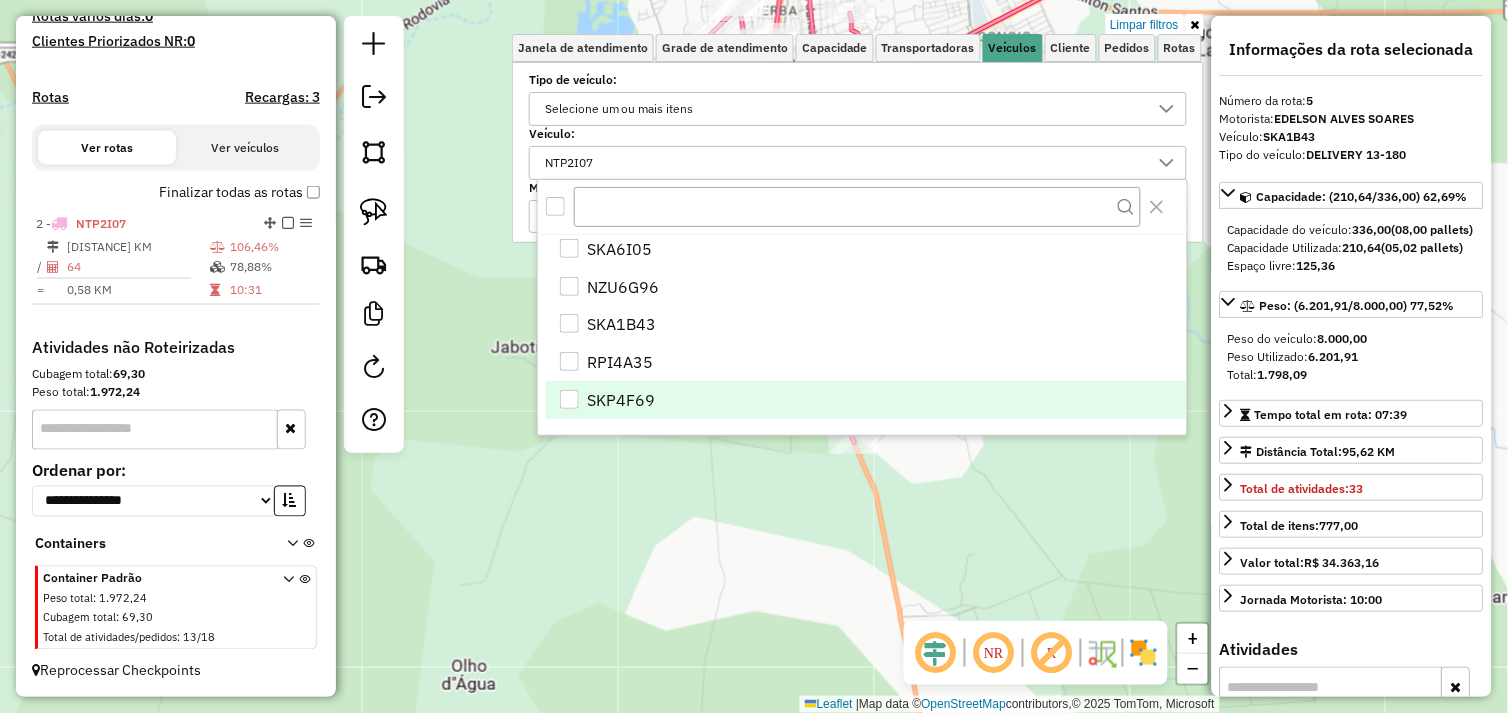 click at bounding box center (569, 399) 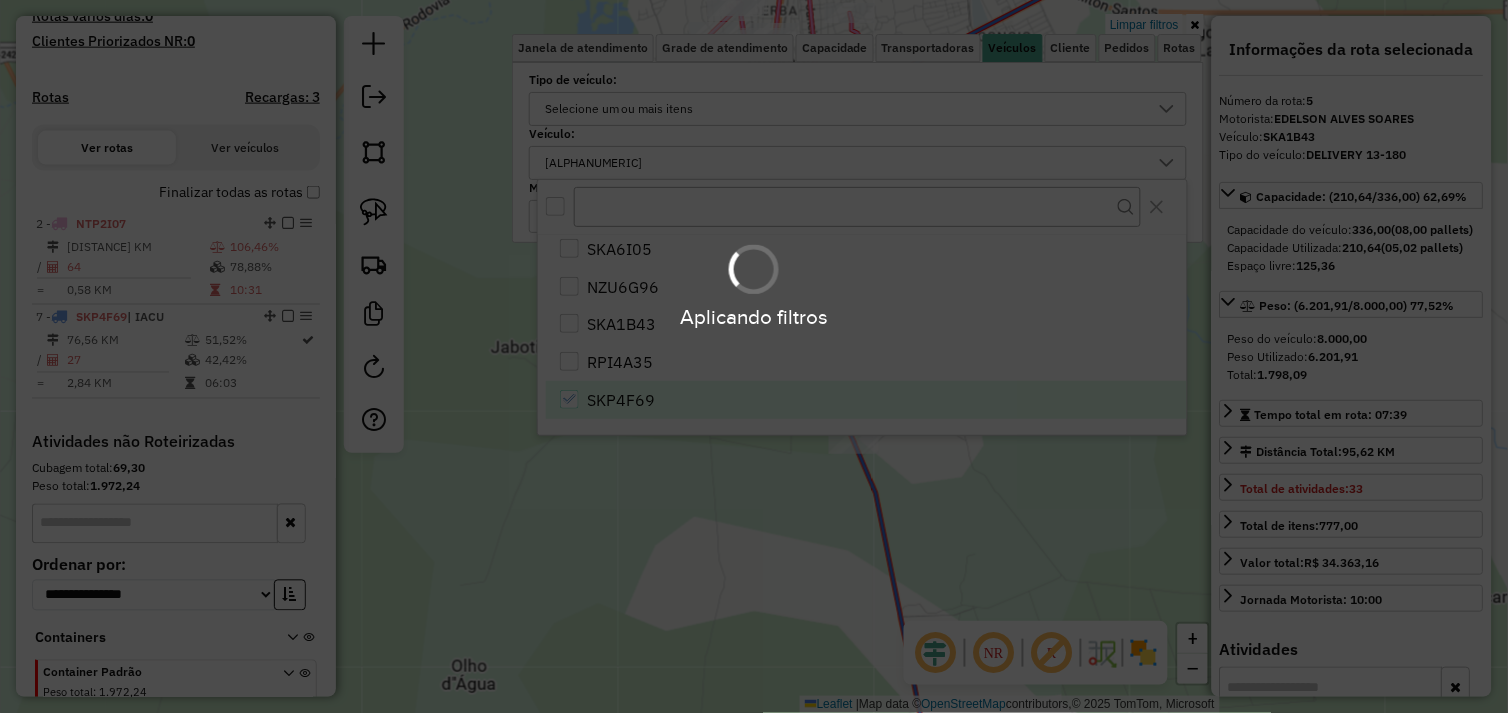 scroll, scrollTop: 648, scrollLeft: 0, axis: vertical 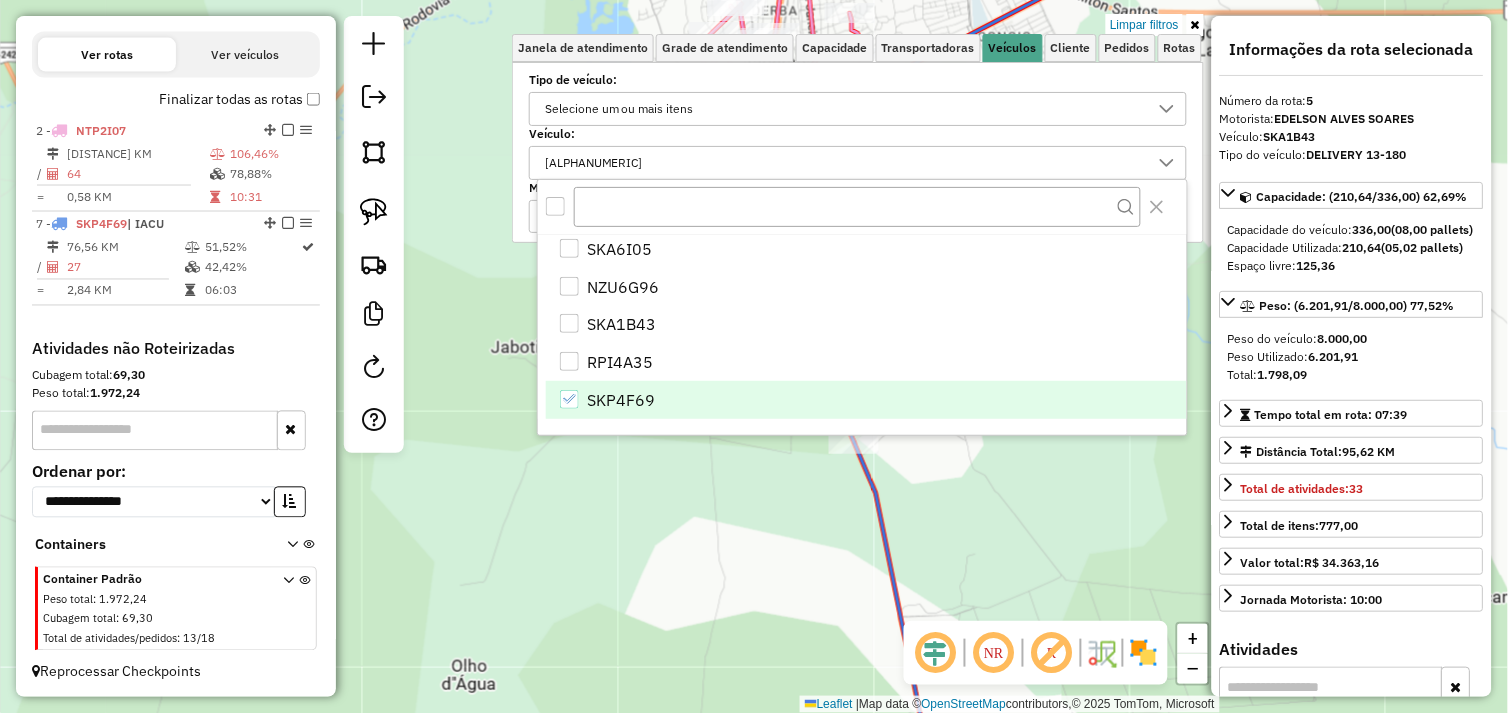 click on "Limpar filtros Janela de atendimento Grade de atendimento Capacidade Transportadoras Veículos Cliente Pedidos  Rotas Selecione os dias de semana para filtrar as janelas de atendimento  Seg   Ter   Qua   Qui   Sex   Sáb   Dom  Informe o período da janela de atendimento: De: Até:  Filtrar exatamente a janela do cliente  Considerar janela de atendimento padrão  Selecione os dias de semana para filtrar as grades de atendimento  Seg   Ter   Qua   Qui   Sex   Sáb   Dom   Considerar clientes sem dia de atendimento cadastrado  Clientes fora do dia de atendimento selecionado Filtrar as atividades entre os valores definidos abaixo:  Peso mínimo:   Peso máximo:   Cubagem mínima:   Cubagem máxima:   De:   Até:  Filtrar as atividades entre o tempo de atendimento definido abaixo:  De:   Até:   Considerar capacidade total dos clientes não roteirizados Transportadora: Selecione um ou mais itens Tipo de veículo: Selecione um ou mais itens Veículo: Selecione um ou mais itens Nome: De:" 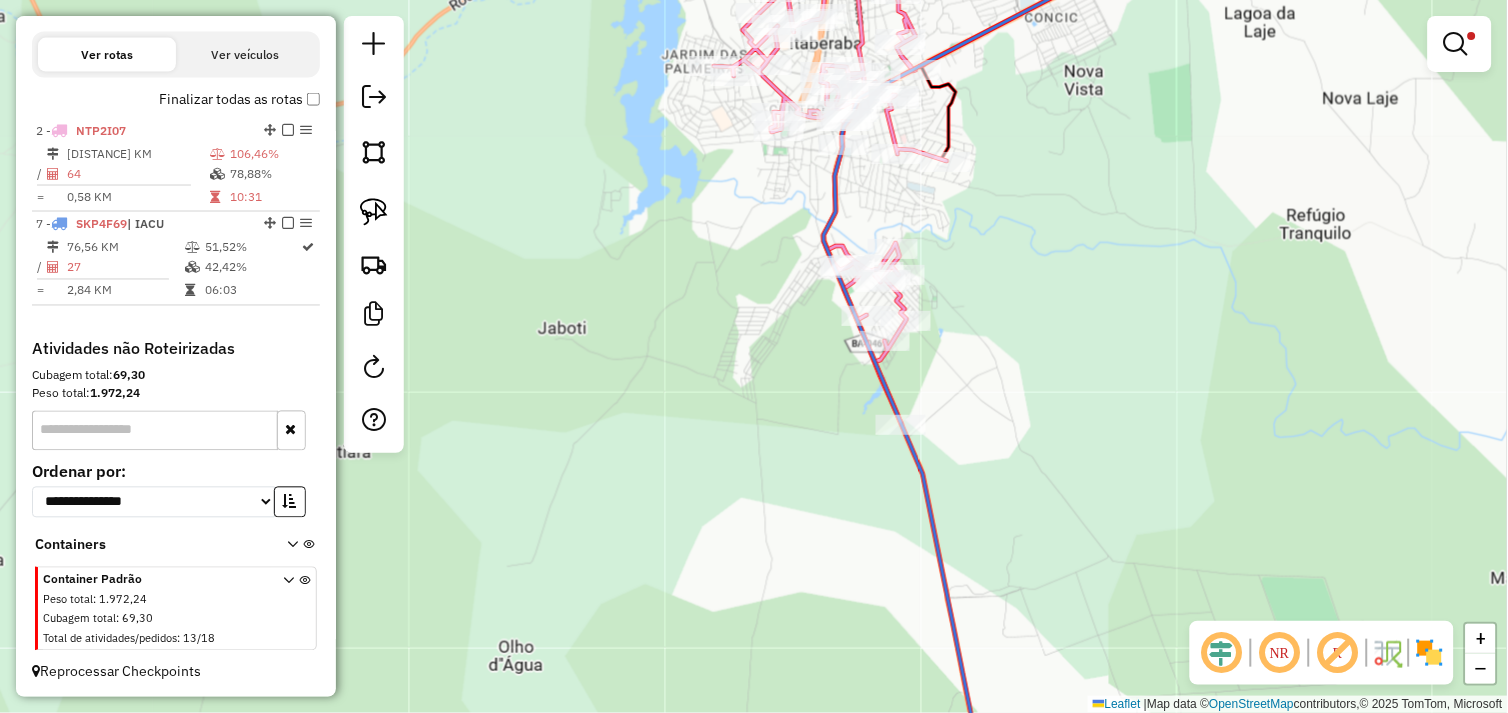drag, startPoint x: 1101, startPoint y: 311, endPoint x: 1147, endPoint y: 292, distance: 49.76947 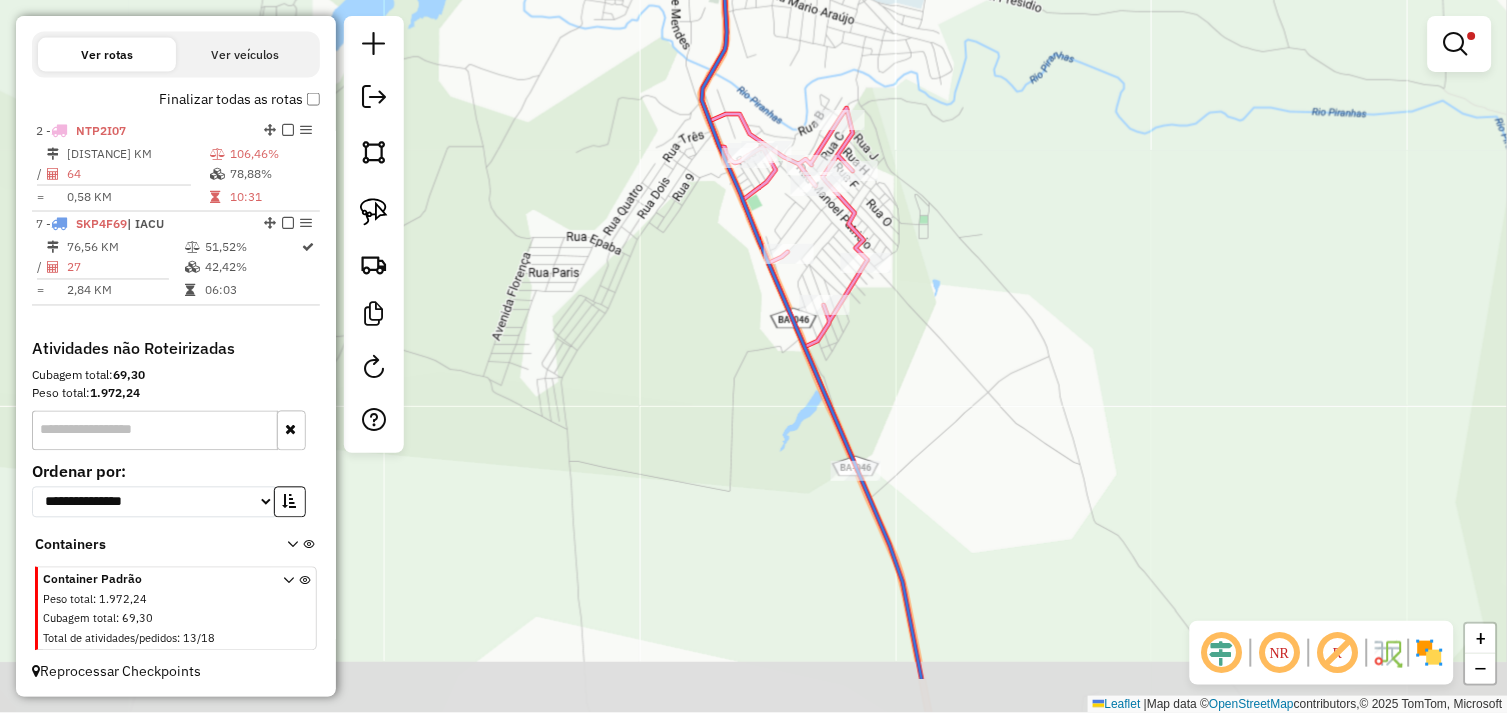 drag, startPoint x: 996, startPoint y: 218, endPoint x: 1001, endPoint y: 171, distance: 47.26521 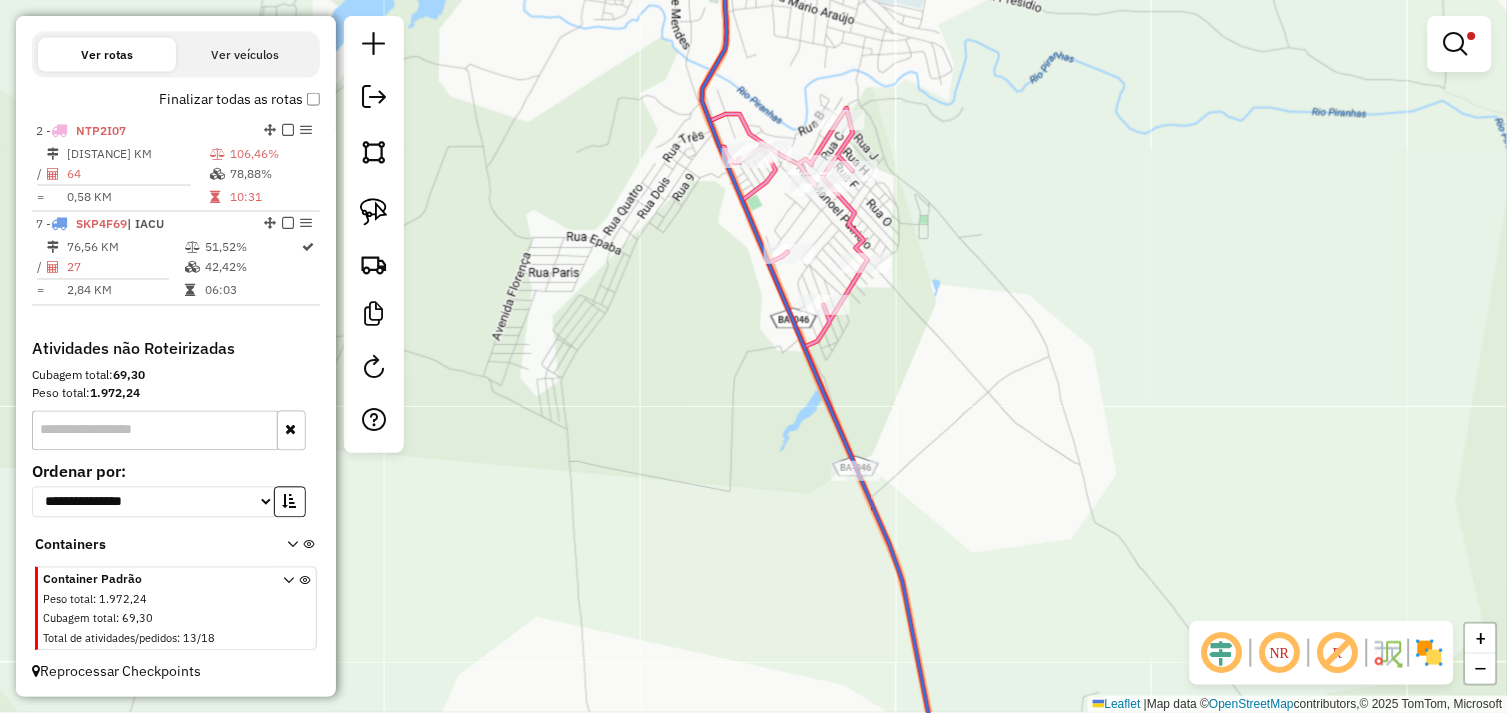 click 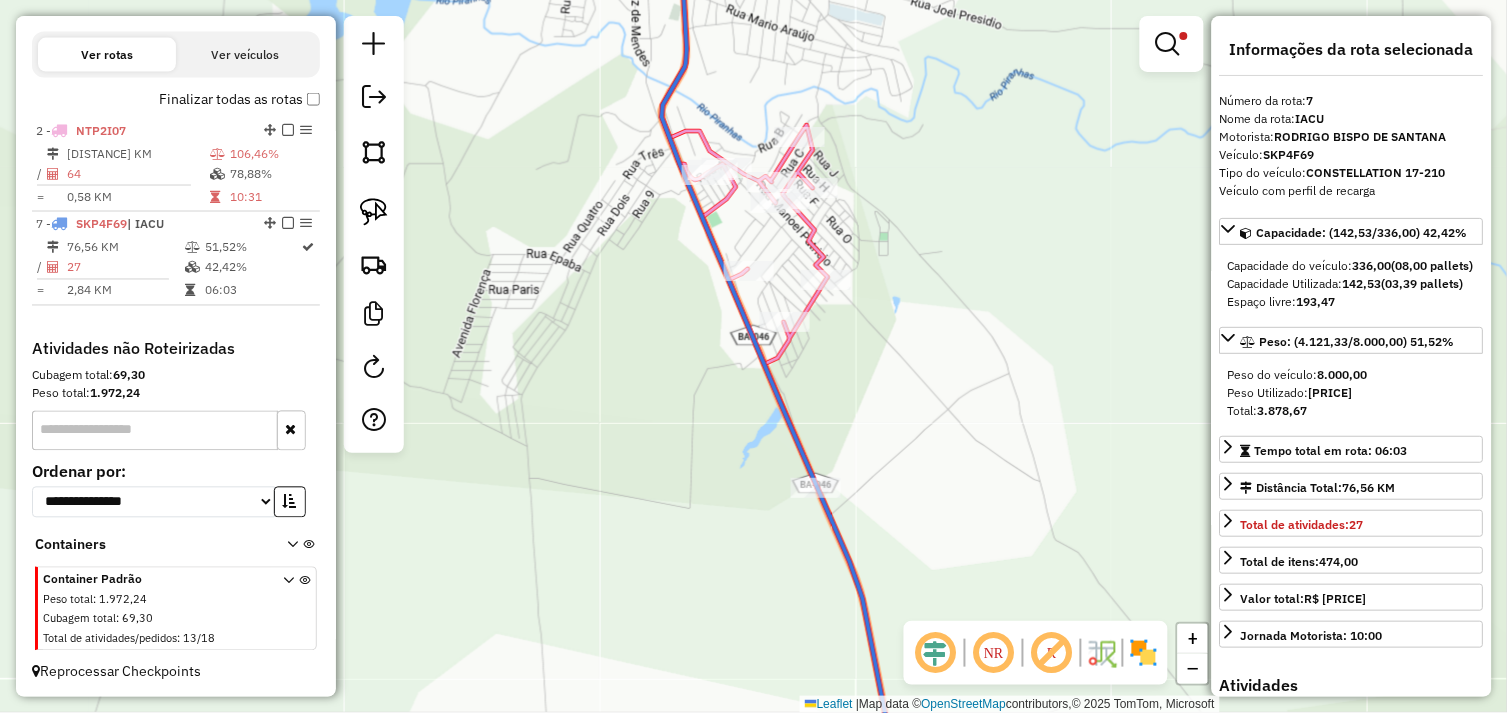 drag, startPoint x: 916, startPoint y: 376, endPoint x: 877, endPoint y: 394, distance: 42.953465 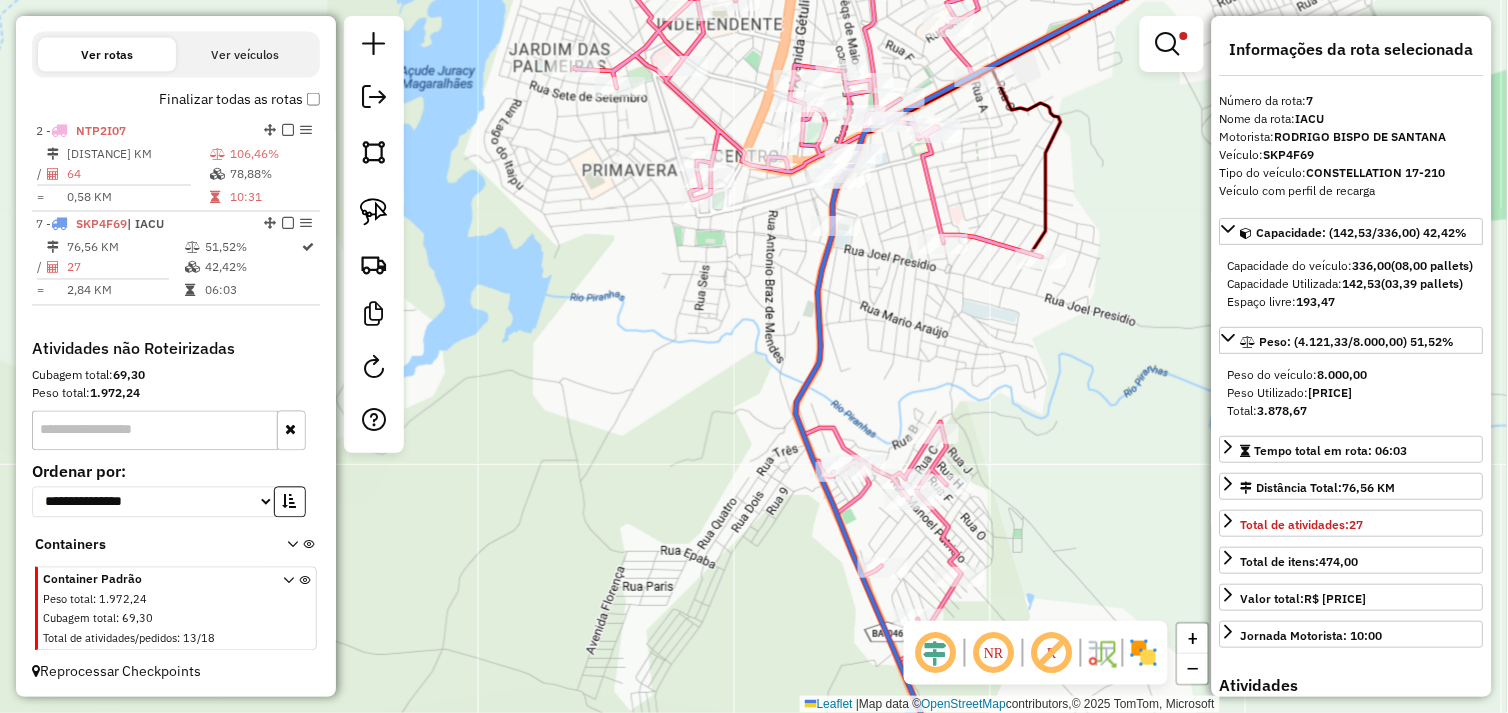 click 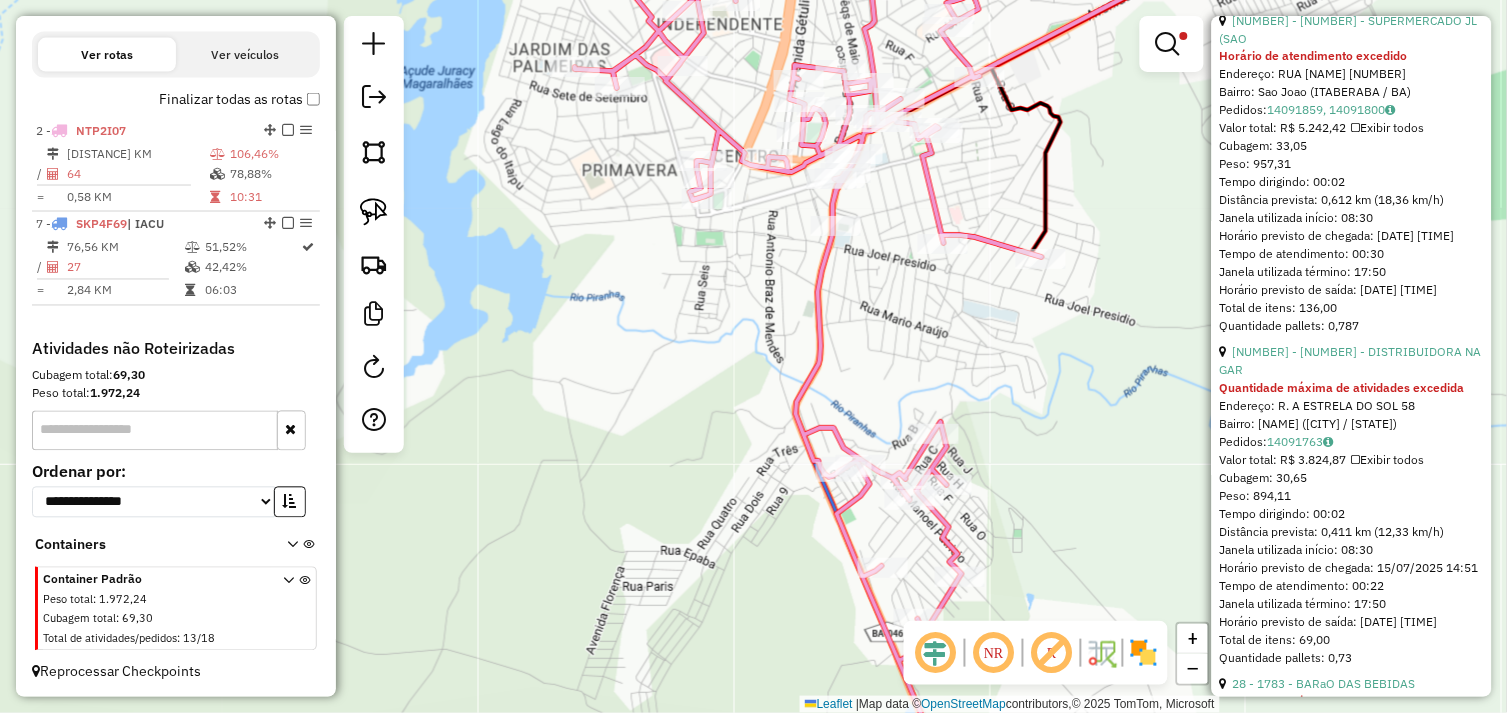 scroll, scrollTop: 777, scrollLeft: 0, axis: vertical 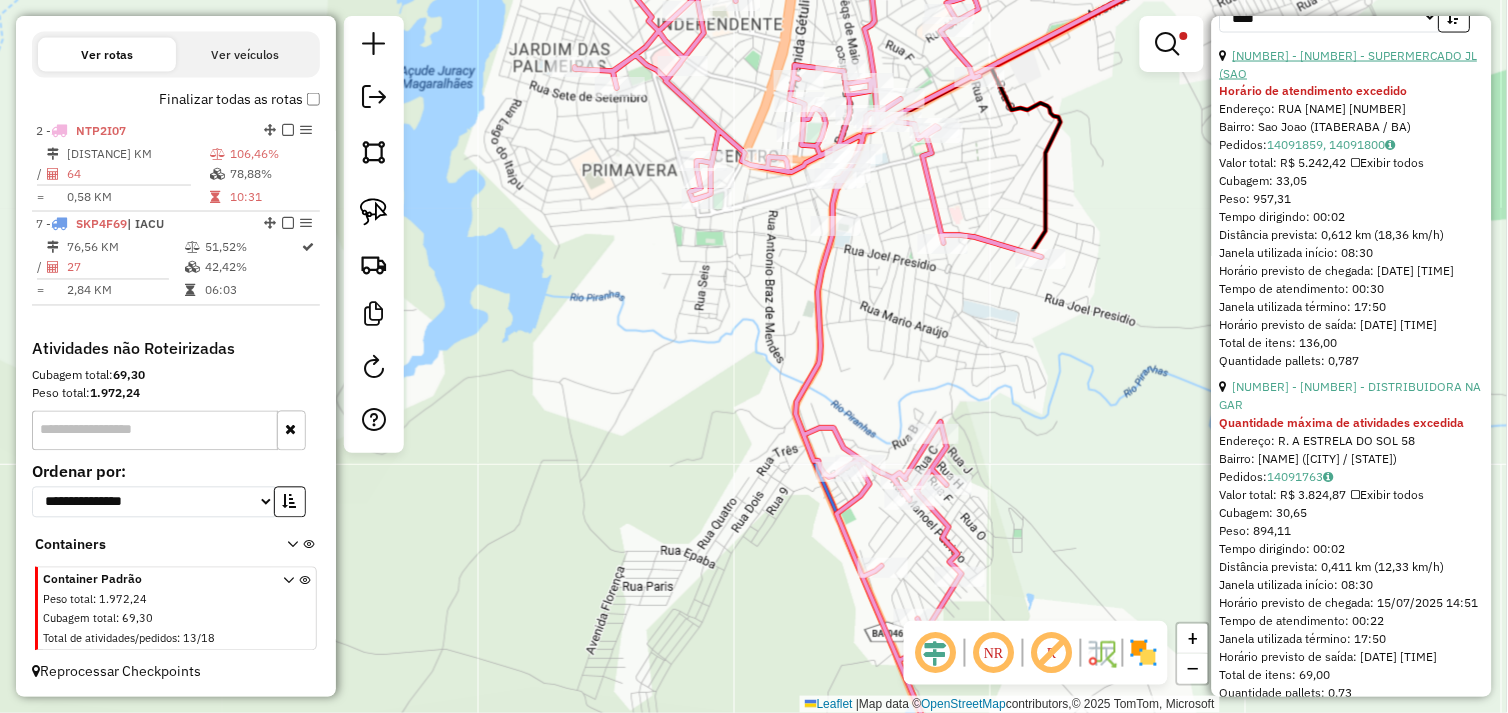 click on "[NUMBER] - [NUMBER] - SUPERMERCADO JL (SAO" at bounding box center [1349, 64] 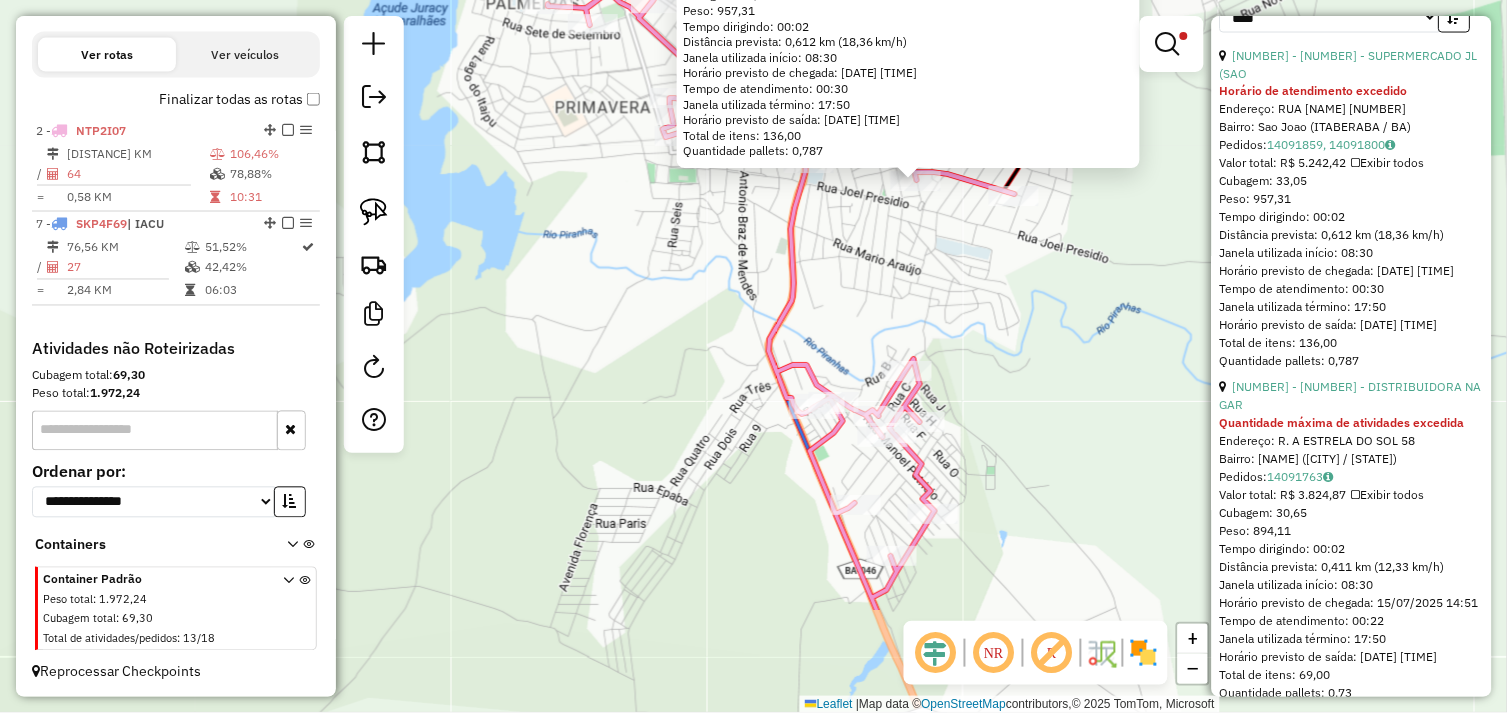 drag, startPoint x: 884, startPoint y: 490, endPoint x: 1045, endPoint y: 315, distance: 237.79402 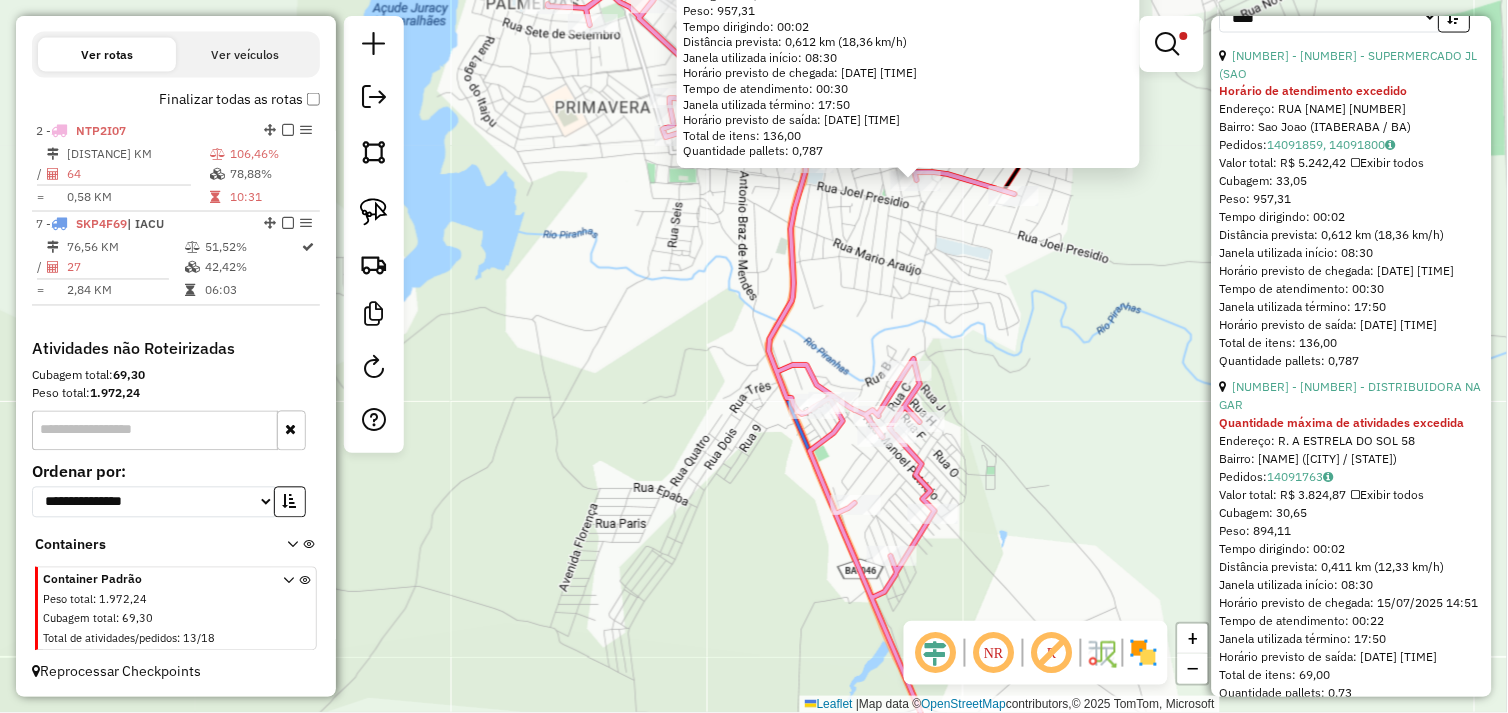 click on "1078 - SUPERMERCADO JL (SAO Horário de atendimento excedido  Endereço:  RUA [STREET] [NUMBER]   Bairro: [NEIGHBORHOOD] ([CITY] / [STATE])   Pedidos:  14091859, 14091800   Valor total: R$ 5.242,42   Exibir todos   Cubagem: 33,05  Peso: 957,31  Tempo dirigindo: 00:02   Distância prevista: 0,612 km (18,36 km/h)   Janela utilizada início: 08:30   Horário previsto de chegada: 15/07/2025 16:29   Tempo de atendimento: 00:30   Janela utilizada término: 17:50   Horário previsto de saída: 15/07/2025 16:59   Total de itens: 136,00   Quantidade pallets: 0,787  × Limpar filtros Janela de atendimento Grade de atendimento Capacidade Transportadoras Veículos Cliente Pedidos  Rotas Selecione os dias de semana para filtrar as janelas de atendimento  Seg   Ter   Qua   Qui   Sex   Sáb   Dom  Informe o período da janela de atendimento: De: Até:  Filtrar exatamente a janela do cliente  Considerar janela de atendimento padrão  Selecione os dias de semana para filtrar as grades de atendimento  Seg   Ter   Qua   Qui   Sex   Sáb   Dom" 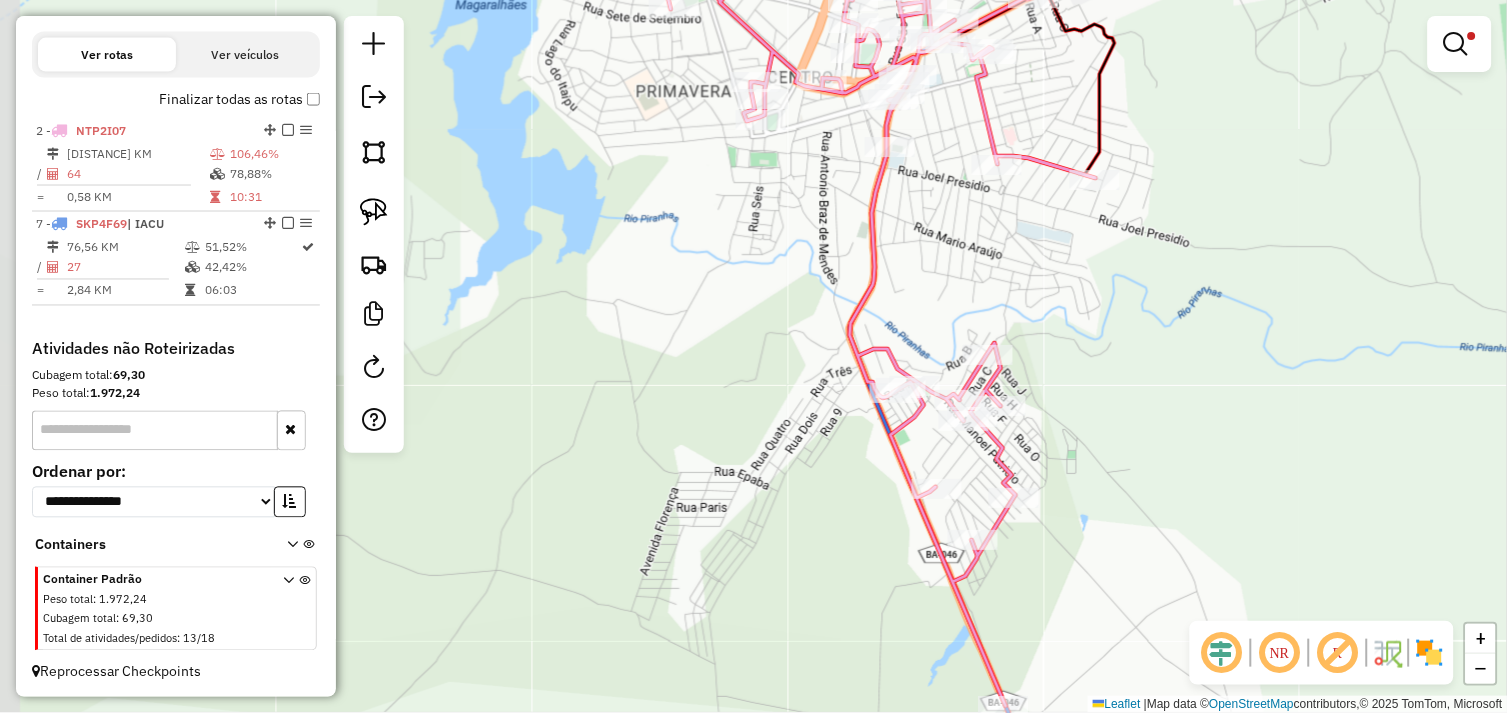 drag, startPoint x: 1088, startPoint y: 365, endPoint x: 1163, endPoint y: 350, distance: 76.48529 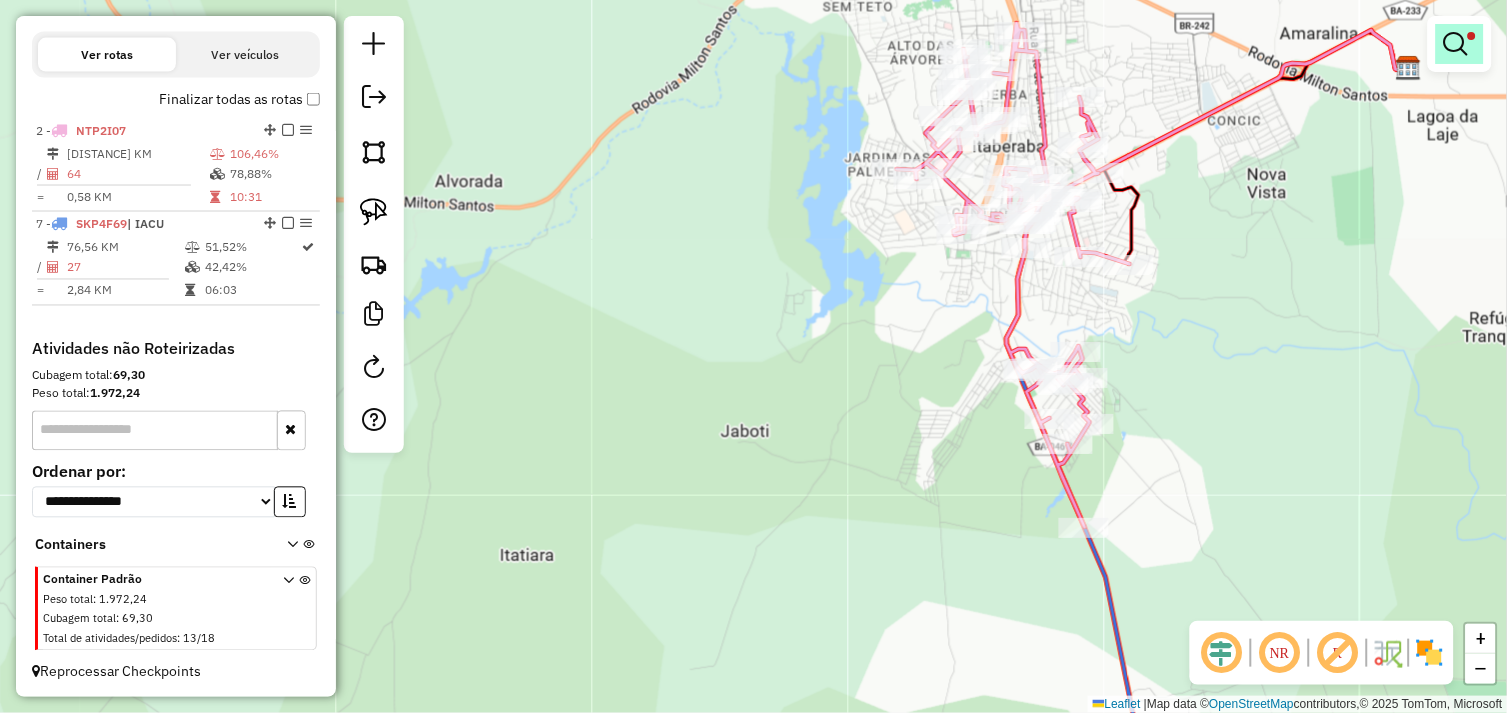 click at bounding box center (1460, 44) 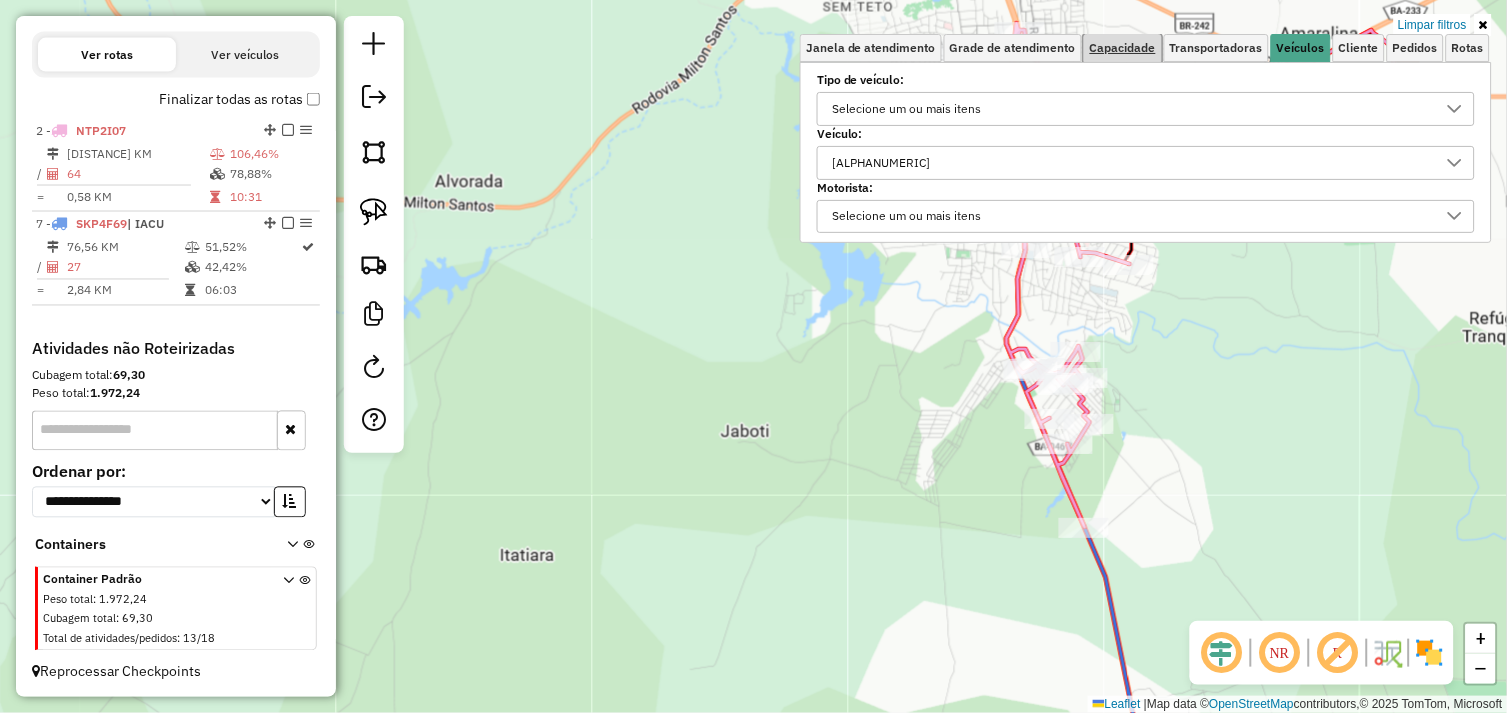 click on "Capacidade" at bounding box center [1123, 48] 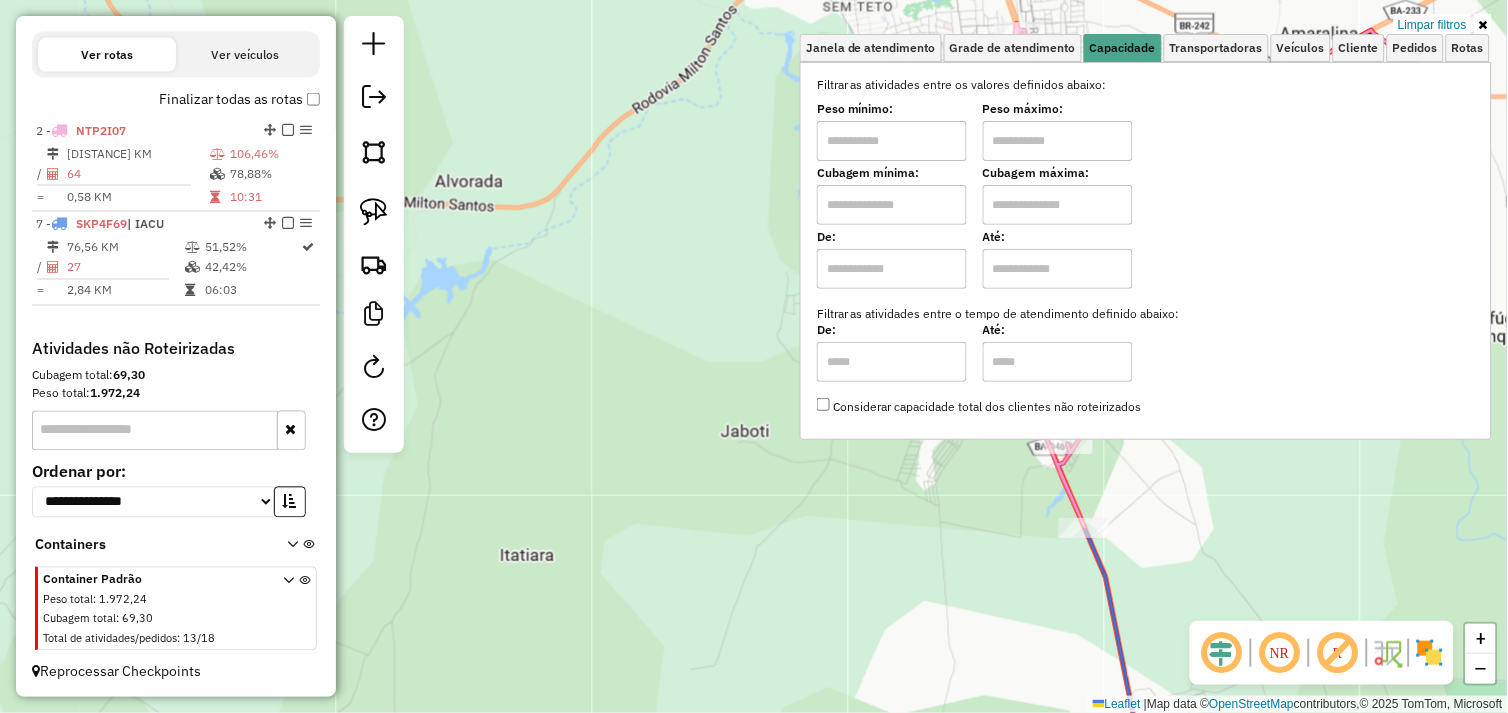click at bounding box center (892, 141) 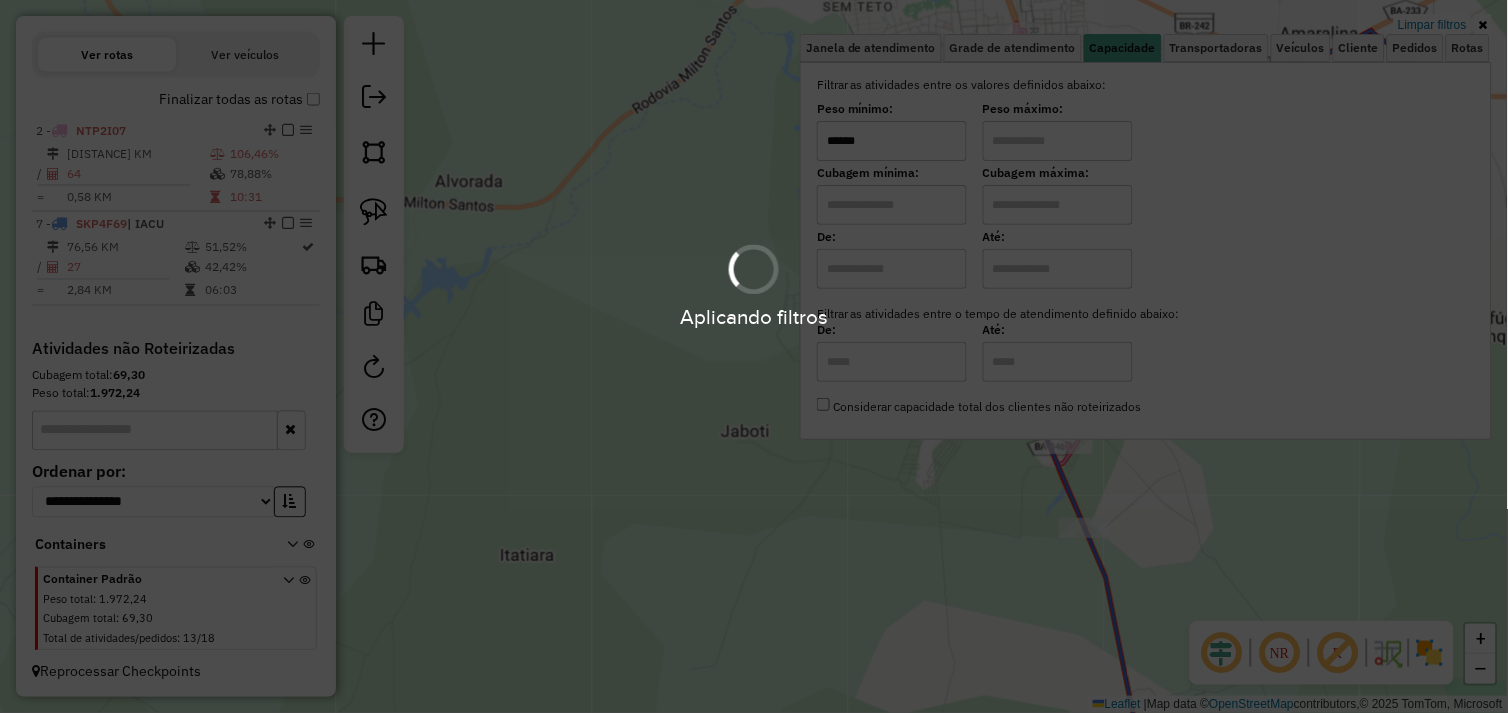 type on "******" 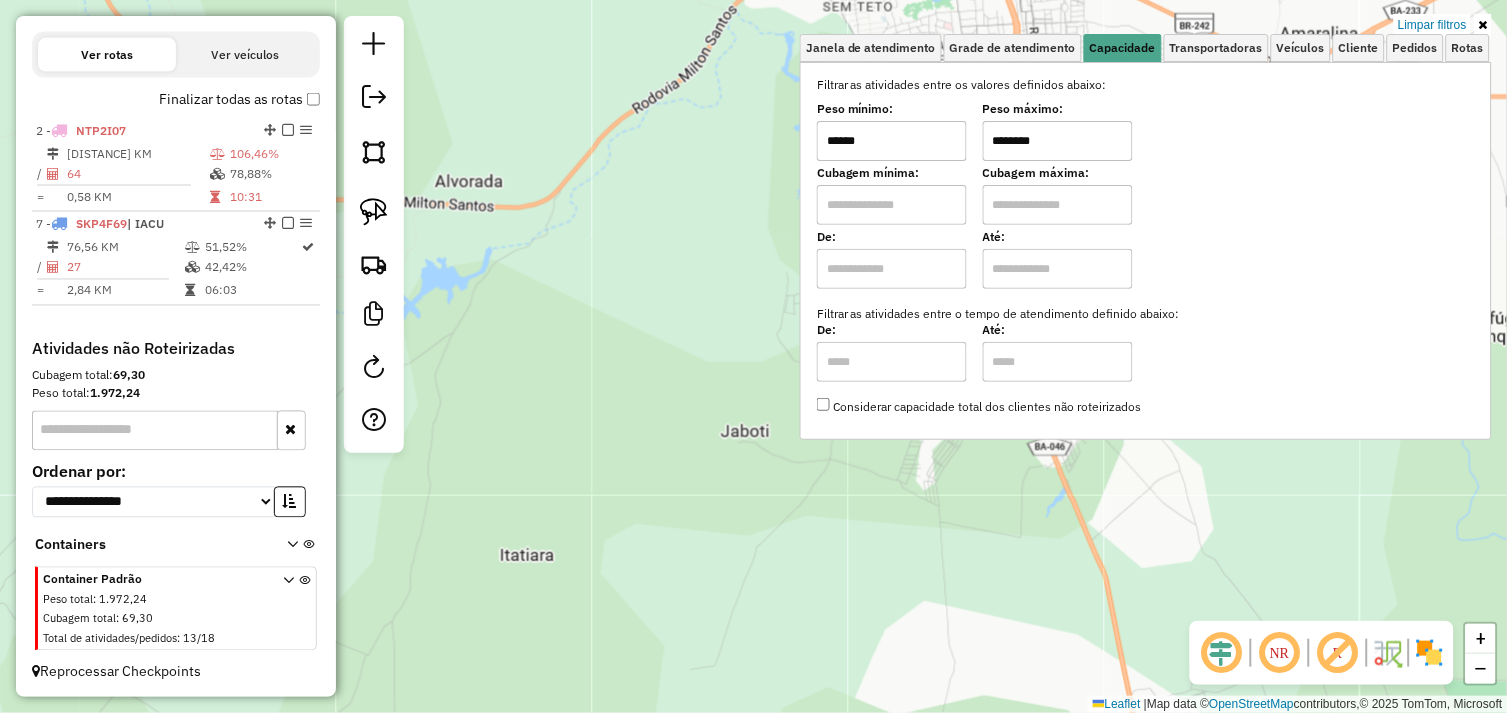 type on "********" 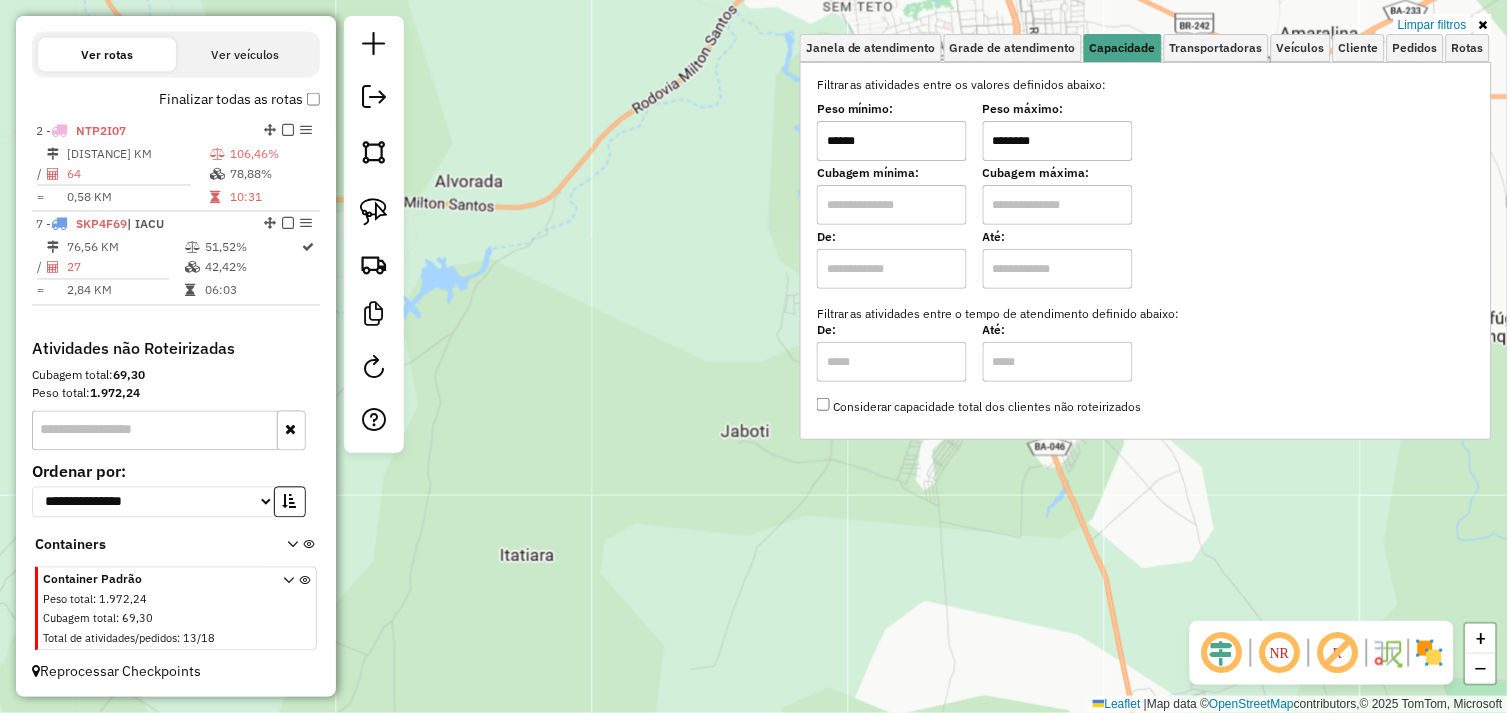 click on "Limpar filtros Janela de atendimento Grade de atendimento Capacidade Transportadoras Veículos Cliente Pedidos  Rotas Selecione os dias de semana para filtrar as janelas de atendimento  Seg   Ter   Qua   Qui   Sex   Sáb   Dom  Informe o período da janela de atendimento: De: Até:  Filtrar exatamente a janela do cliente  Considerar janela de atendimento padrão  Selecione os dias de semana para filtrar as grades de atendimento  Seg   Ter   Qua   Qui   Sex   Sáb   Dom   Considerar clientes sem dia de atendimento cadastrado  Clientes fora do dia de atendimento selecionado Filtrar as atividades entre os valores definidos abaixo:  Peso mínimo:  ******  Peso máximo:  ********  Cubagem mínima:   Cubagem máxima:   De:   Até:  Filtrar as atividades entre o tempo de atendimento definido abaixo:  De:   Até:   Considerar capacidade total dos clientes não roteirizados Transportadora: Selecione um ou mais itens Tipo de veículo: Selecione um ou mais itens Veículo: NTP2I07, SKP4F69 Motorista: Nome: Rótulo: Tipo:" 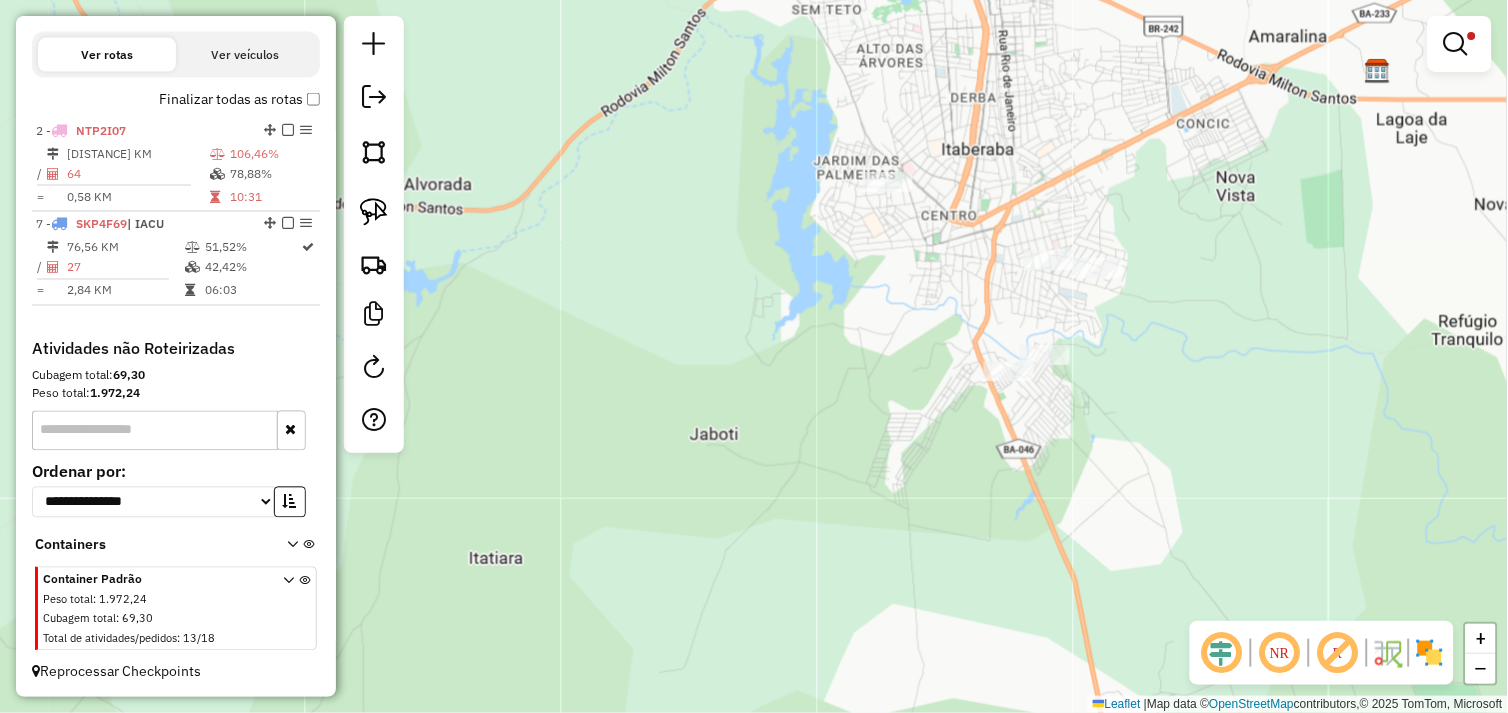 drag, startPoint x: 1181, startPoint y: 162, endPoint x: 1164, endPoint y: 224, distance: 64.288414 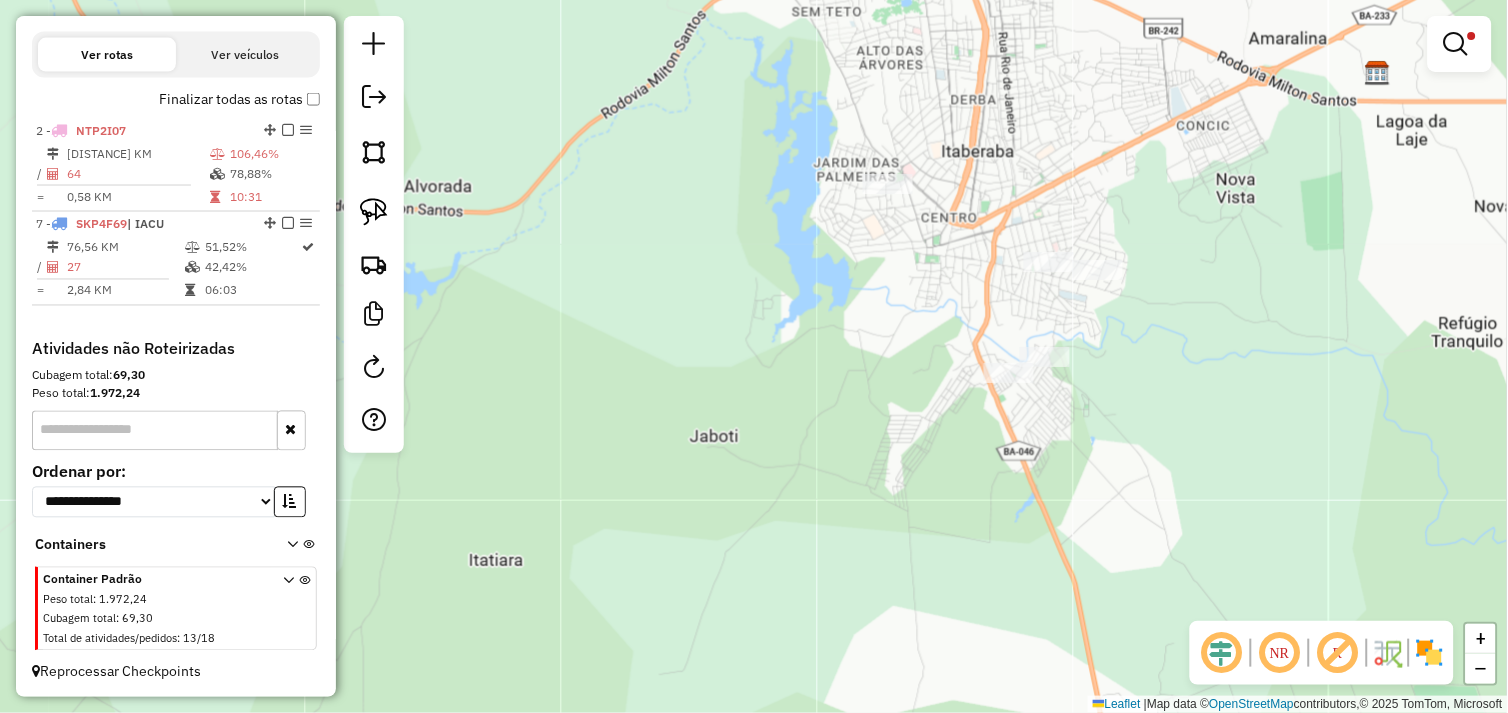 drag, startPoint x: 385, startPoint y: 220, endPoint x: 416, endPoint y: 222, distance: 31.06445 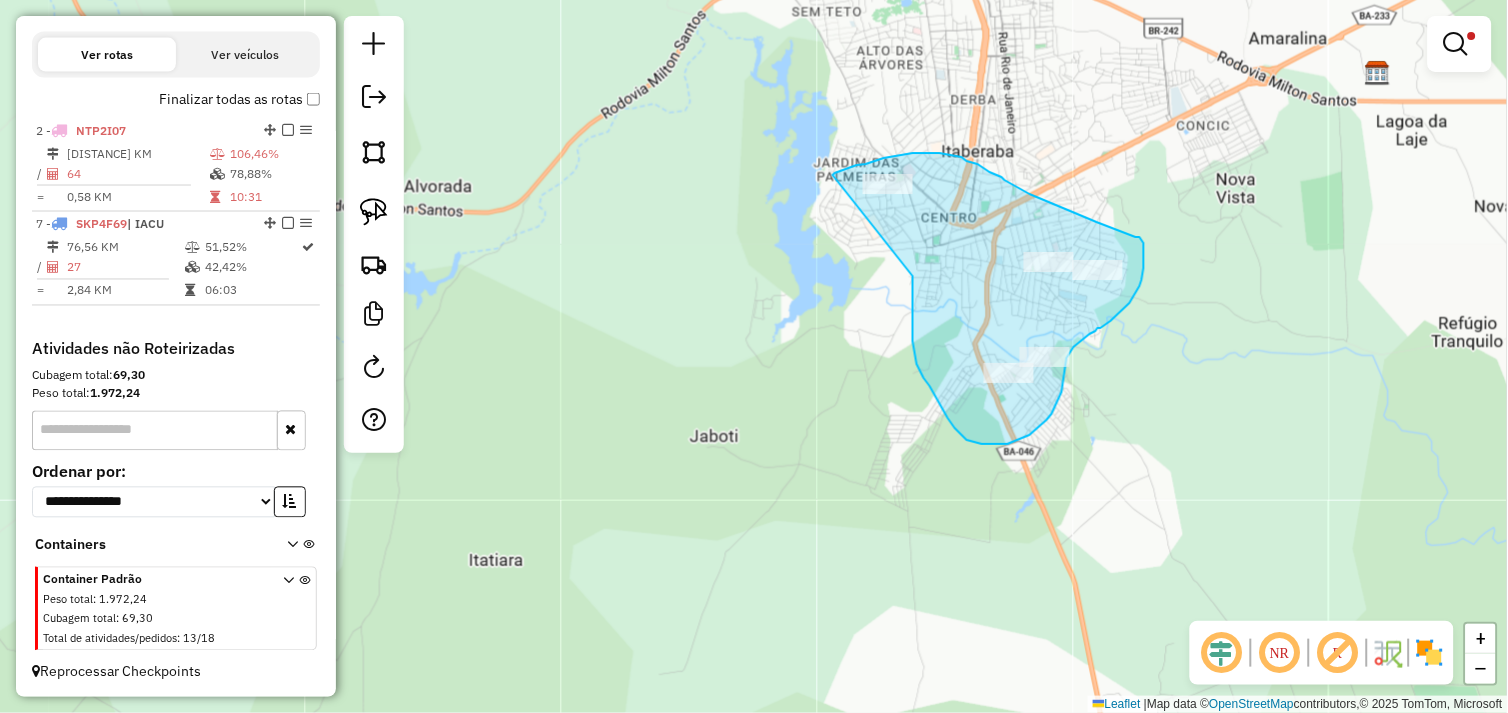 drag, startPoint x: 913, startPoint y: 276, endPoint x: 832, endPoint y: 175, distance: 129.46814 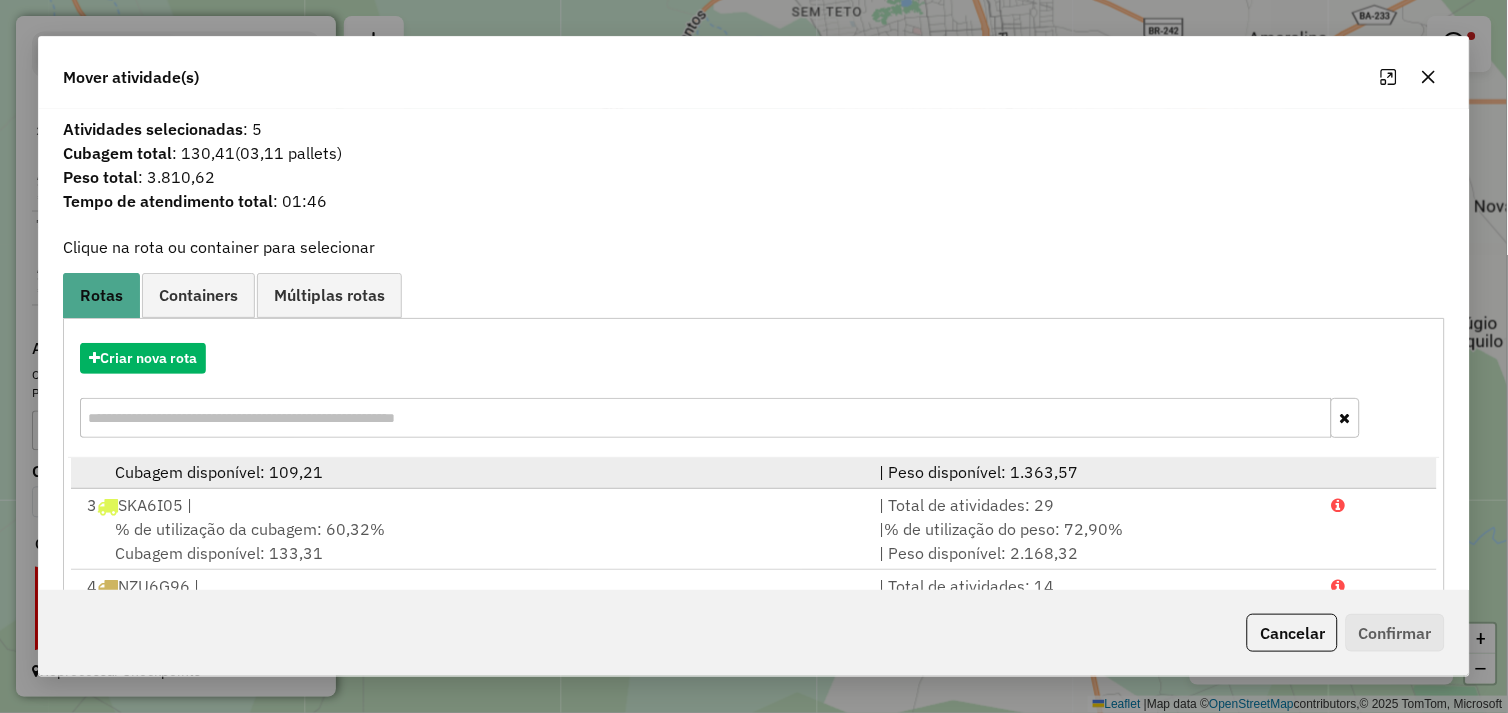 scroll, scrollTop: 86, scrollLeft: 0, axis: vertical 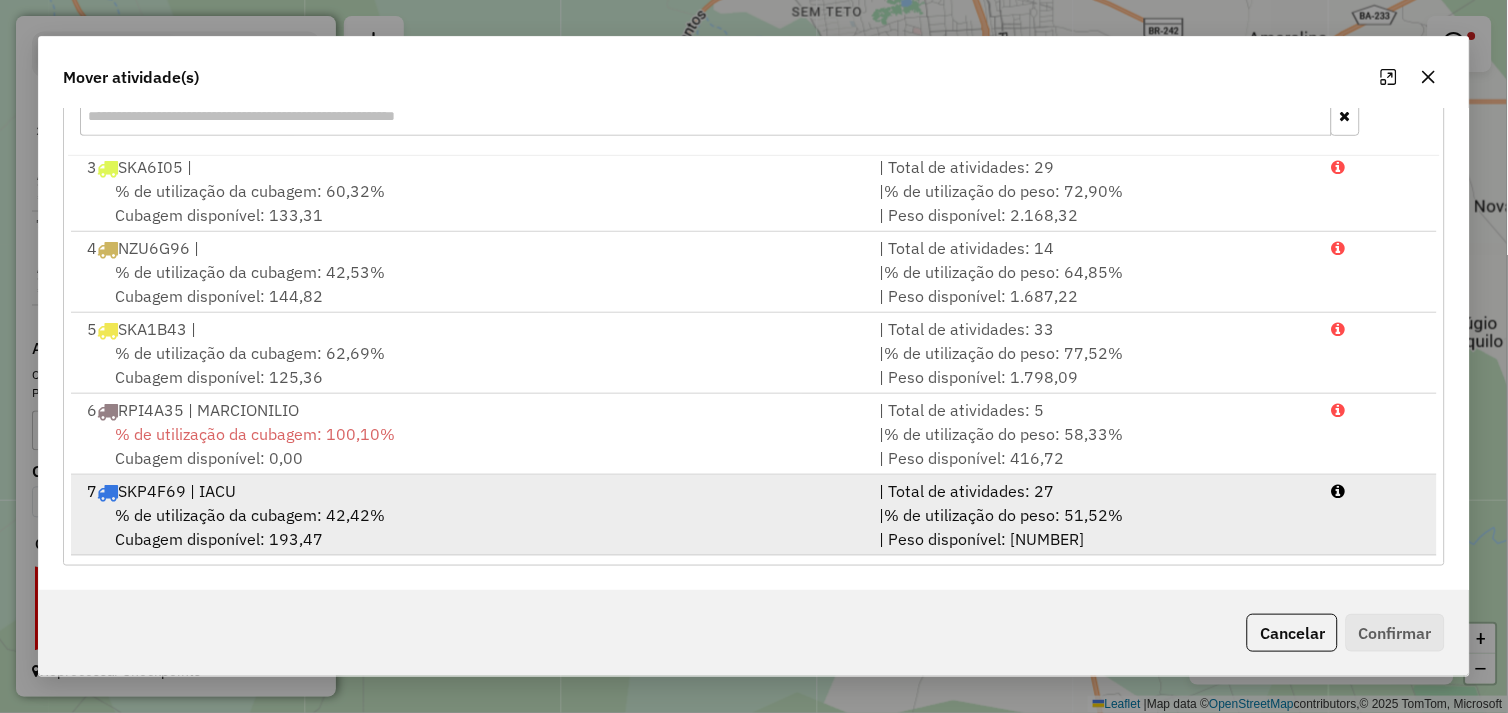 click on "% de utilização da cubagem: 42,42%  Cubagem disponível: 193,47" at bounding box center (471, 527) 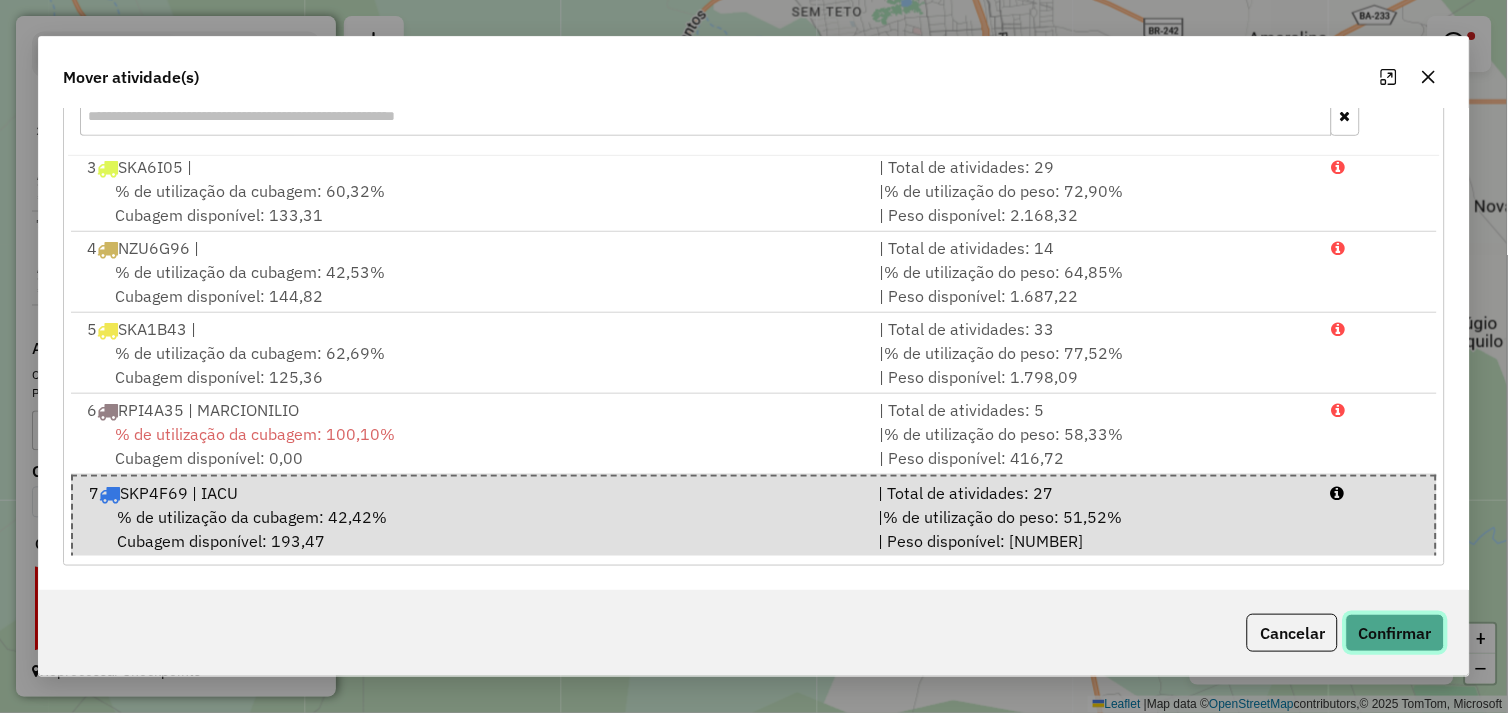 click on "Confirmar" 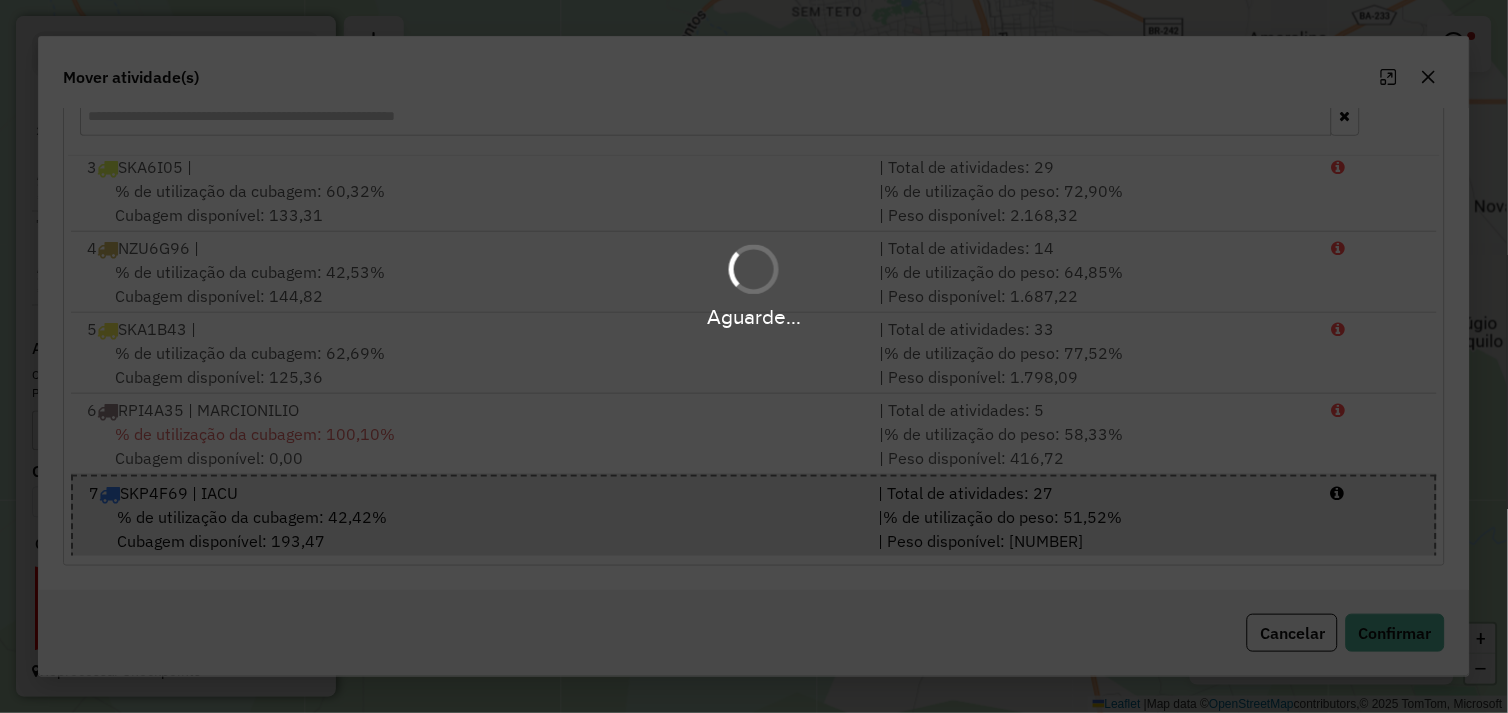 scroll, scrollTop: 0, scrollLeft: 0, axis: both 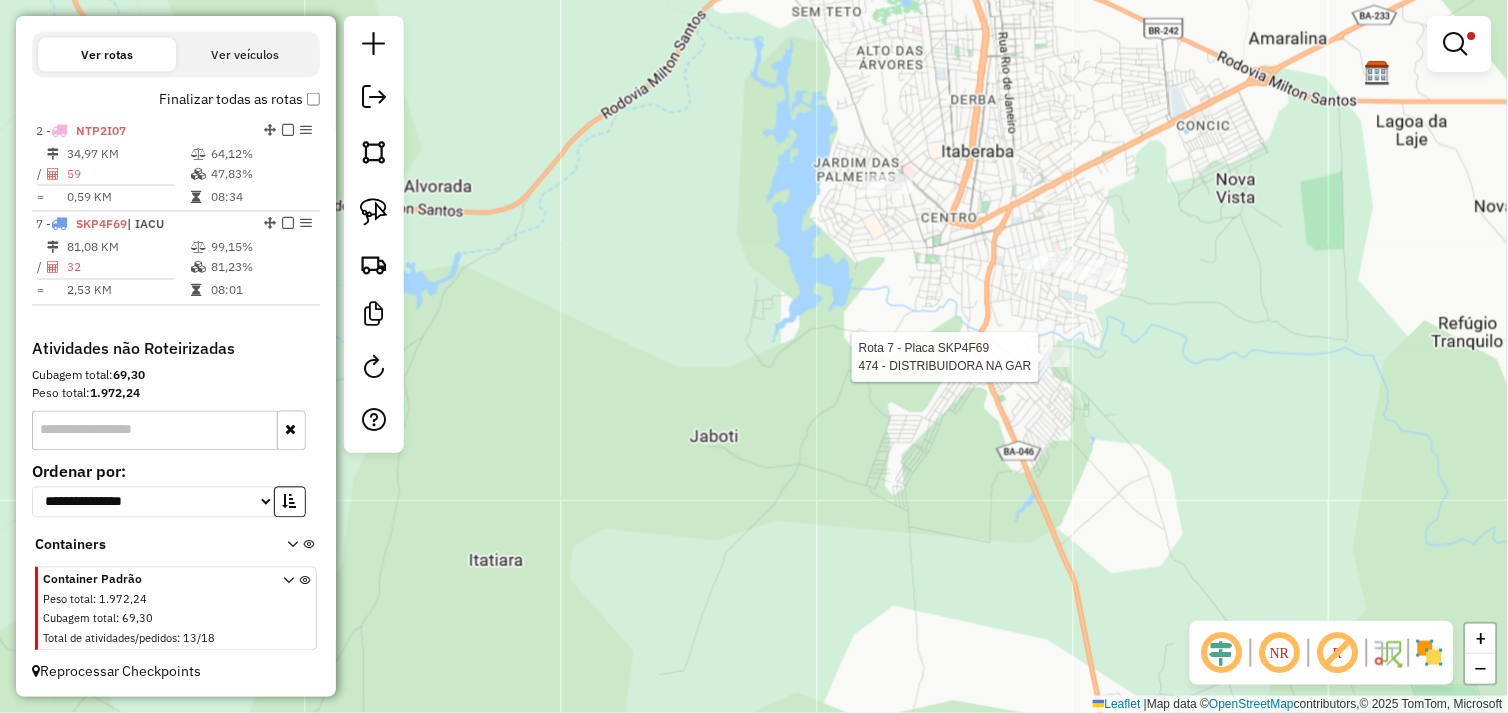 select on "*********" 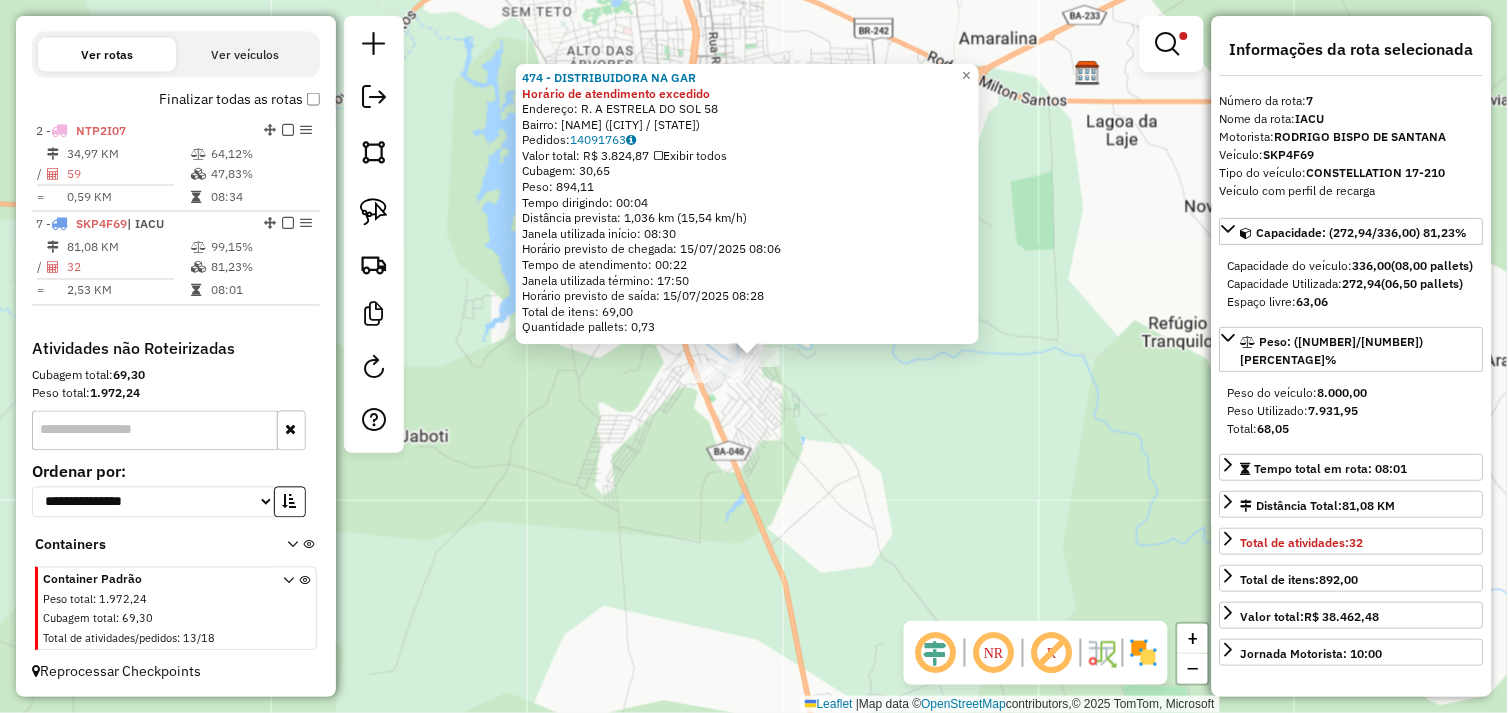 click on "474 - DISTRIBUIDORA NA GAR Horário de atendimento excedido  Endereço:  R. [STREET] [NUMBER]   Bairro: [NEIGHBORHOOD] ([CITY] / [STATE])   Pedidos:  14091763   Valor total: R$ 3.824,87   Exibir todos   Cubagem: 30,65  Peso: 894,11  Tempo dirigindo: 00:04   Distância prevista: 1,036 km (15,54 km/h)   Janela utilizada início: 08:30   Horário previsto de chegada: 15/07/2025 08:06   Tempo de atendimento: 00:22   Janela utilizada término: 17:50   Horário previsto de saída: 15/07/2025 08:28   Total de itens: 69,00   Quantidade pallets: 0,73  × Limpar filtros Janela de atendimento Grade de atendimento Capacidade Transportadoras Veículos Cliente Pedidos  Rotas Selecione os dias de semana para filtrar as janelas de atendimento  Seg   Ter   Qua   Qui   Sex   Sáb   Dom  Informe o período da janela de atendimento: De: Até:  Filtrar exatamente a janela do cliente  Considerar janela de atendimento padrão  Selecione os dias de semana para filtrar as grades de atendimento  Seg   Ter   Qua   Qui   Sex   Sáb   Dom" 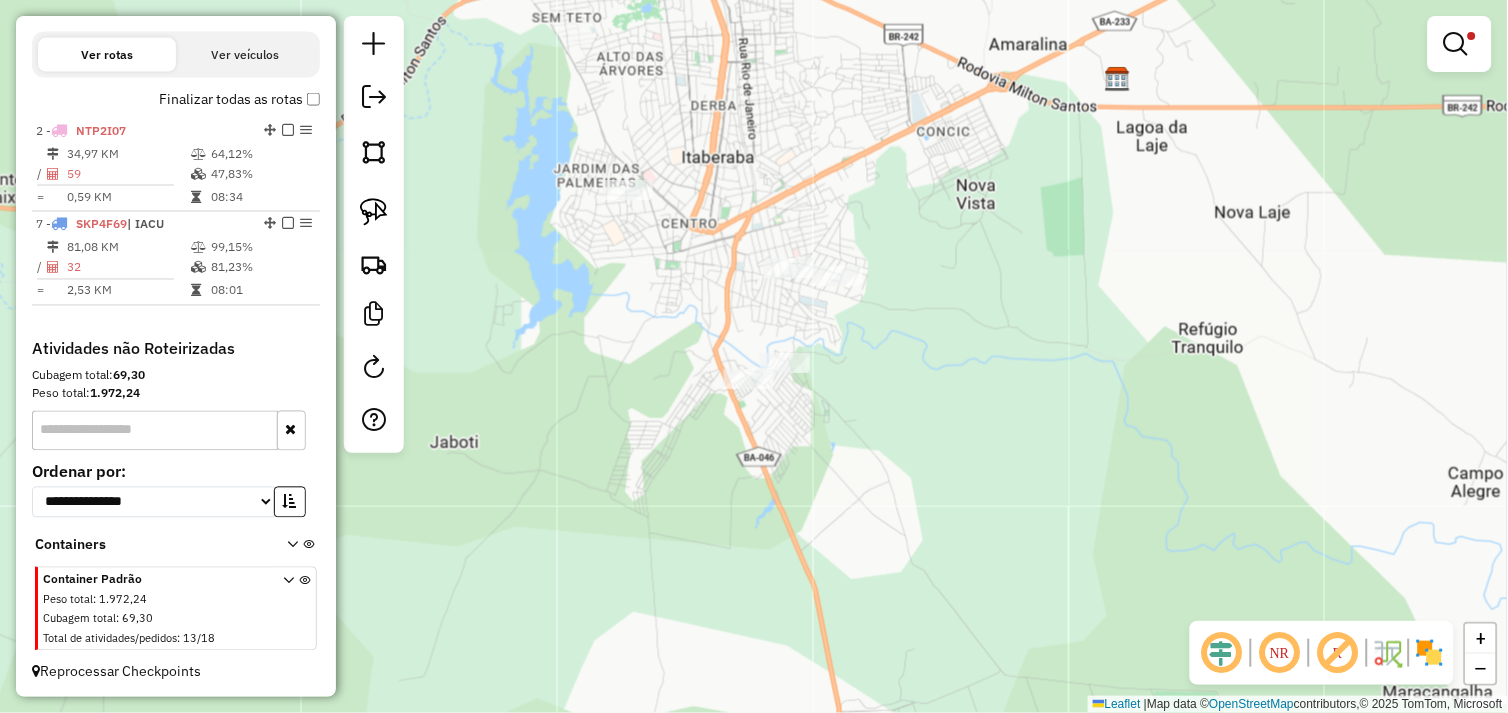 drag, startPoint x: 908, startPoint y: 387, endPoint x: 1064, endPoint y: 452, distance: 169 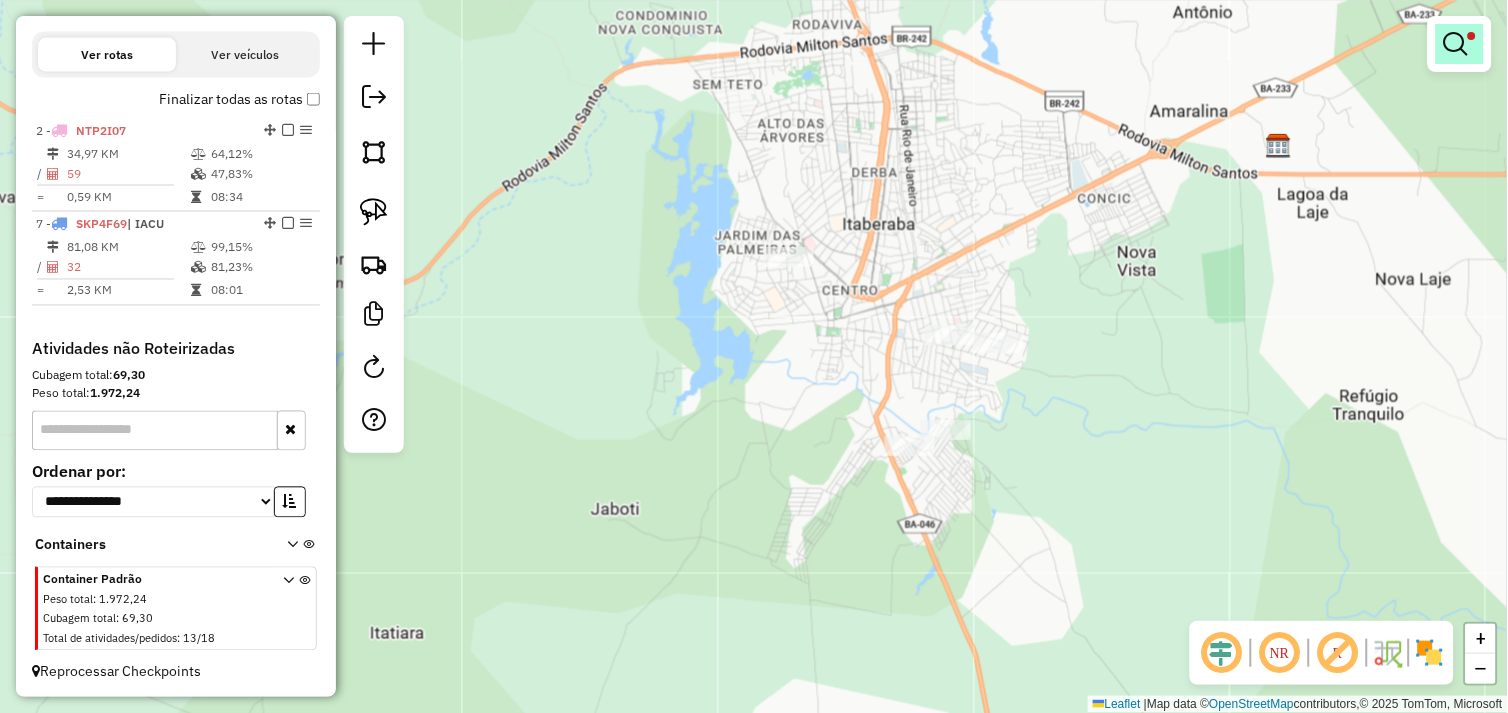 click at bounding box center (1456, 44) 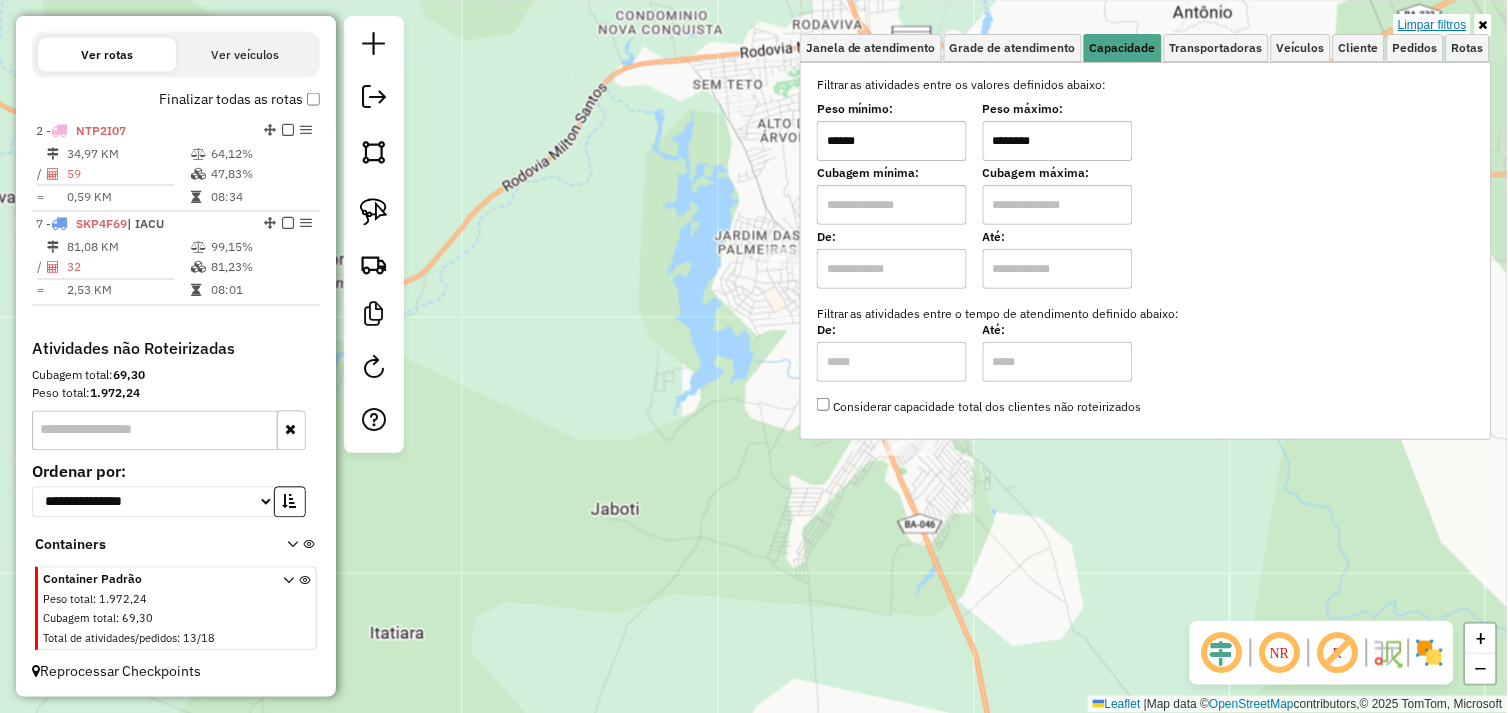 click on "Limpar filtros" at bounding box center [1432, 25] 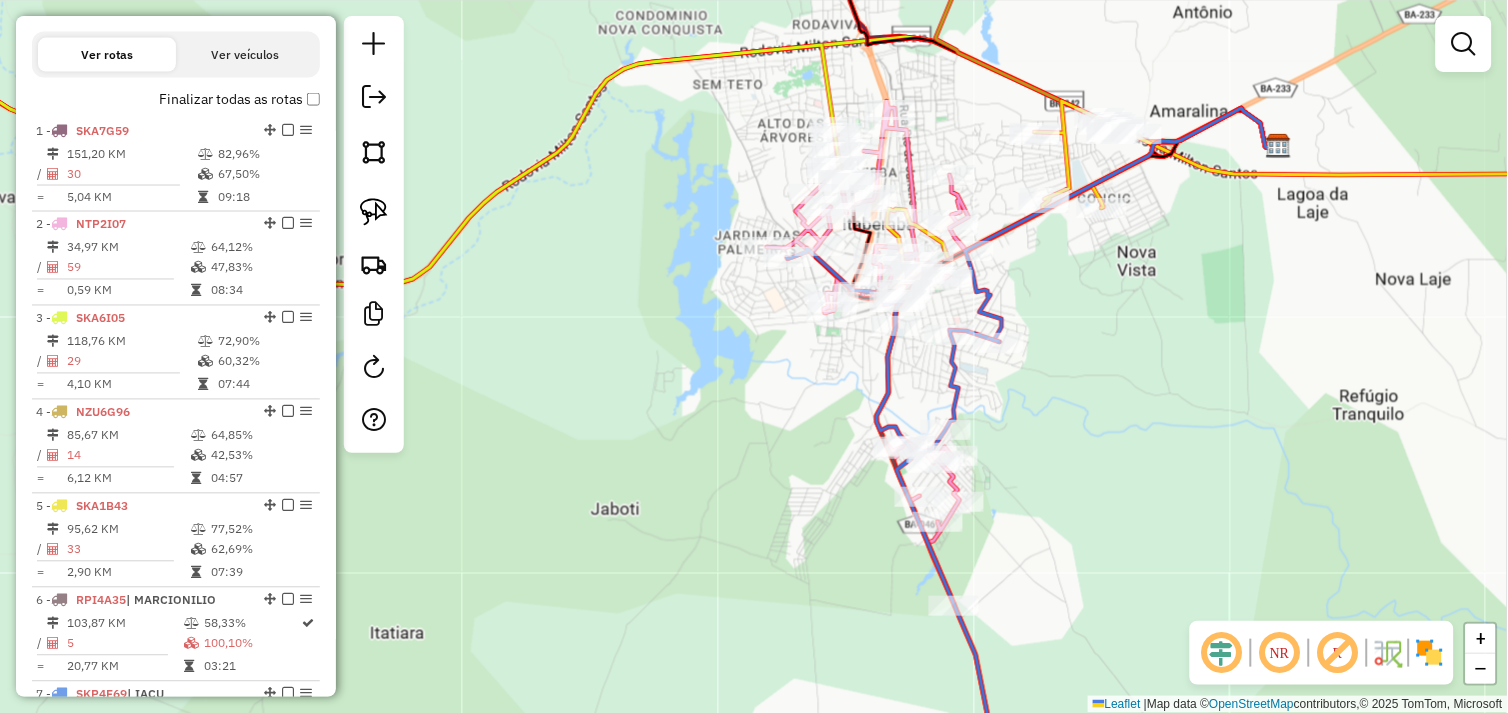 scroll, scrollTop: 1118, scrollLeft: 0, axis: vertical 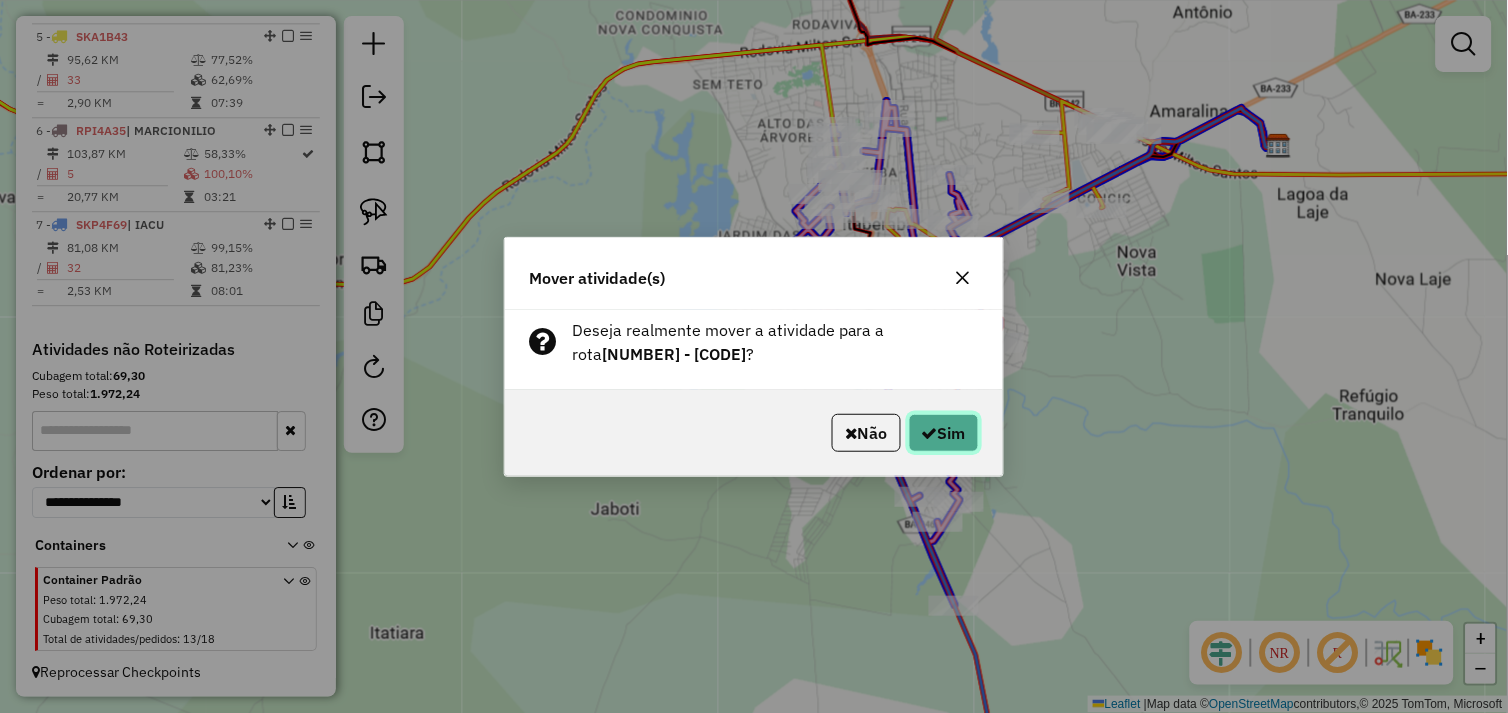click on "Sim" 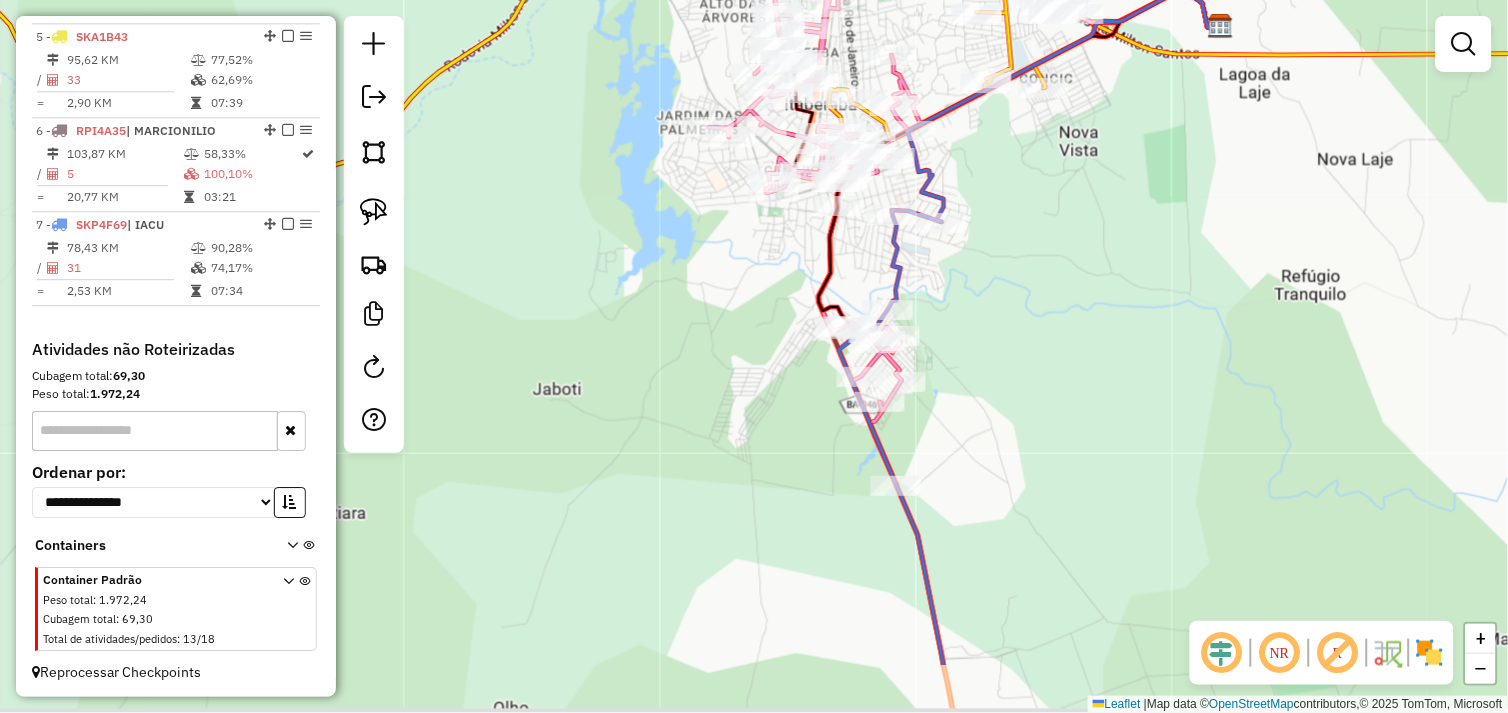 drag, startPoint x: 1066, startPoint y: 398, endPoint x: 1003, endPoint y: 270, distance: 142.66394 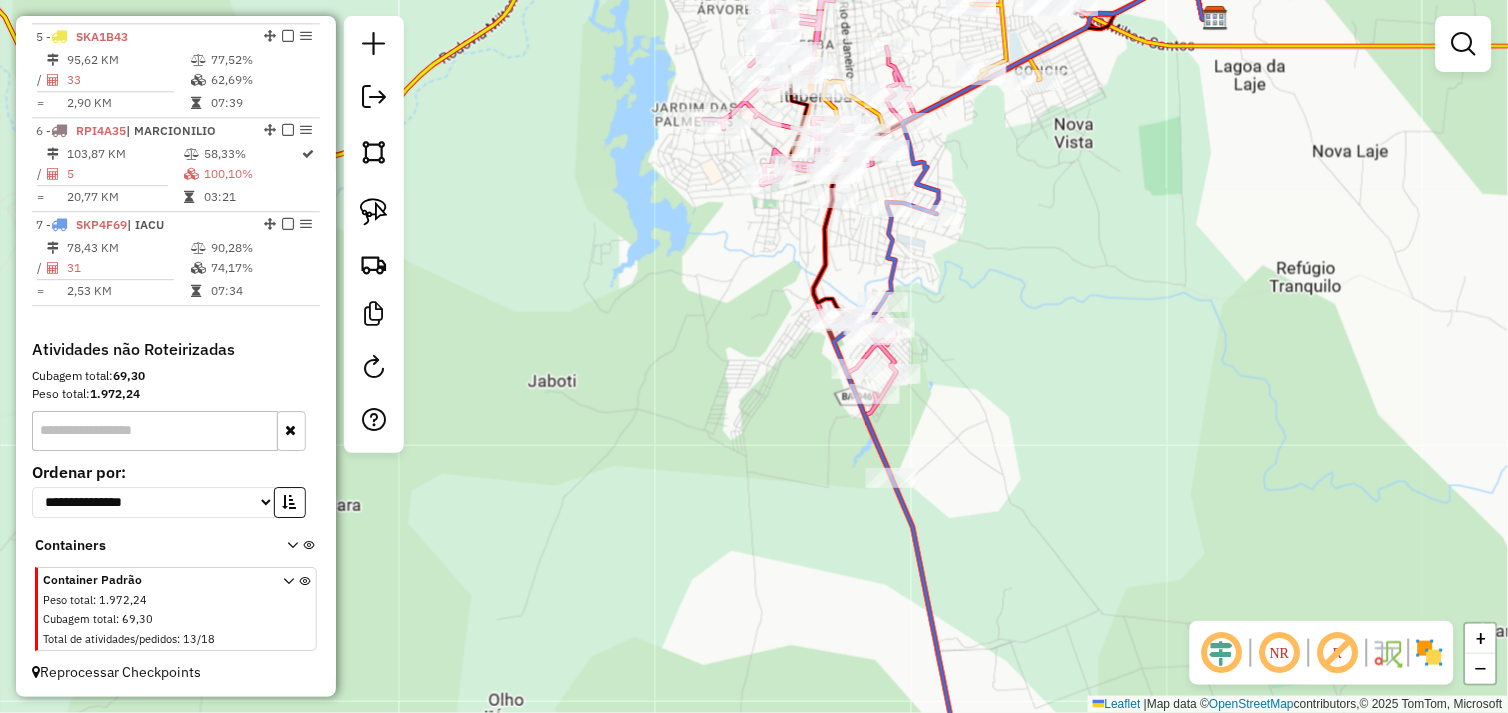 click 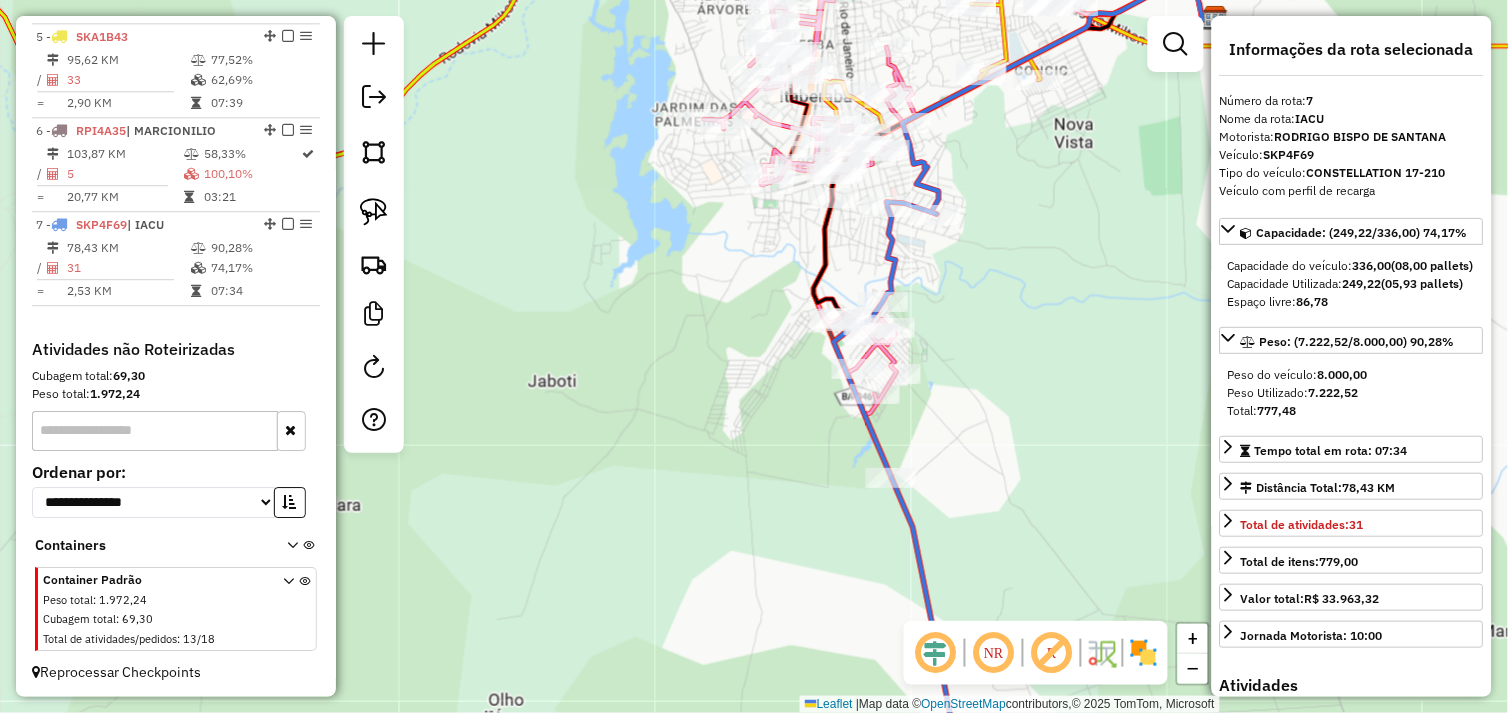 click 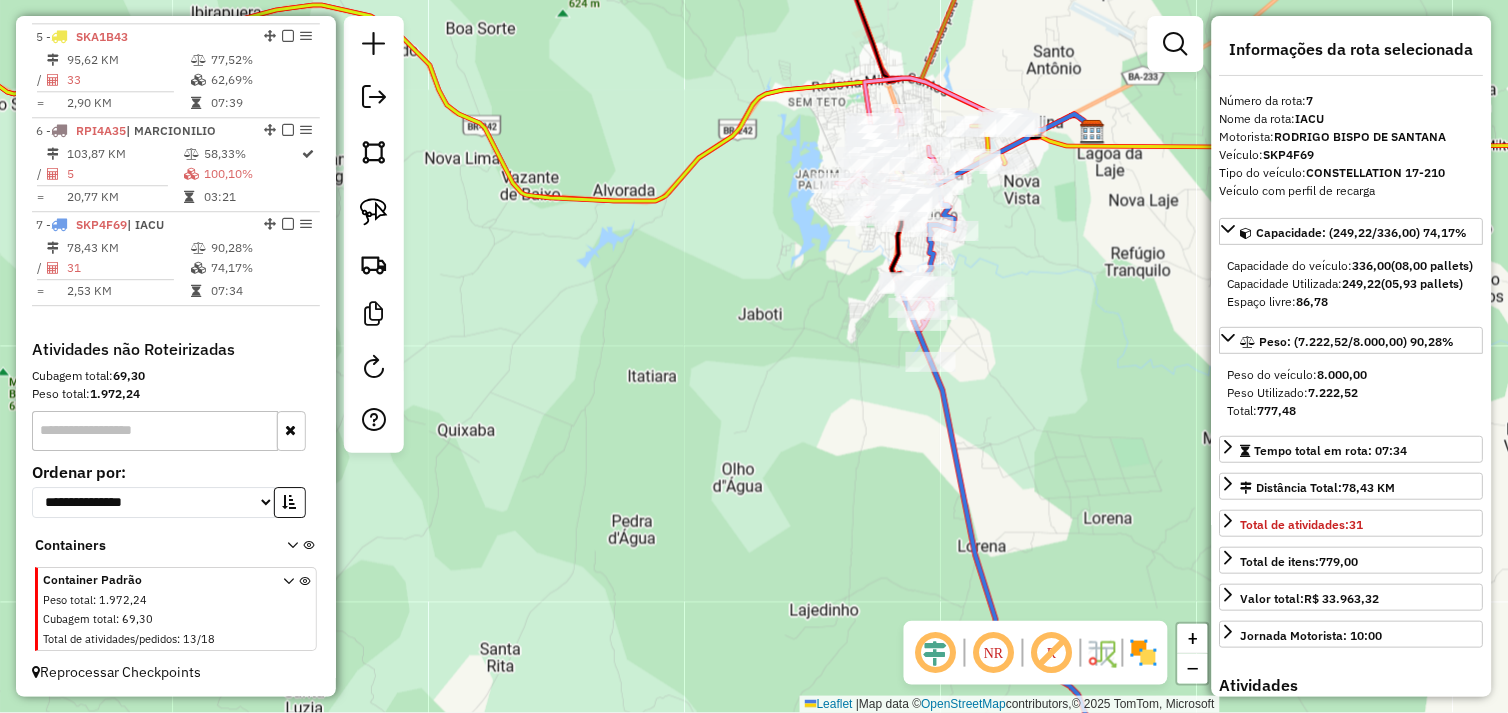 drag, startPoint x: 1073, startPoint y: 244, endPoint x: 1004, endPoint y: 273, distance: 74.84651 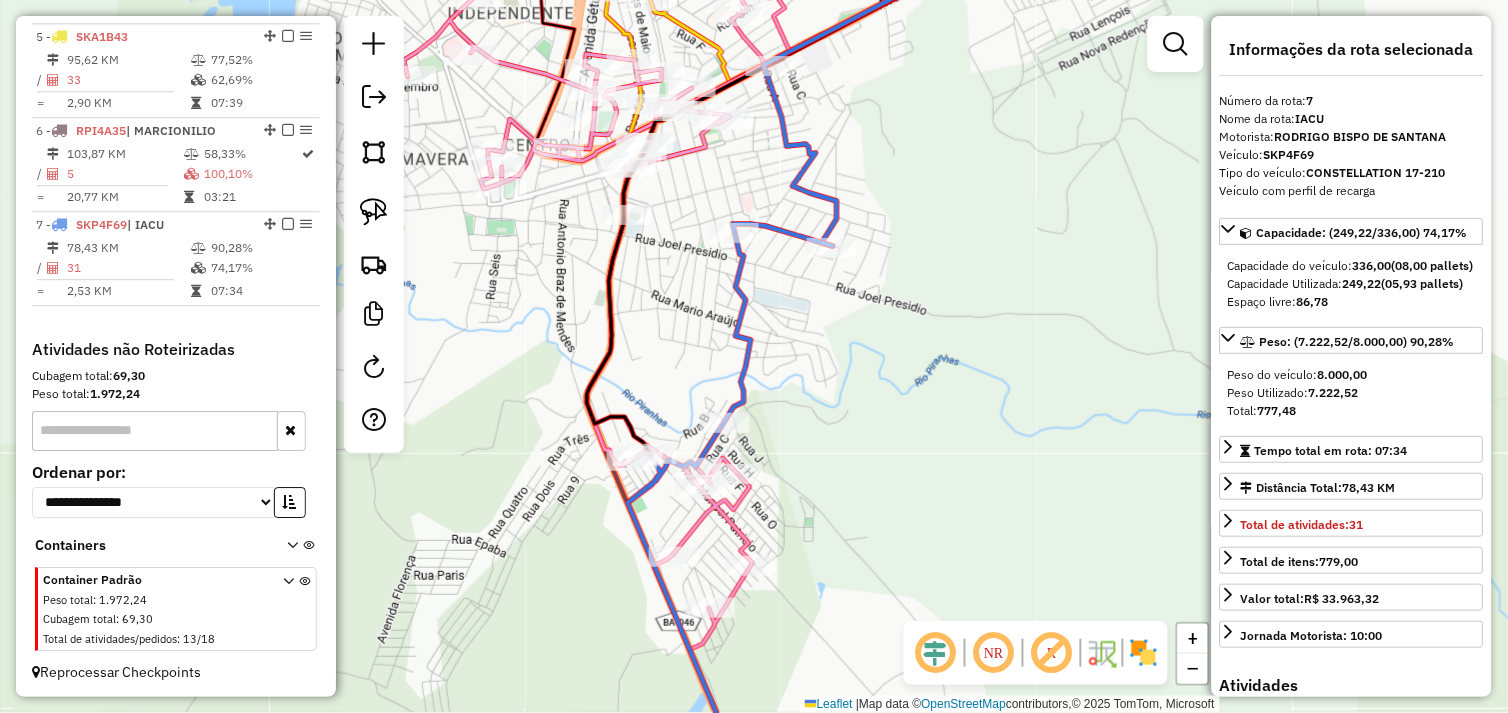 drag, startPoint x: 1038, startPoint y: 216, endPoint x: 978, endPoint y: 250, distance: 68.96376 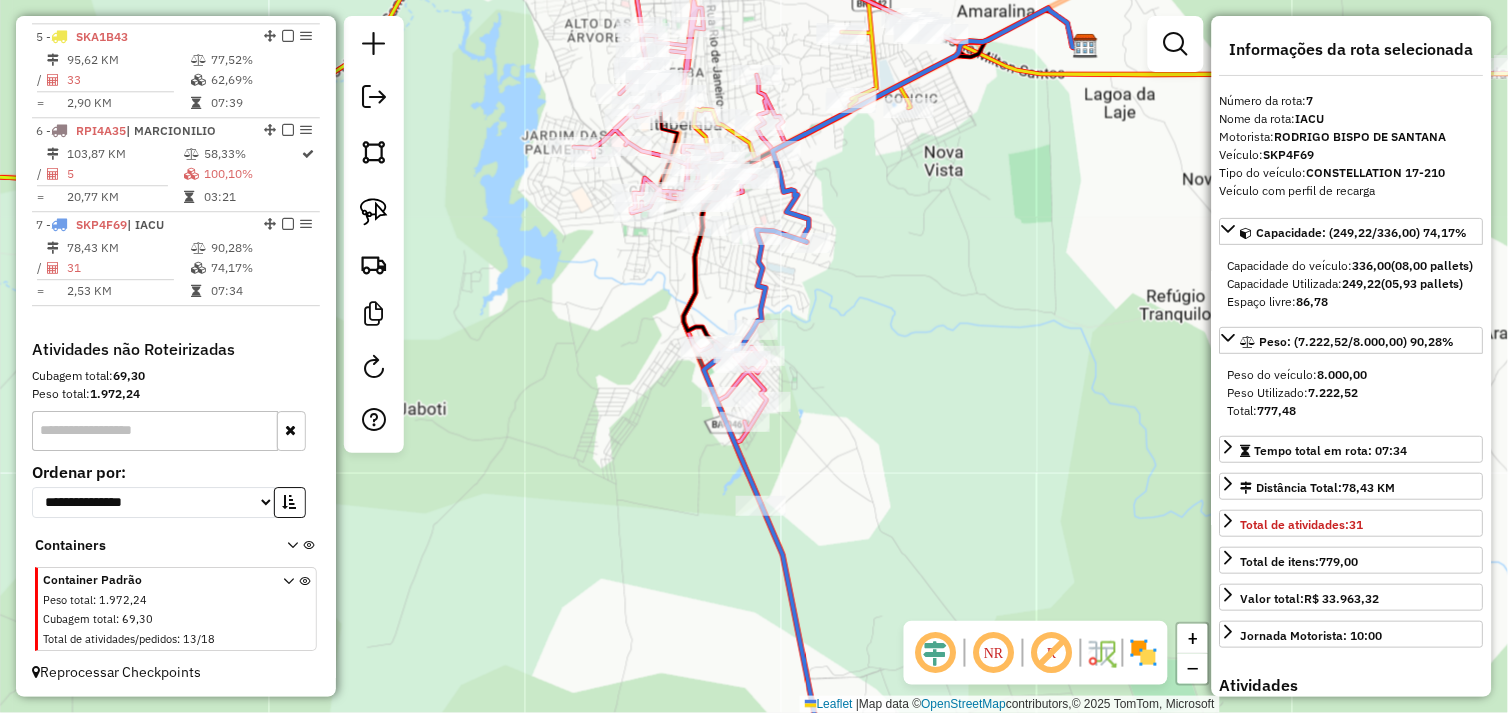 drag, startPoint x: 1034, startPoint y: 256, endPoint x: 998, endPoint y: 261, distance: 36.345562 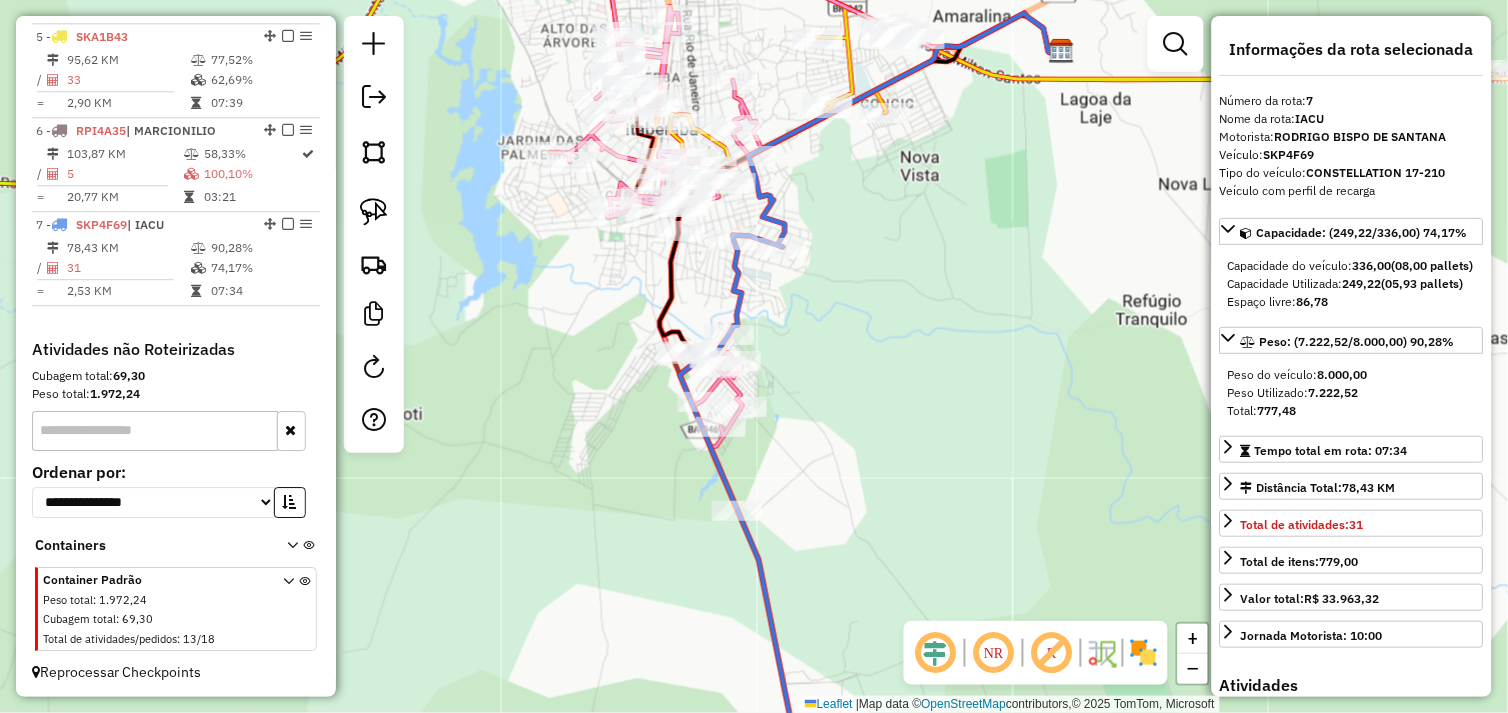 click on "Janela de atendimento Grade de atendimento Capacidade Transportadoras Veículos Cliente Pedidos  Rotas Selecione os dias de semana para filtrar as janelas de atendimento  Seg   Ter   Qua   Qui   Sex   Sáb   Dom  Informe o período da janela de atendimento: De: Até:  Filtrar exatamente a janela do cliente  Considerar janela de atendimento padrão  Selecione os dias de semana para filtrar as grades de atendimento  Seg   Ter   Qua   Qui   Sex   Sáb   Dom   Considerar clientes sem dia de atendimento cadastrado  Clientes fora do dia de atendimento selecionado Filtrar as atividades entre os valores definidos abaixo:  Peso mínimo:   Peso máximo:   Cubagem mínima:   Cubagem máxima:   De:   Até:  Filtrar as atividades entre o tempo de atendimento definido abaixo:  De:   Até:   Considerar capacidade total dos clientes não roteirizados Transportadora: Selecione um ou mais itens Tipo de veículo: Selecione um ou mais itens Veículo: Selecione um ou mais itens Motorista: Selecione um ou mais itens Nome: Rótulo:" 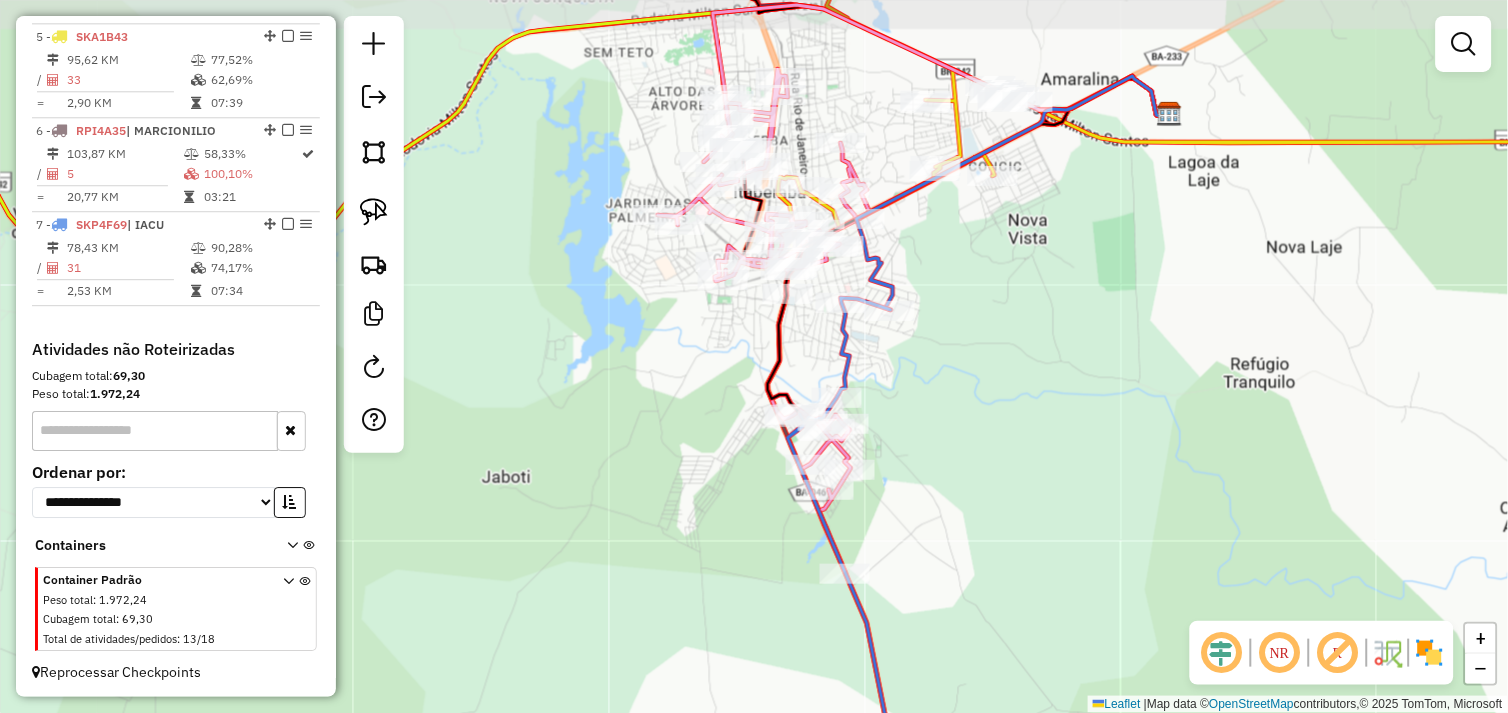 drag, startPoint x: 916, startPoint y: 258, endPoint x: 978, endPoint y: 297, distance: 73.24616 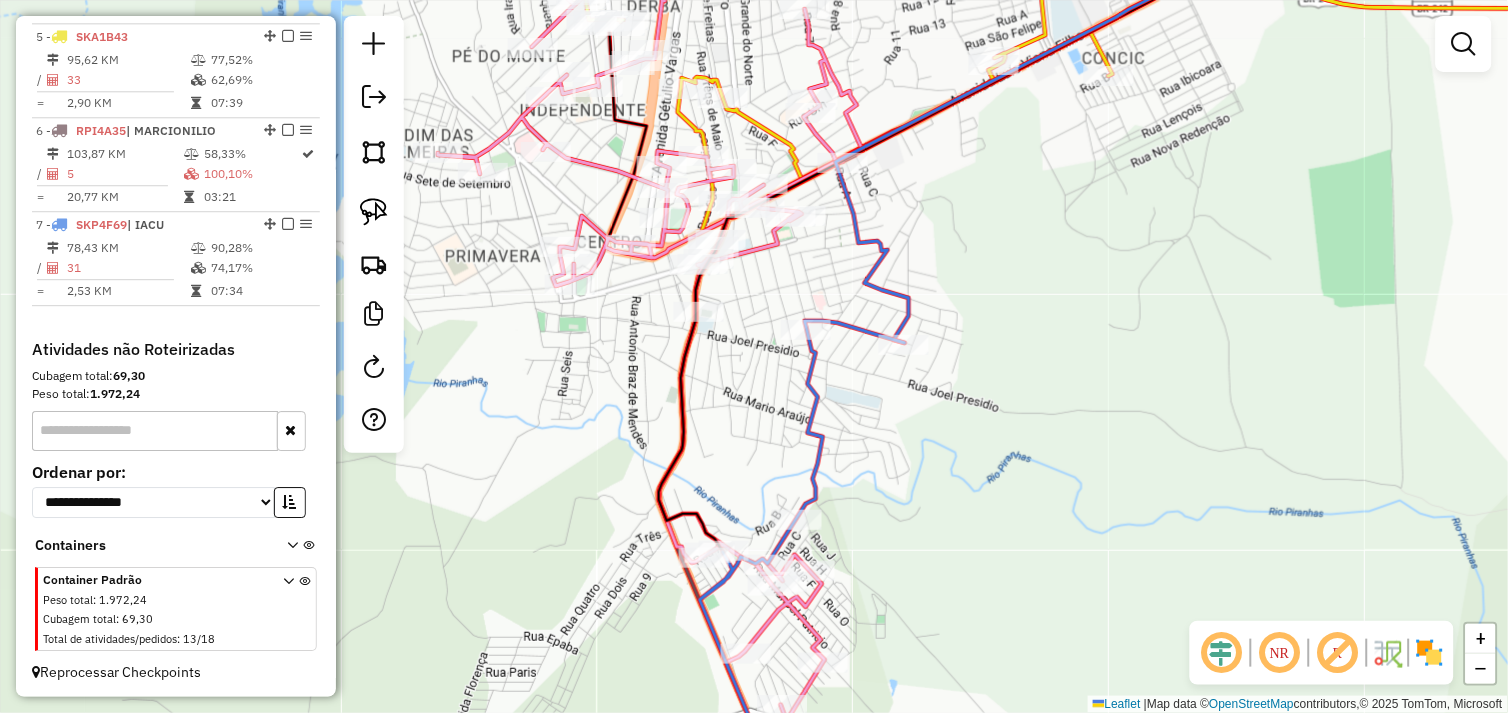 click 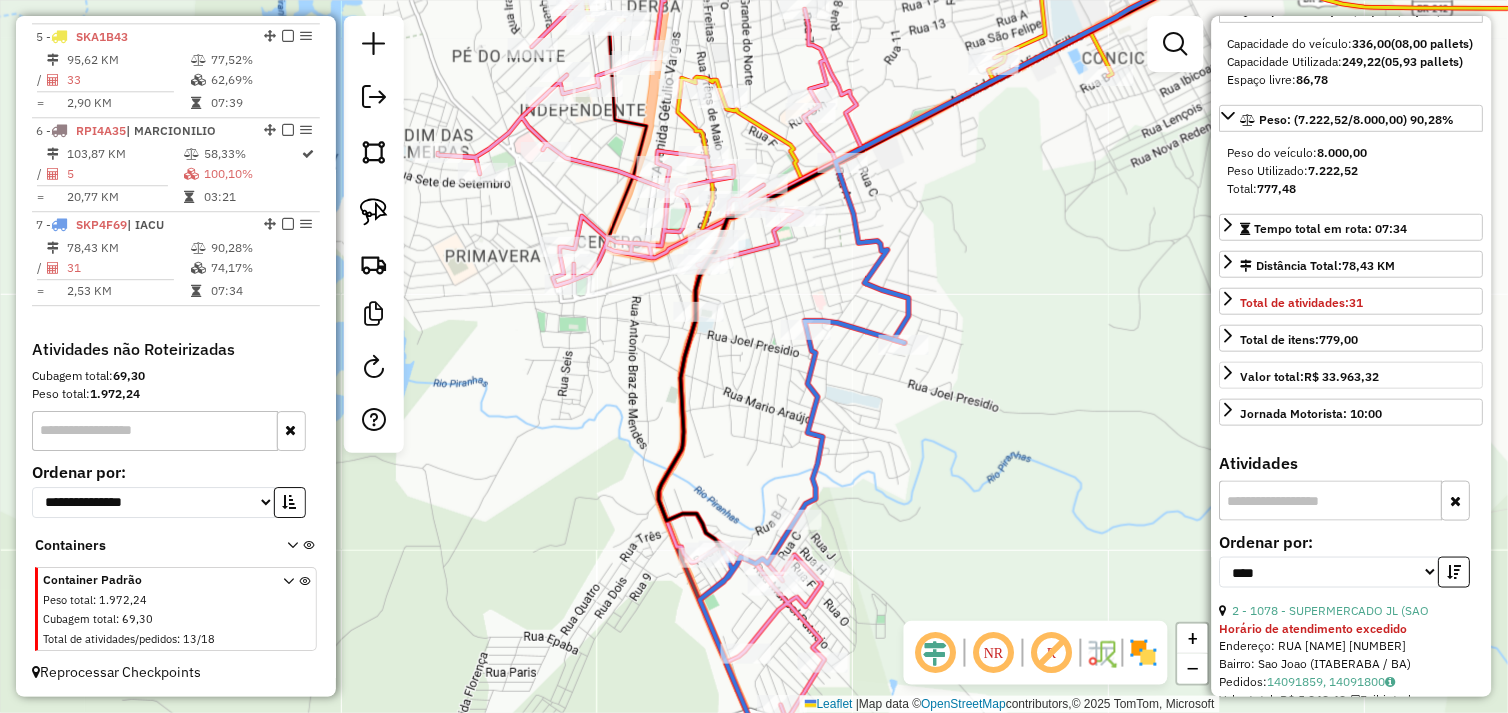 scroll, scrollTop: 111, scrollLeft: 0, axis: vertical 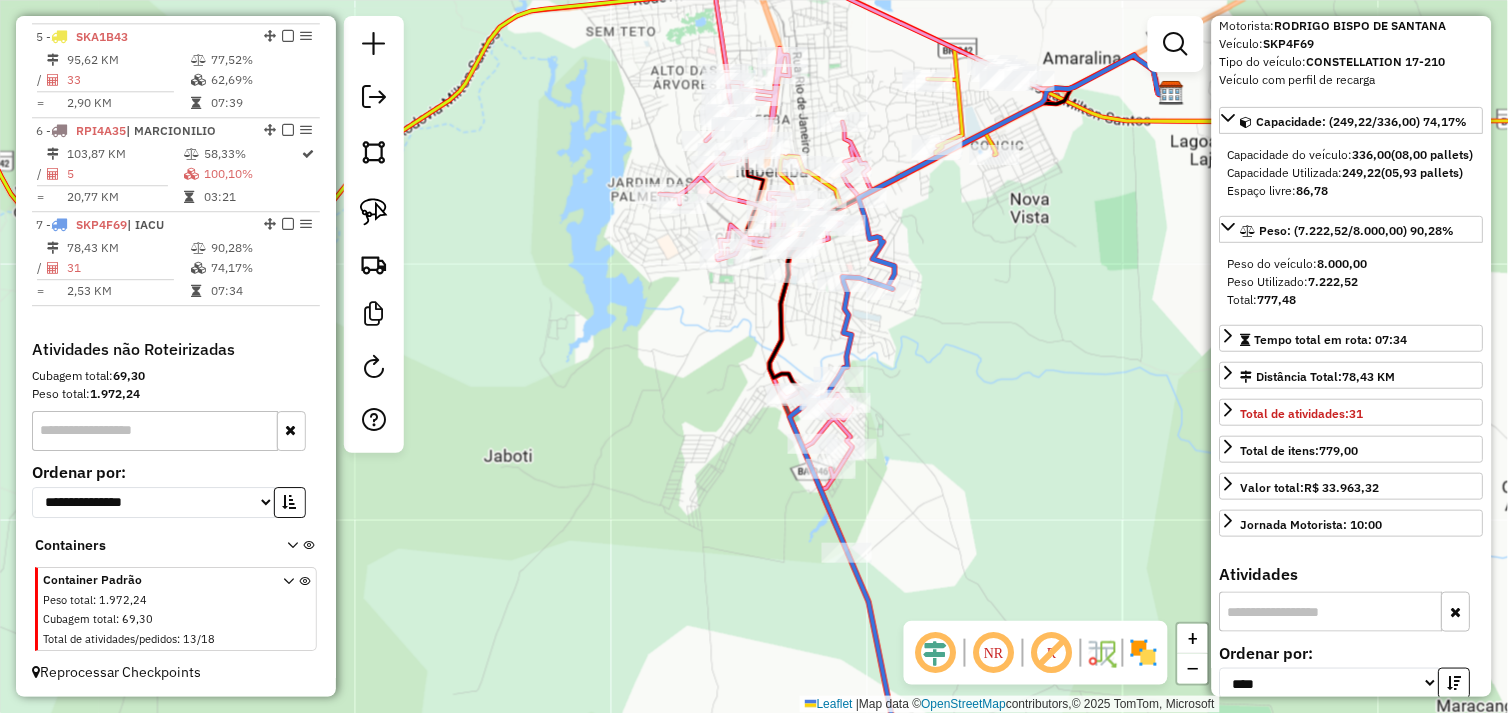 drag, startPoint x: 1005, startPoint y: 252, endPoint x: 1018, endPoint y: 251, distance: 13.038404 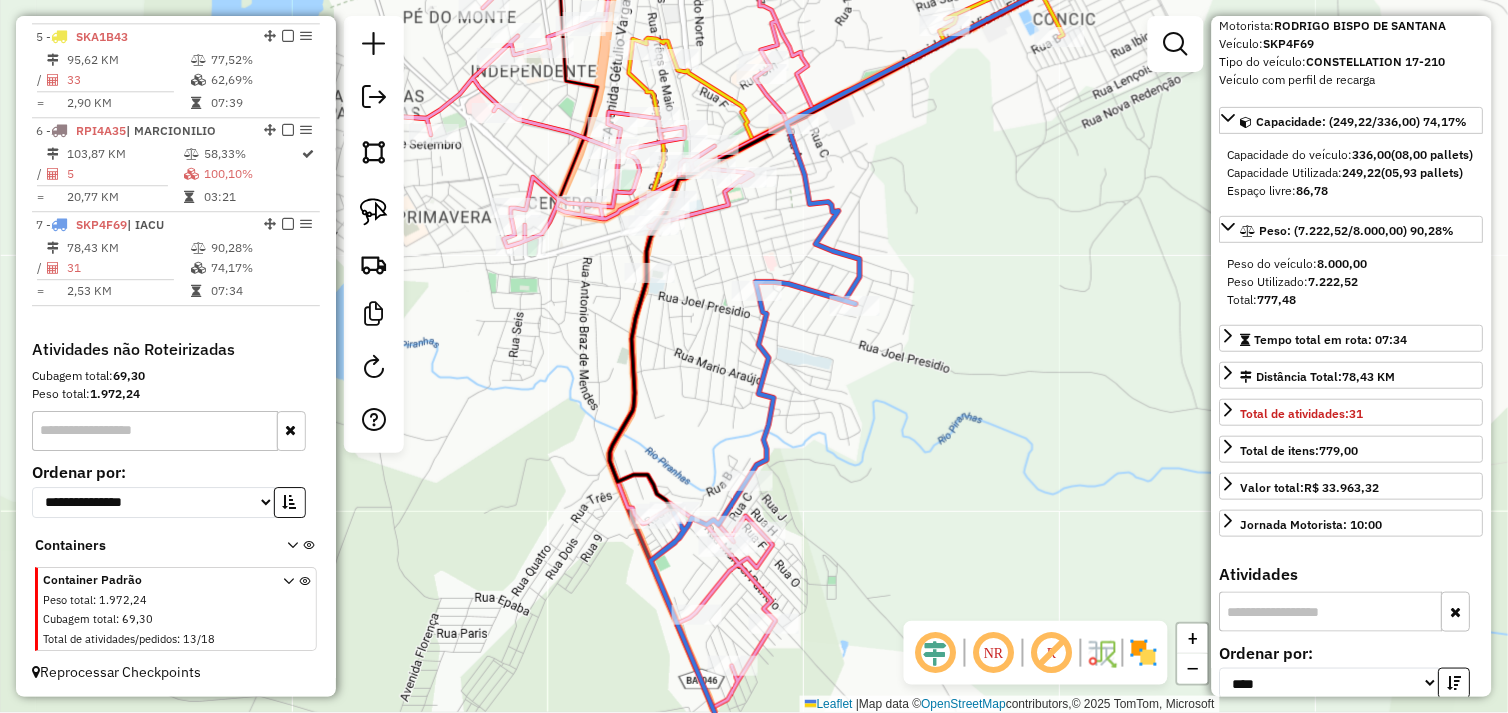 drag, startPoint x: 1073, startPoint y: 268, endPoint x: 874, endPoint y: 164, distance: 224.53731 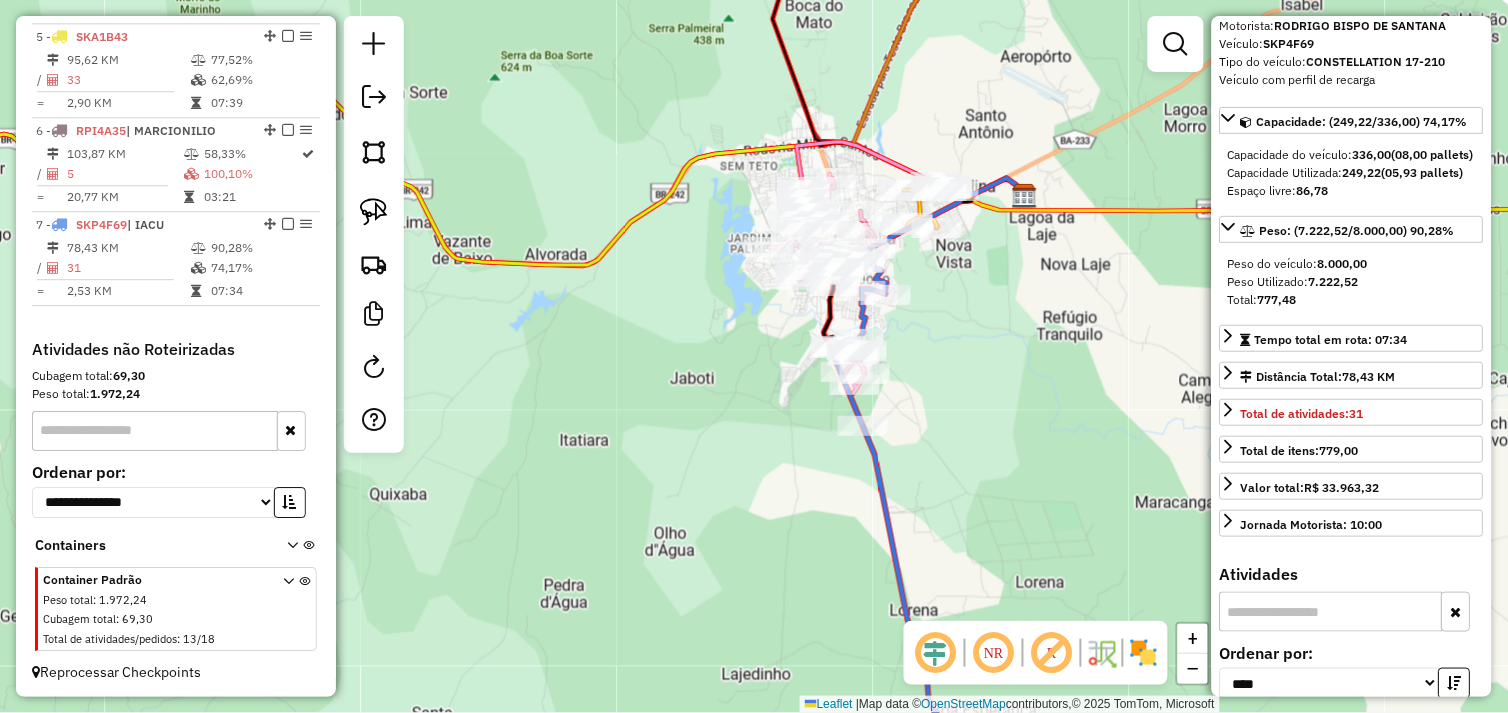 drag, startPoint x: 987, startPoint y: 407, endPoint x: 1013, endPoint y: 427, distance: 32.80244 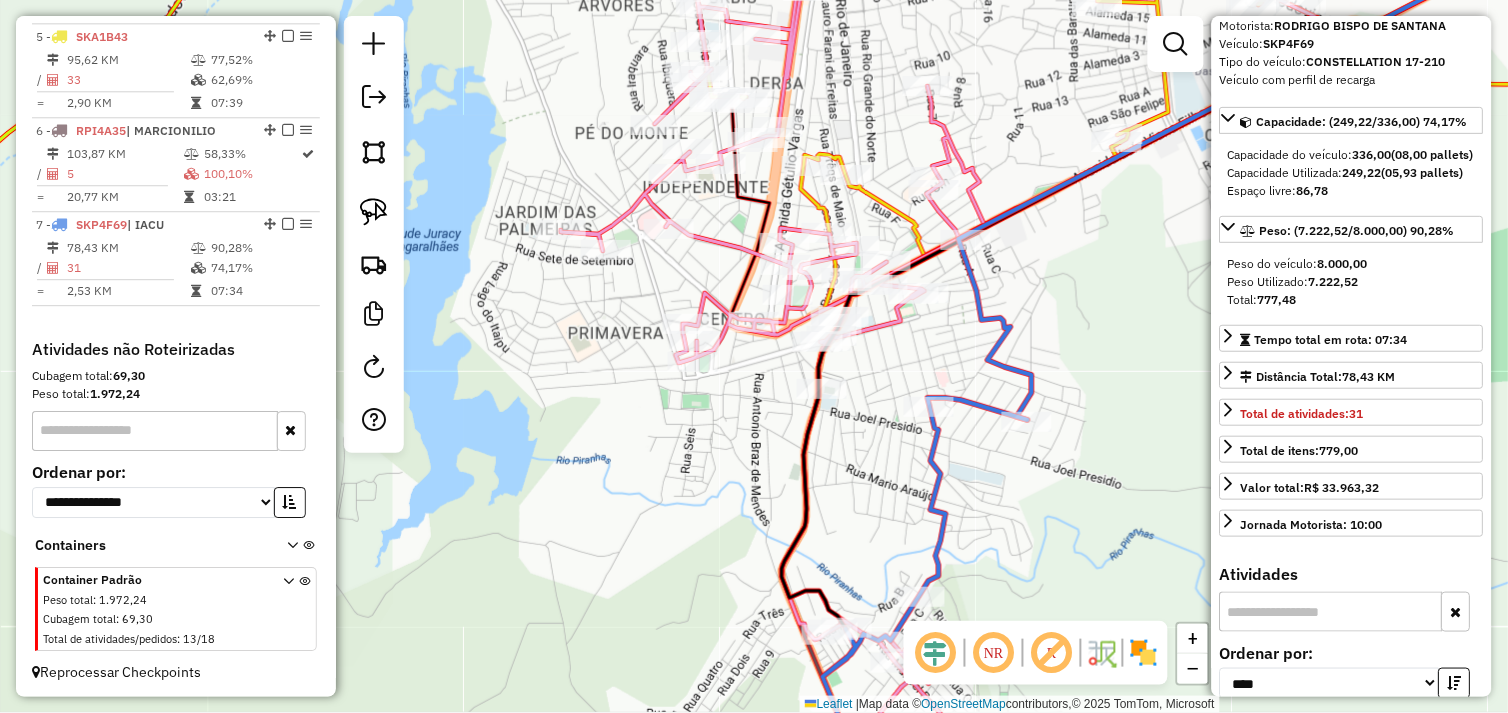 click on "Janela de atendimento Grade de atendimento Capacidade Transportadoras Veículos Cliente Pedidos  Rotas Selecione os dias de semana para filtrar as janelas de atendimento  Seg   Ter   Qua   Qui   Sex   Sáb   Dom  Informe o período da janela de atendimento: De: Até:  Filtrar exatamente a janela do cliente  Considerar janela de atendimento padrão  Selecione os dias de semana para filtrar as grades de atendimento  Seg   Ter   Qua   Qui   Sex   Sáb   Dom   Considerar clientes sem dia de atendimento cadastrado  Clientes fora do dia de atendimento selecionado Filtrar as atividades entre os valores definidos abaixo:  Peso mínimo:   Peso máximo:   Cubagem mínima:   Cubagem máxima:   De:   Até:  Filtrar as atividades entre o tempo de atendimento definido abaixo:  De:   Até:   Considerar capacidade total dos clientes não roteirizados Transportadora: Selecione um ou mais itens Tipo de veículo: Selecione um ou mais itens Veículo: Selecione um ou mais itens Motorista: Selecione um ou mais itens Nome: Rótulo:" 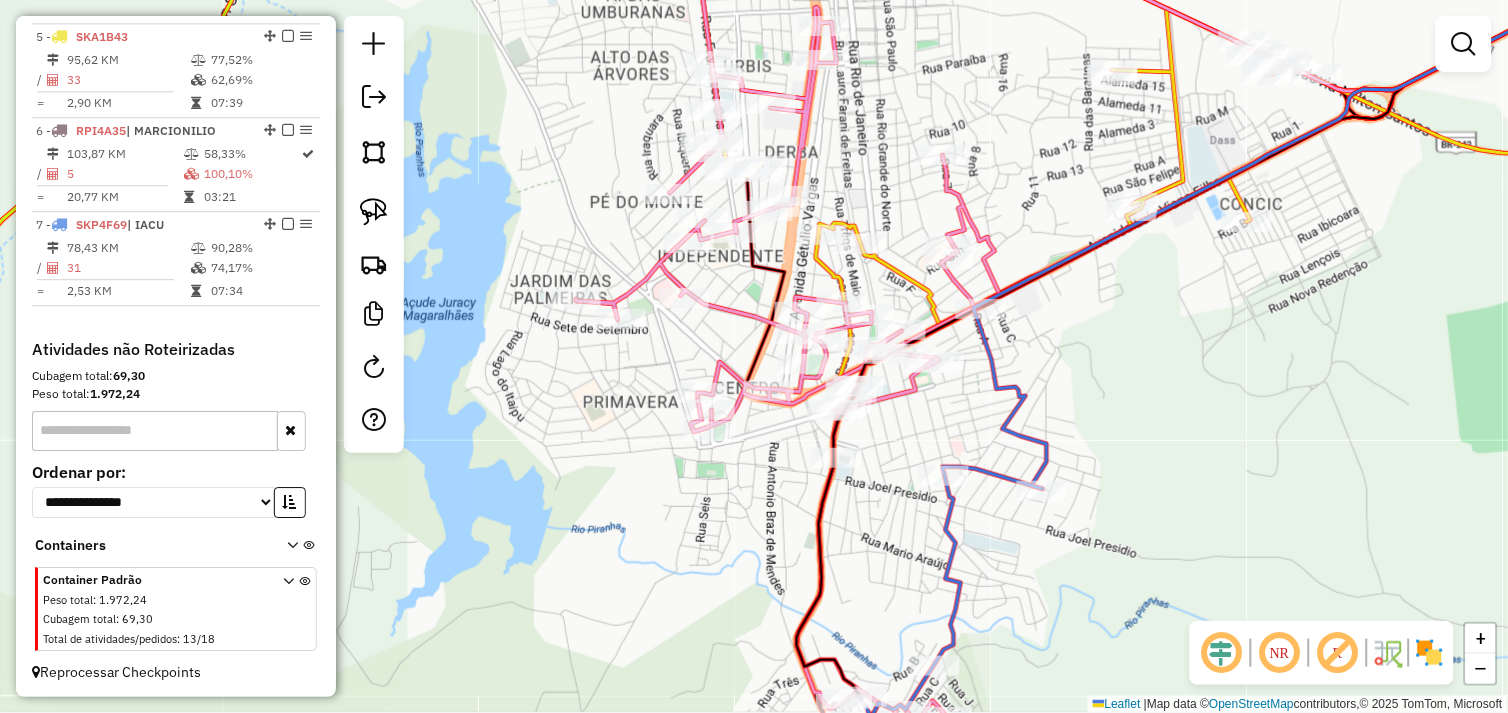drag, startPoint x: 1130, startPoint y: 256, endPoint x: 1145, endPoint y: 325, distance: 70.61161 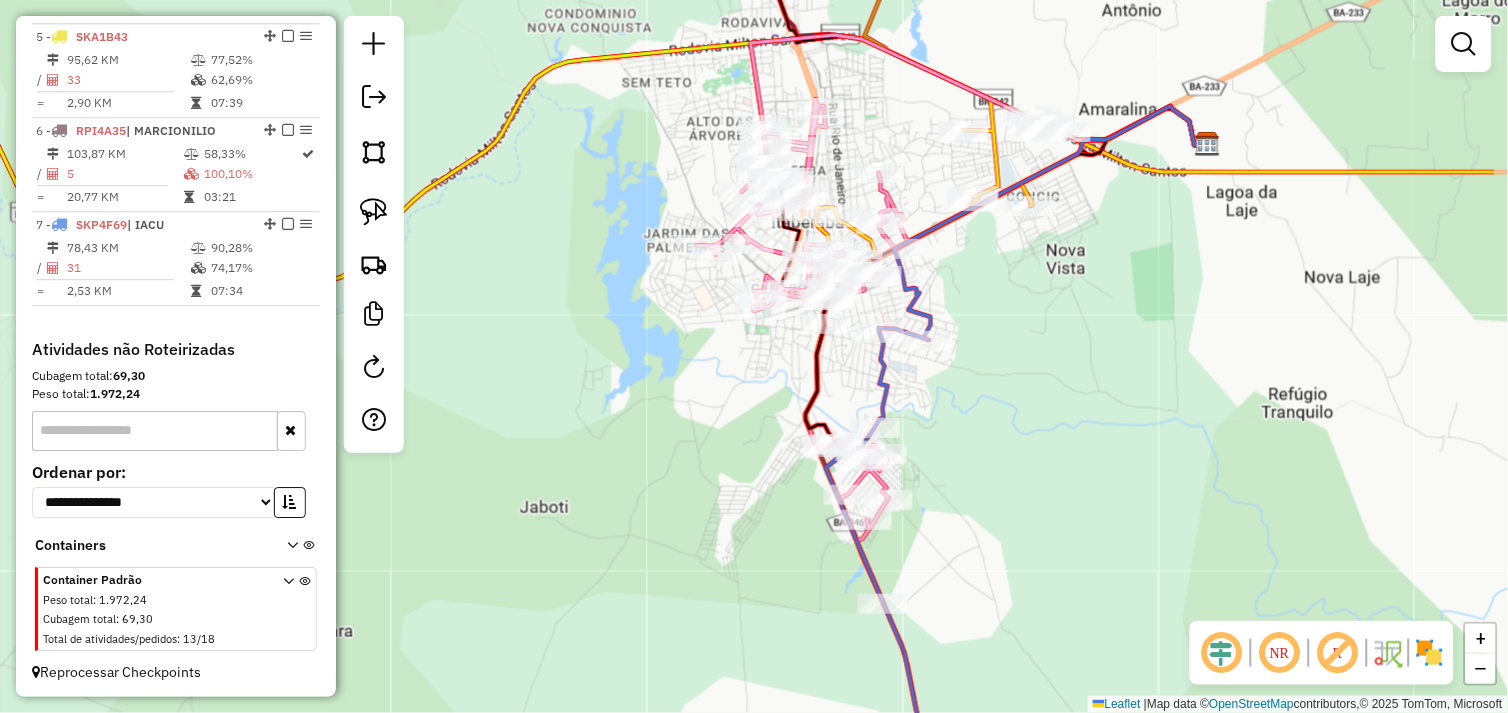 drag, startPoint x: 1243, startPoint y: 346, endPoint x: 1082, endPoint y: 281, distance: 173.62604 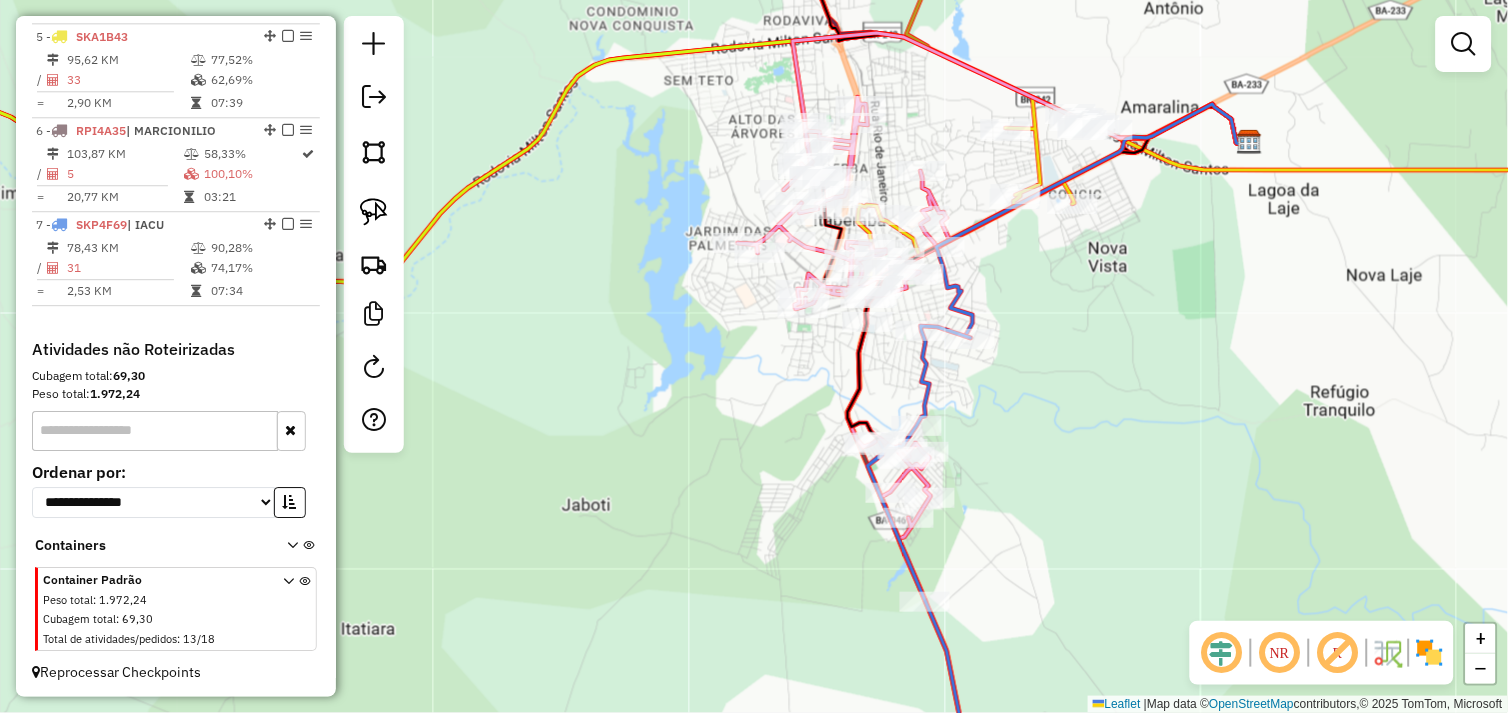 drag, startPoint x: 1061, startPoint y: 234, endPoint x: 1098, endPoint y: 293, distance: 69.641945 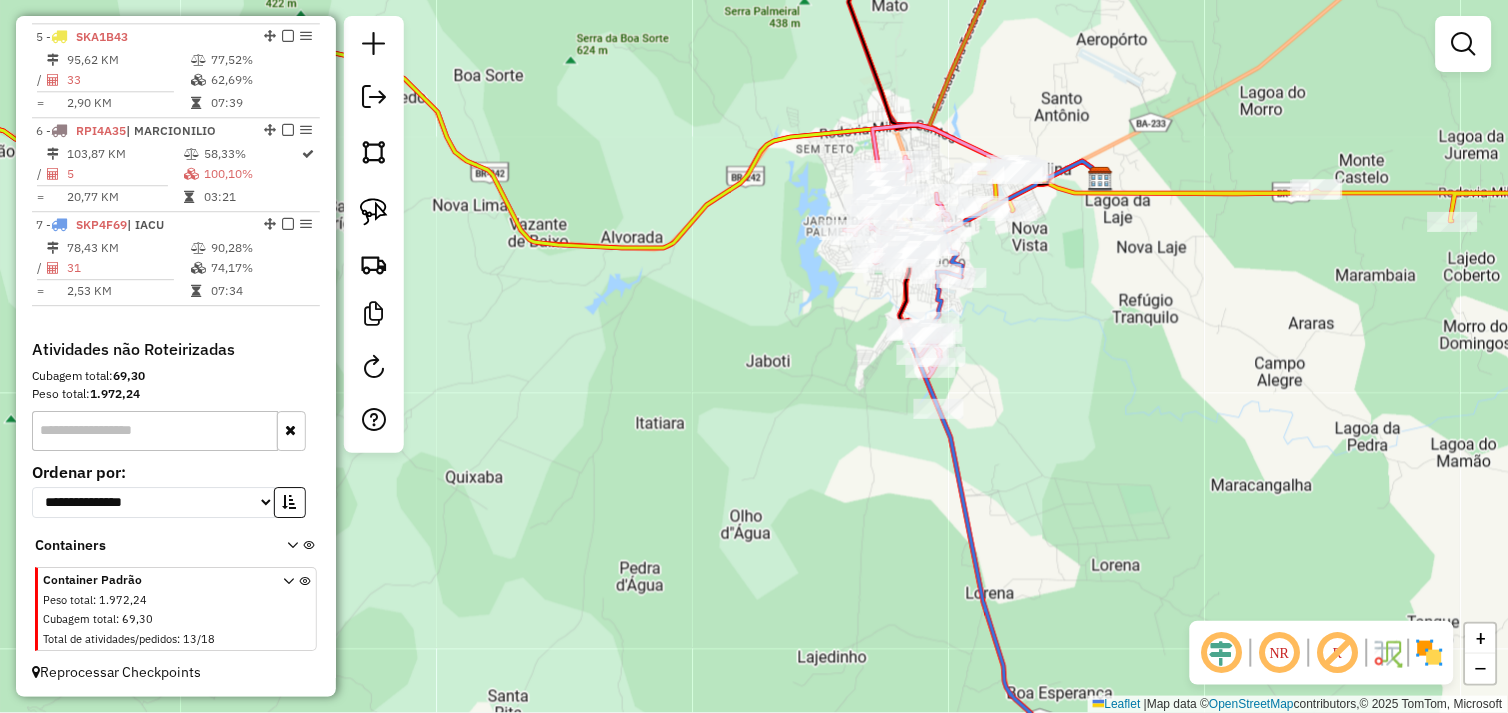 drag, startPoint x: 1283, startPoint y: 334, endPoint x: 1150, endPoint y: 313, distance: 134.64769 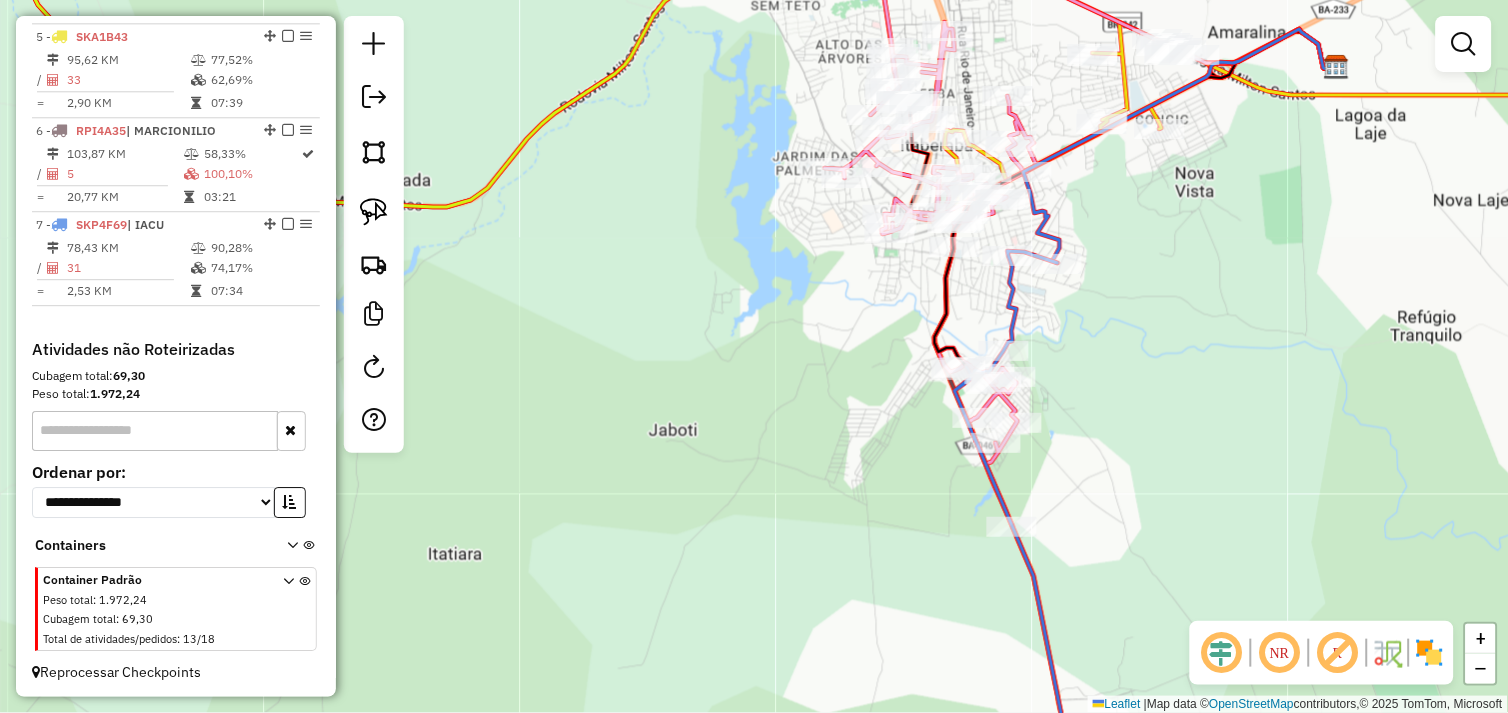 drag, startPoint x: 1124, startPoint y: 280, endPoint x: 1202, endPoint y: 218, distance: 99.63935 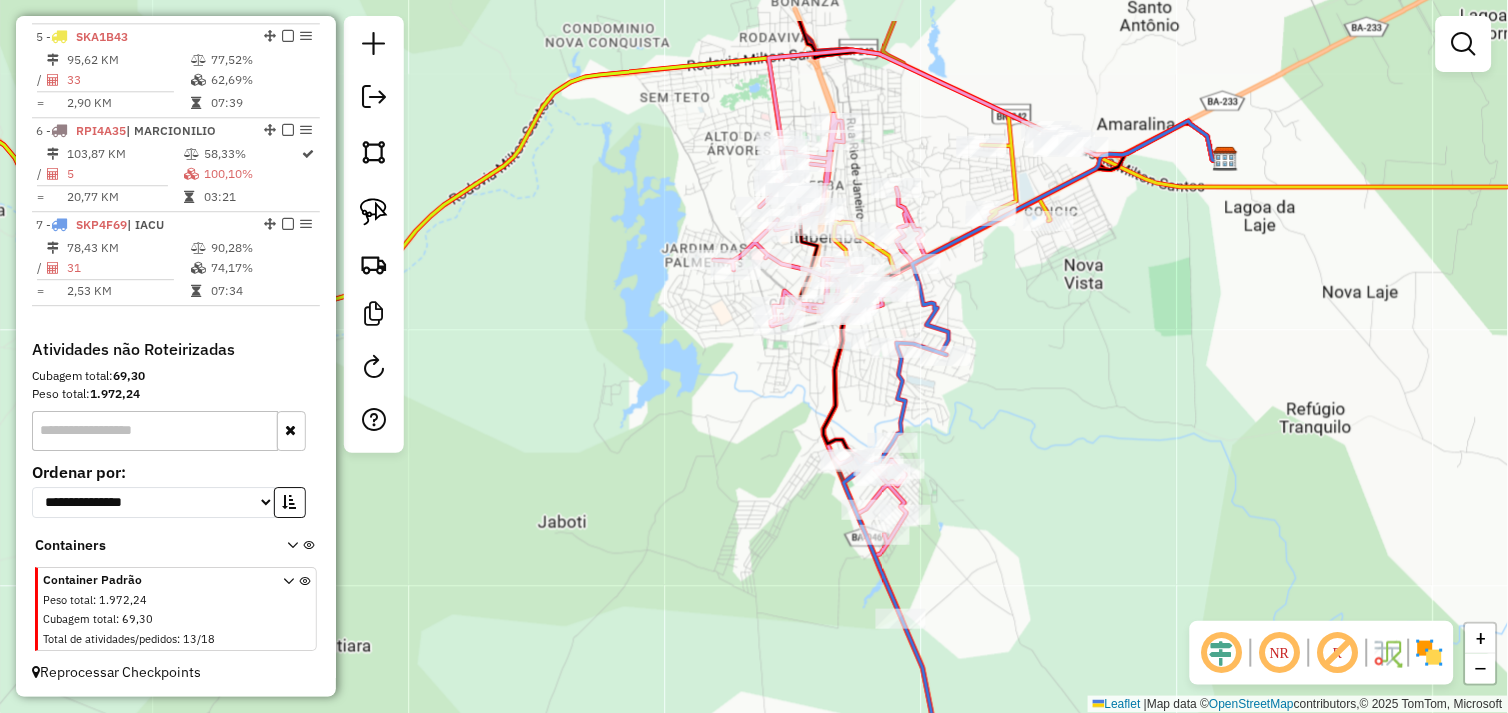 drag, startPoint x: 1168, startPoint y: 230, endPoint x: 1057, endPoint y: 322, distance: 144.17004 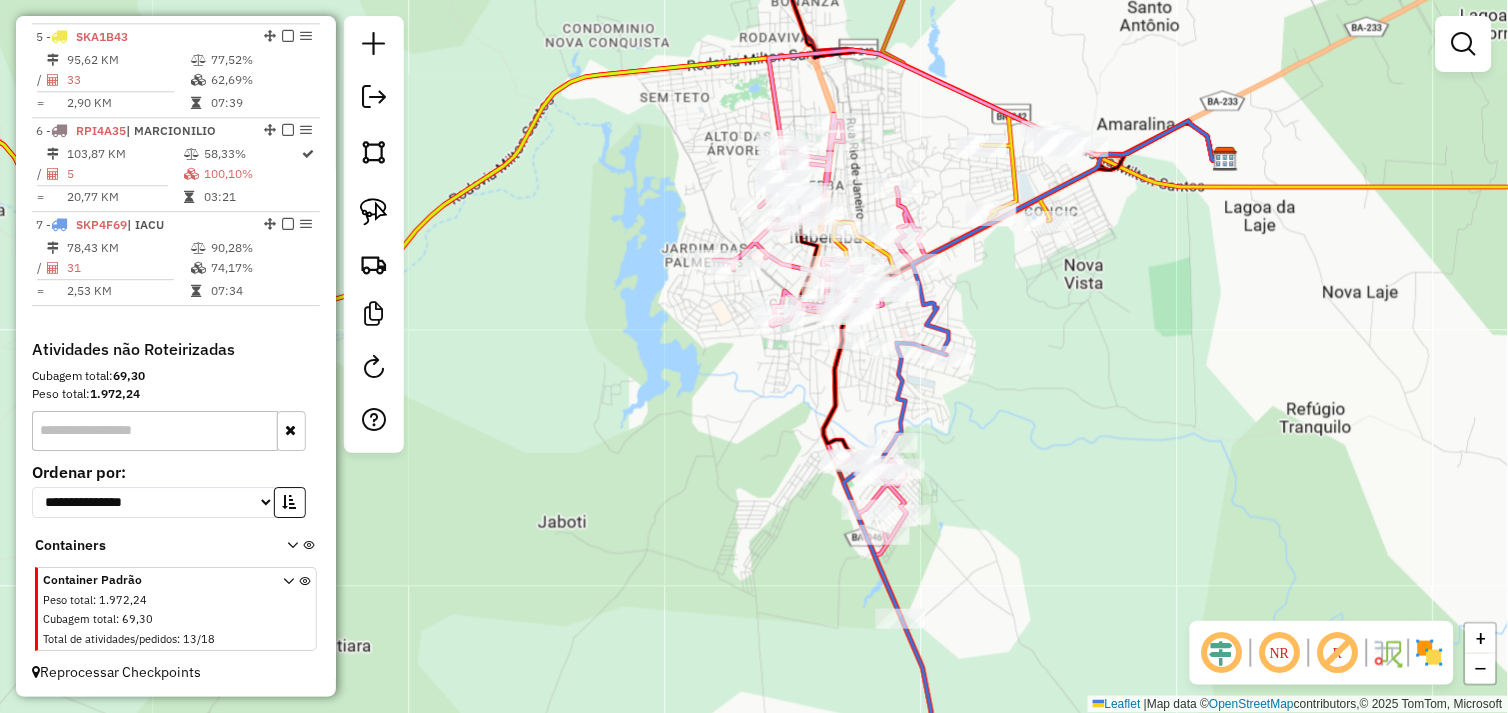 click 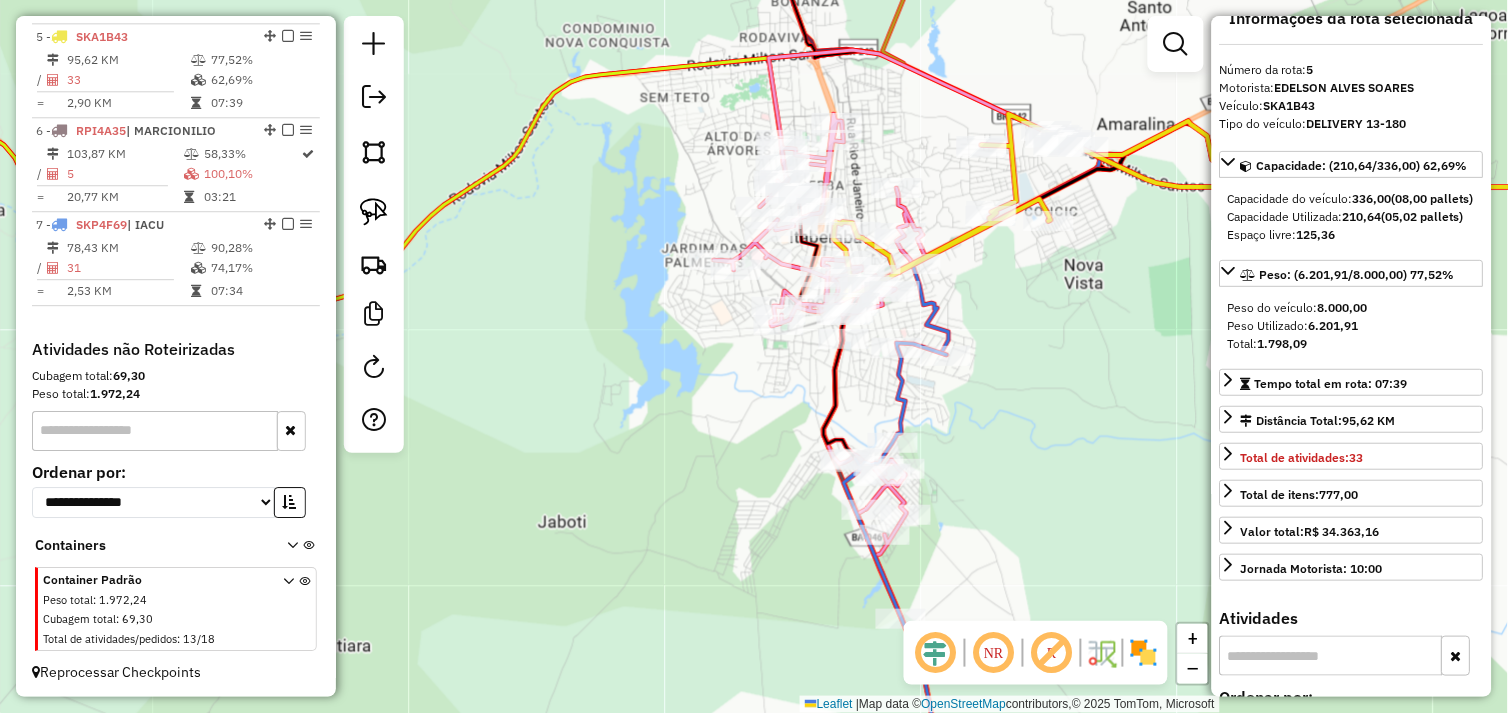 scroll, scrollTop: 0, scrollLeft: 0, axis: both 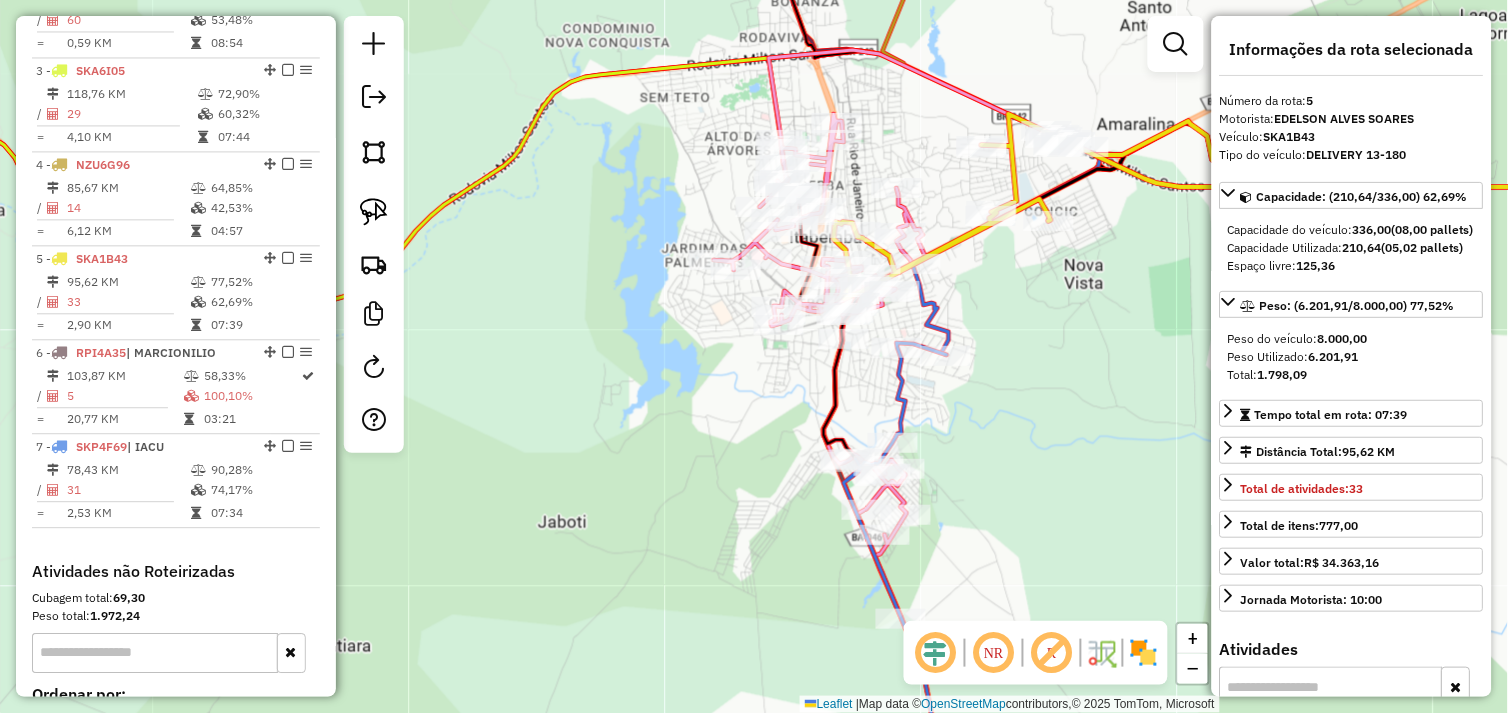 click on "Janela de atendimento Grade de atendimento Capacidade Transportadoras Veículos Cliente Pedidos  Rotas Selecione os dias de semana para filtrar as janelas de atendimento  Seg   Ter   Qua   Qui   Sex   Sáb   Dom  Informe o período da janela de atendimento: De: Até:  Filtrar exatamente a janela do cliente  Considerar janela de atendimento padrão  Selecione os dias de semana para filtrar as grades de atendimento  Seg   Ter   Qua   Qui   Sex   Sáb   Dom   Considerar clientes sem dia de atendimento cadastrado  Clientes fora do dia de atendimento selecionado Filtrar as atividades entre os valores definidos abaixo:  Peso mínimo:   Peso máximo:   Cubagem mínima:   Cubagem máxima:   De:   Até:  Filtrar as atividades entre o tempo de atendimento definido abaixo:  De:   Até:   Considerar capacidade total dos clientes não roteirizados Transportadora: Selecione um ou mais itens Tipo de veículo: Selecione um ou mais itens Veículo: Selecione um ou mais itens Motorista: Selecione um ou mais itens Nome: Rótulo:" 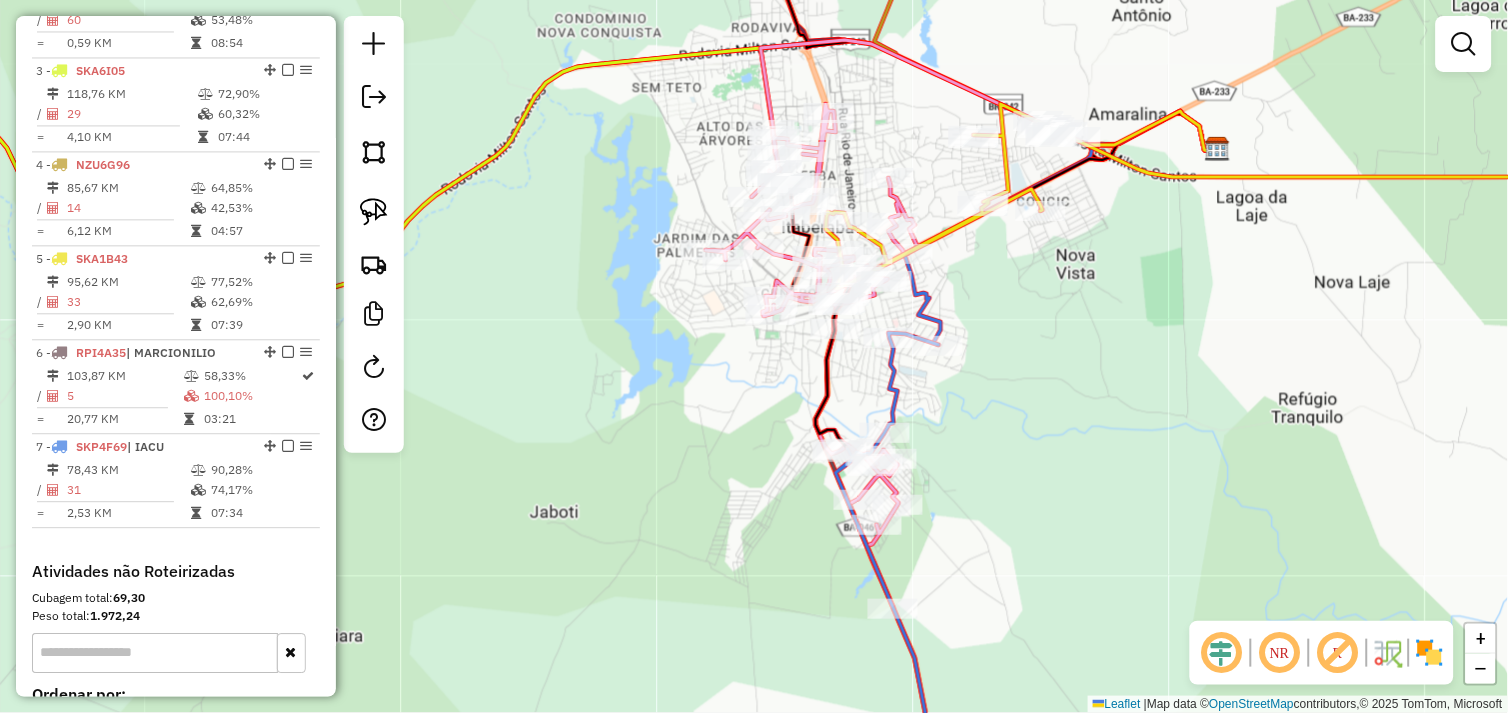 drag, startPoint x: 1098, startPoint y: 366, endPoint x: 1072, endPoint y: 364, distance: 26.076809 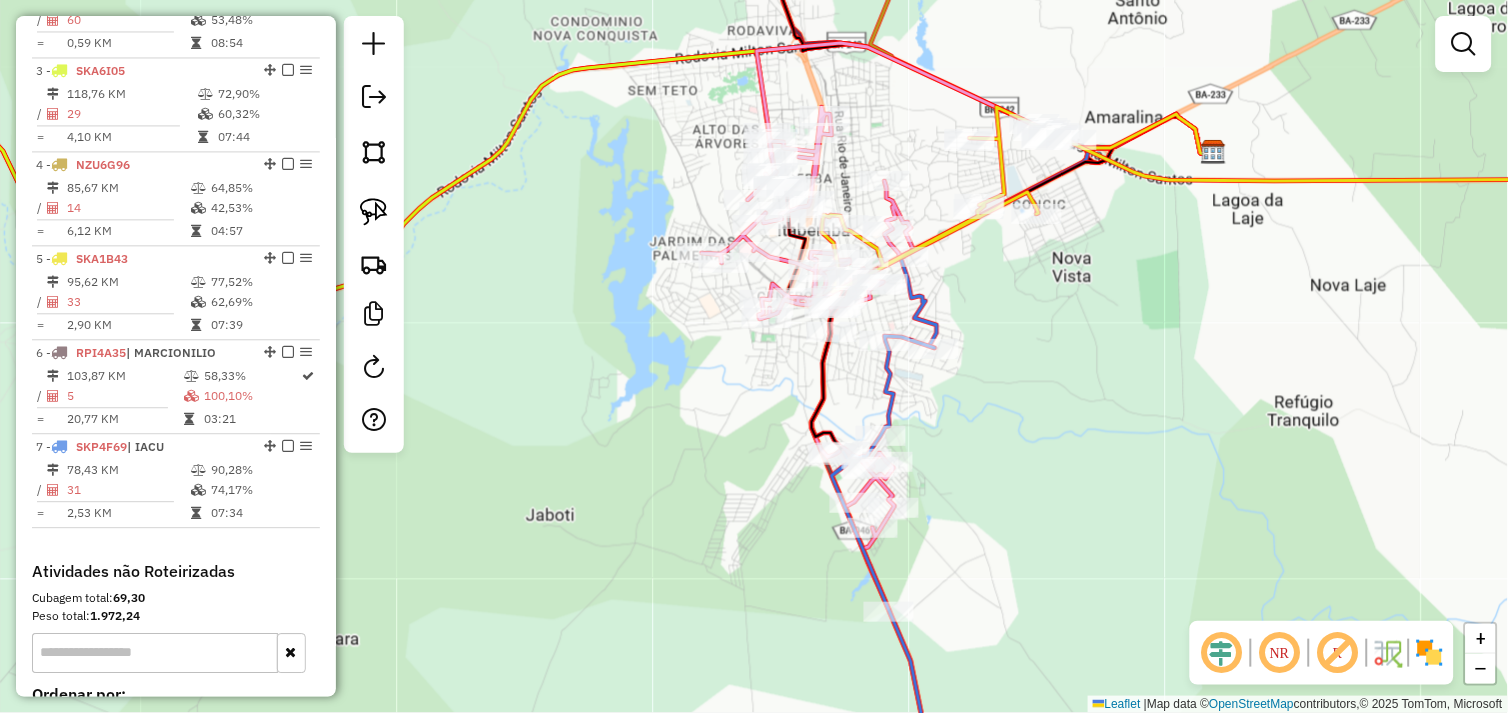 drag, startPoint x: 1154, startPoint y: 348, endPoint x: 1123, endPoint y: 307, distance: 51.40039 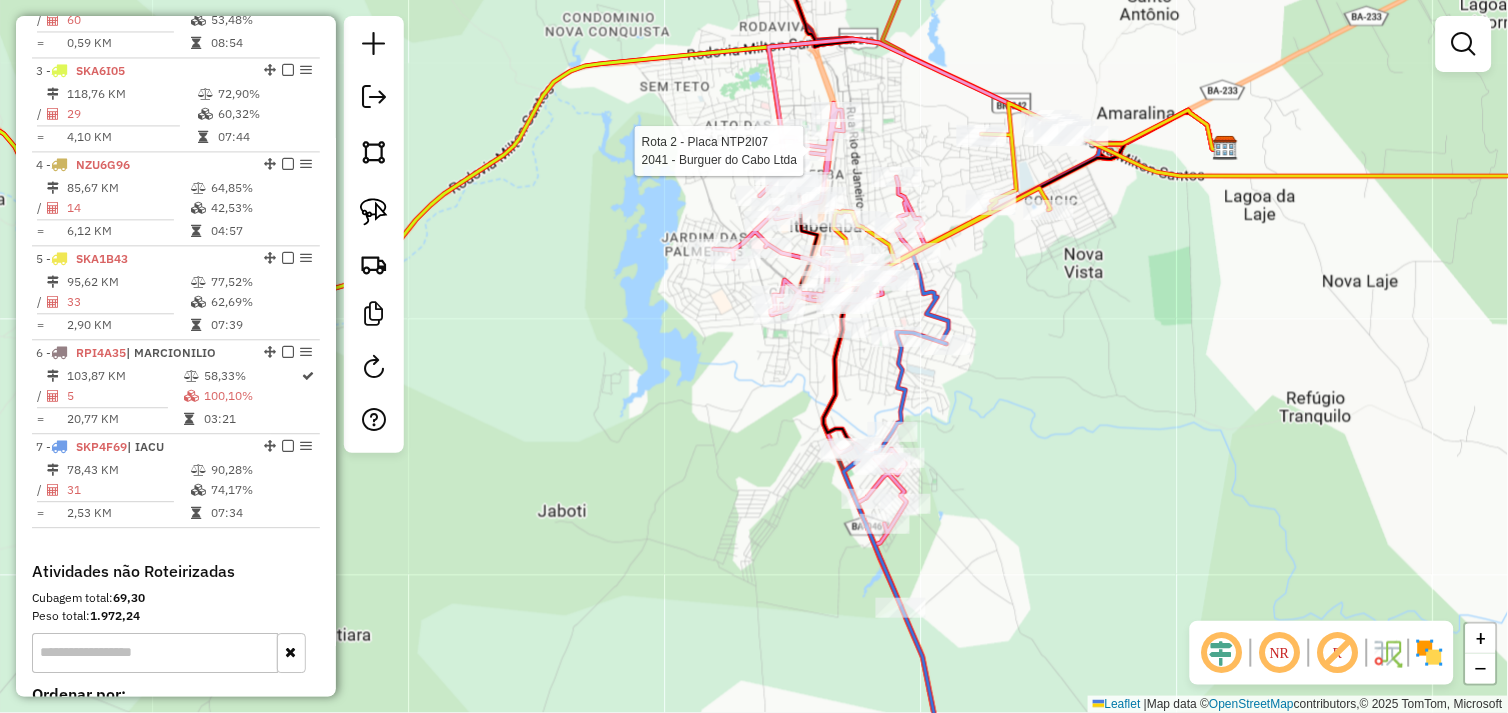 select on "*********" 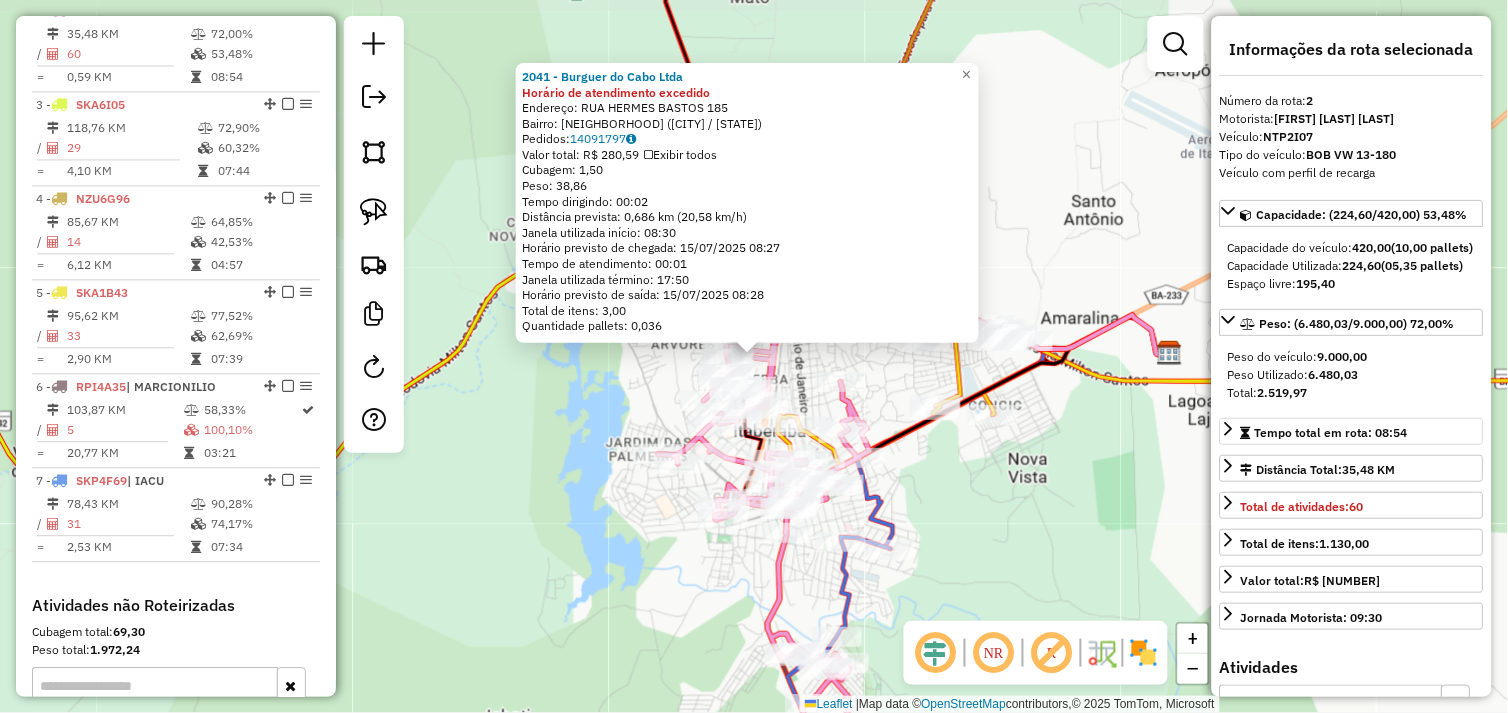 scroll, scrollTop: 842, scrollLeft: 0, axis: vertical 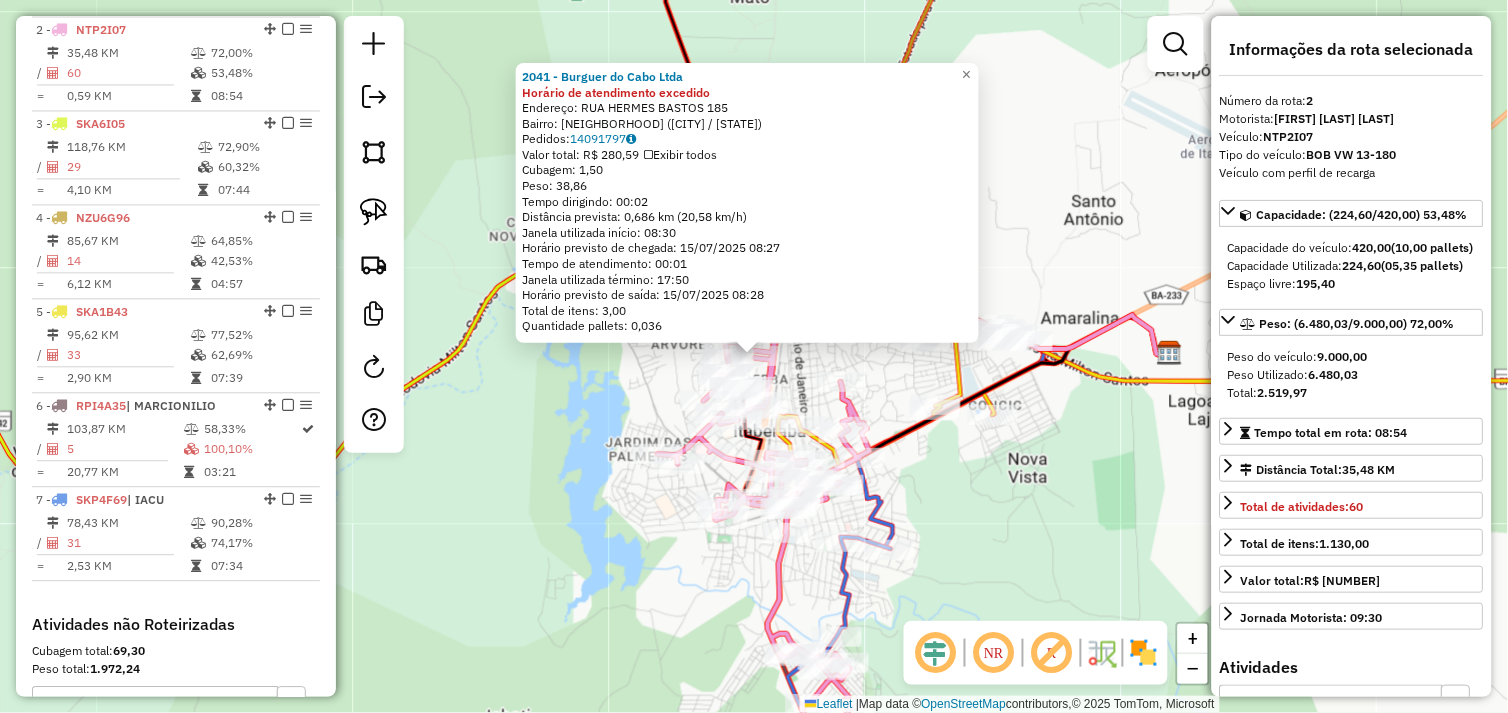 click on "[COMPANY] Horário de atendimento excedido  Endereço:  [STREET] [NUMBER]   Bairro: [NEIGHBORHOOD] ([CITY] / [STATE])   Pedidos:  [NUMBER]   Valor total: [CURRENCY] [PRICE]   Exibir todos   Cubagem: [PRICE]  Peso: [PRICE]  Tempo dirigindo: [TIME]   Distância prevista: [PRICE] km ([PRICE] km/h)   Janela utilizada início: [TIME]   Horário previsto de chegada: [DATE] [TIME]   Tempo de atendimento: [TIME]   Janela utilizada término: [TIME]   Horário previsto de saída: [DATE] [TIME]   Total de itens: [PRICE]   Quantidade pallets: [PRICE]  × Janela de atendimento Grade de atendimento Capacidade Transportadoras Veículos Cliente Pedidos  Rotas Selecione os dias de semana para filtrar as janelas de atendimento  Seg   Ter   Qua   Qui   Sex   Sáb   Dom  Informe o período da janela de atendimento: De: Até:  Filtrar exatamente a janela do cliente  Considerar janela de atendimento padrão  Selecione os dias de semana para filtrar as grades de atendimento  Seg   Ter   Qua   Qui   Sex   Sáb   Dom   Peso mínimo:   De:  De:" 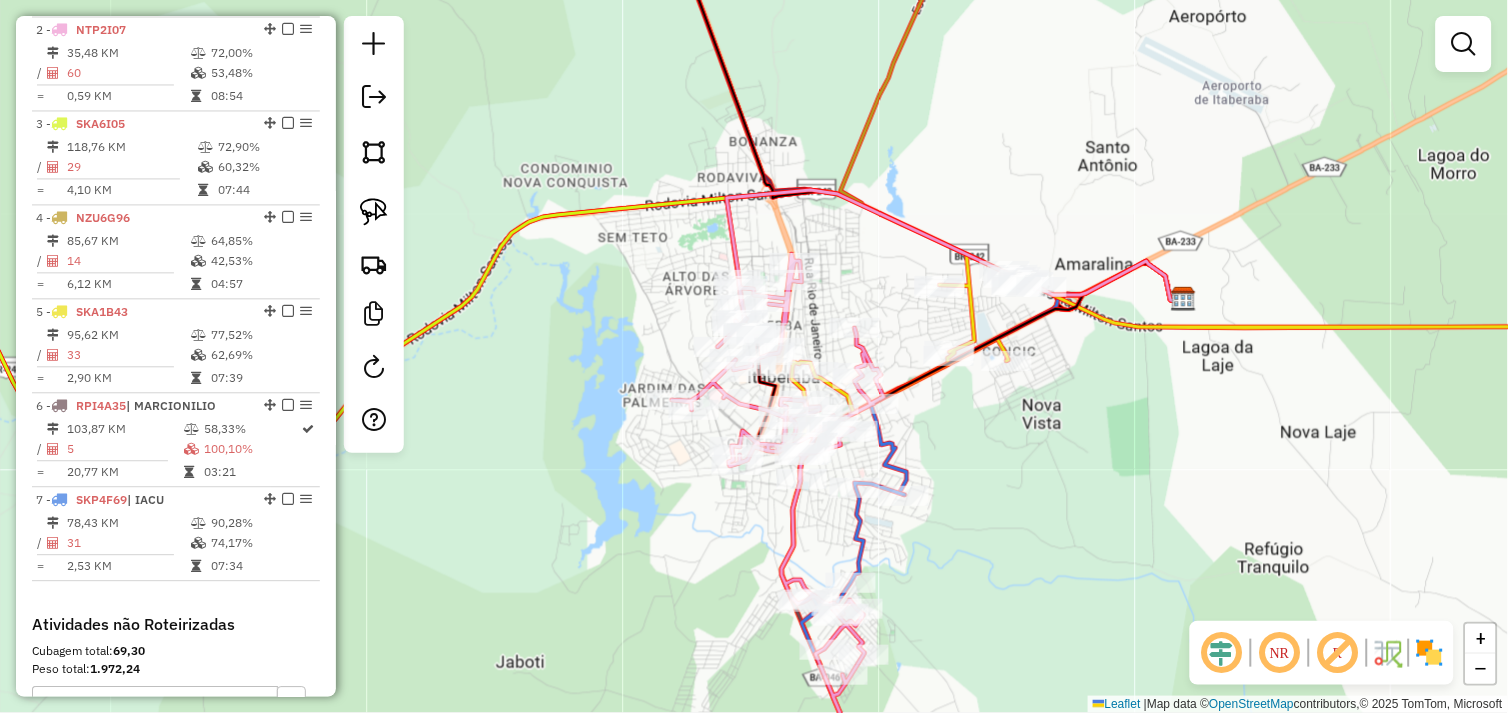 drag, startPoint x: 960, startPoint y: 527, endPoint x: 972, endPoint y: 474, distance: 54.34151 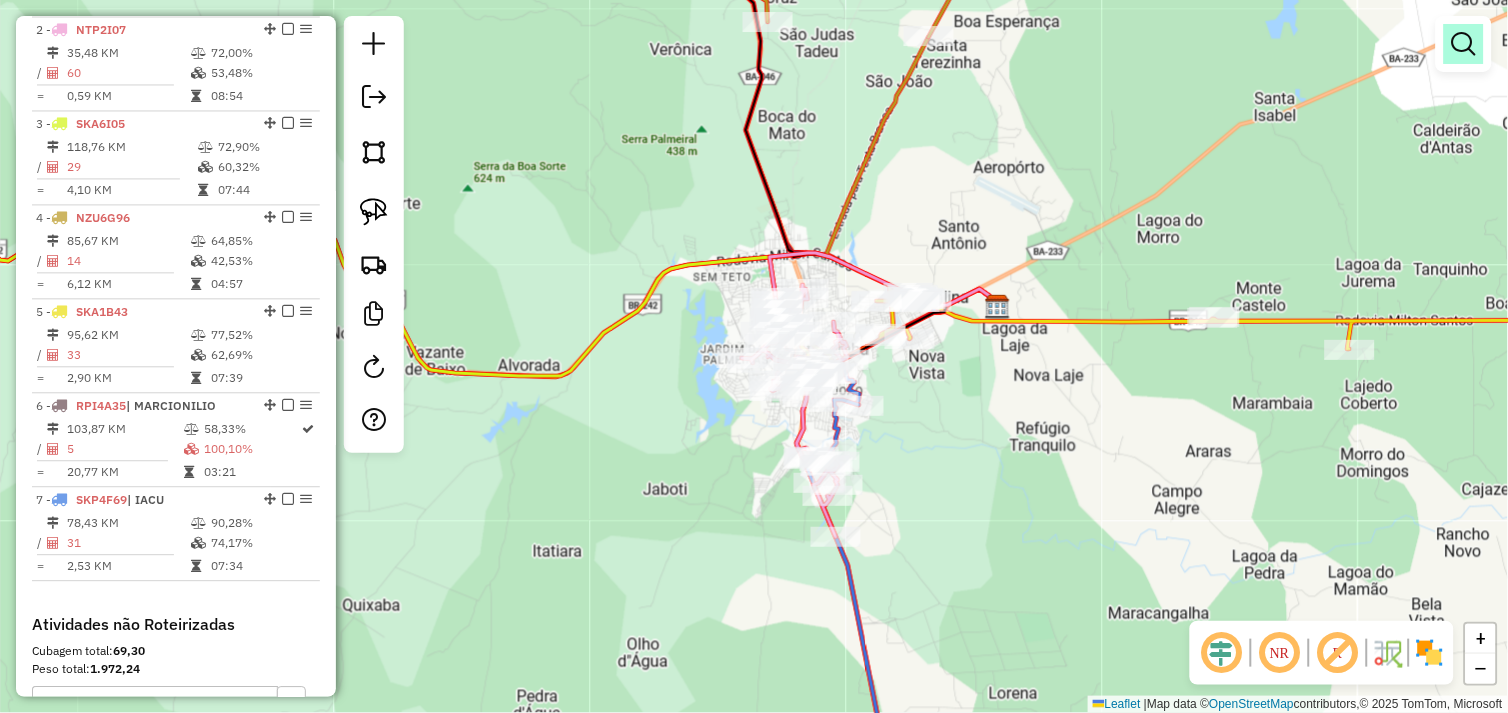 click at bounding box center [1464, 44] 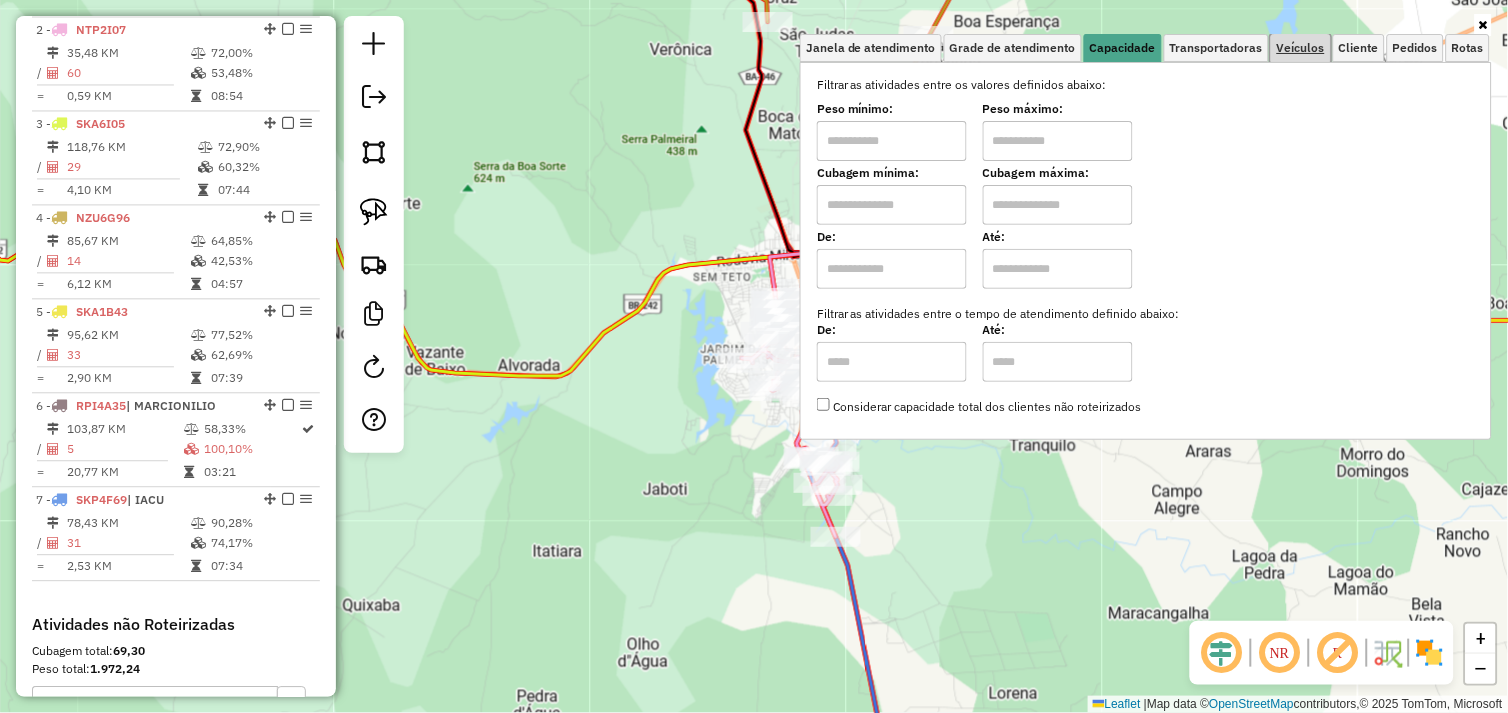 click on "Veículos" at bounding box center [1301, 48] 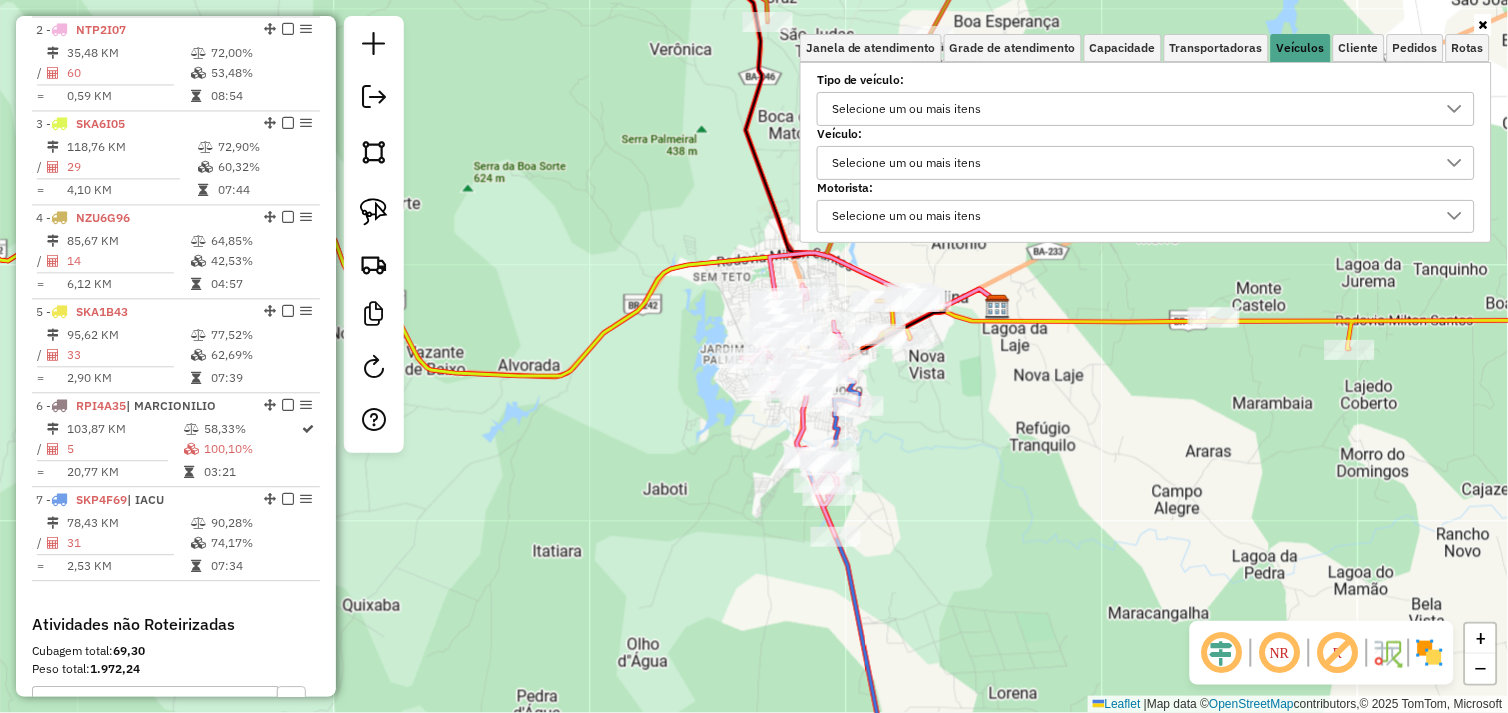 click on "Selecione um ou mais itens" at bounding box center (907, 163) 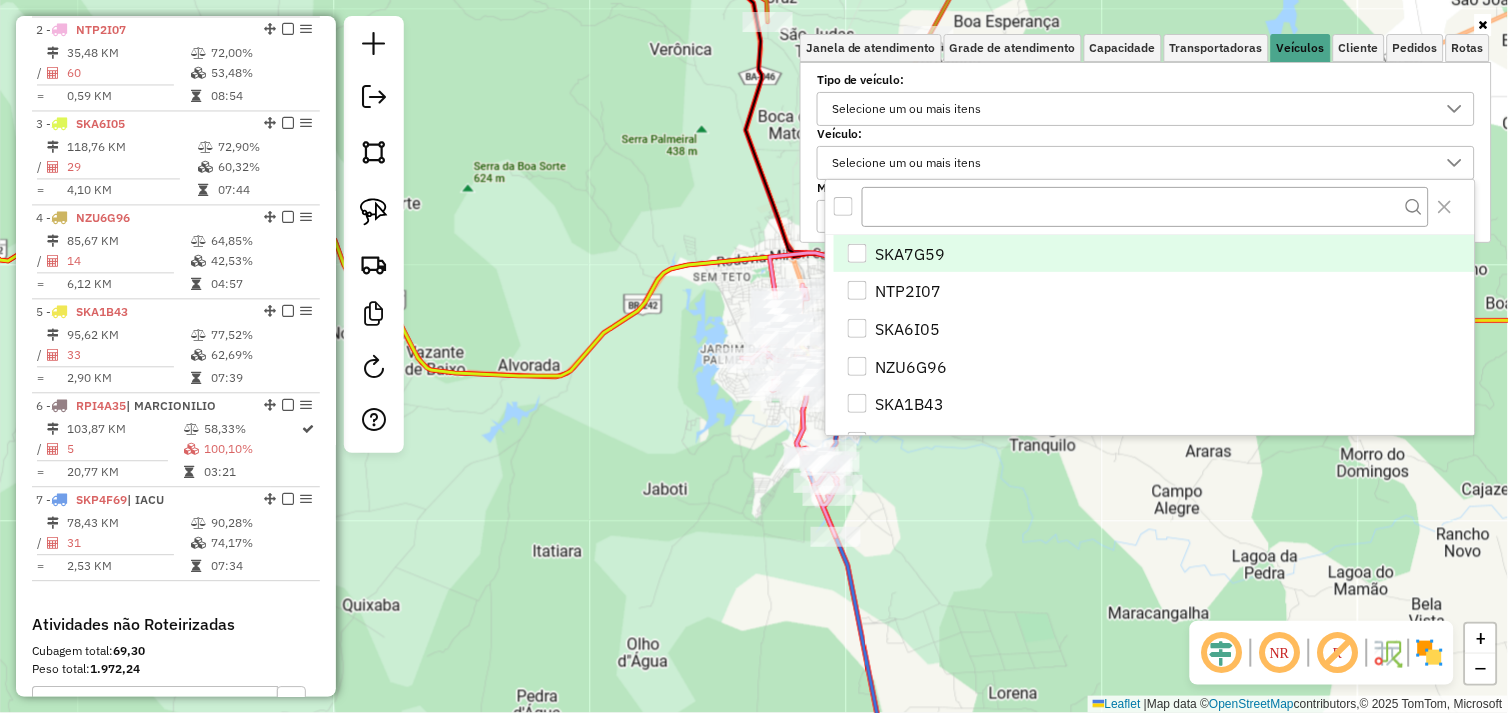 scroll, scrollTop: 11, scrollLeft: 67, axis: both 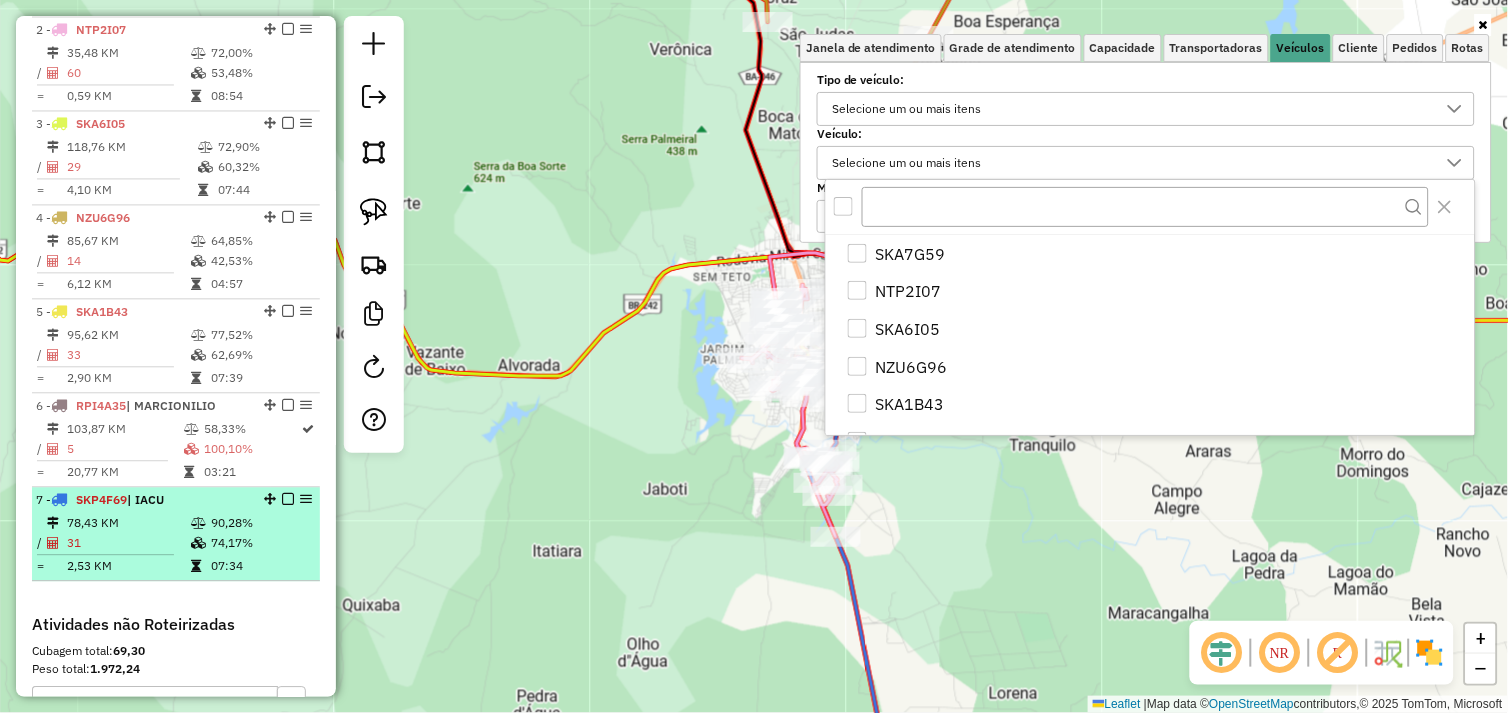 click on "78,43 KM" at bounding box center [128, 524] 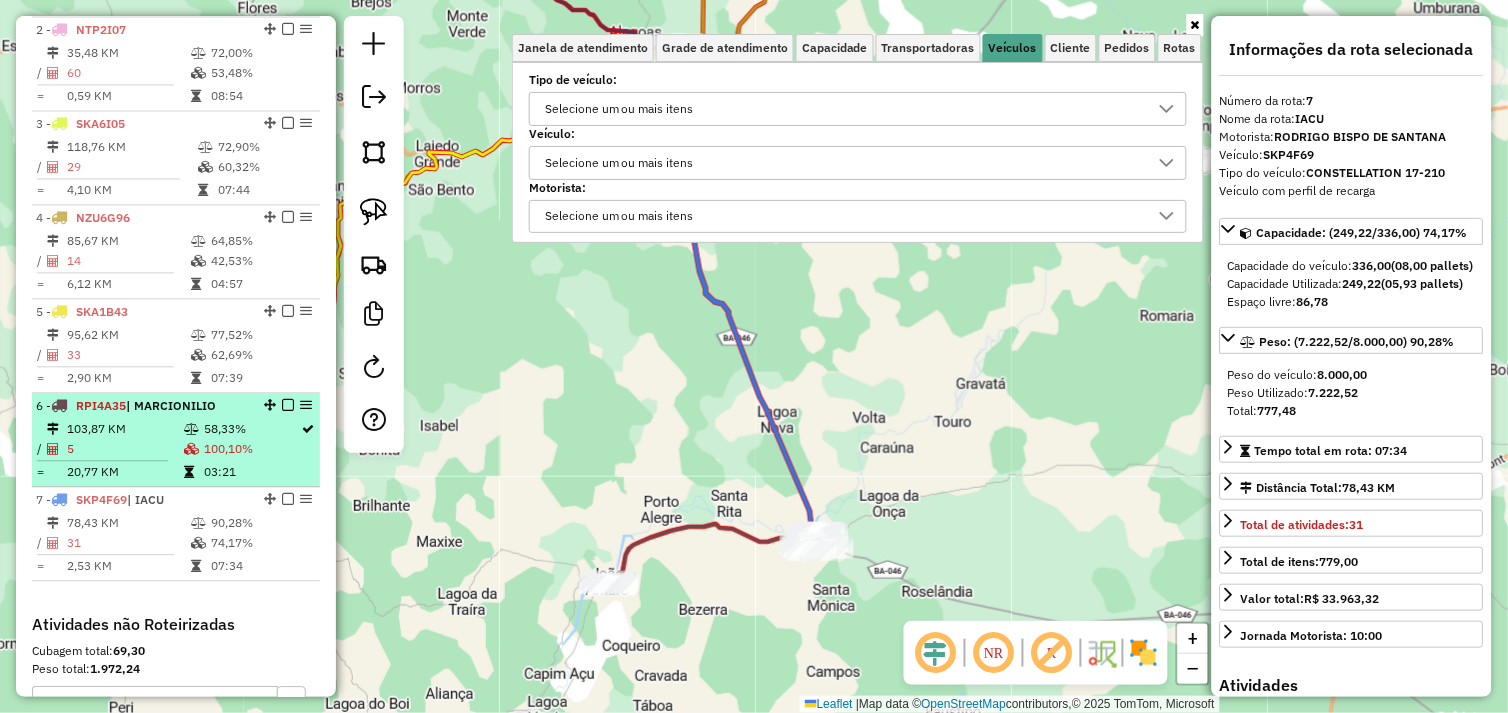 click on "103,87 KM" at bounding box center [124, 430] 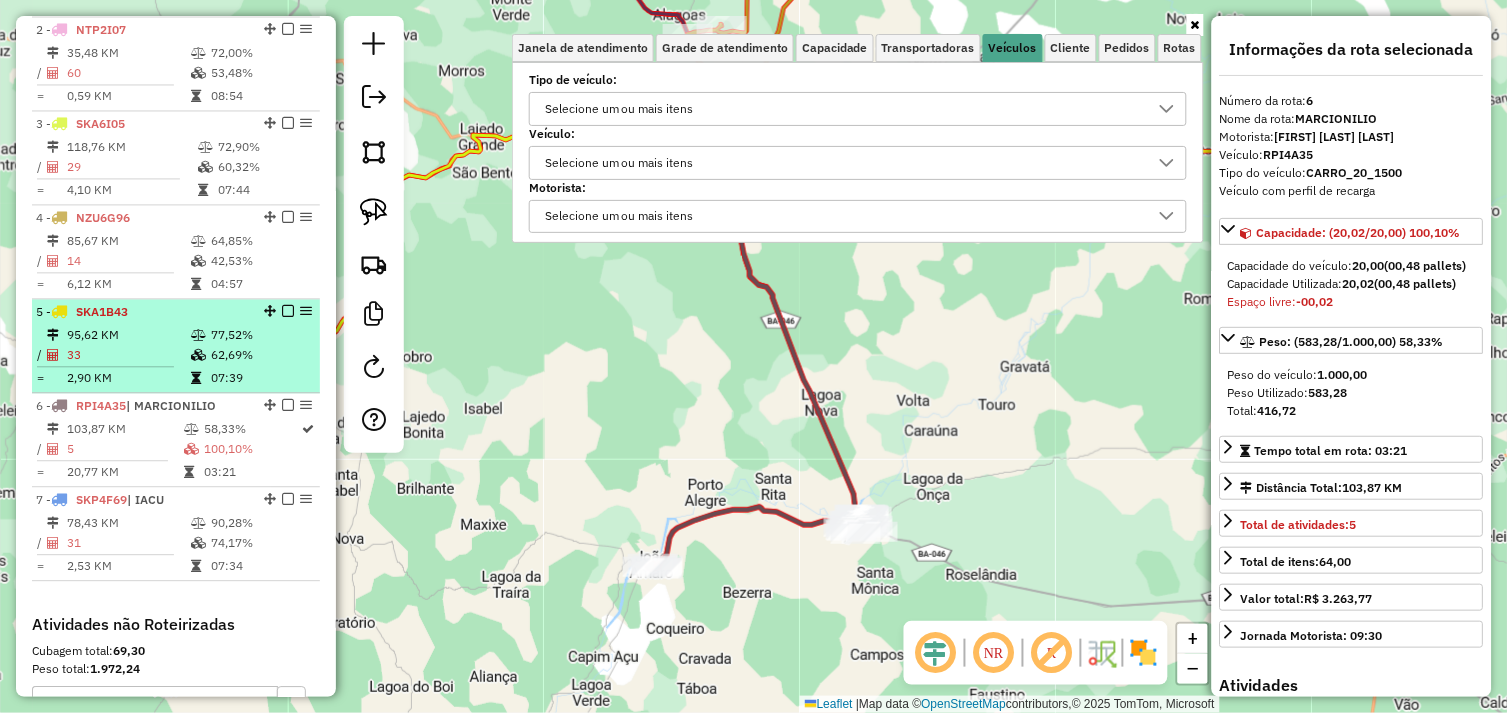 click on "95,62 KM" at bounding box center [128, 336] 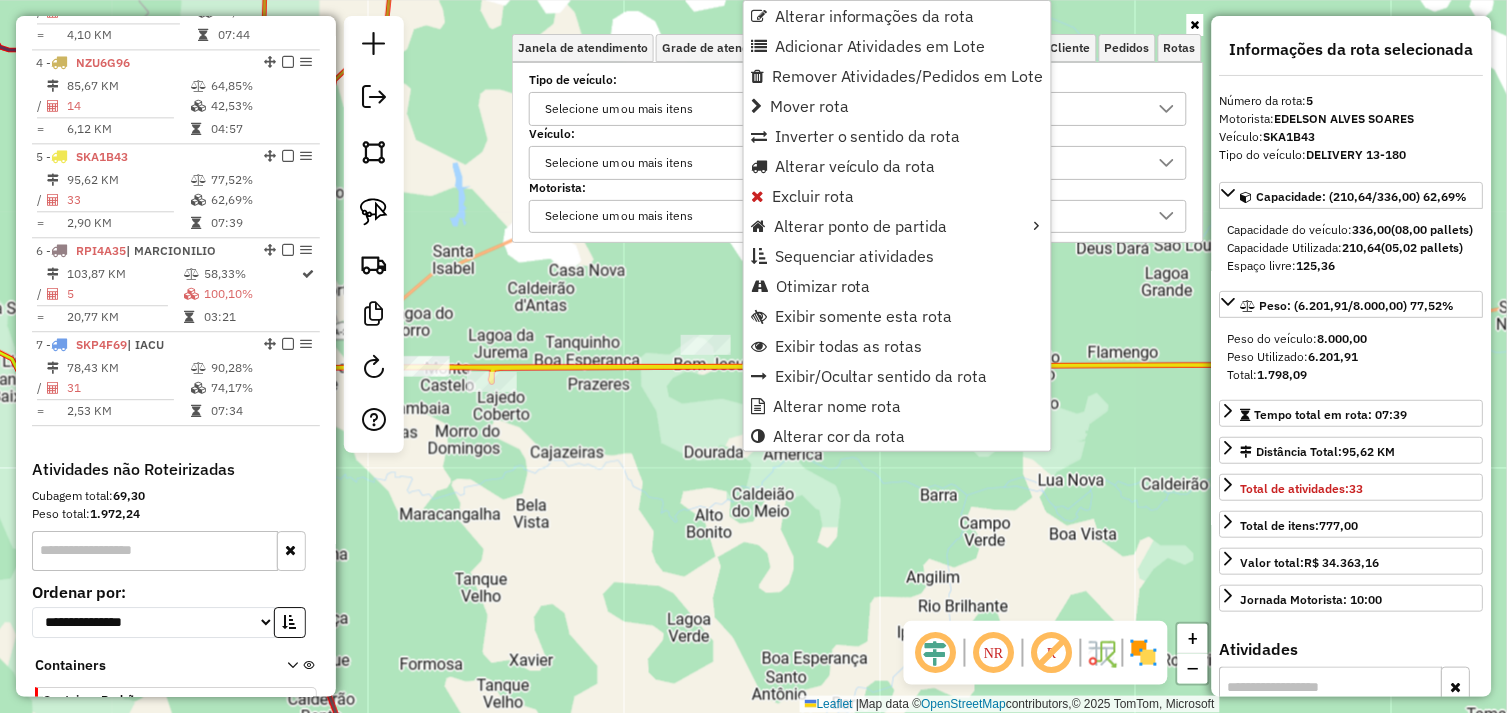 scroll, scrollTop: 1118, scrollLeft: 0, axis: vertical 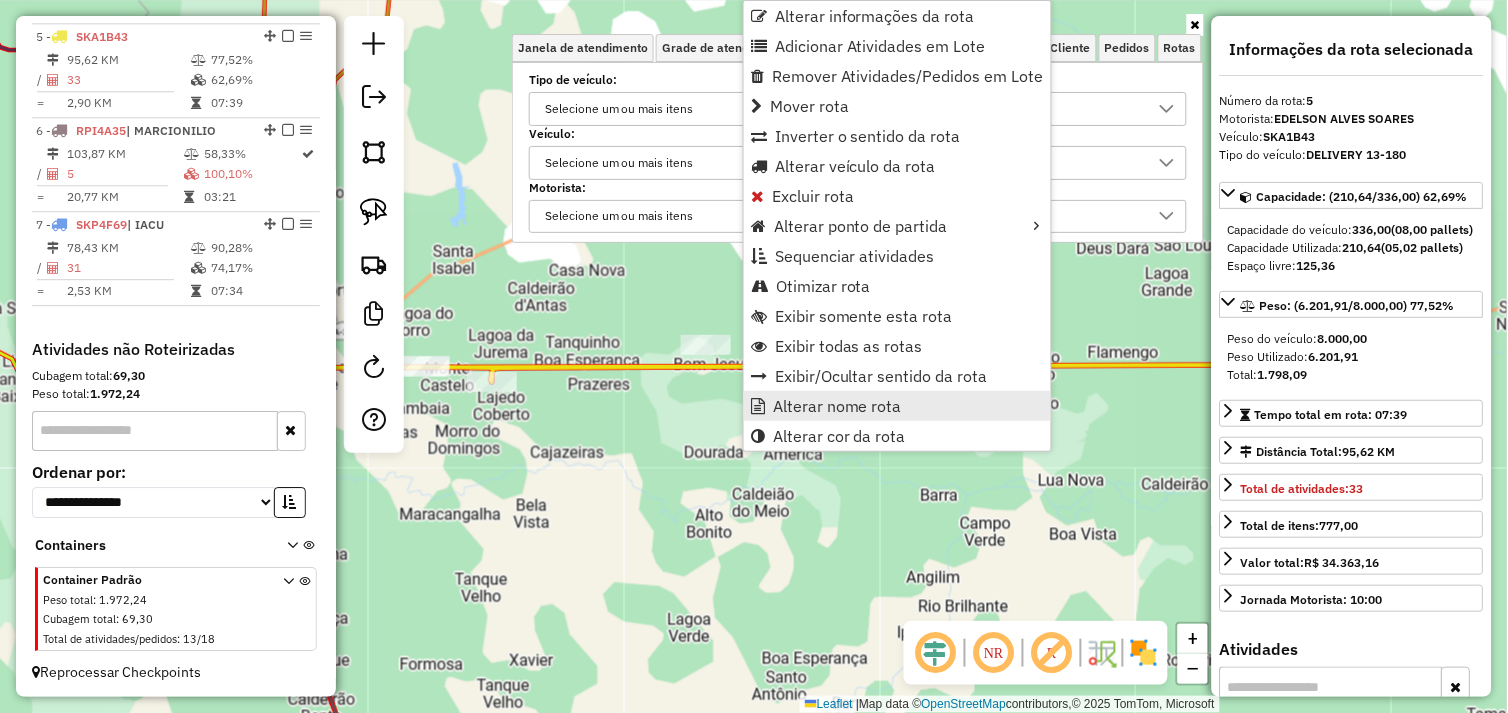 click on "Alterar nome rota" at bounding box center [837, 406] 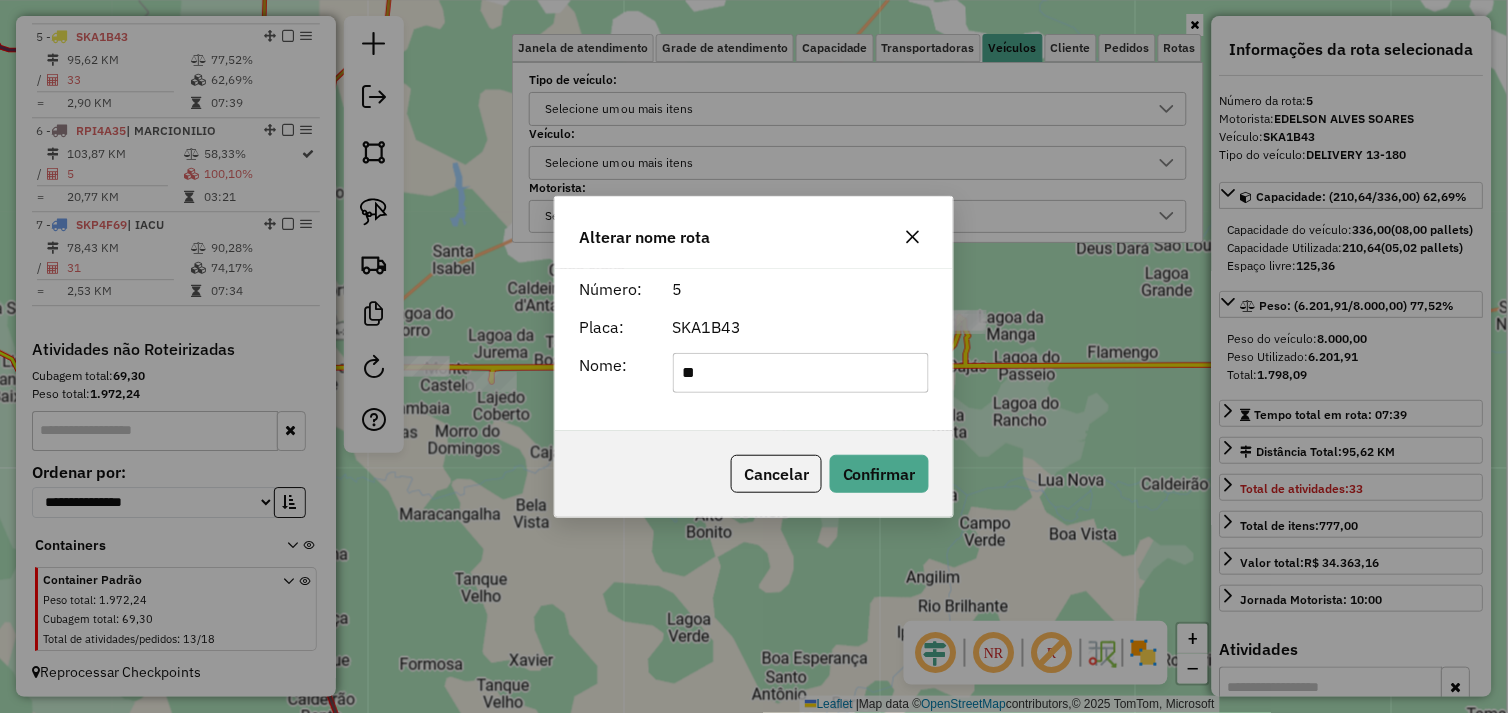 type on "***" 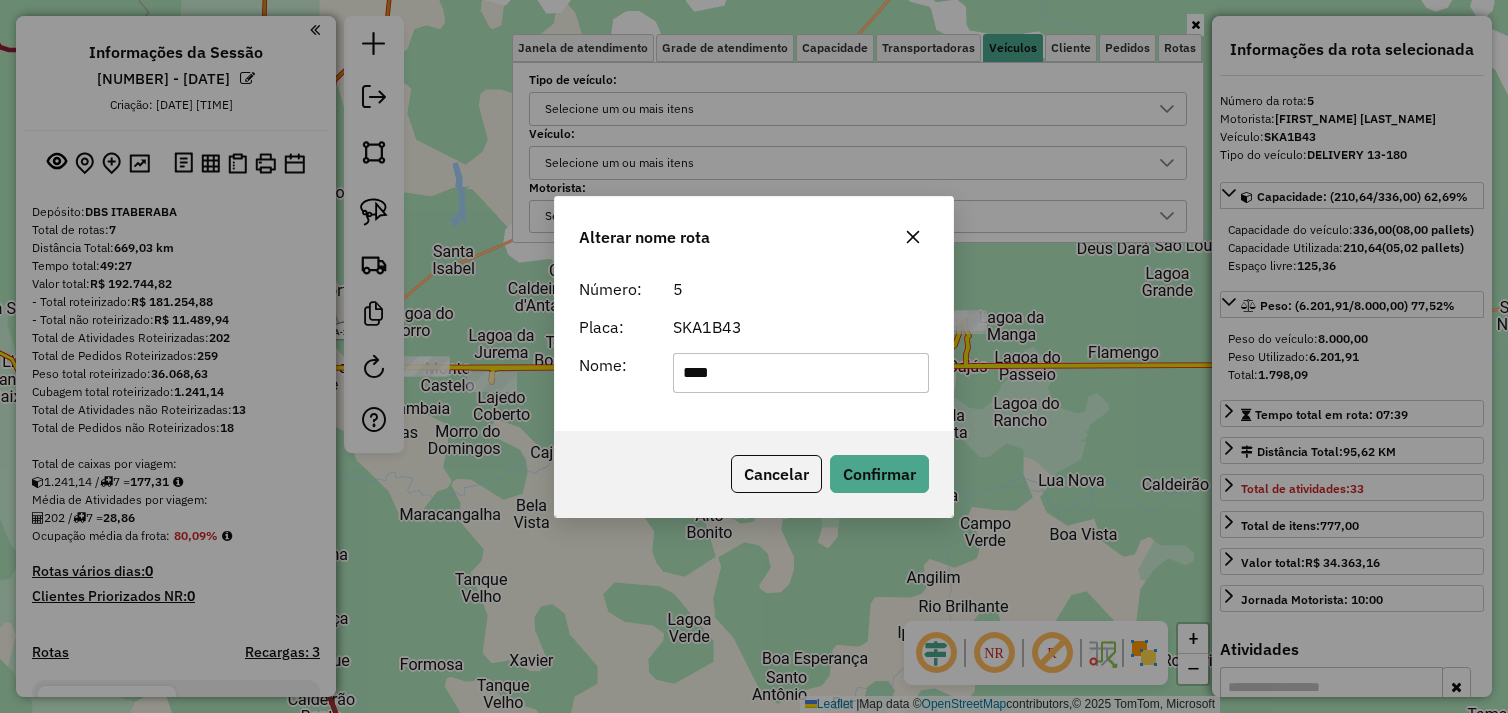 select on "*********" 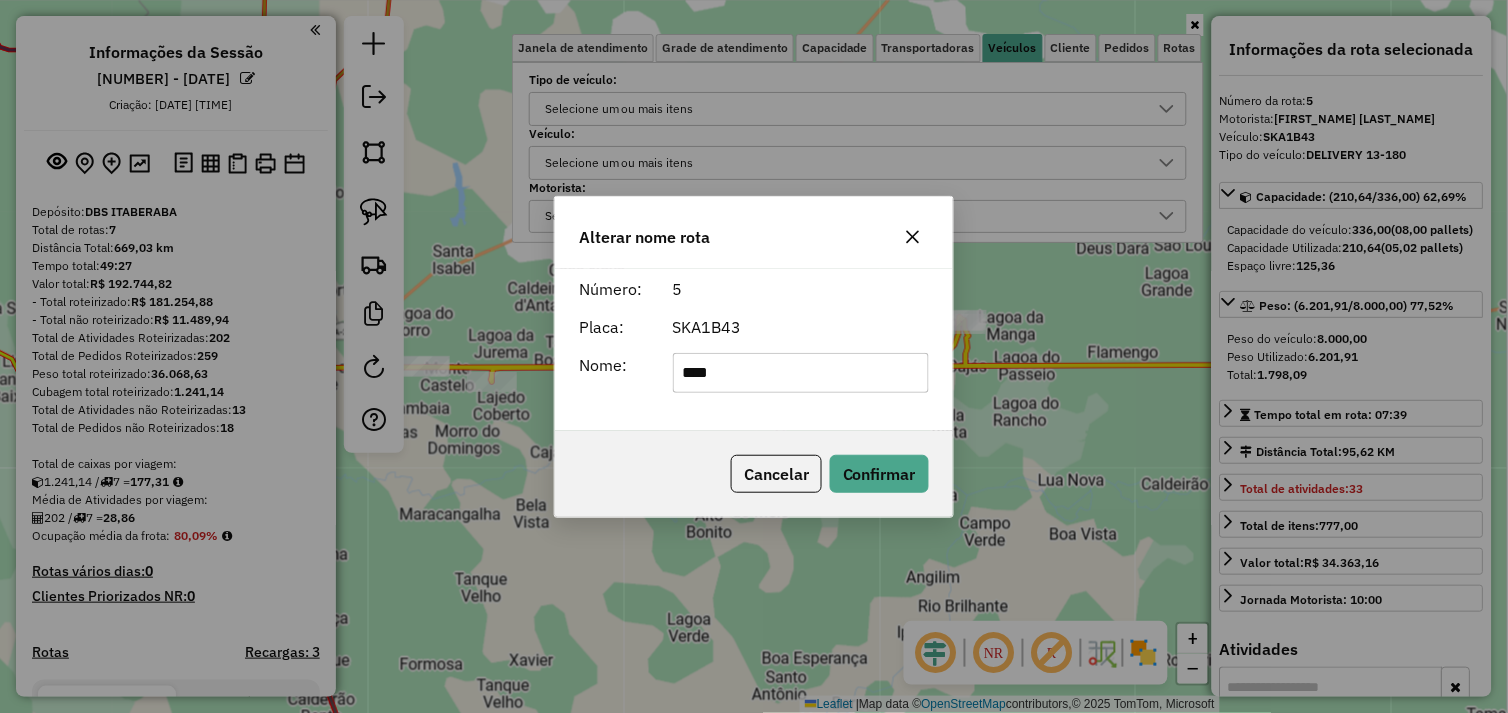 scroll, scrollTop: 1118, scrollLeft: 0, axis: vertical 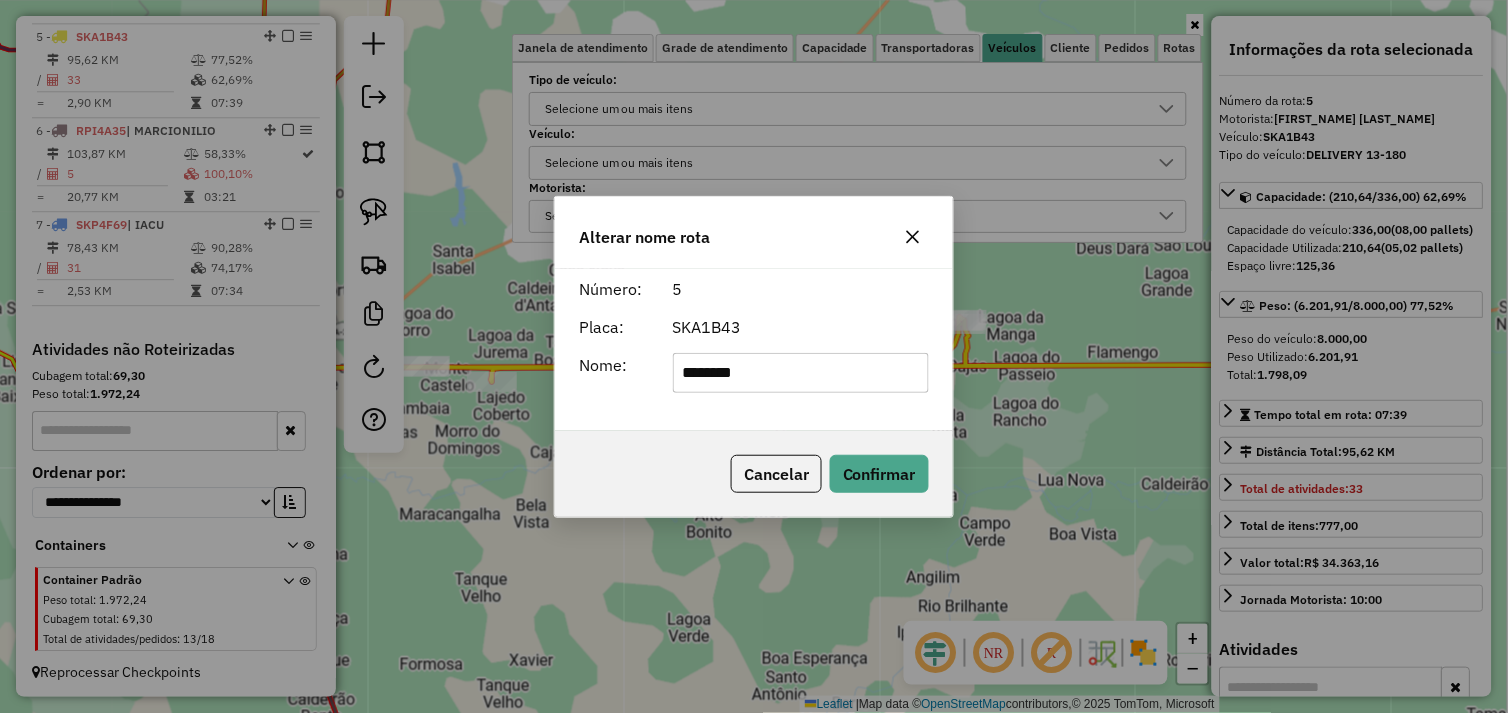 type on "********" 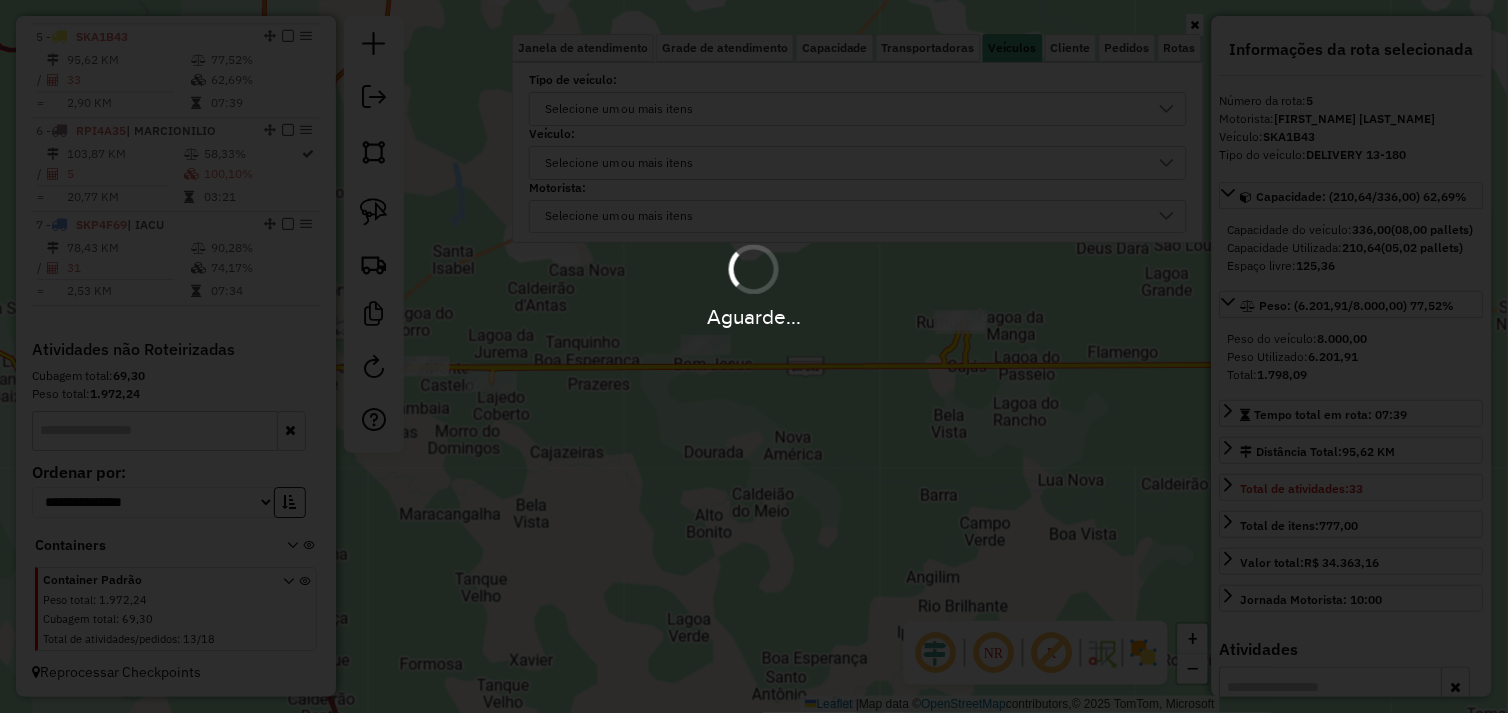 type 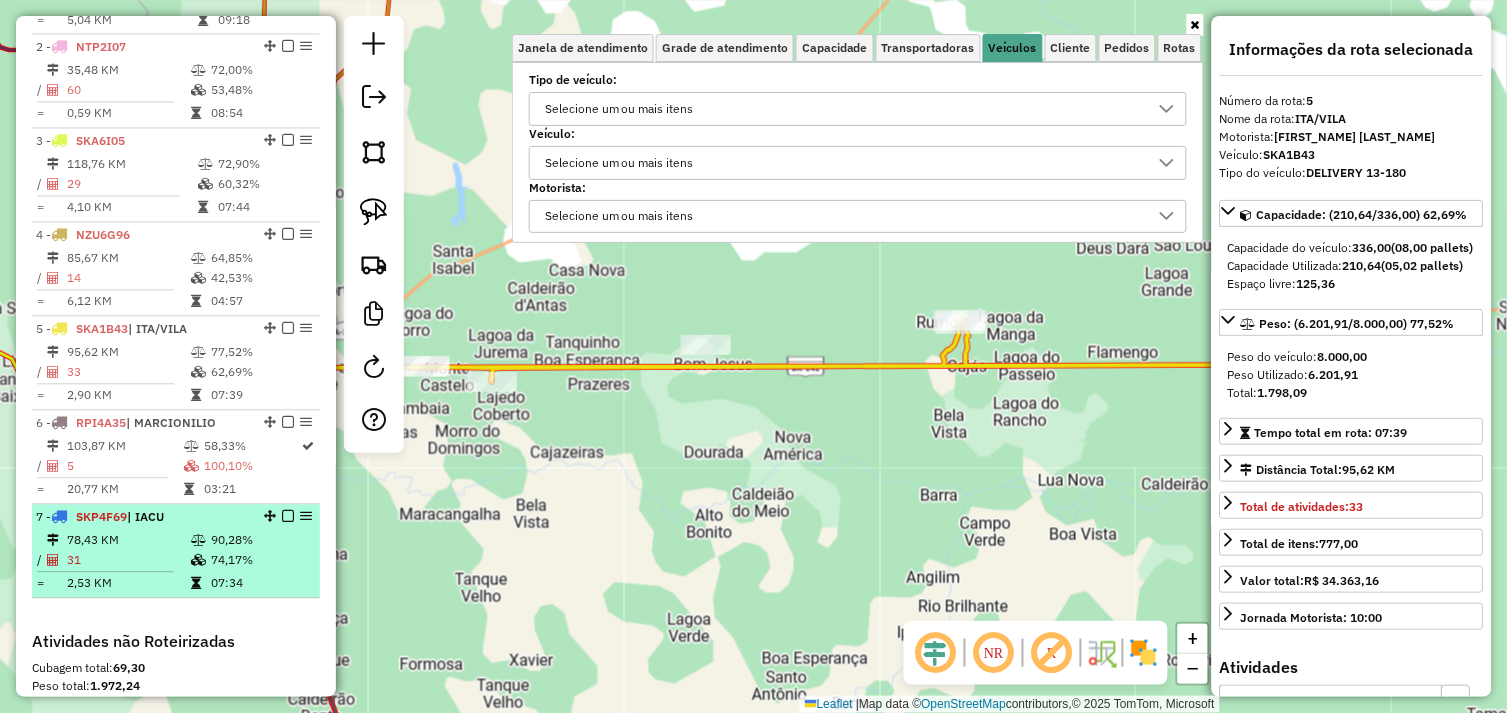 scroll, scrollTop: 785, scrollLeft: 0, axis: vertical 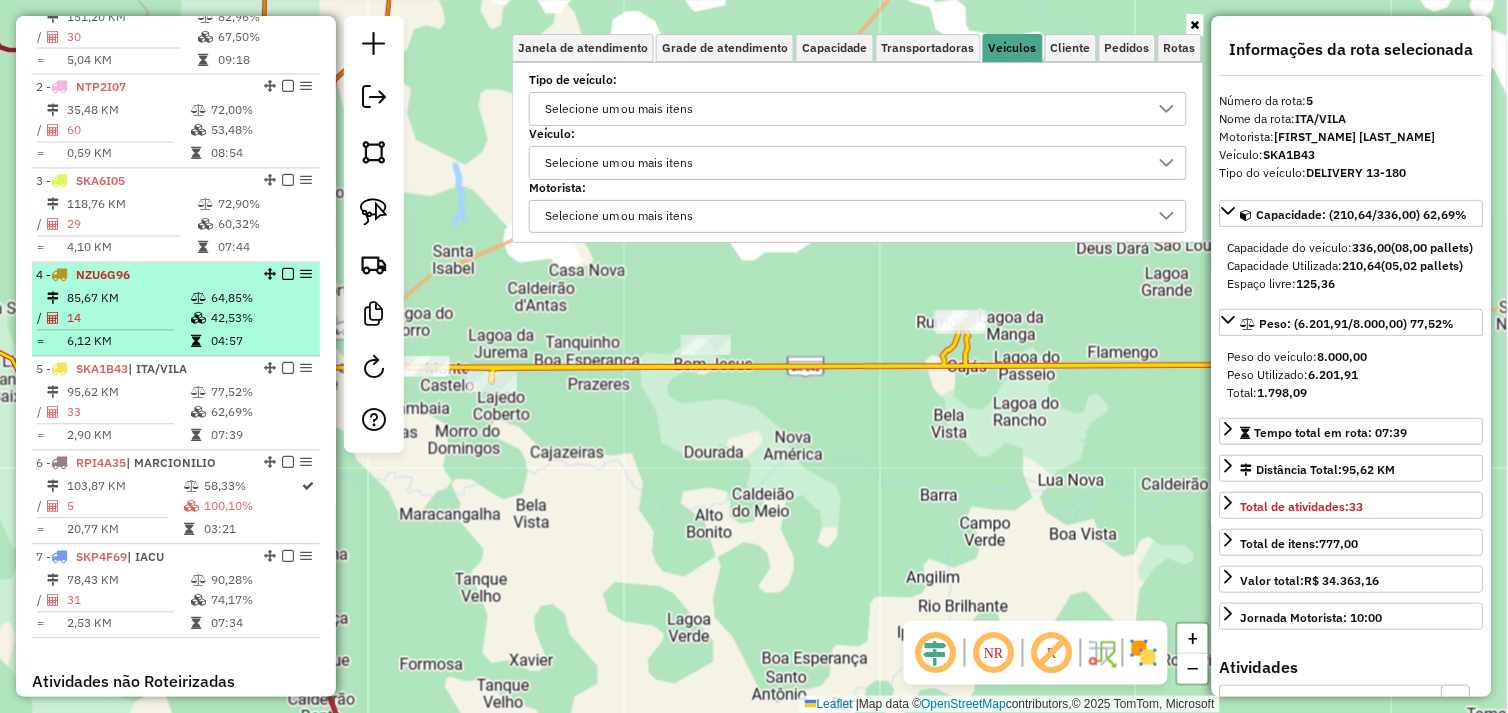 click on "85,67 KM" at bounding box center [128, 299] 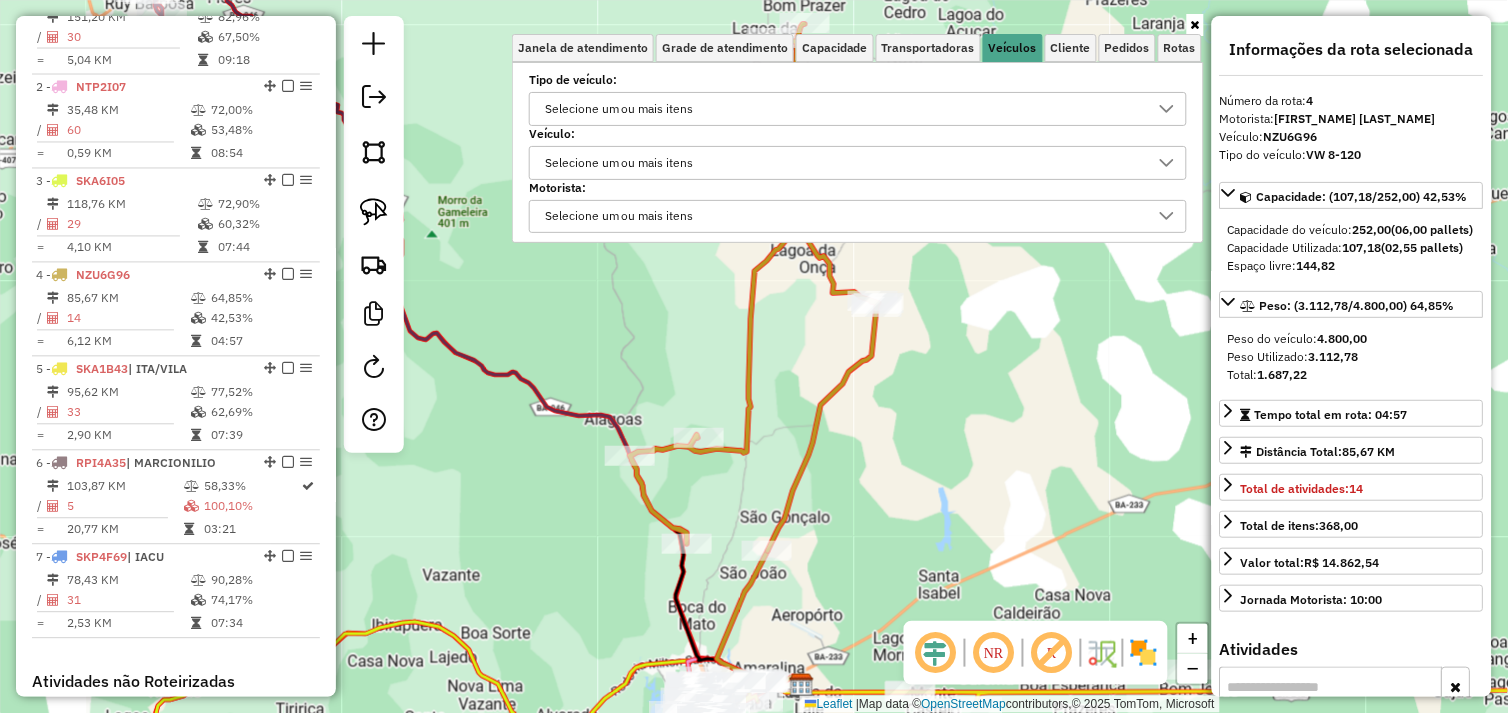 click on "Janela de atendimento Grade de atendimento Capacidade Transportadoras Veículos Cliente Pedidos  Rotas Selecione os dias de semana para filtrar as janelas de atendimento  Seg   Ter   Qua   Qui   Sex   Sáb   Dom  Informe o período da janela de atendimento: De: Até:  Filtrar exatamente a janela do cliente  Considerar janela de atendimento padrão  Selecione os dias de semana para filtrar as grades de atendimento  Seg   Ter   Qua   Qui   Sex   Sáb   Dom   Considerar clientes sem dia de atendimento cadastrado  Clientes fora do dia de atendimento selecionado Filtrar as atividades entre os valores definidos abaixo:  Peso mínimo:   Peso máximo:   Cubagem mínima:   Cubagem máxima:   De:   Até:  Filtrar as atividades entre o tempo de atendimento definido abaixo:  De:   Até:   Considerar capacidade total dos clientes não roteirizados Transportadora: Selecione um ou mais itens Tipo de veículo: Selecione um ou mais itens Veículo: Selecione um ou mais itens Motorista: Selecione um ou mais itens Nome: Rótulo:" 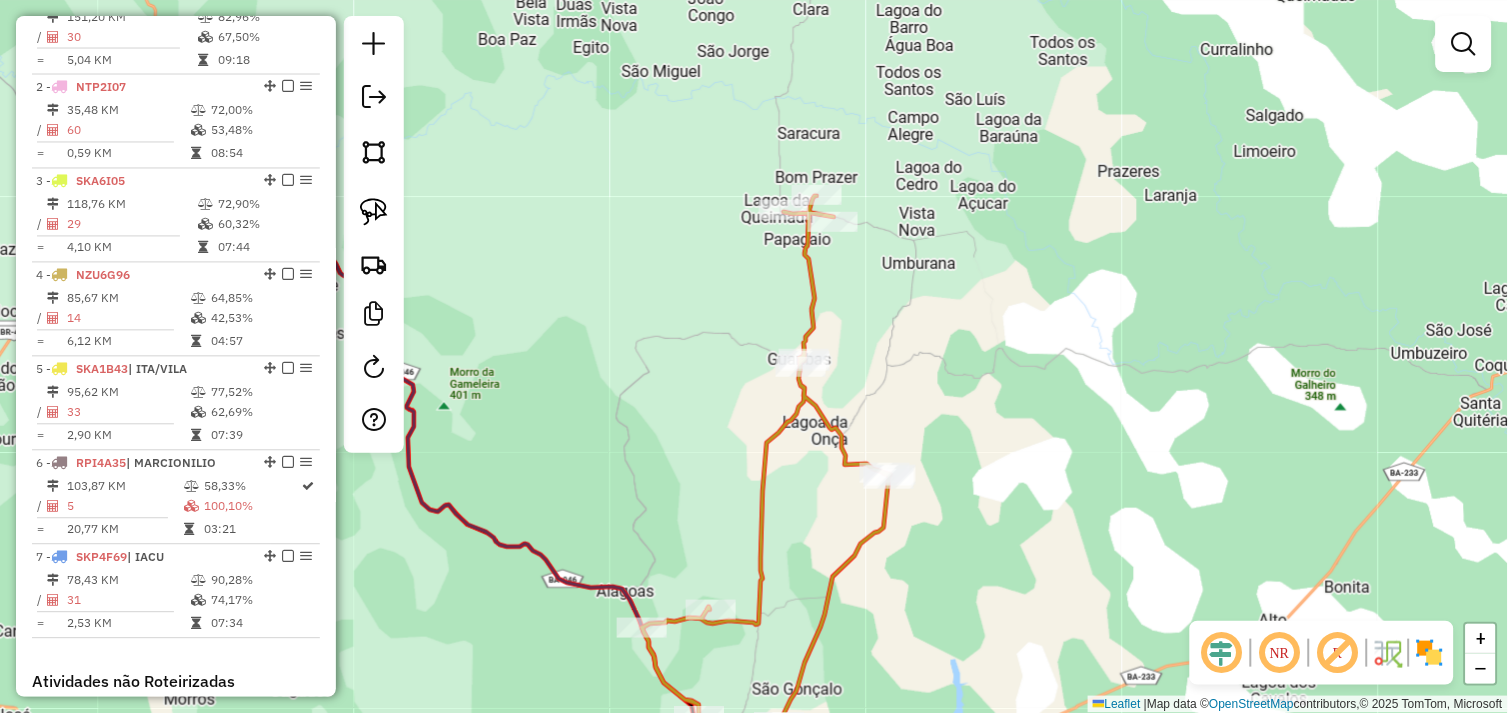 drag, startPoint x: 1032, startPoint y: 360, endPoint x: 1044, endPoint y: 532, distance: 172.41809 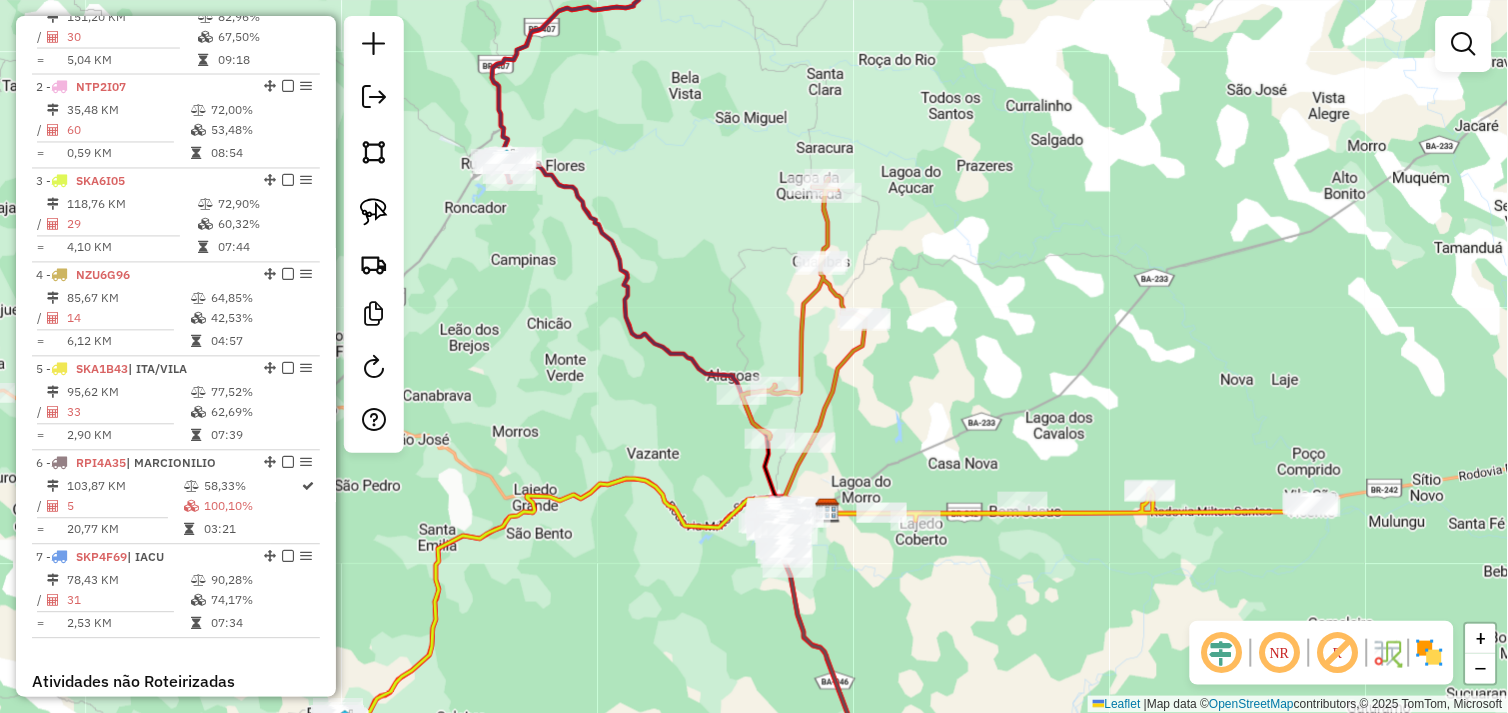 select on "*********" 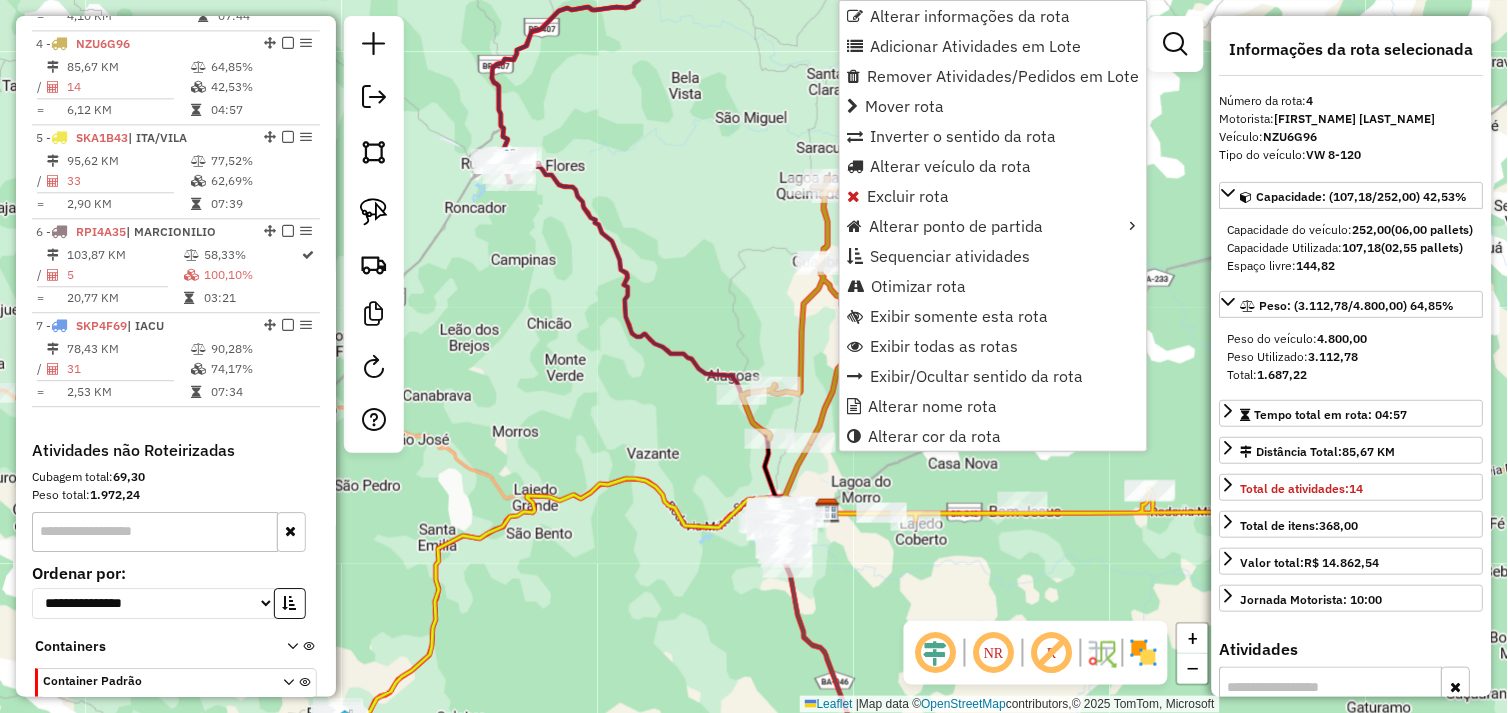 scroll, scrollTop: 1030, scrollLeft: 0, axis: vertical 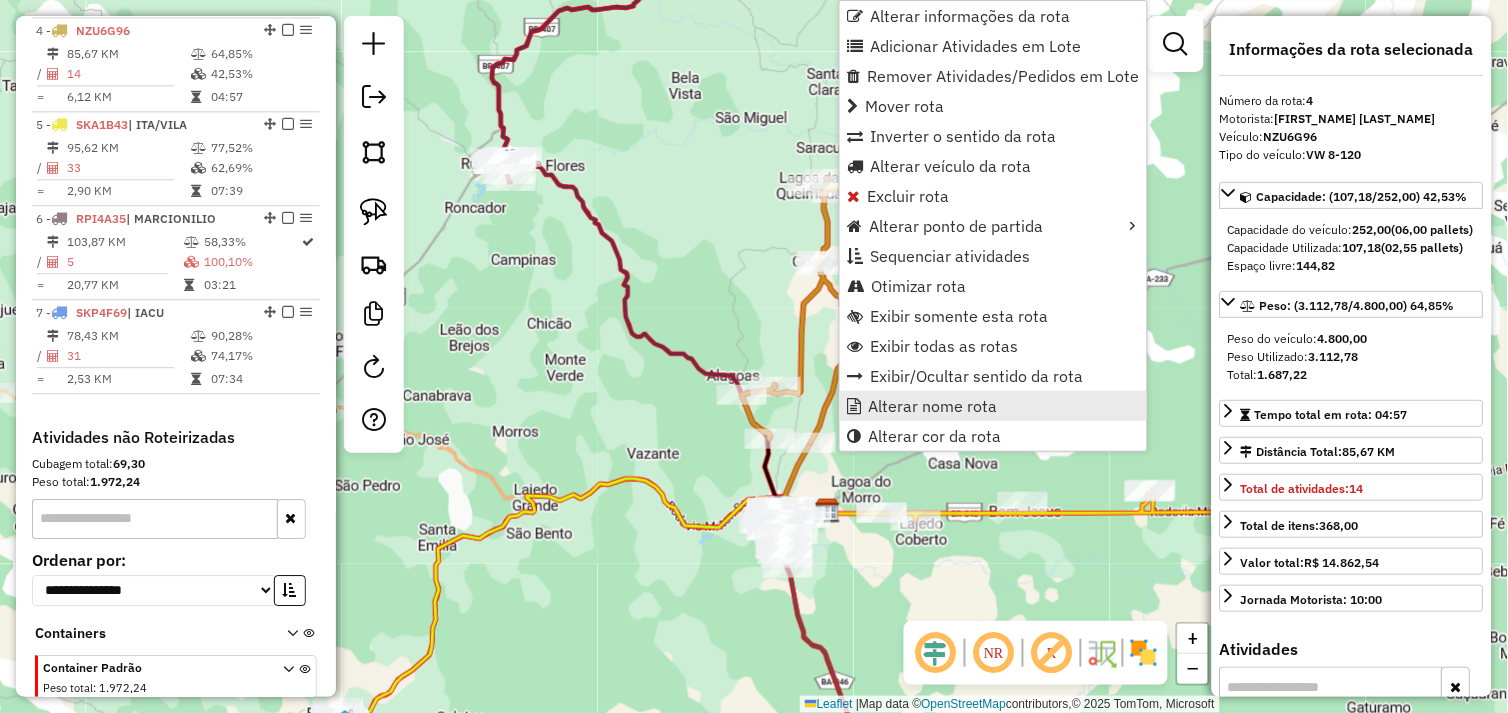 click on "Alterar nome rota" at bounding box center [933, 406] 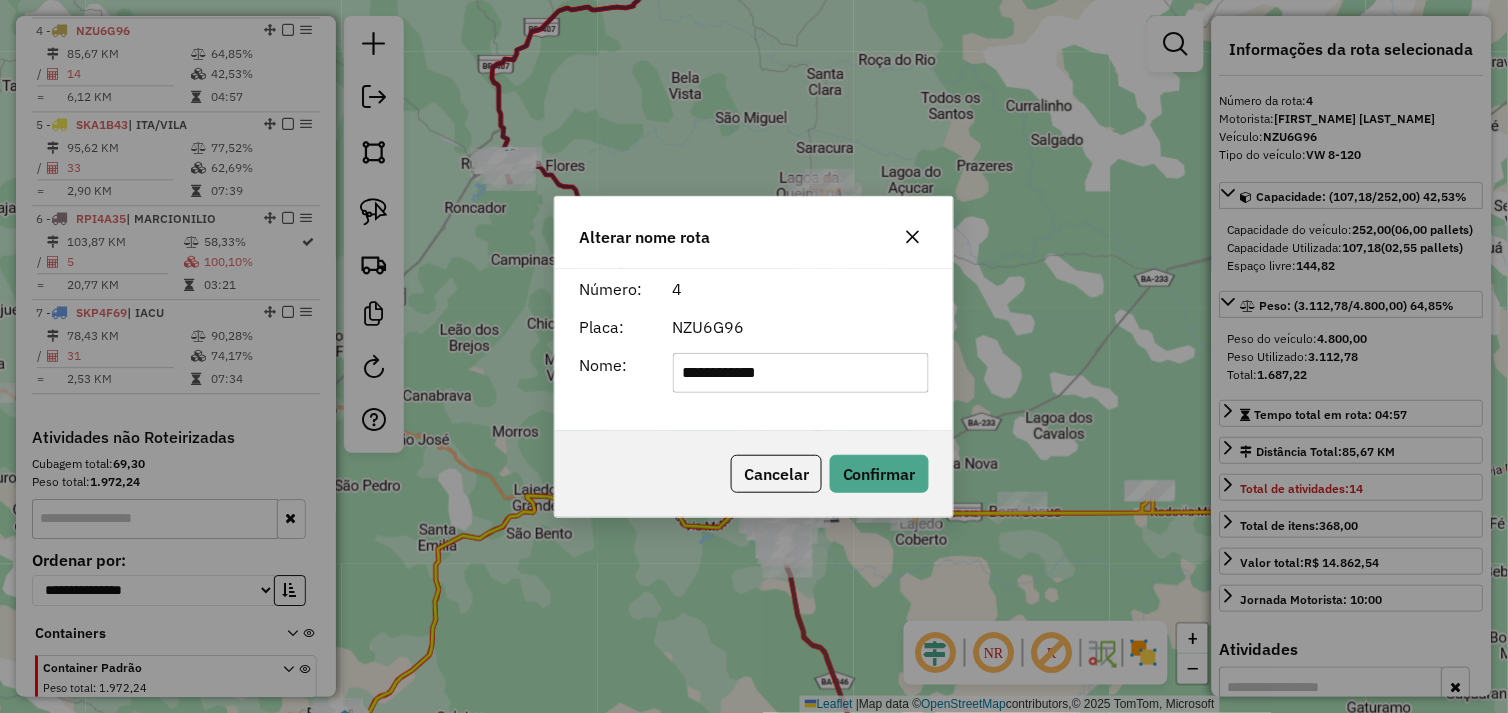 type on "**********" 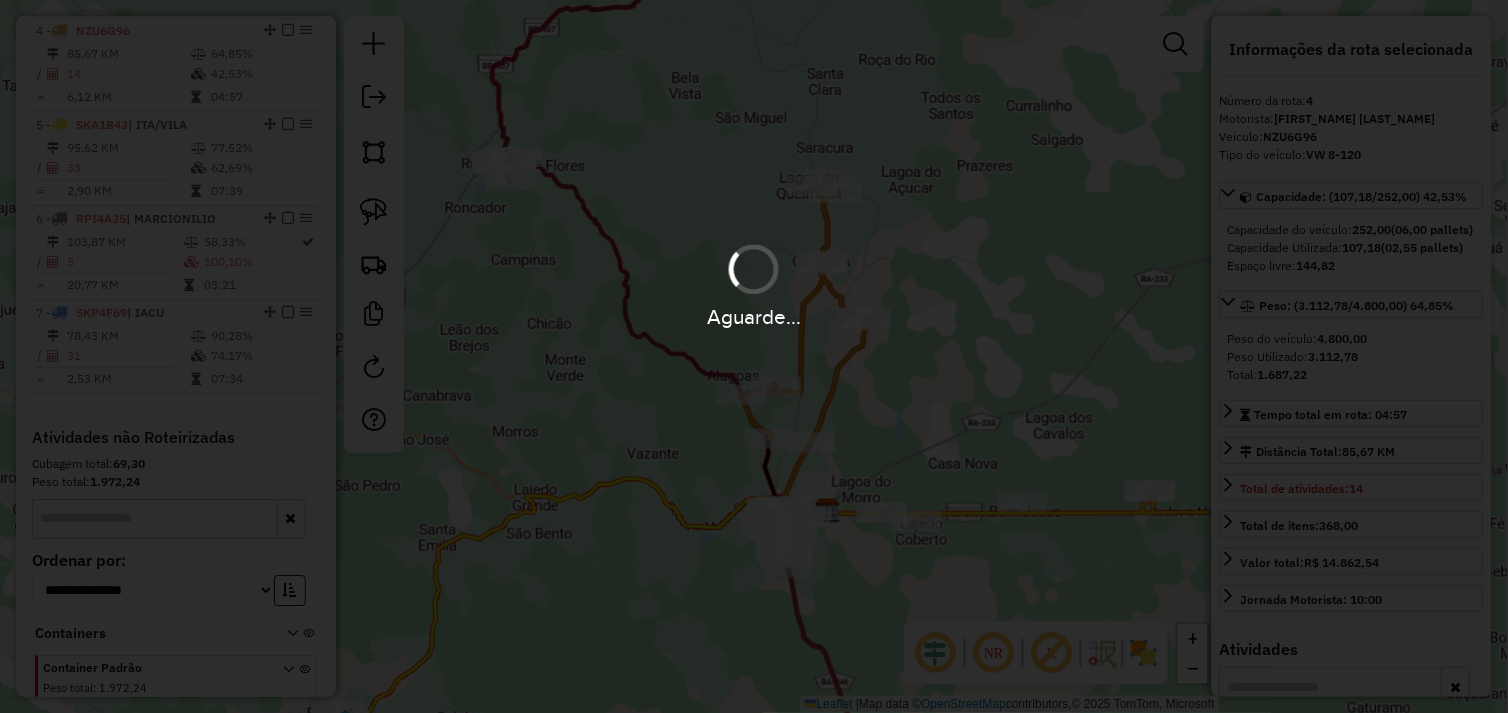 type 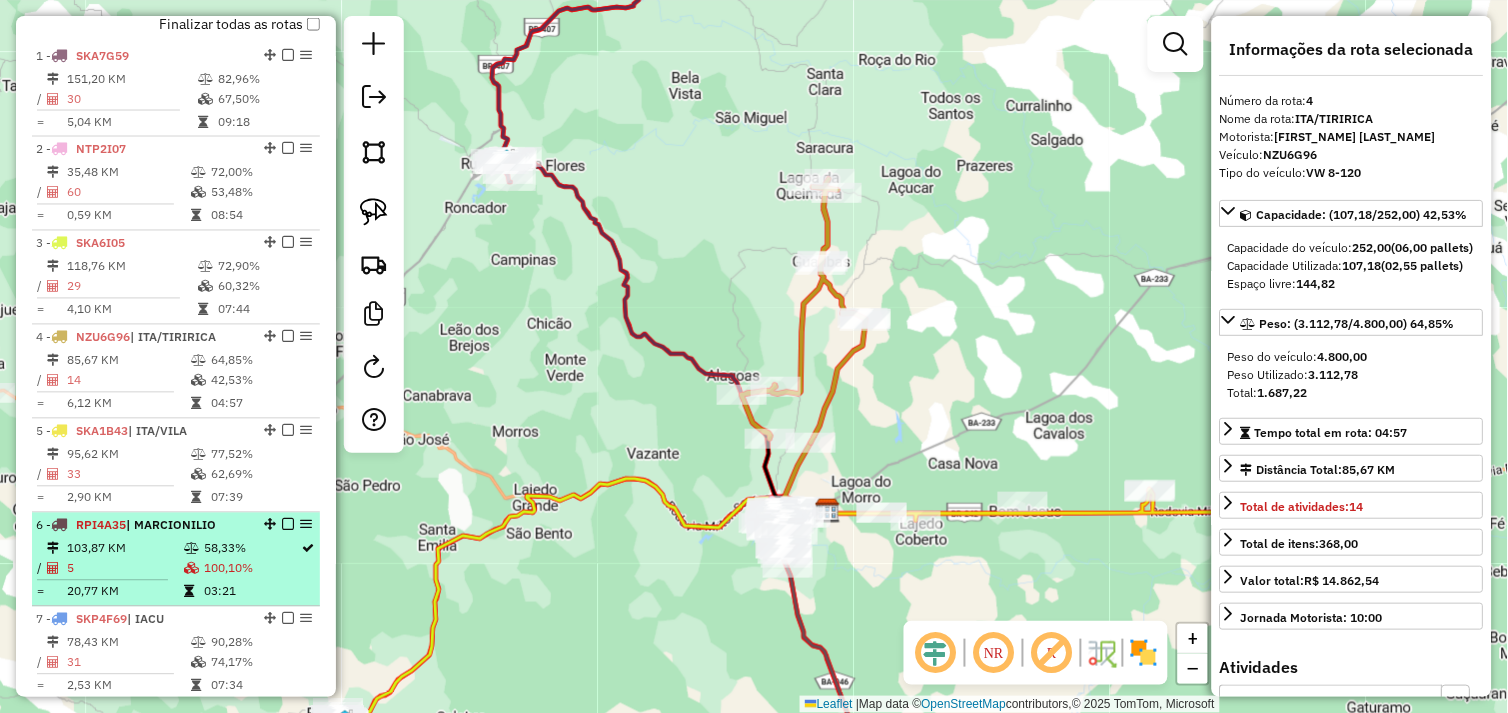 scroll, scrollTop: 696, scrollLeft: 0, axis: vertical 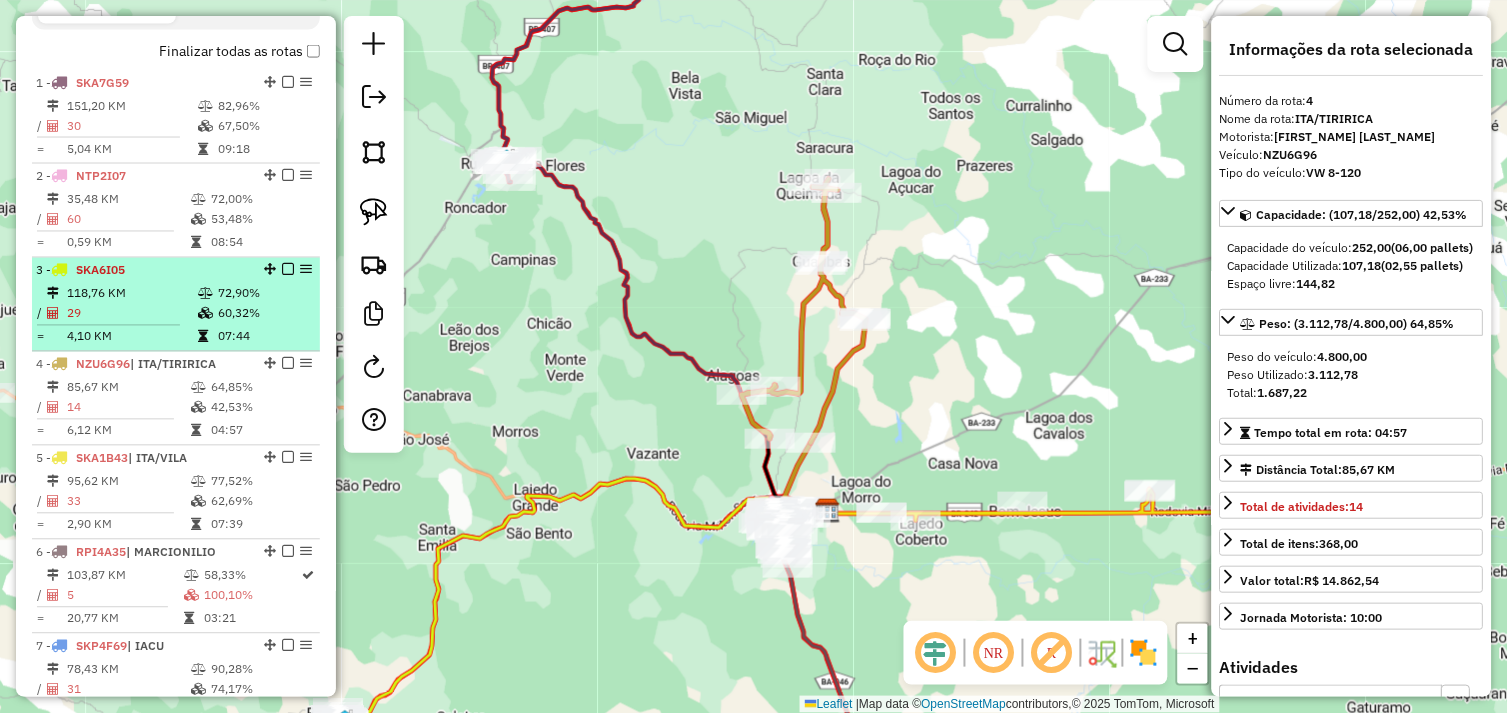 click on "118,76 KM" at bounding box center [131, 294] 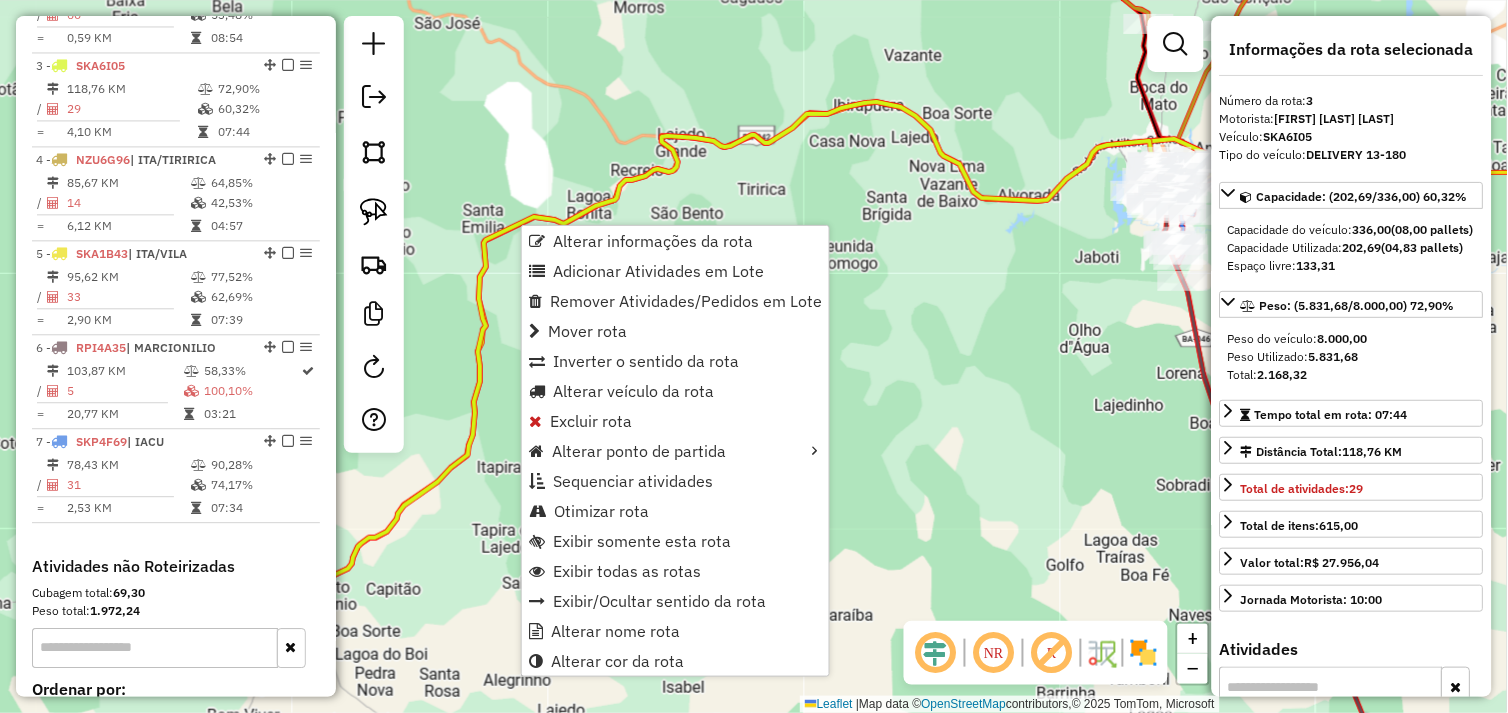 scroll, scrollTop: 935, scrollLeft: 0, axis: vertical 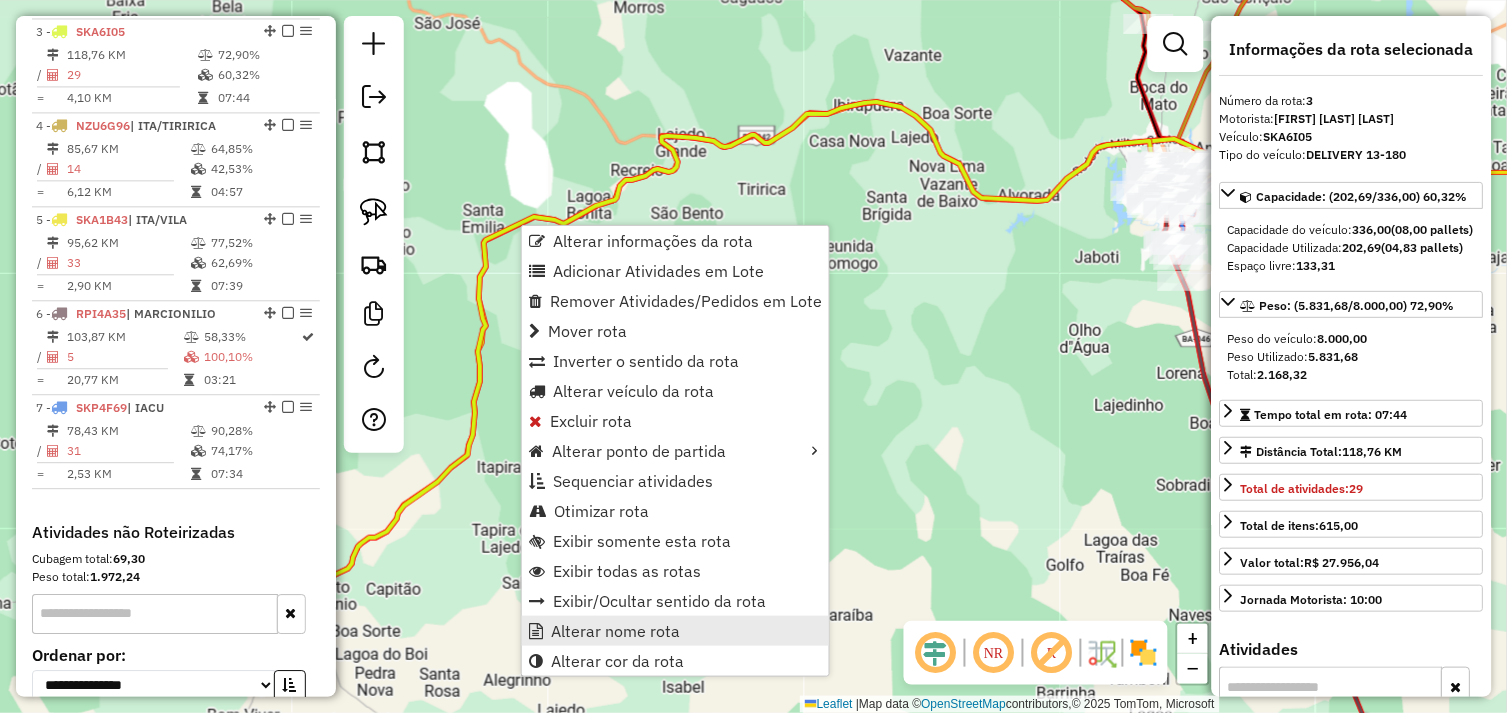 click on "Alterar nome rota" at bounding box center [615, 631] 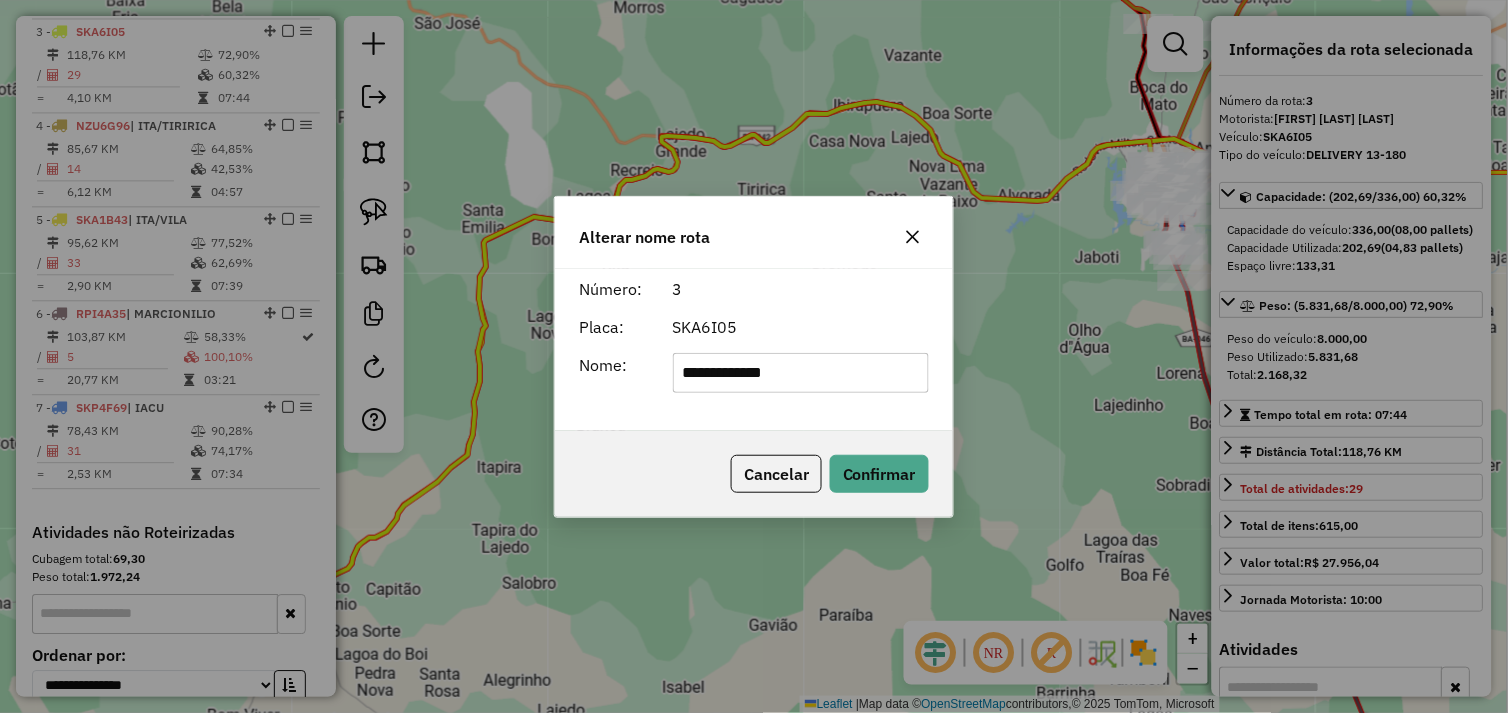 type on "**********" 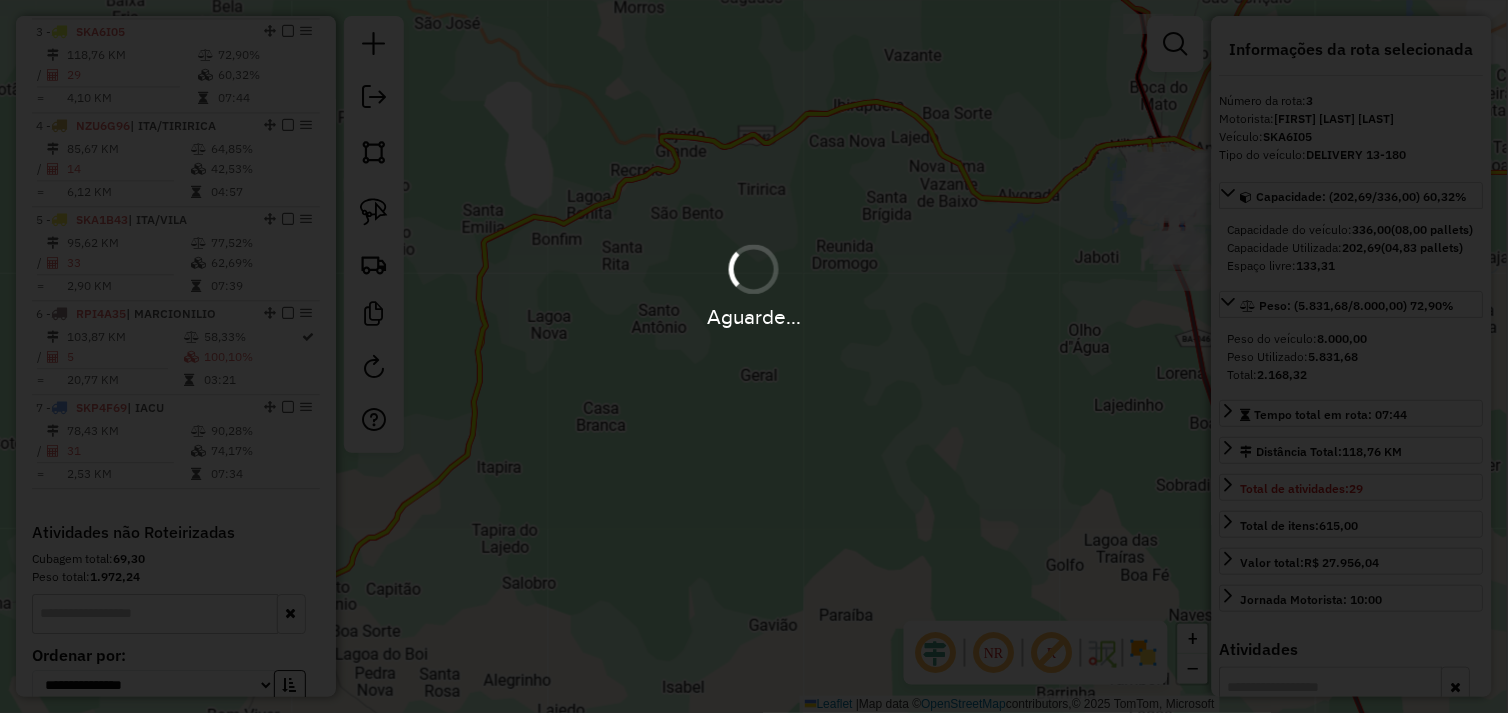 type 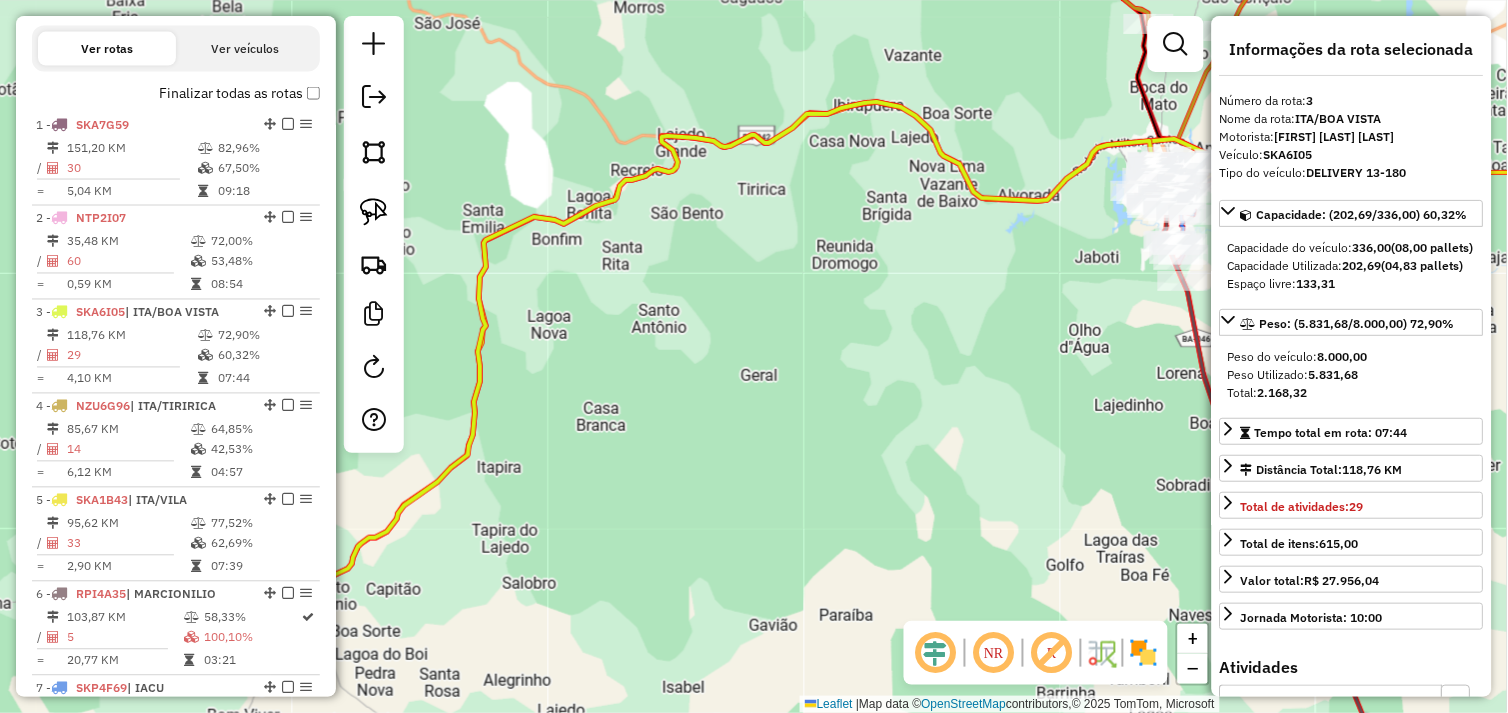 scroll, scrollTop: 602, scrollLeft: 0, axis: vertical 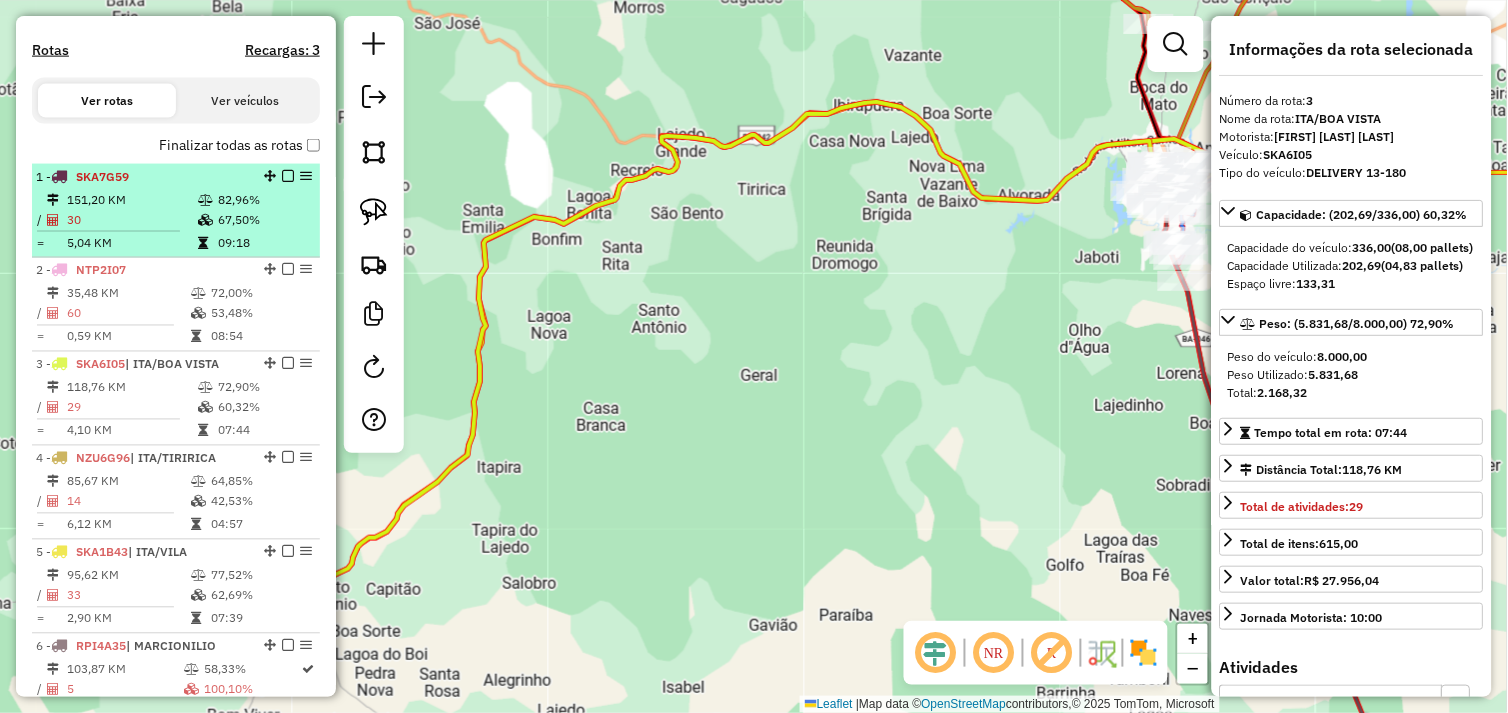 click on "151,20 KM" at bounding box center (131, 200) 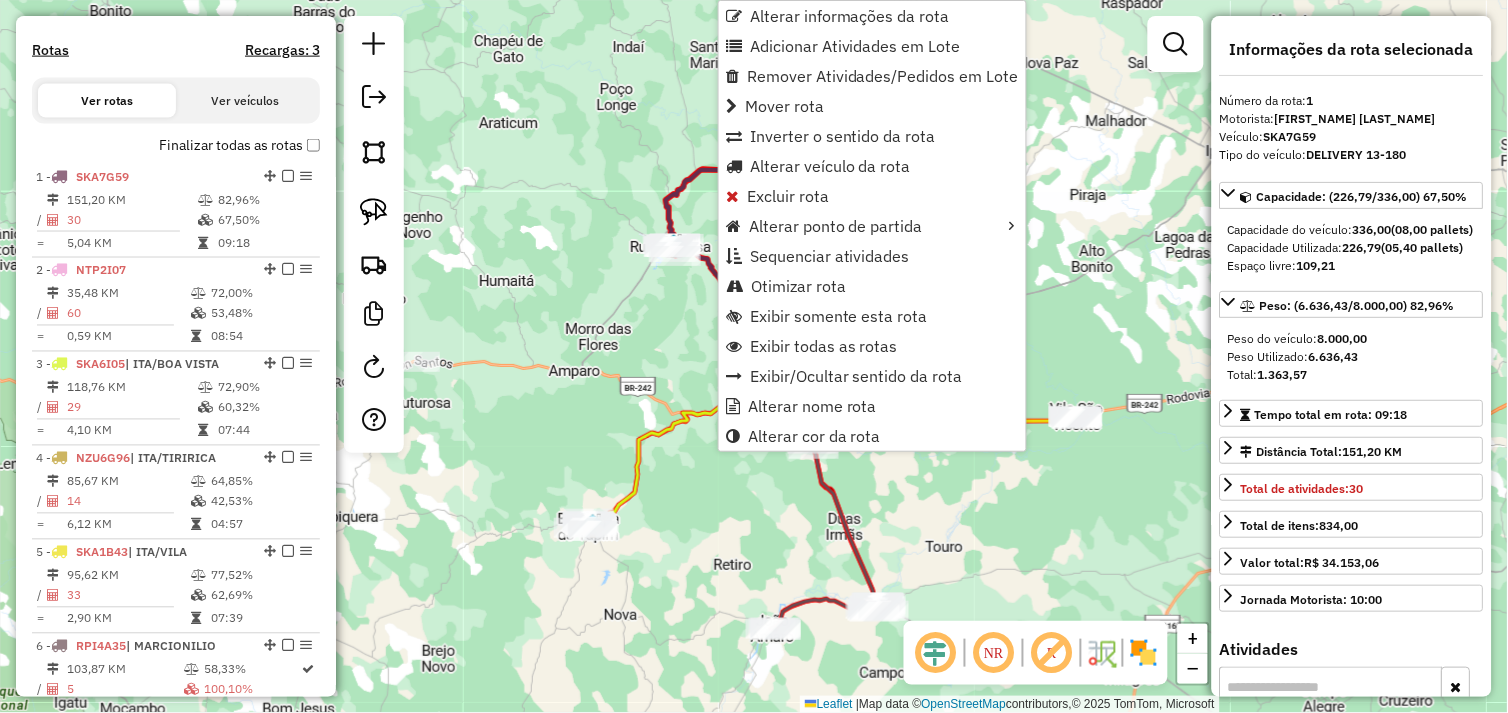 scroll, scrollTop: 748, scrollLeft: 0, axis: vertical 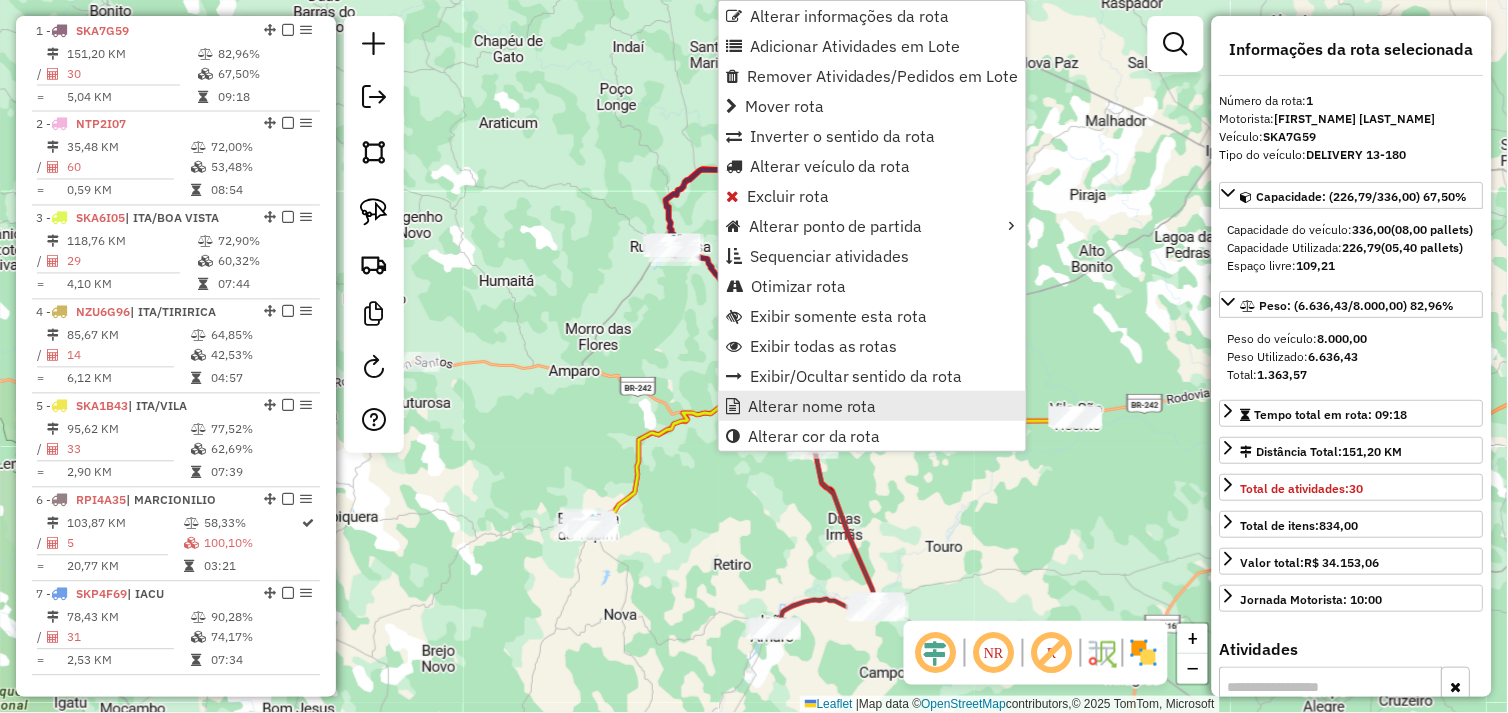 click on "Alterar nome rota" at bounding box center (812, 406) 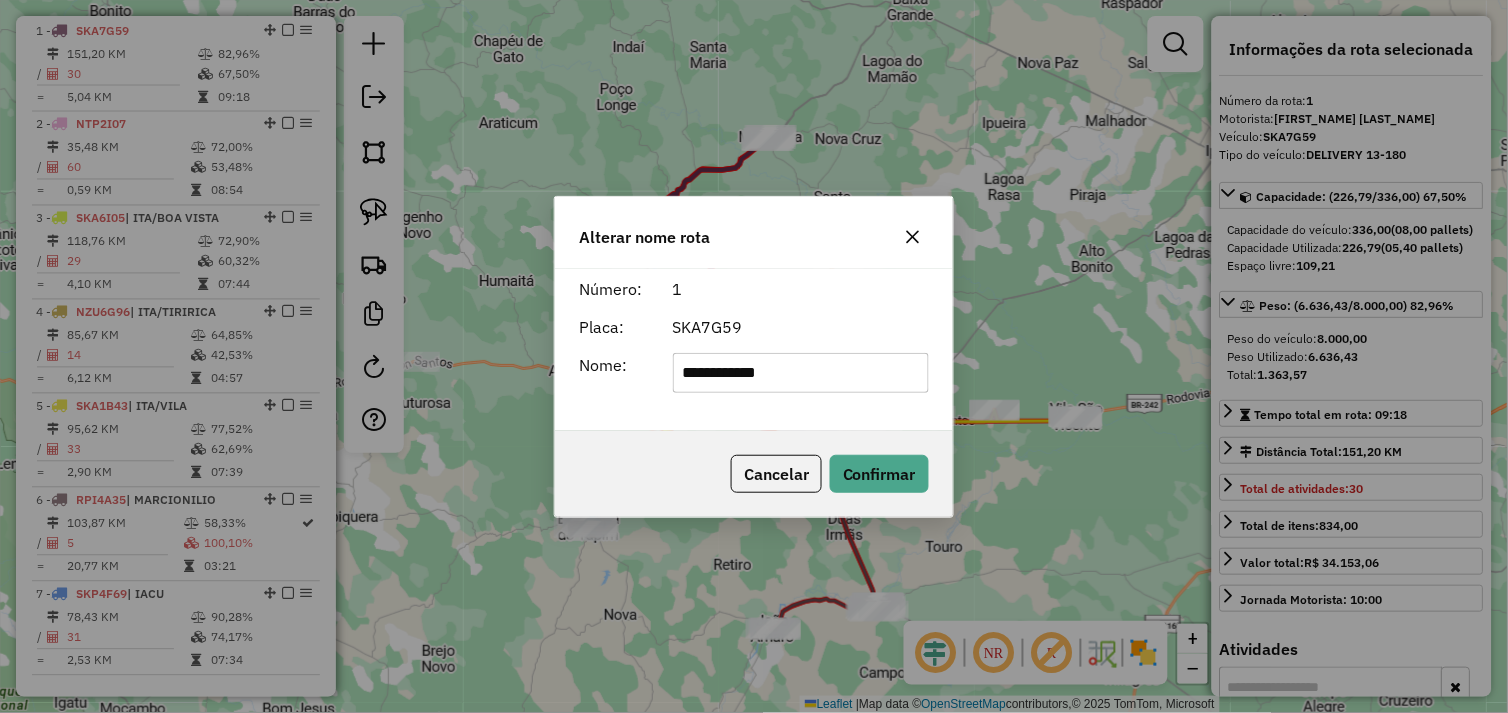 type on "**********" 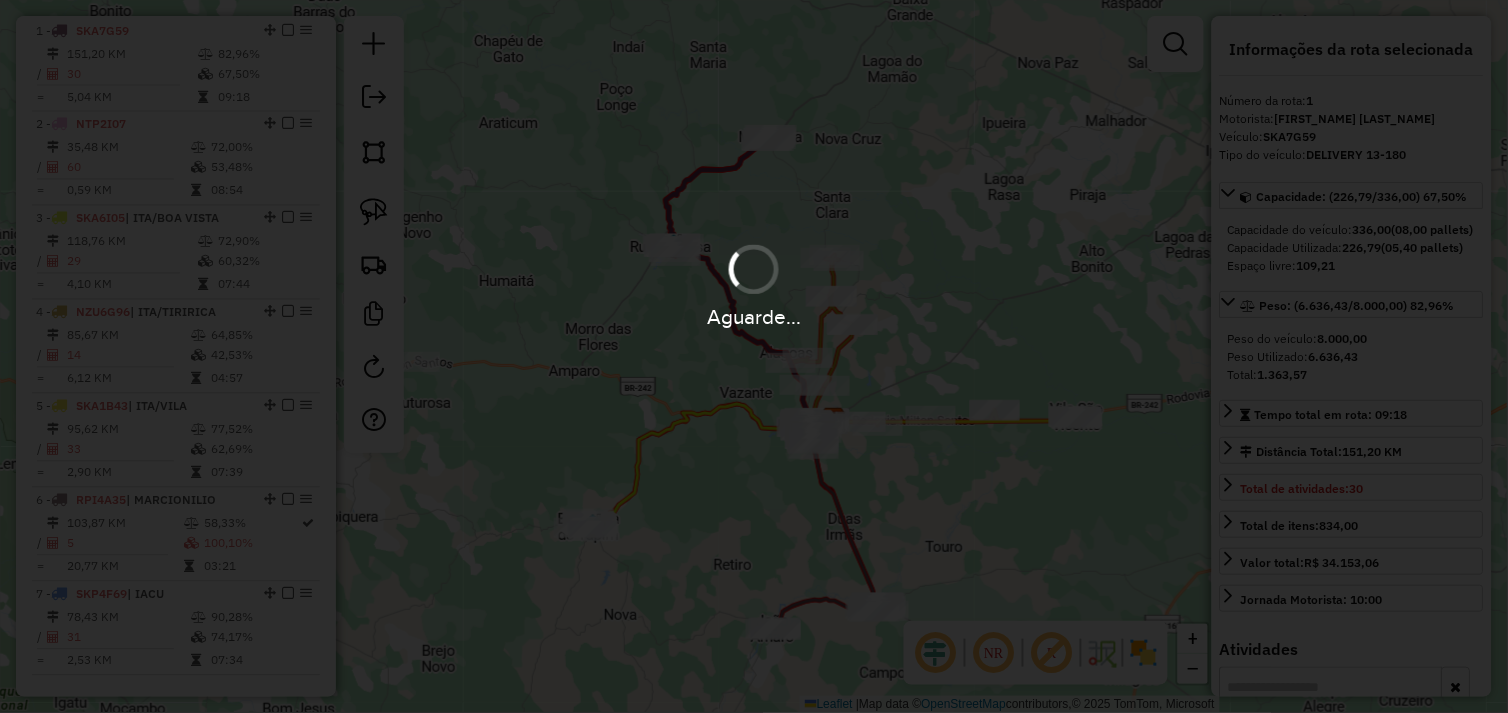 type 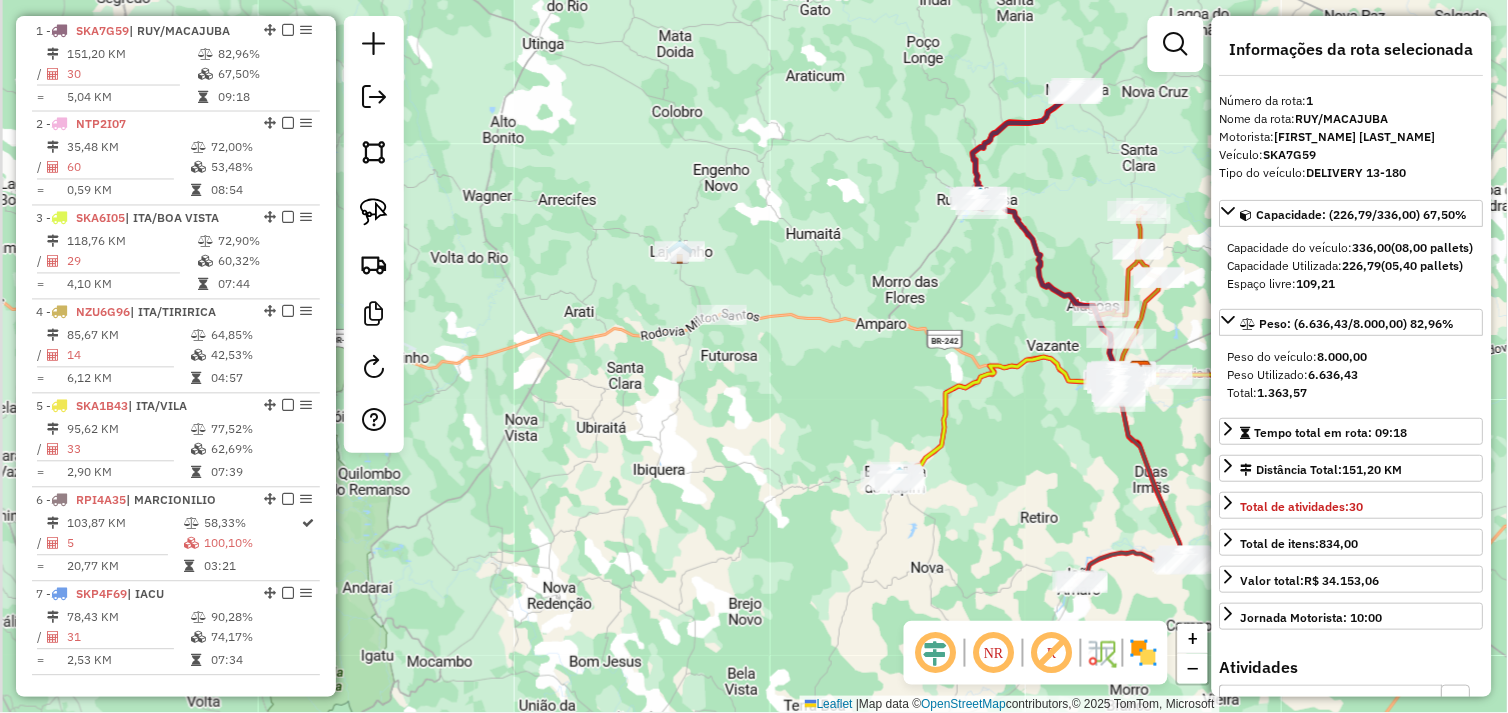 drag, startPoint x: 612, startPoint y: 381, endPoint x: 428, endPoint y: 417, distance: 187.48866 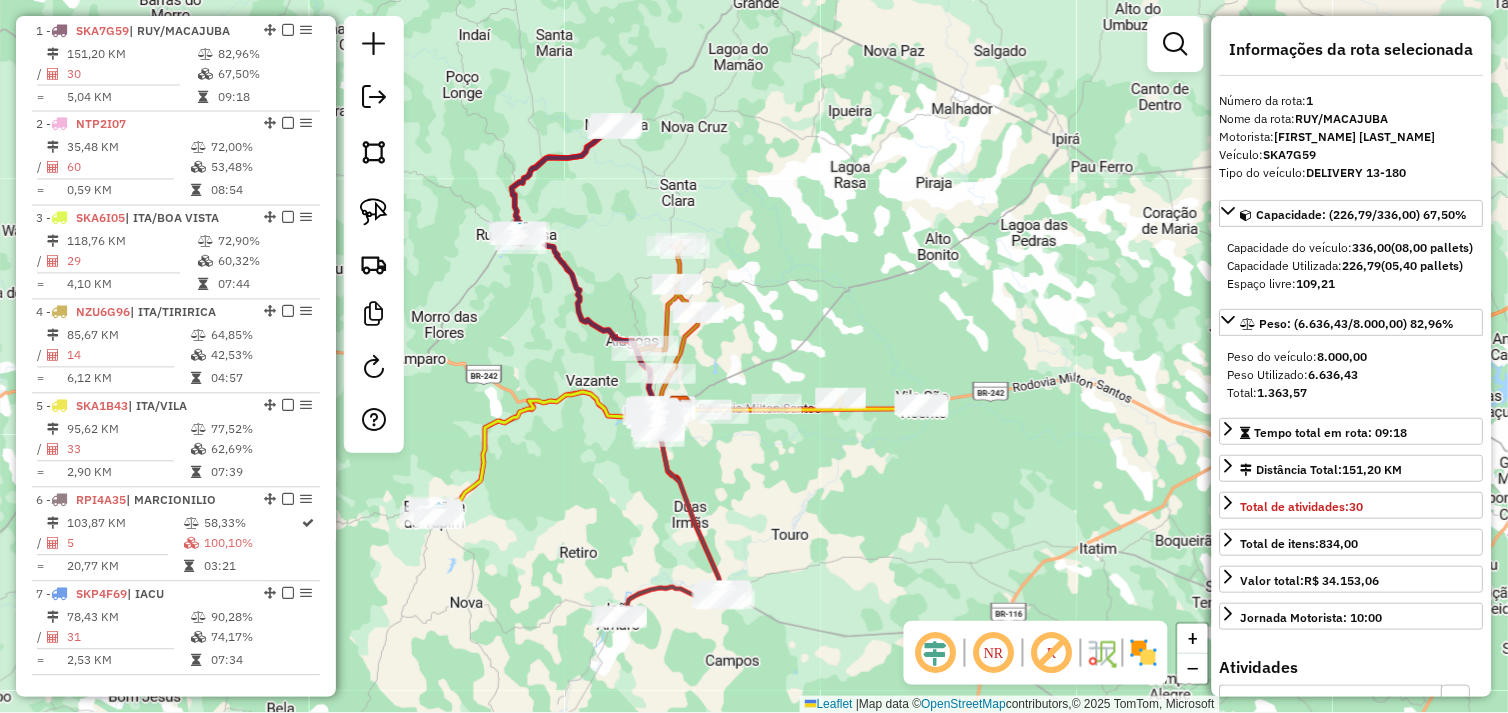drag, startPoint x: 932, startPoint y: 514, endPoint x: 893, endPoint y: 473, distance: 56.586216 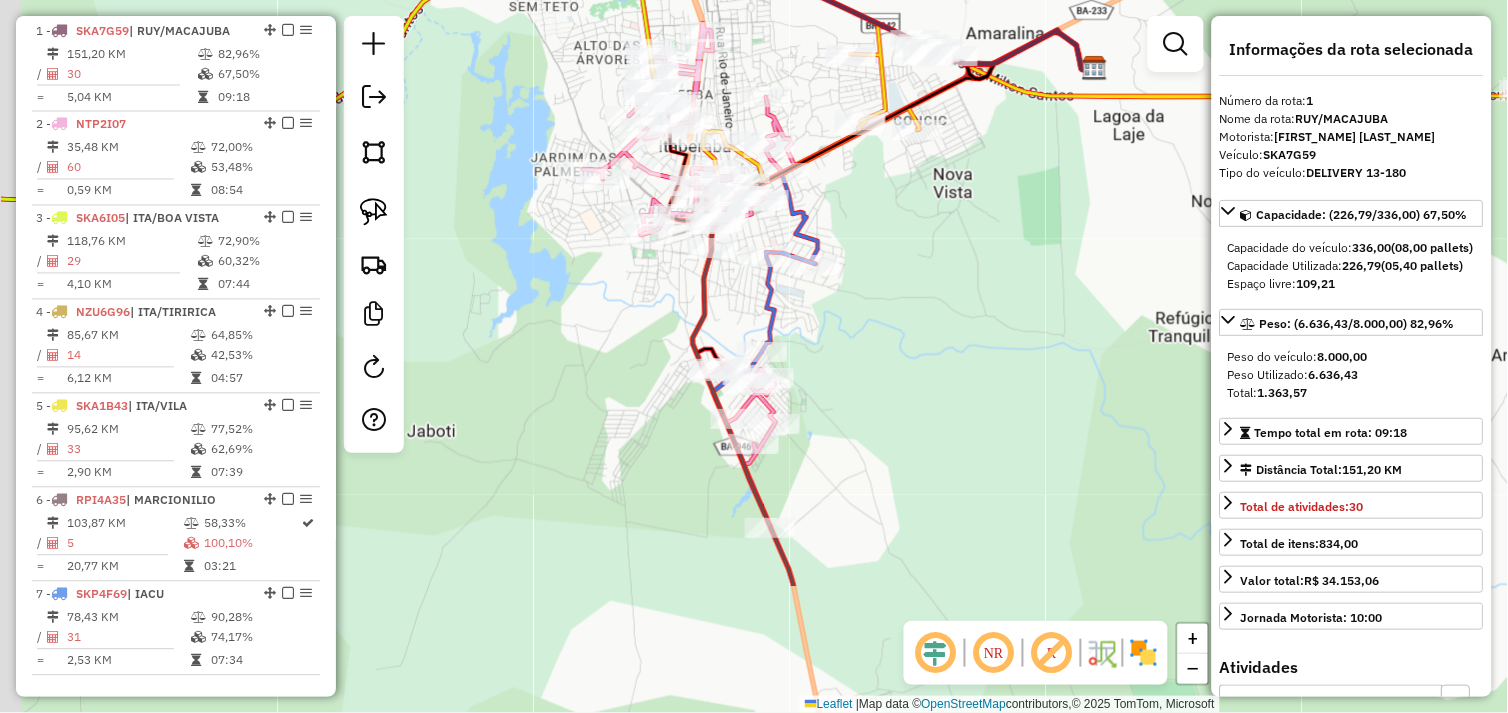 drag, startPoint x: 812, startPoint y: 493, endPoint x: 964, endPoint y: 294, distance: 250.40967 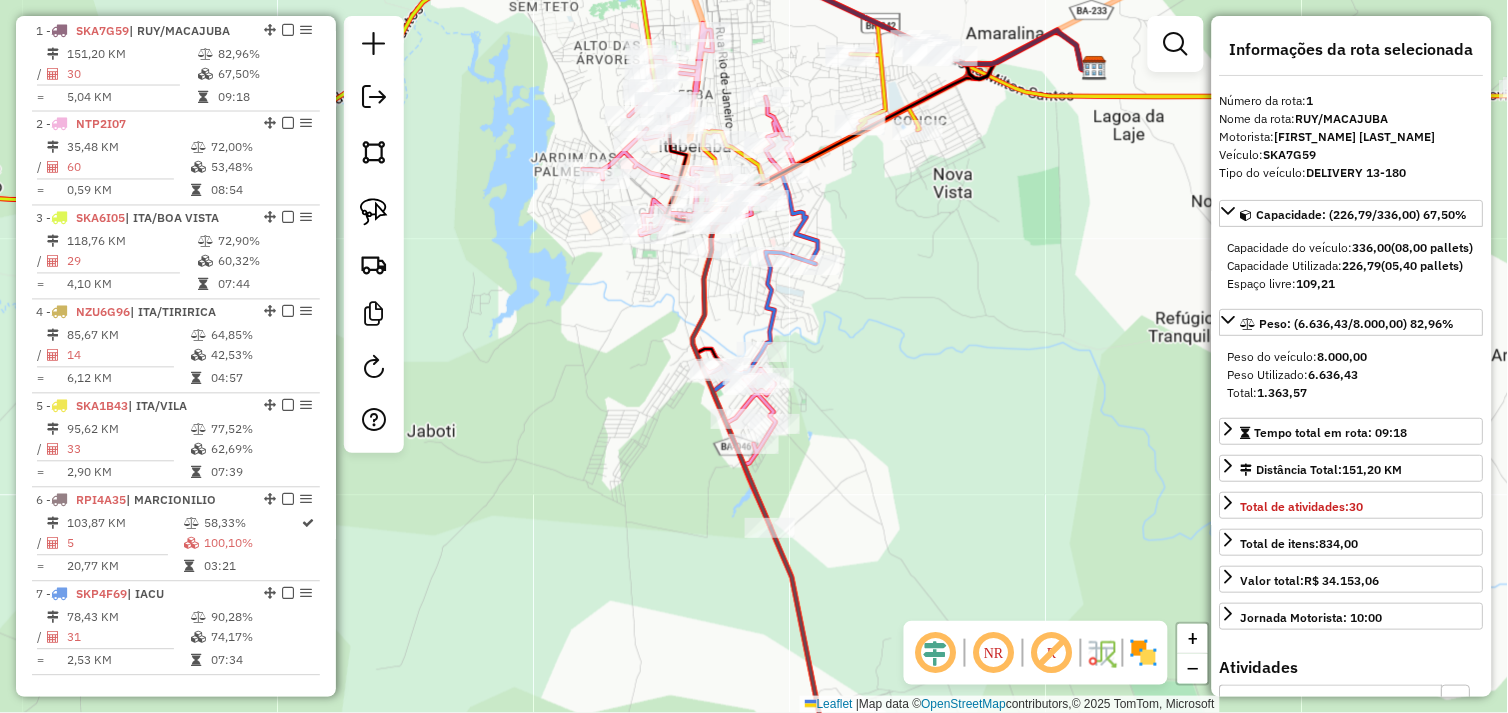 click 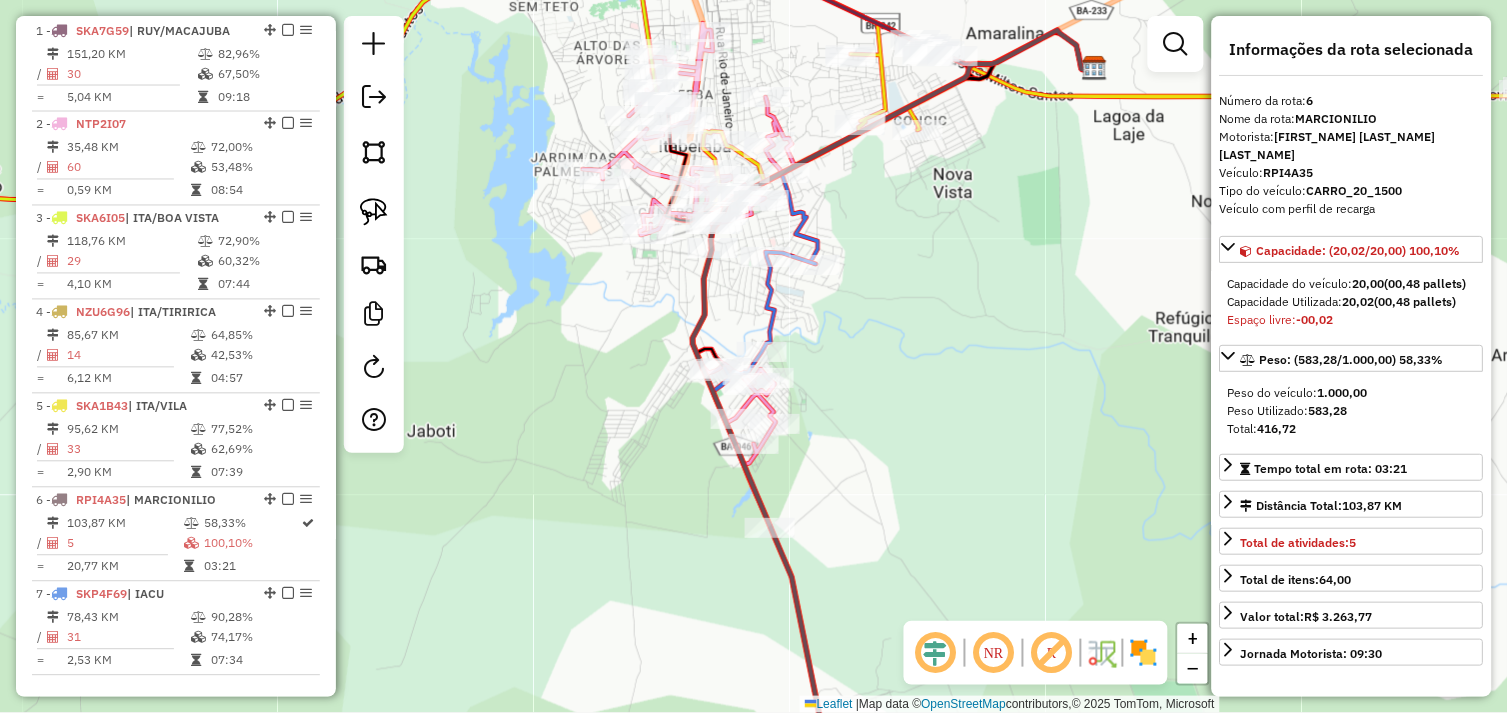 scroll, scrollTop: 1118, scrollLeft: 0, axis: vertical 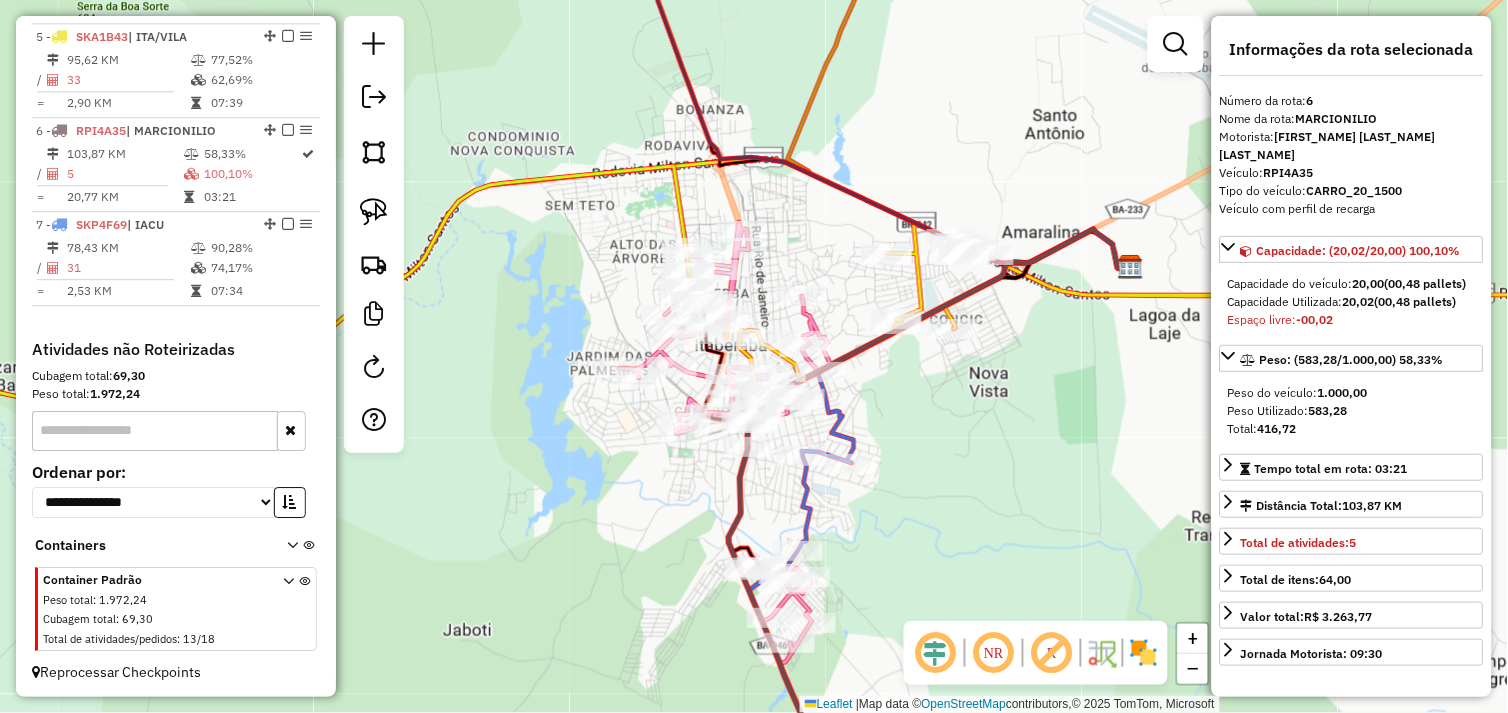 click 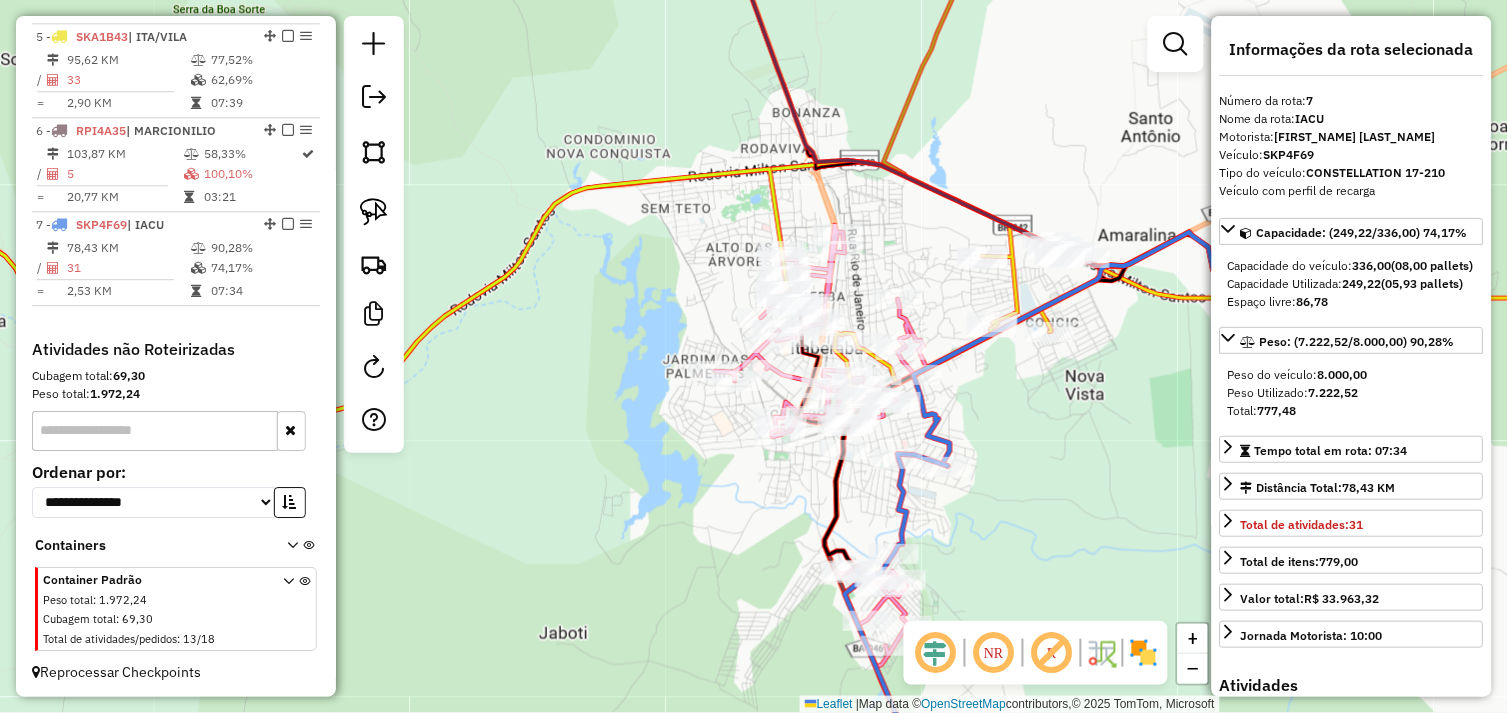 drag, startPoint x: 1108, startPoint y: 503, endPoint x: 1058, endPoint y: 547, distance: 66.6033 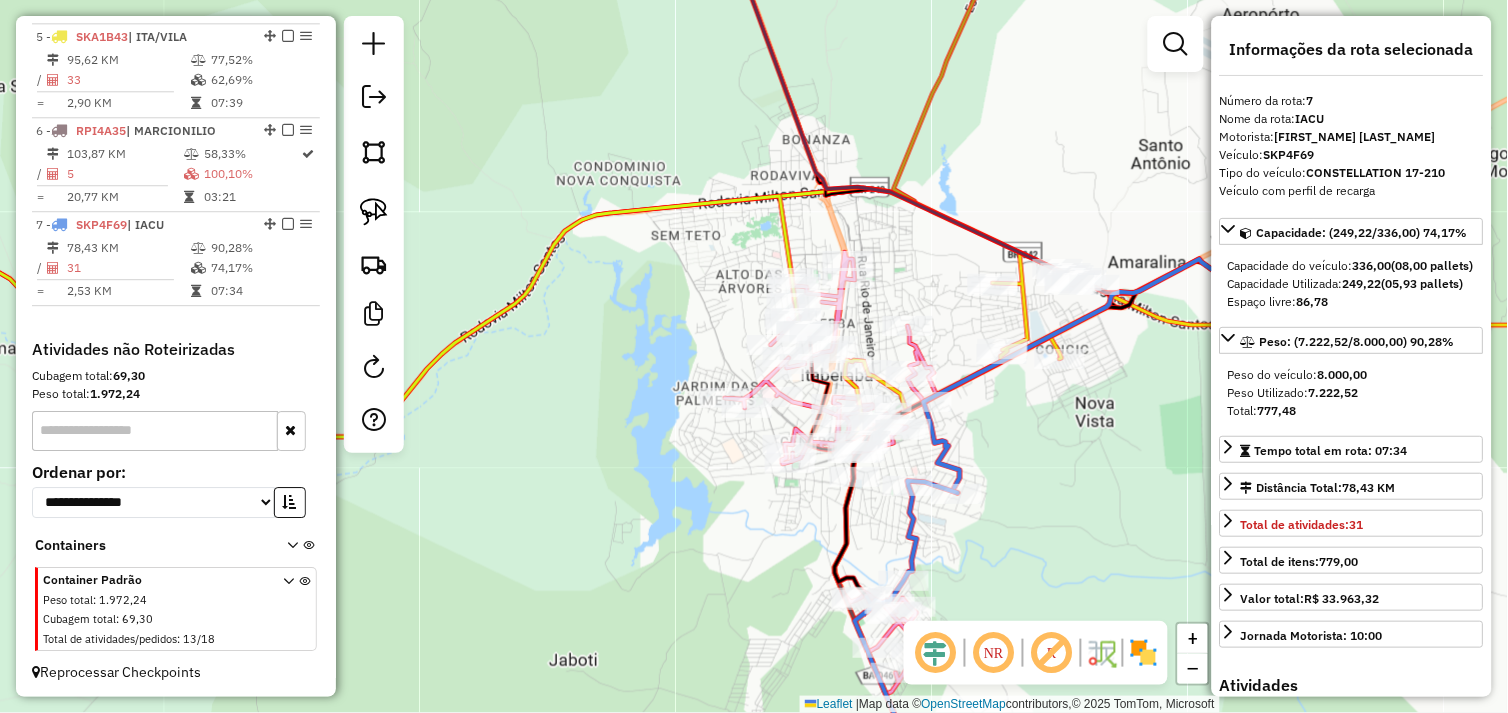 click 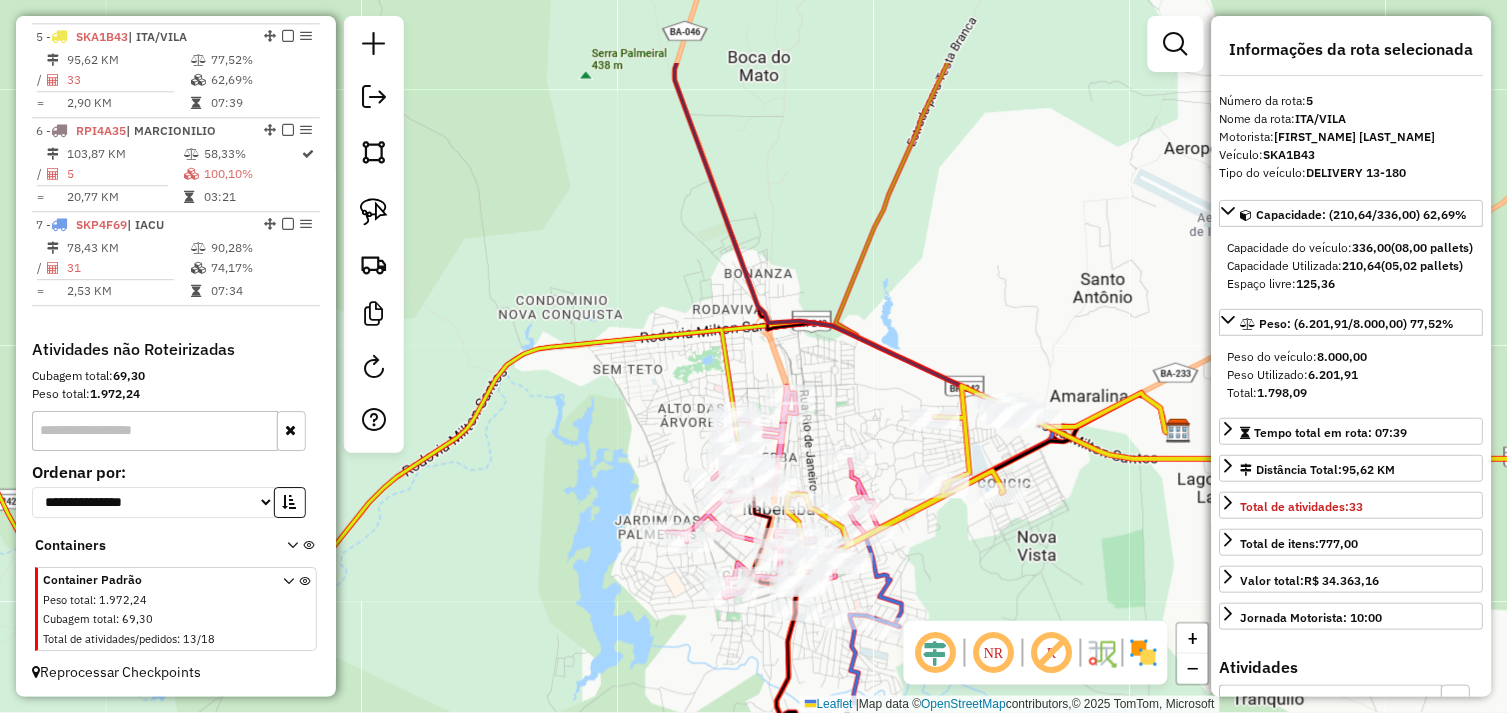 drag, startPoint x: 863, startPoint y: 76, endPoint x: 805, endPoint y: 210, distance: 146.0137 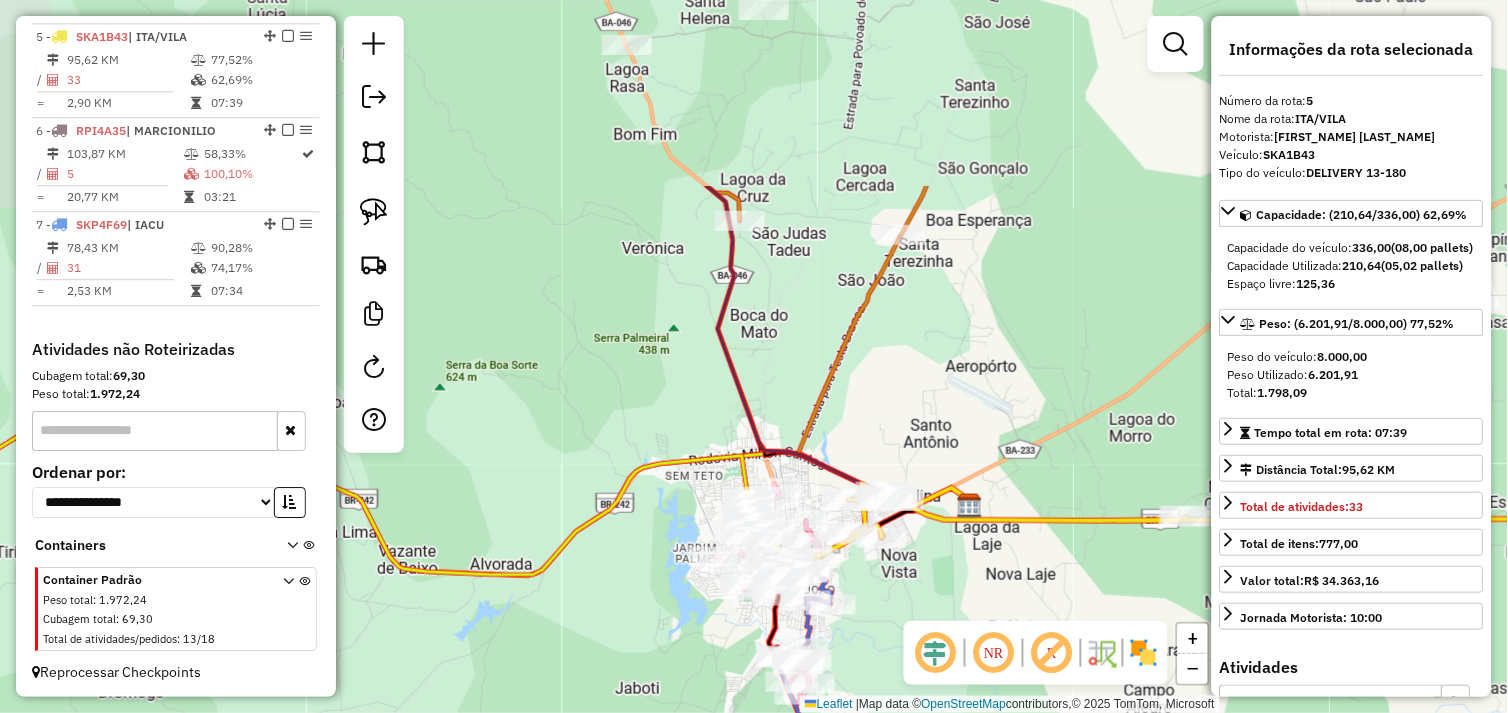 drag, startPoint x: 964, startPoint y: 81, endPoint x: 961, endPoint y: 338, distance: 257.01752 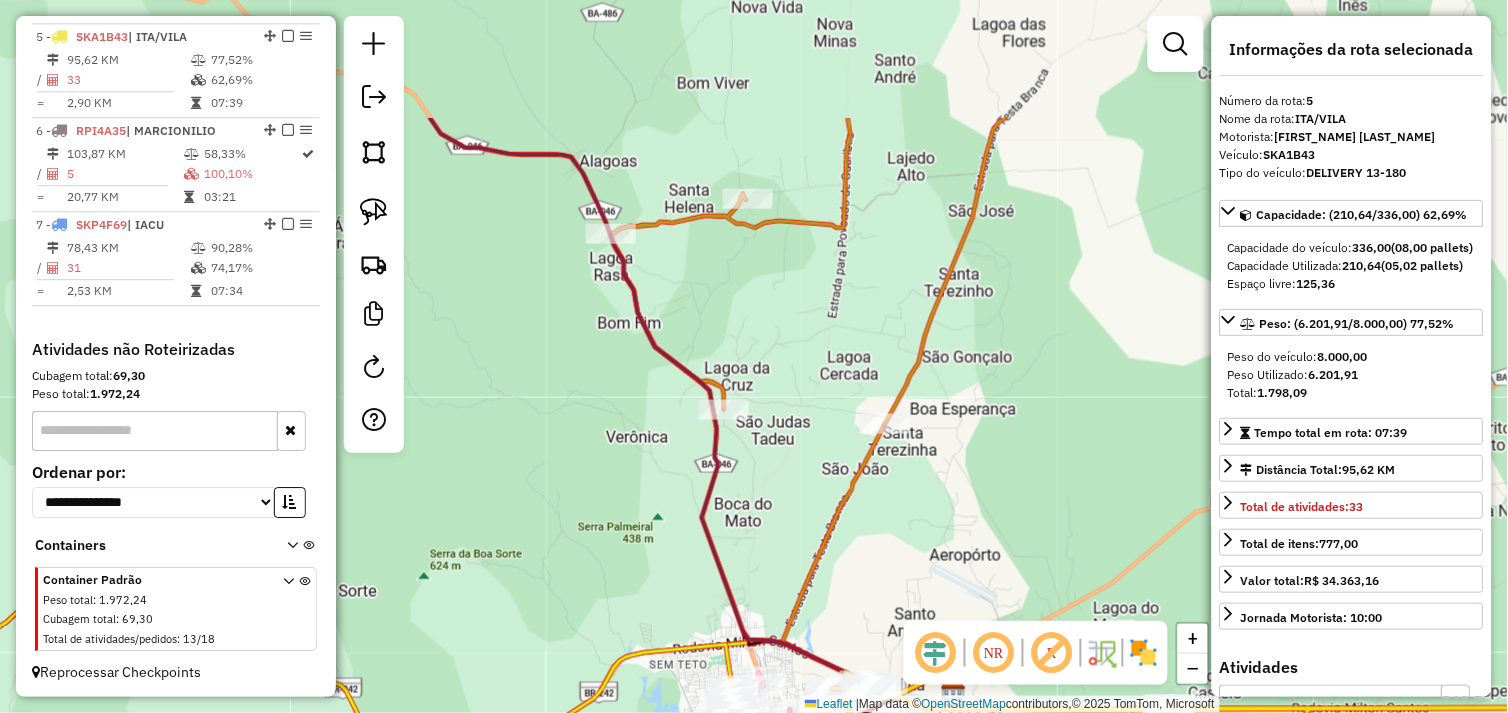 drag, startPoint x: 830, startPoint y: 115, endPoint x: 814, endPoint y: 304, distance: 189.67604 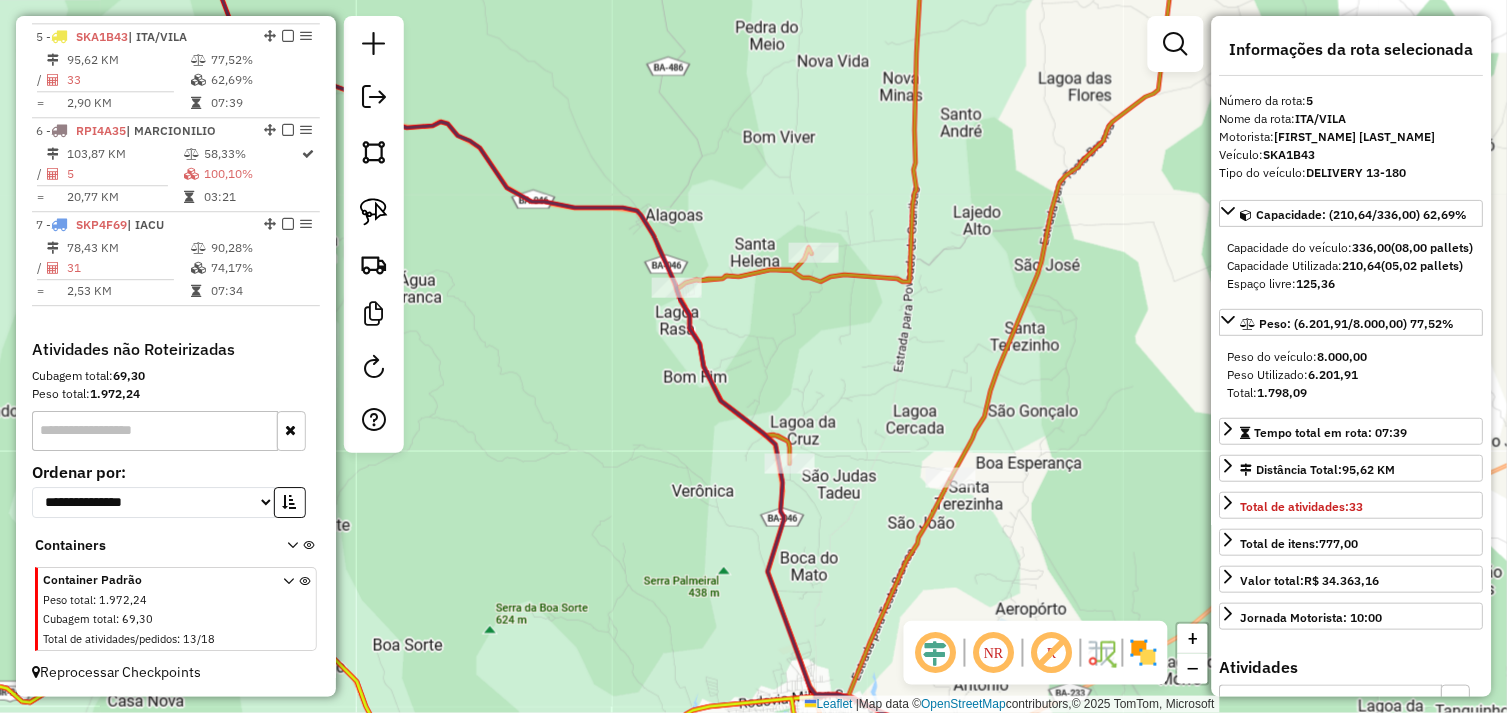click on "Janela de atendimento Grade de atendimento Capacidade Transportadoras Veículos Cliente Pedidos  Rotas Selecione os dias de semana para filtrar as janelas de atendimento  Seg   Ter   Qua   Qui   Sex   Sáb   Dom  Informe o período da janela de atendimento: De: Até:  Filtrar exatamente a janela do cliente  Considerar janela de atendimento padrão  Selecione os dias de semana para filtrar as grades de atendimento  Seg   Ter   Qua   Qui   Sex   Sáb   Dom   Considerar clientes sem dia de atendimento cadastrado  Clientes fora do dia de atendimento selecionado Filtrar as atividades entre os valores definidos abaixo:  Peso mínimo:   Peso máximo:   Cubagem mínima:   Cubagem máxima:   De:   Até:  Filtrar as atividades entre o tempo de atendimento definido abaixo:  De:   Até:   Considerar capacidade total dos clientes não roteirizados Transportadora: Selecione um ou mais itens Tipo de veículo: Selecione um ou mais itens Veículo: Selecione um ou mais itens Motorista: Selecione um ou mais itens Nome: Rótulo:" 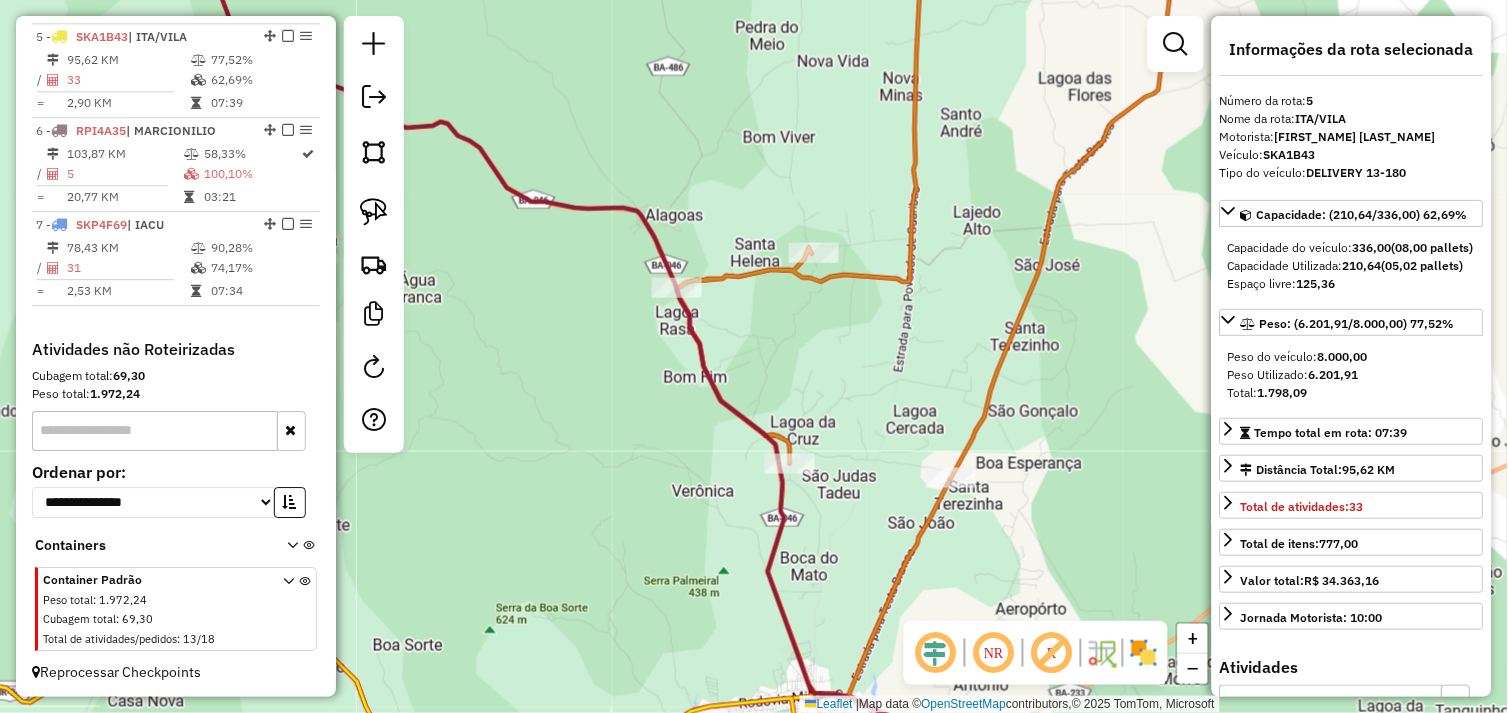 click 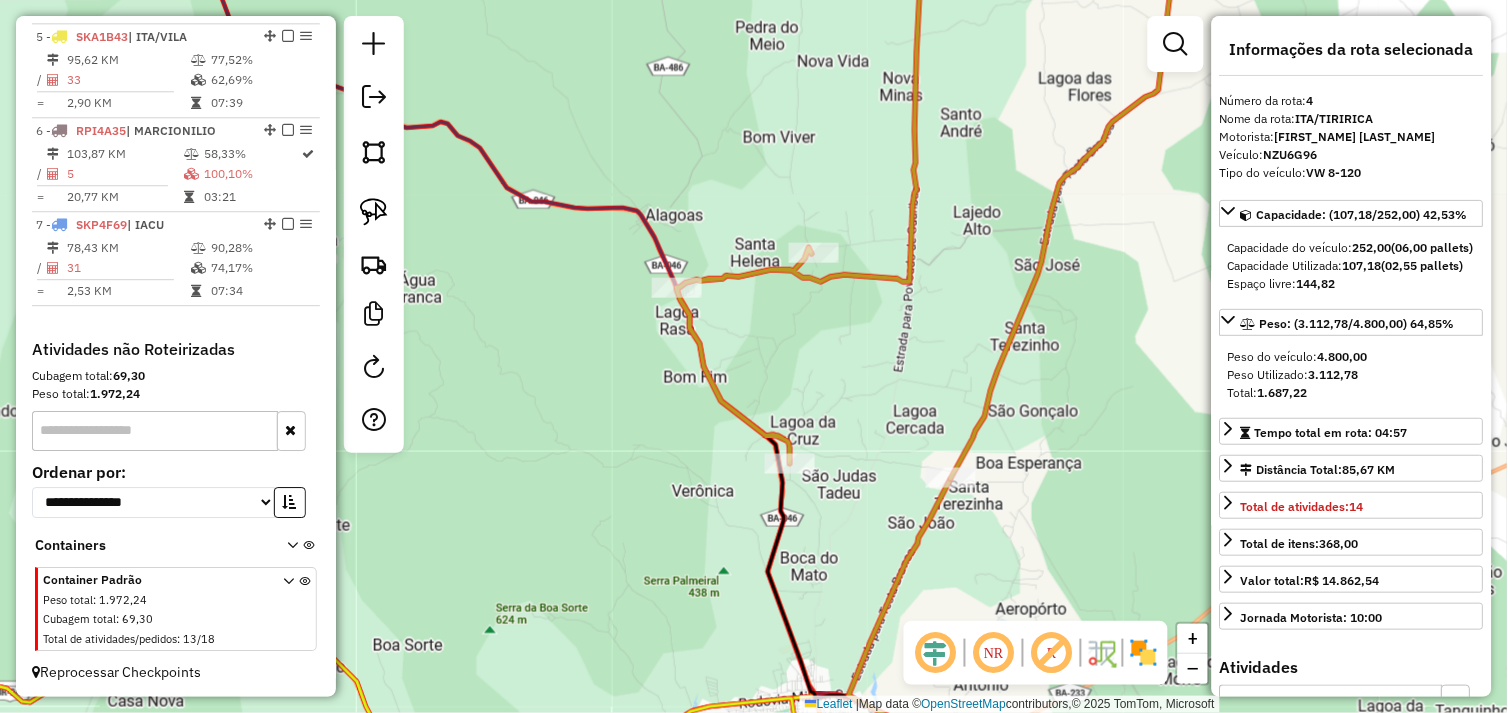 scroll, scrollTop: 1030, scrollLeft: 0, axis: vertical 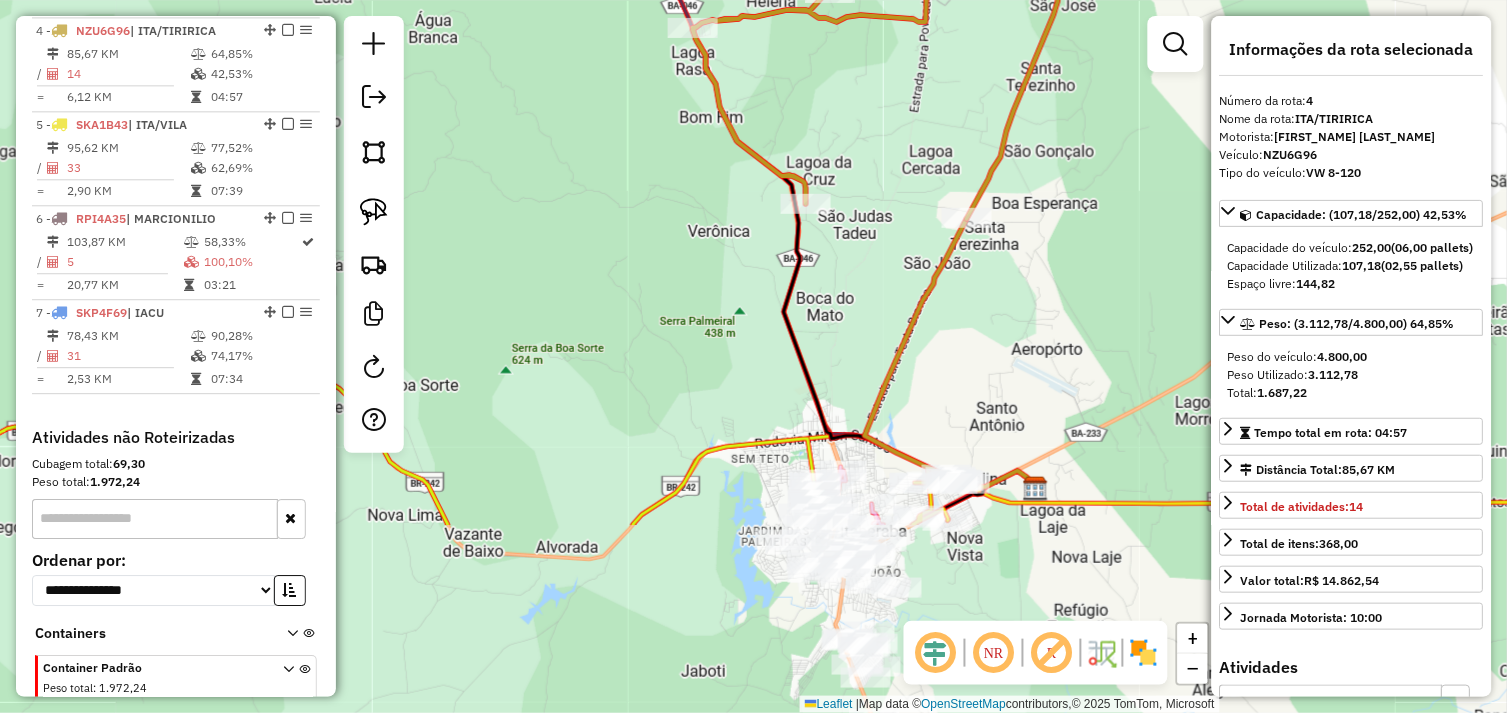 drag, startPoint x: 855, startPoint y: 428, endPoint x: 871, endPoint y: 133, distance: 295.4336 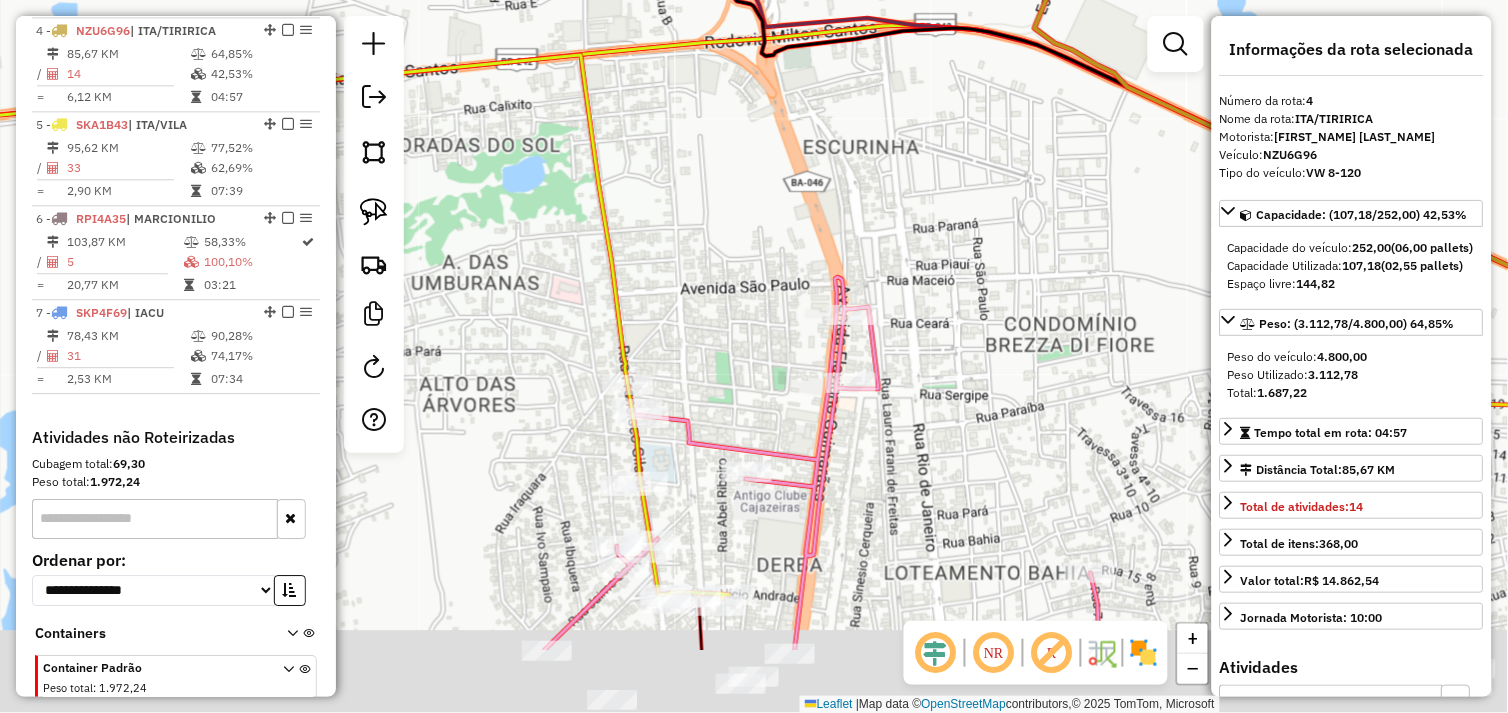 drag, startPoint x: 1006, startPoint y: 423, endPoint x: 980, endPoint y: 236, distance: 188.79883 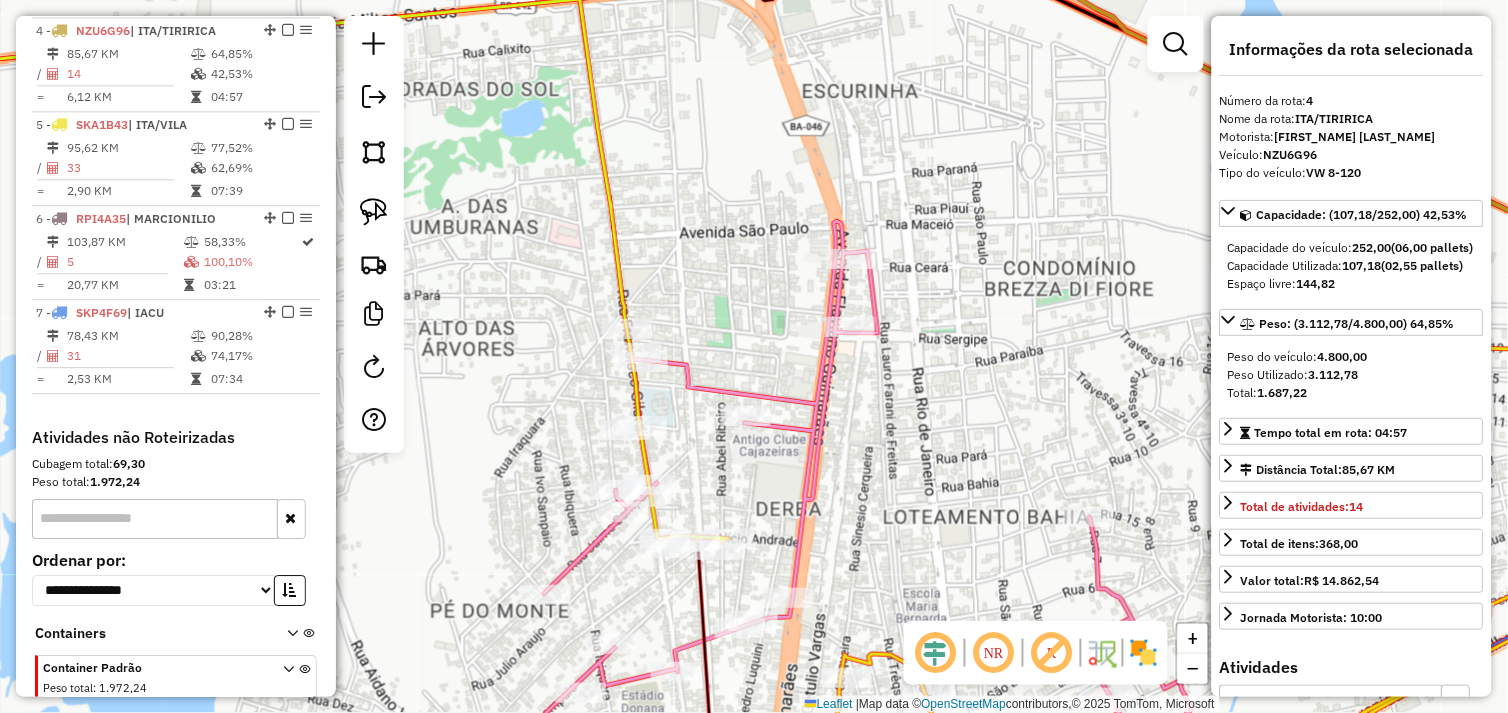 drag, startPoint x: 384, startPoint y: 204, endPoint x: 487, endPoint y: 233, distance: 107.00467 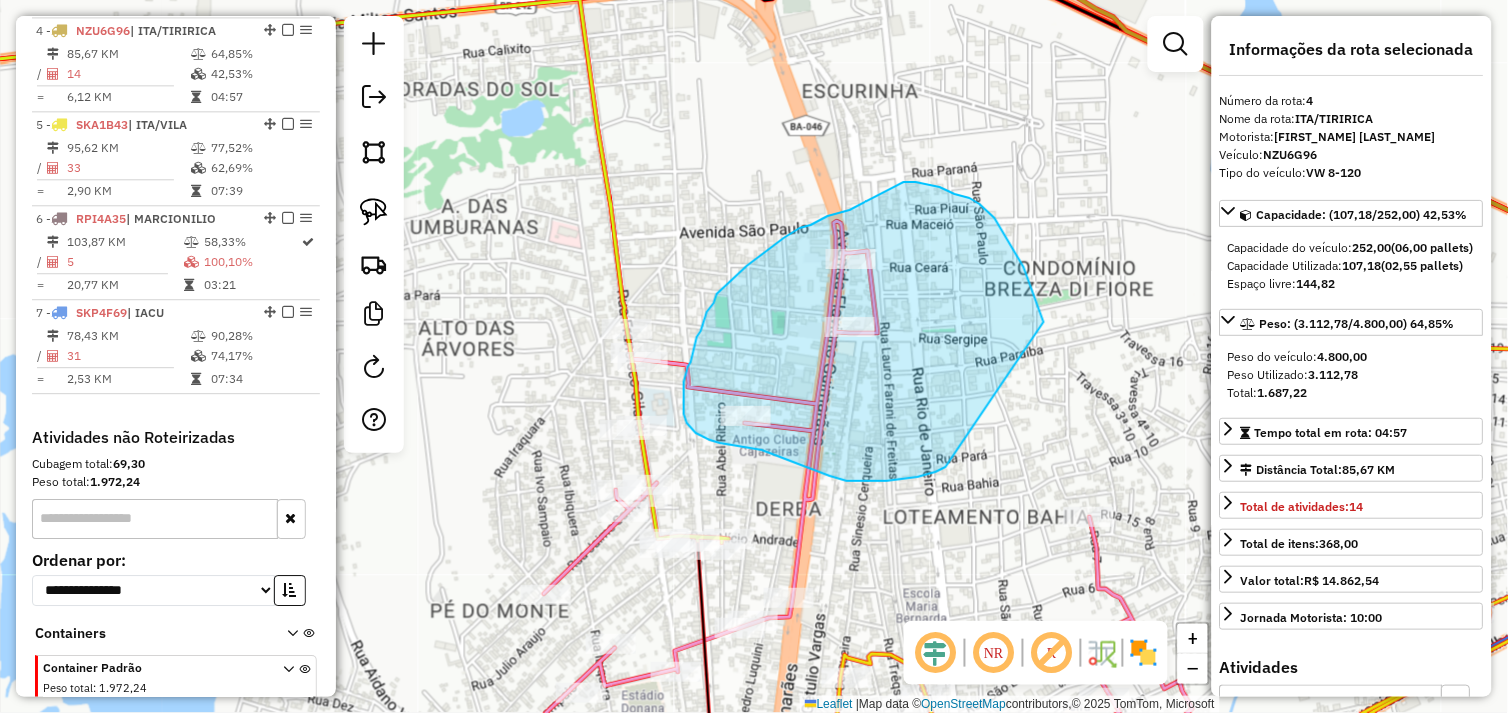 drag, startPoint x: 1016, startPoint y: 254, endPoint x: 946, endPoint y: 467, distance: 224.20749 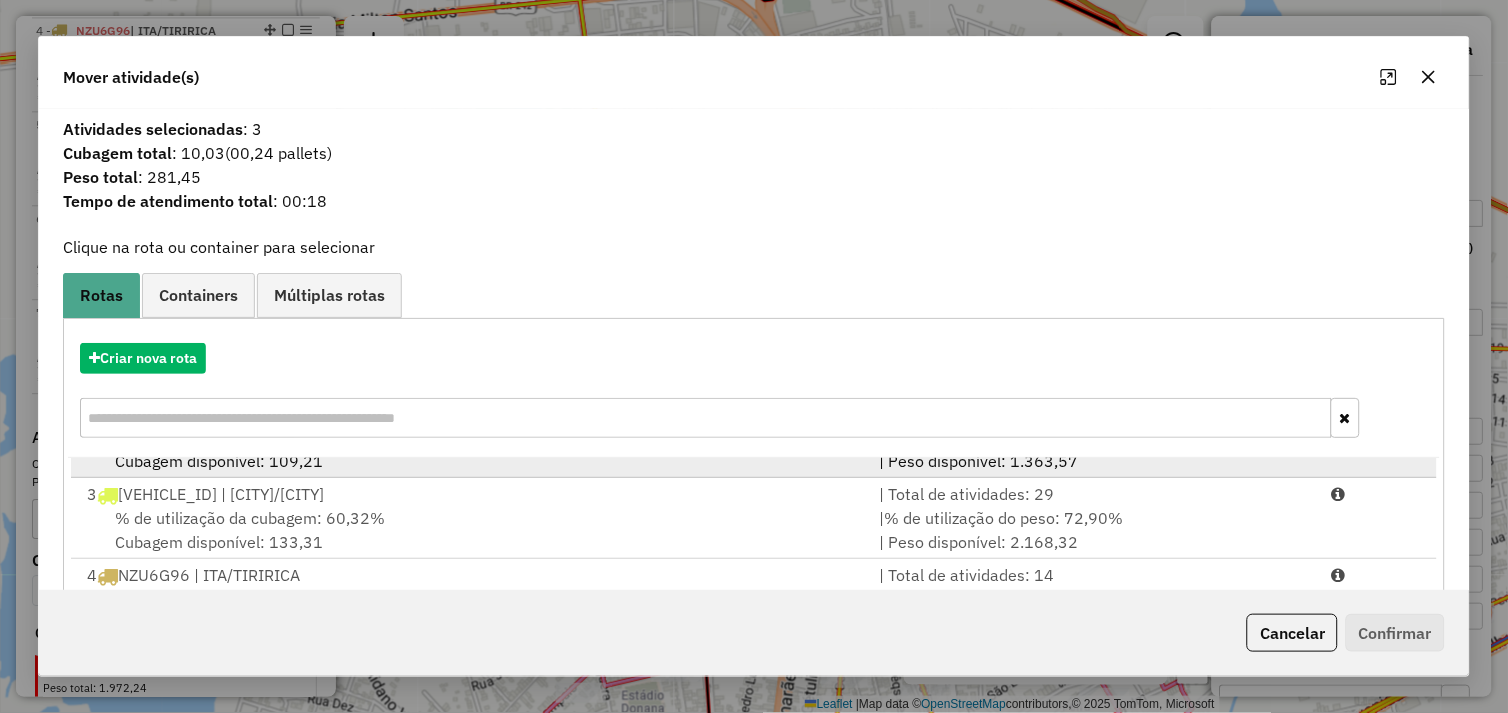 scroll, scrollTop: 86, scrollLeft: 0, axis: vertical 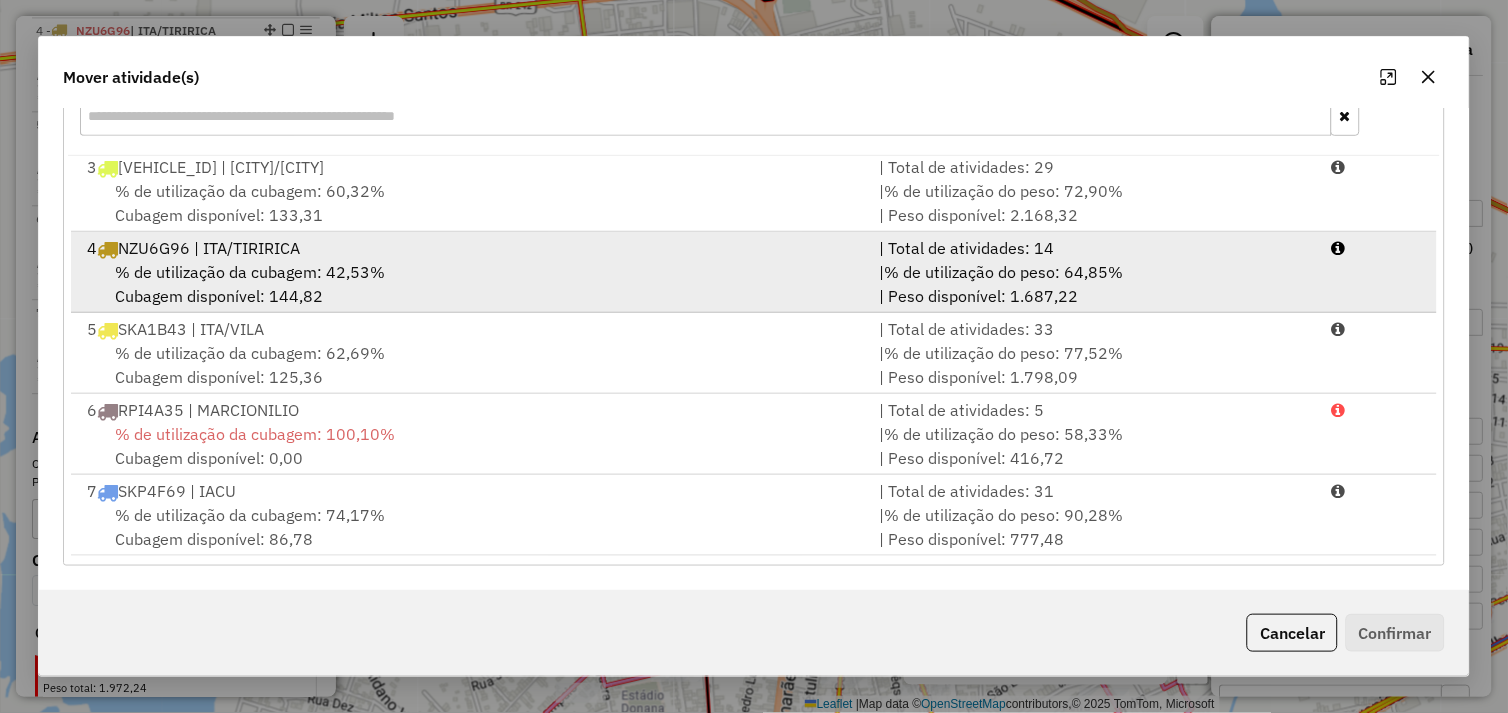click on "4  NZU6G96 | ITA/TIRIRICA" at bounding box center (471, 248) 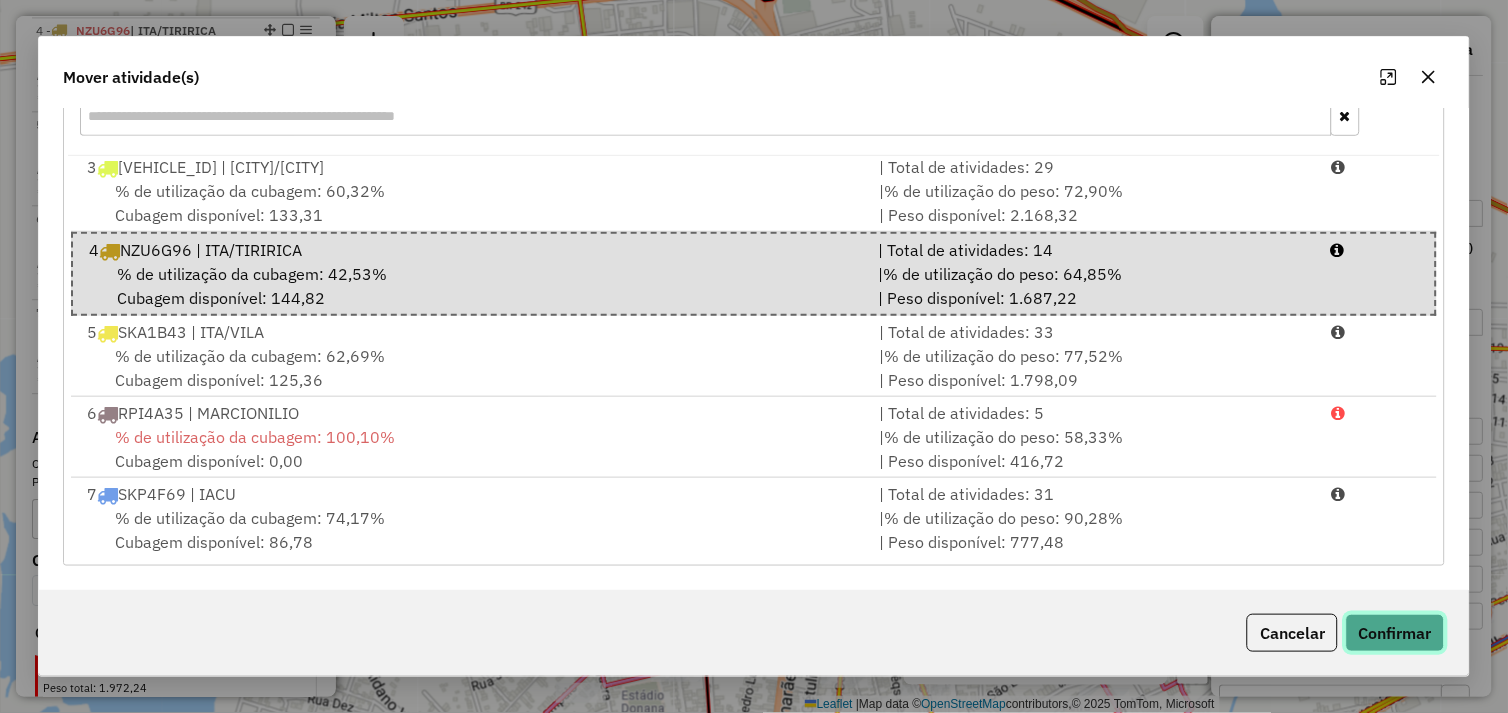click on "Confirmar" 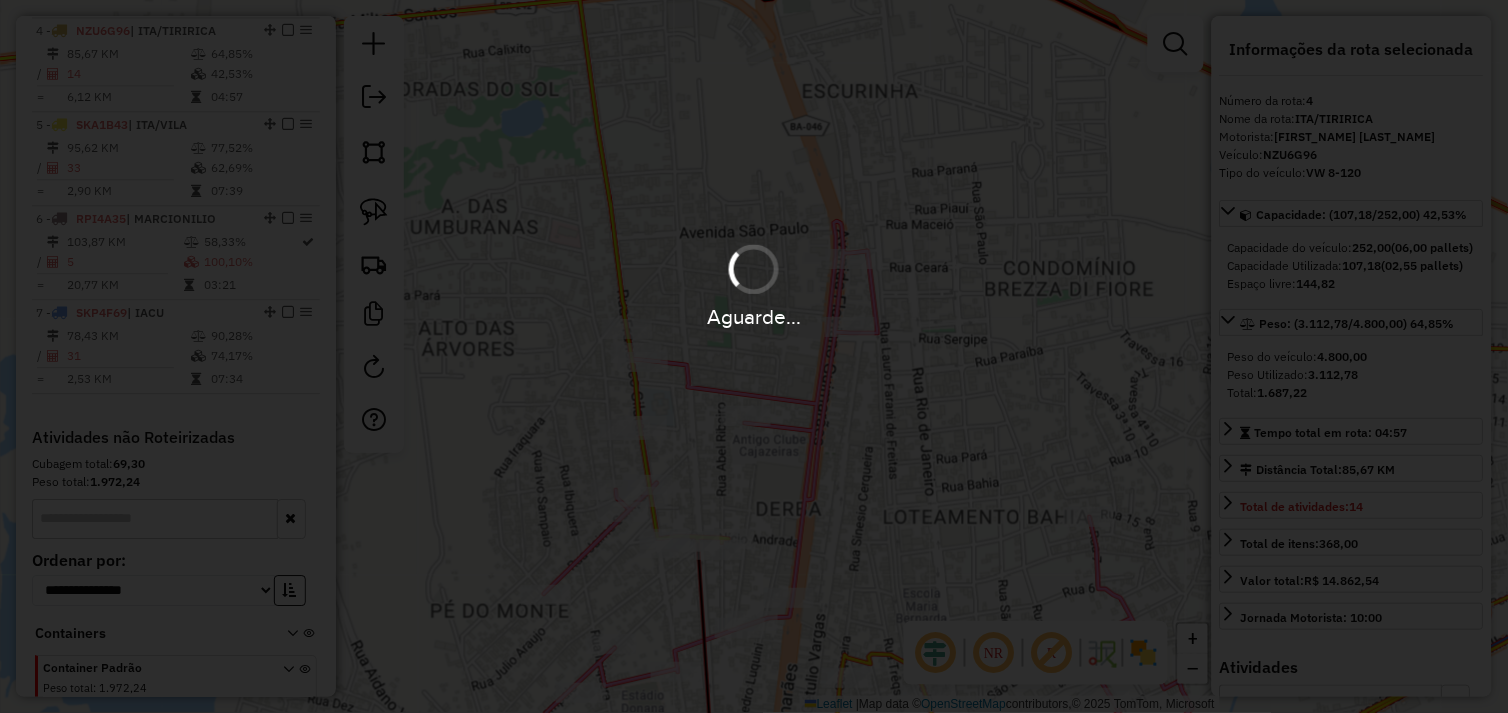scroll, scrollTop: 0, scrollLeft: 0, axis: both 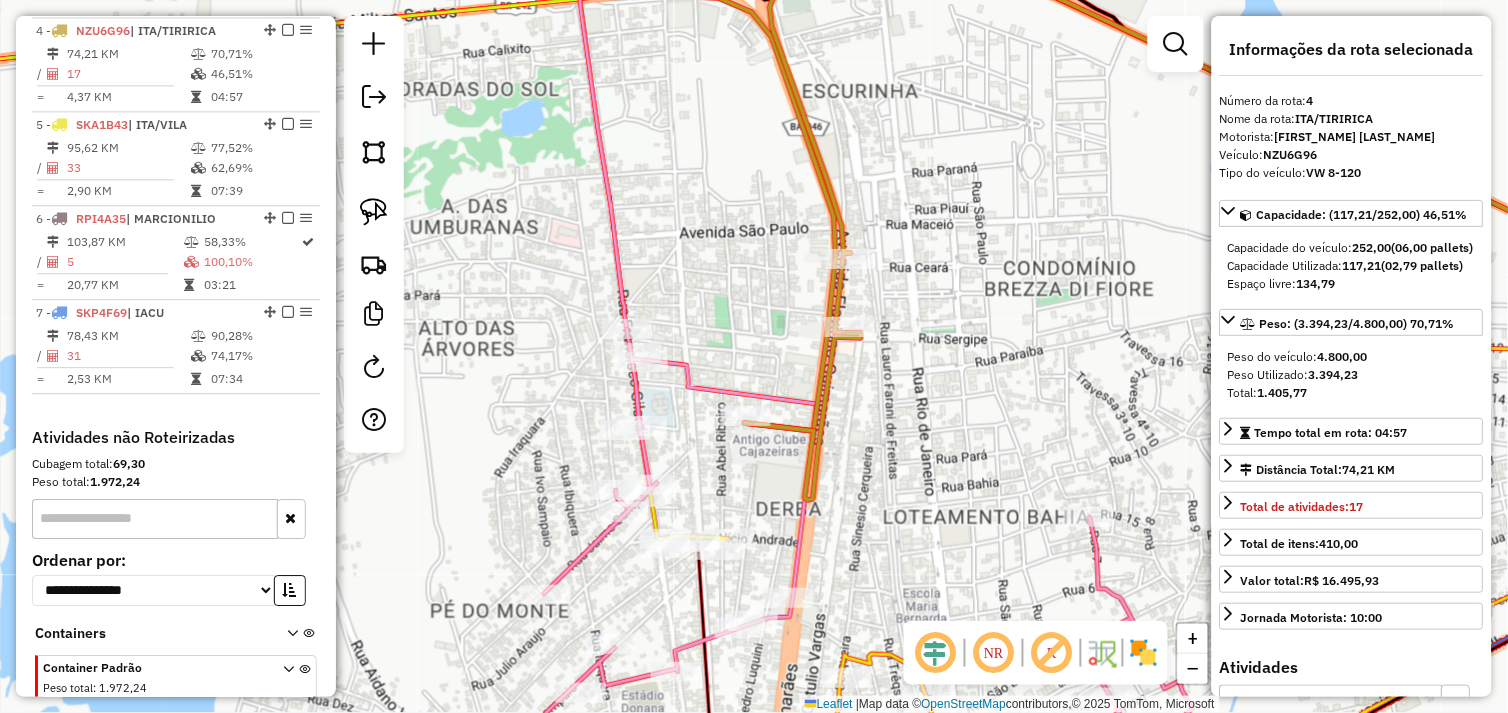 drag, startPoint x: 373, startPoint y: 214, endPoint x: 451, endPoint y: 242, distance: 82.8734 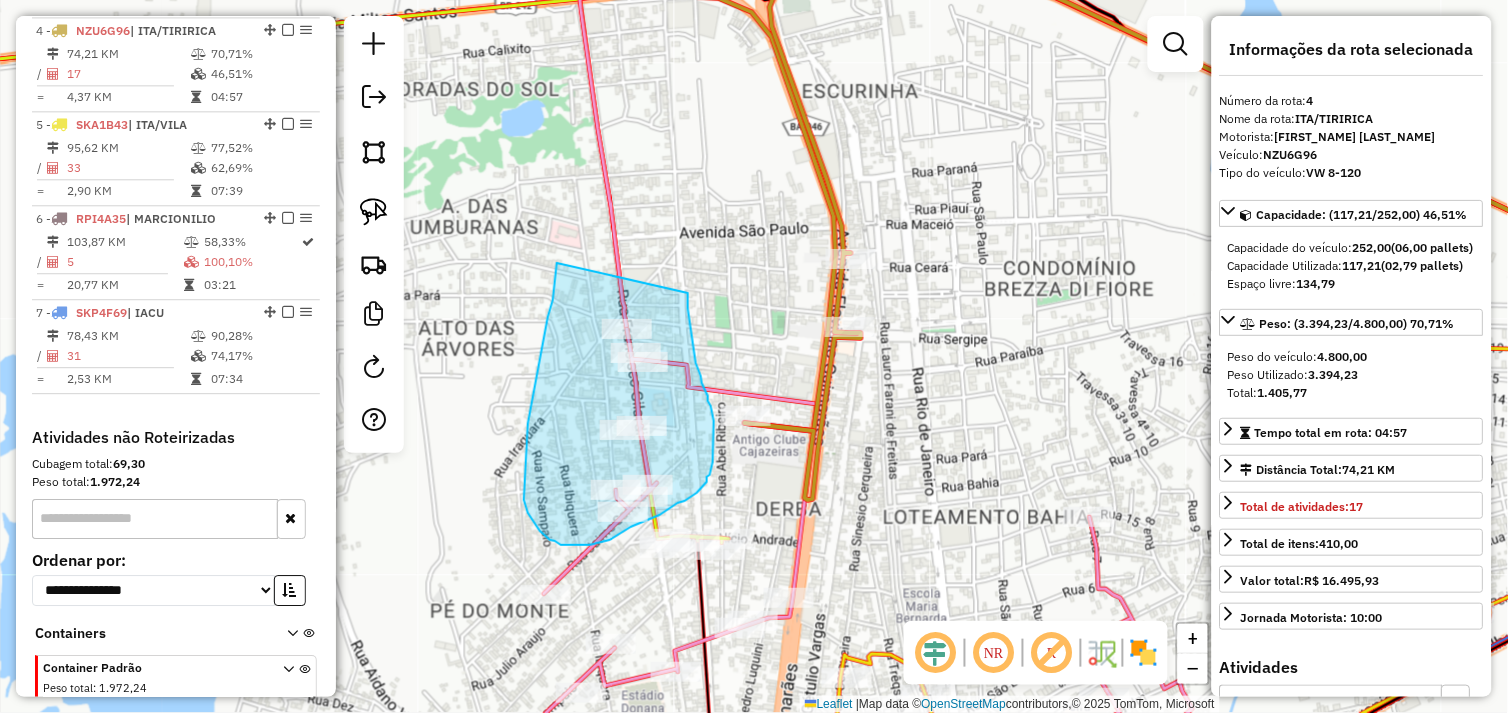 drag, startPoint x: 557, startPoint y: 263, endPoint x: 688, endPoint y: 293, distance: 134.39122 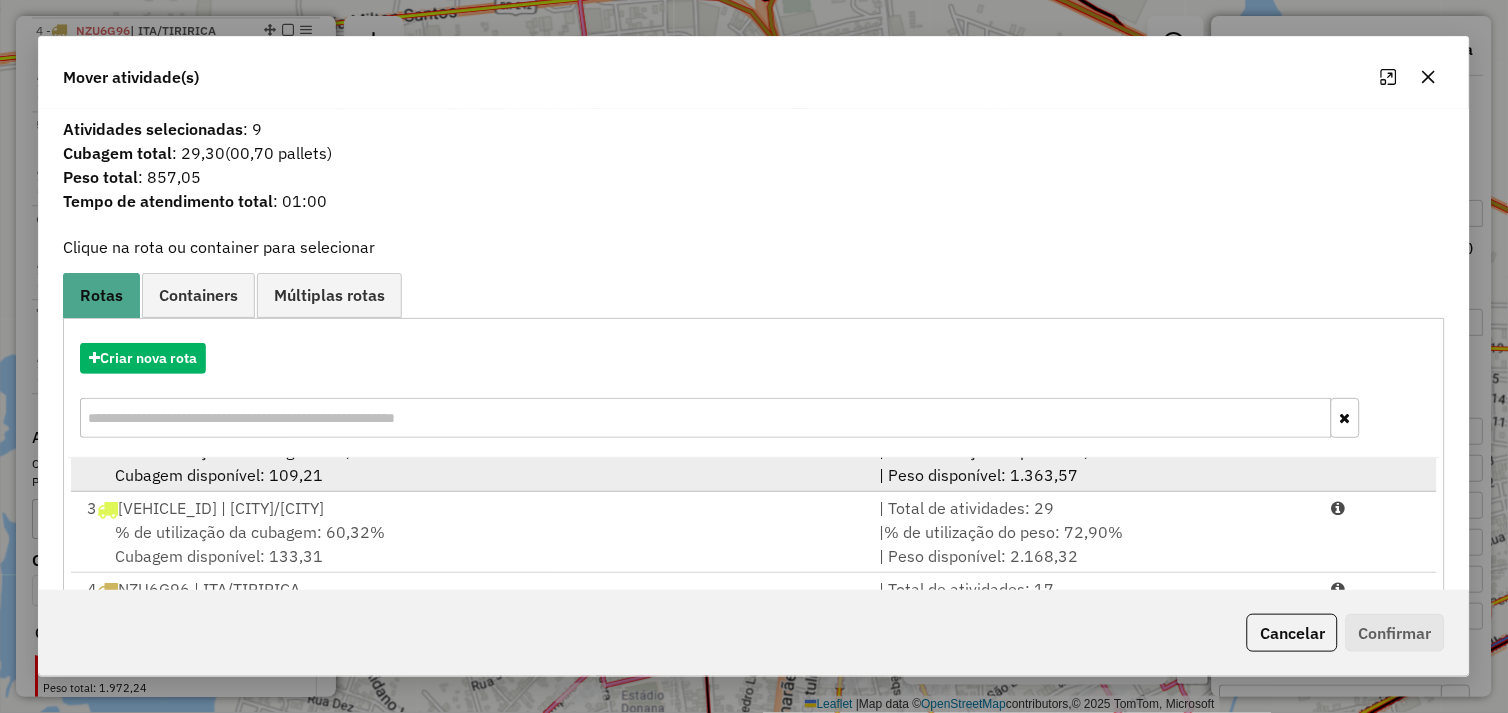scroll, scrollTop: 86, scrollLeft: 0, axis: vertical 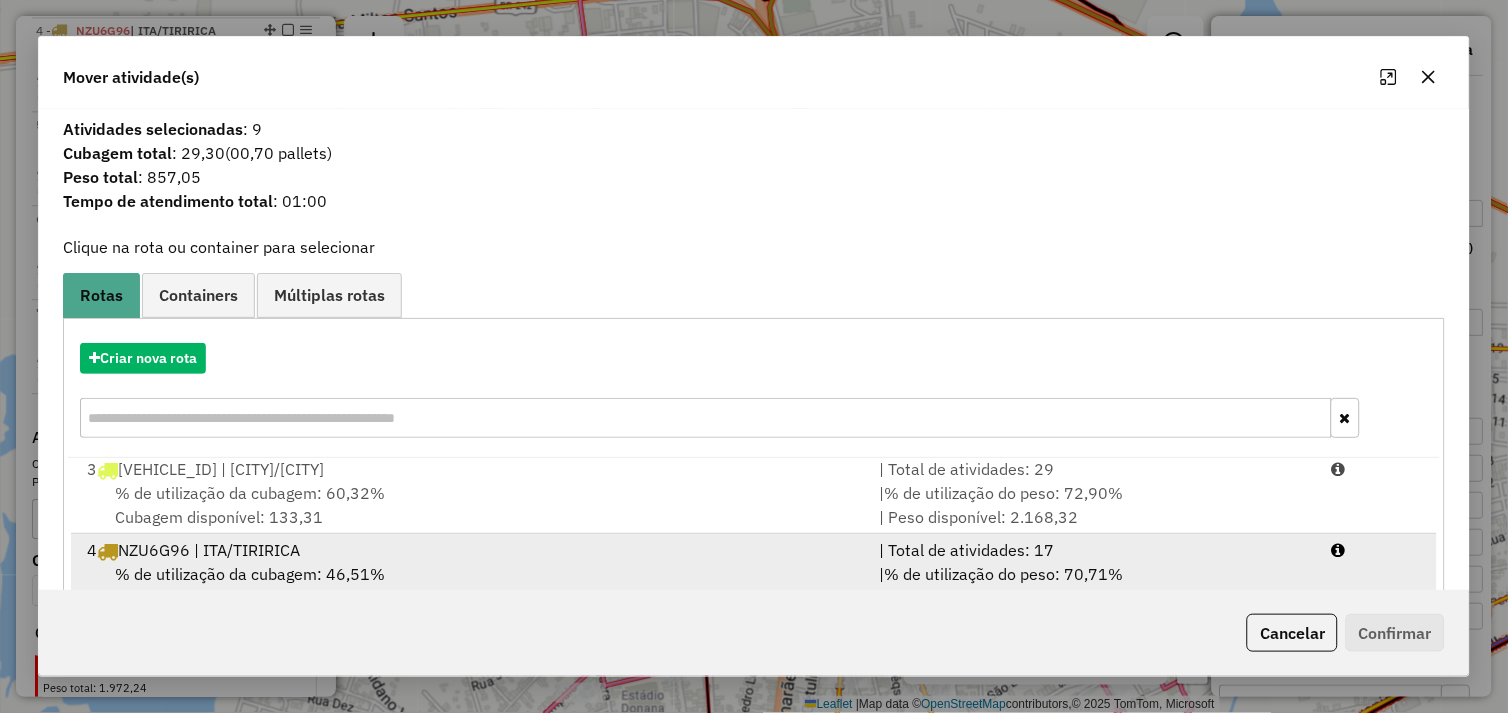 click on "4  NZU6G96 | ITA/TIRIRICA" at bounding box center [471, 550] 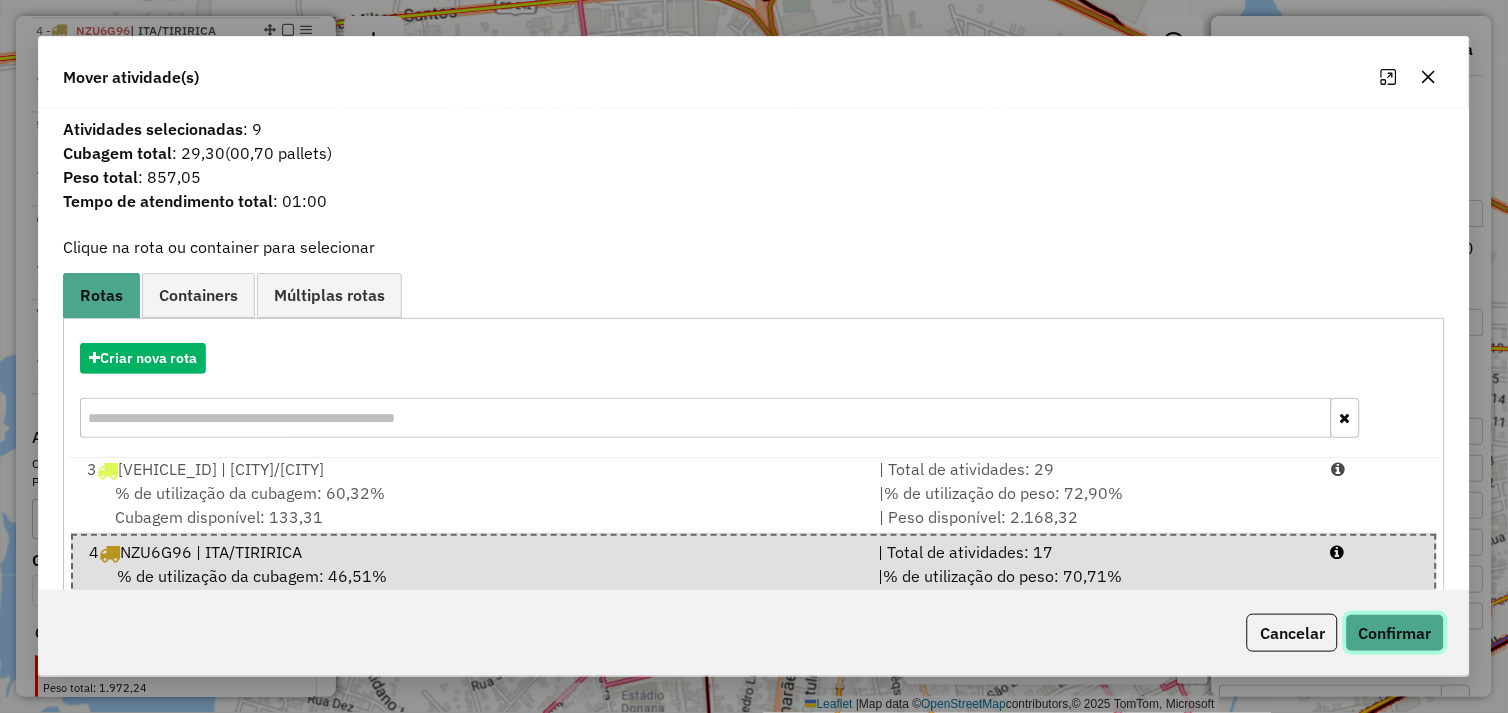 click on "Confirmar" 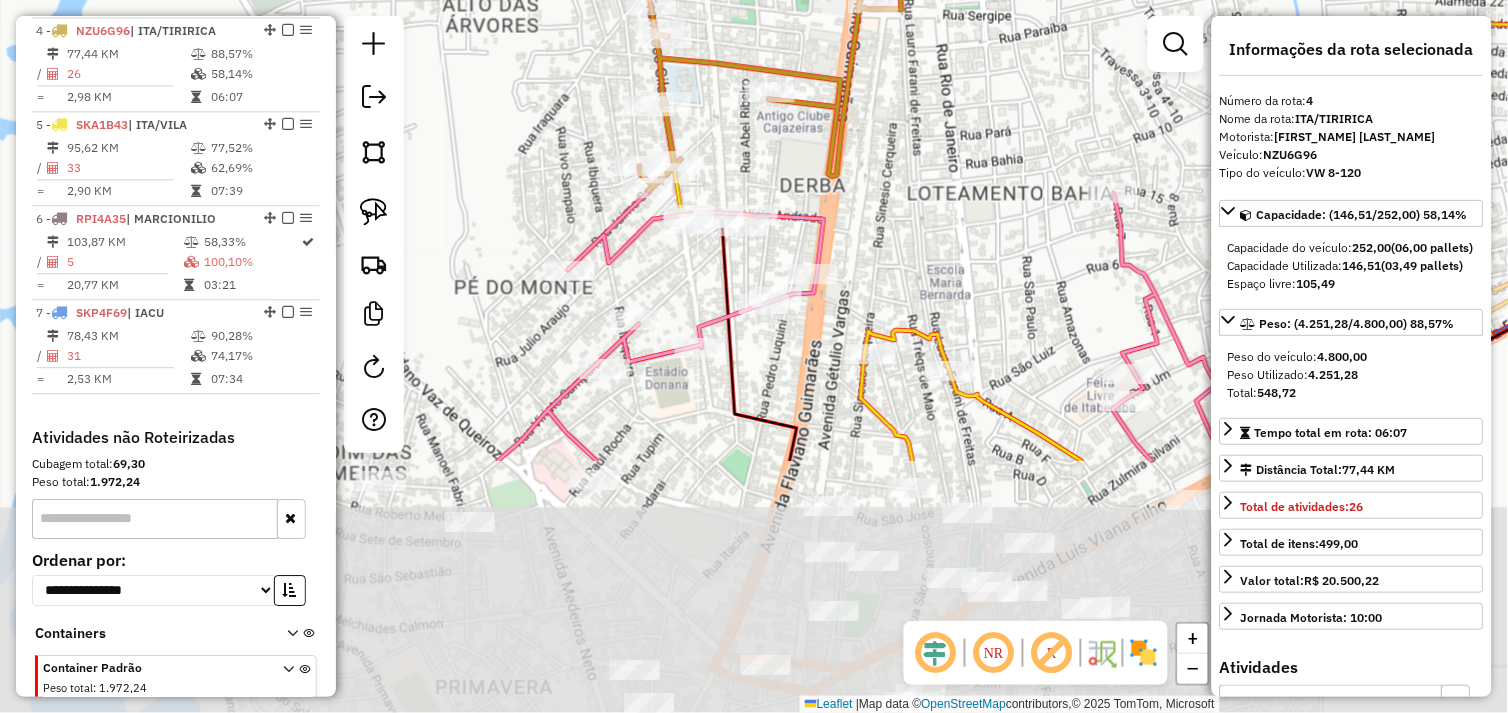drag, startPoint x: 924, startPoint y: 418, endPoint x: 948, endPoint y: 93, distance: 325.88495 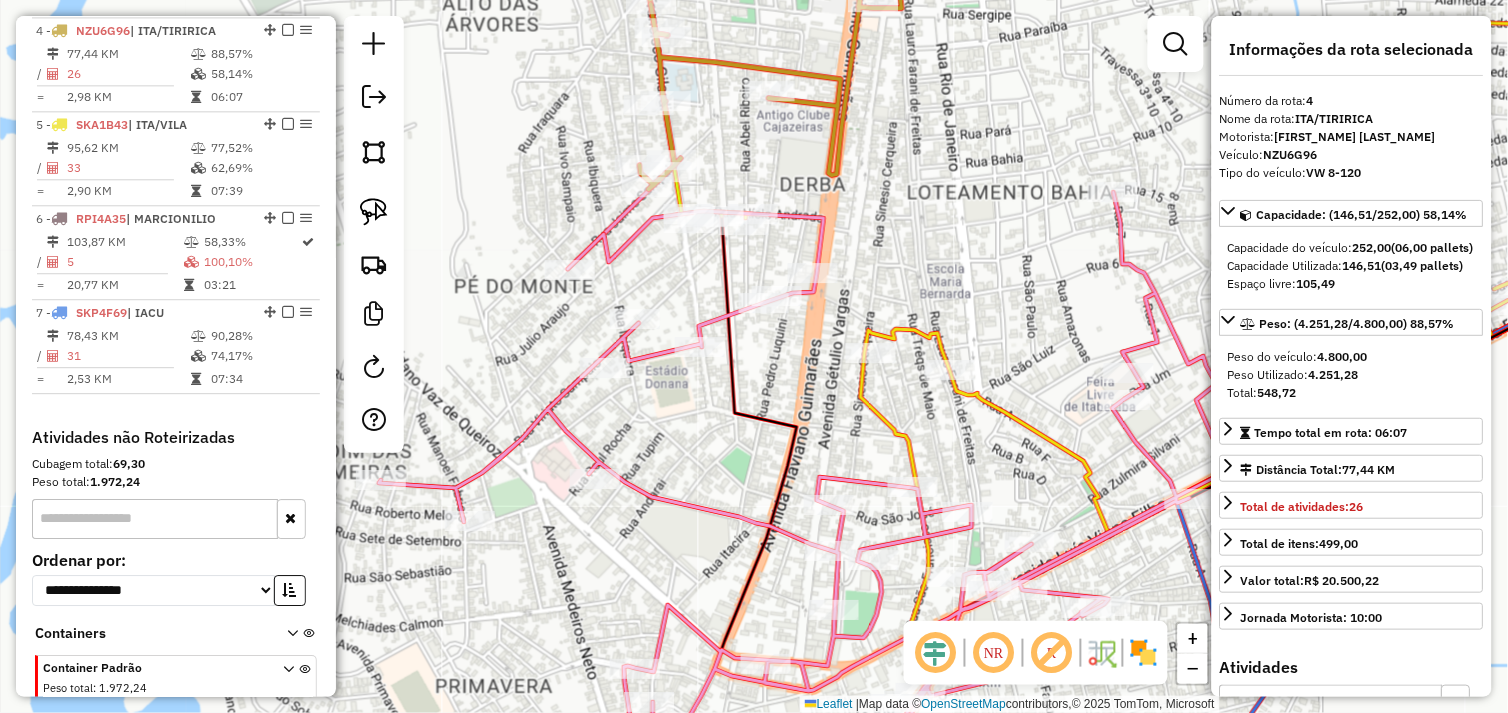 click 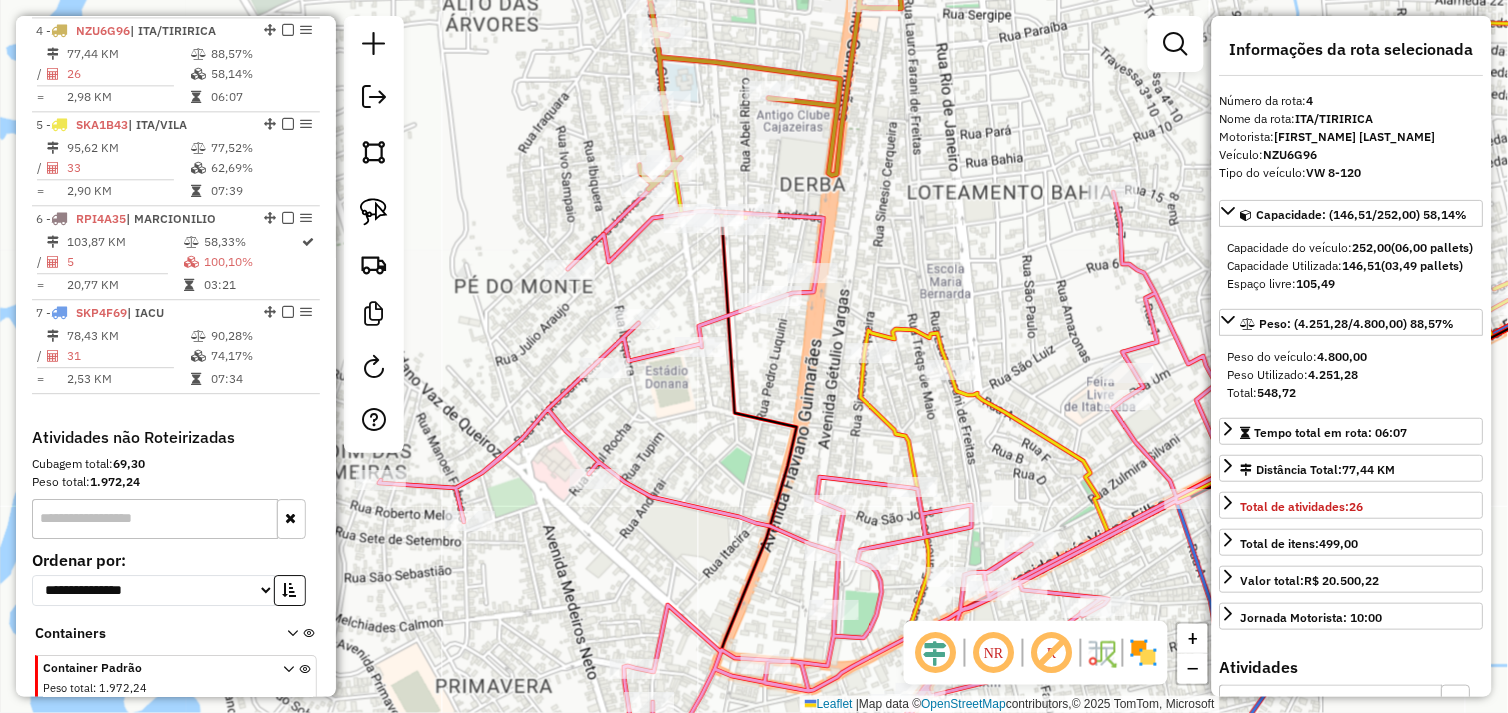 click 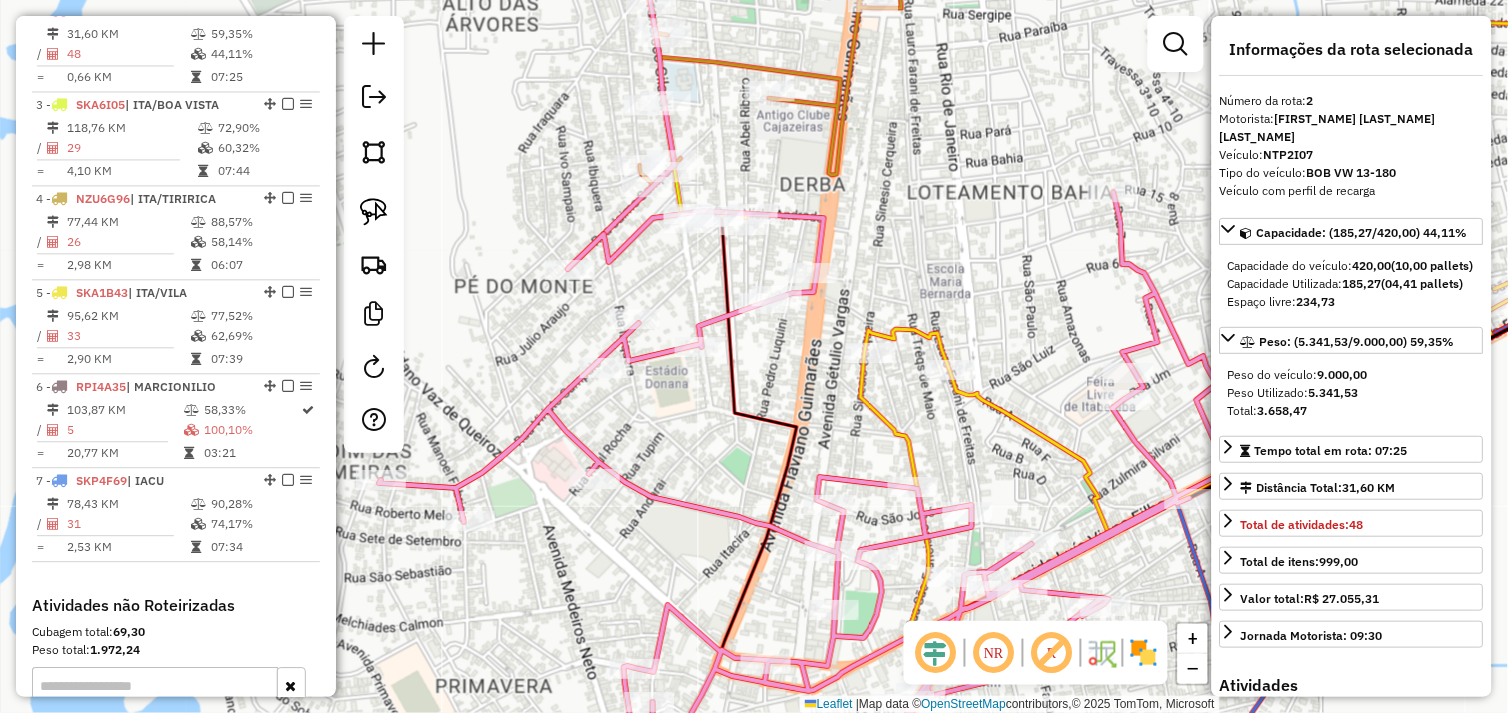 scroll, scrollTop: 842, scrollLeft: 0, axis: vertical 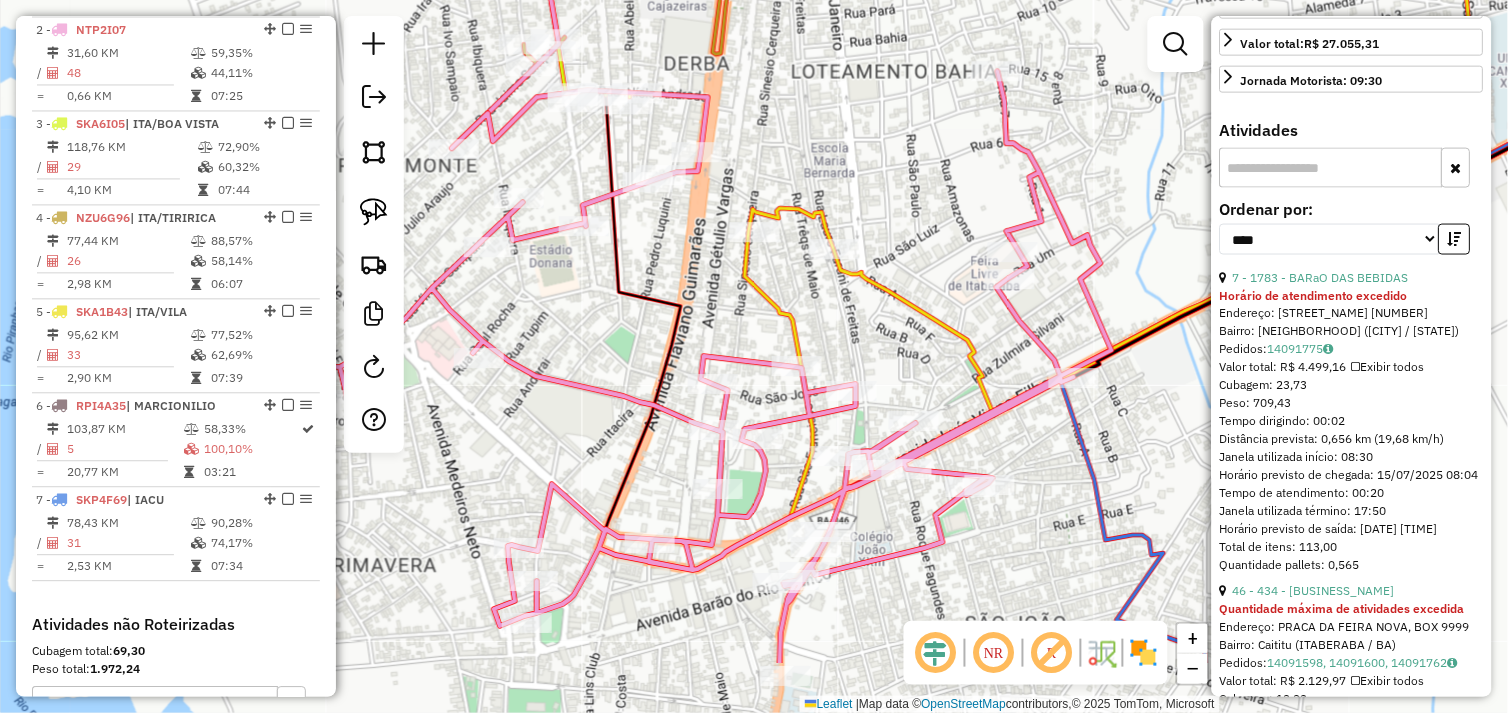 drag, startPoint x: 1031, startPoint y: 485, endPoint x: 915, endPoint y: 364, distance: 167.6216 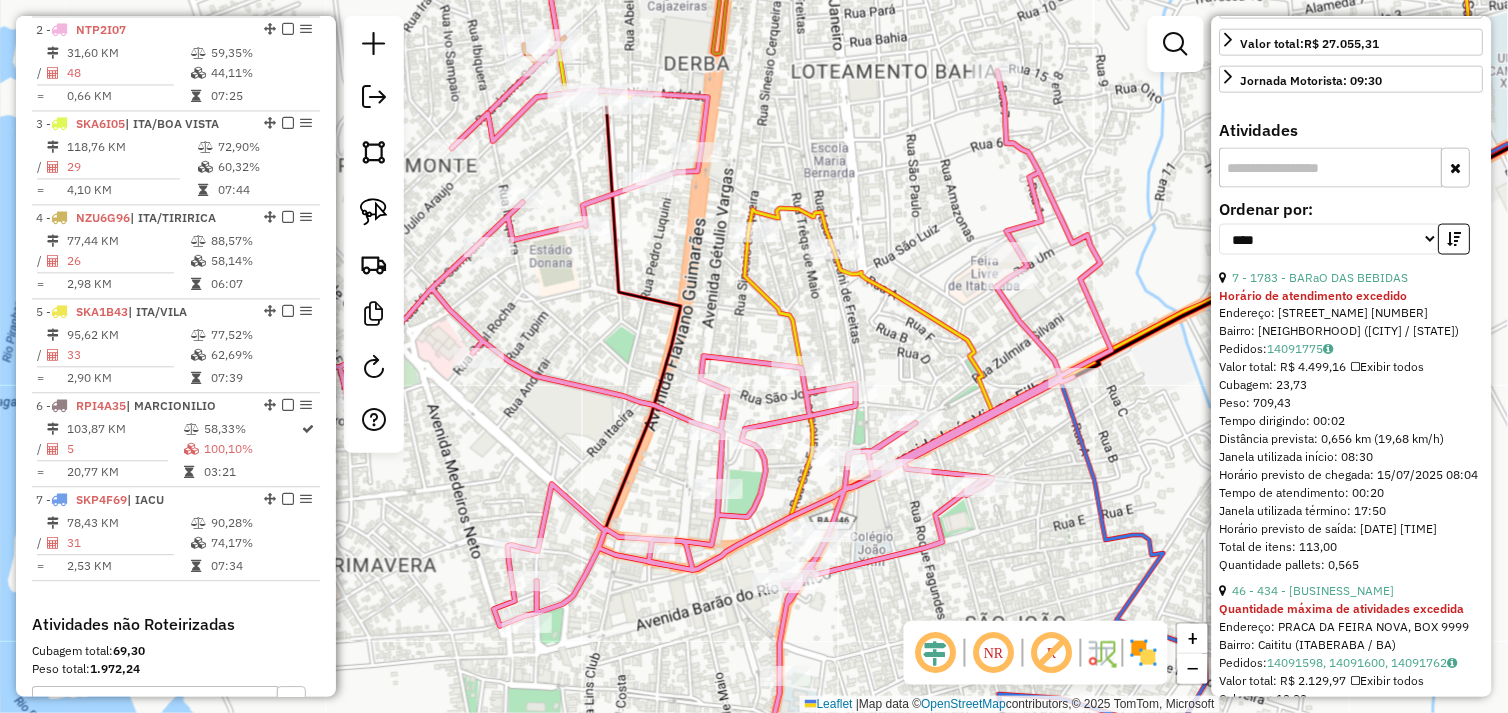 click 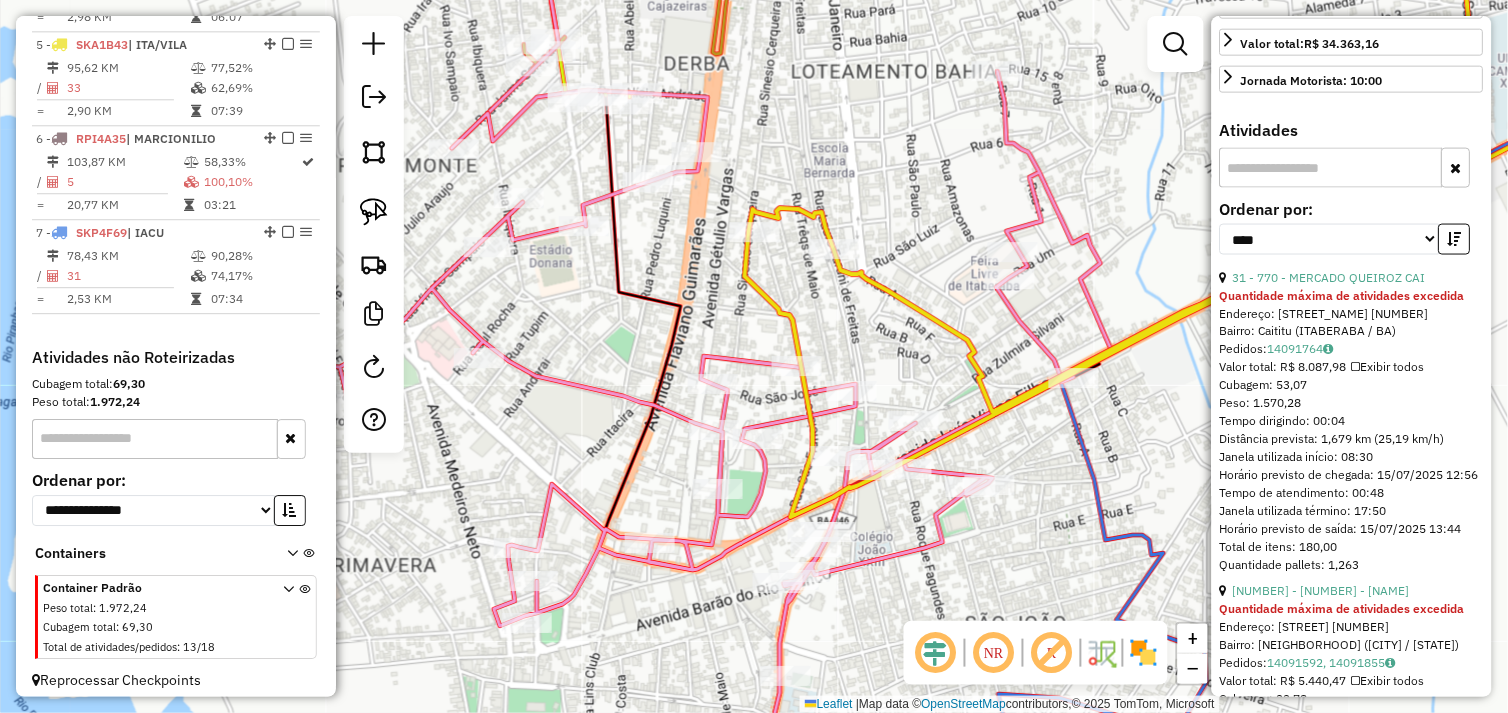 scroll, scrollTop: 1118, scrollLeft: 0, axis: vertical 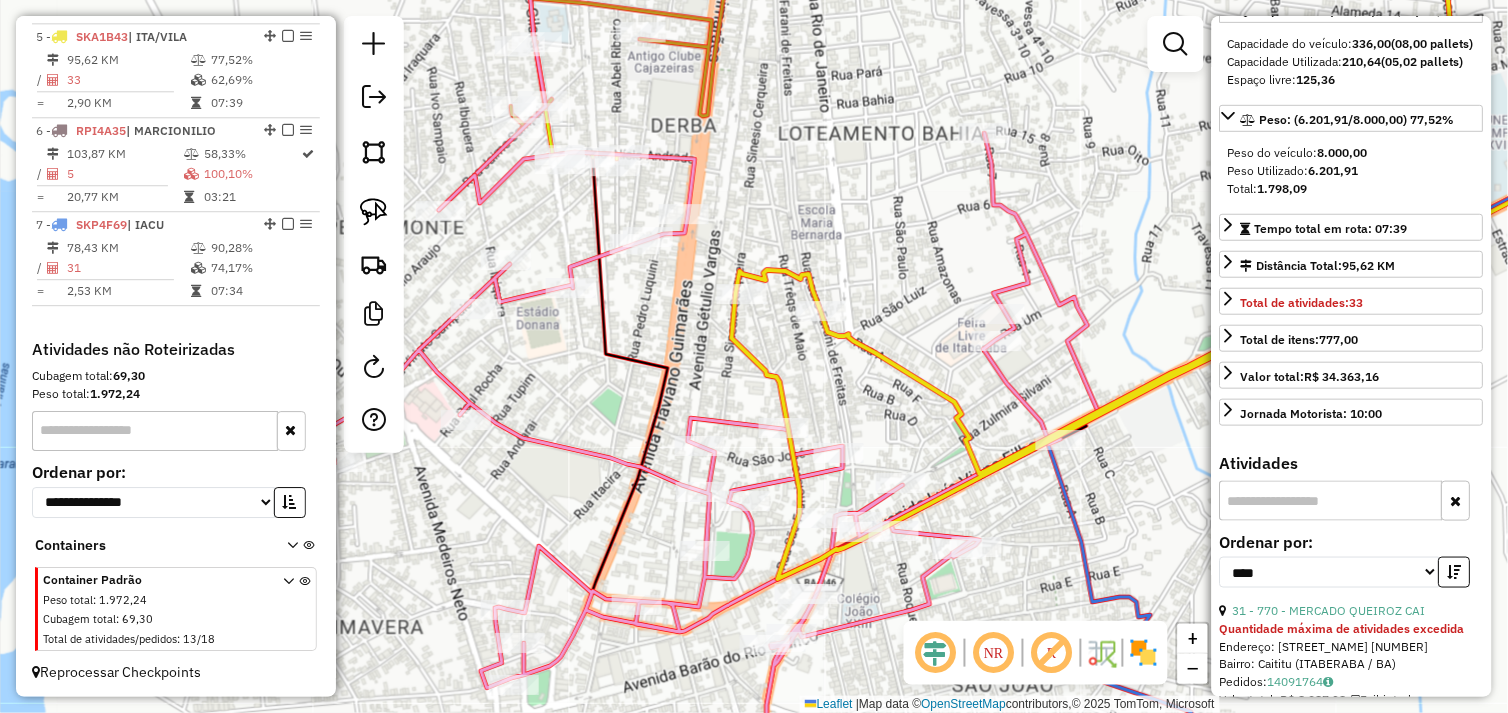 drag, startPoint x: 864, startPoint y: 324, endPoint x: 851, endPoint y: 385, distance: 62.369865 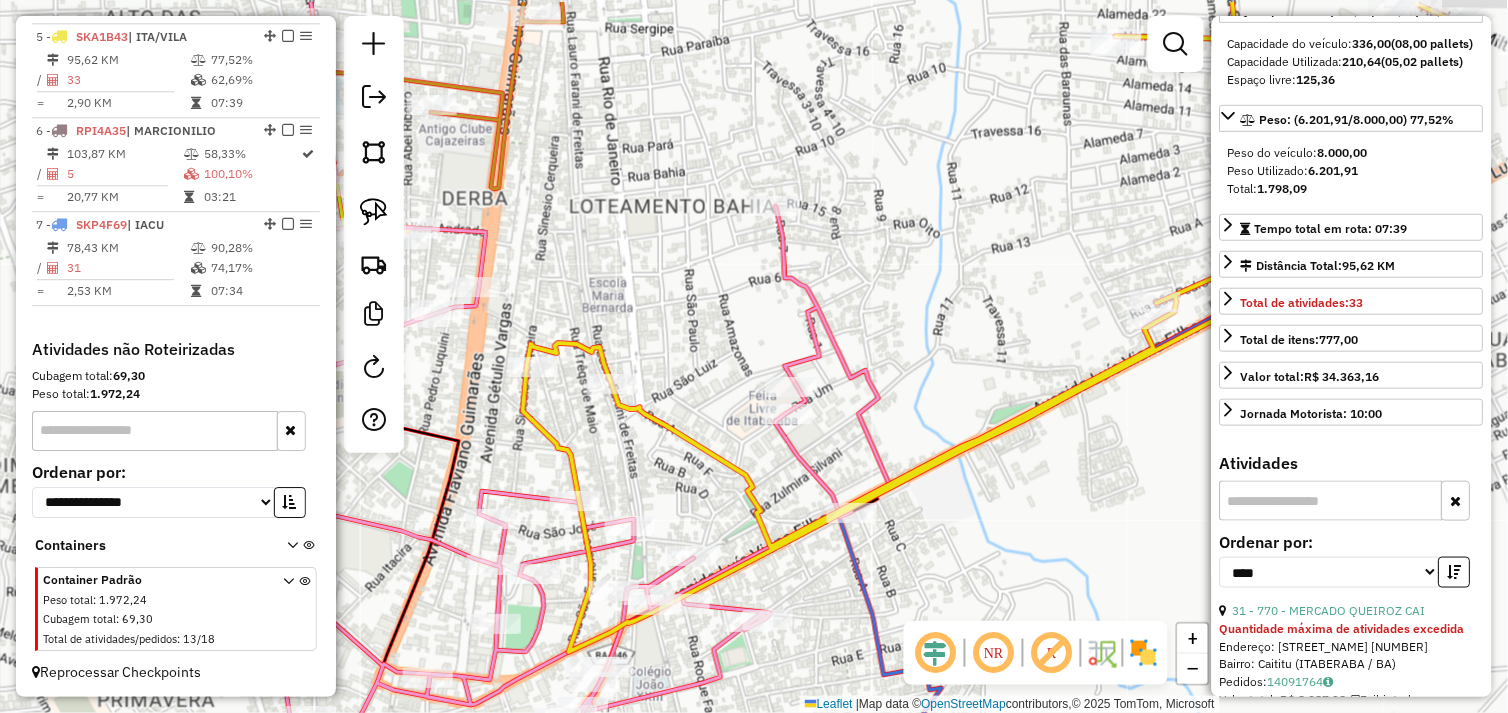 drag, startPoint x: 1117, startPoint y: 224, endPoint x: 862, endPoint y: 307, distance: 268.16785 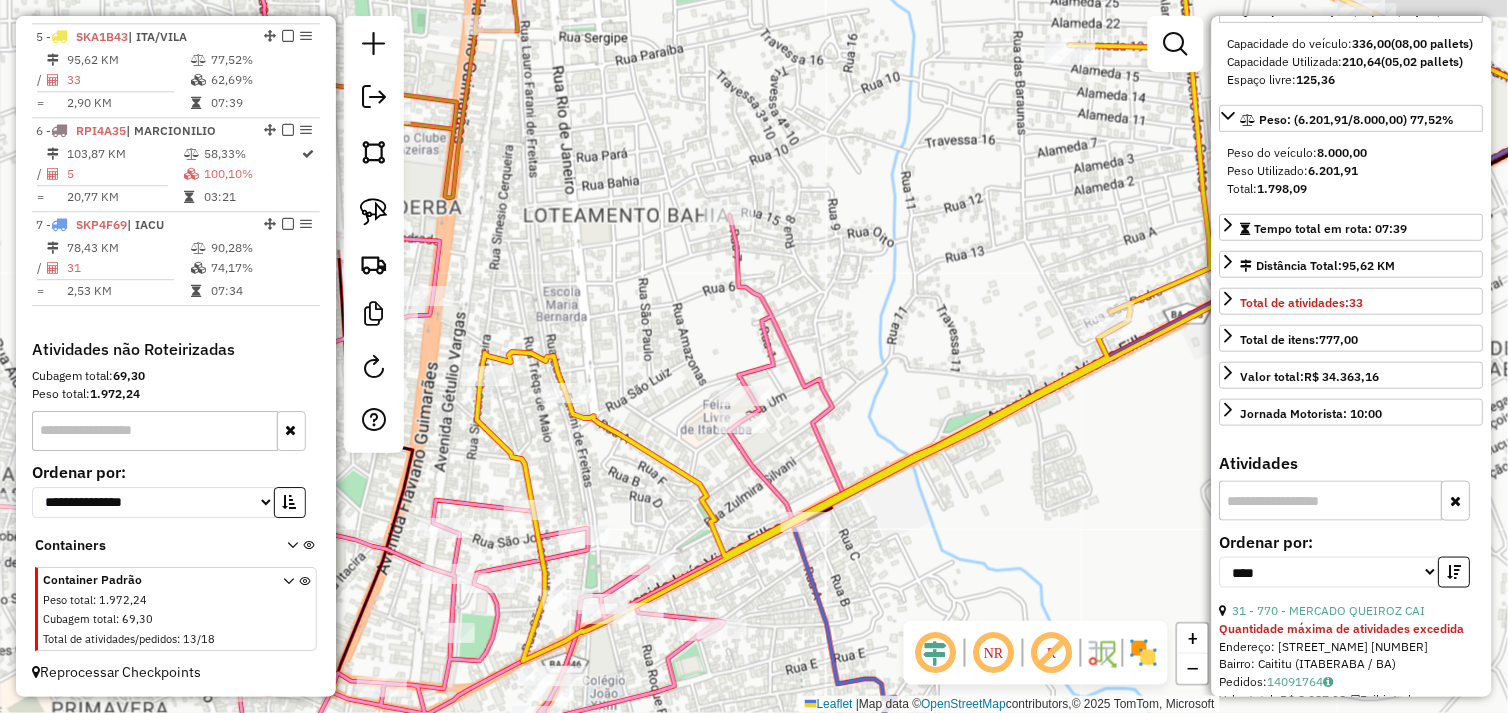 click on "Janela de atendimento Grade de atendimento Capacidade Transportadoras Veículos Cliente Pedidos  Rotas Selecione os dias de semana para filtrar as janelas de atendimento  Seg   Ter   Qua   Qui   Sex   Sáb   Dom  Informe o período da janela de atendimento: De: Até:  Filtrar exatamente a janela do cliente  Considerar janela de atendimento padrão  Selecione os dias de semana para filtrar as grades de atendimento  Seg   Ter   Qua   Qui   Sex   Sáb   Dom   Considerar clientes sem dia de atendimento cadastrado  Clientes fora do dia de atendimento selecionado Filtrar as atividades entre os valores definidos abaixo:  Peso mínimo:   Peso máximo:   Cubagem mínima:   Cubagem máxima:   De:   Até:  Filtrar as atividades entre o tempo de atendimento definido abaixo:  De:   Até:   Considerar capacidade total dos clientes não roteirizados Transportadora: Selecione um ou mais itens Tipo de veículo: Selecione um ou mais itens Veículo: Selecione um ou mais itens Motorista: Selecione um ou mais itens Nome: Rótulo:" 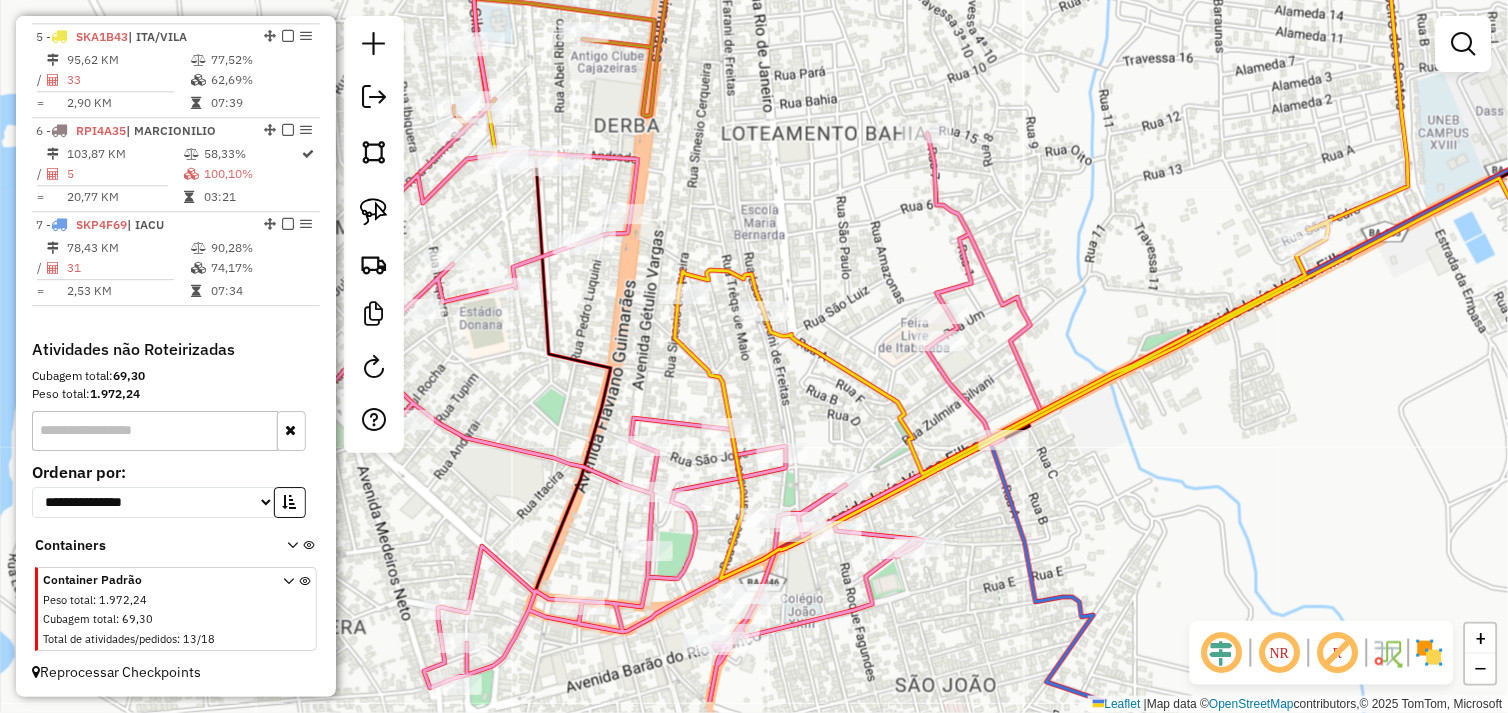 drag, startPoint x: 880, startPoint y: 306, endPoint x: 1124, endPoint y: 161, distance: 283.8327 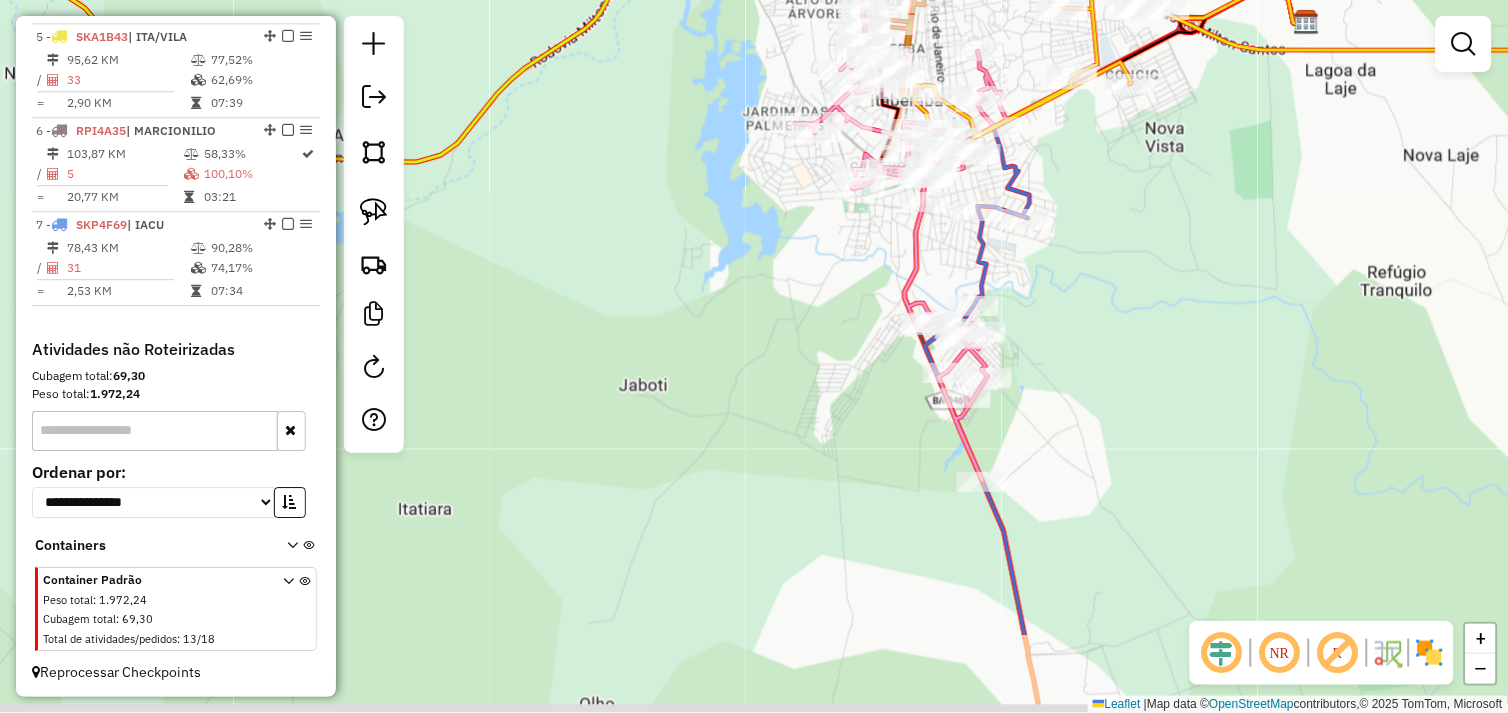 drag, startPoint x: 1267, startPoint y: 416, endPoint x: 1185, endPoint y: 242, distance: 192.35384 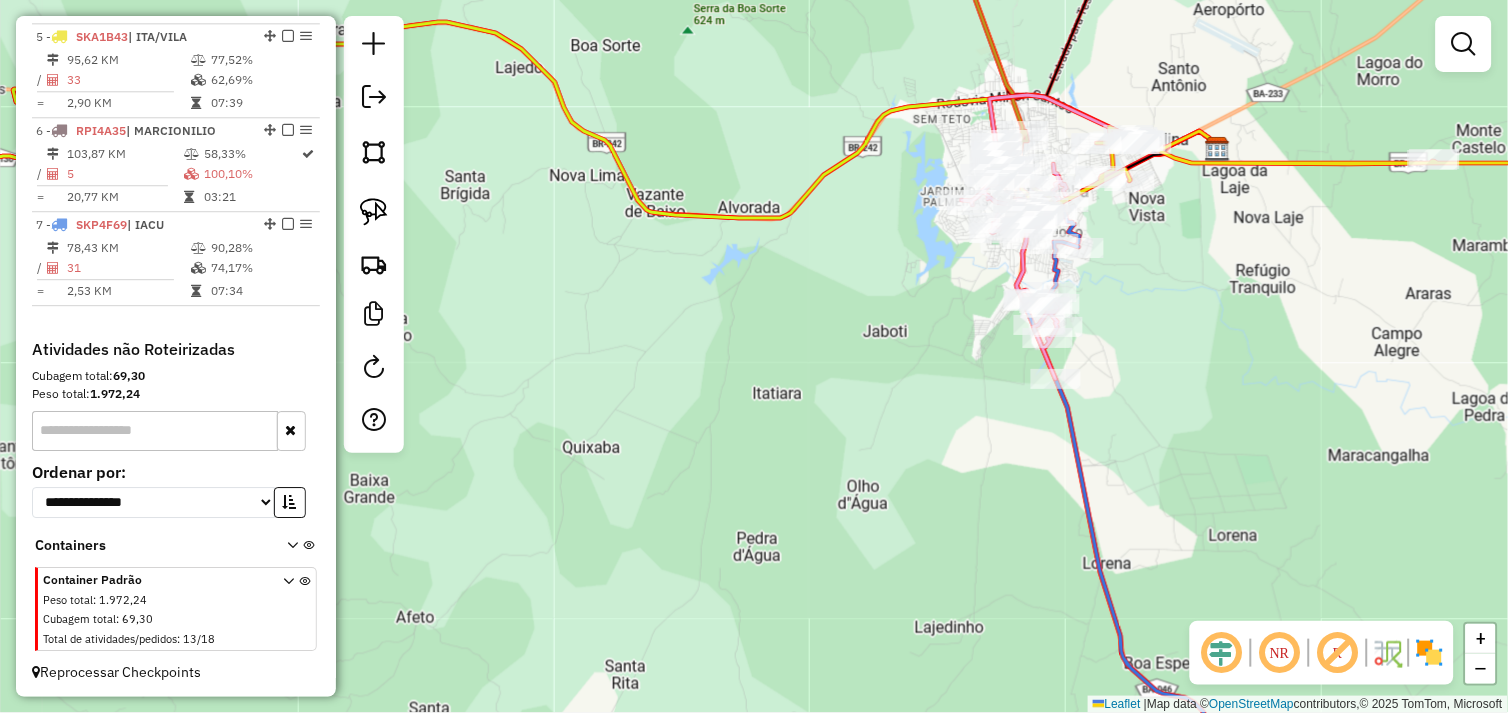 click 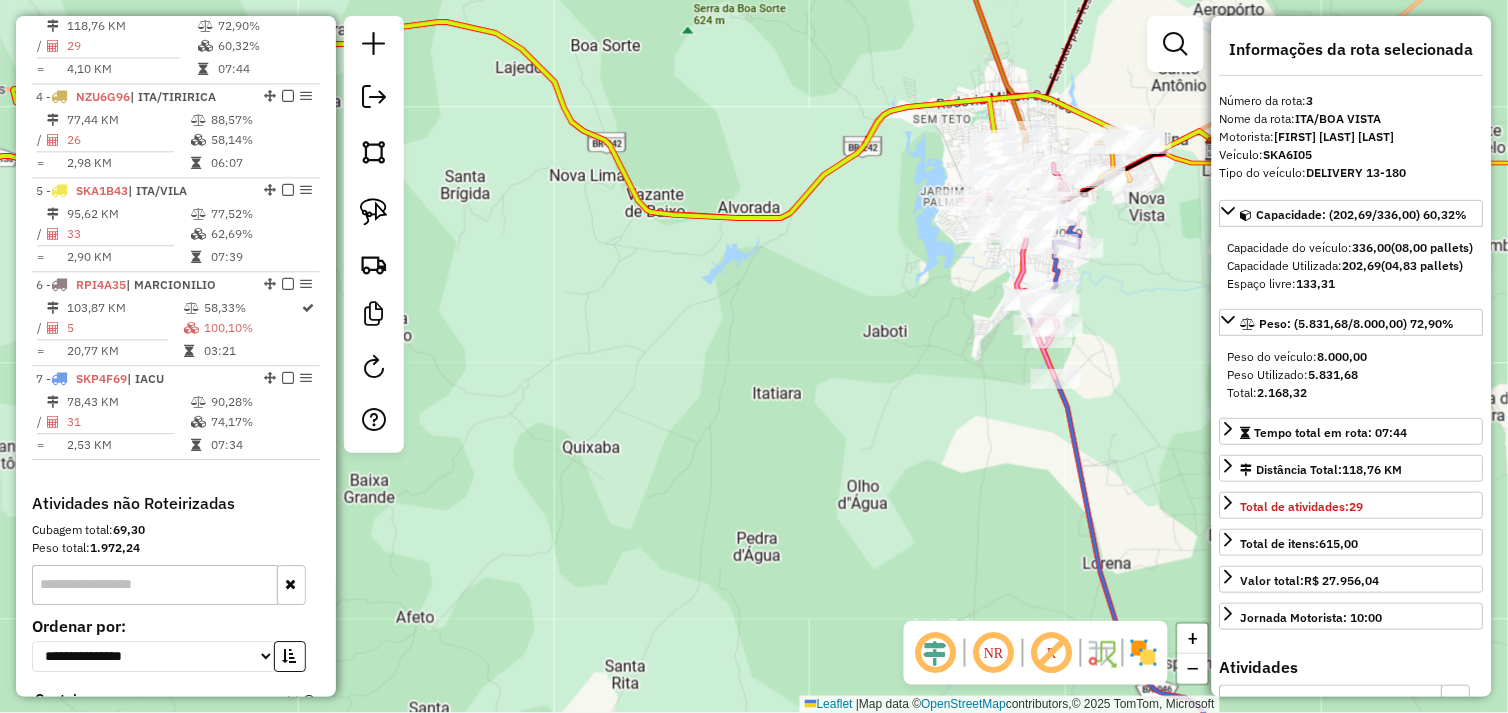scroll, scrollTop: 935, scrollLeft: 0, axis: vertical 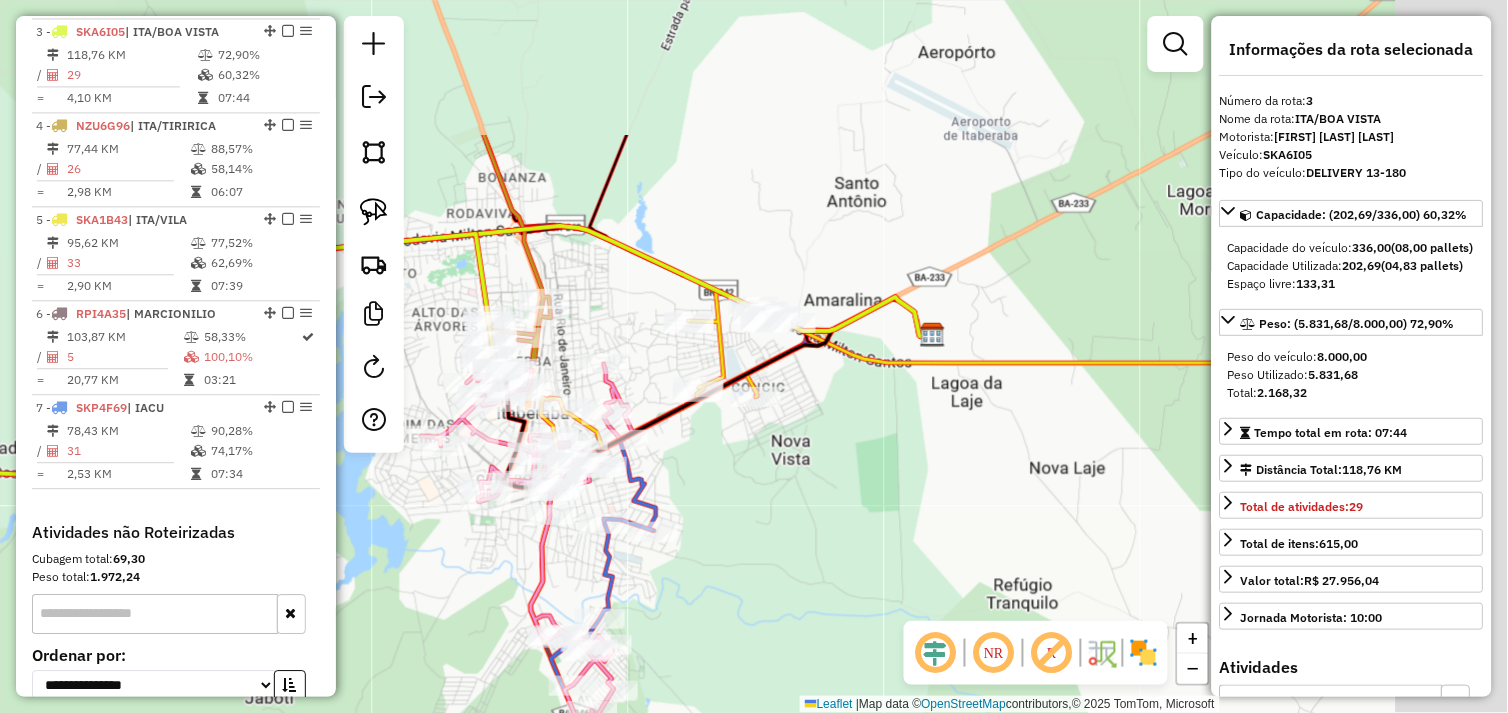 drag, startPoint x: 1063, startPoint y: 432, endPoint x: 793, endPoint y: 530, distance: 287.2351 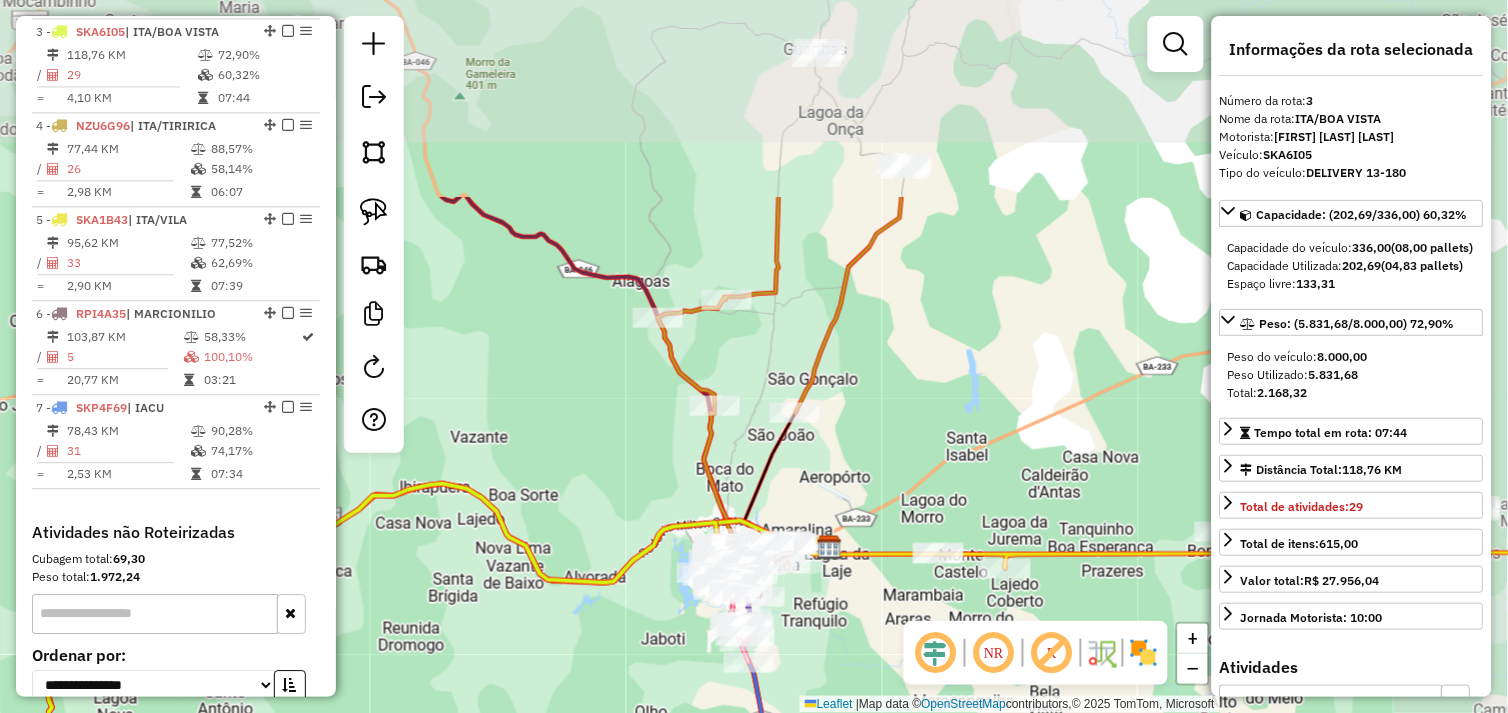 drag, startPoint x: 1075, startPoint y: 383, endPoint x: 953, endPoint y: 593, distance: 242.86621 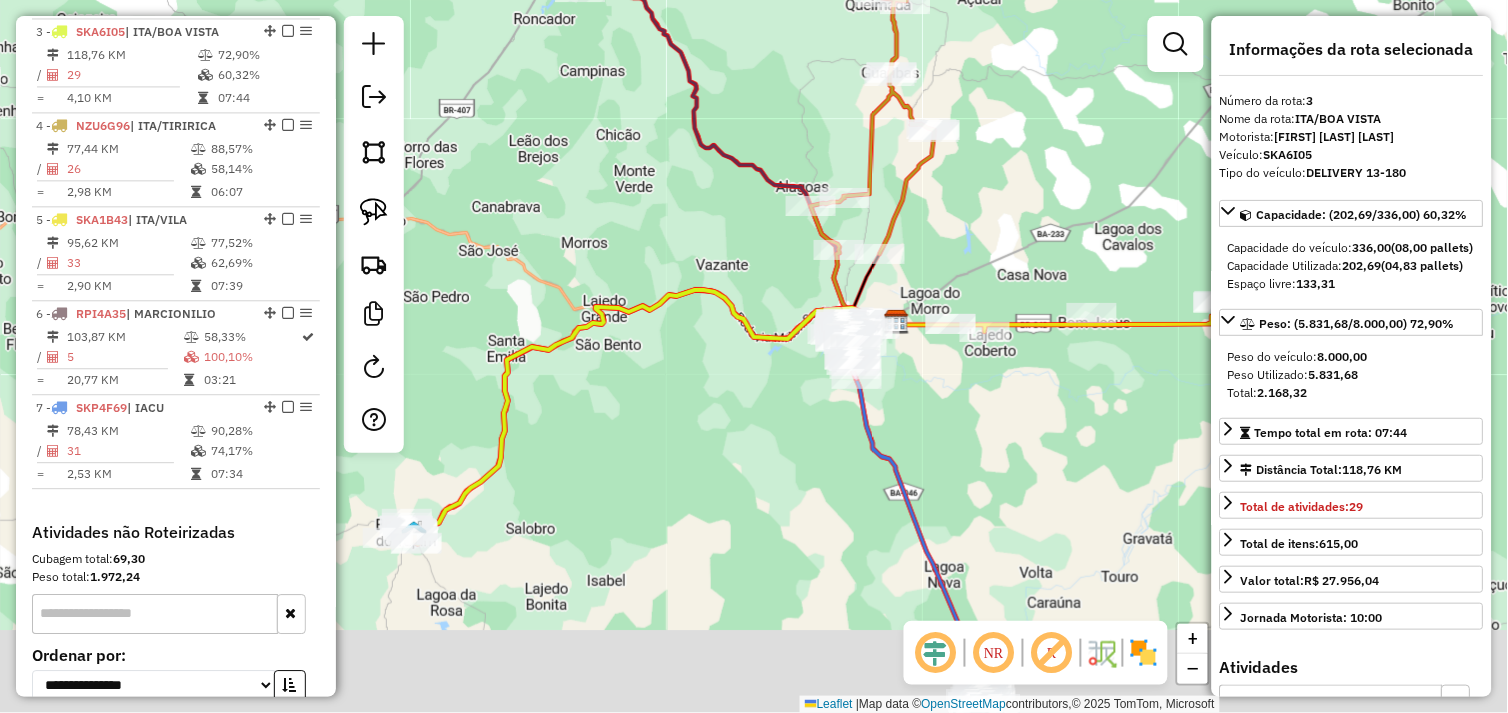 drag, startPoint x: 1003, startPoint y: 321, endPoint x: 1008, endPoint y: 168, distance: 153.08168 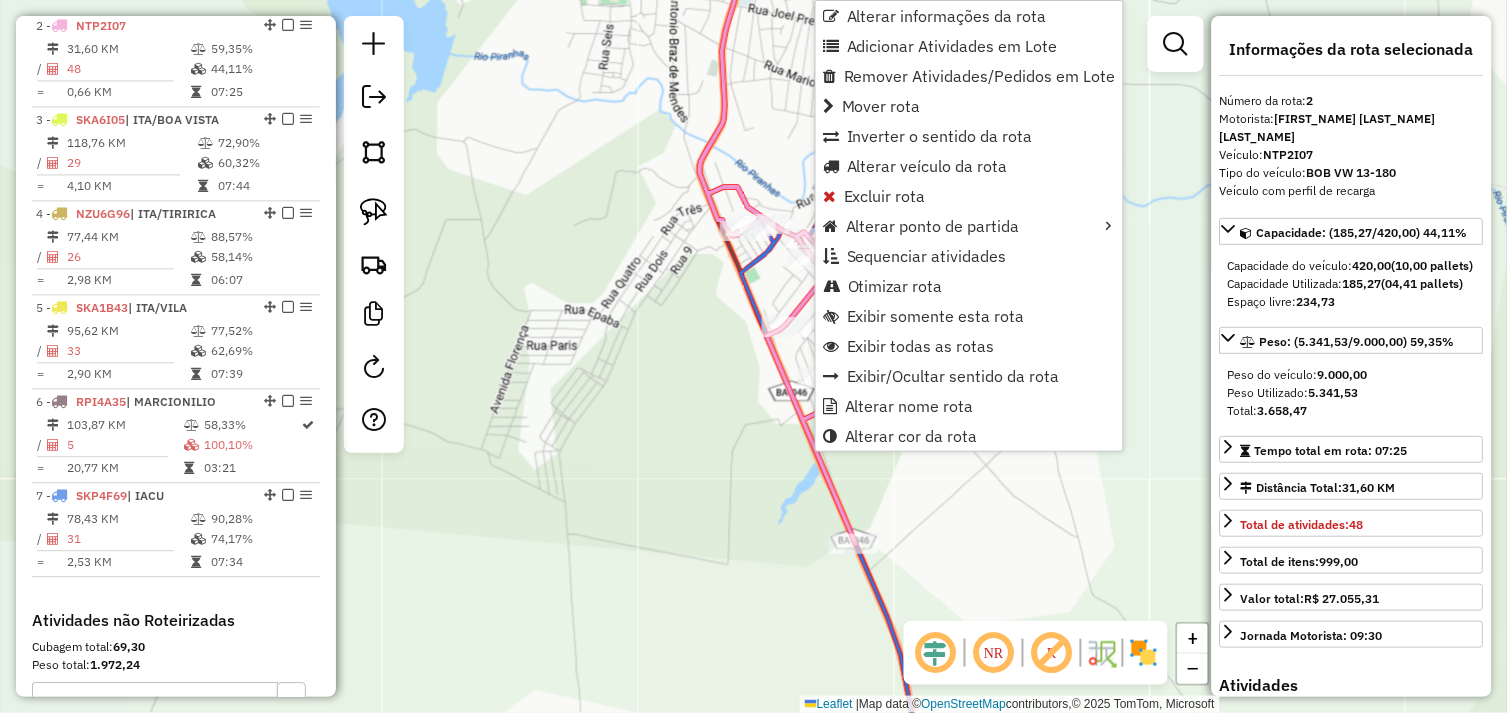 scroll, scrollTop: 842, scrollLeft: 0, axis: vertical 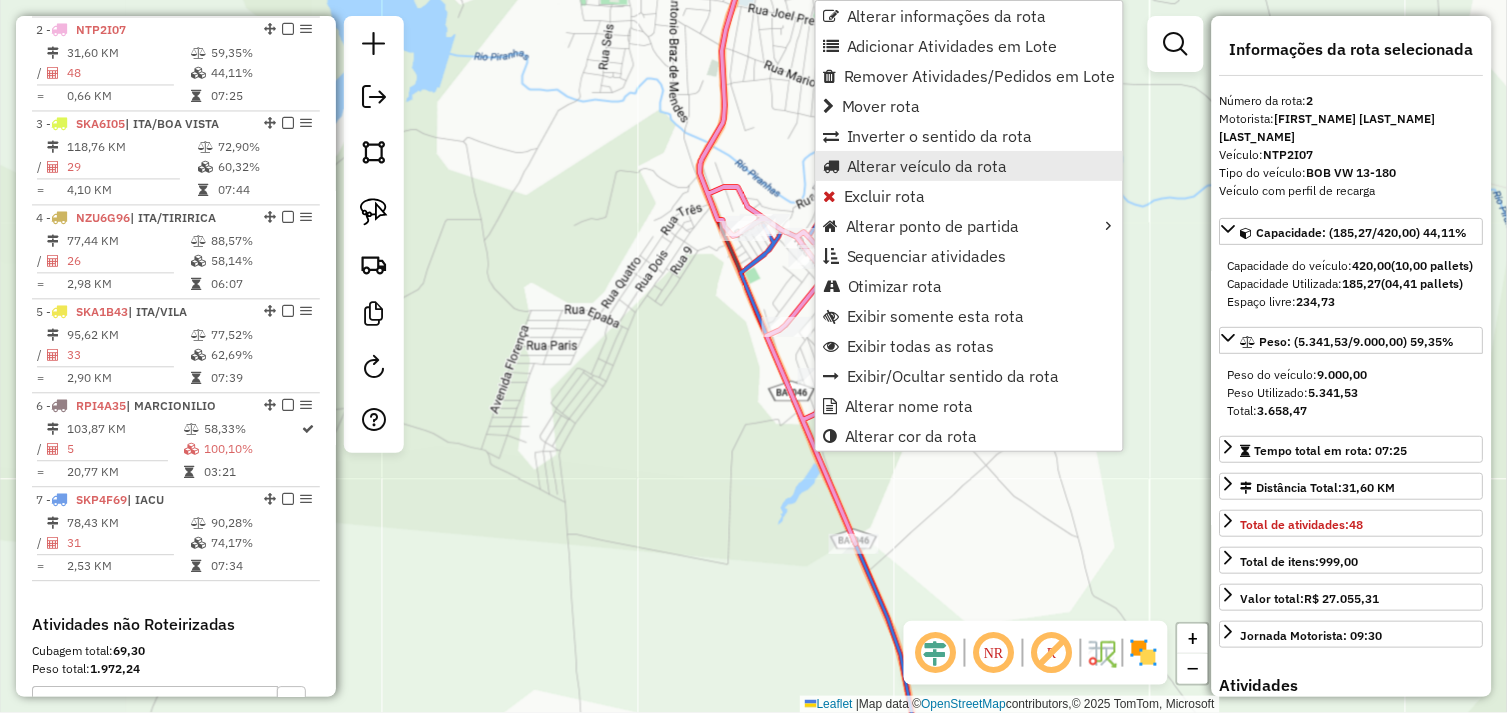 click on "Alterar veículo da rota" at bounding box center [927, 166] 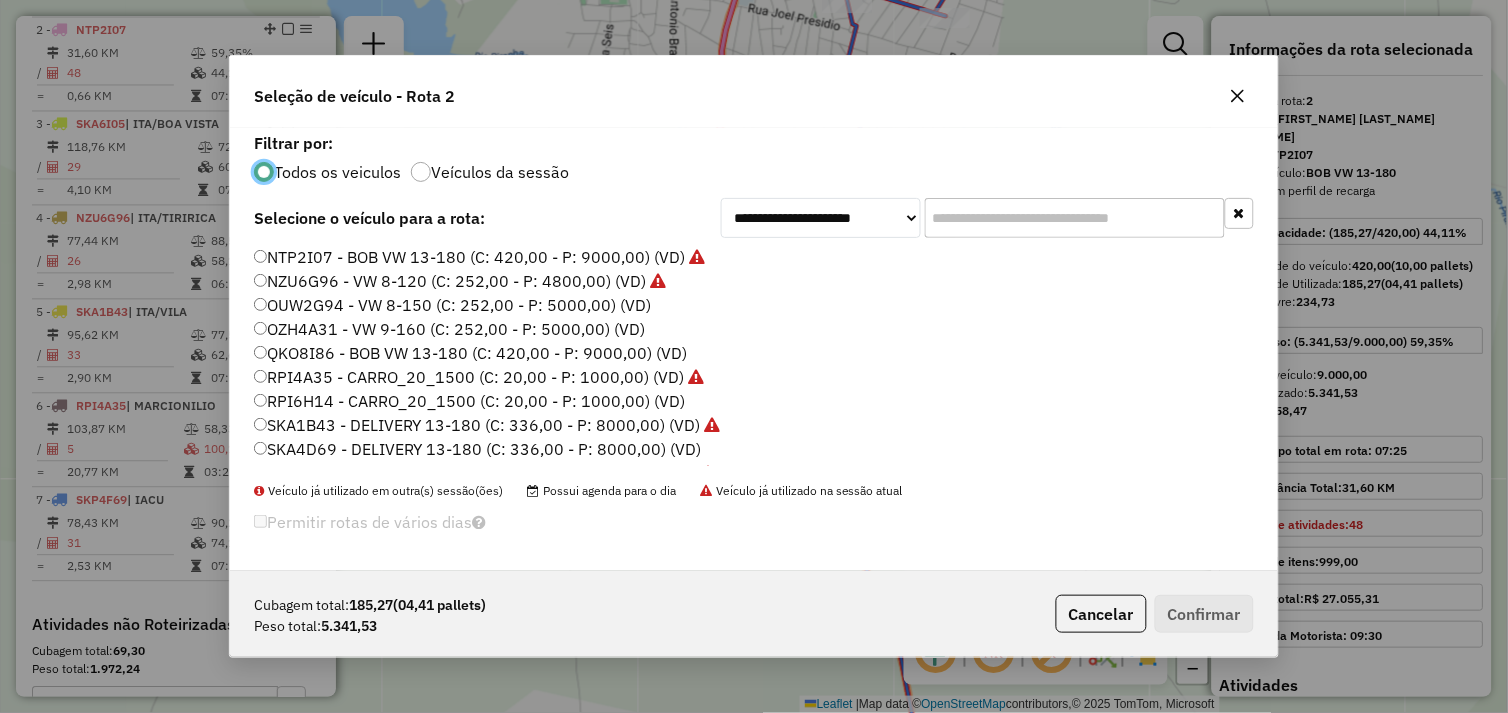 scroll, scrollTop: 11, scrollLeft: 5, axis: both 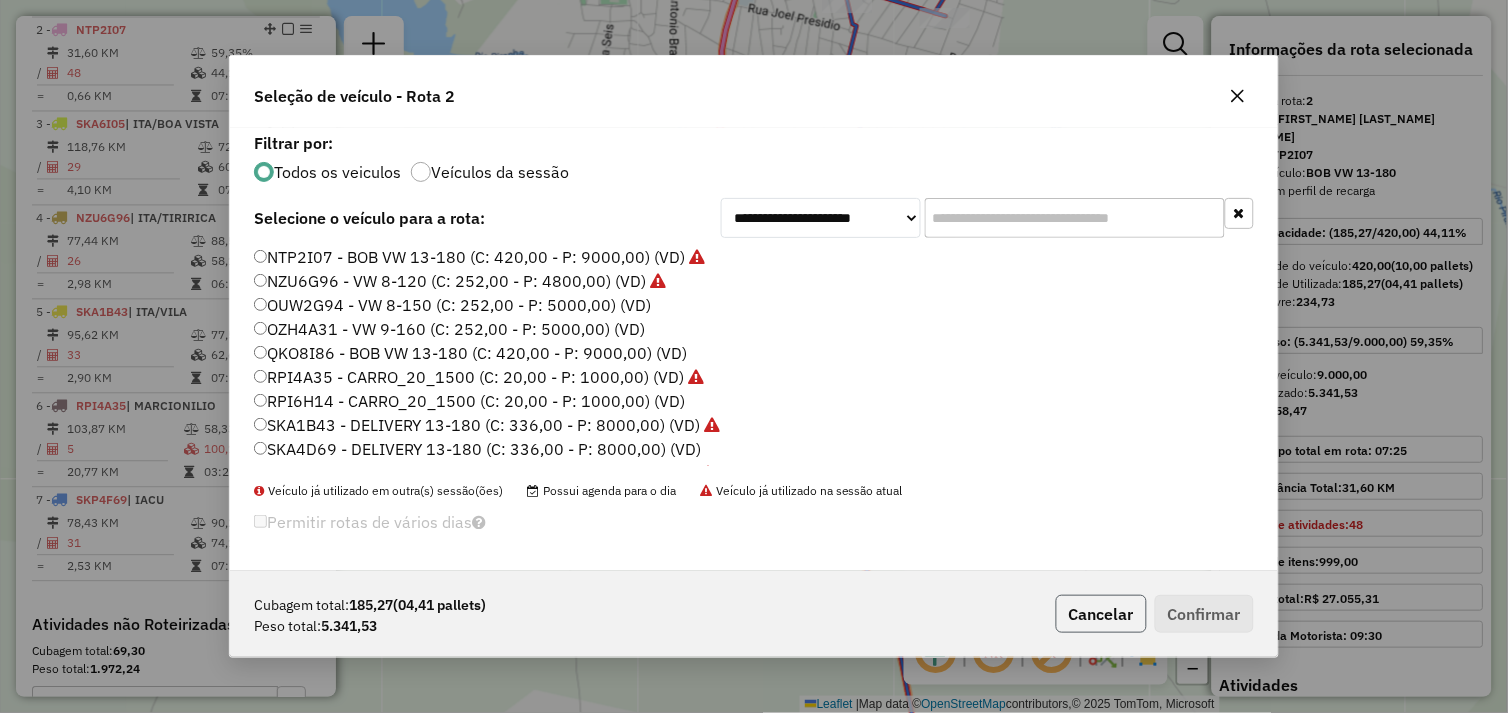 click on "Cancelar" 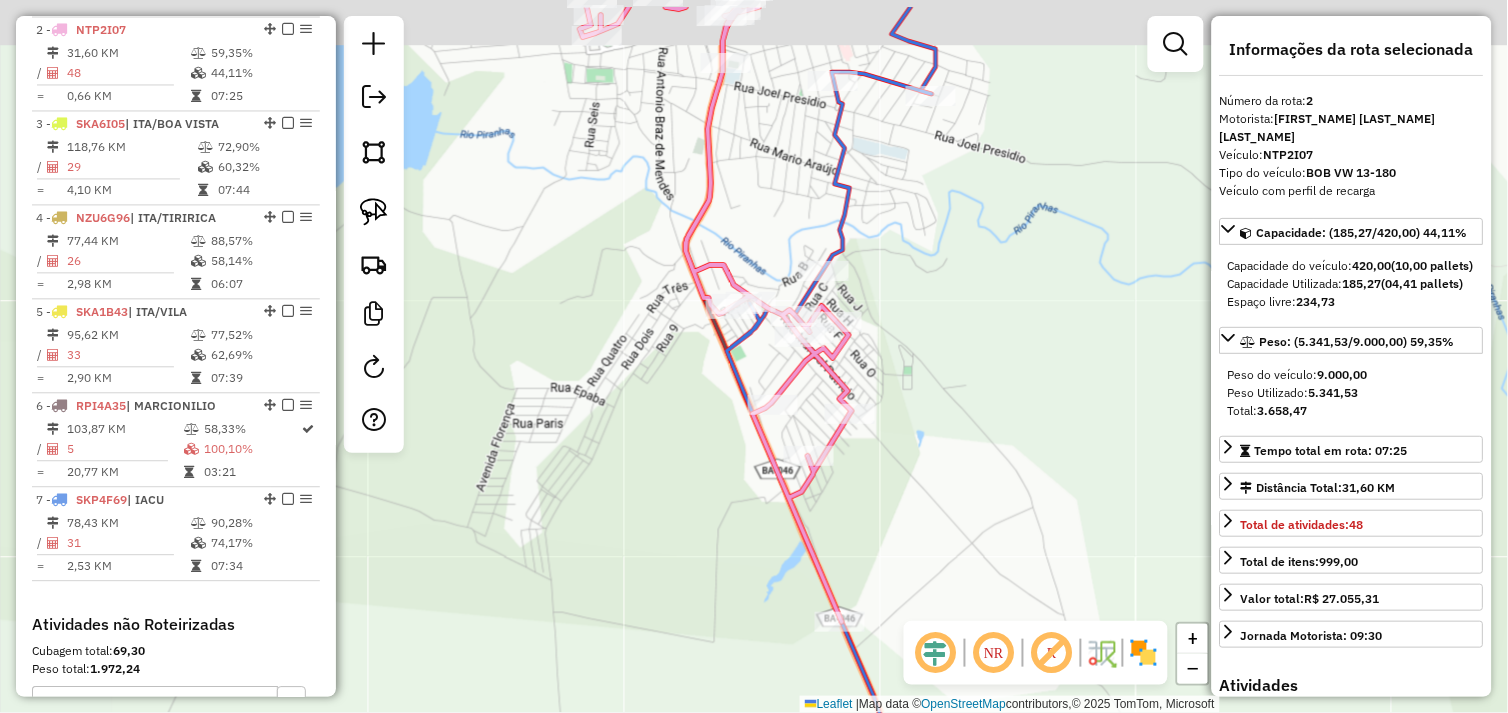 drag, startPoint x: 930, startPoint y: 316, endPoint x: 895, endPoint y: 417, distance: 106.89247 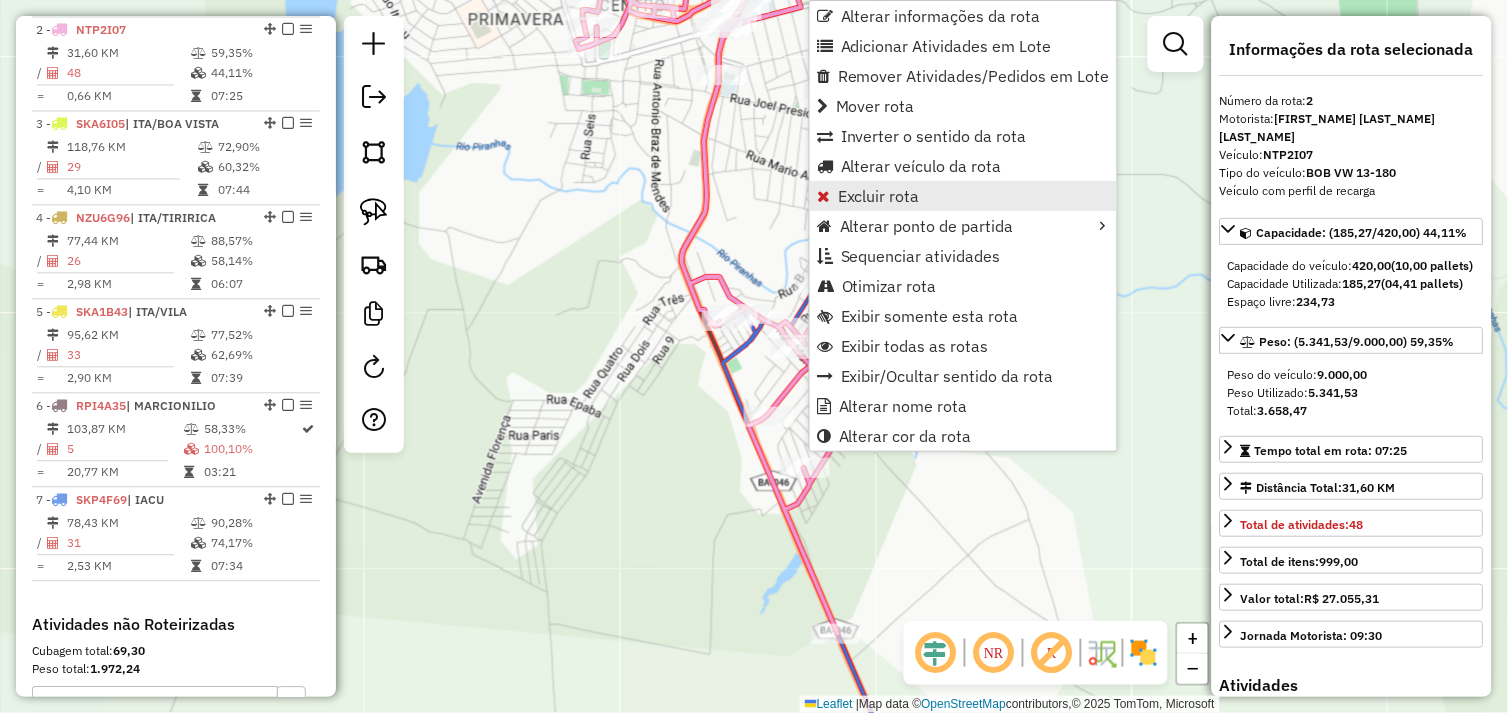 click on "Excluir rota" at bounding box center [879, 196] 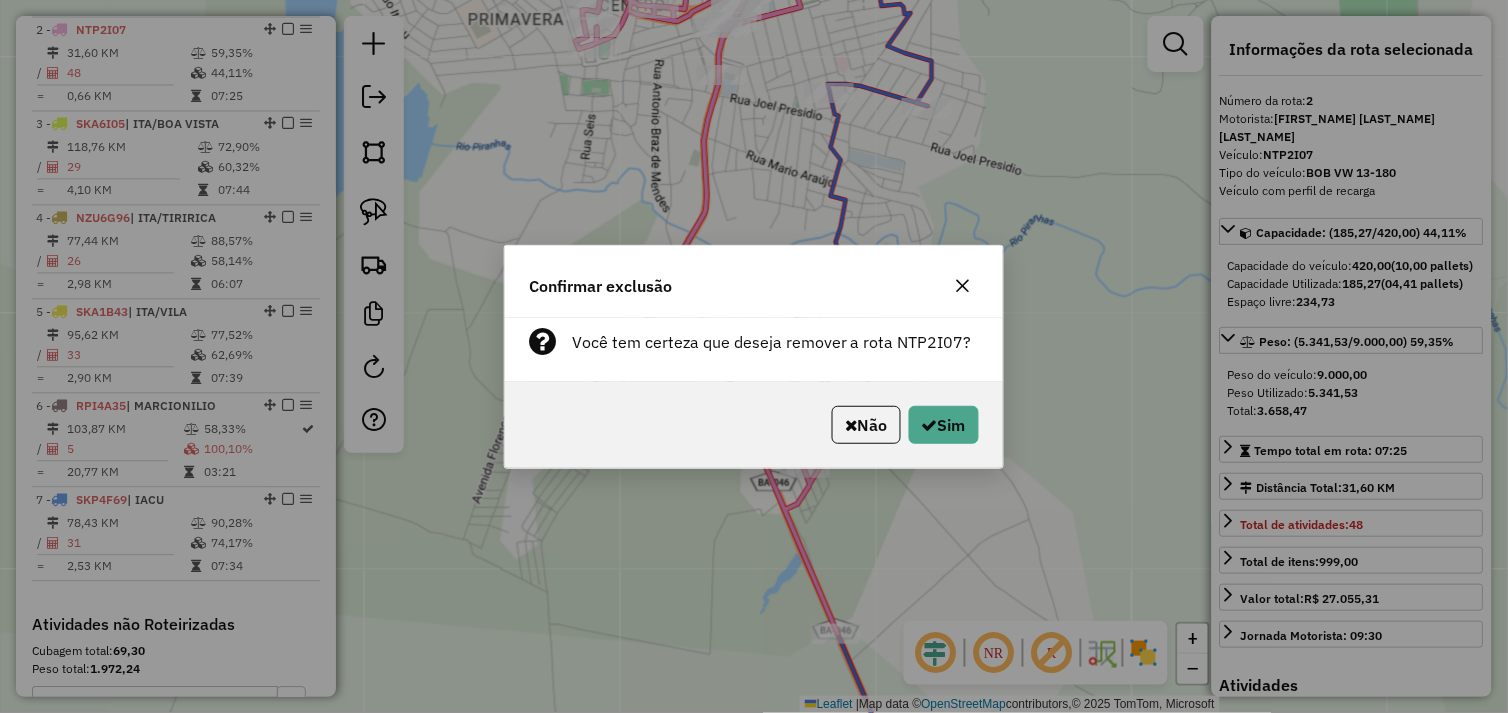 click 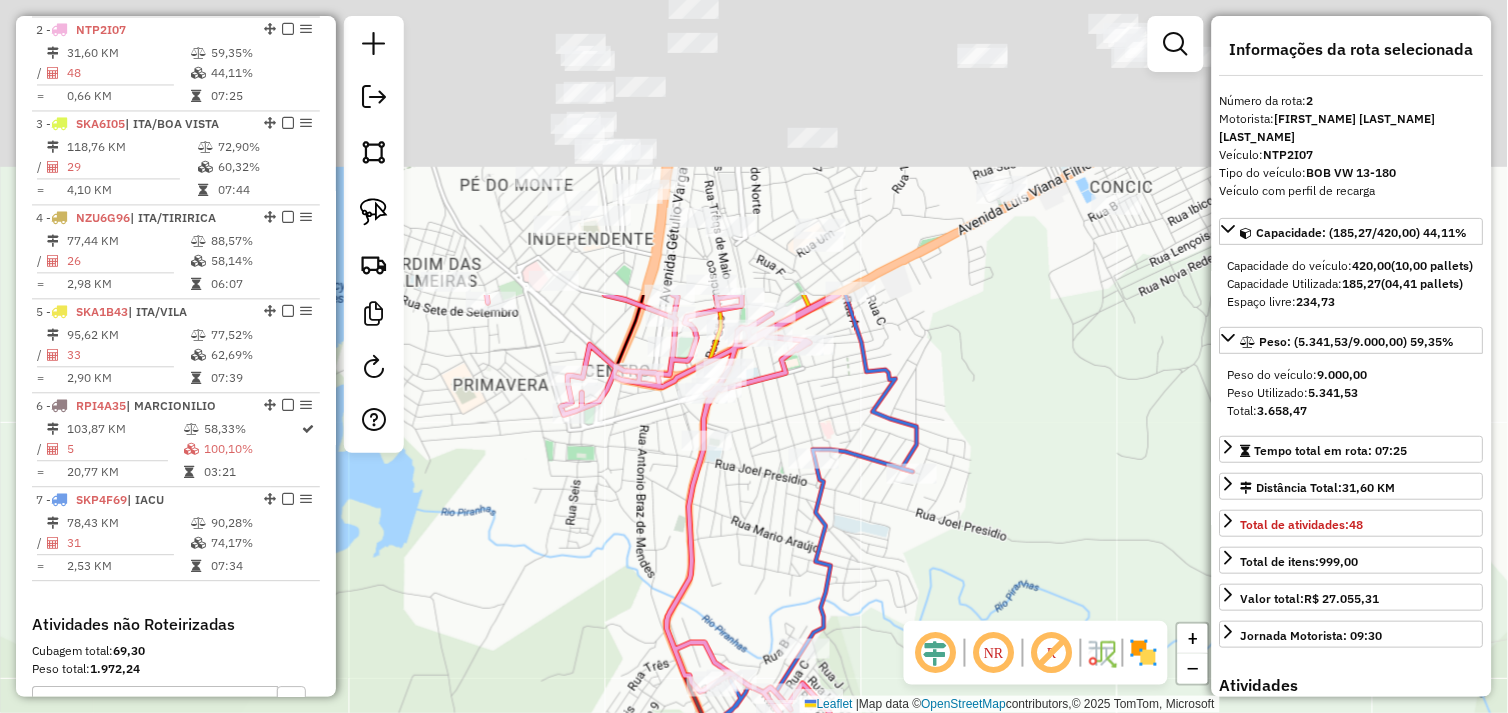 drag, startPoint x: 994, startPoint y: 545, endPoint x: 1012, endPoint y: 727, distance: 182.88794 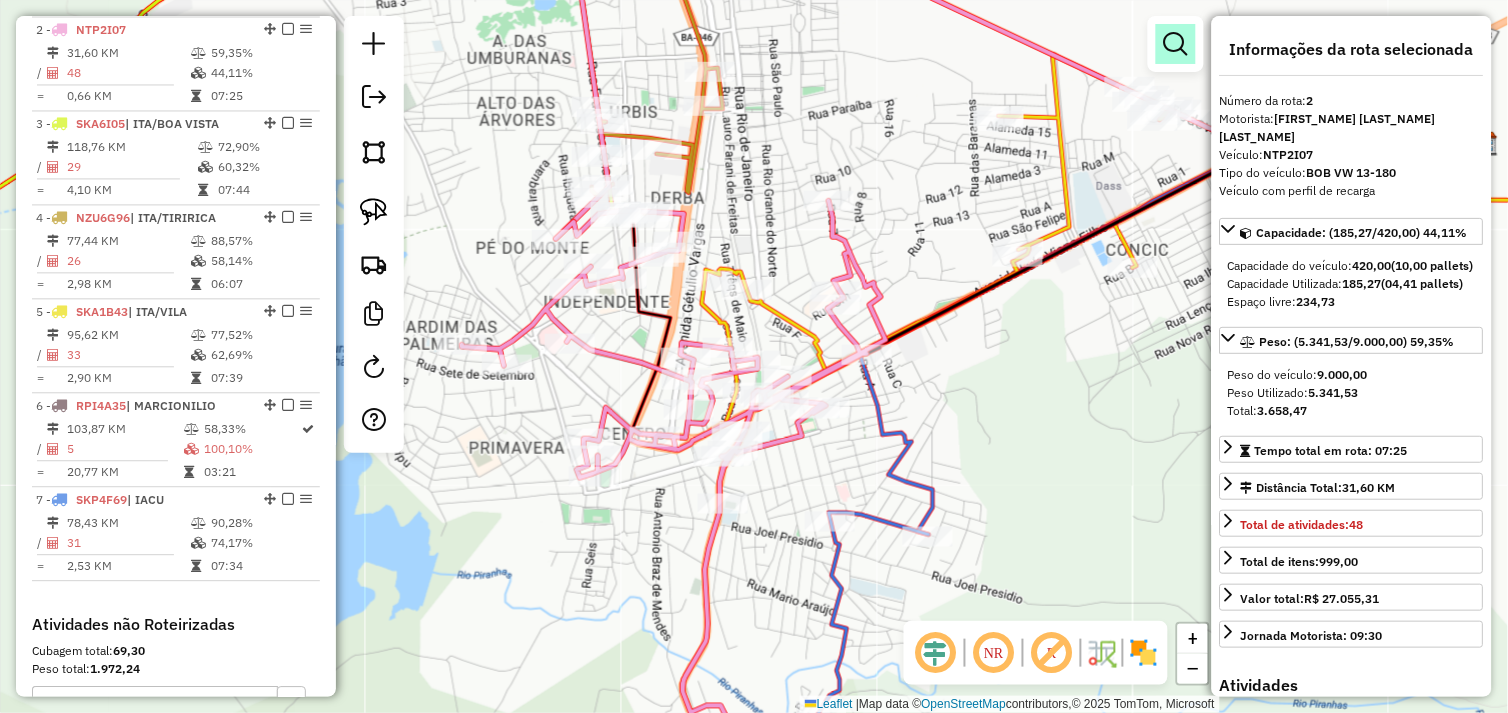 click at bounding box center (1176, 44) 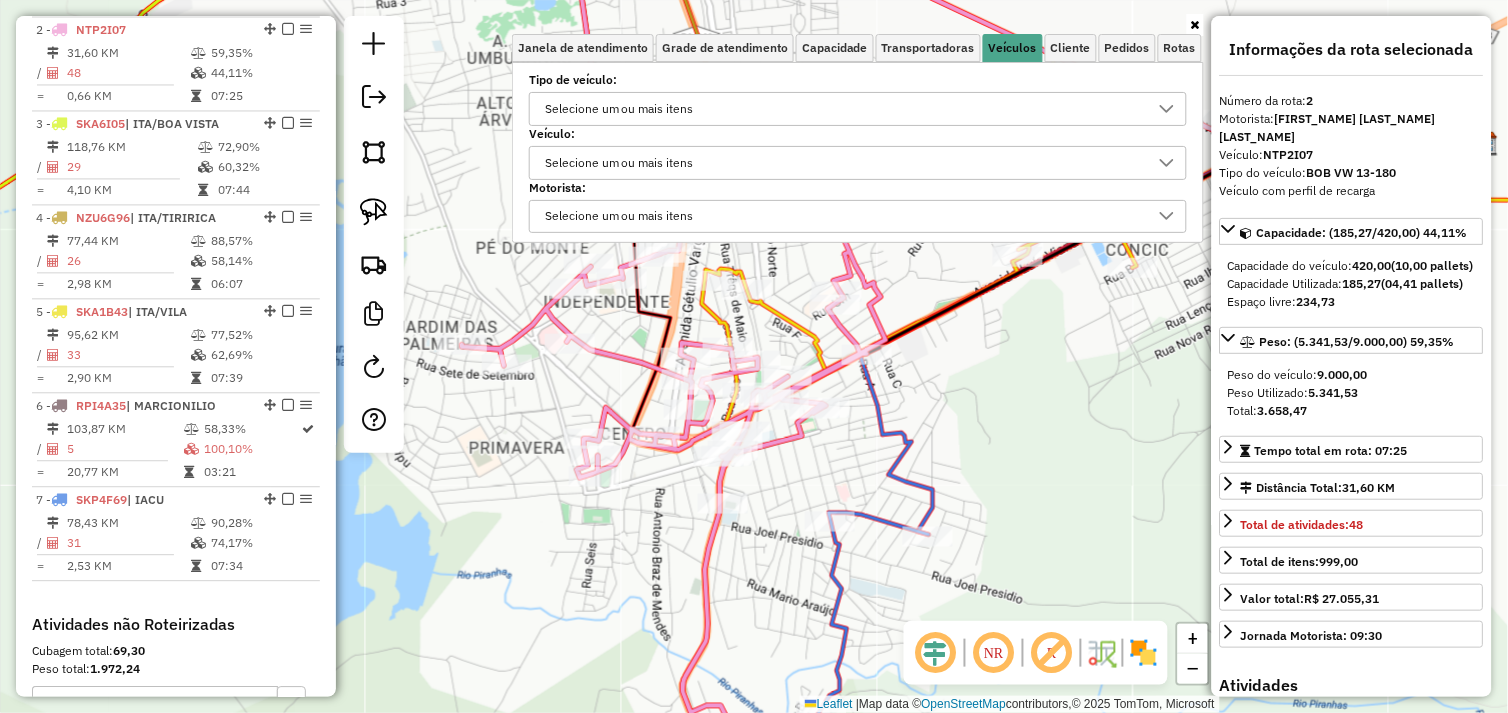click on "Selecione um ou mais itens" at bounding box center (843, 163) 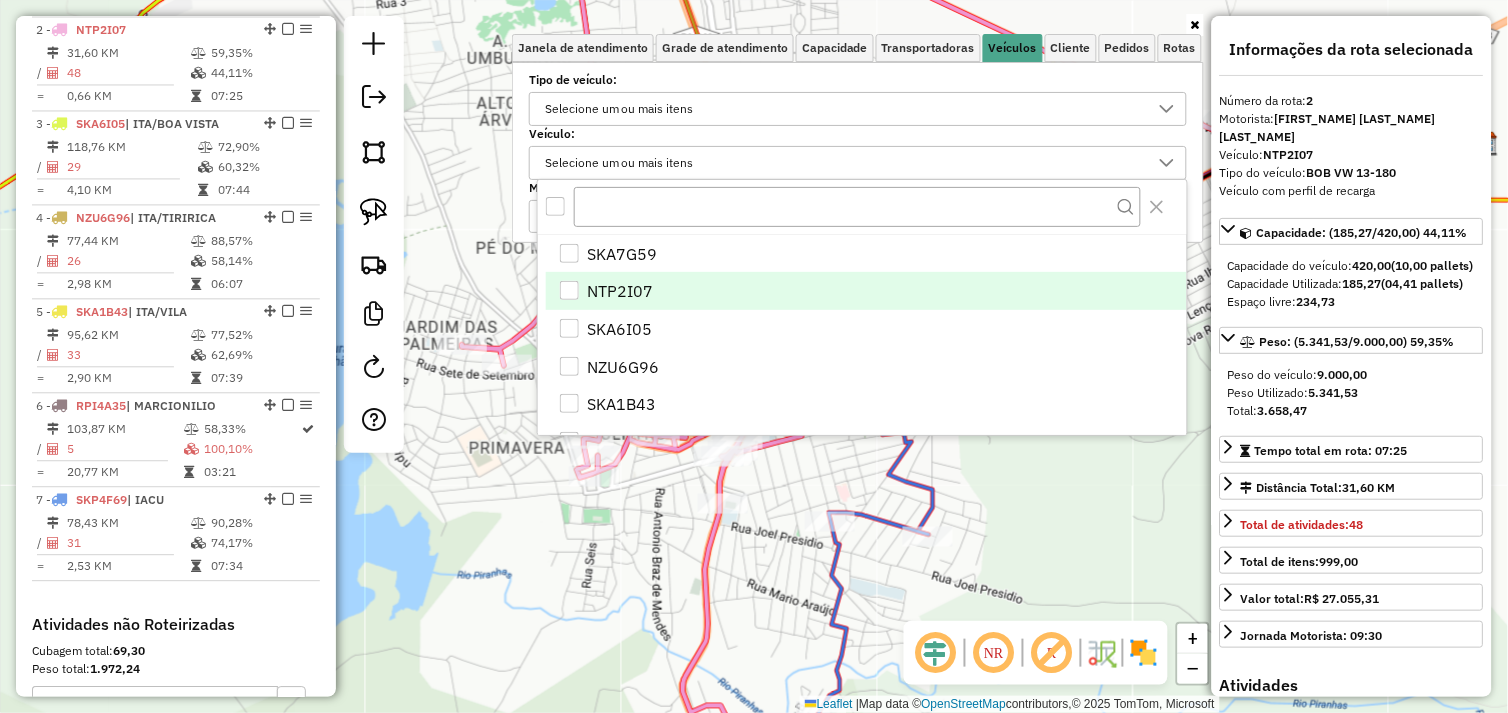 click at bounding box center [569, 290] 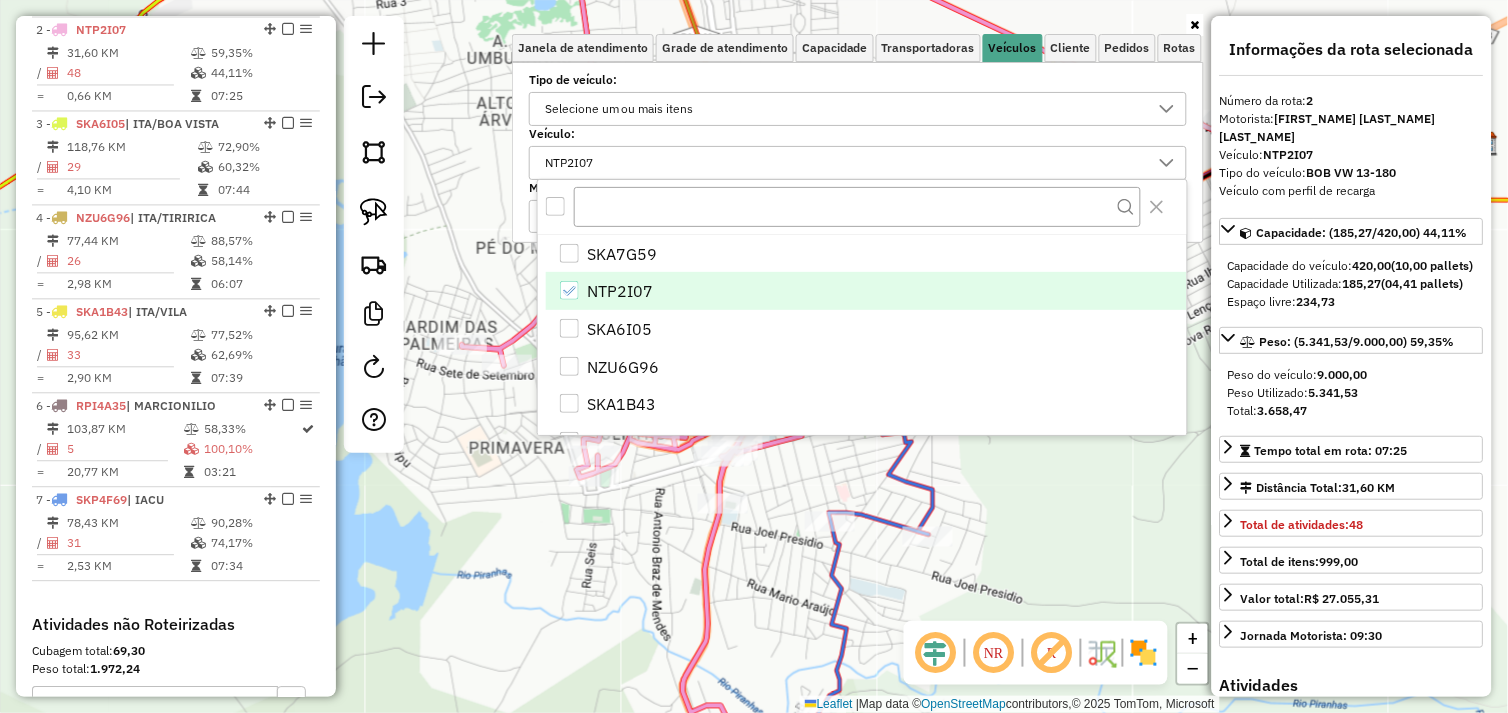 scroll, scrollTop: 555, scrollLeft: 0, axis: vertical 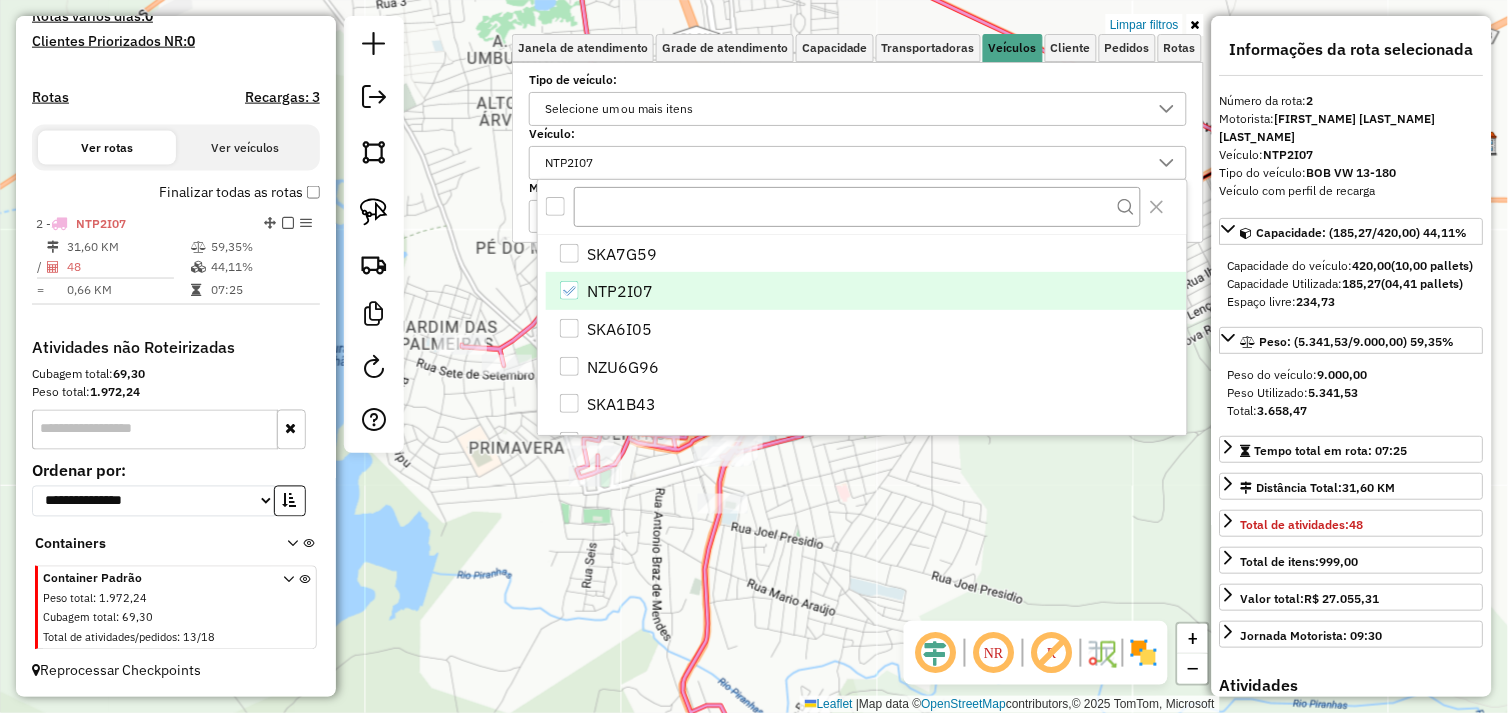 click on "Limpar filtros Janela de atendimento Grade de atendimento Capacidade Transportadoras Veículos Cliente Pedidos  Rotas Selecione os dias de semana para filtrar as janelas de atendimento  Seg   Ter   Qua   Qui   Sex   Sáb   Dom  Informe o período da janela de atendimento: De: Até:  Filtrar exatamente a janela do cliente  Considerar janela de atendimento padrão  Selecione os dias de semana para filtrar as grades de atendimento  Seg   Ter   Qua   Qui   Sex   Sáb   Dom   Considerar clientes sem dia de atendimento cadastrado  Clientes fora do dia de atendimento selecionado Filtrar as atividades entre os valores definidos abaixo:  Peso mínimo:   Peso máximo:   Cubagem mínima:   Cubagem máxima:   De:   Até:  Filtrar as atividades entre o tempo de atendimento definido abaixo:  De:   Até:   Considerar capacidade total dos clientes não roteirizados Transportadora: Selecione um ou mais itens Tipo de veículo: Selecione um ou mais itens Veículo: NTP2I07 Motorista: Selecione um ou mais itens Nome: Rótulo: De:" 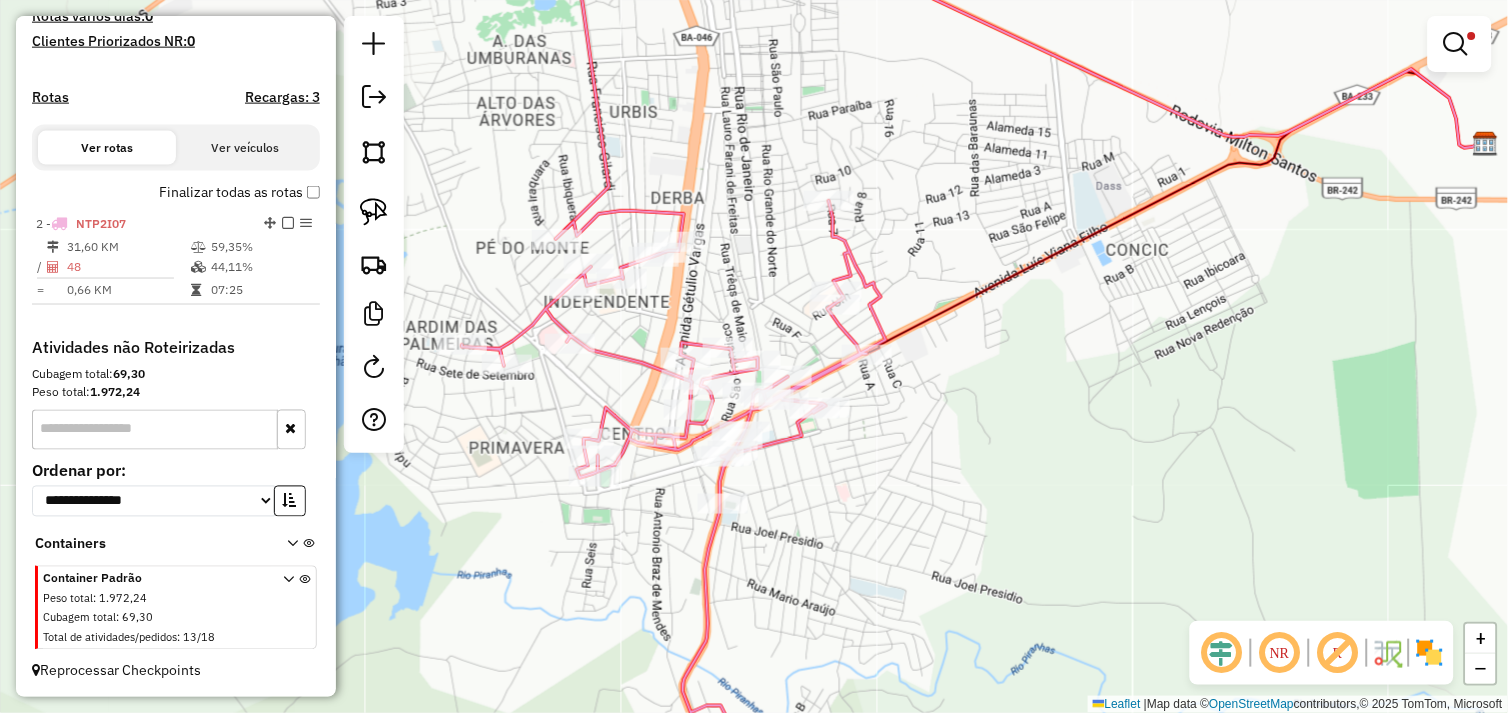 drag, startPoint x: 852, startPoint y: 491, endPoint x: 904, endPoint y: 553, distance: 80.919716 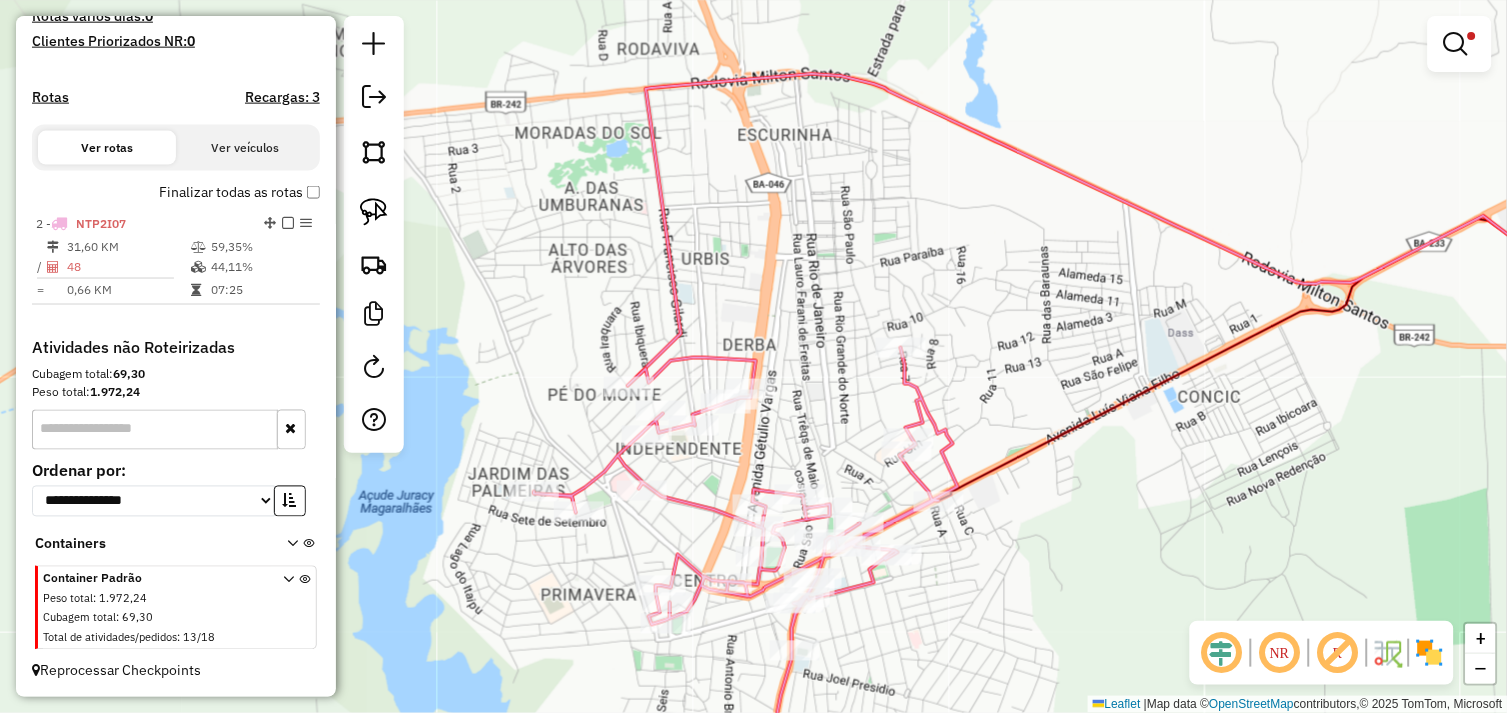 drag, startPoint x: 923, startPoint y: 550, endPoint x: 970, endPoint y: 554, distance: 47.169907 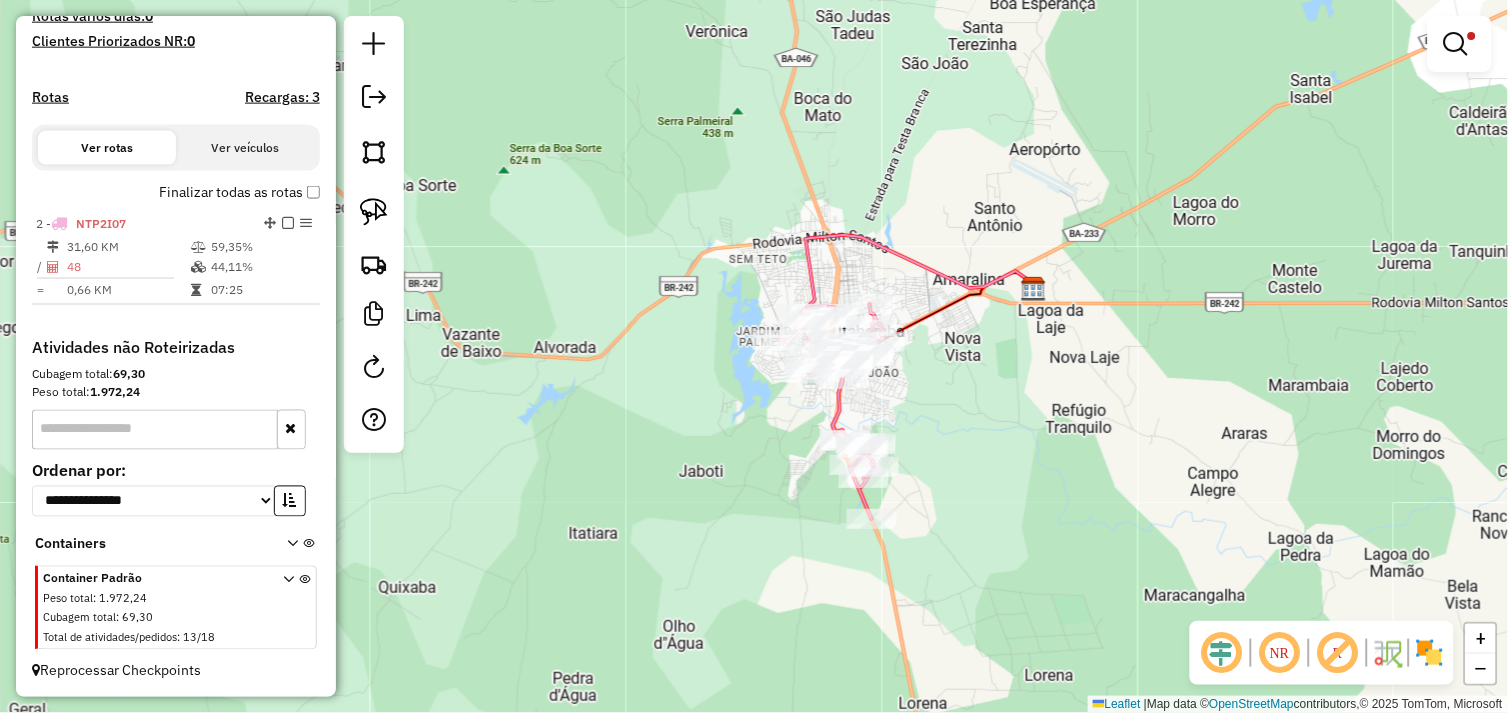 drag, startPoint x: 1090, startPoint y: 546, endPoint x: 994, endPoint y: 424, distance: 155.24174 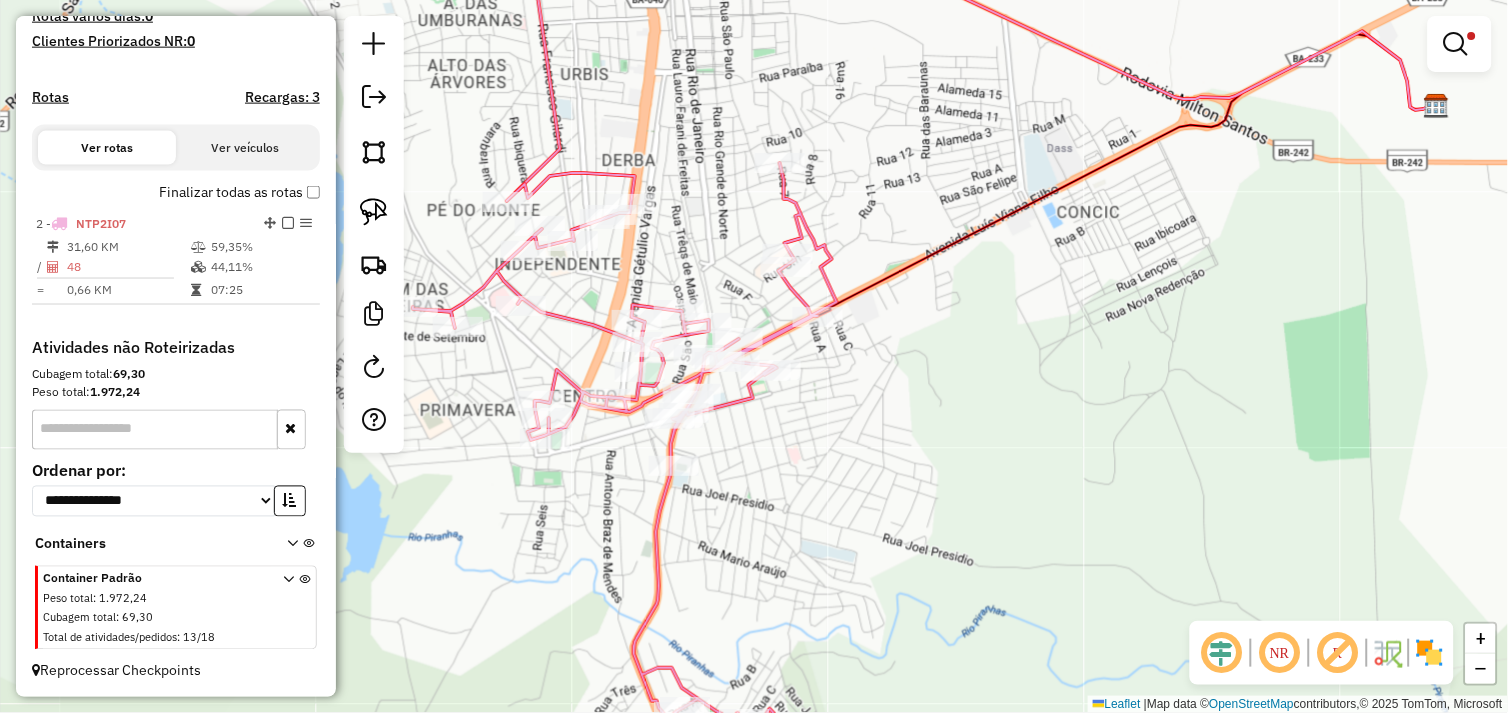drag, startPoint x: 1051, startPoint y: 421, endPoint x: 974, endPoint y: 427, distance: 77.23341 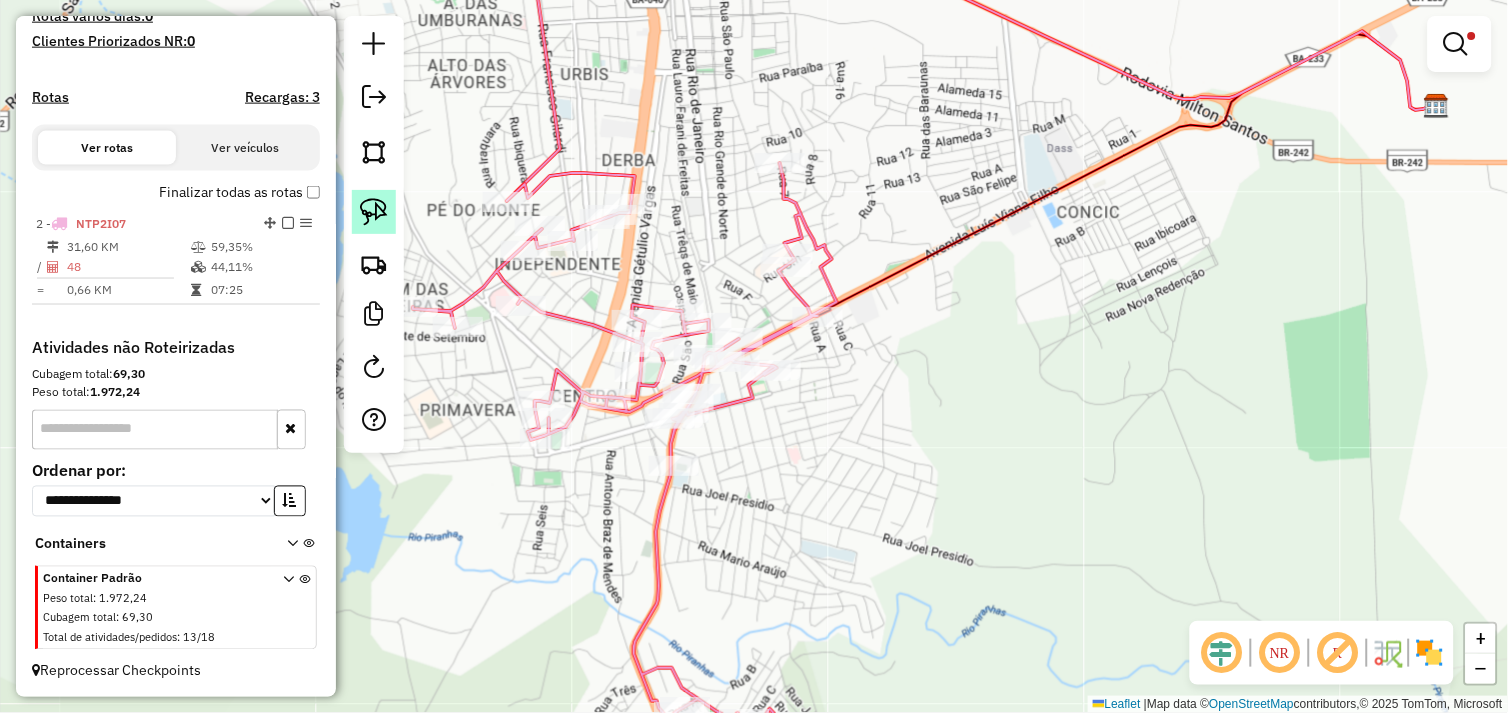 click 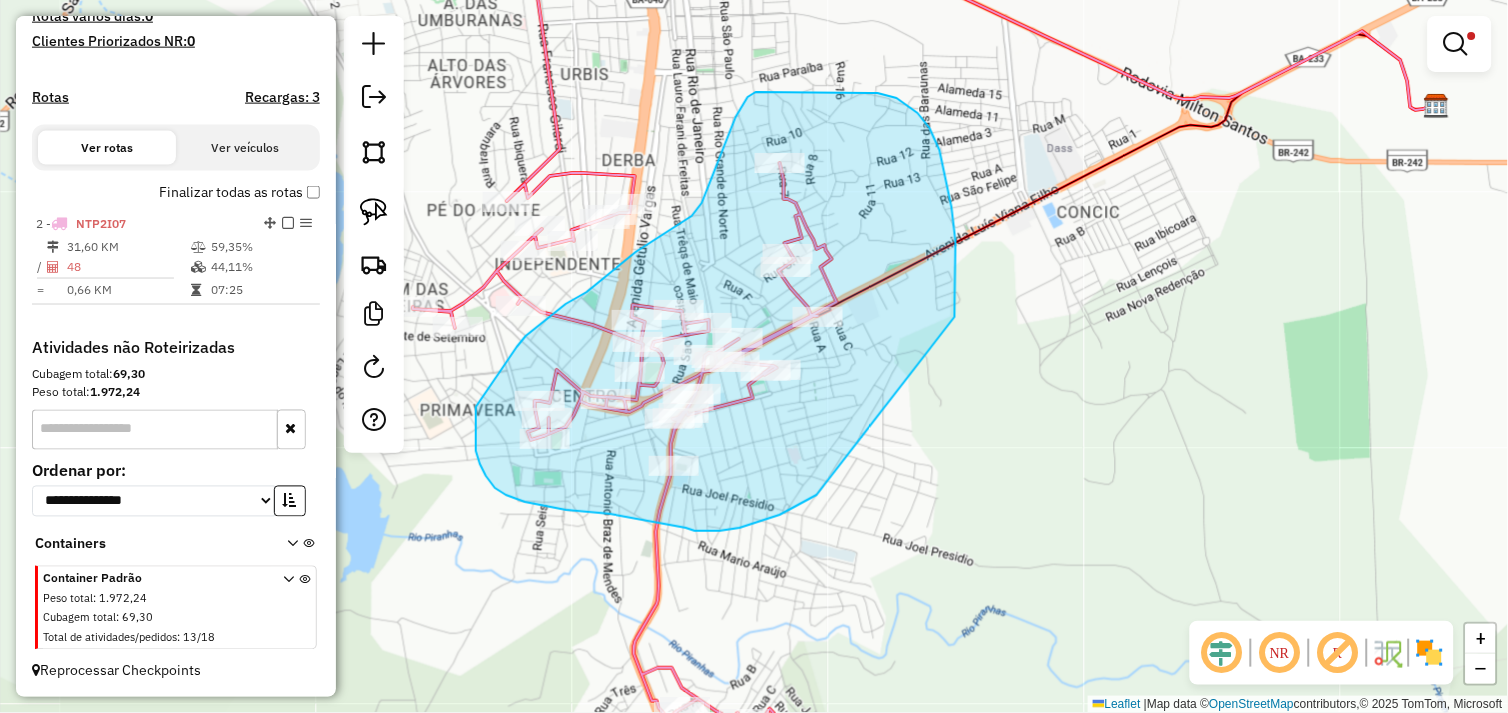drag, startPoint x: 955, startPoint y: 317, endPoint x: 866, endPoint y: 460, distance: 168.43396 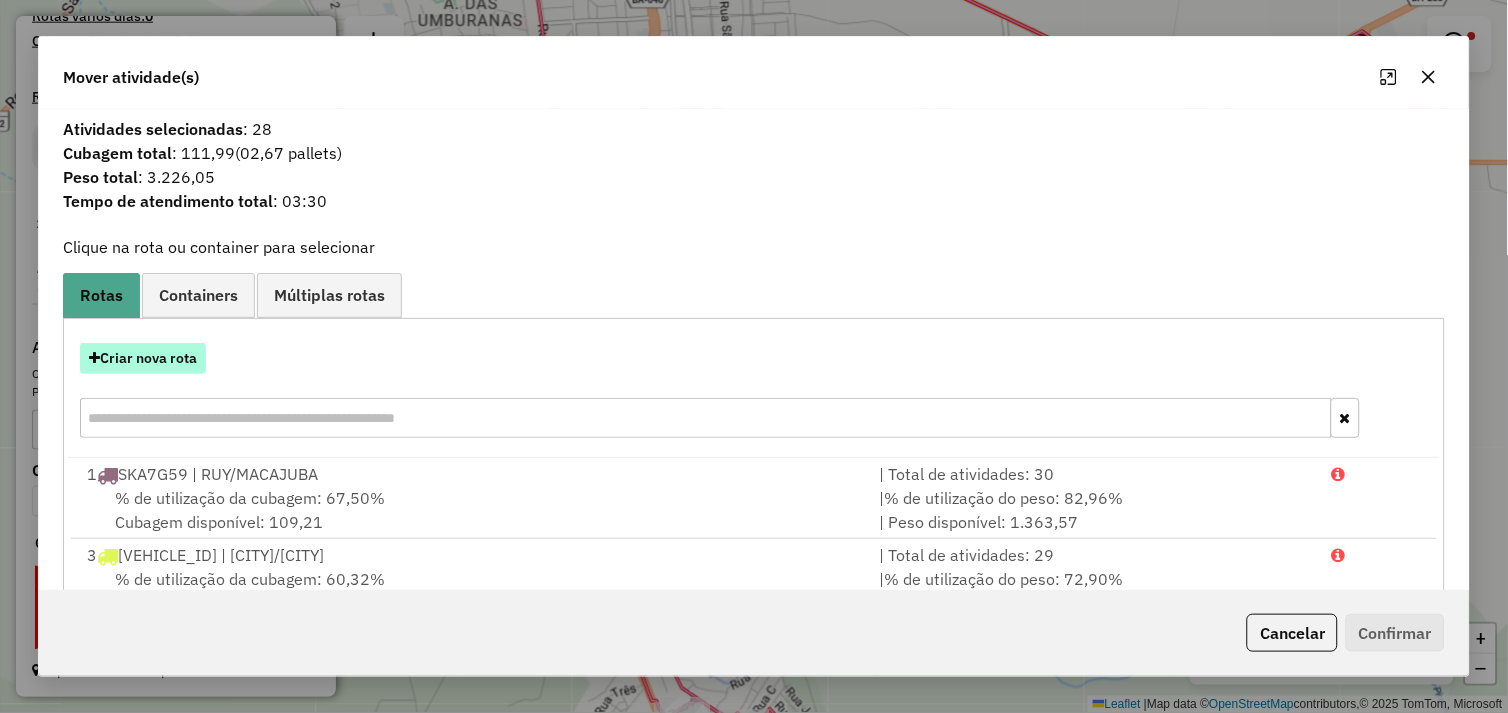 click on "Criar nova rota" at bounding box center (143, 358) 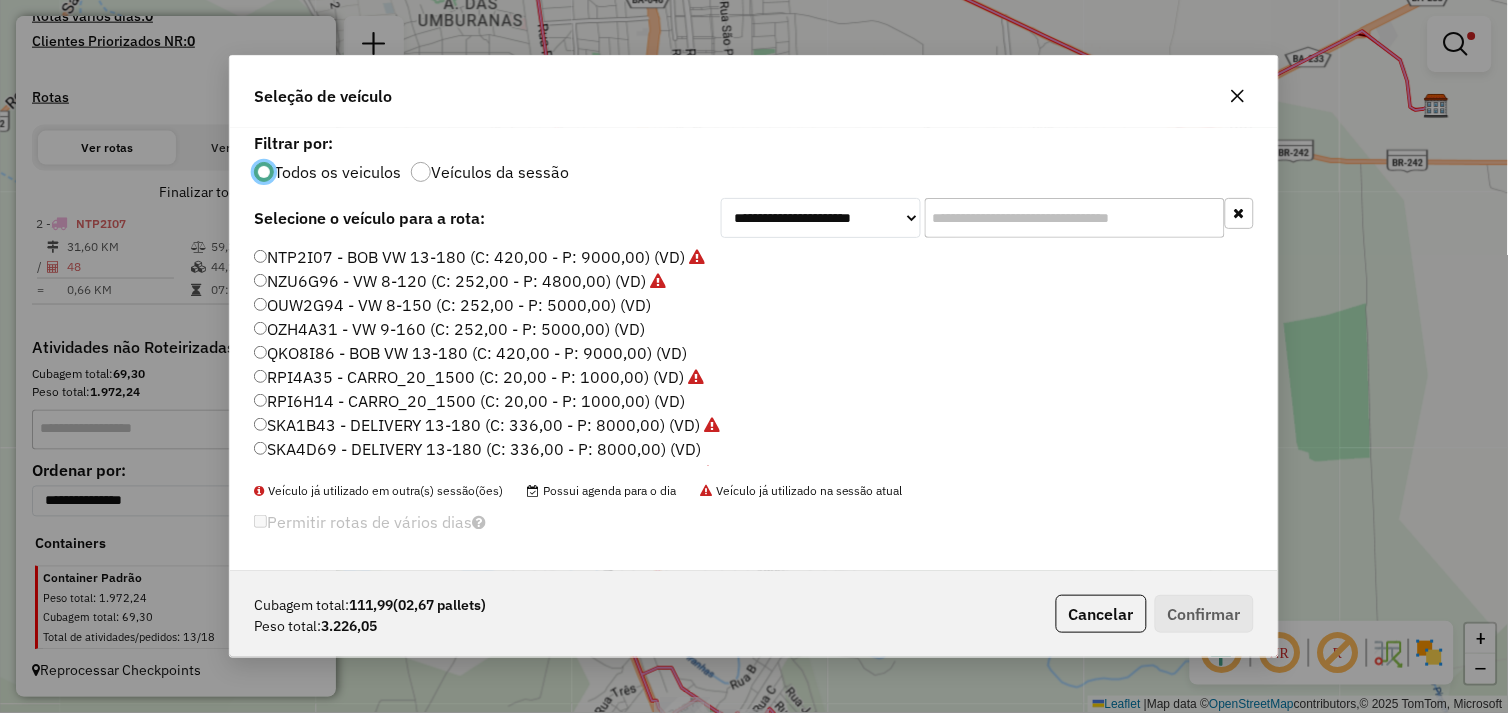 scroll, scrollTop: 11, scrollLeft: 5, axis: both 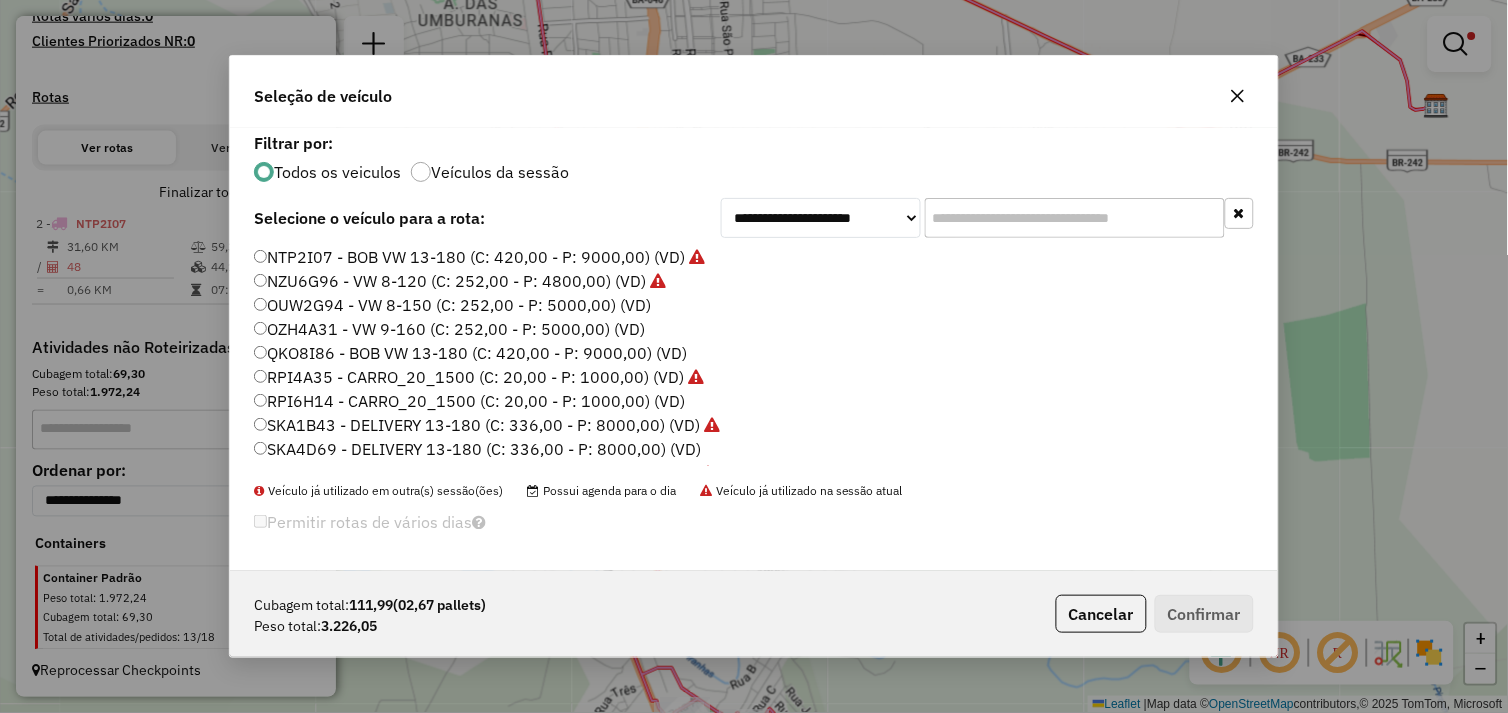 click on "RPI6H14 - CARRO_20_1500 (C: 20,00 - P: 1000,00) (VD)" 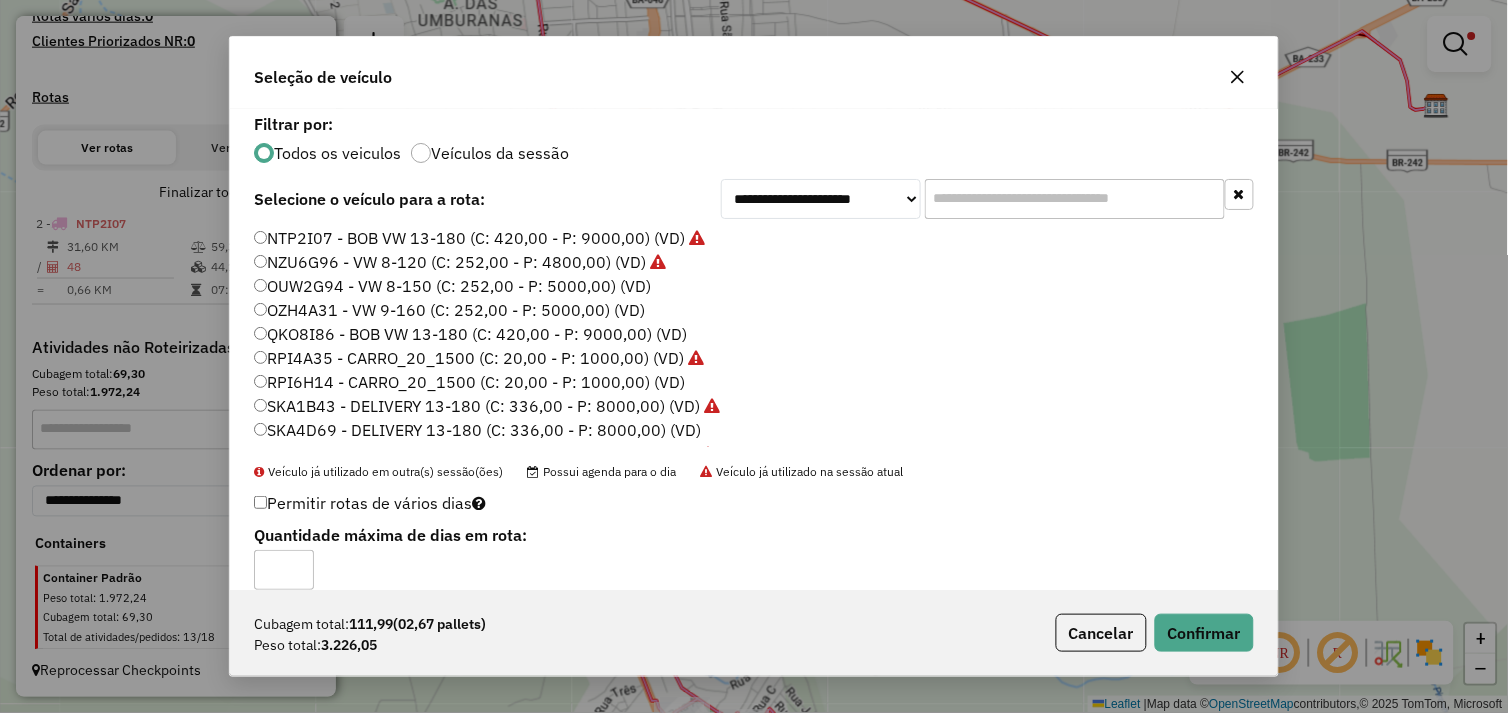 click on "SKA4D69 - DELIVERY 13-180 (C: 336,00 - P: 8000,00) (VD)" 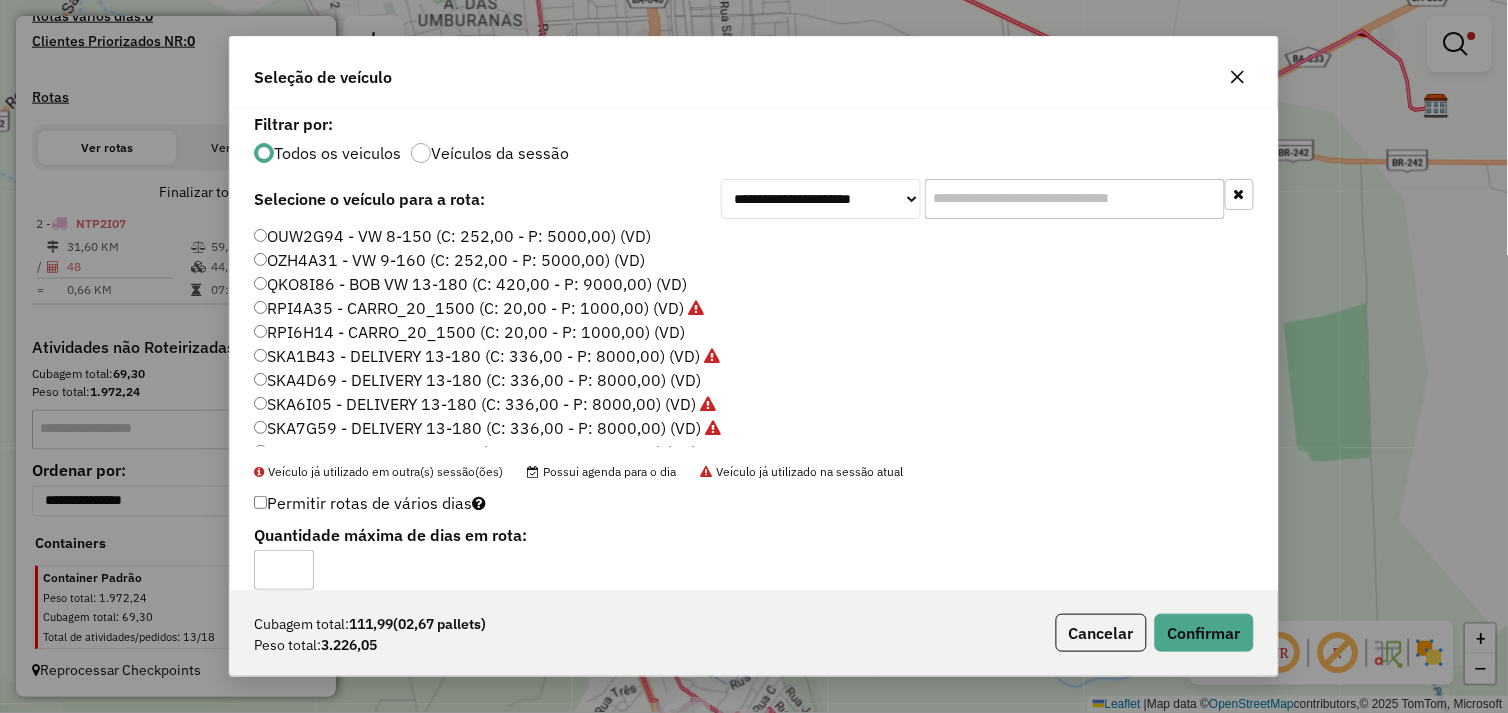 scroll, scrollTop: 92, scrollLeft: 0, axis: vertical 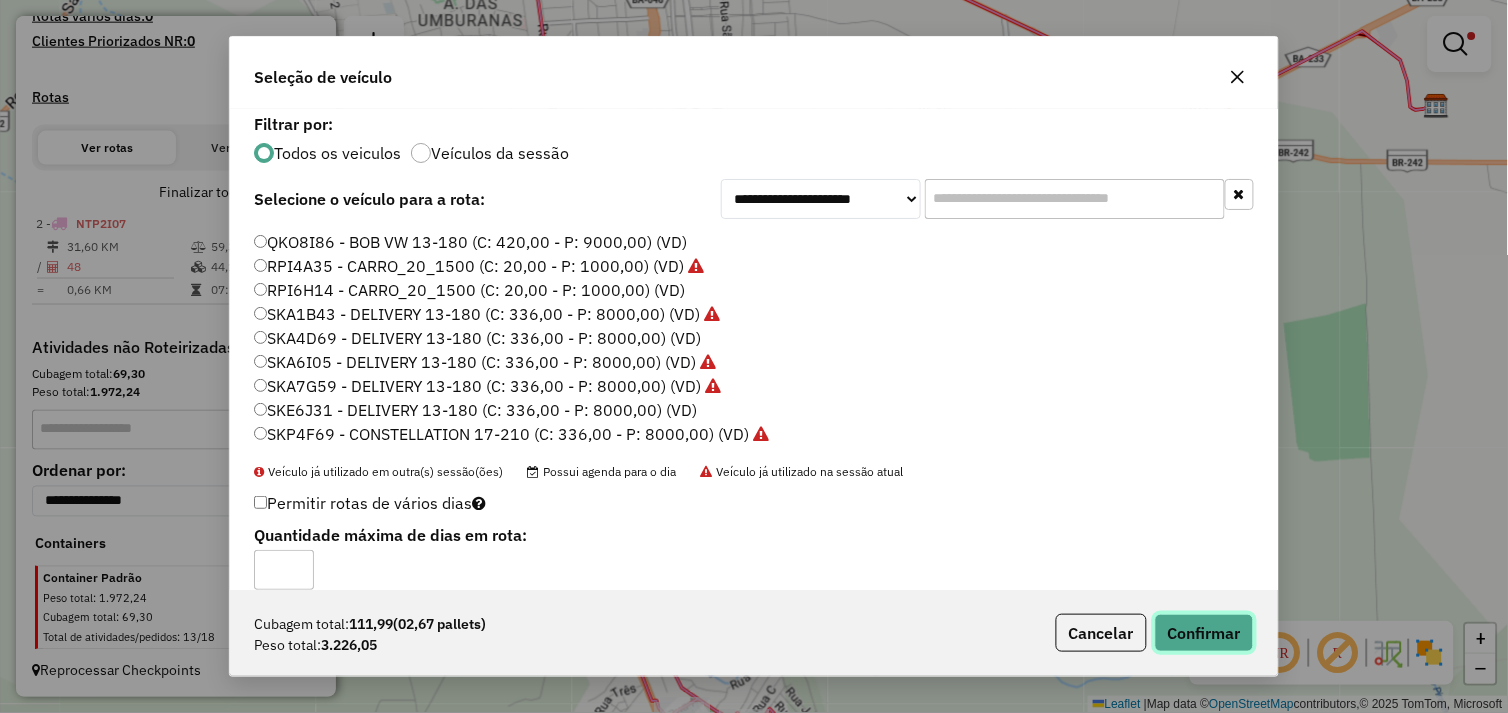 click on "Confirmar" 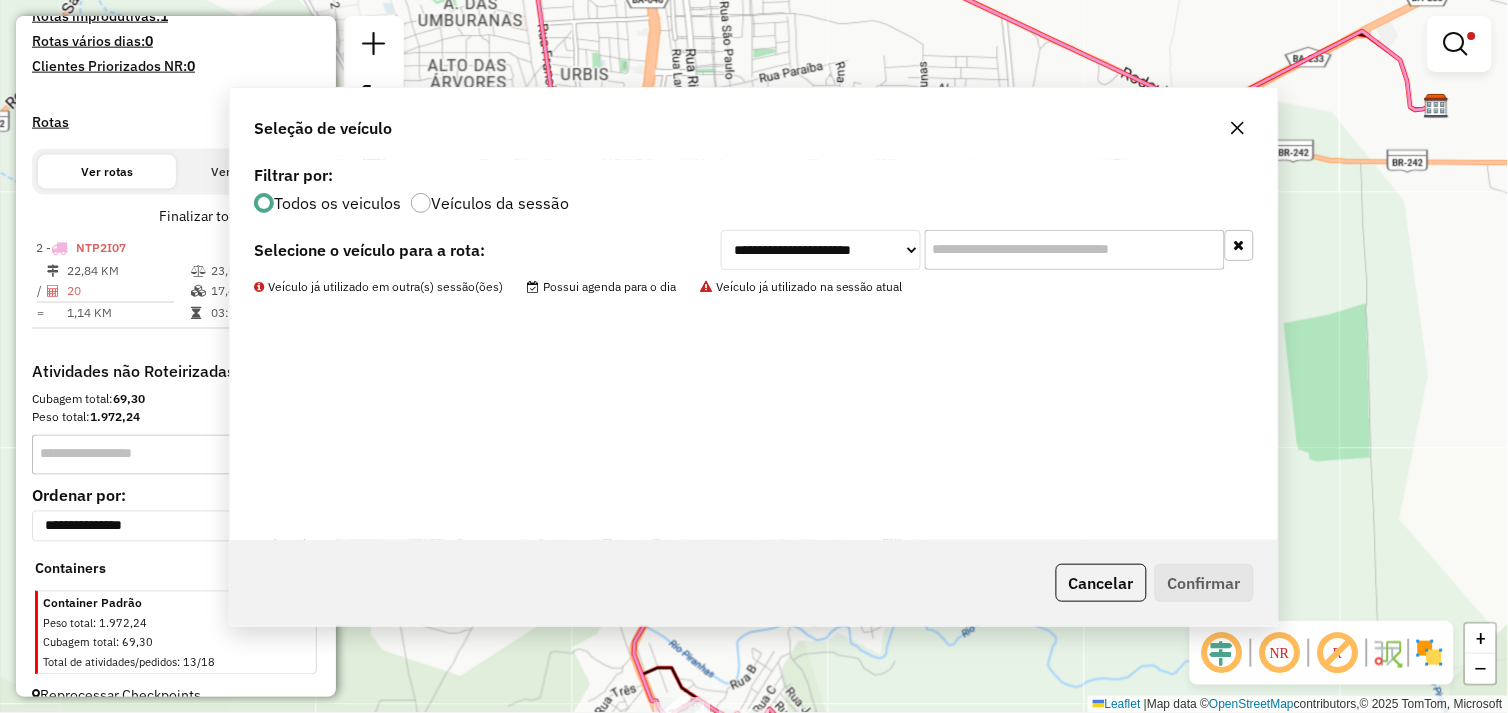 scroll, scrollTop: 580, scrollLeft: 0, axis: vertical 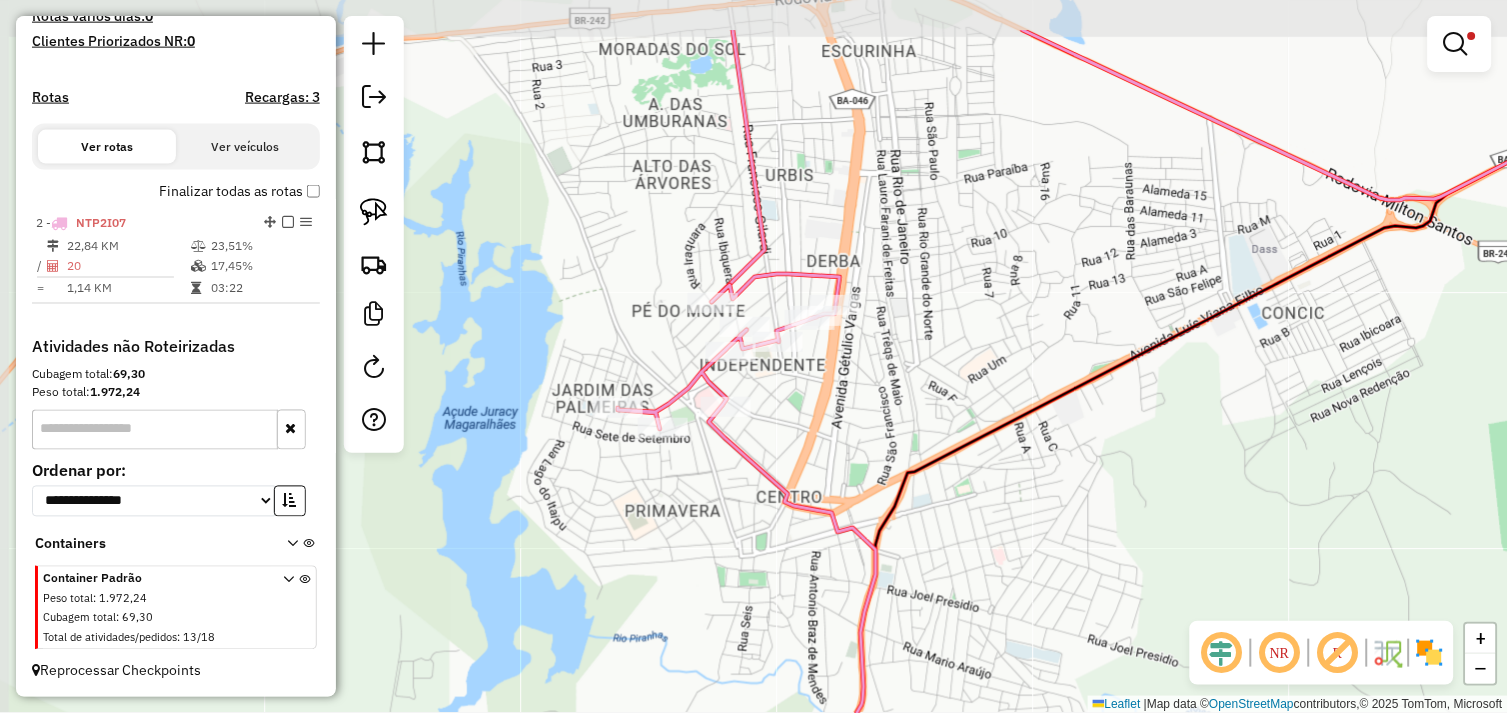 drag, startPoint x: 781, startPoint y: 302, endPoint x: 933, endPoint y: 382, distance: 171.76729 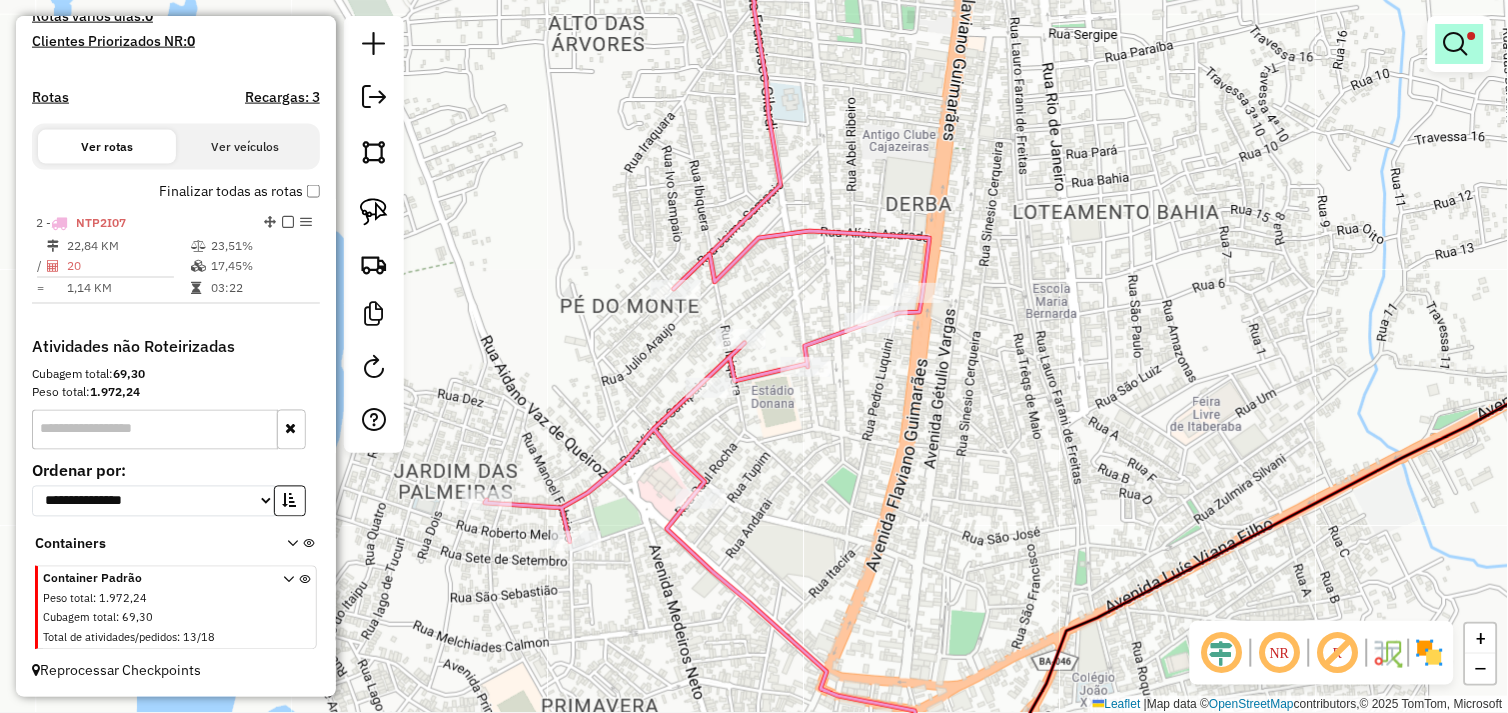 click at bounding box center [1460, 44] 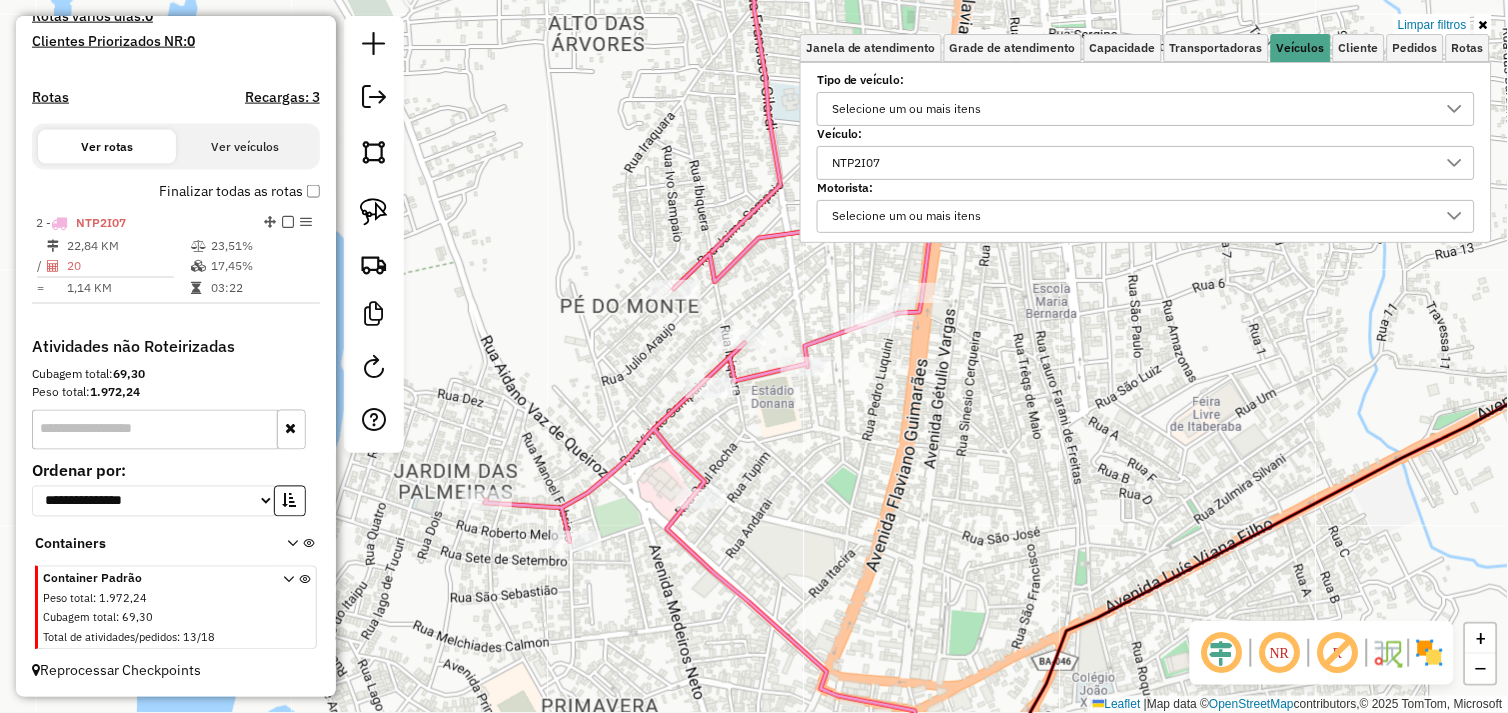 click on "NTP2I07" at bounding box center (857, 163) 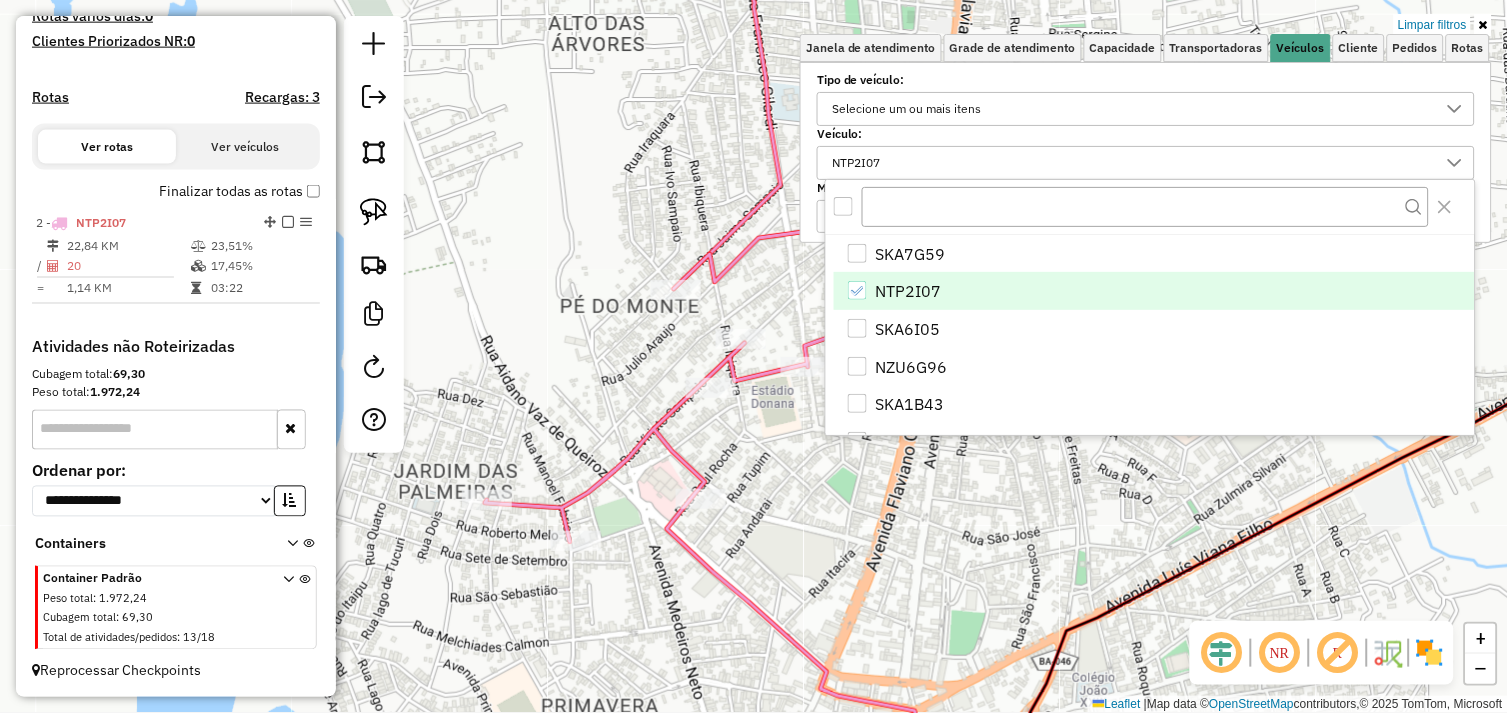 scroll, scrollTop: 11, scrollLeft: 67, axis: both 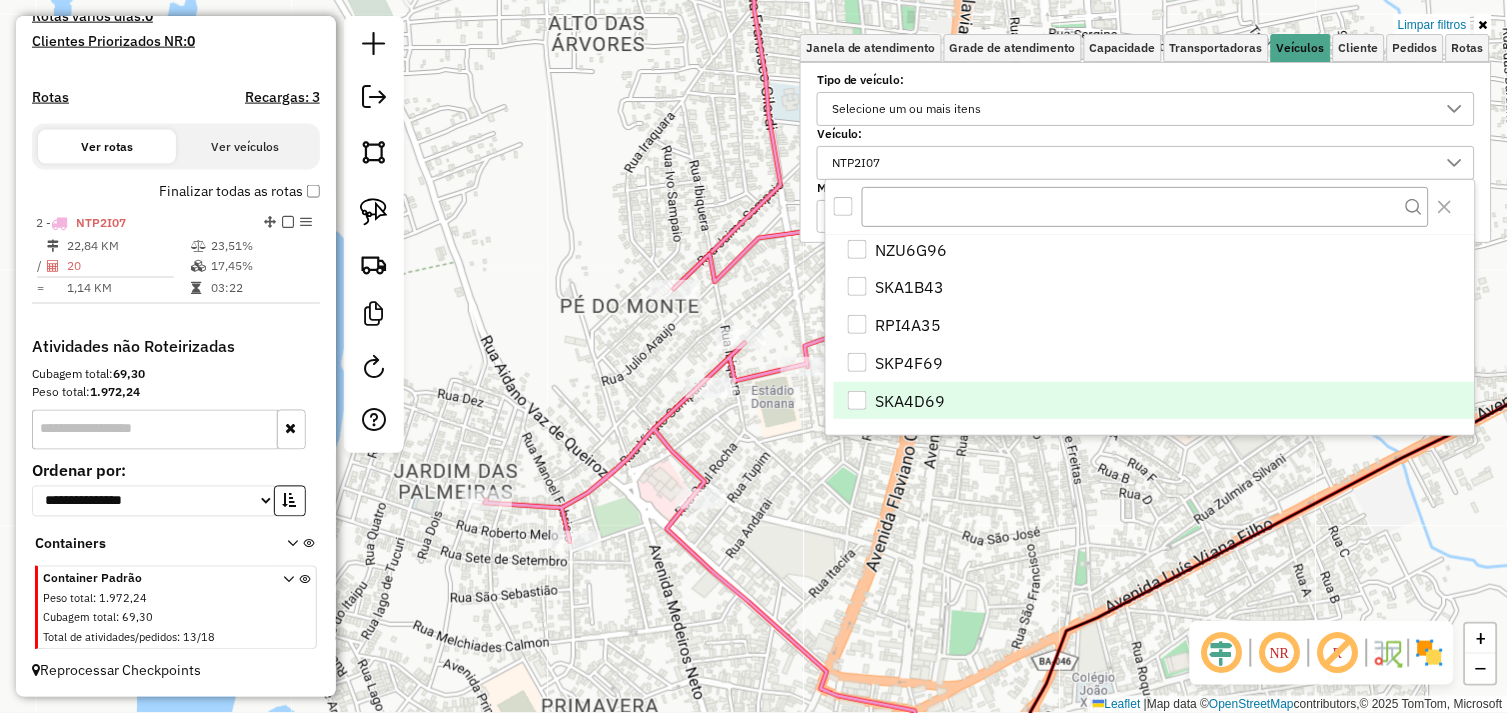 click at bounding box center (857, 400) 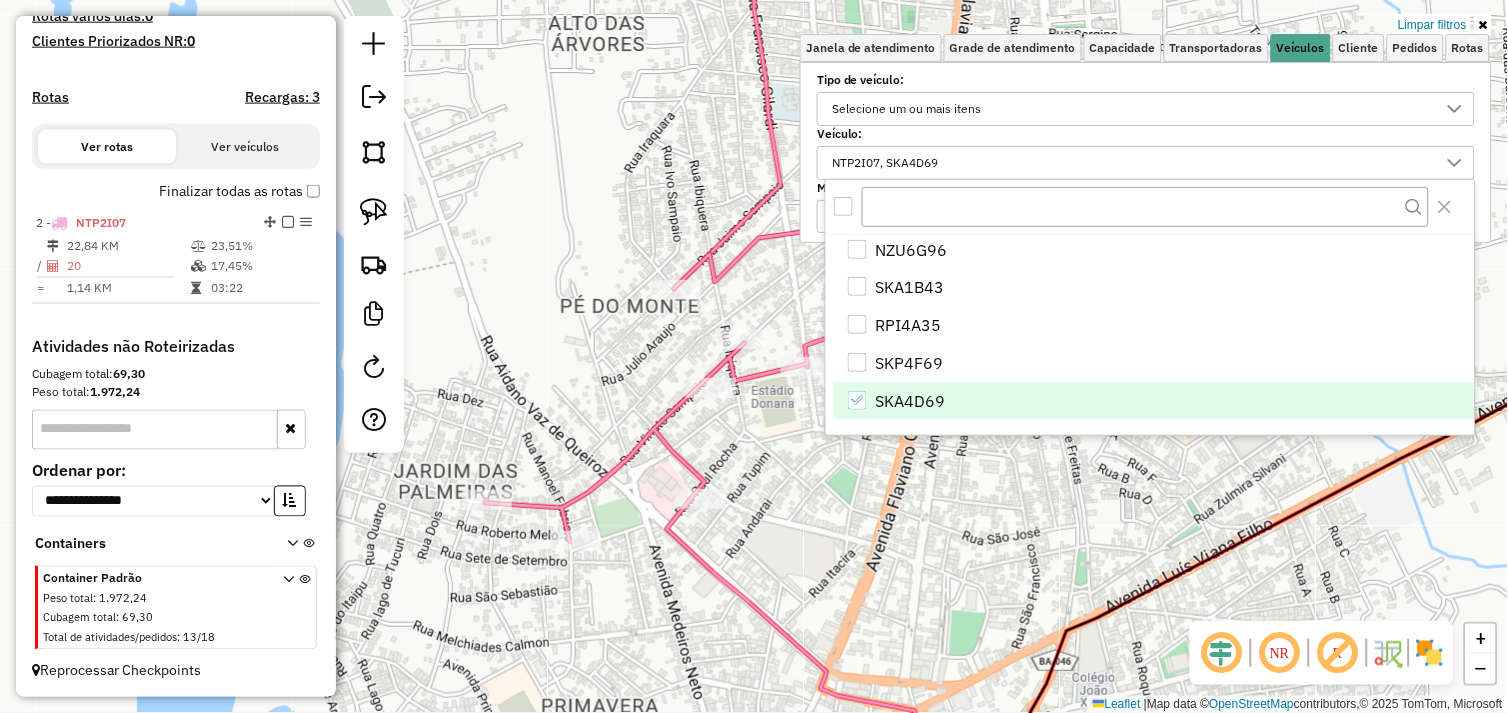scroll, scrollTop: 674, scrollLeft: 0, axis: vertical 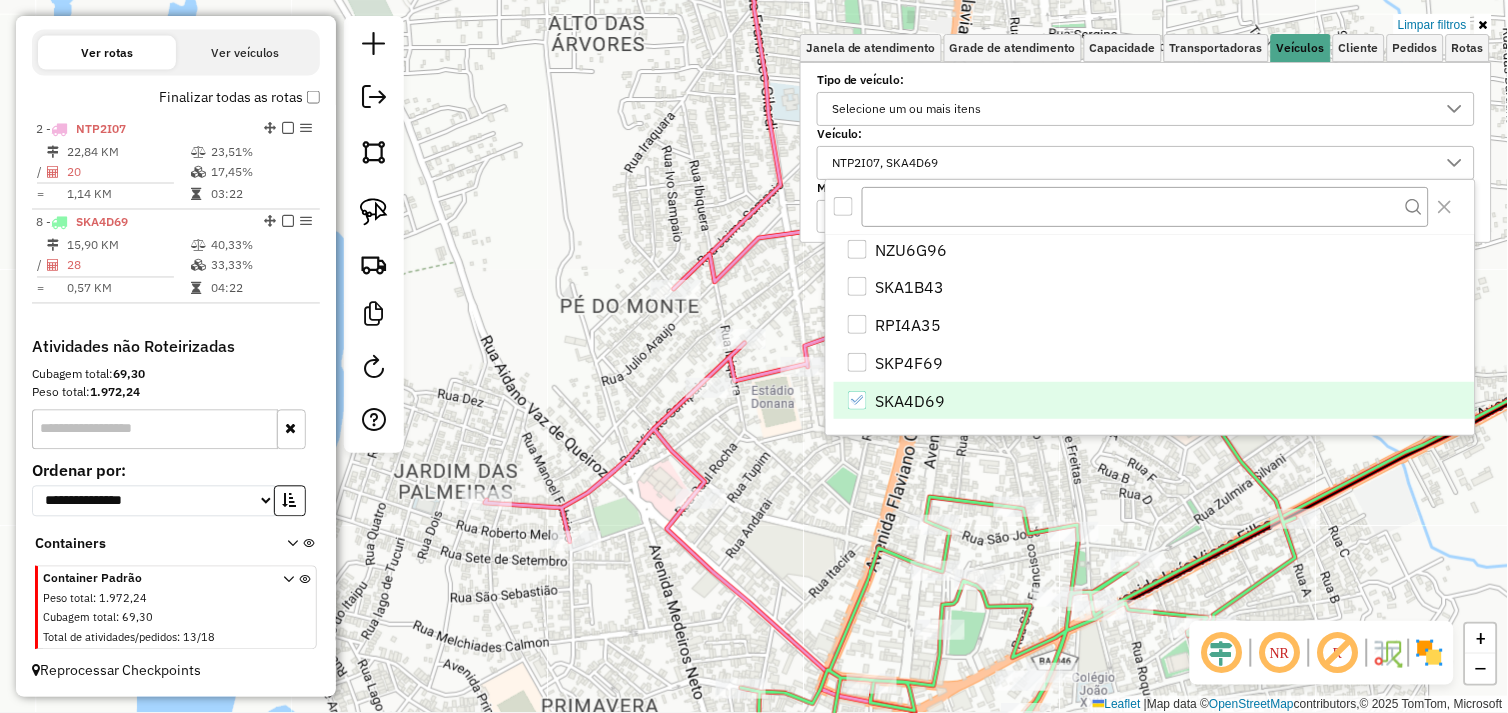 click on "Limpar filtros Janela de atendimento Grade de atendimento Capacidade Transportadoras Veículos Cliente Pedidos  Rotas Selecione os dias de semana para filtrar as janelas de atendimento  Seg   Ter   Qua   Qui   Sex   Sáb   Dom  Informe o período da janela de atendimento: De: Até:  Filtrar exatamente a janela do cliente  Considerar janela de atendimento padrão  Selecione os dias de semana para filtrar as grades de atendimento  Seg   Ter   Qua   Qui   Sex   Sáb   Dom   Considerar clientes sem dia de atendimento cadastrado  Clientes fora do dia de atendimento selecionado Filtrar as atividades entre os valores definidos abaixo:  Peso mínimo:   Peso máximo:   Cubagem mínima:   Cubagem máxima:   De:   Até:  Filtrar as atividades entre o tempo de atendimento definido abaixo:  De:   Até:   Considerar capacidade total dos clientes não roteirizados Transportadora: Selecione um ou mais itens Tipo de veículo: Selecione um ou mais itens Veículo: NTP2I07, SKA4D69 Motorista: Selecione um ou mais itens Nome: De:" 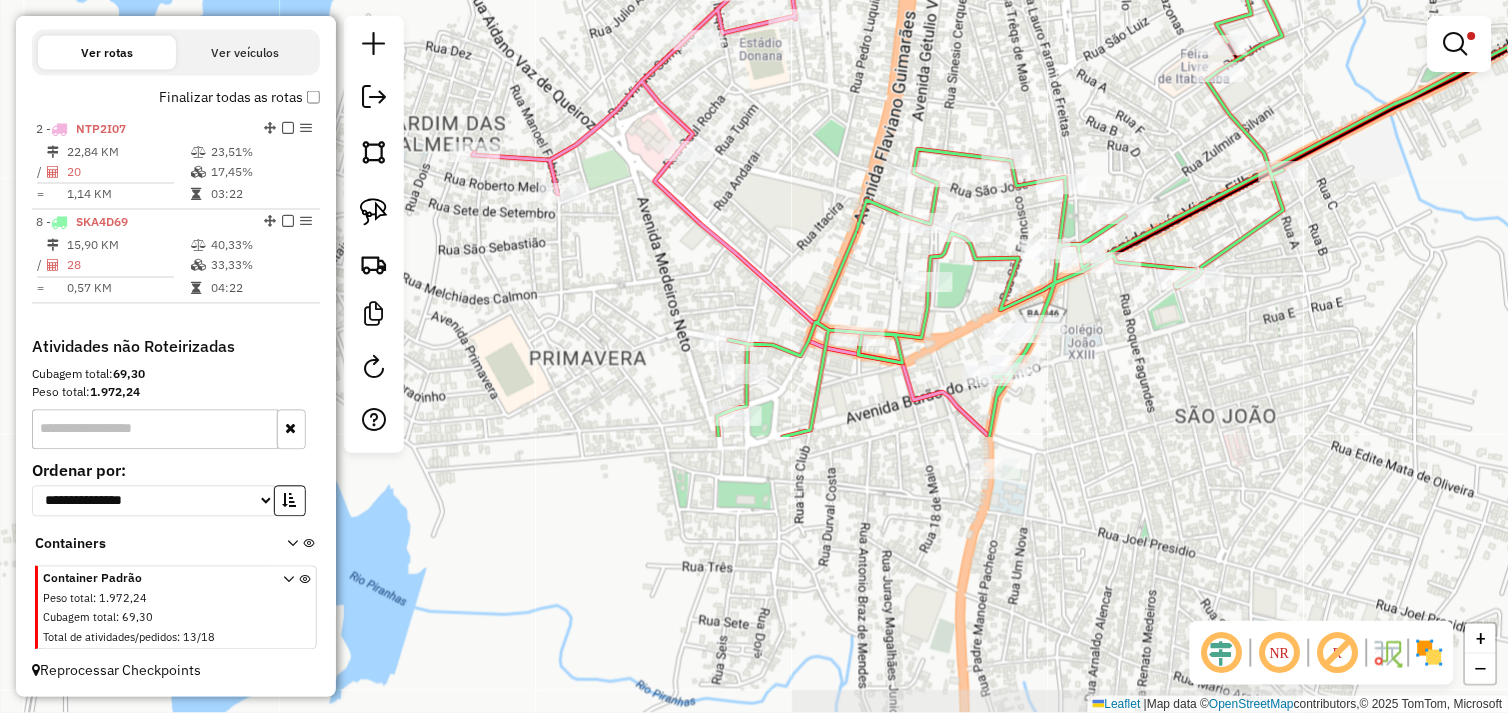 drag, startPoint x: 866, startPoint y: 345, endPoint x: 826, endPoint y: 212, distance: 138.88484 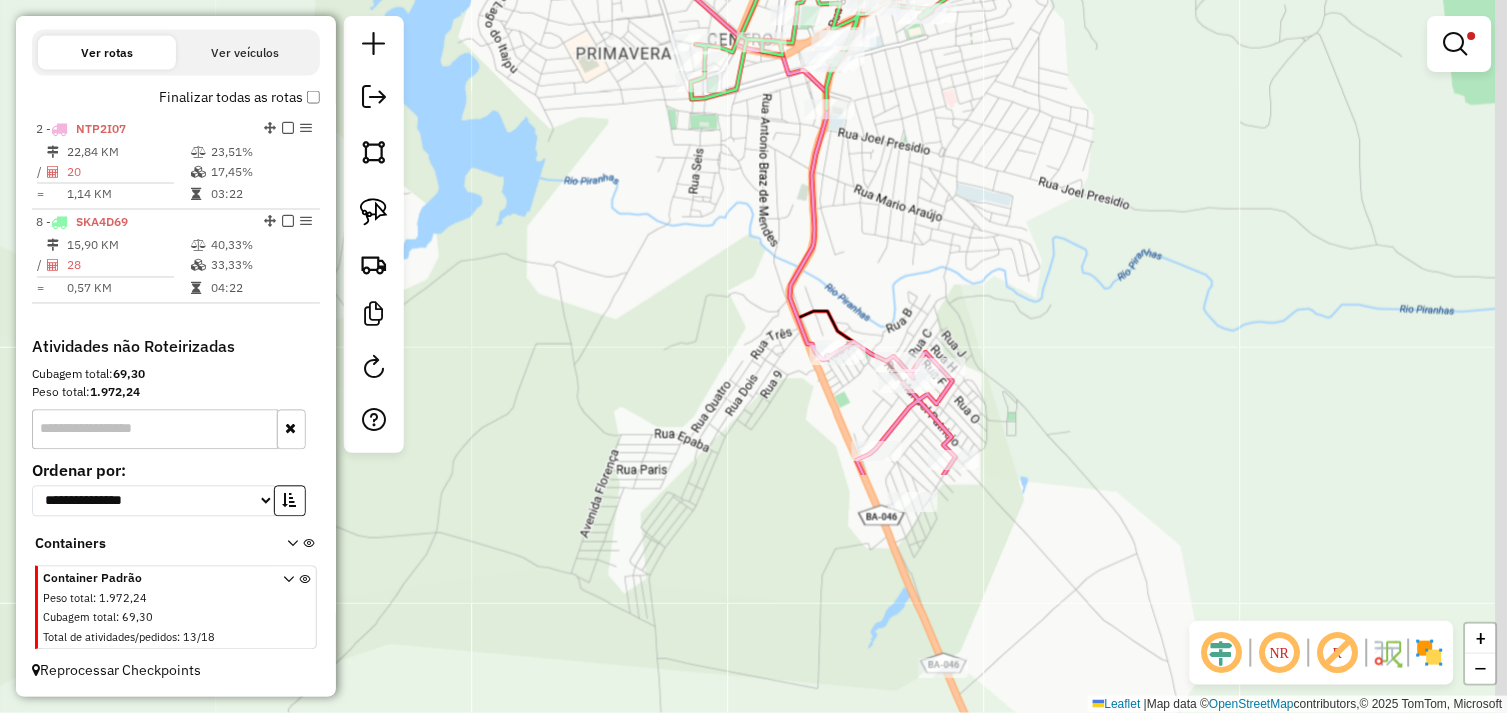 drag, startPoint x: 1137, startPoint y: 422, endPoint x: 981, endPoint y: 145, distance: 317.90723 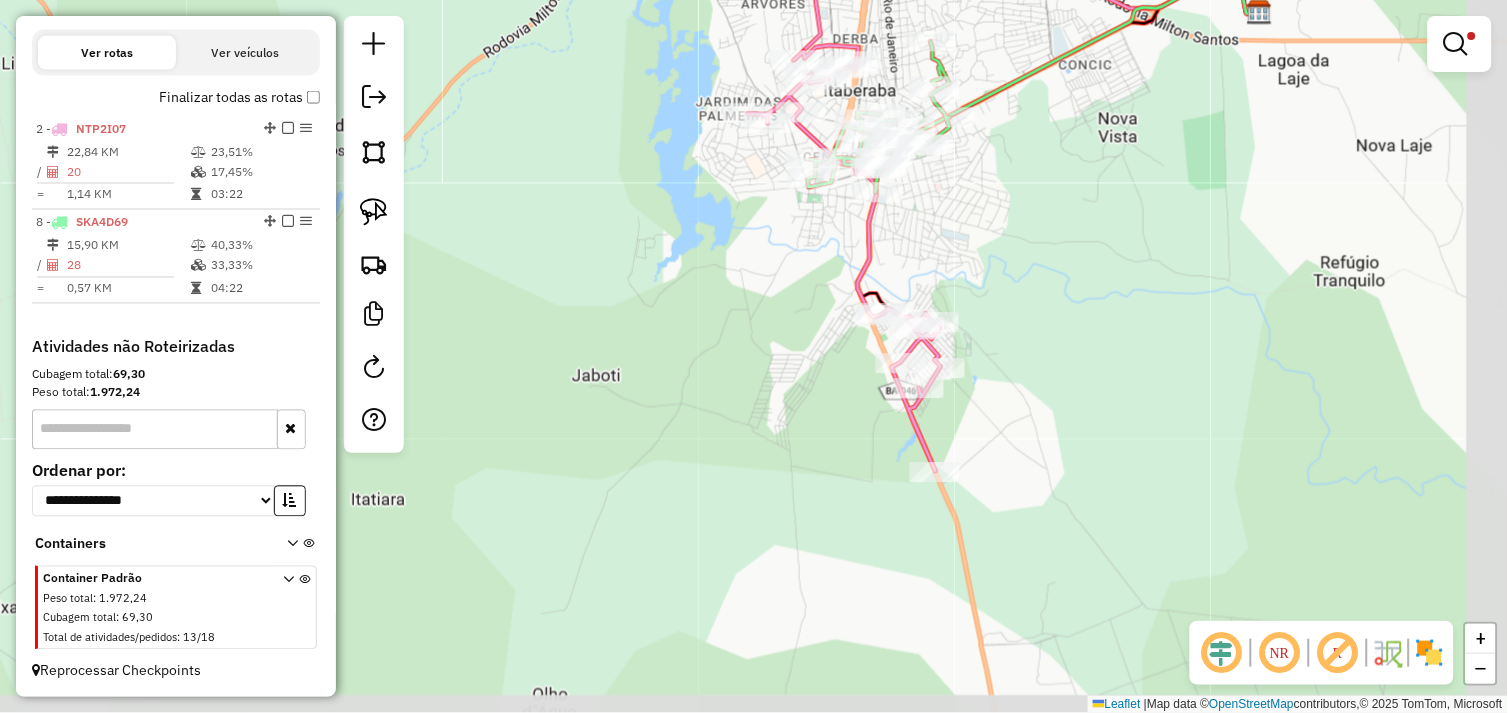 drag, startPoint x: 1136, startPoint y: 477, endPoint x: 1083, endPoint y: 383, distance: 107.912 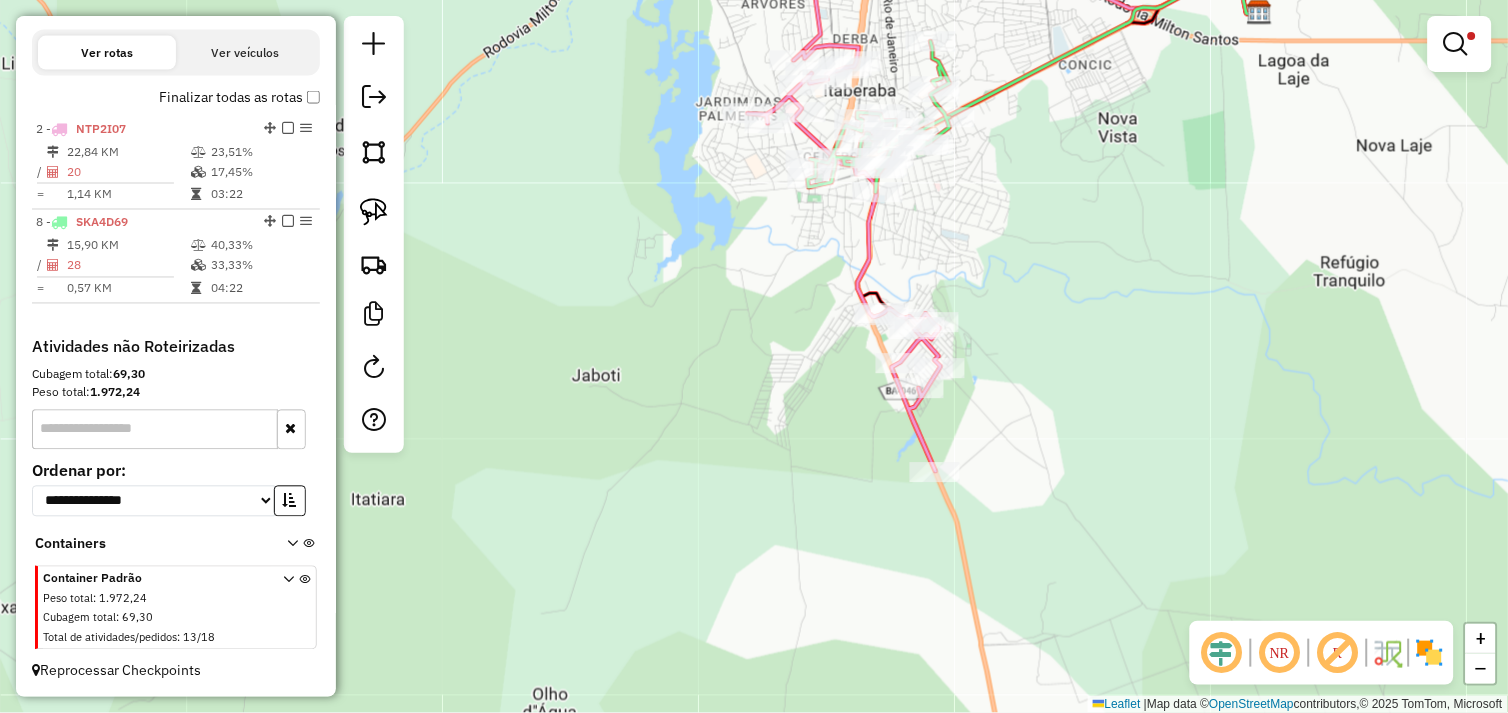 click 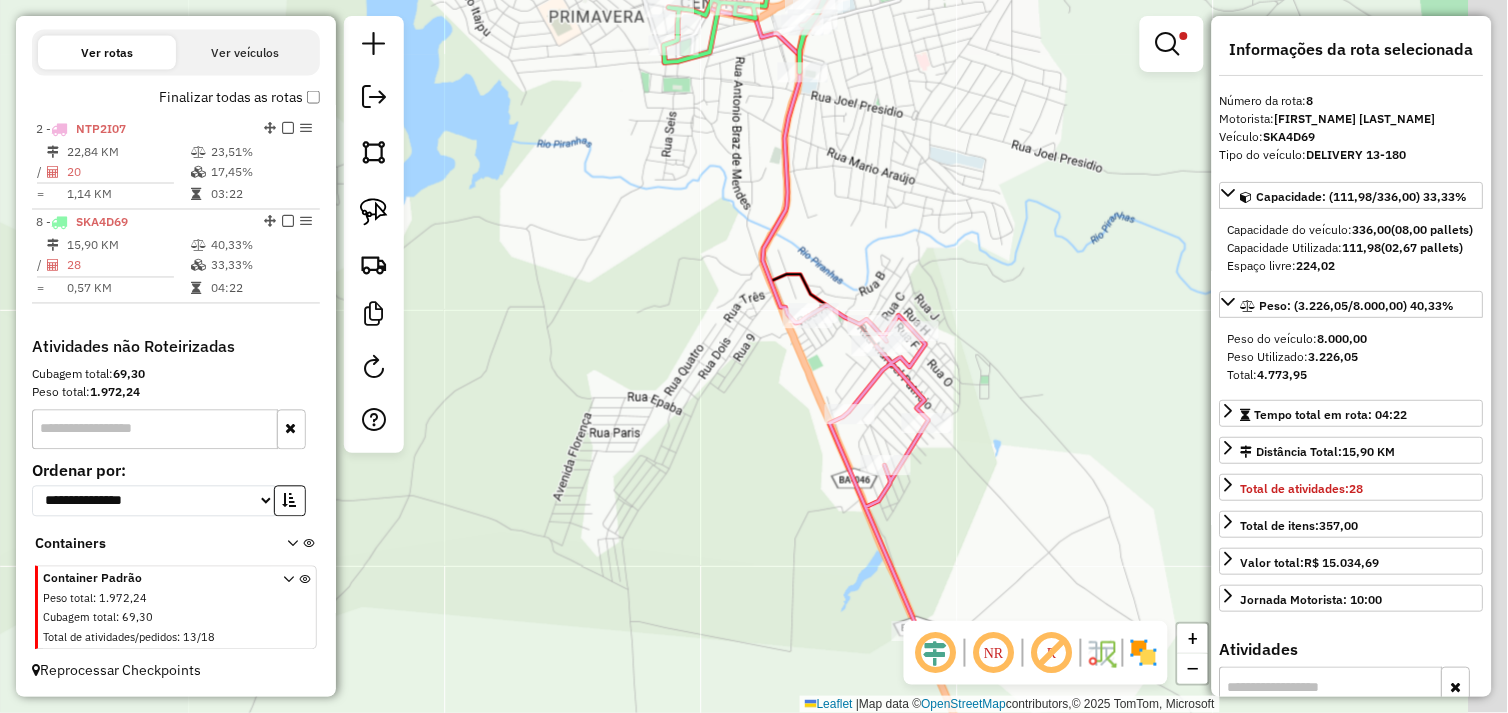 drag, startPoint x: 1012, startPoint y: 284, endPoint x: 958, endPoint y: 216, distance: 86.833176 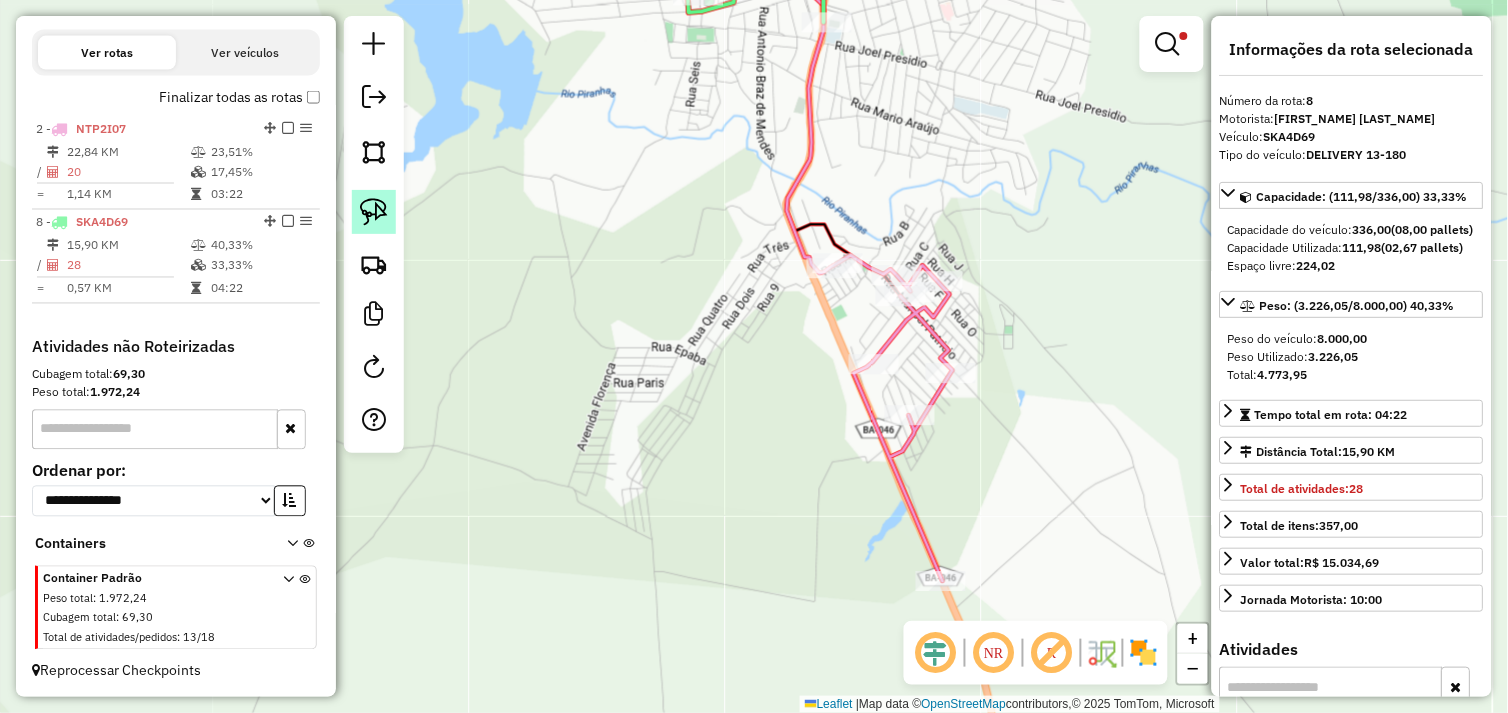 click 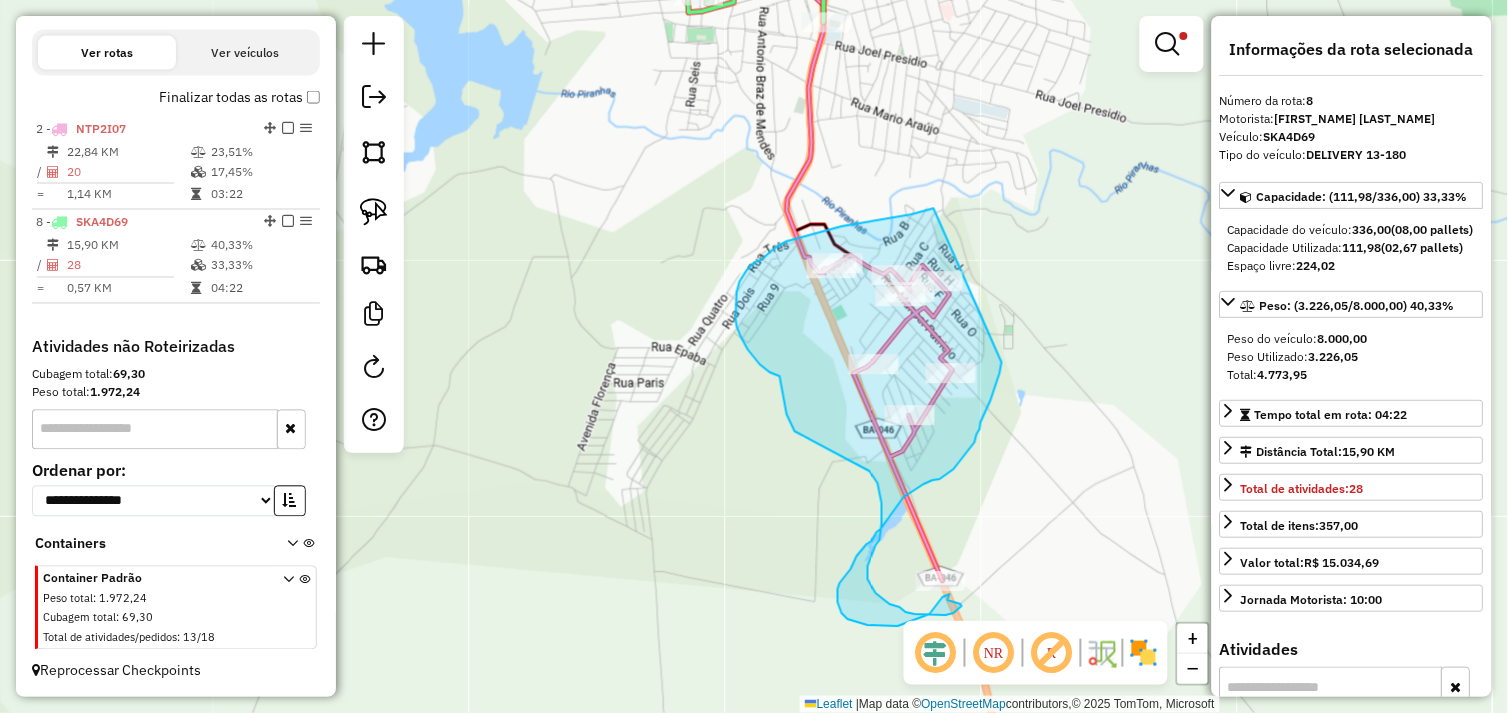 drag, startPoint x: 934, startPoint y: 208, endPoint x: 1002, endPoint y: 363, distance: 169.26016 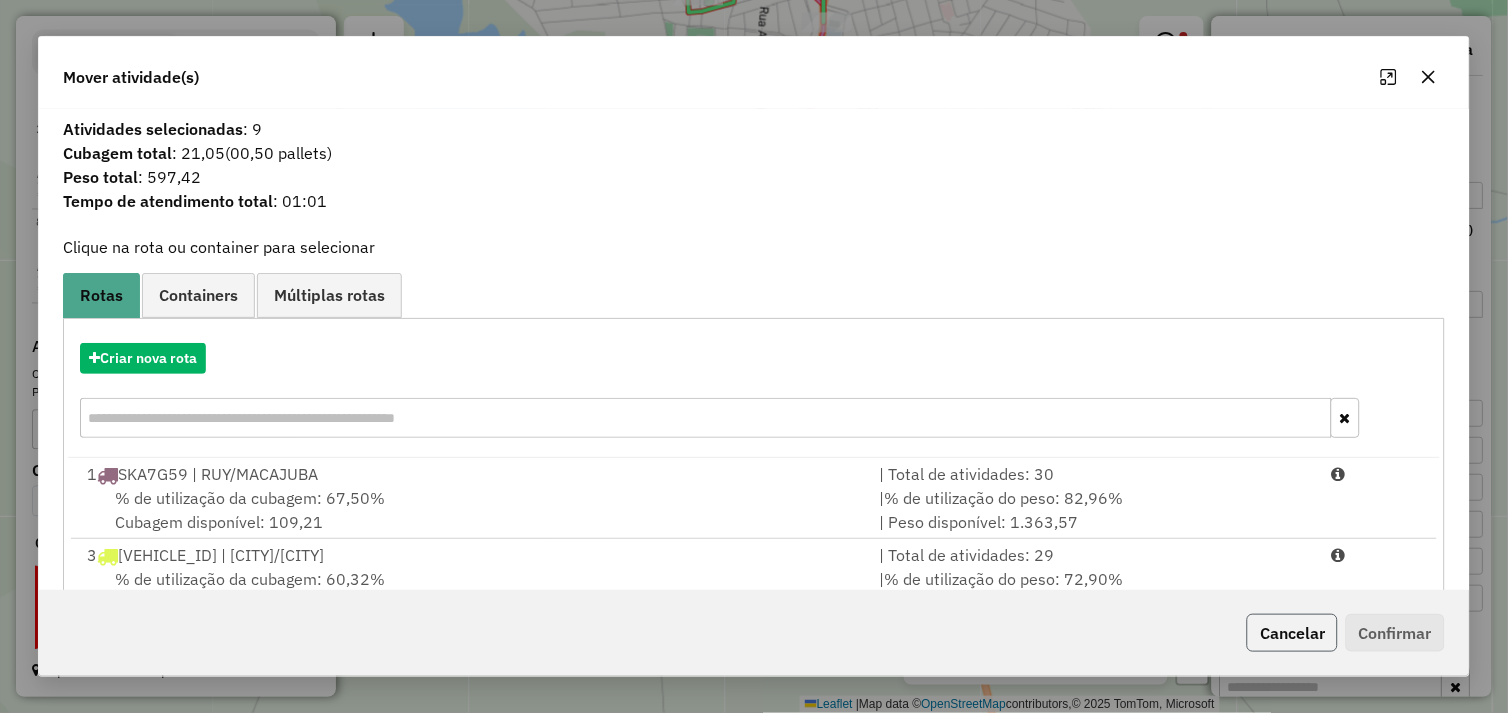 click on "Cancelar" 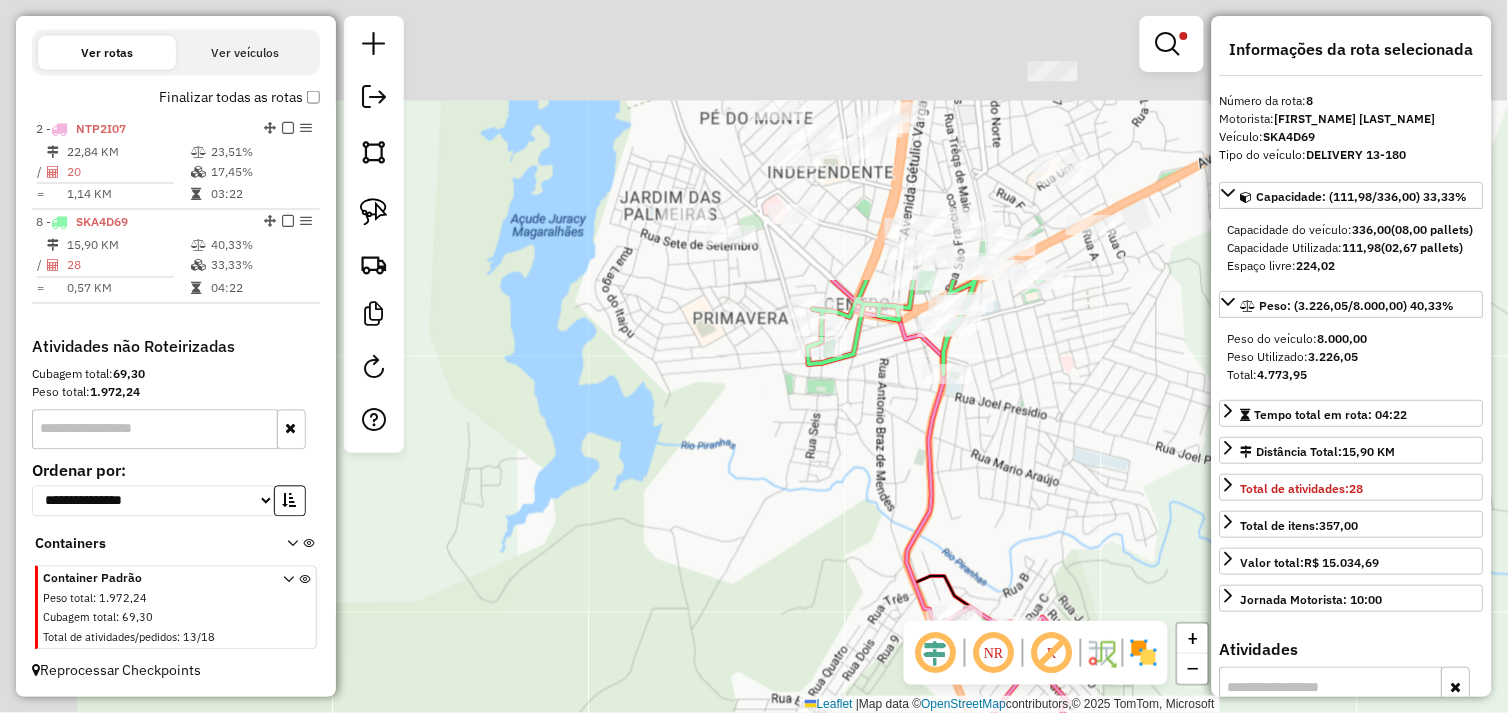 click on "Limpar filtros Janela de atendimento Grade de atendimento Capacidade Transportadoras Veículos Cliente Pedidos  Rotas Selecione os dias de semana para filtrar as janelas de atendimento  Seg   Ter   Qua   Qui   Sex   Sáb   Dom  Informe o período da janela de atendimento: De: Até:  Filtrar exatamente a janela do cliente  Considerar janela de atendimento padrão  Selecione os dias de semana para filtrar as grades de atendimento  Seg   Ter   Qua   Qui   Sex   Sáb   Dom   Considerar clientes sem dia de atendimento cadastrado  Clientes fora do dia de atendimento selecionado Filtrar as atividades entre os valores definidos abaixo:  Peso mínimo:   Peso máximo:   Cubagem mínima:   Cubagem máxima:   De:   Até:  Filtrar as atividades entre o tempo de atendimento definido abaixo:  De:   Até:   Considerar capacidade total dos clientes não roteirizados Transportadora: Selecione um ou mais itens Tipo de veículo: Selecione um ou mais itens Veículo: NTP2I07, SKA4D69 Motorista: Selecione um ou mais itens Nome: De:" 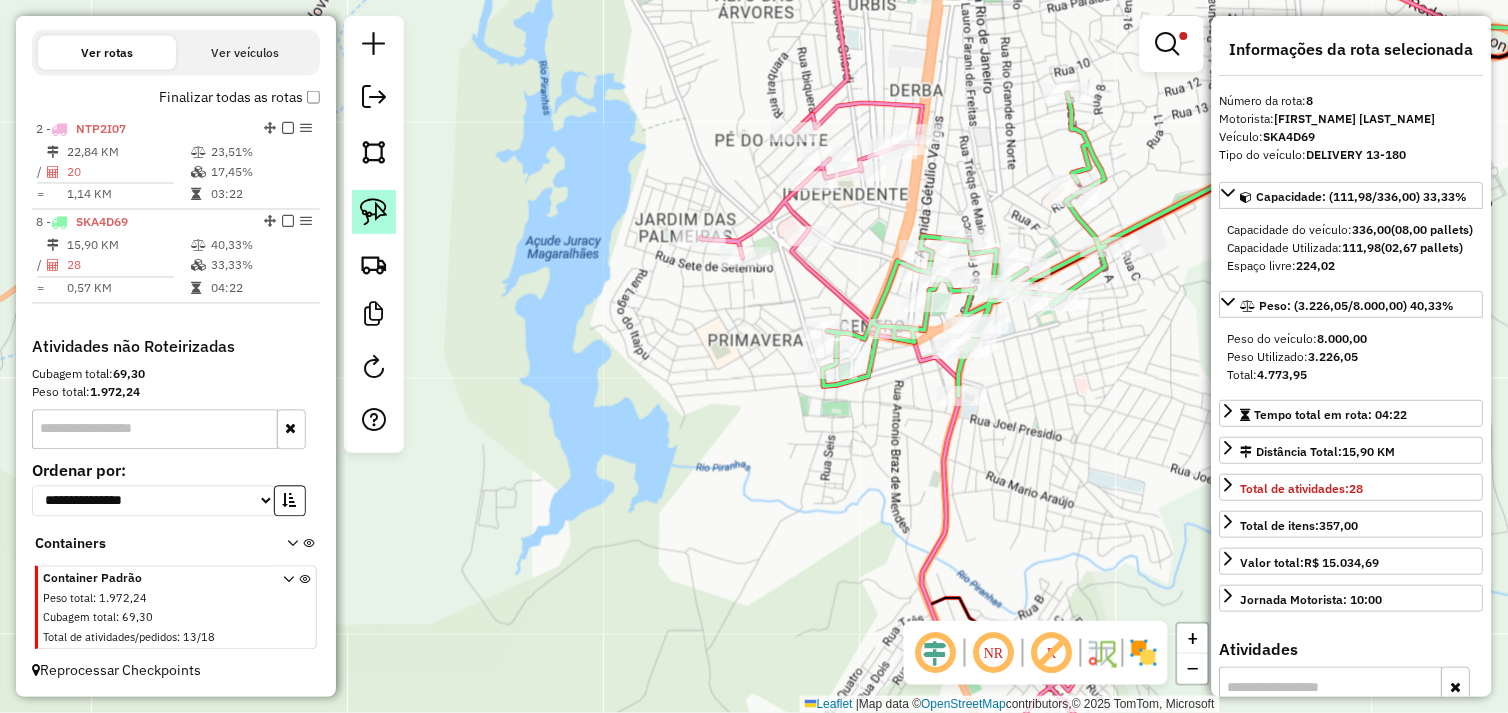 click 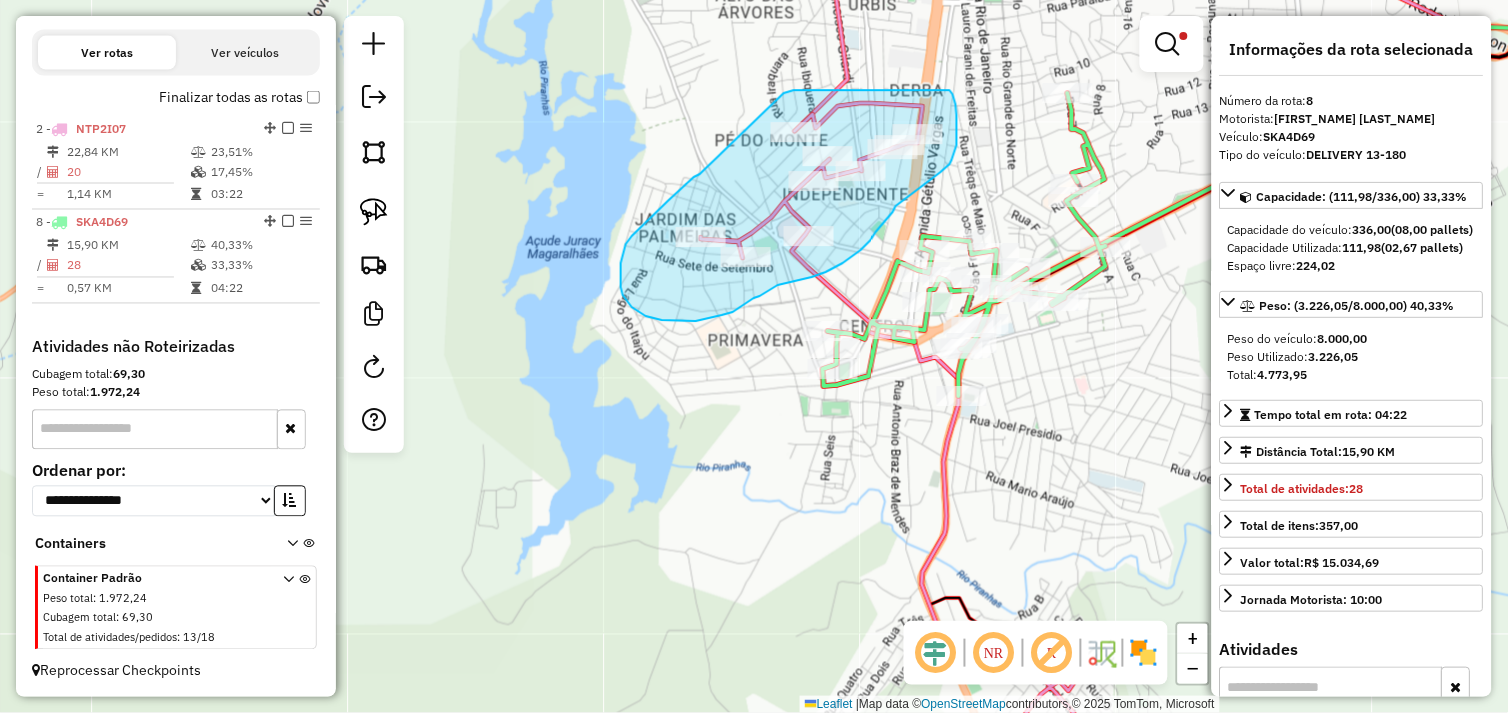 drag, startPoint x: 626, startPoint y: 244, endPoint x: 784, endPoint y: 93, distance: 218.55205 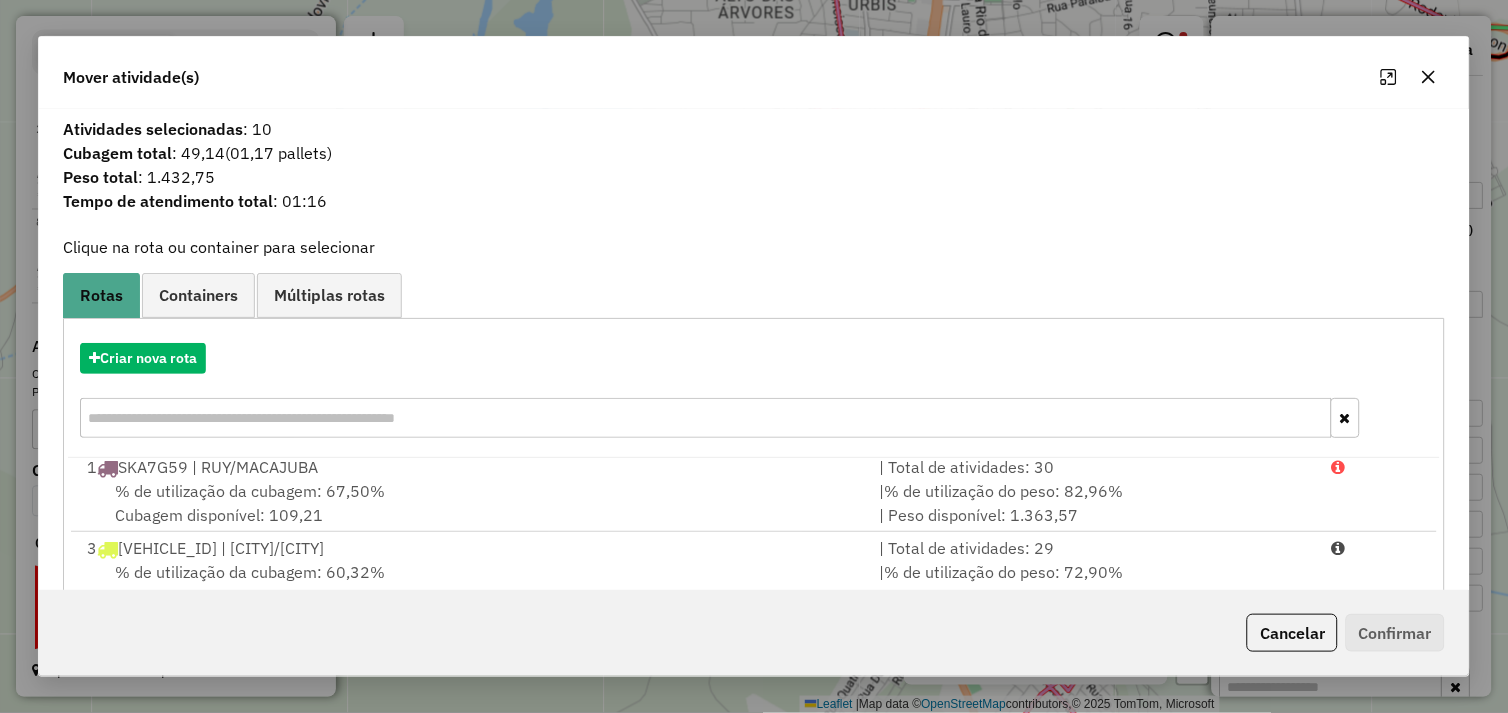 scroll, scrollTop: 0, scrollLeft: 0, axis: both 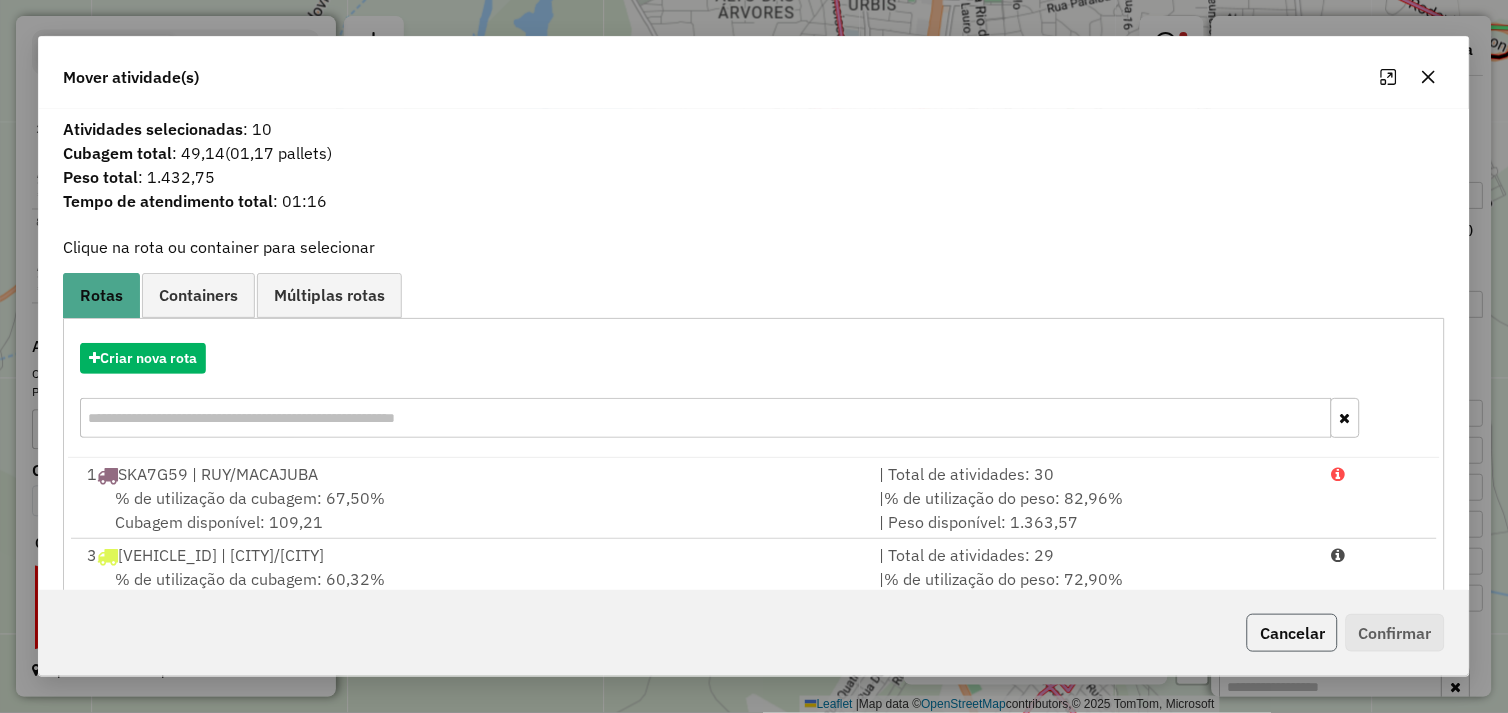 click on "Cancelar" 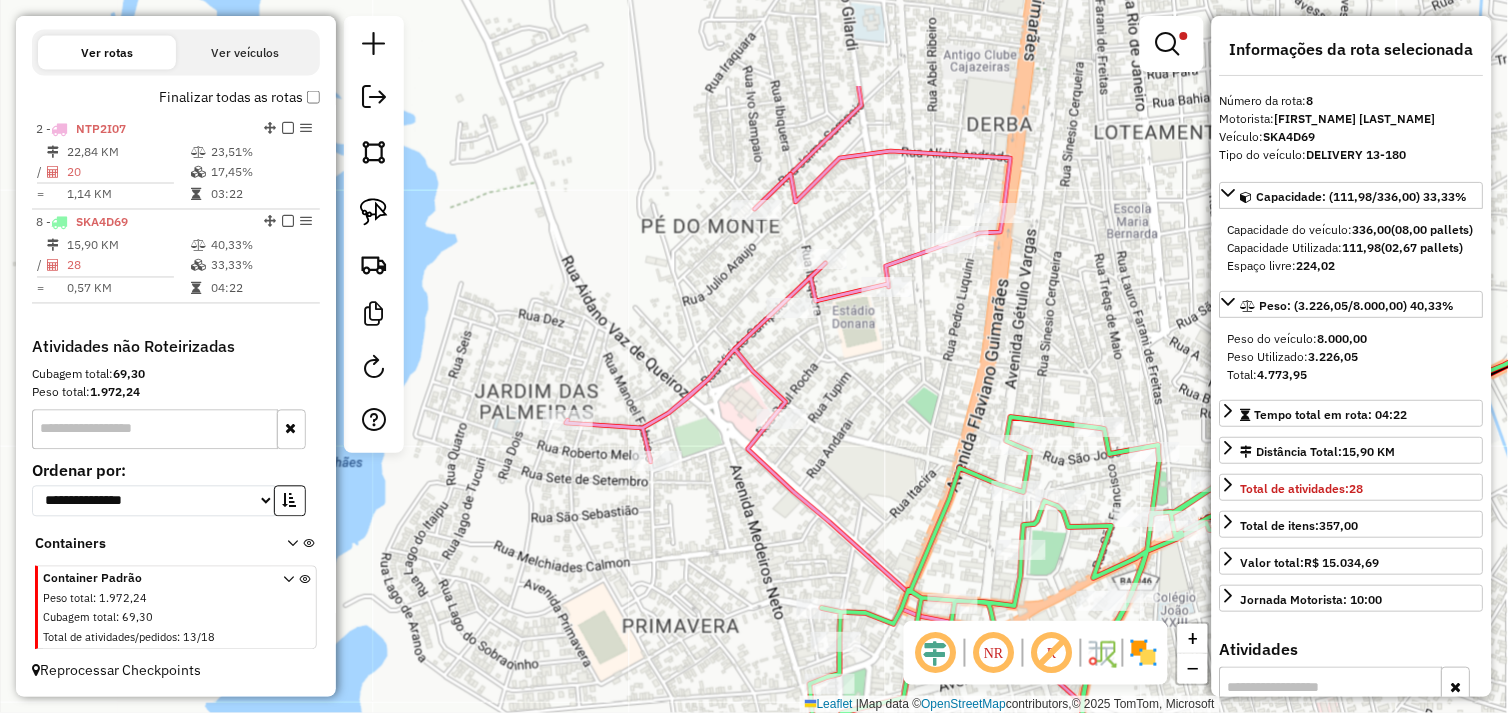 drag, startPoint x: 900, startPoint y: 210, endPoint x: 881, endPoint y: 368, distance: 159.1383 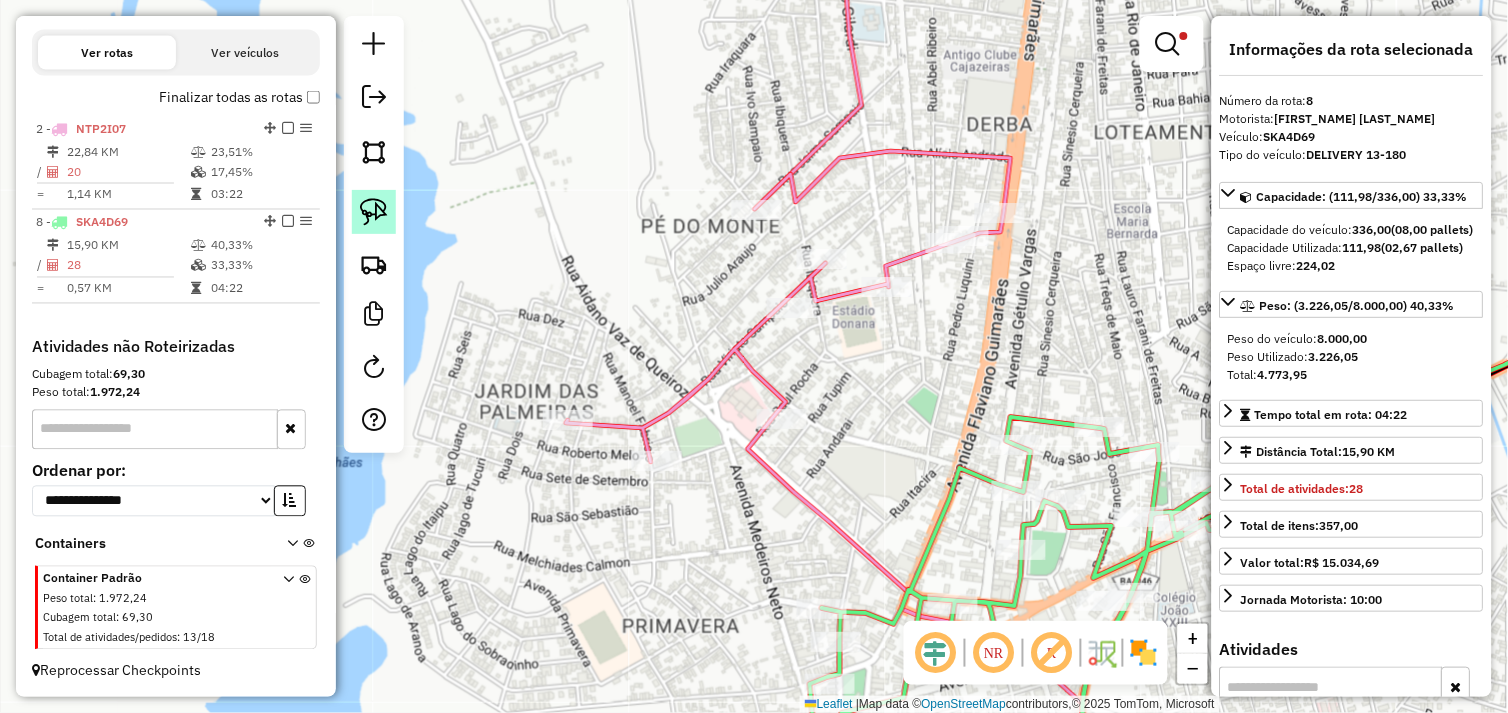 click 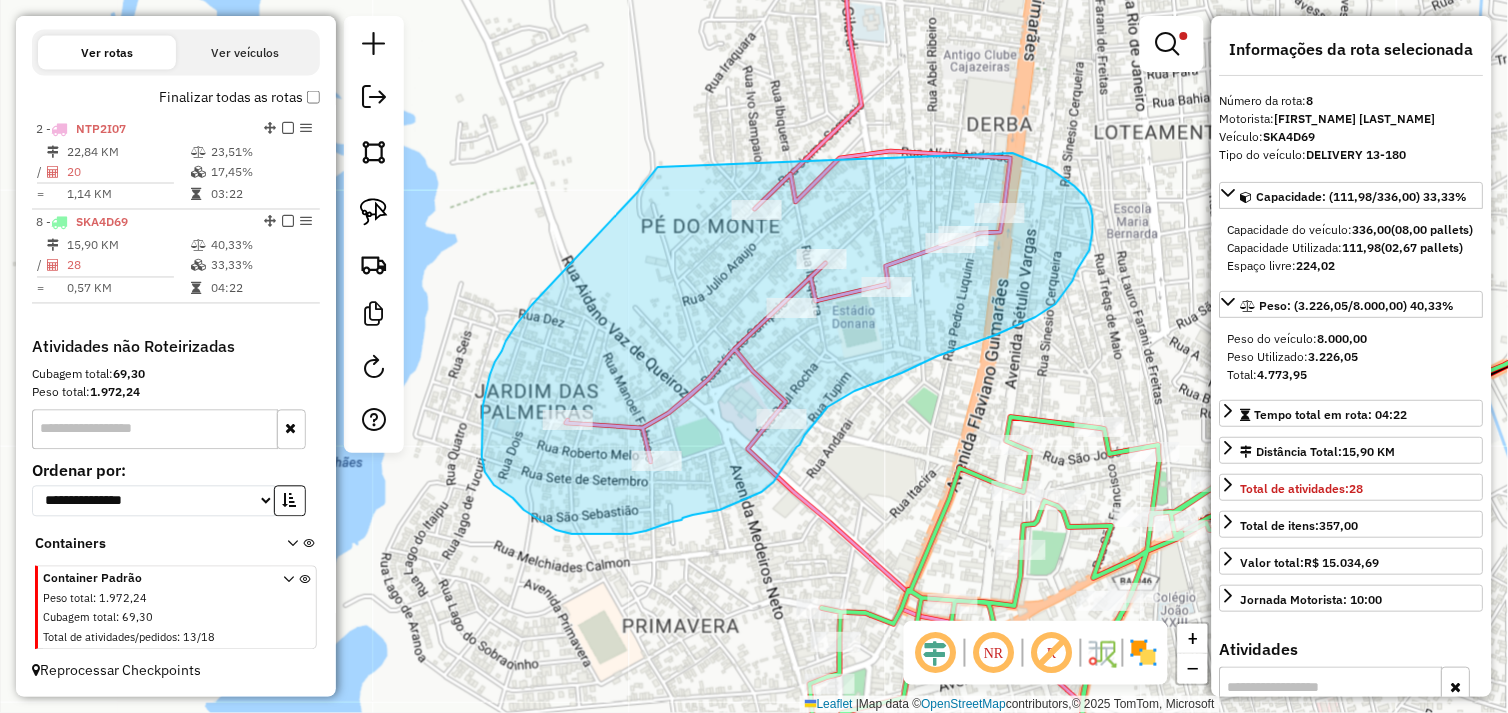 drag, startPoint x: 517, startPoint y: 324, endPoint x: 930, endPoint y: 148, distance: 448.93762 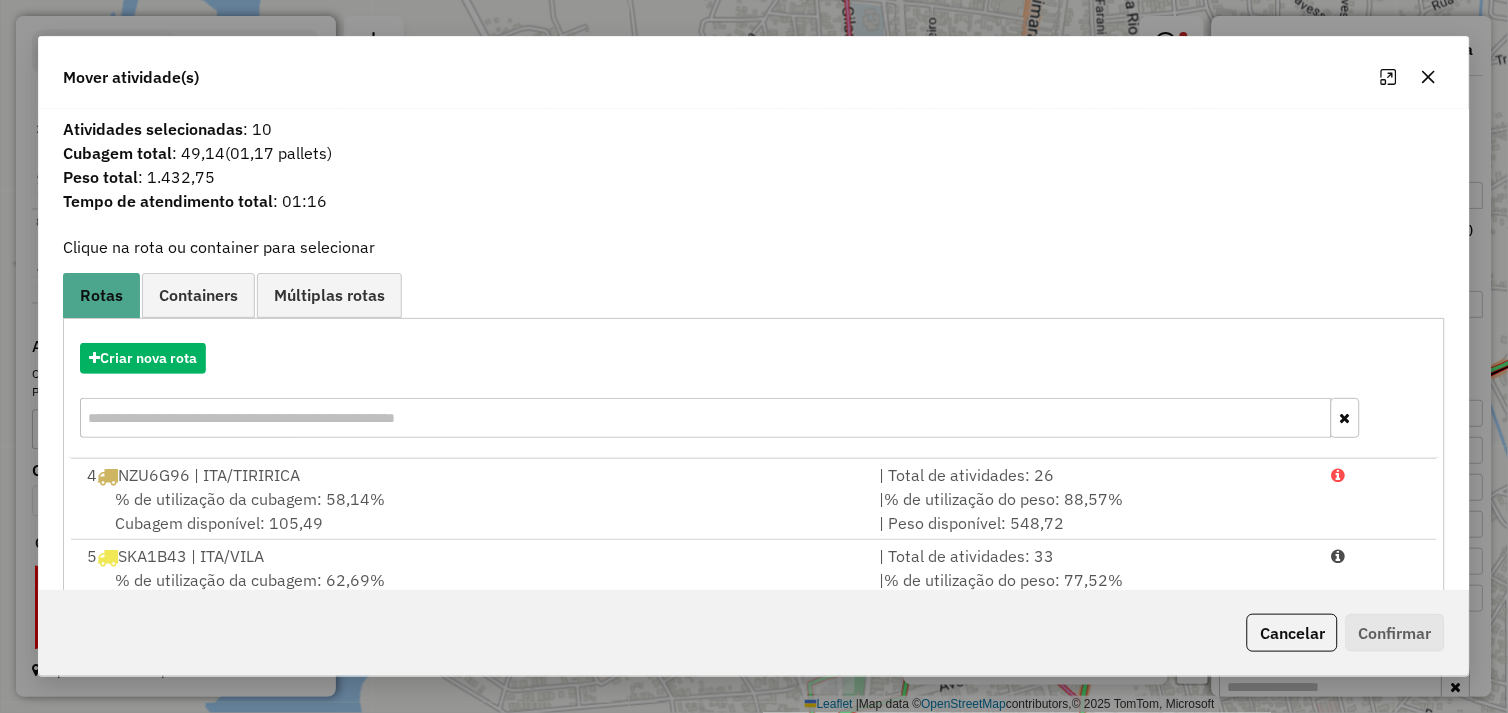 scroll, scrollTop: 167, scrollLeft: 0, axis: vertical 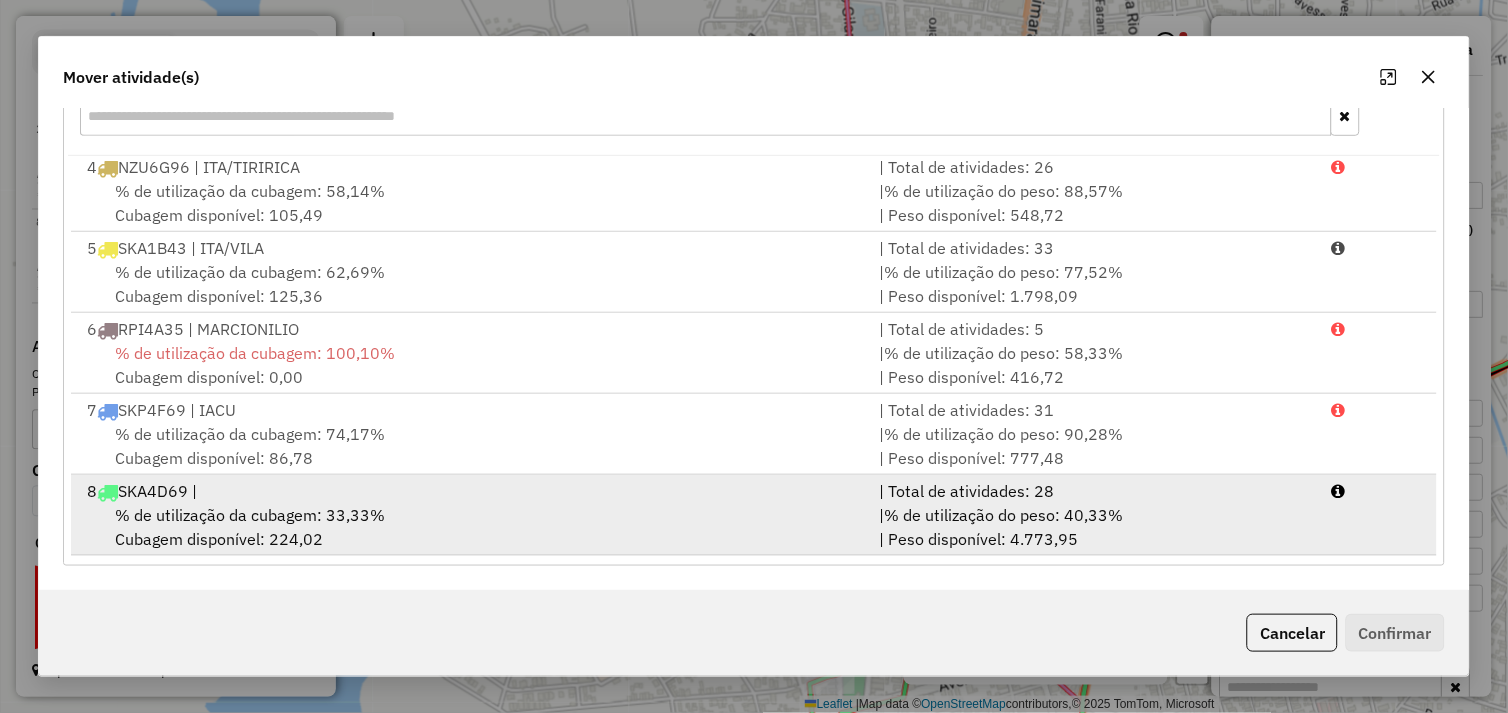 click on "8  SKA4D69 |" at bounding box center [471, 491] 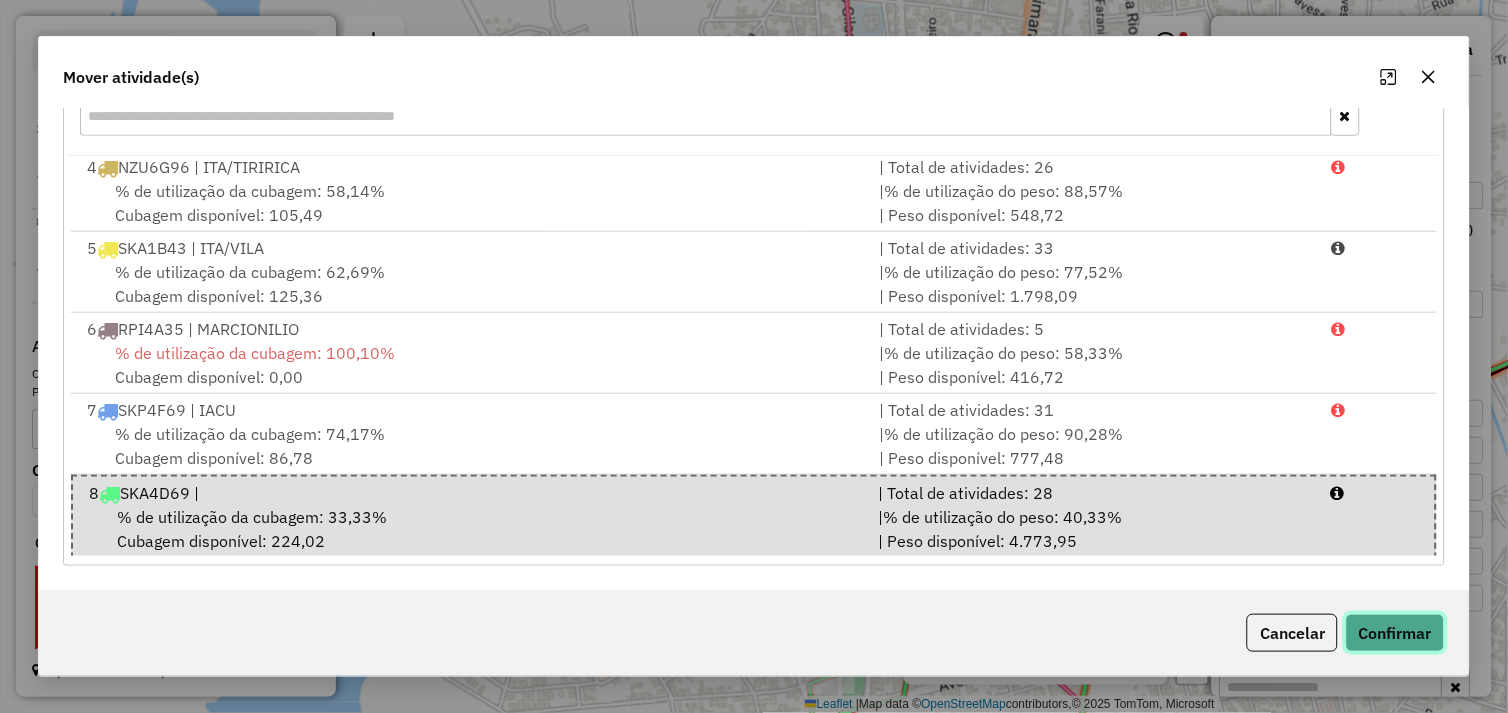 click on "Confirmar" 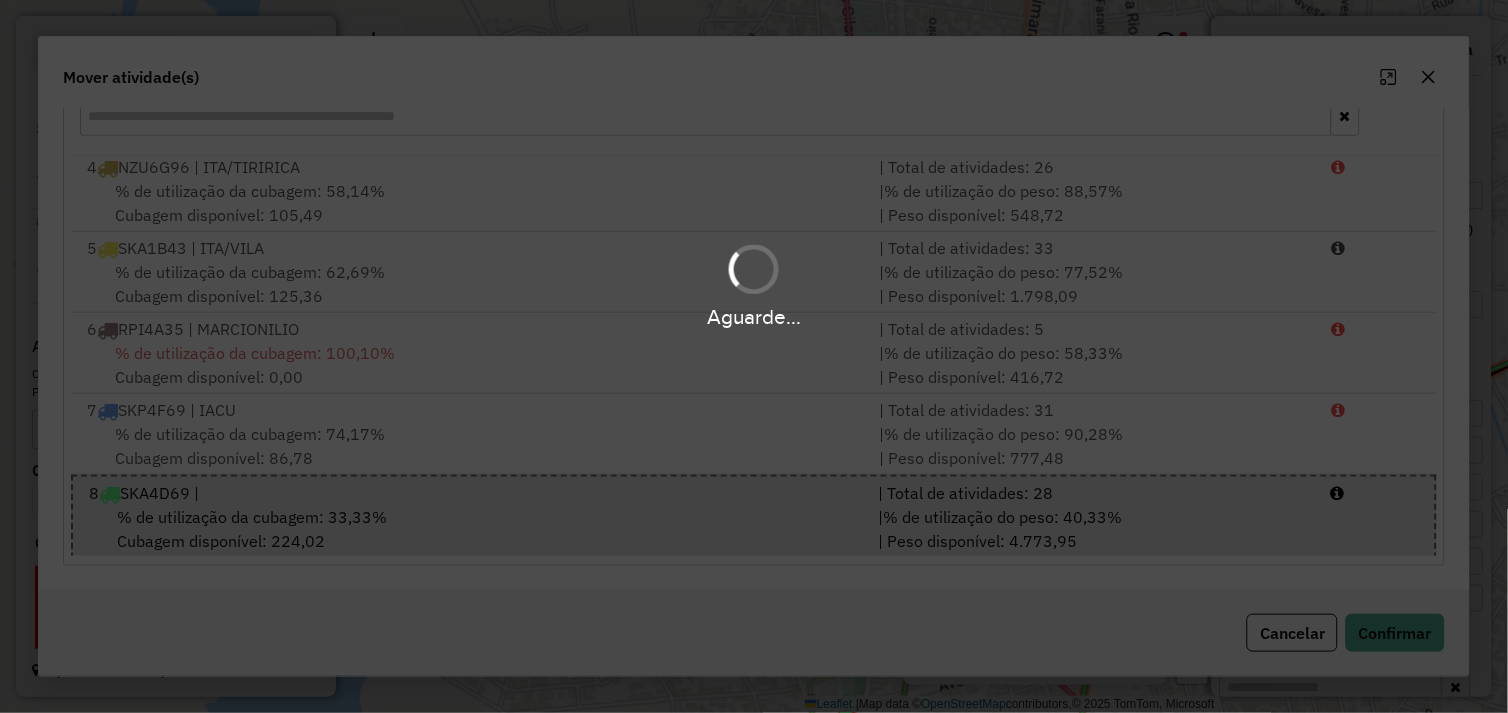 scroll, scrollTop: 0, scrollLeft: 0, axis: both 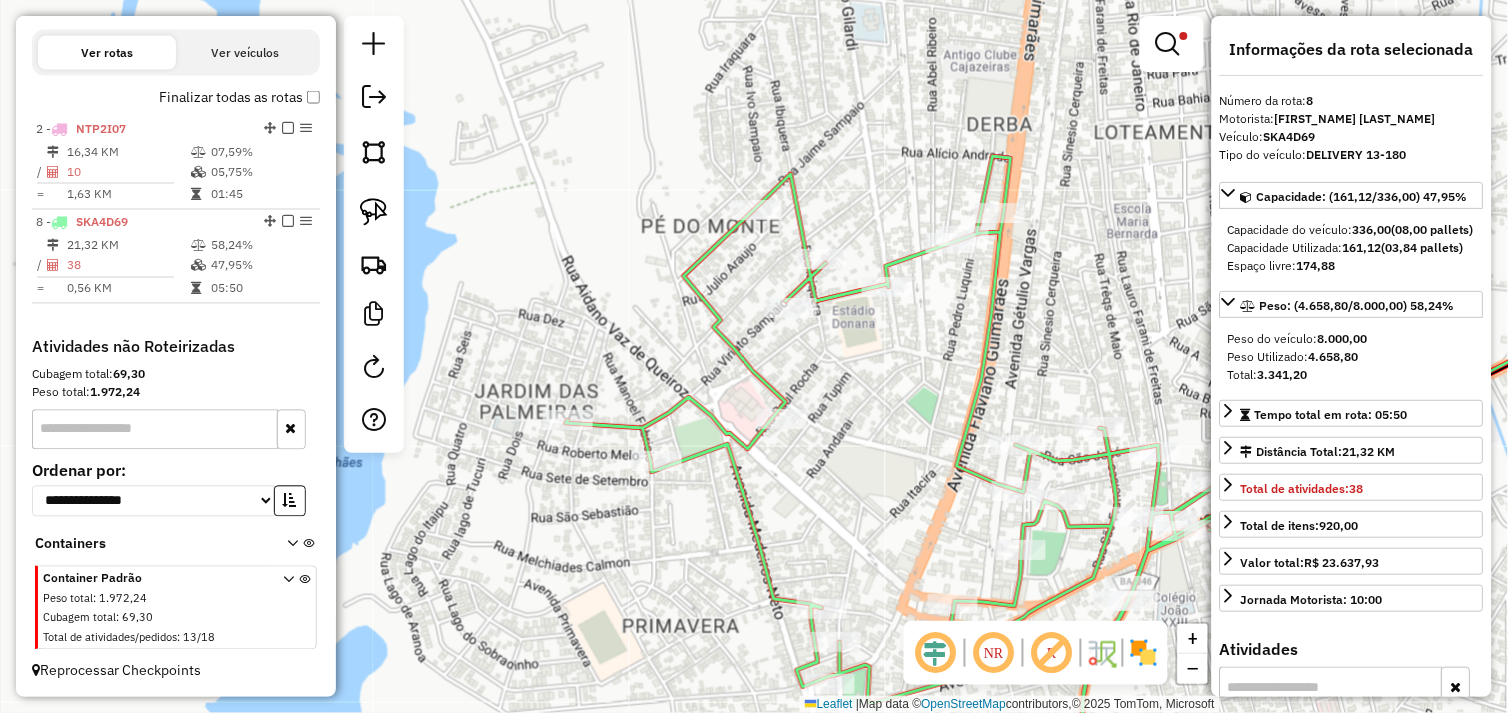 click 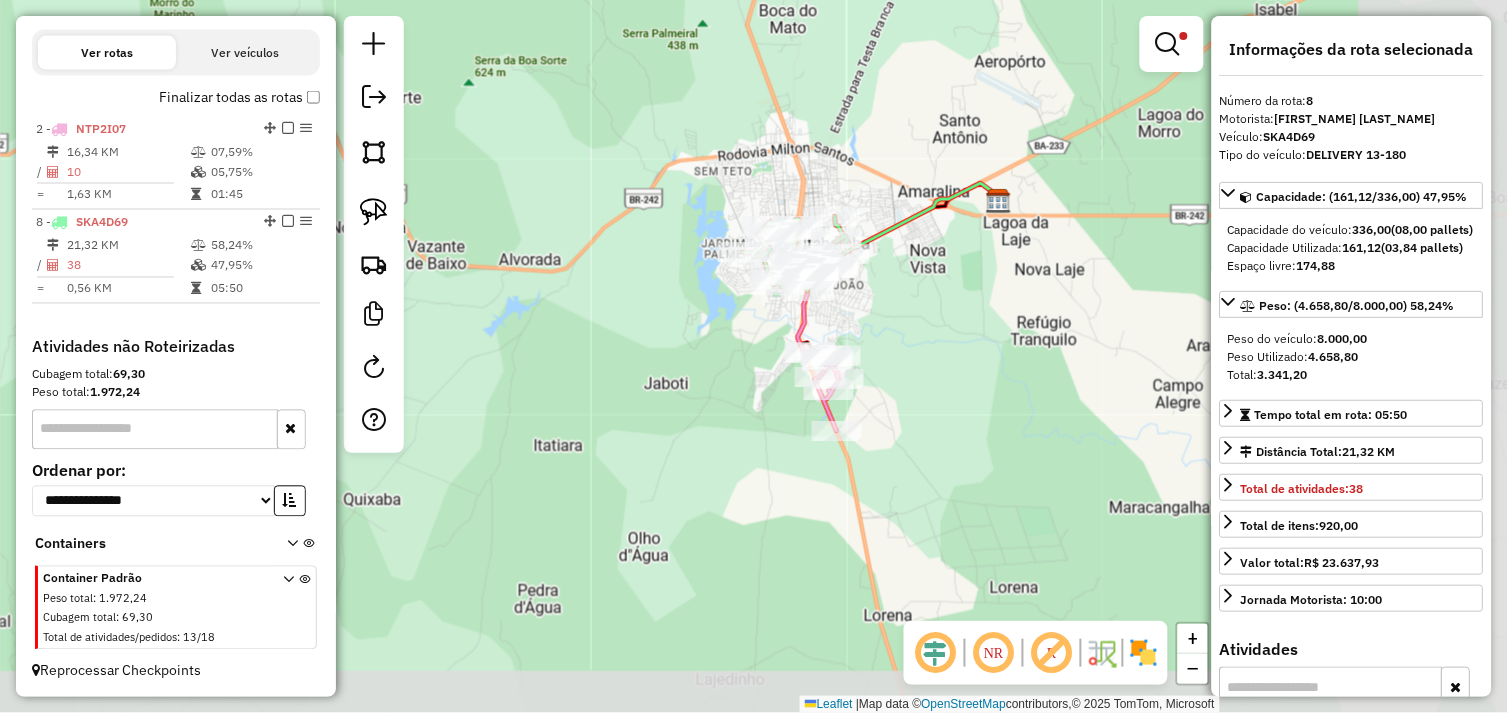 drag, startPoint x: 1110, startPoint y: 496, endPoint x: 805, endPoint y: 264, distance: 383.20883 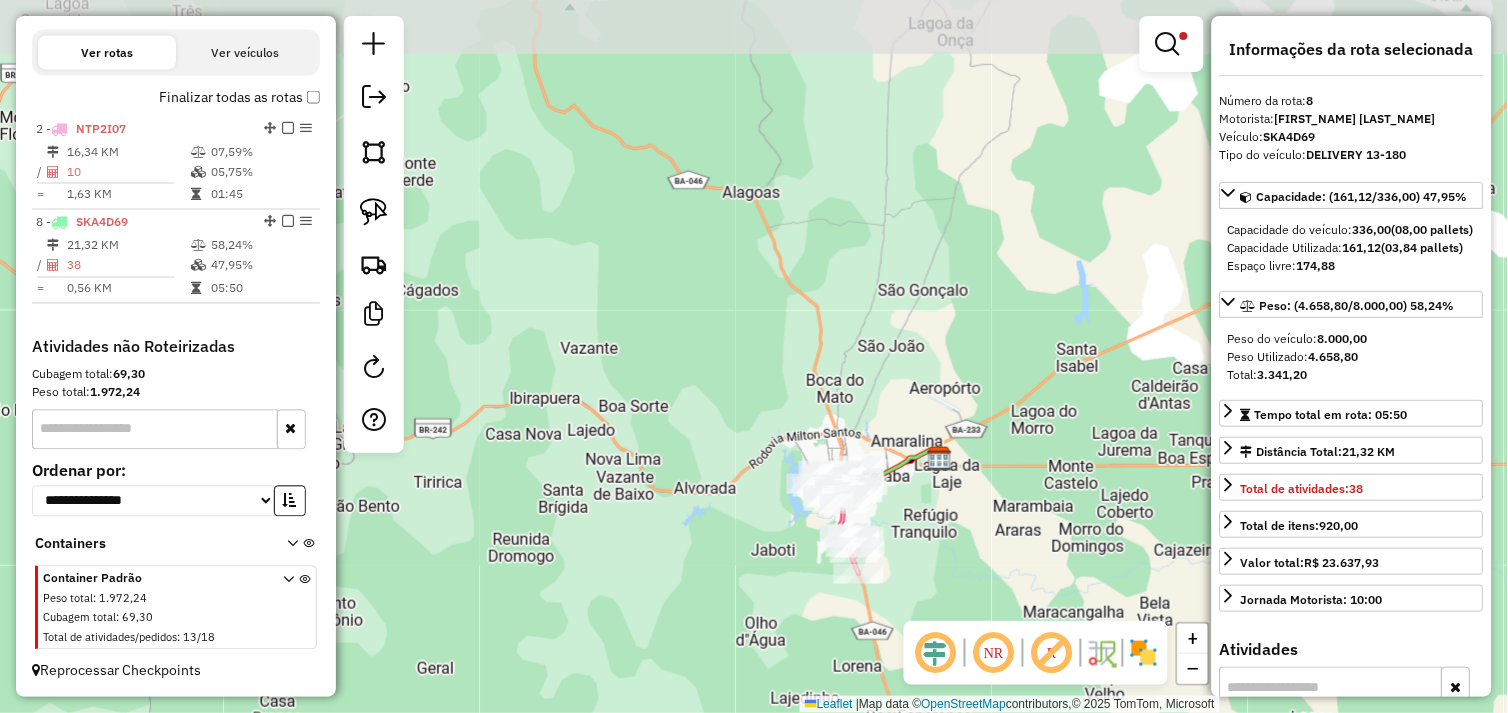 drag, startPoint x: 934, startPoint y: 440, endPoint x: 1016, endPoint y: 645, distance: 220.79176 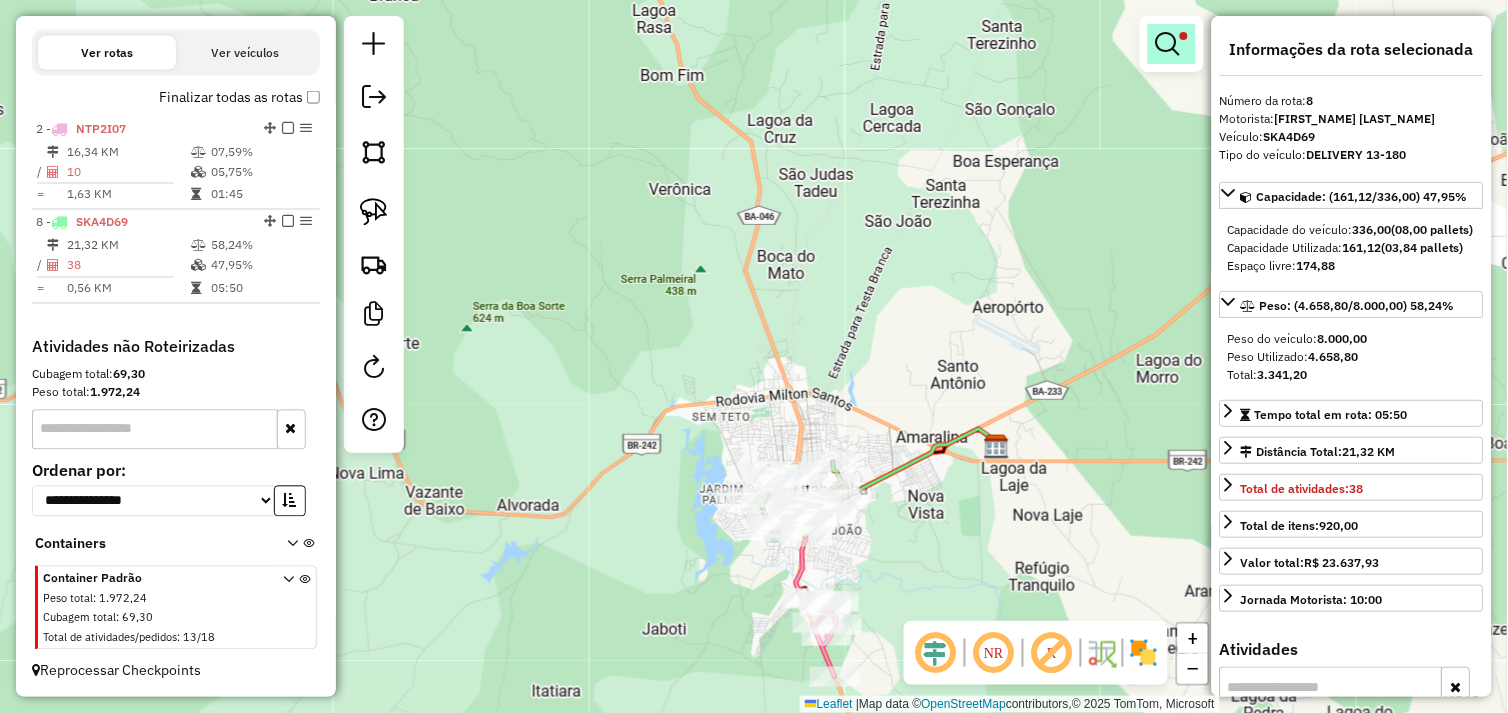 click at bounding box center (1168, 44) 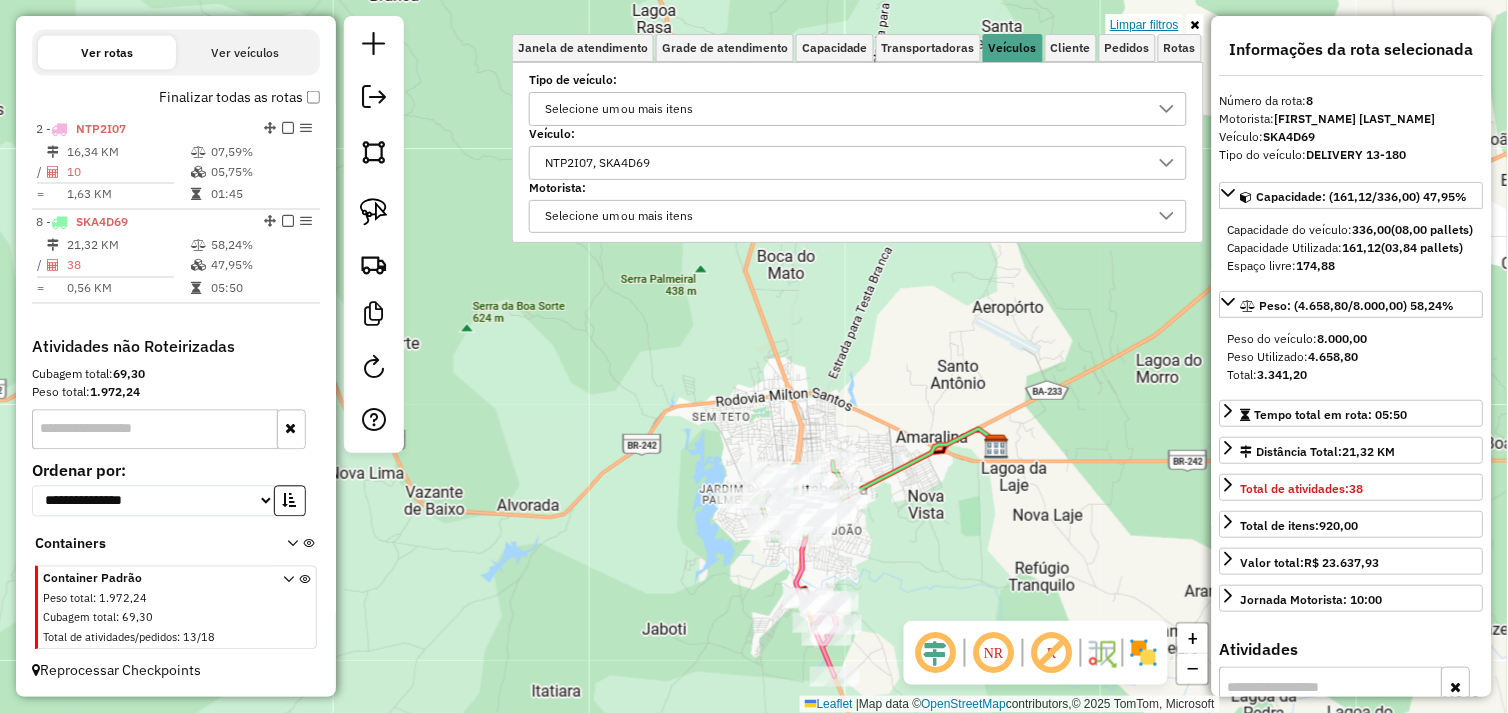click on "Limpar filtros" at bounding box center (1144, 25) 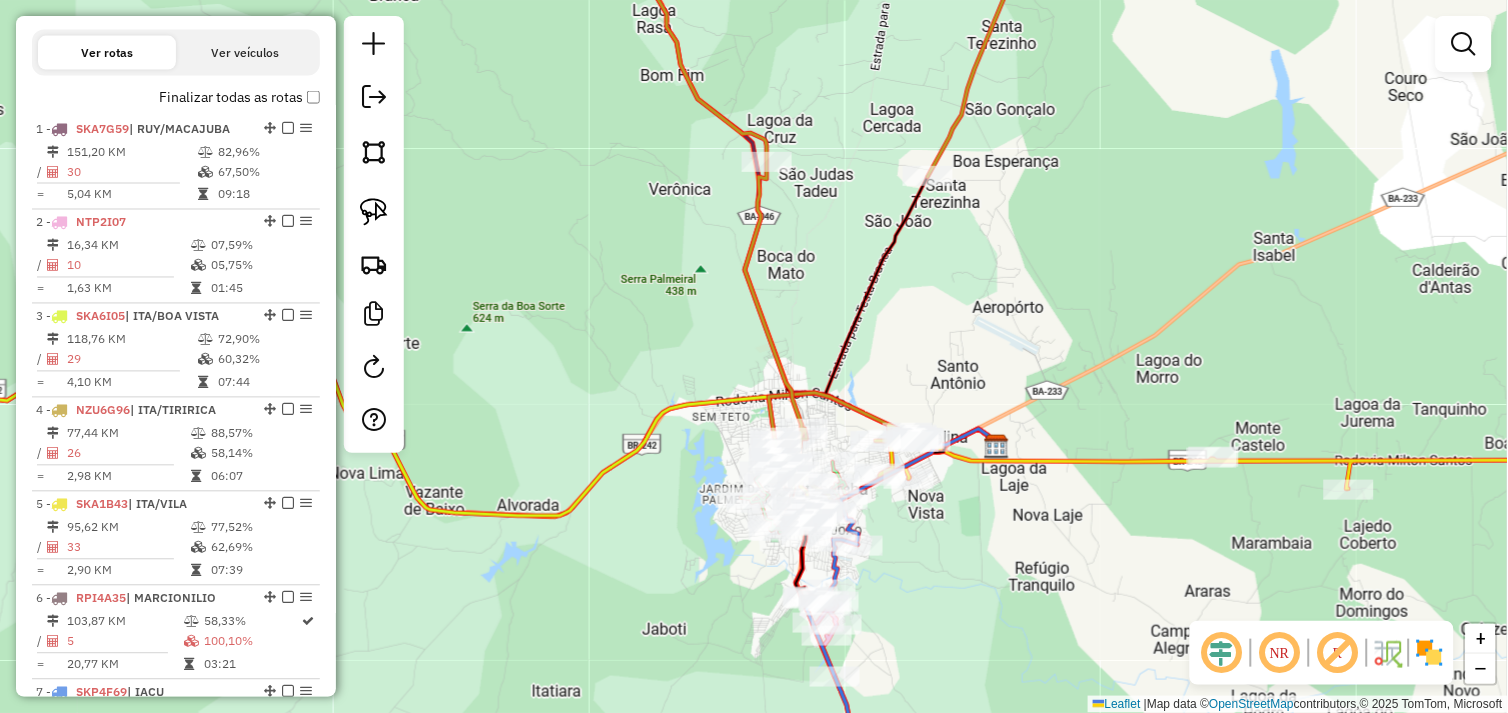 scroll, scrollTop: 732, scrollLeft: 0, axis: vertical 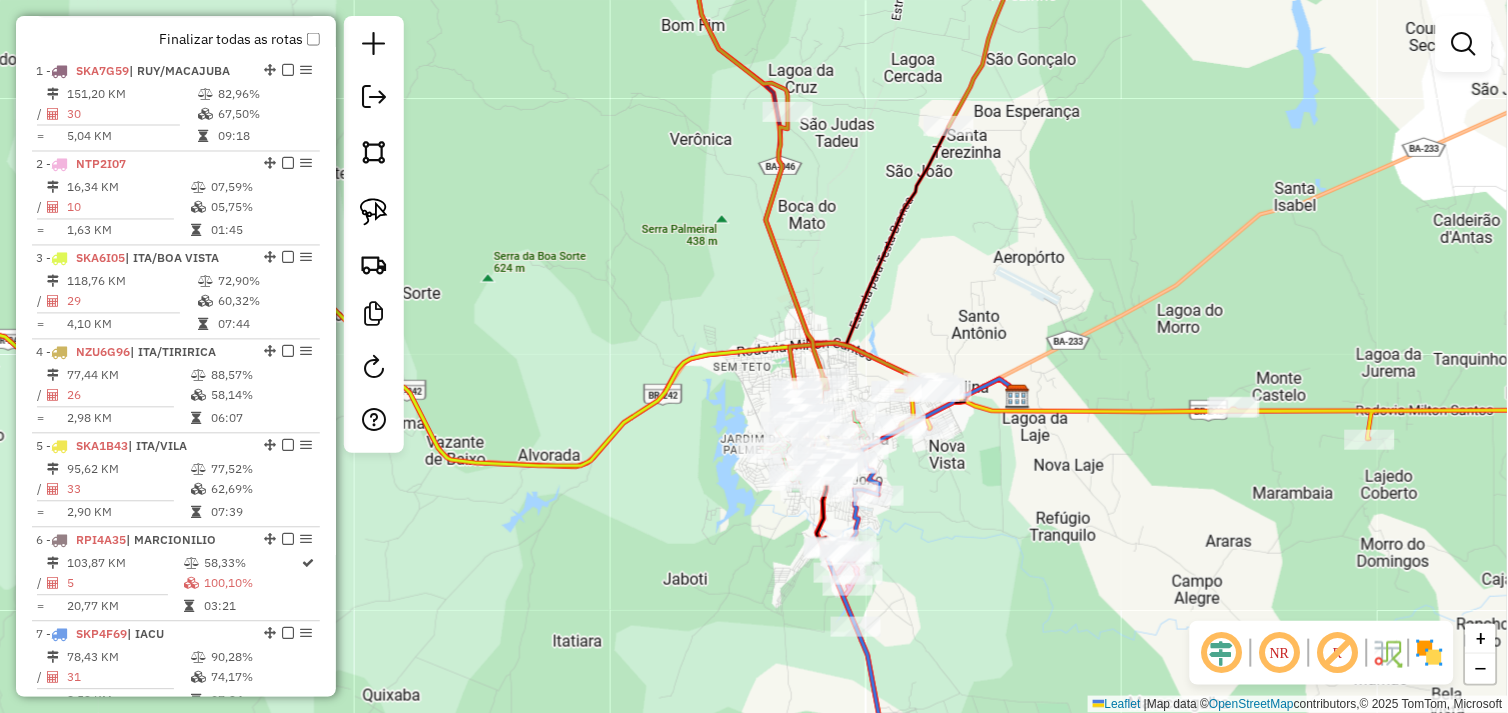 drag, startPoint x: 1018, startPoint y: 505, endPoint x: 1133, endPoint y: 338, distance: 202.76587 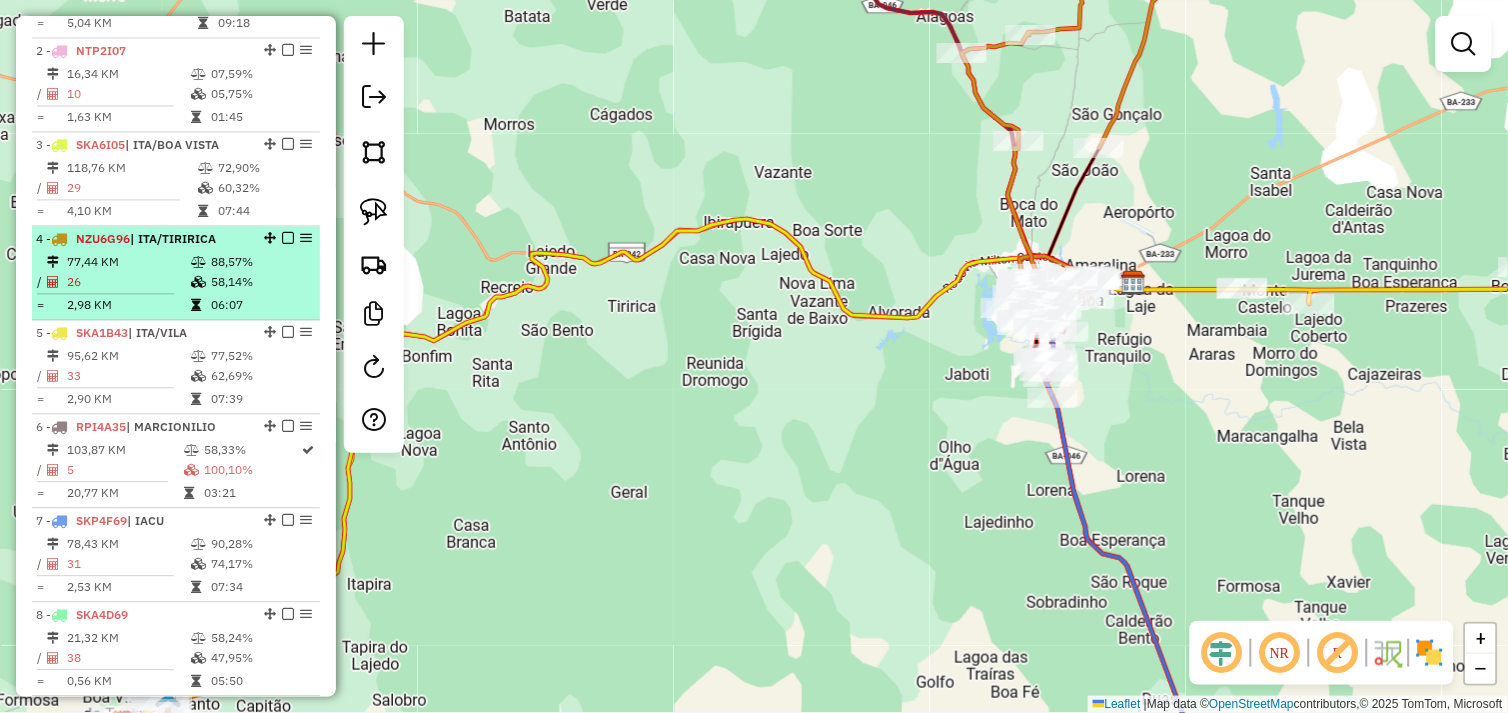 scroll, scrollTop: 1176, scrollLeft: 0, axis: vertical 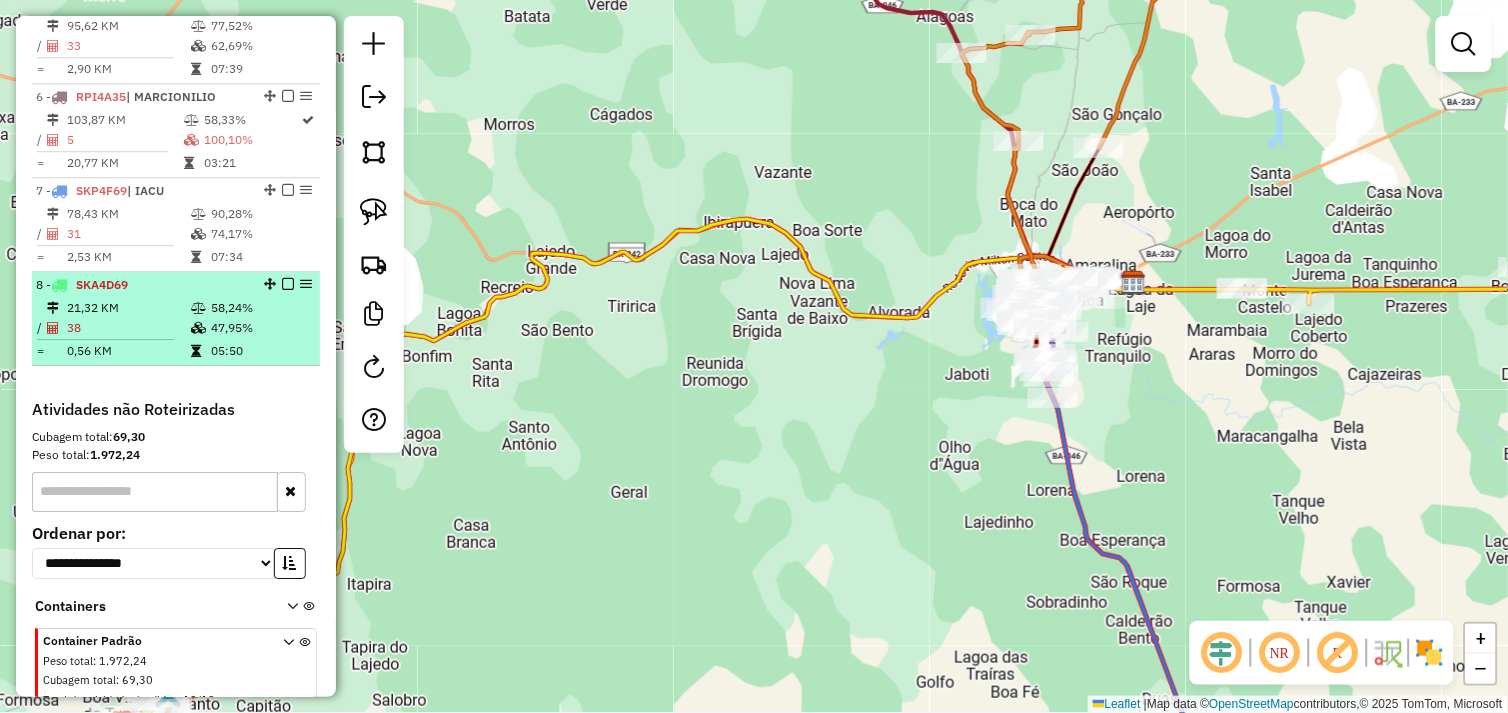 click on "21,32 KM" at bounding box center (128, 308) 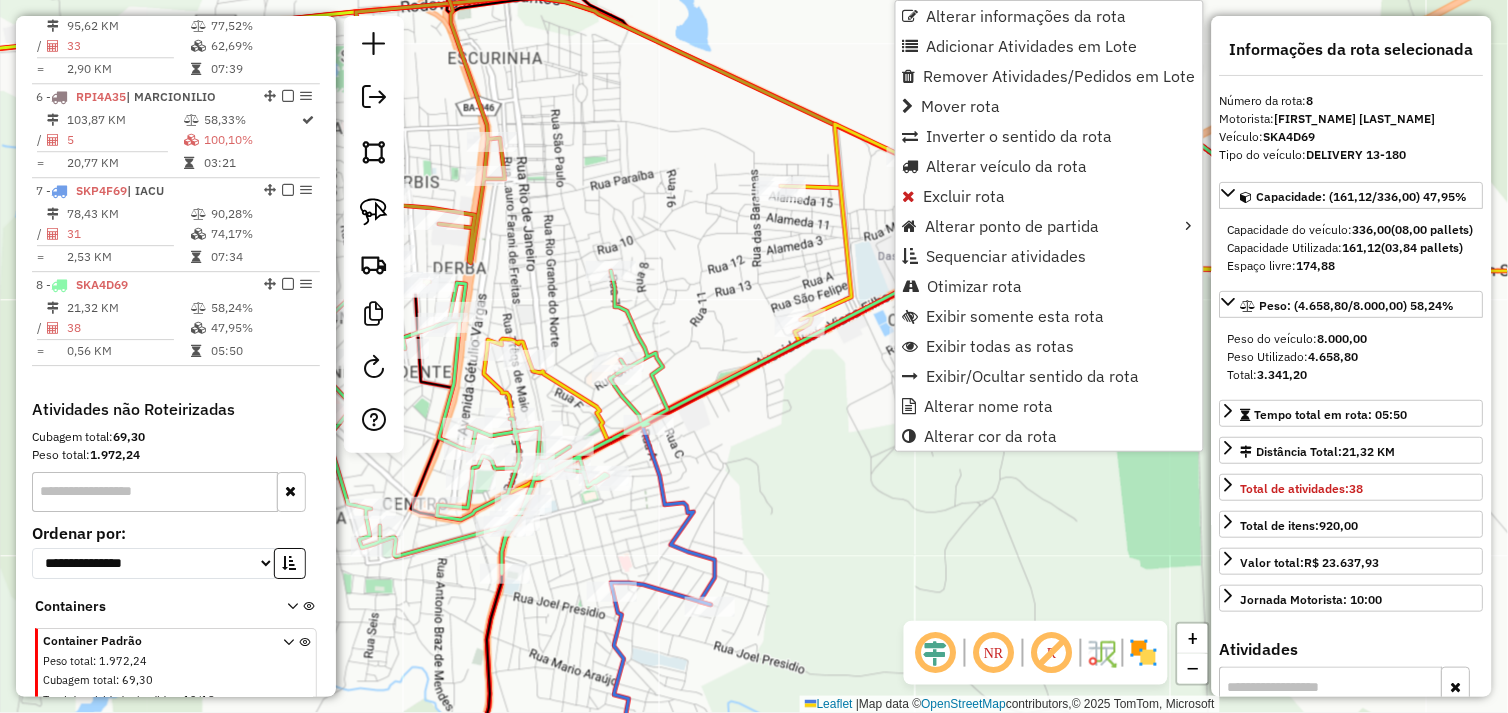 scroll, scrollTop: 1237, scrollLeft: 0, axis: vertical 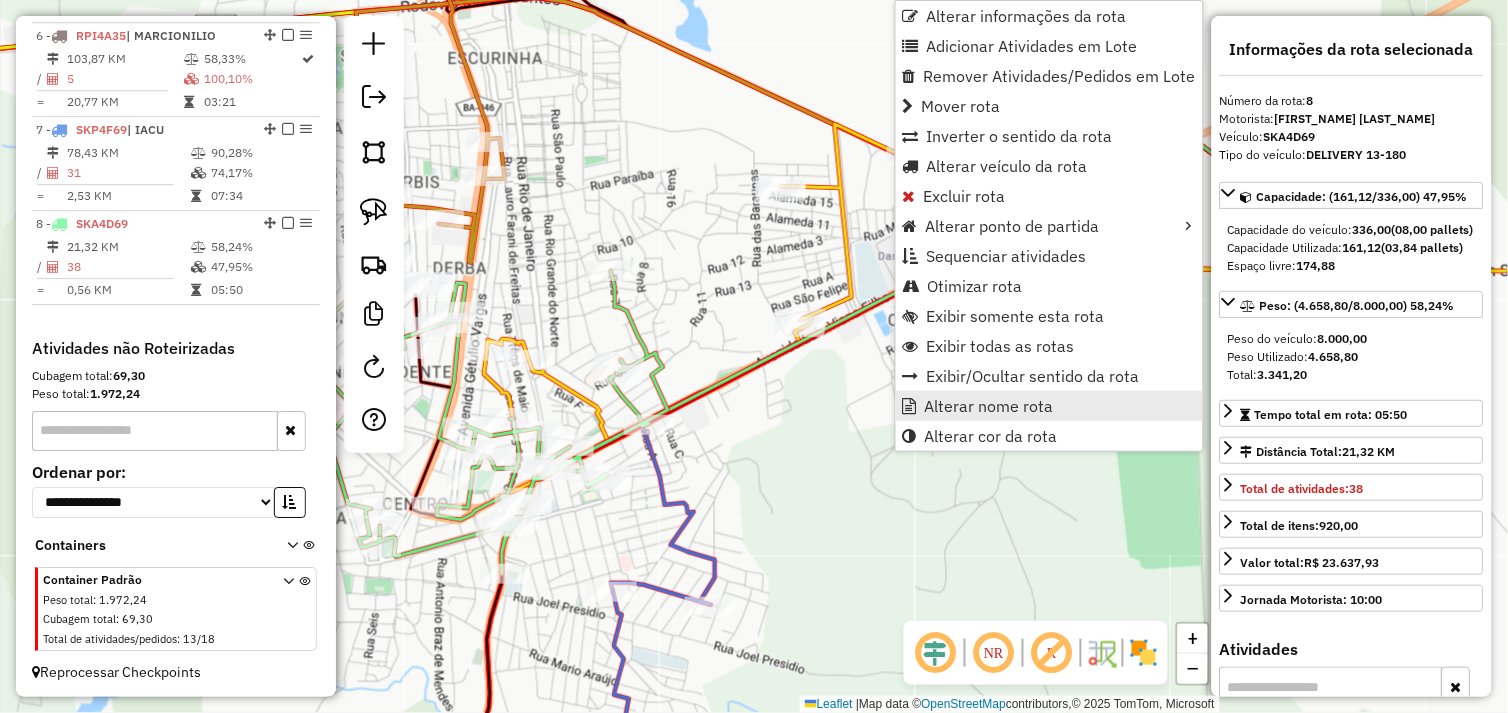 click on "Alterar nome rota" at bounding box center (989, 406) 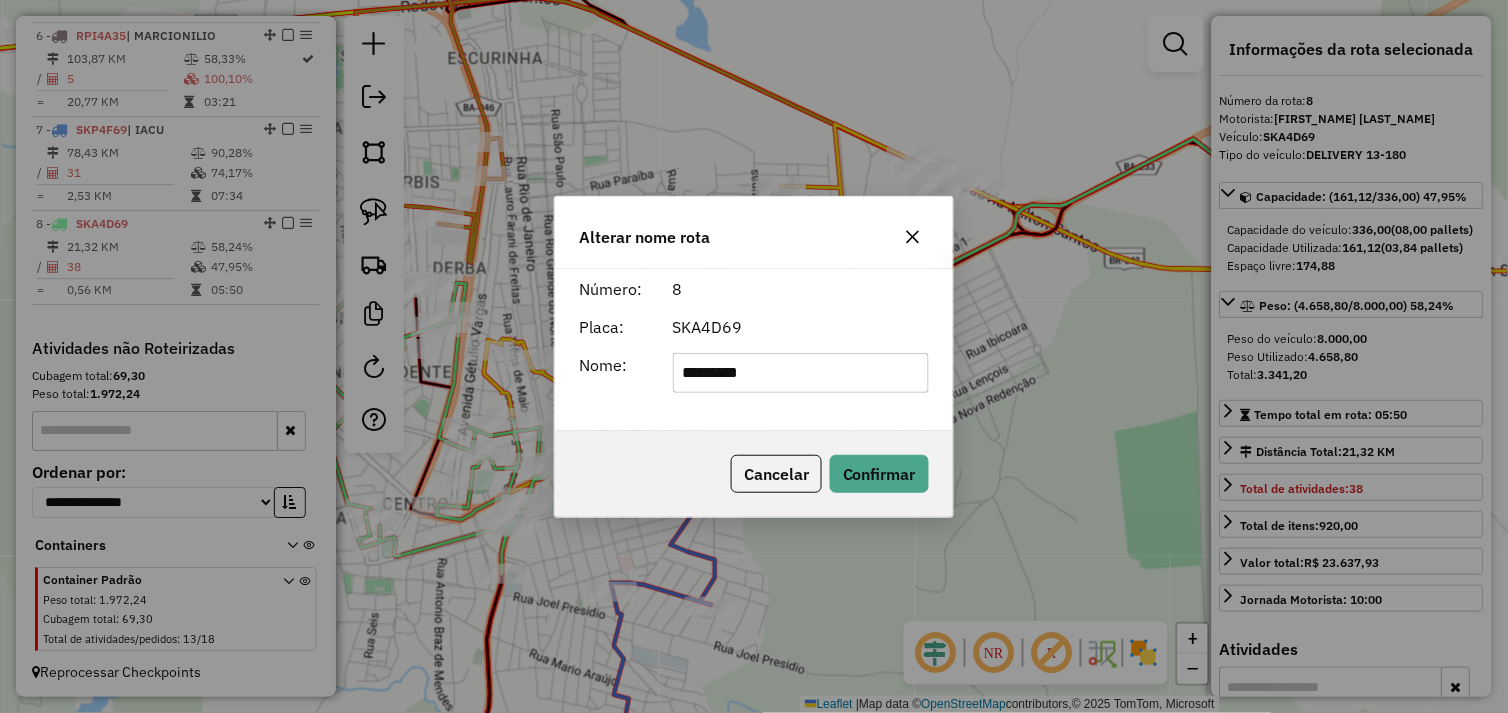 type on "*********" 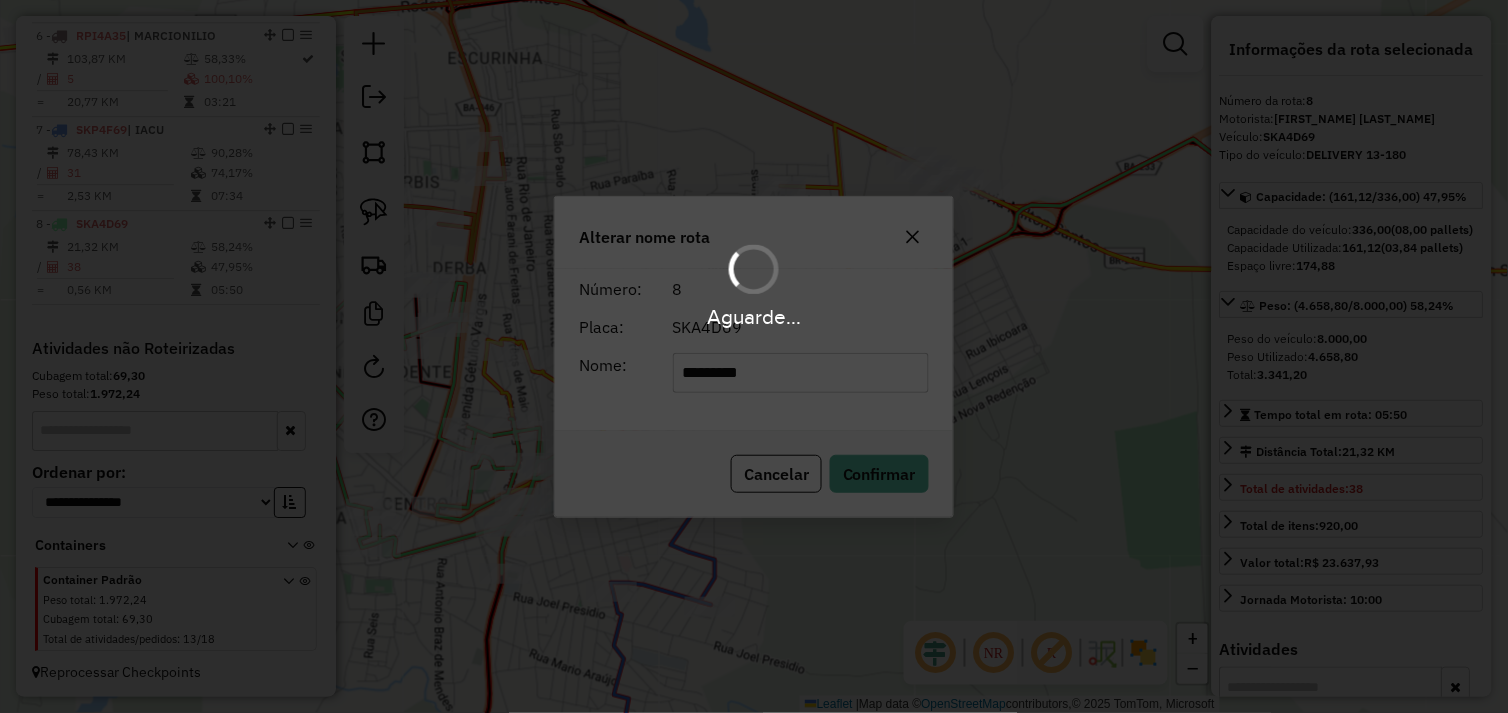 type 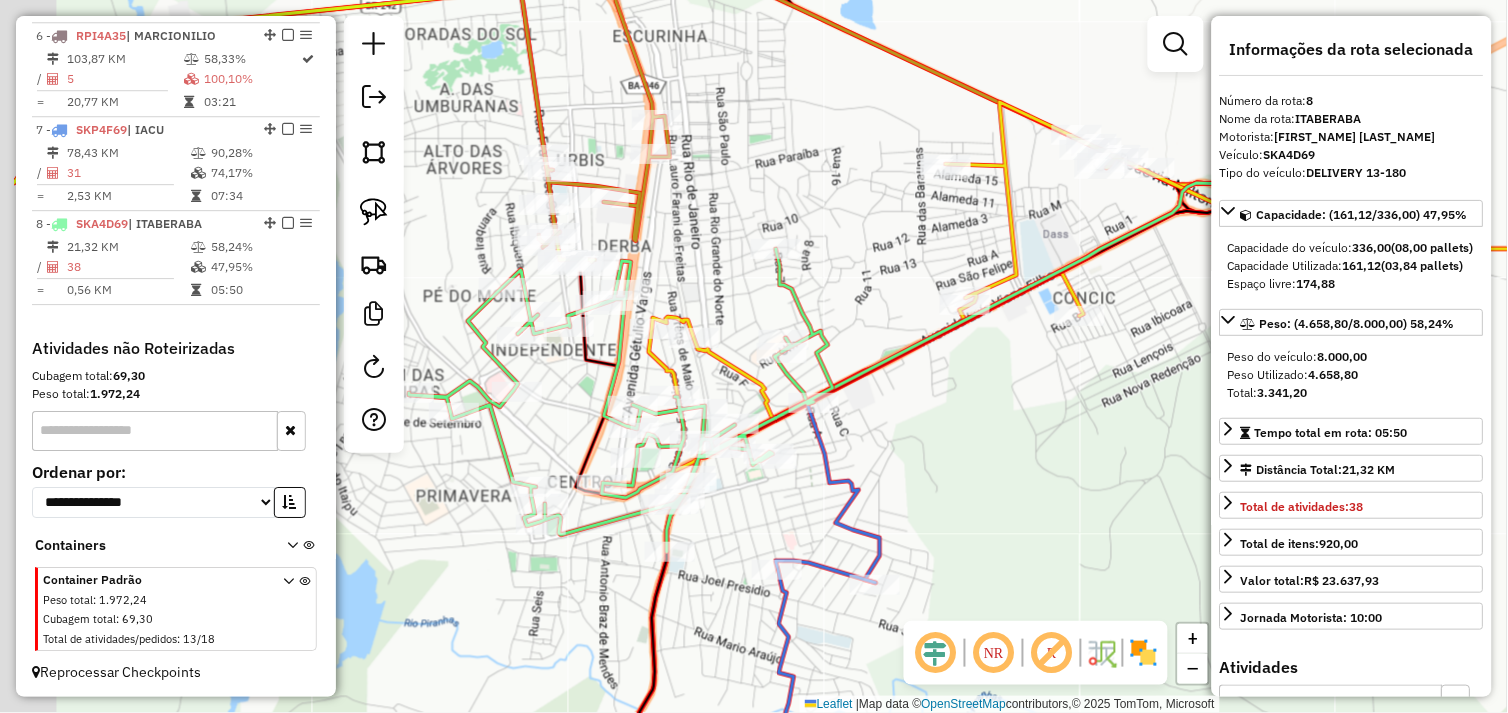 drag, startPoint x: 942, startPoint y: 415, endPoint x: 1065, endPoint y: 382, distance: 127.349915 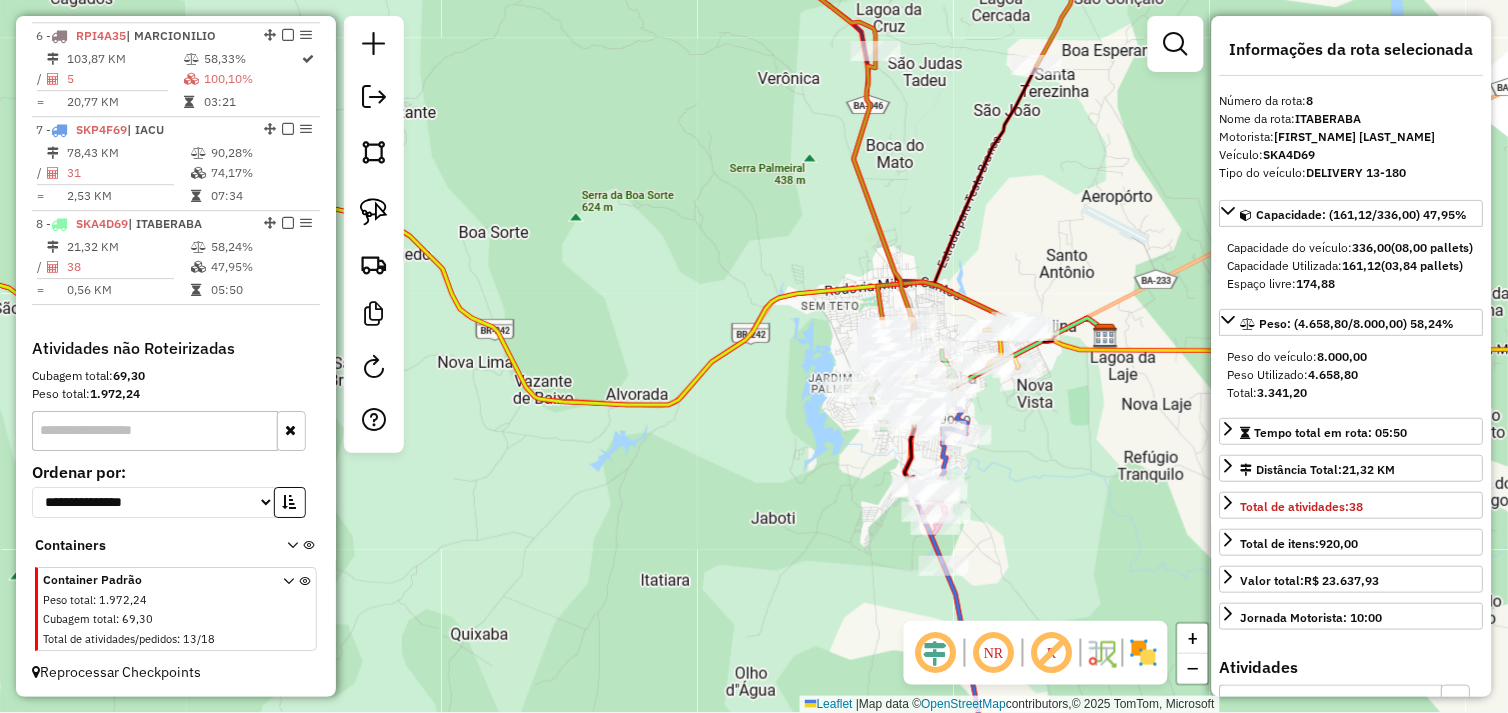 drag, startPoint x: 814, startPoint y: 491, endPoint x: 558, endPoint y: 284, distance: 329.21878 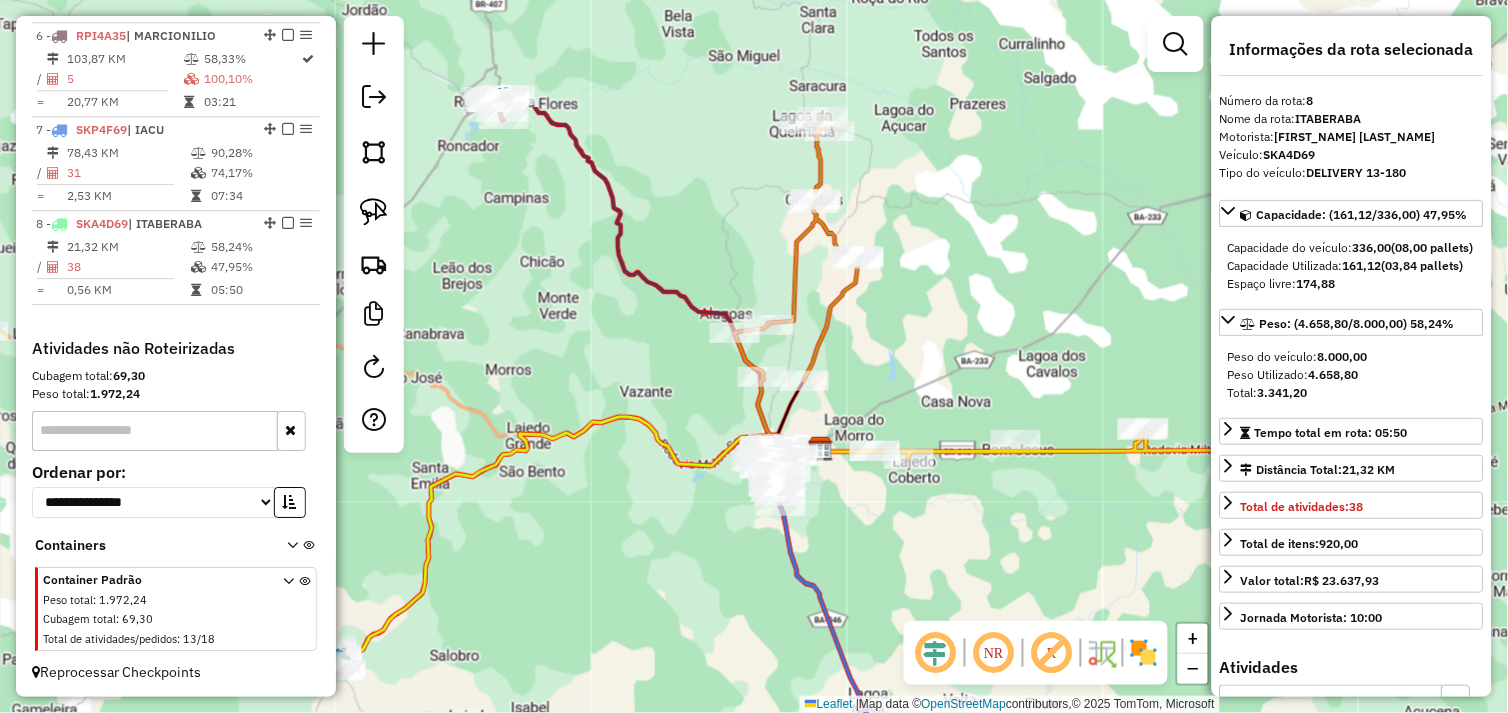 drag, startPoint x: 910, startPoint y: 490, endPoint x: 1017, endPoint y: 674, distance: 212.84972 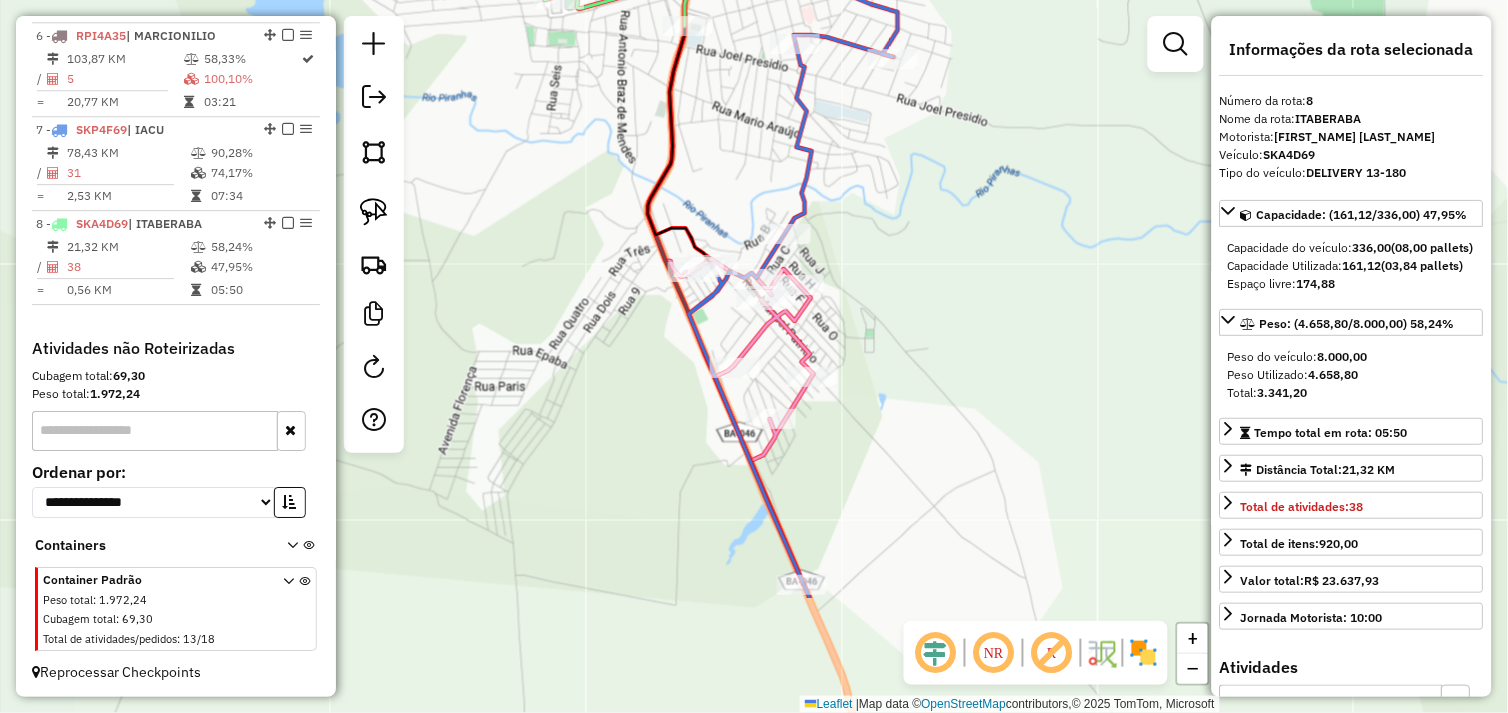 drag, startPoint x: 937, startPoint y: 501, endPoint x: 961, endPoint y: 336, distance: 166.73631 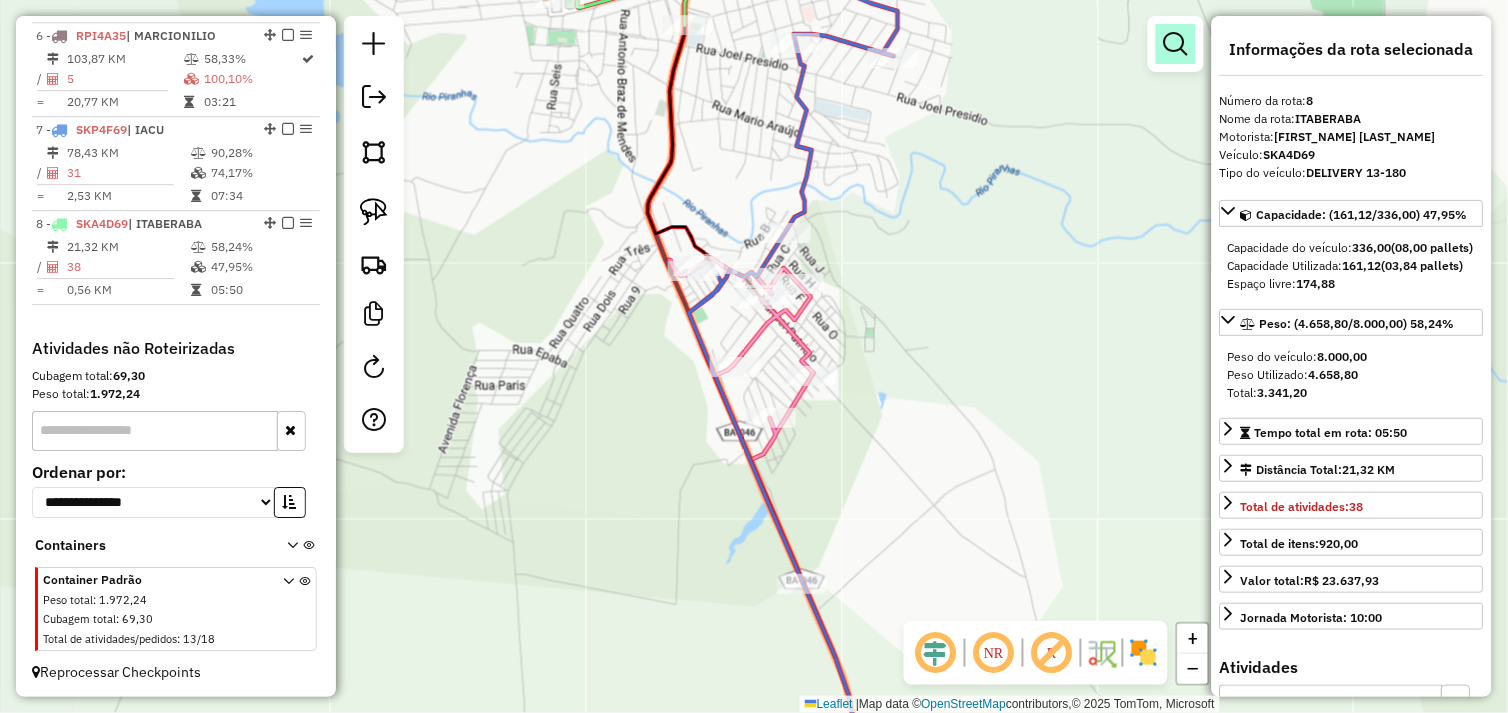 click at bounding box center (1176, 44) 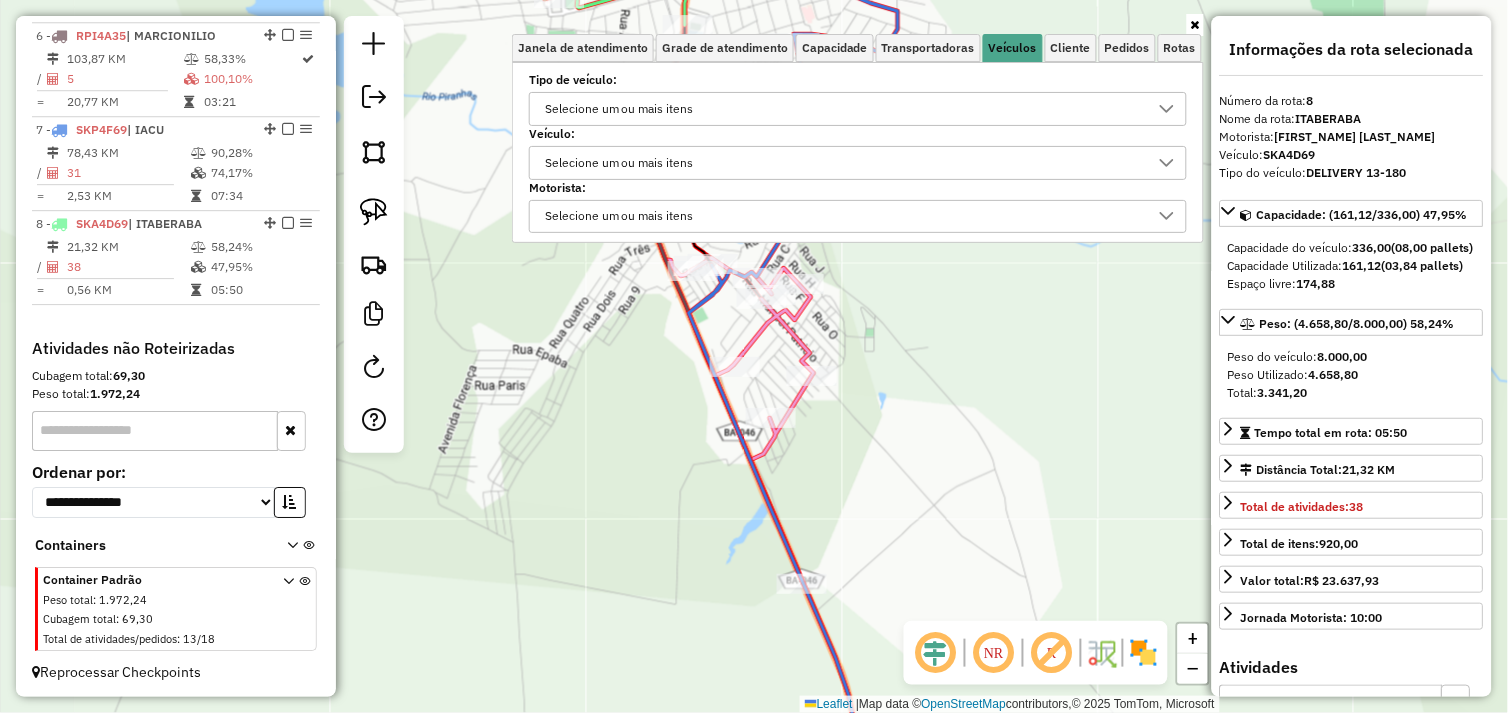 click on "Selecione um ou mais itens" at bounding box center (619, 163) 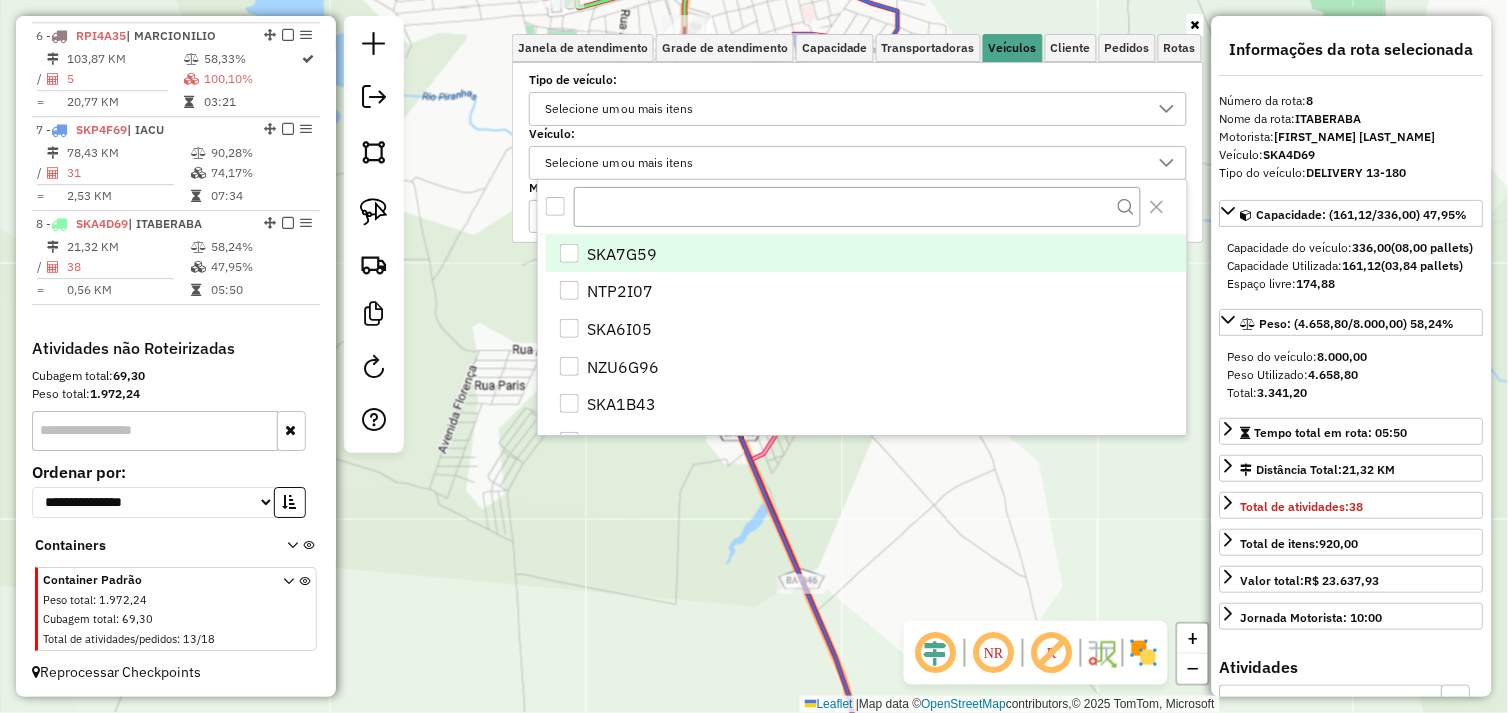 scroll, scrollTop: 11, scrollLeft: 67, axis: both 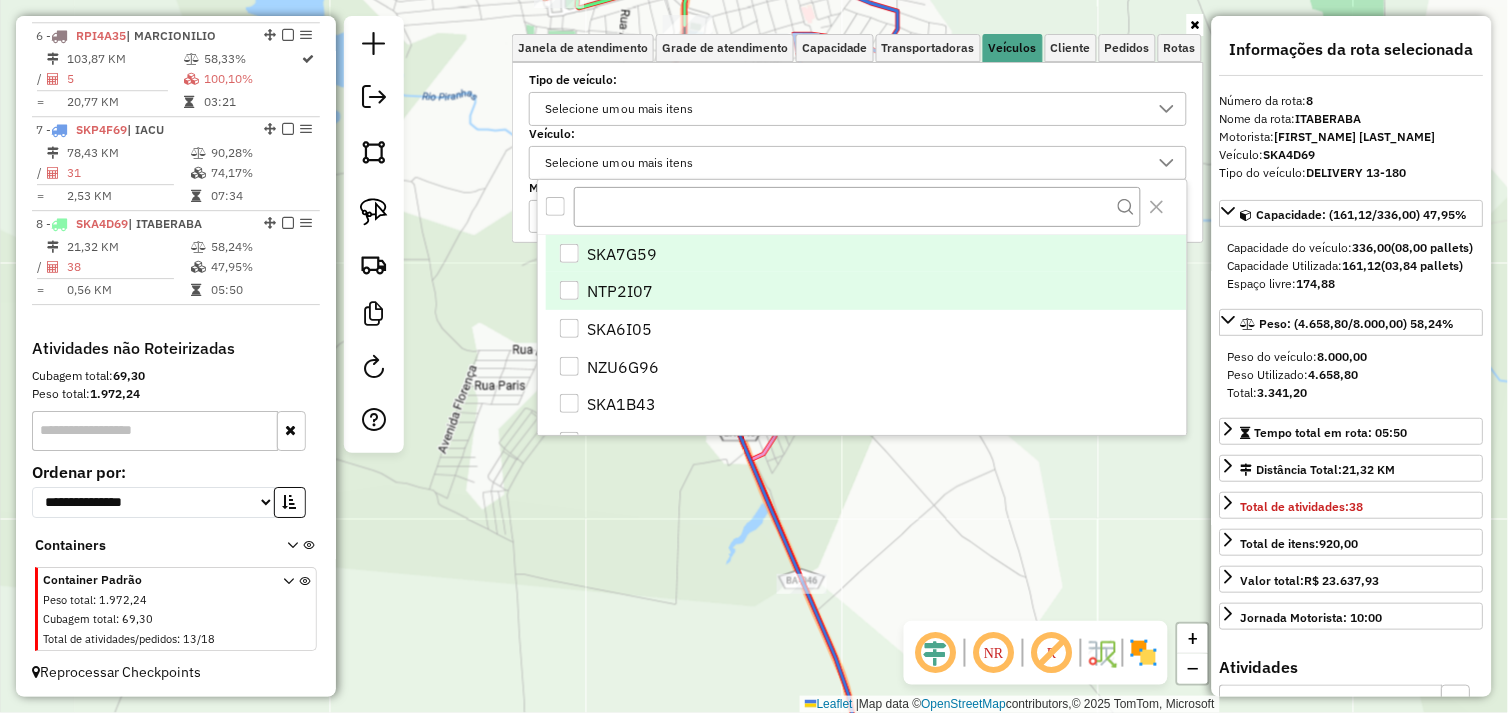click at bounding box center [569, 290] 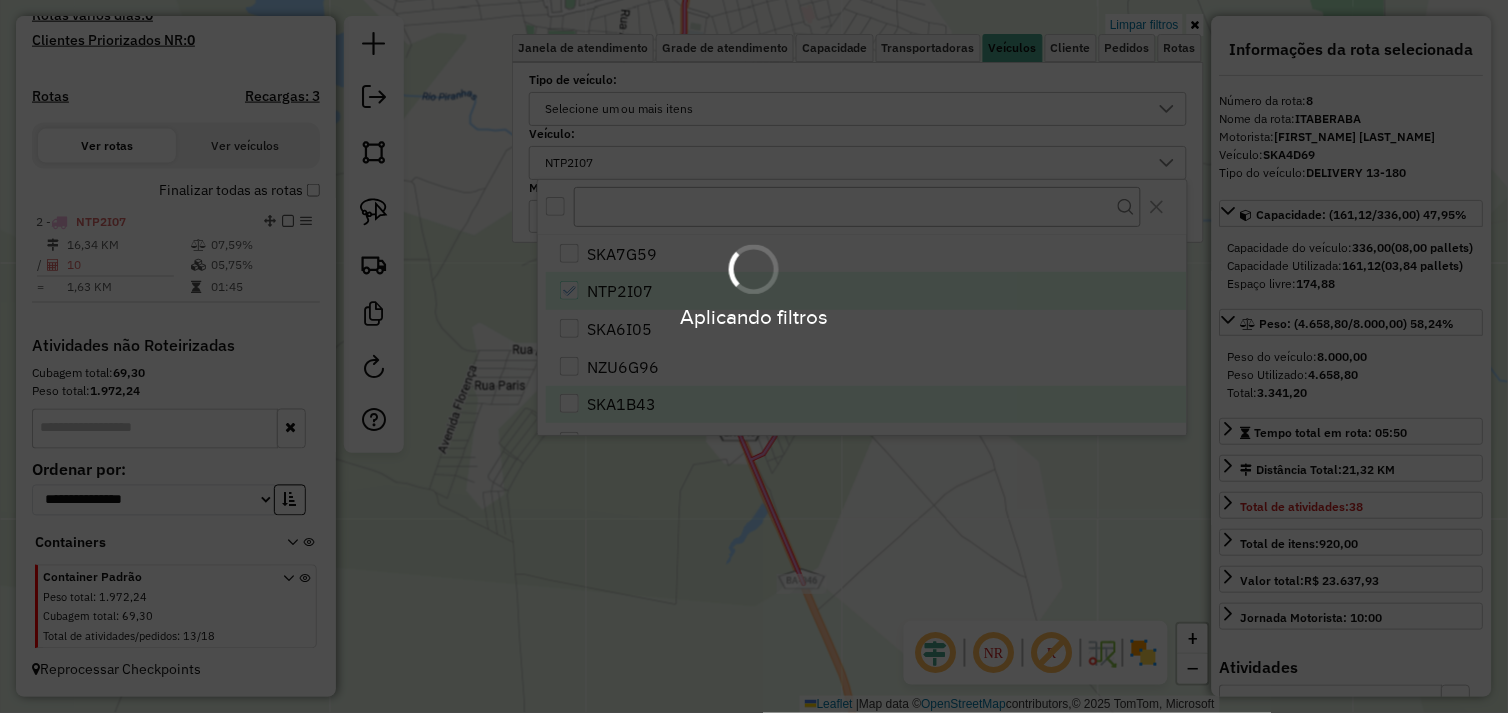 scroll, scrollTop: 580, scrollLeft: 0, axis: vertical 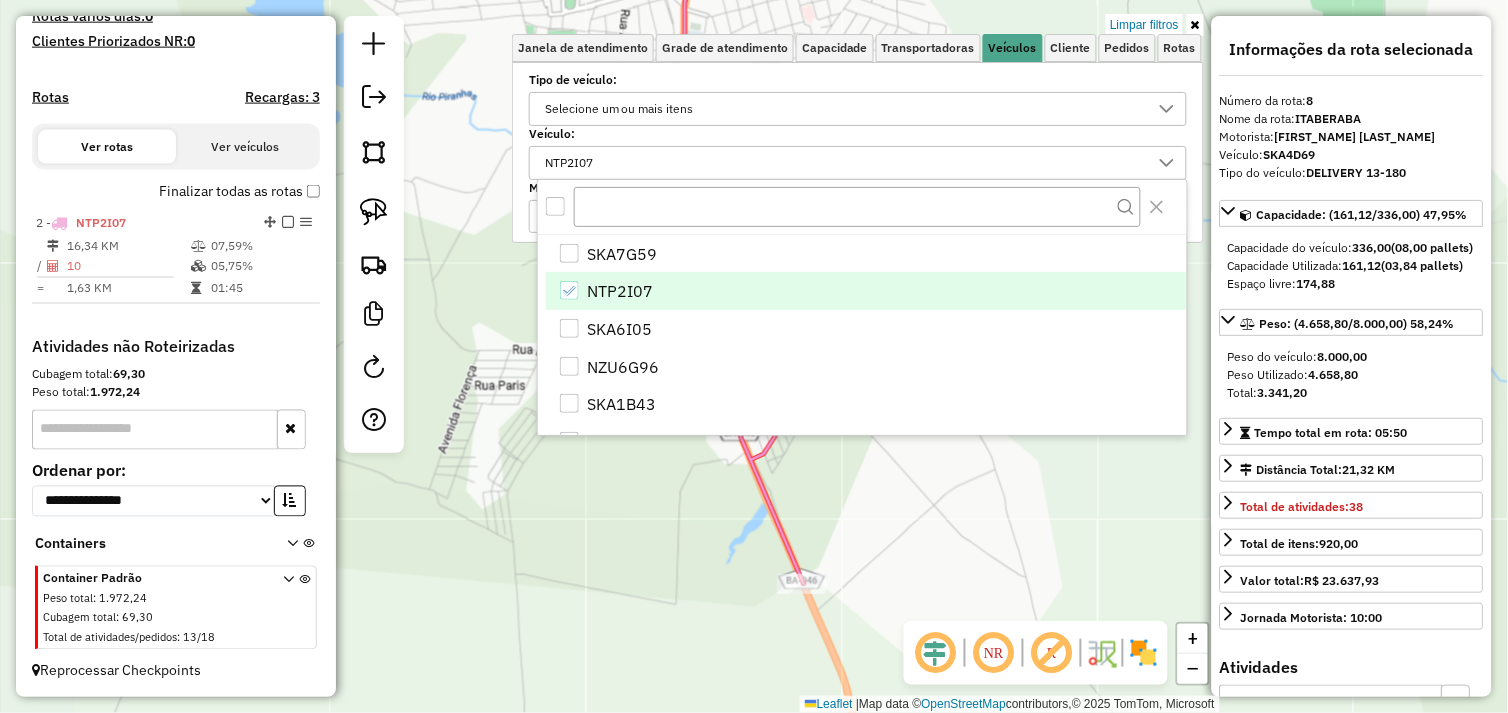 click on "Limpar filtros Janela de atendimento Grade de atendimento Capacidade Transportadoras Veículos Cliente Pedidos  Rotas Selecione os dias de semana para filtrar as janelas de atendimento  Seg   Ter   Qua   Qui   Sex   Sáb   Dom  Informe o período da janela de atendimento: De: Até:  Filtrar exatamente a janela do cliente  Considerar janela de atendimento padrão  Selecione os dias de semana para filtrar as grades de atendimento  Seg   Ter   Qua   Qui   Sex   Sáb   Dom   Considerar clientes sem dia de atendimento cadastrado  Clientes fora do dia de atendimento selecionado Filtrar as atividades entre os valores definidos abaixo:  Peso mínimo:   Peso máximo:   Cubagem mínima:   Cubagem máxima:   De:   Até:  Filtrar as atividades entre o tempo de atendimento definido abaixo:  De:   Até:   Considerar capacidade total dos clientes não roteirizados Transportadora: Selecione um ou mais itens Tipo de veículo: Selecione um ou mais itens Veículo: NTP2I07 Motorista: Selecione um ou mais itens Nome: Rótulo: De:" 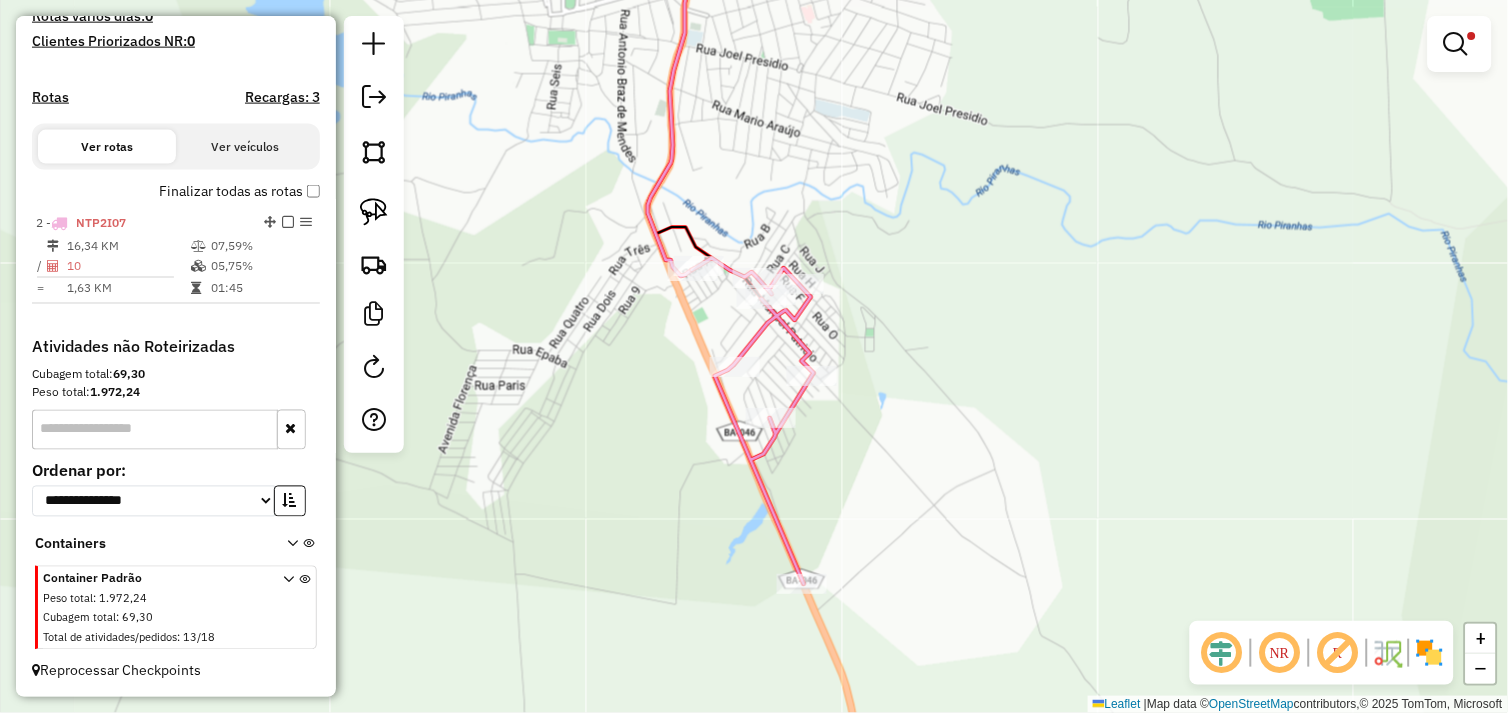 click on "Limpar filtros Janela de atendimento Grade de atendimento Capacidade Transportadoras Veículos Cliente Pedidos  Rotas Selecione os dias de semana para filtrar as janelas de atendimento  Seg   Ter   Qua   Qui   Sex   Sáb   Dom  Informe o período da janela de atendimento: De: Até:  Filtrar exatamente a janela do cliente  Considerar janela de atendimento padrão  Selecione os dias de semana para filtrar as grades de atendimento  Seg   Ter   Qua   Qui   Sex   Sáb   Dom   Considerar clientes sem dia de atendimento cadastrado  Clientes fora do dia de atendimento selecionado Filtrar as atividades entre os valores definidos abaixo:  Peso mínimo:   Peso máximo:   Cubagem mínima:   Cubagem máxima:   De:   Até:  Filtrar as atividades entre o tempo de atendimento definido abaixo:  De:   Até:   Considerar capacidade total dos clientes não roteirizados Transportadora: Selecione um ou mais itens Tipo de veículo: Selecione um ou mais itens Veículo: NTP2I07 Motorista: Selecione um ou mais itens Nome: Rótulo: De:" 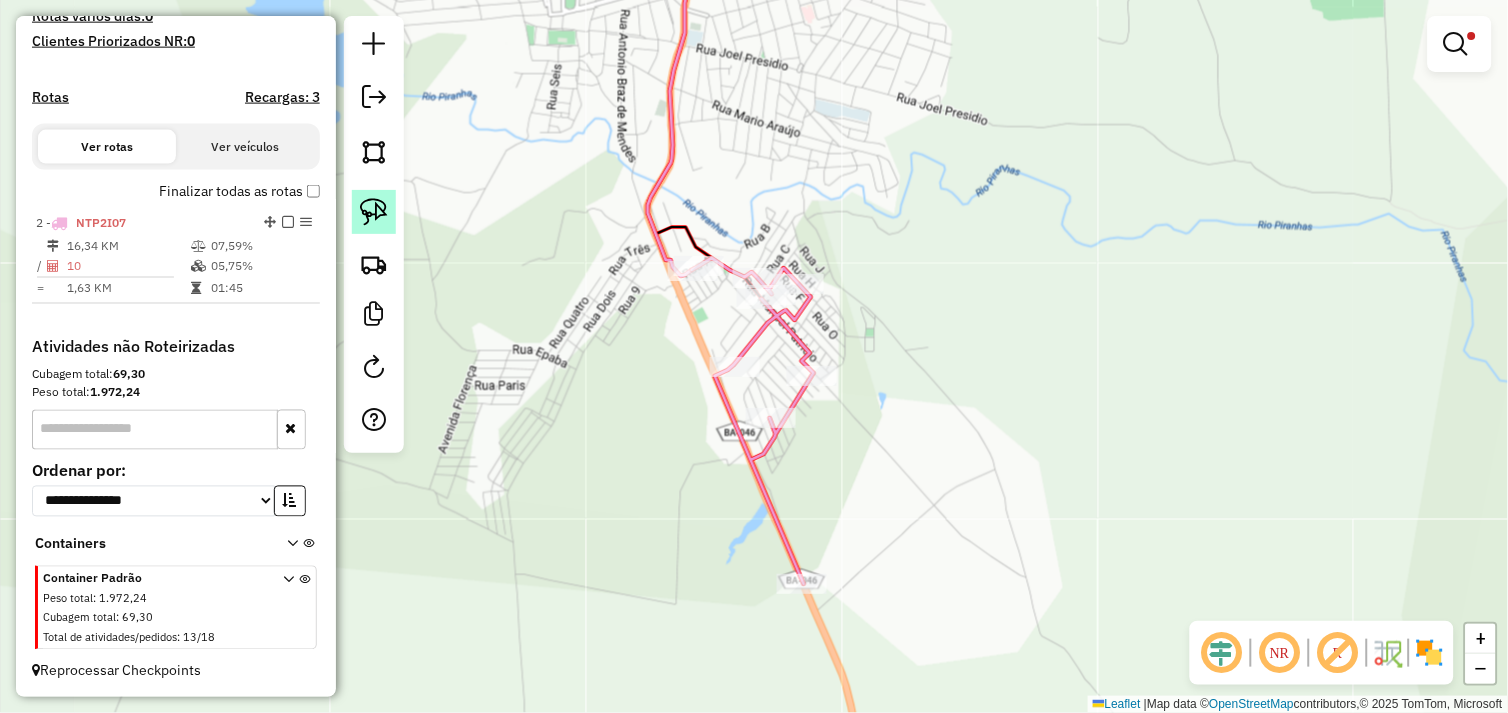 click 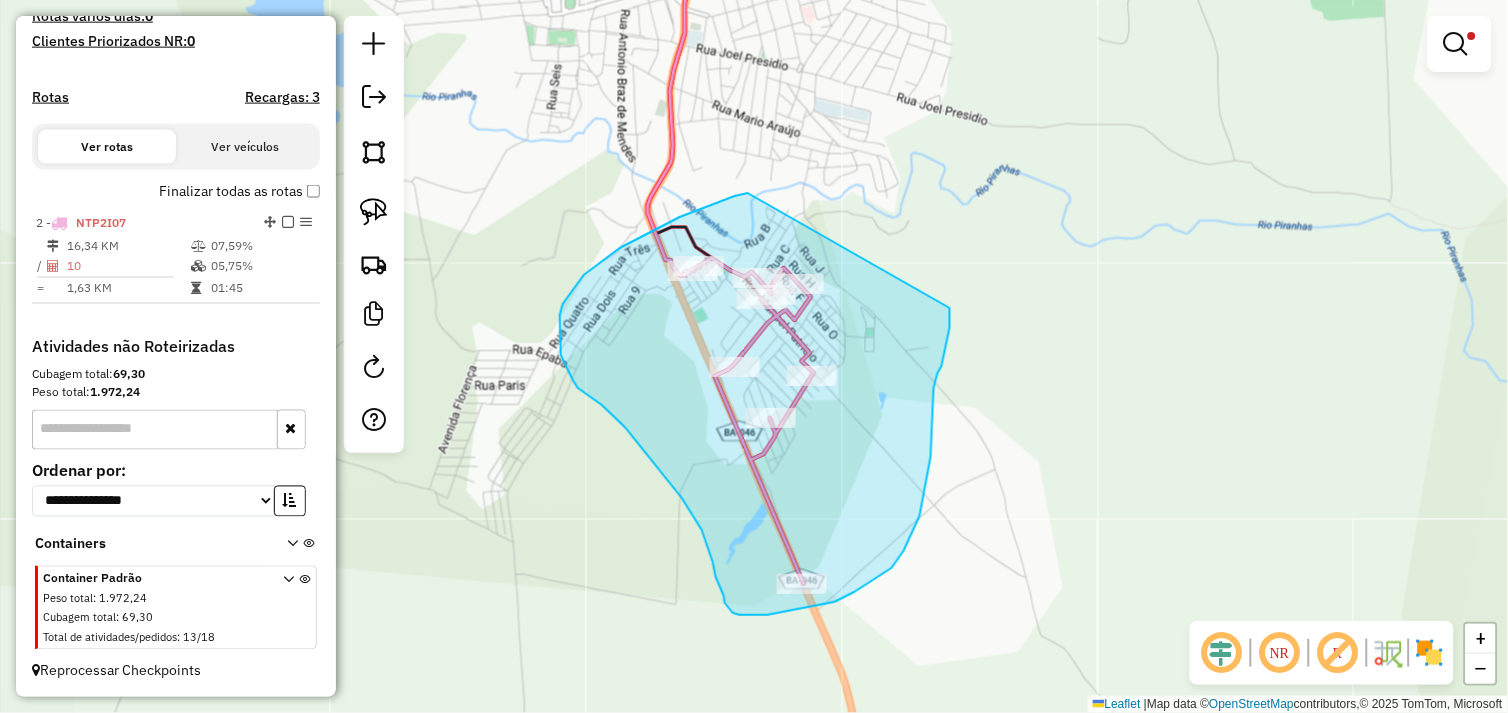 drag, startPoint x: 642, startPoint y: 236, endPoint x: 950, endPoint y: 298, distance: 314.17828 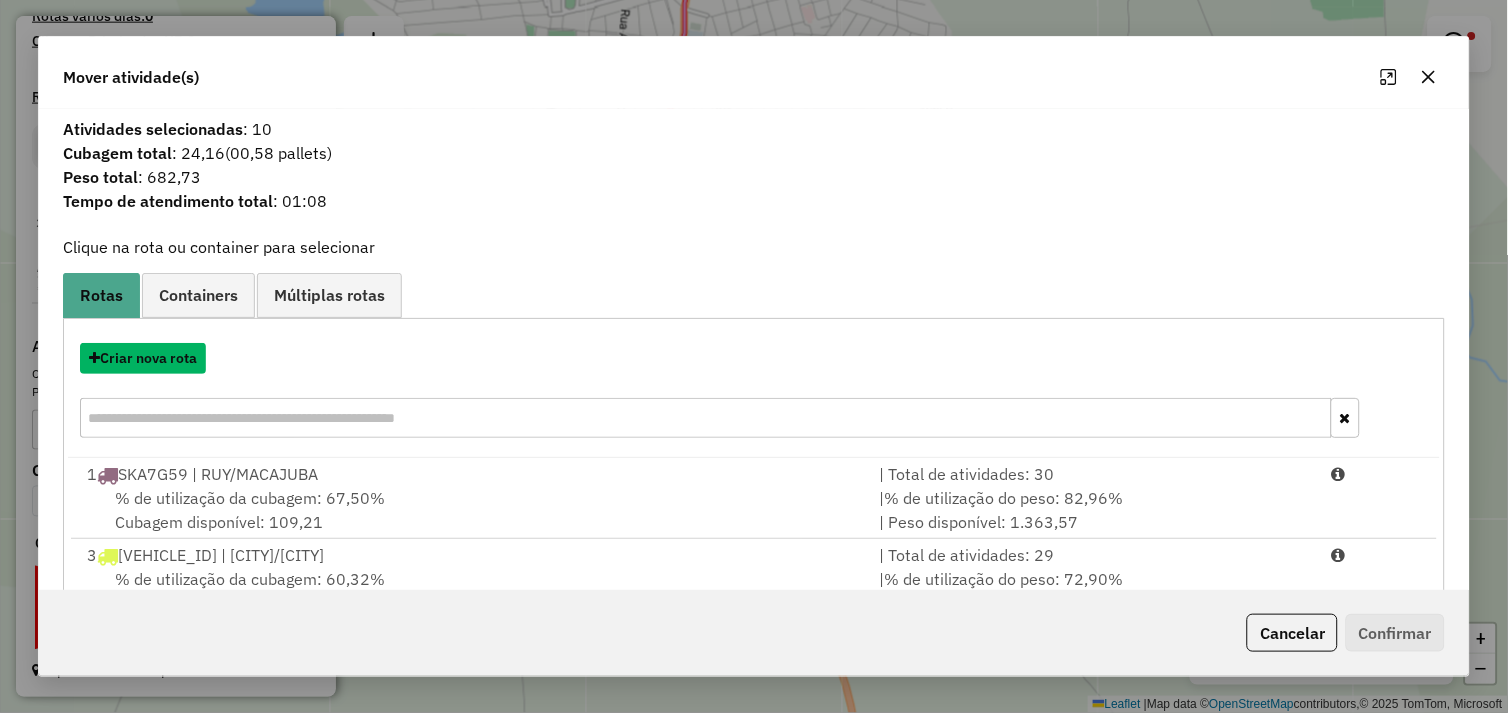 click on "Criar nova rota" at bounding box center (143, 358) 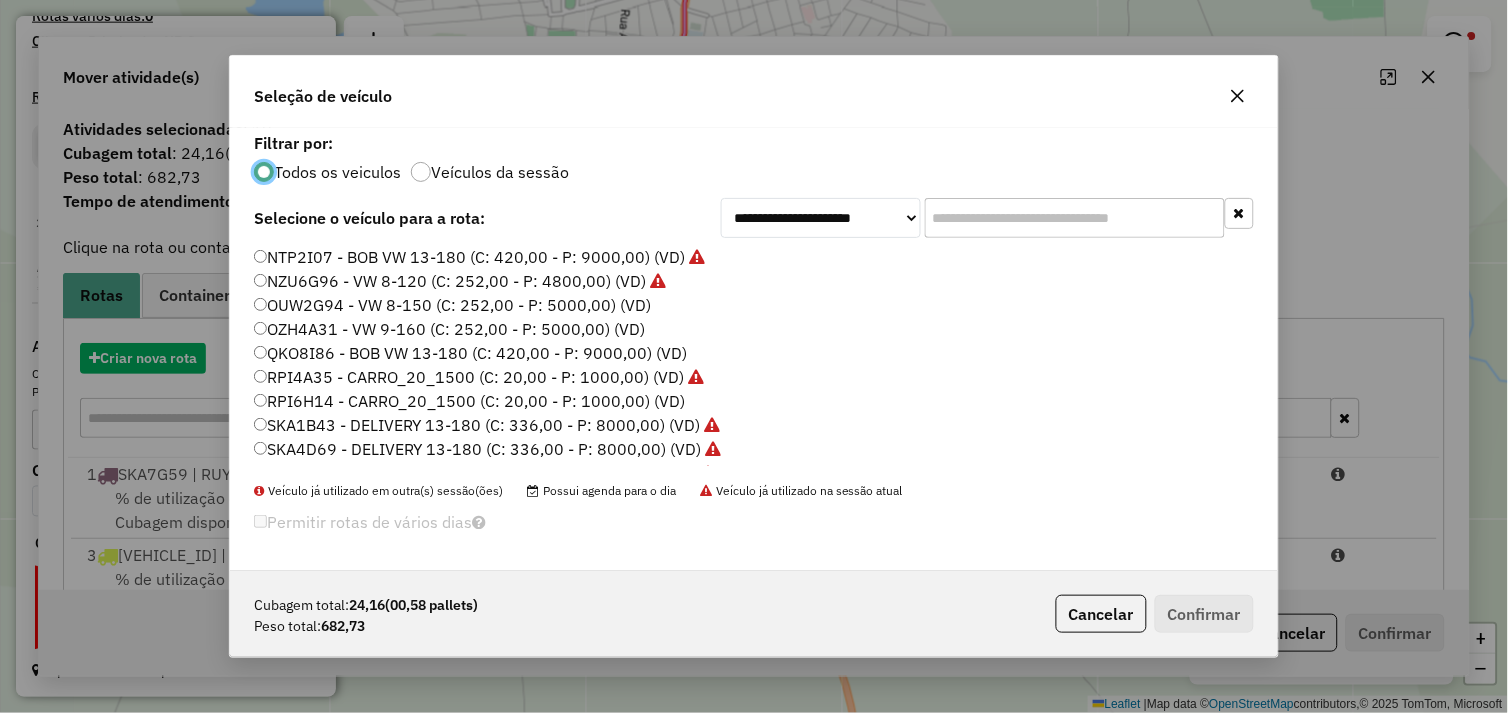 scroll, scrollTop: 11, scrollLeft: 5, axis: both 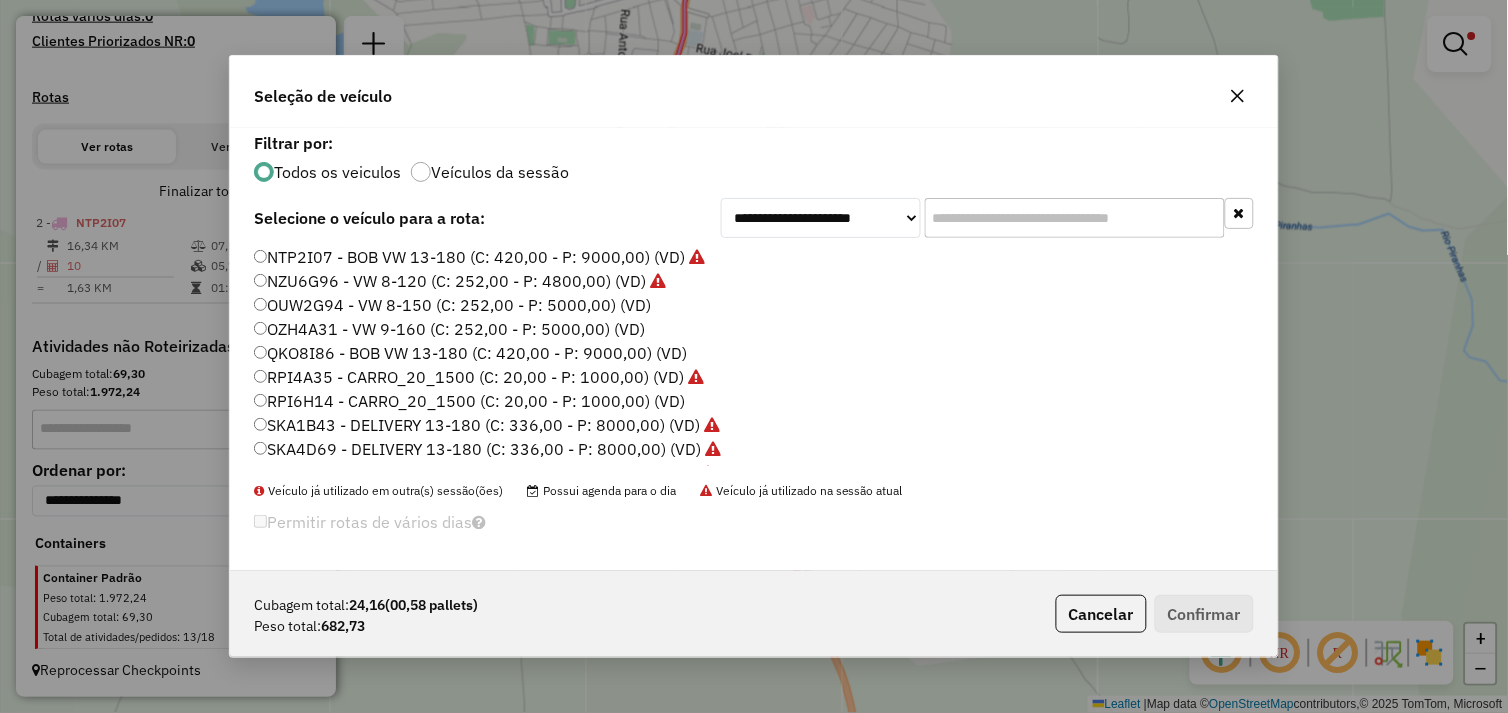 click on "RPI4A35 - CARRO_20_1500 (C: 20,00 - P: 1000,00) (VD)" 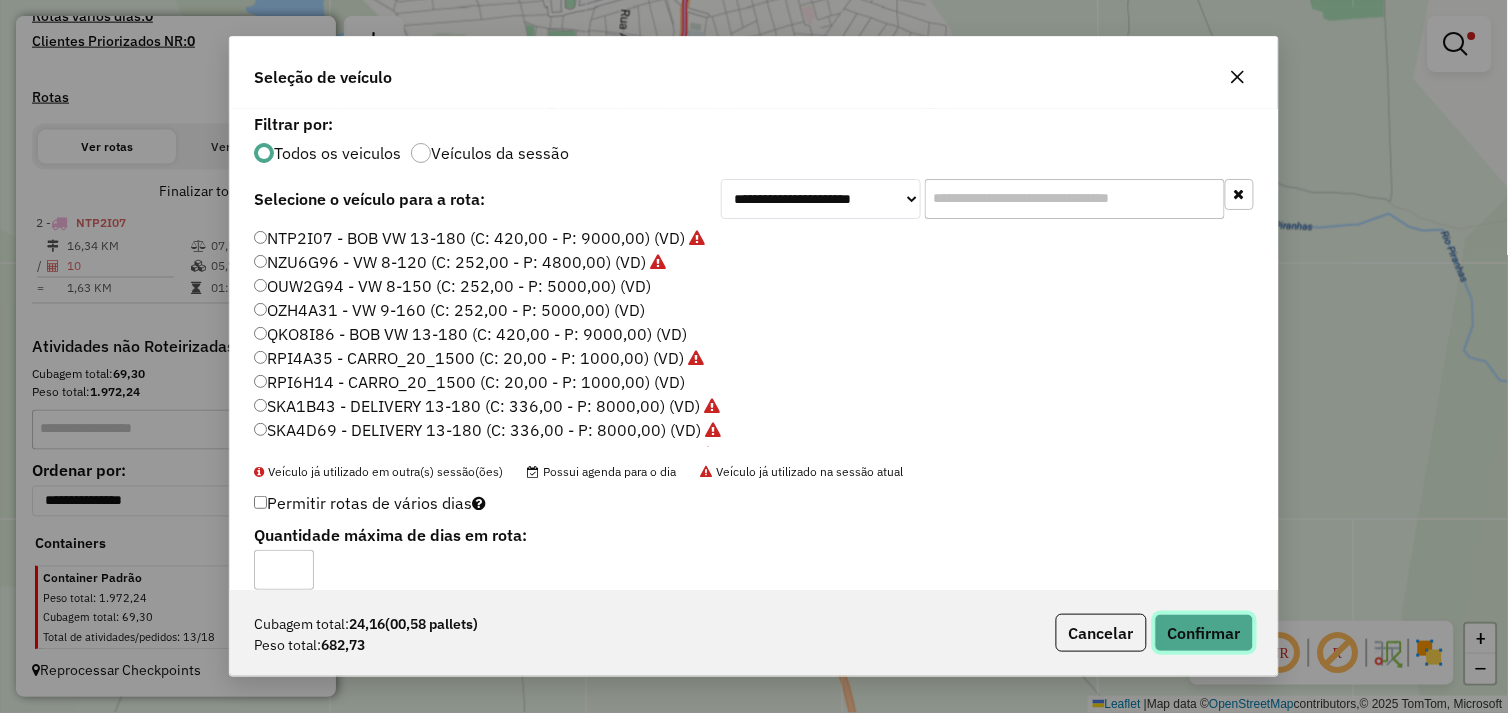 click on "Confirmar" 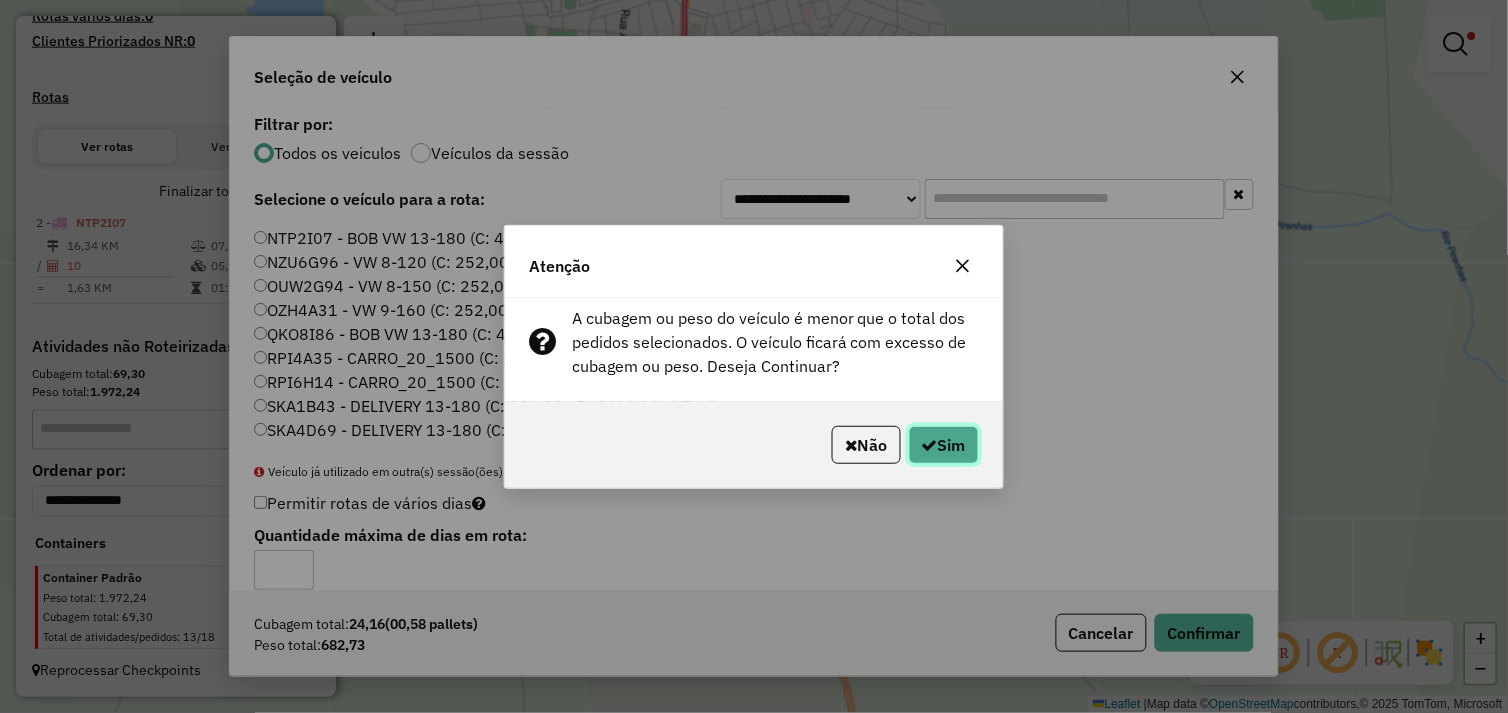 click 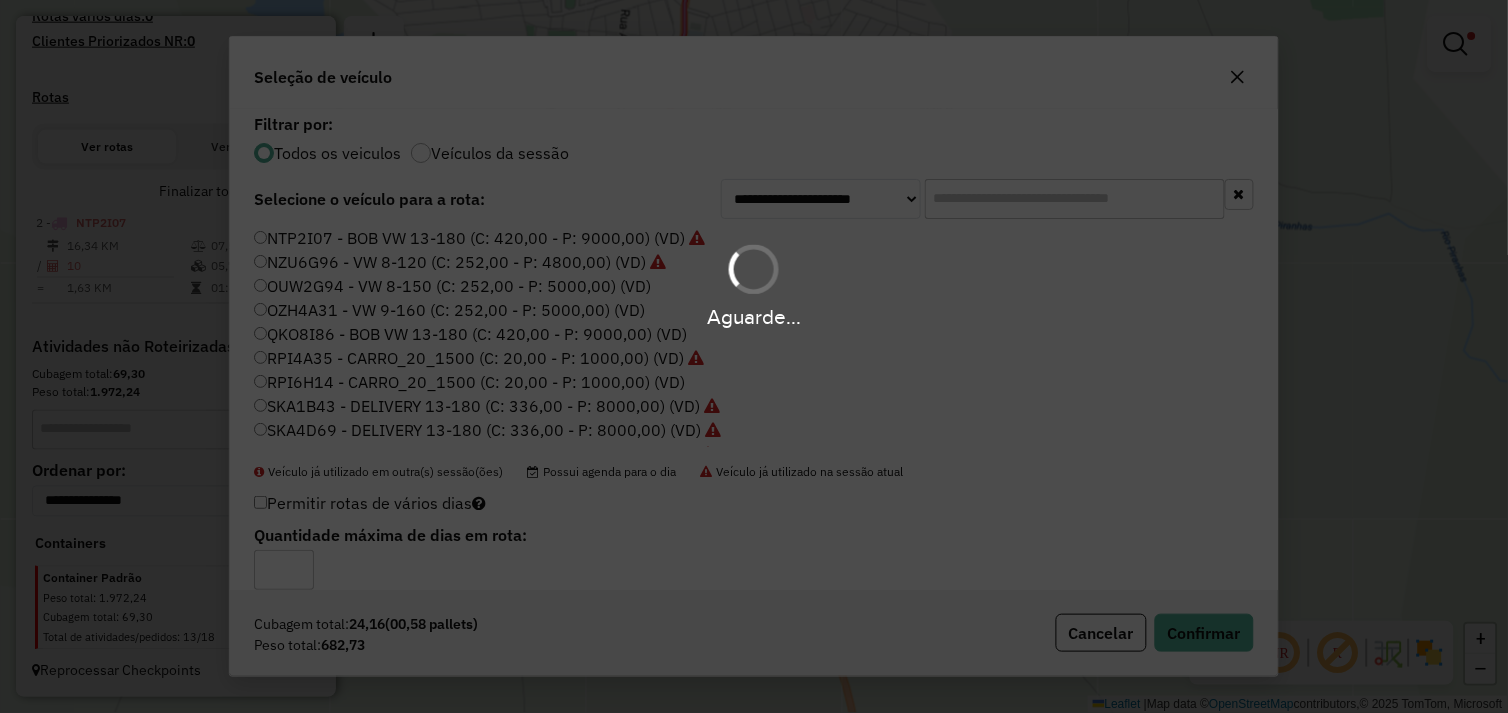 scroll, scrollTop: 461, scrollLeft: 0, axis: vertical 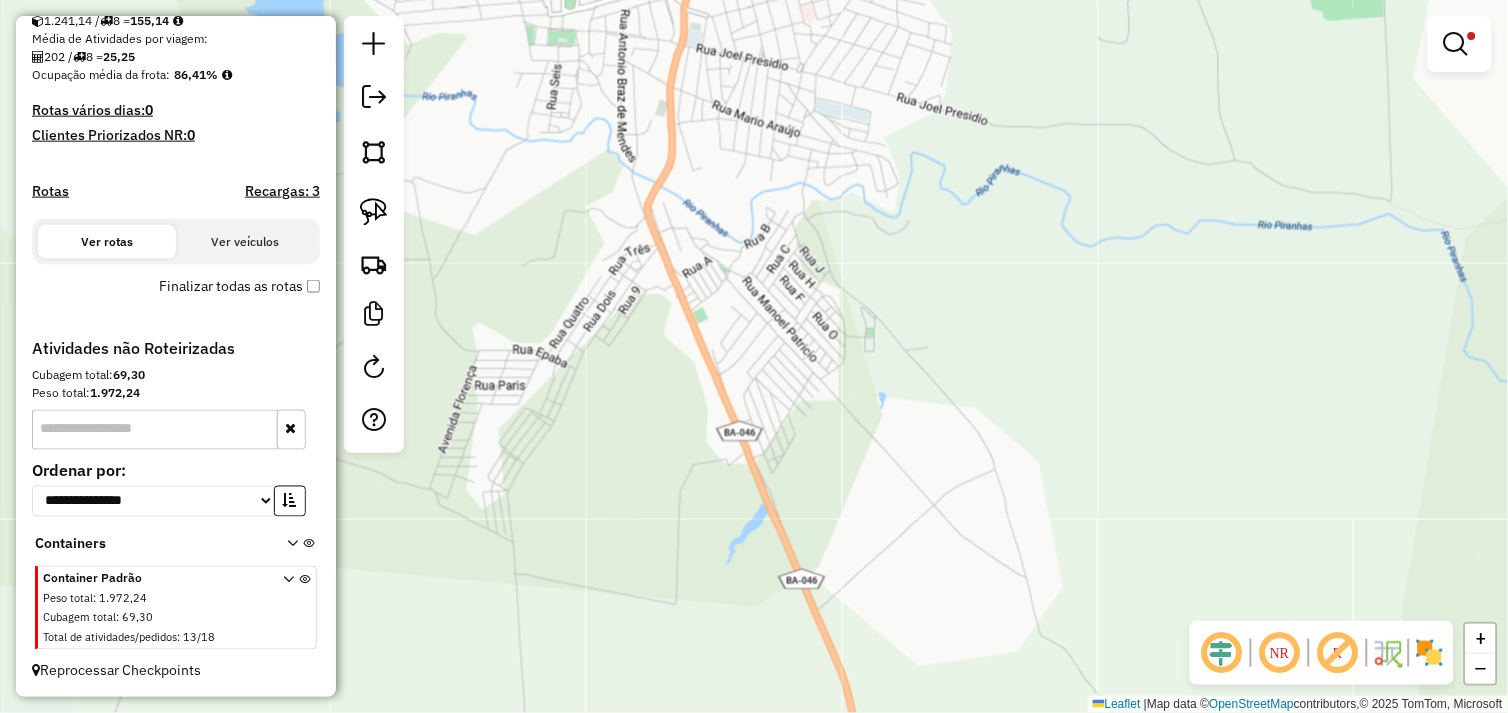 click at bounding box center [1456, 44] 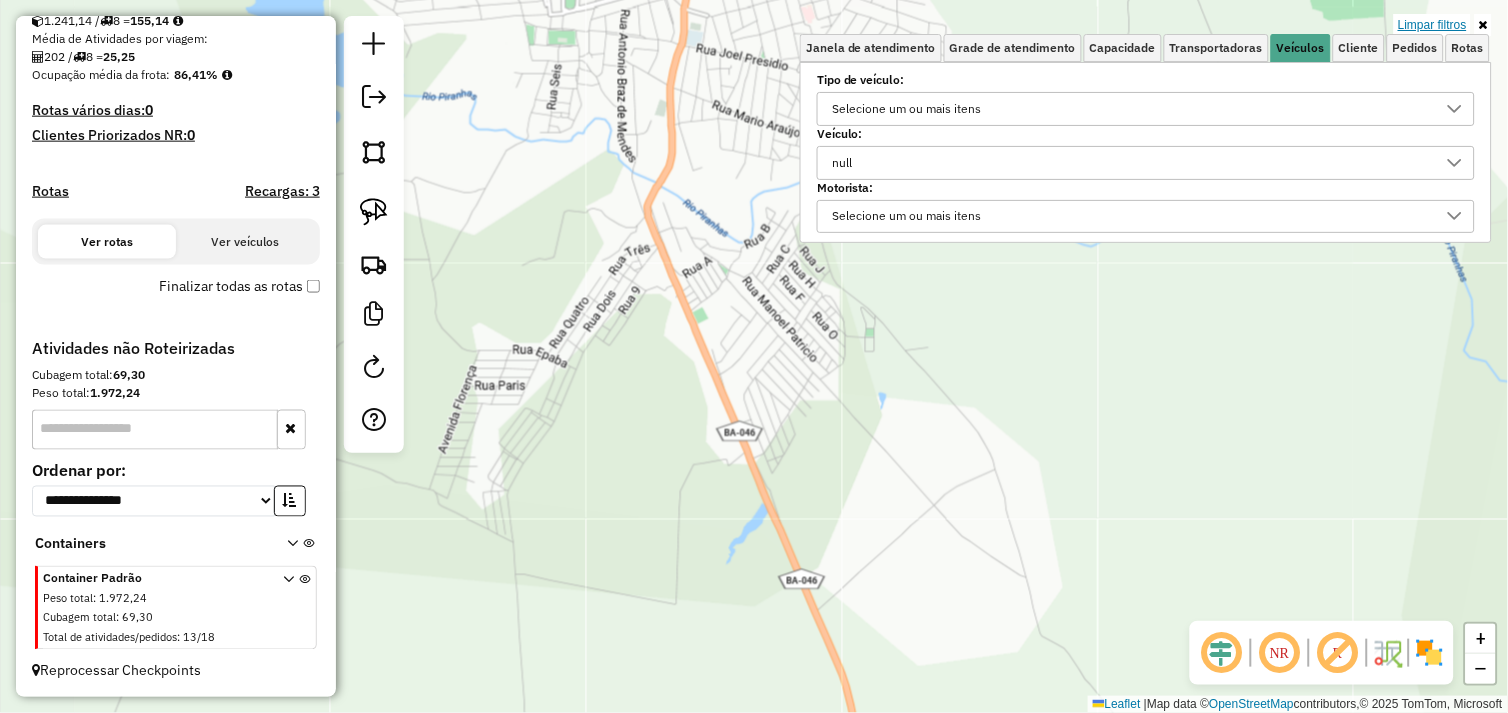 click on "Limpar filtros" at bounding box center (1432, 25) 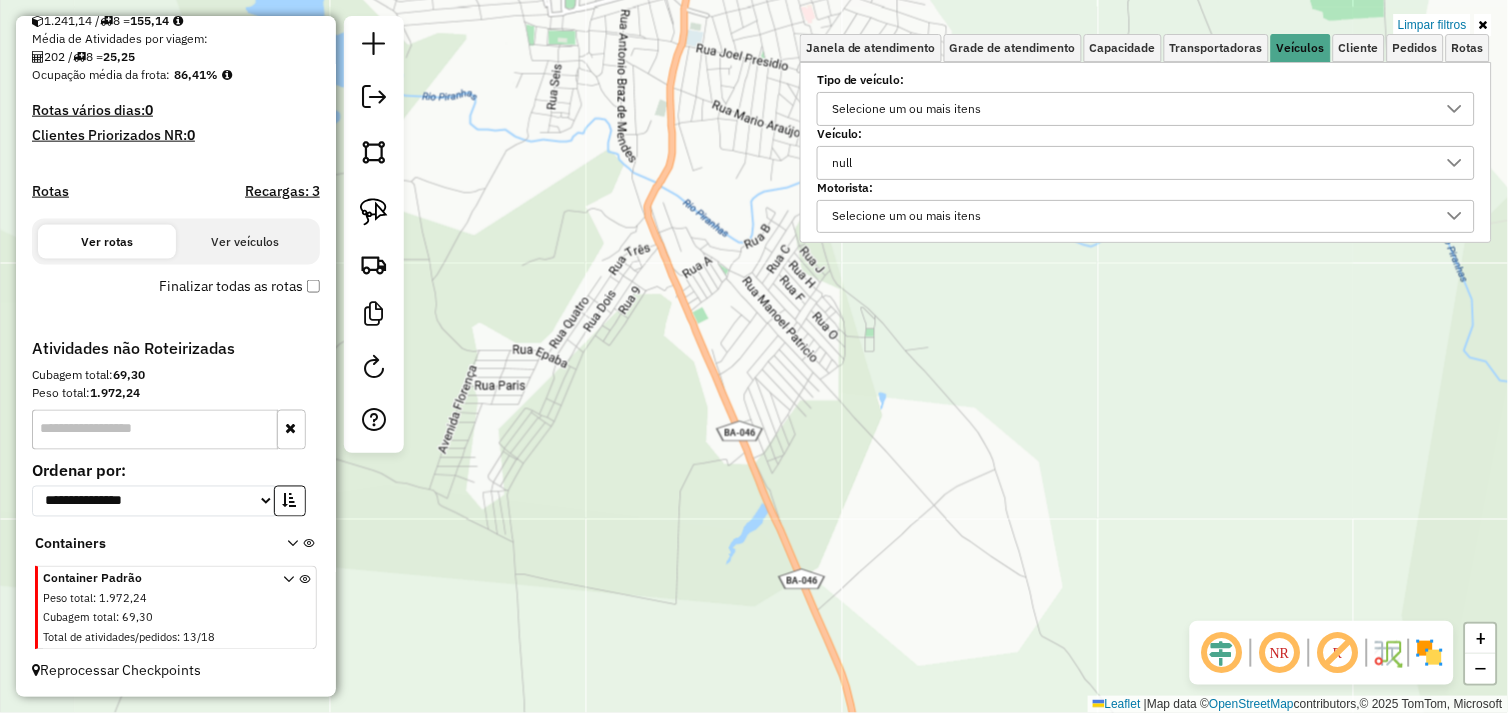 scroll, scrollTop: 1213, scrollLeft: 0, axis: vertical 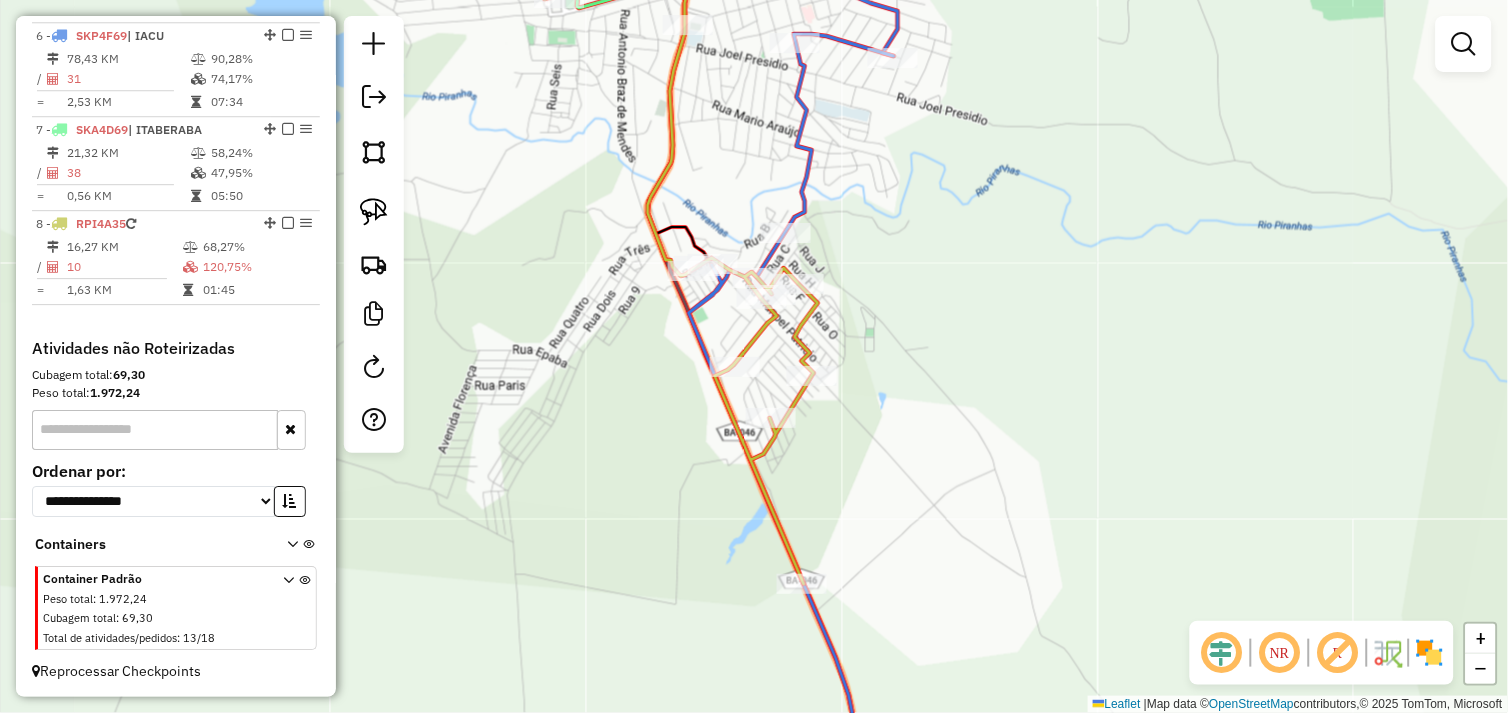 select on "*********" 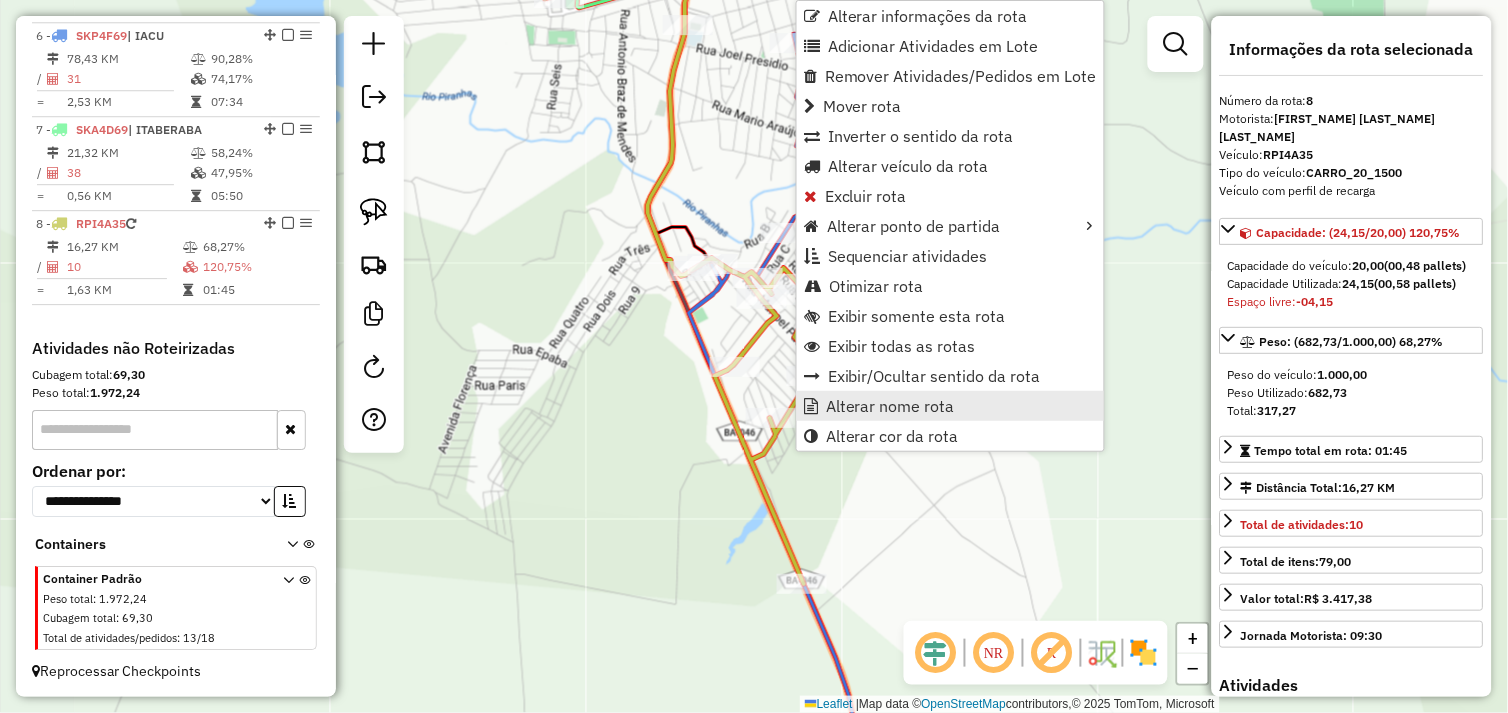click on "Alterar nome rota" at bounding box center (890, 406) 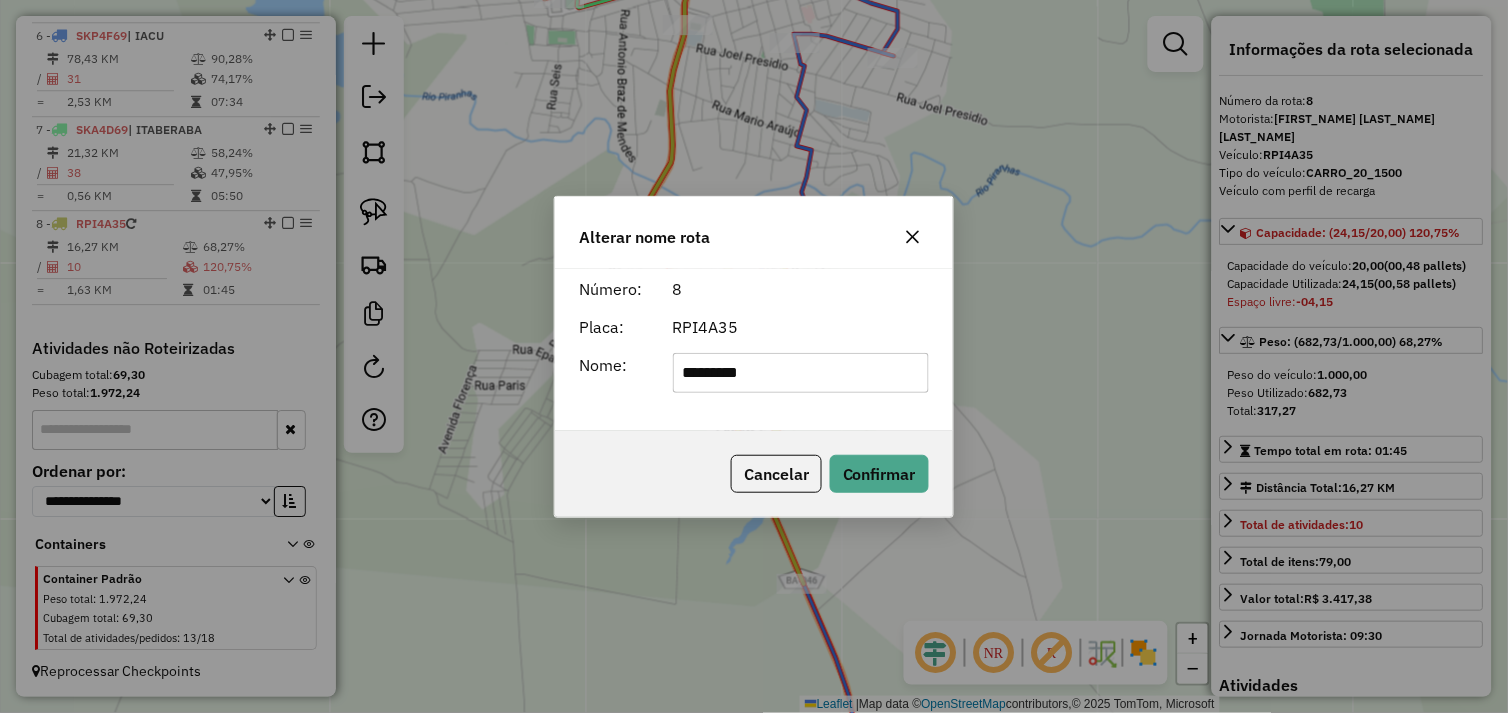 type on "*********" 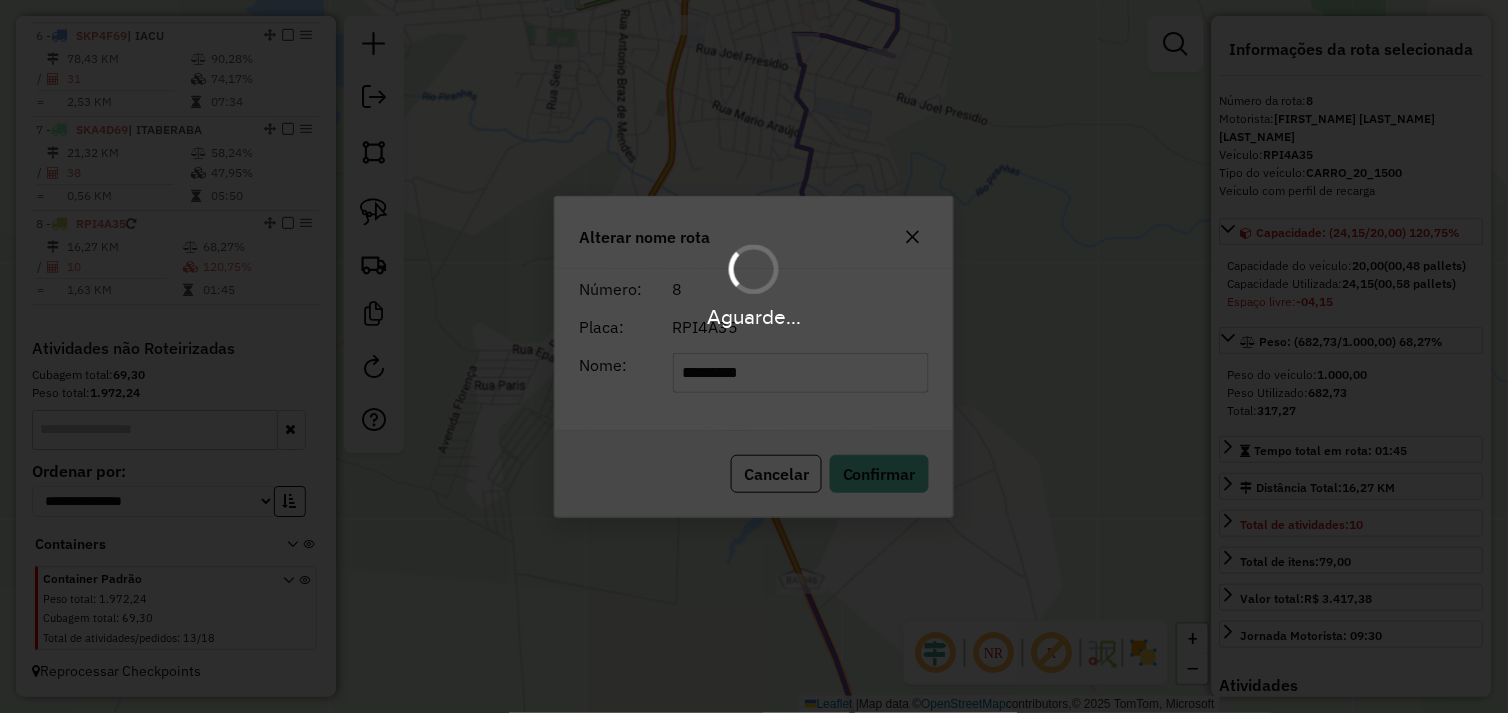 type 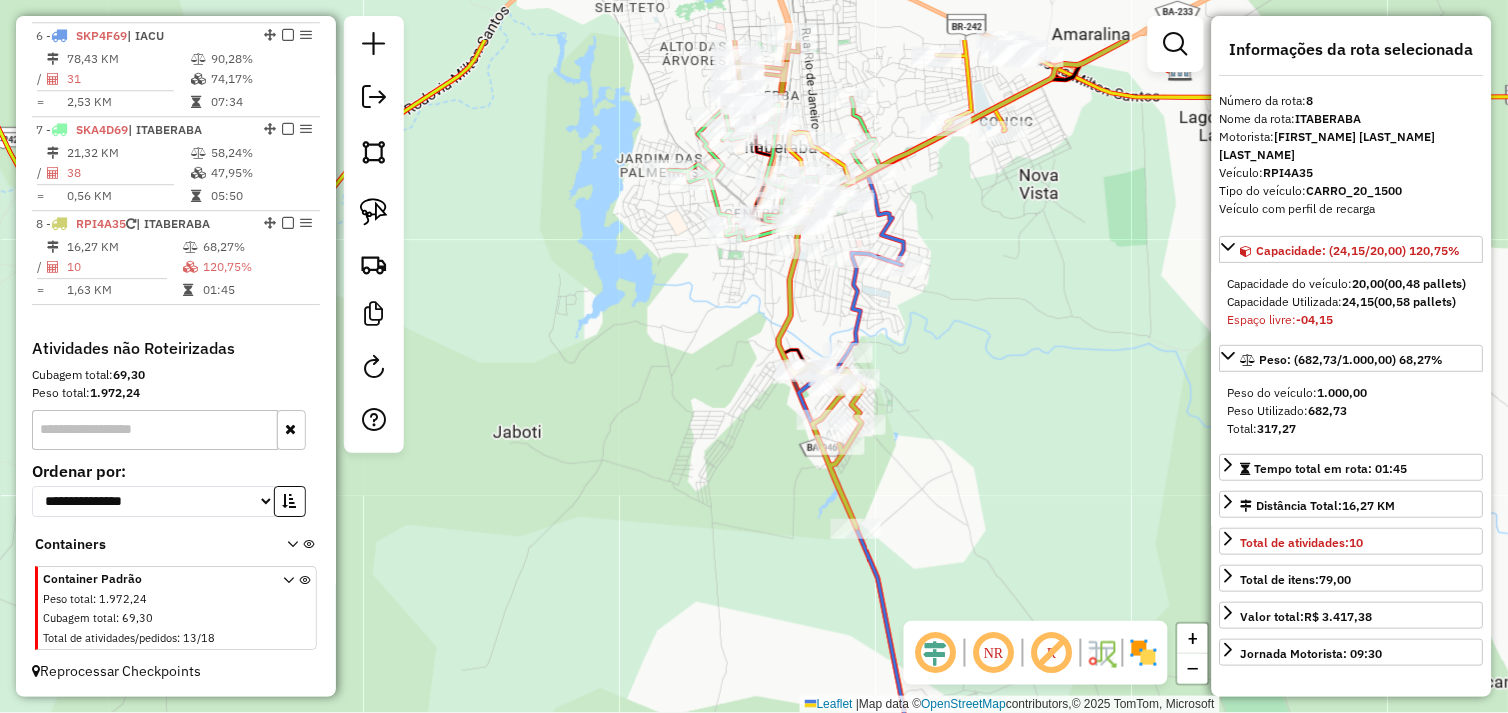 drag, startPoint x: 962, startPoint y: 265, endPoint x: 987, endPoint y: 402, distance: 139.26234 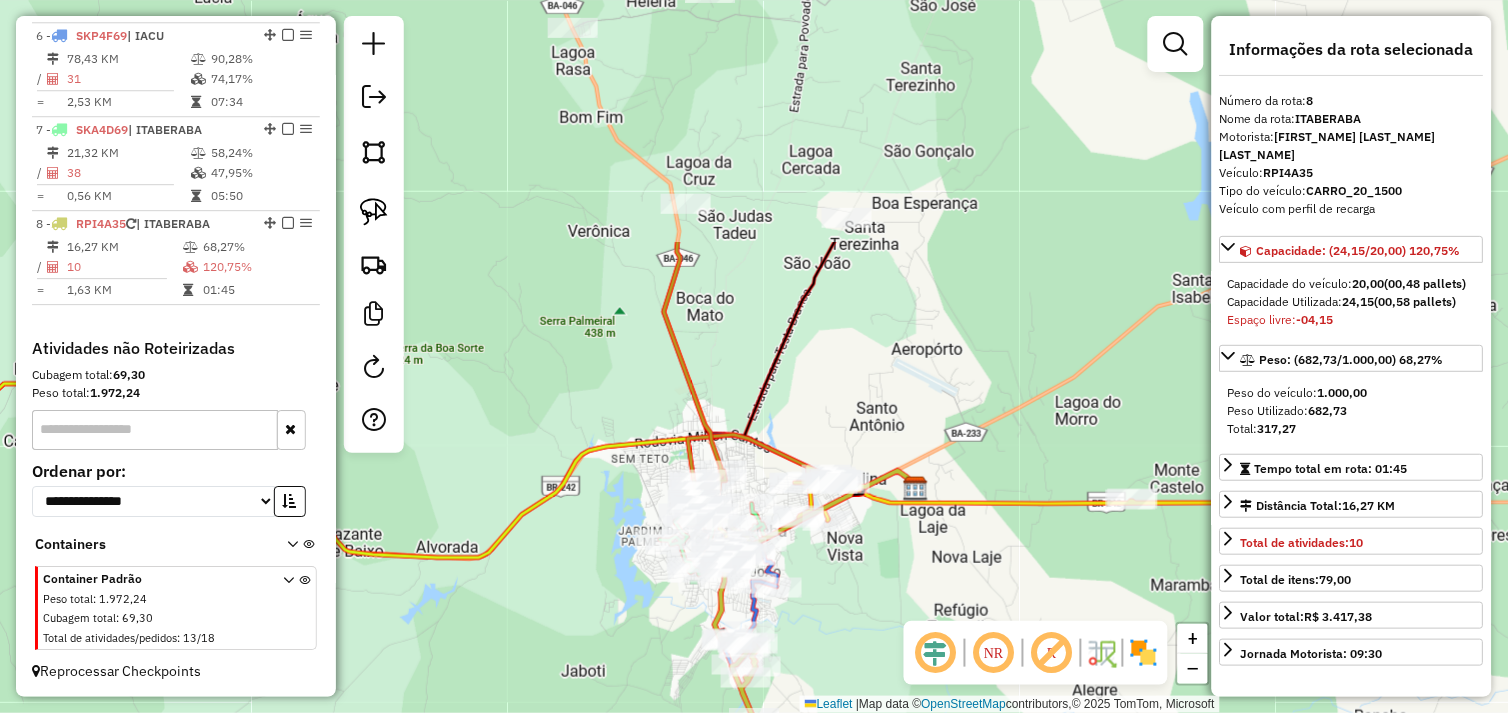 drag, startPoint x: 980, startPoint y: 327, endPoint x: 915, endPoint y: 341, distance: 66.4906 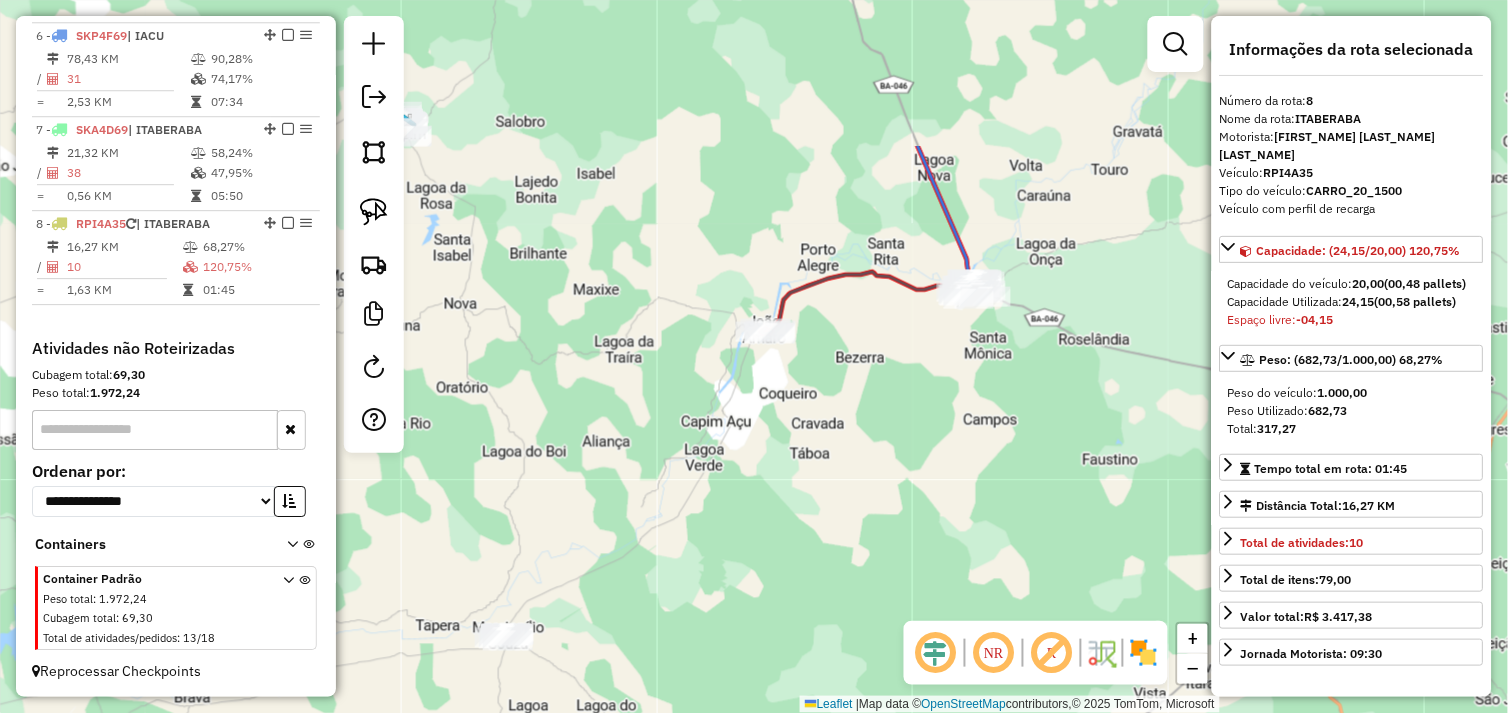 drag, startPoint x: 952, startPoint y: 405, endPoint x: 706, endPoint y: 591, distance: 308.40234 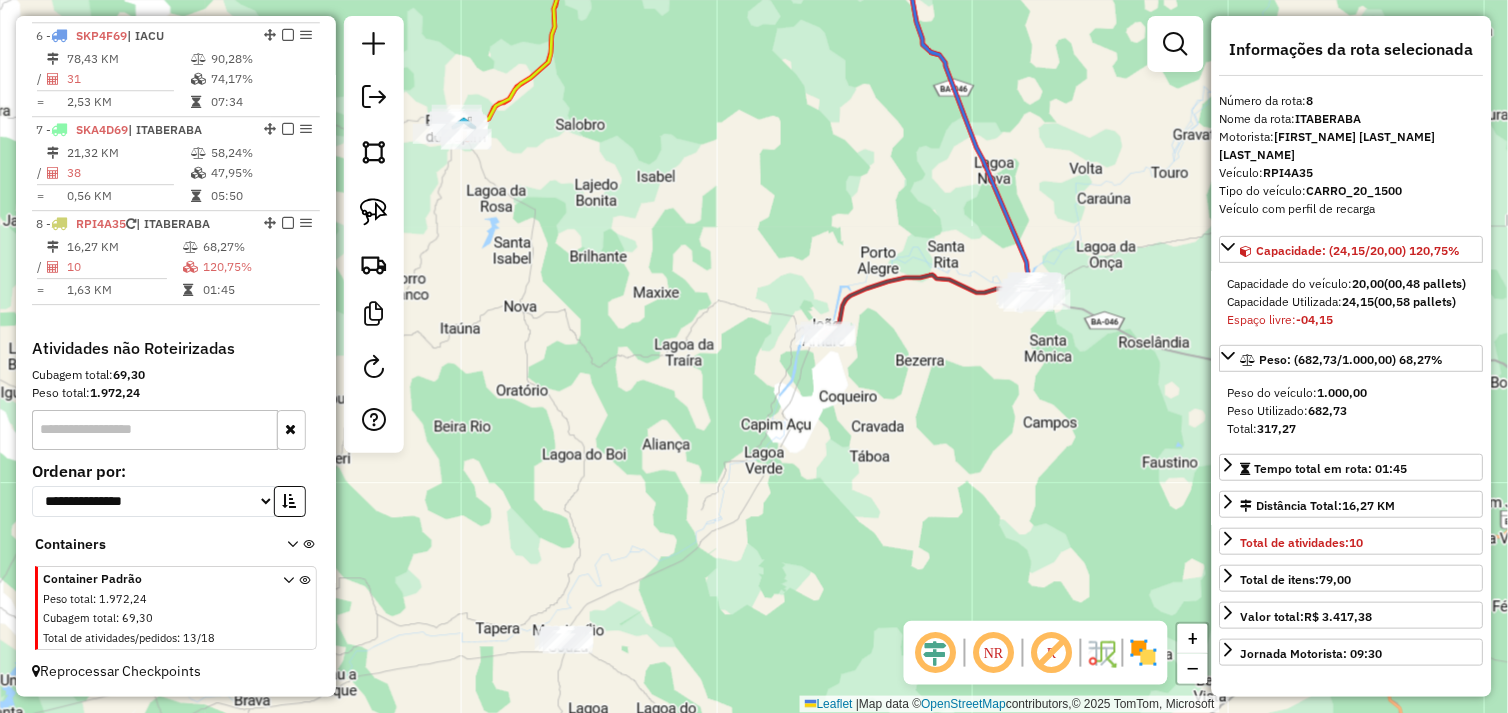 drag, startPoint x: 697, startPoint y: 560, endPoint x: 757, endPoint y: 563, distance: 60.074955 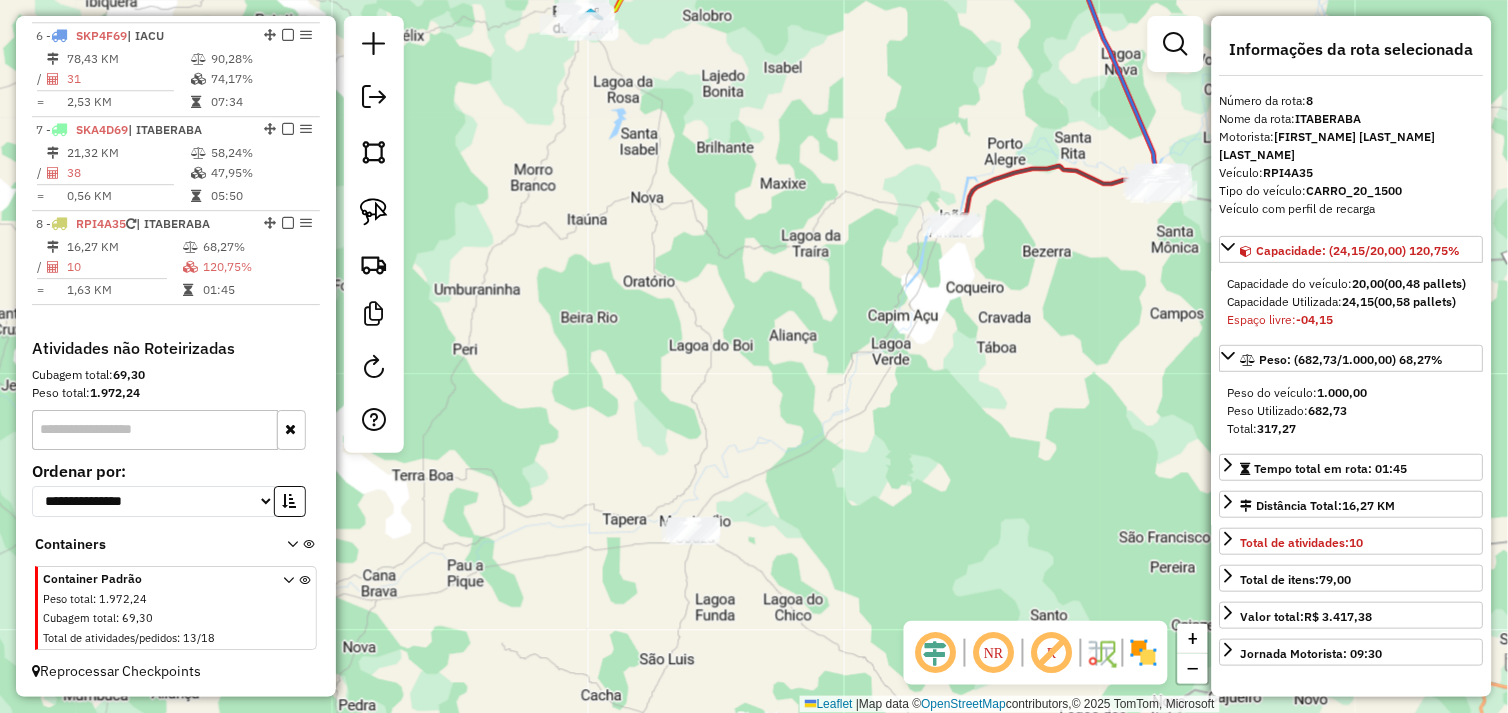 drag, startPoint x: 916, startPoint y: 403, endPoint x: 1043, endPoint y: 294, distance: 167.36188 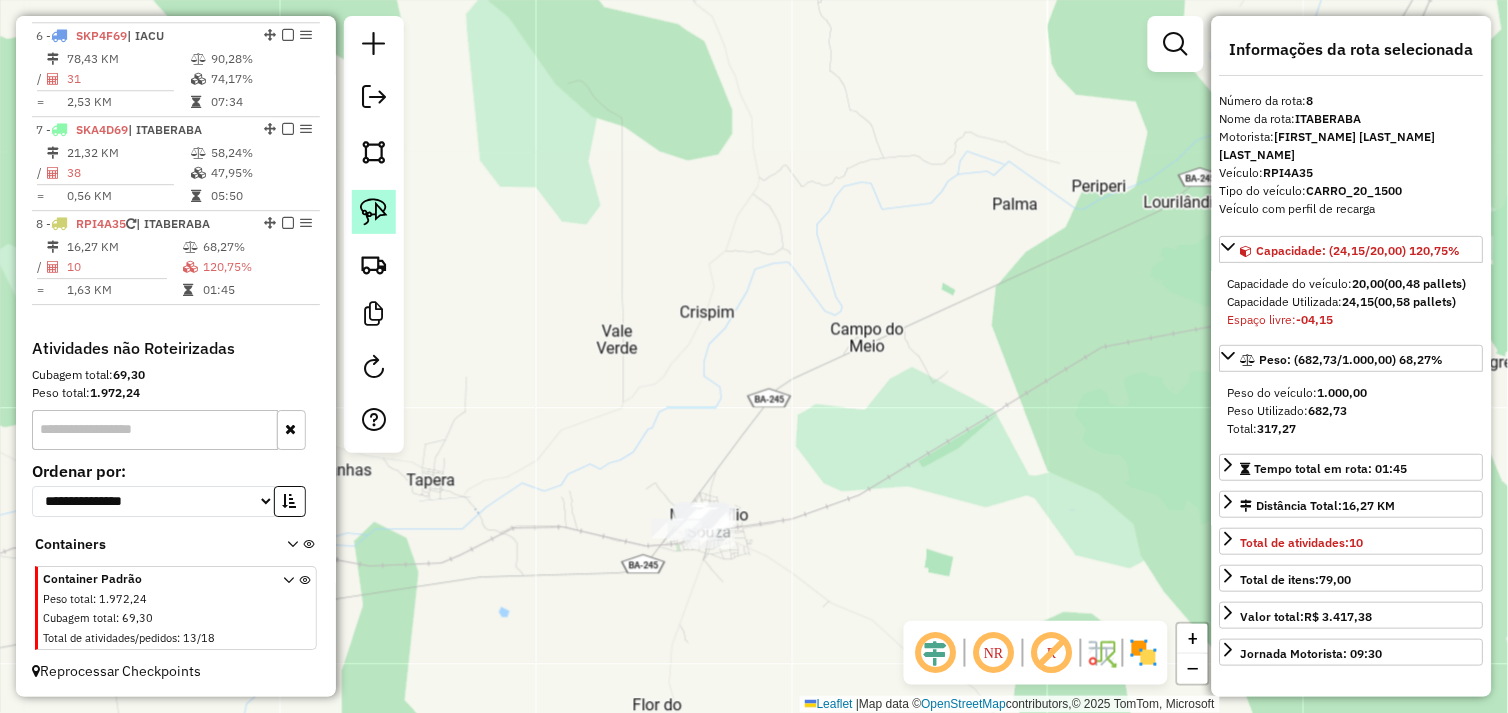 click 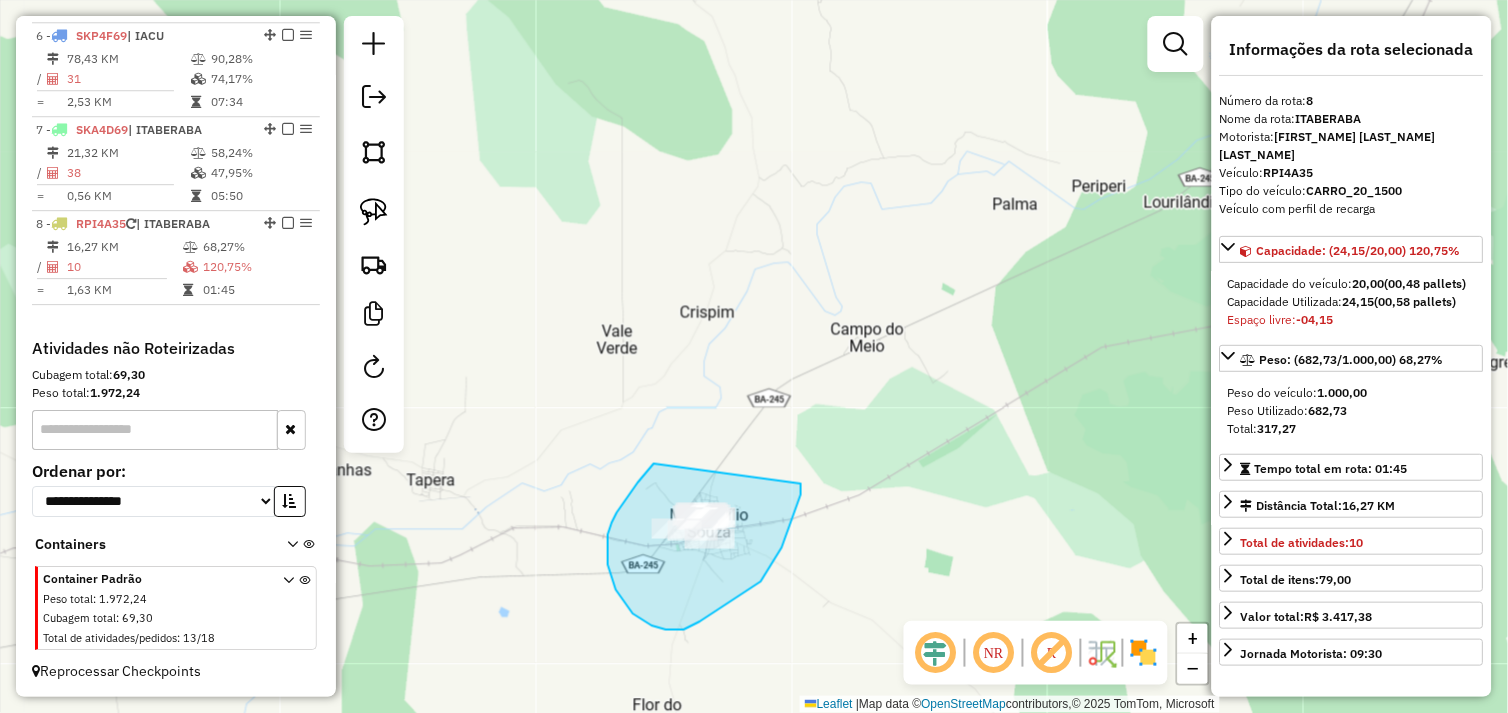 drag, startPoint x: 617, startPoint y: 513, endPoint x: 801, endPoint y: 484, distance: 186.2713 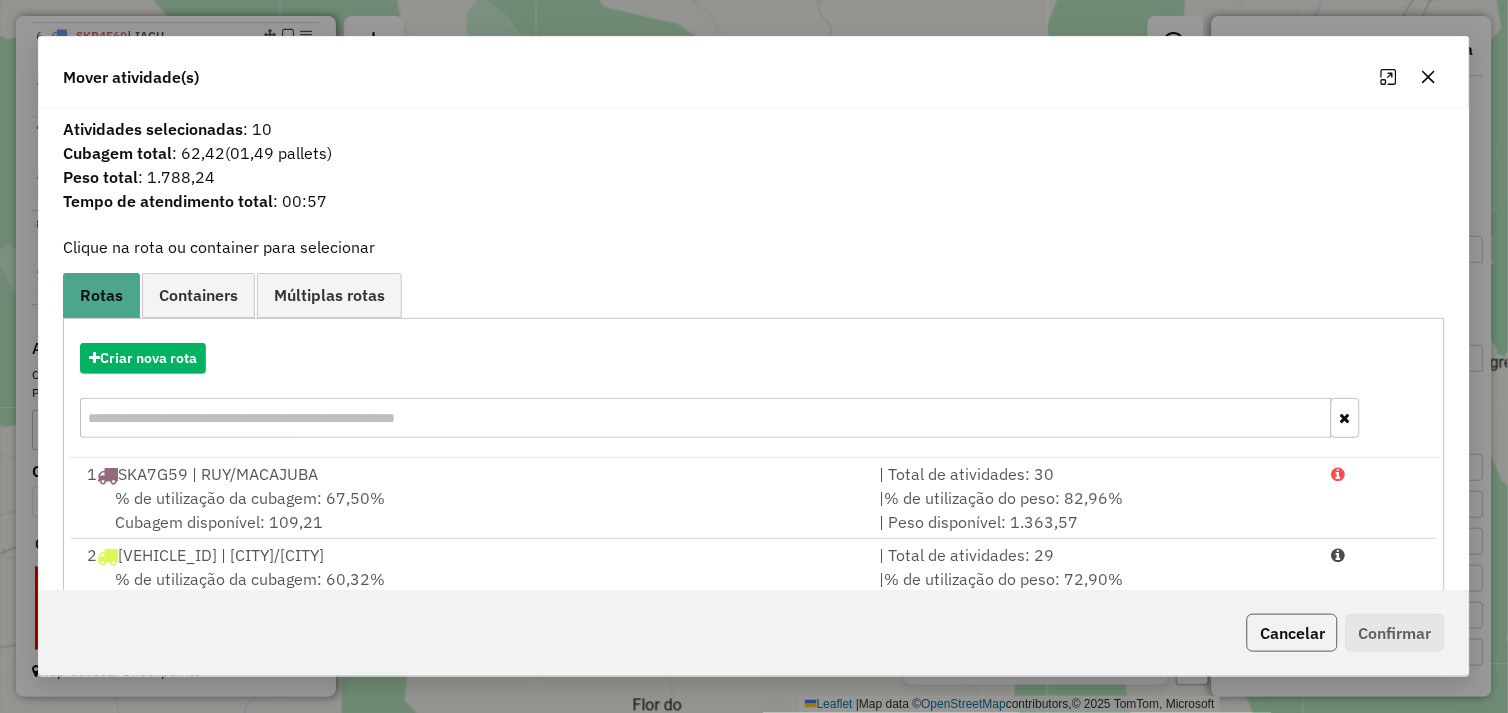 click on "Cancelar" 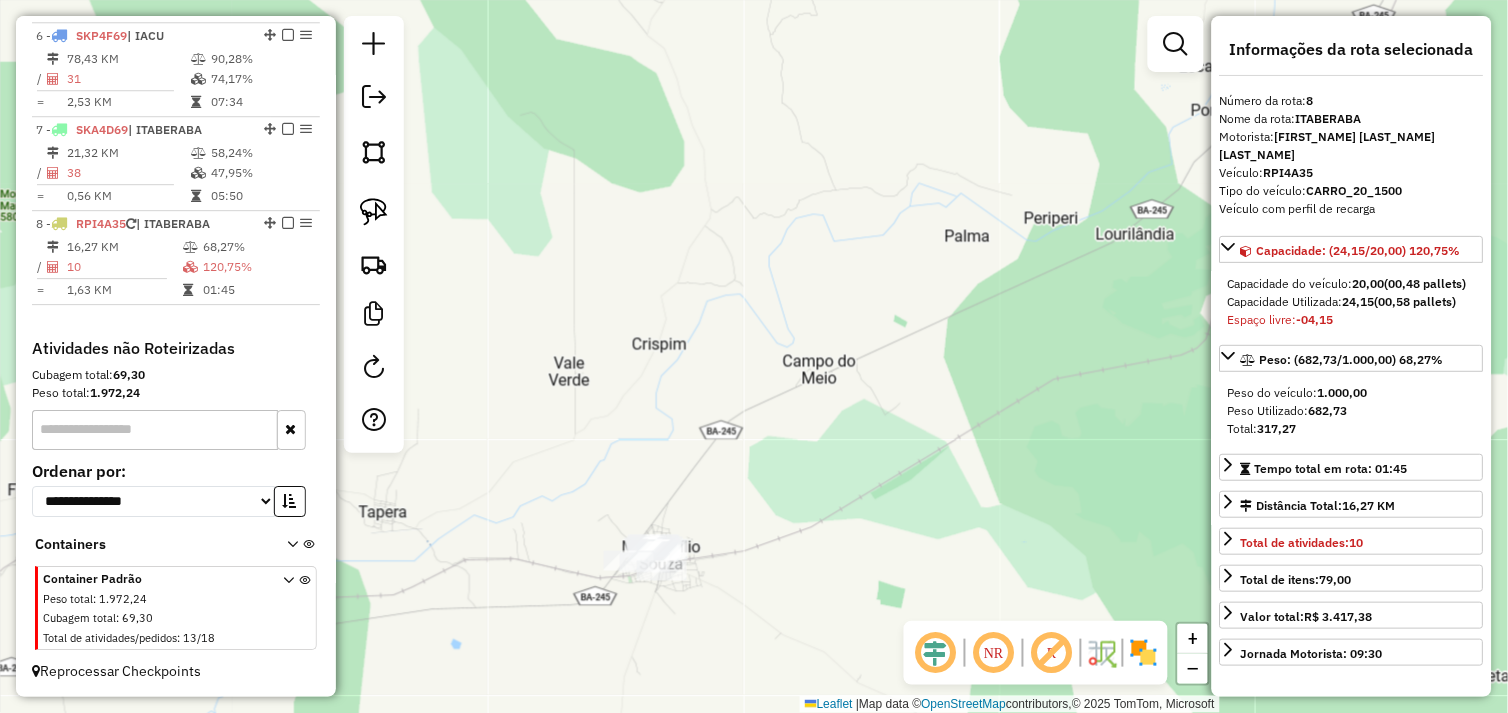 drag, startPoint x: 982, startPoint y: 418, endPoint x: 847, endPoint y: 434, distance: 135.94484 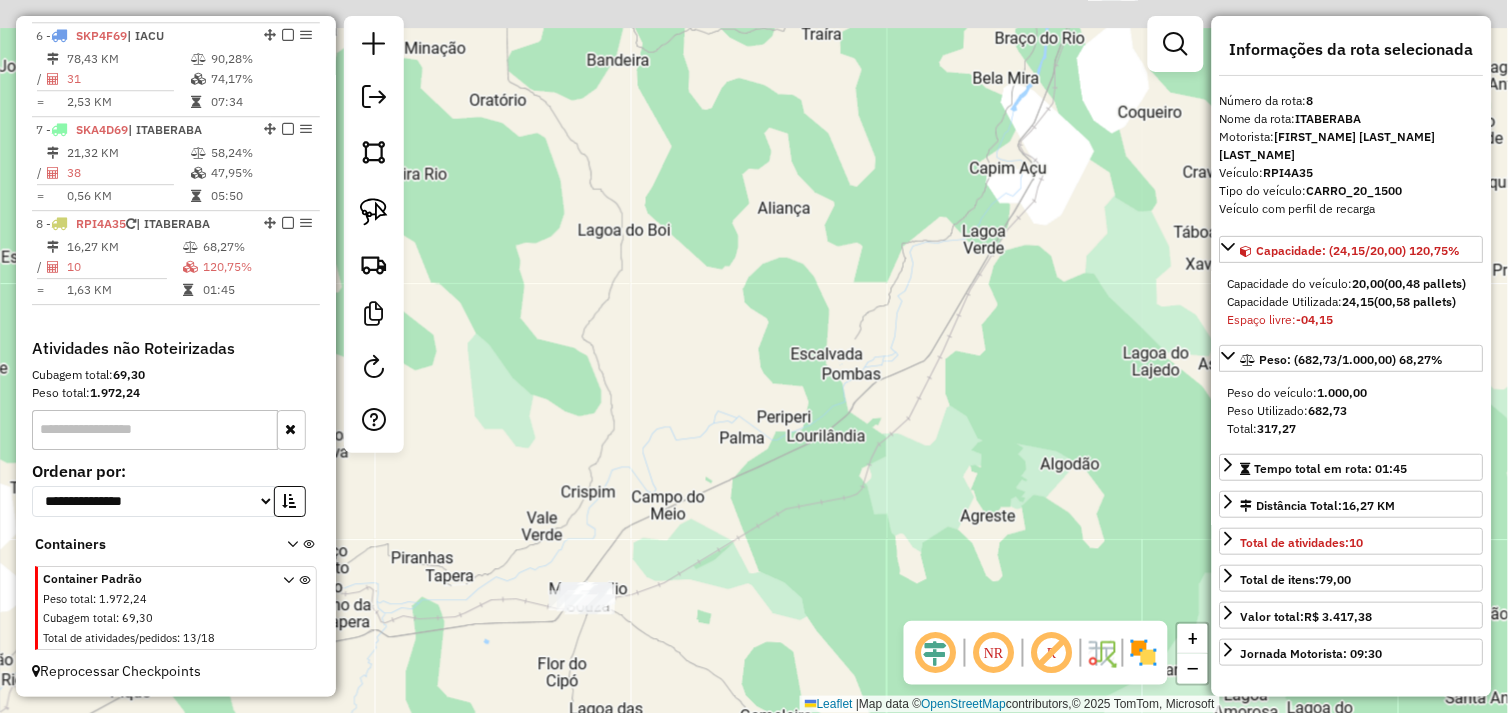 drag, startPoint x: 944, startPoint y: 422, endPoint x: 871, endPoint y: 482, distance: 94.493385 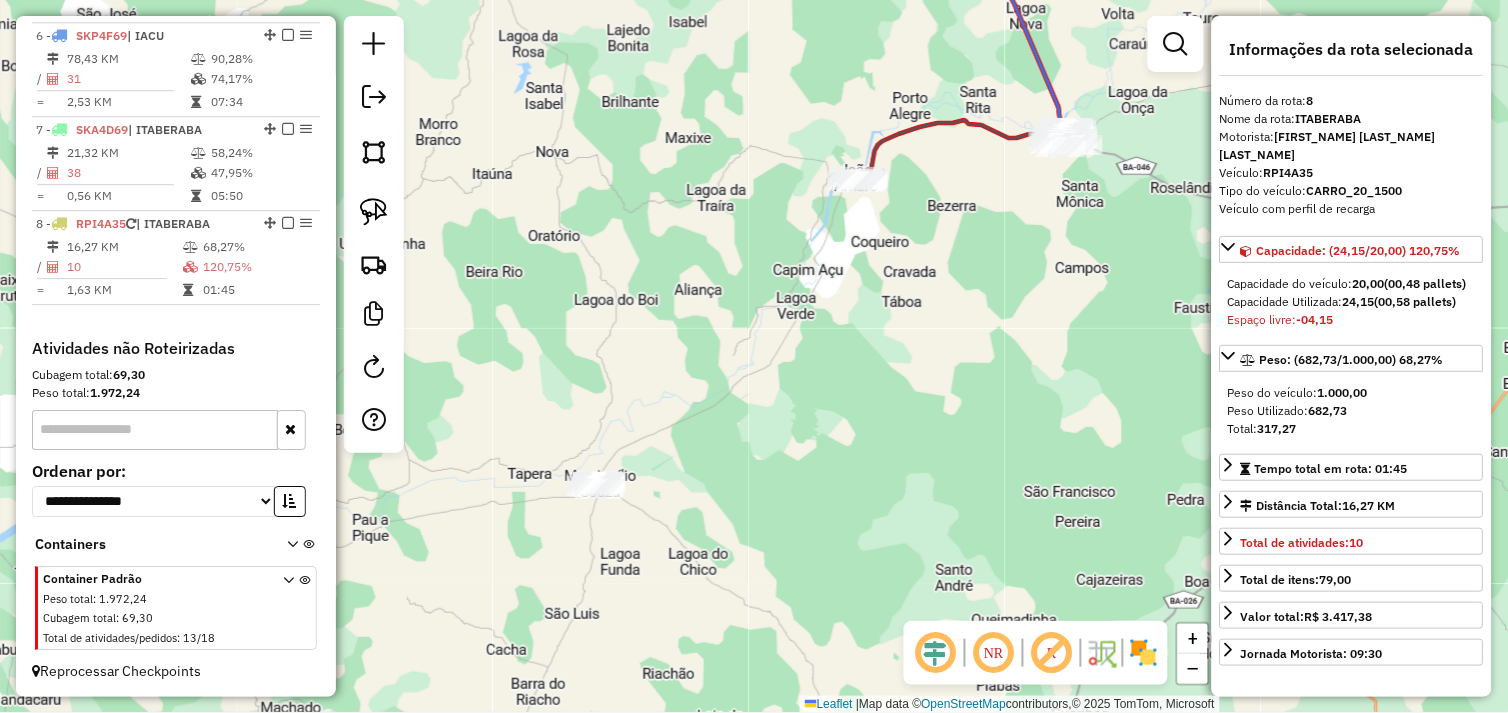 drag, startPoint x: 946, startPoint y: 416, endPoint x: 795, endPoint y: 362, distance: 160.3652 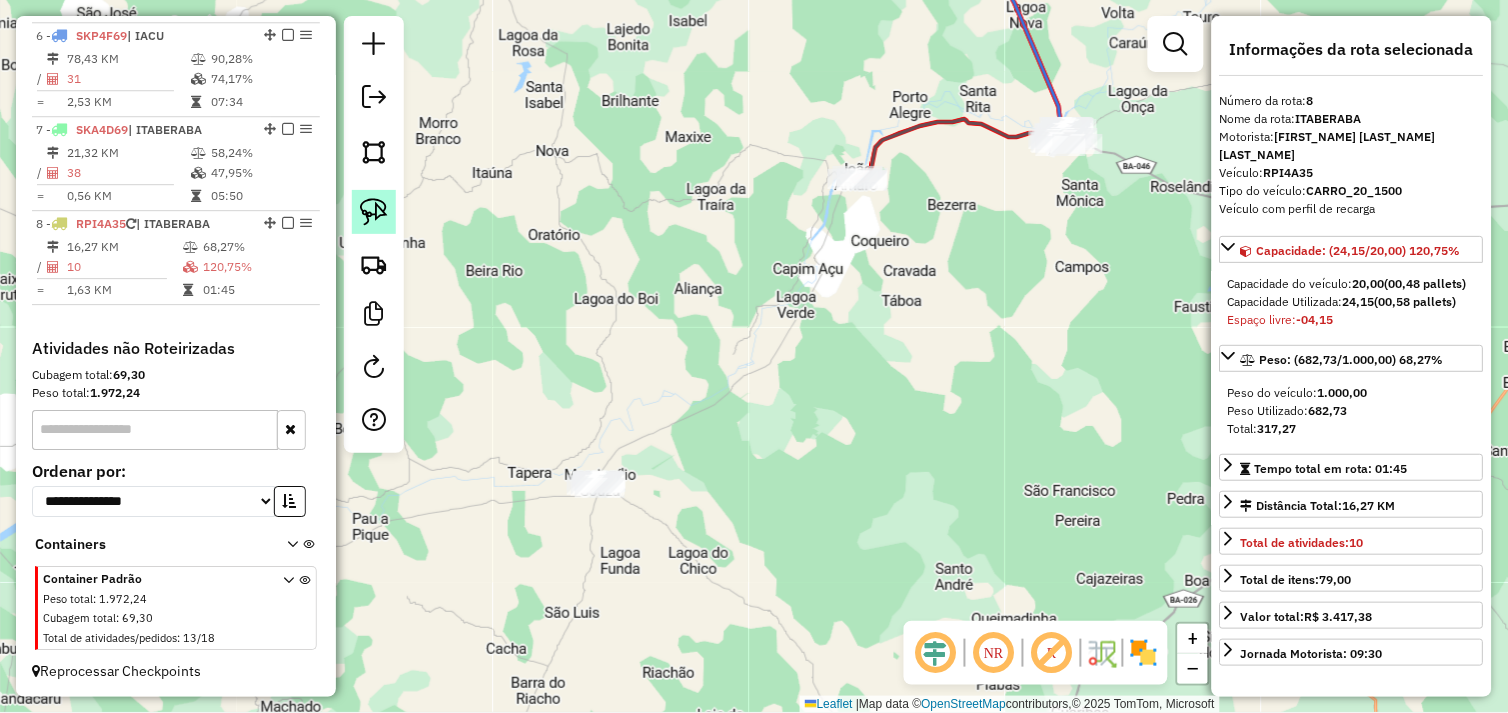 click 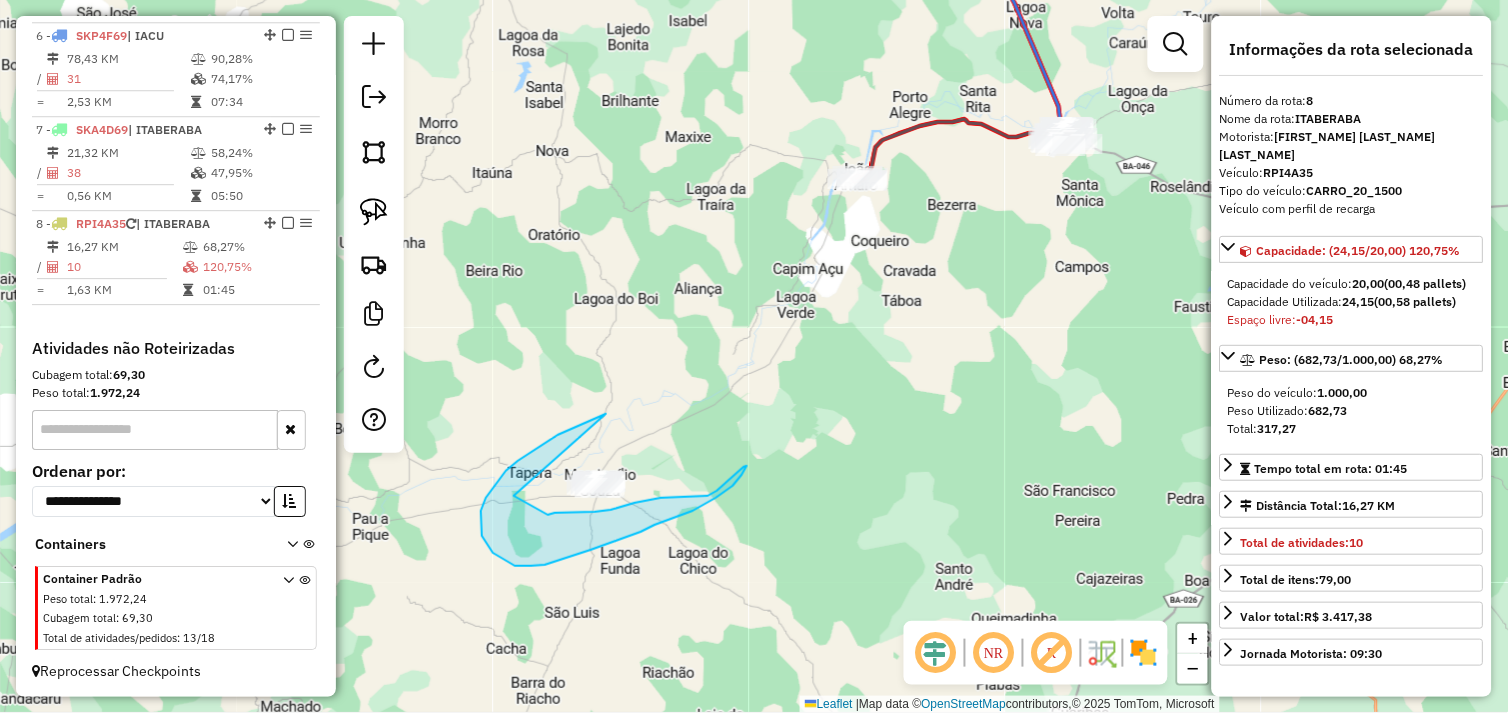 drag, startPoint x: 598, startPoint y: 417, endPoint x: 521, endPoint y: 496, distance: 110.317726 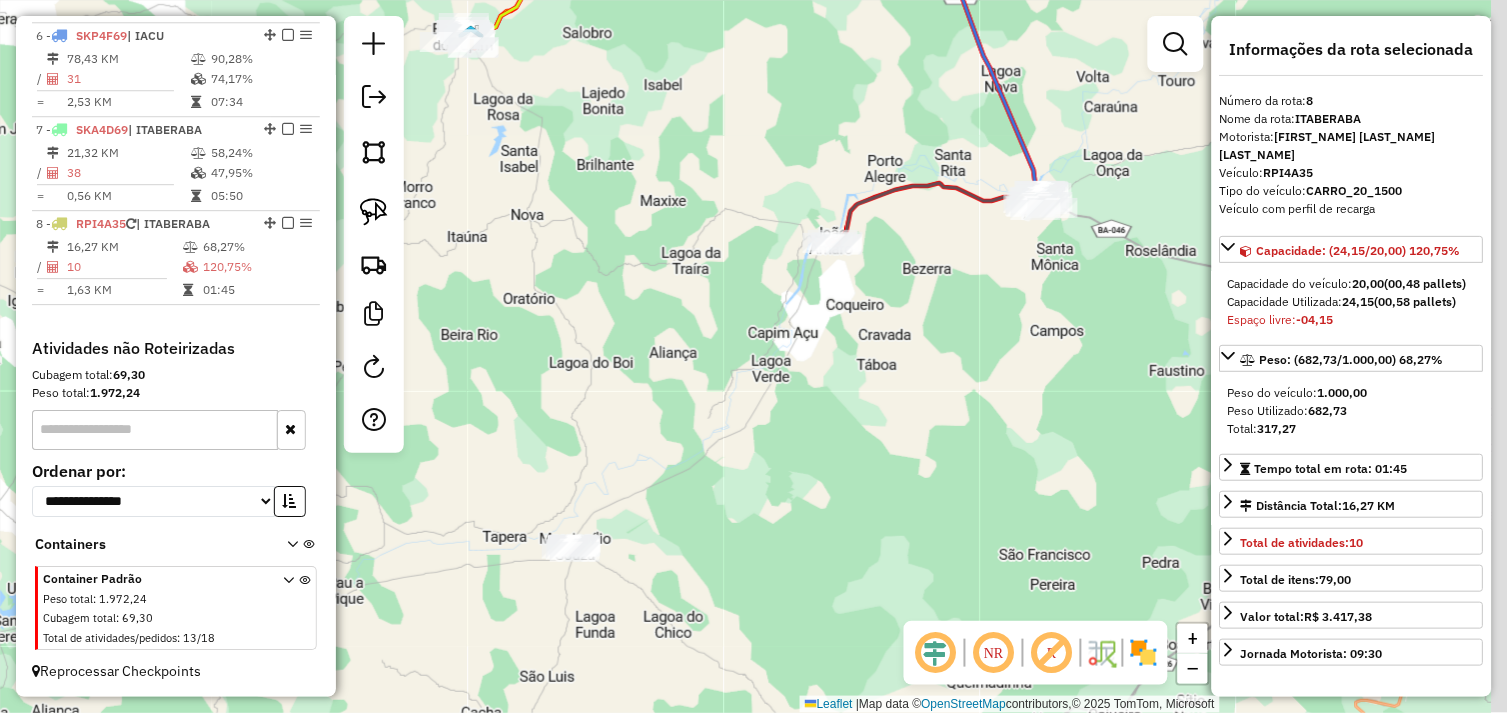 drag, startPoint x: 931, startPoint y: 370, endPoint x: 878, endPoint y: 470, distance: 113.17685 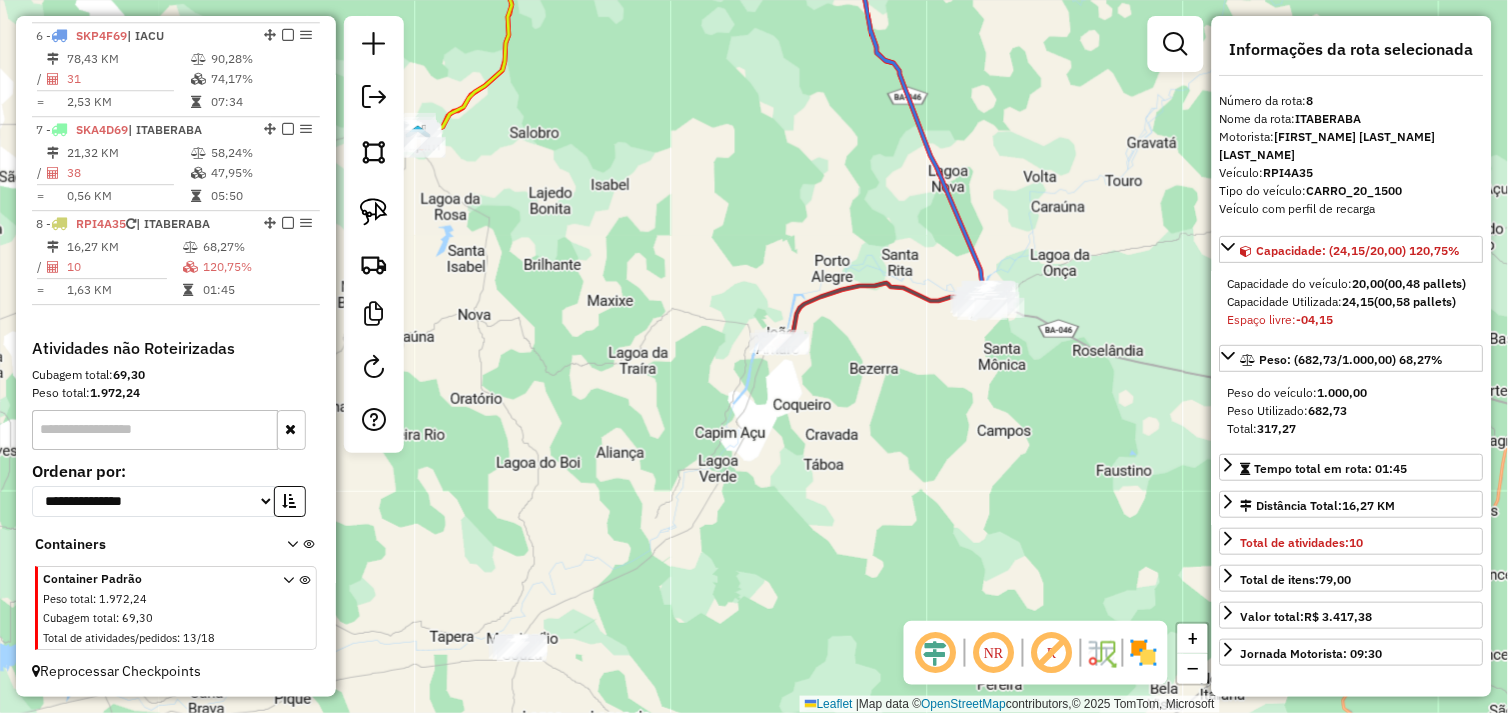 drag, startPoint x: 726, startPoint y: 277, endPoint x: 672, endPoint y: 263, distance: 55.7853 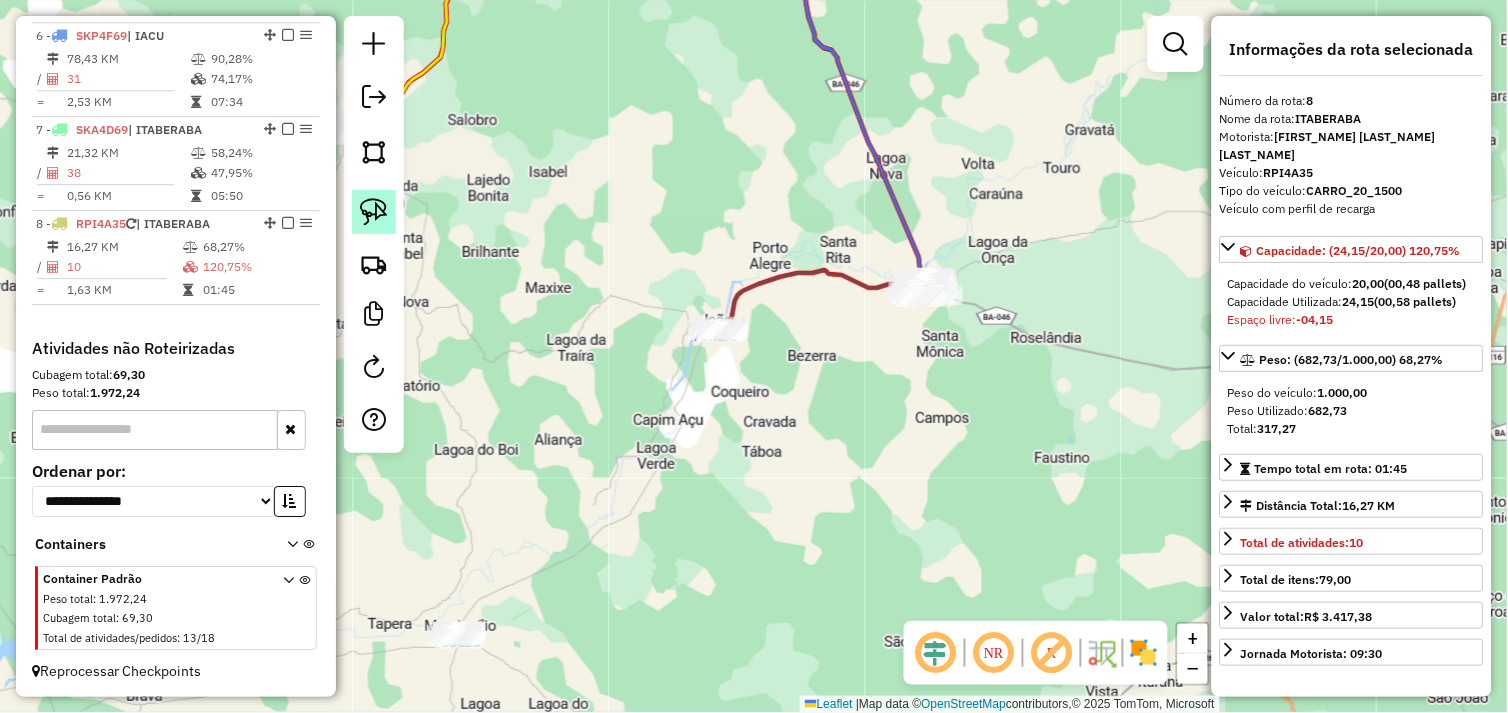 drag, startPoint x: 368, startPoint y: 196, endPoint x: 422, endPoint y: 207, distance: 55.108982 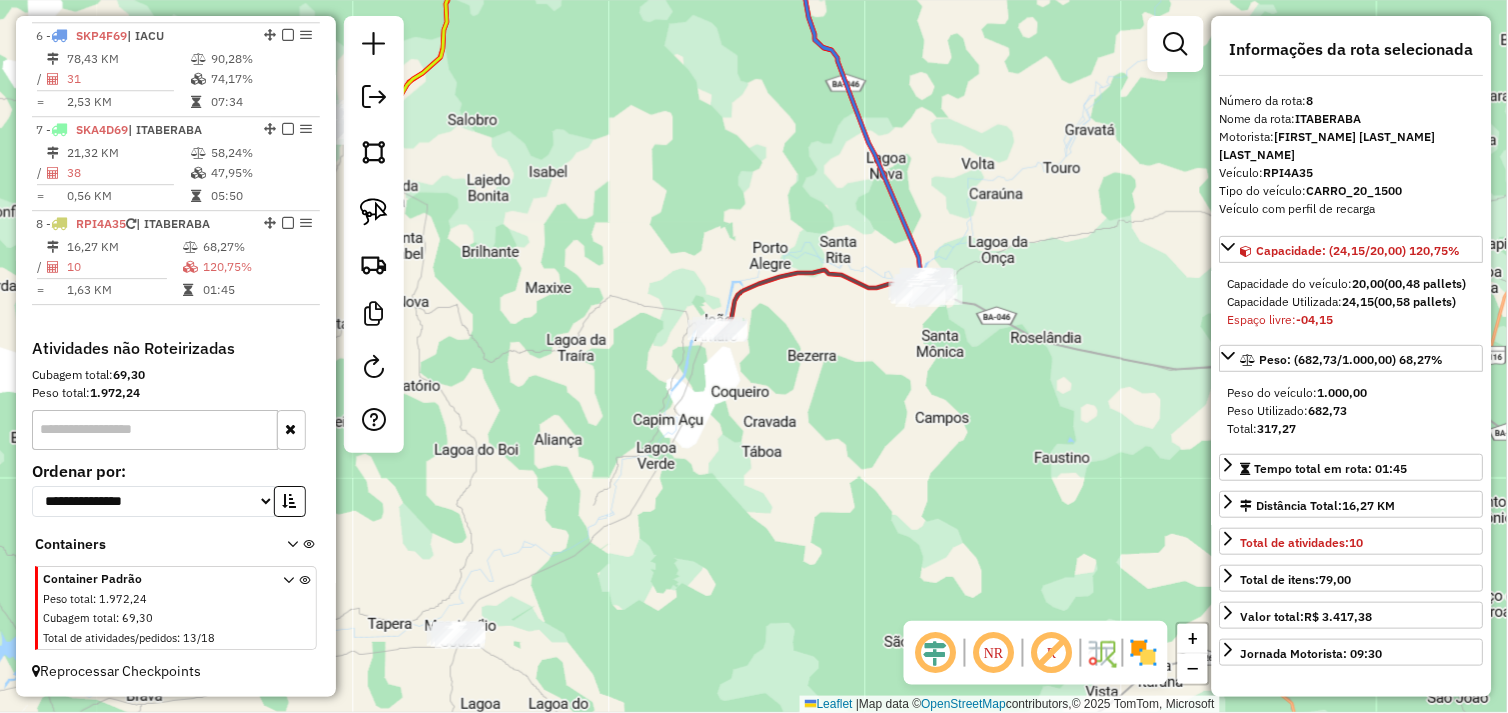 click 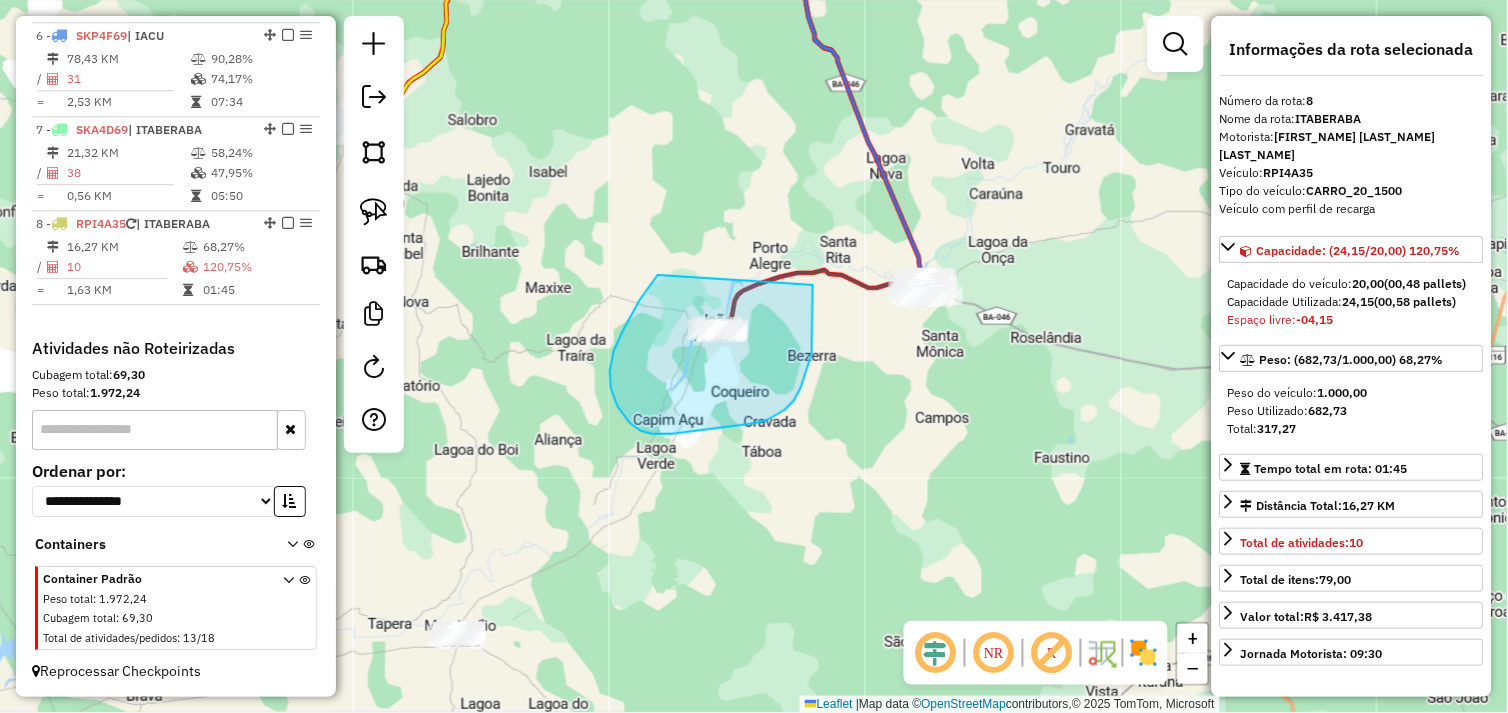 drag, startPoint x: 611, startPoint y: 388, endPoint x: 813, endPoint y: 285, distance: 226.74435 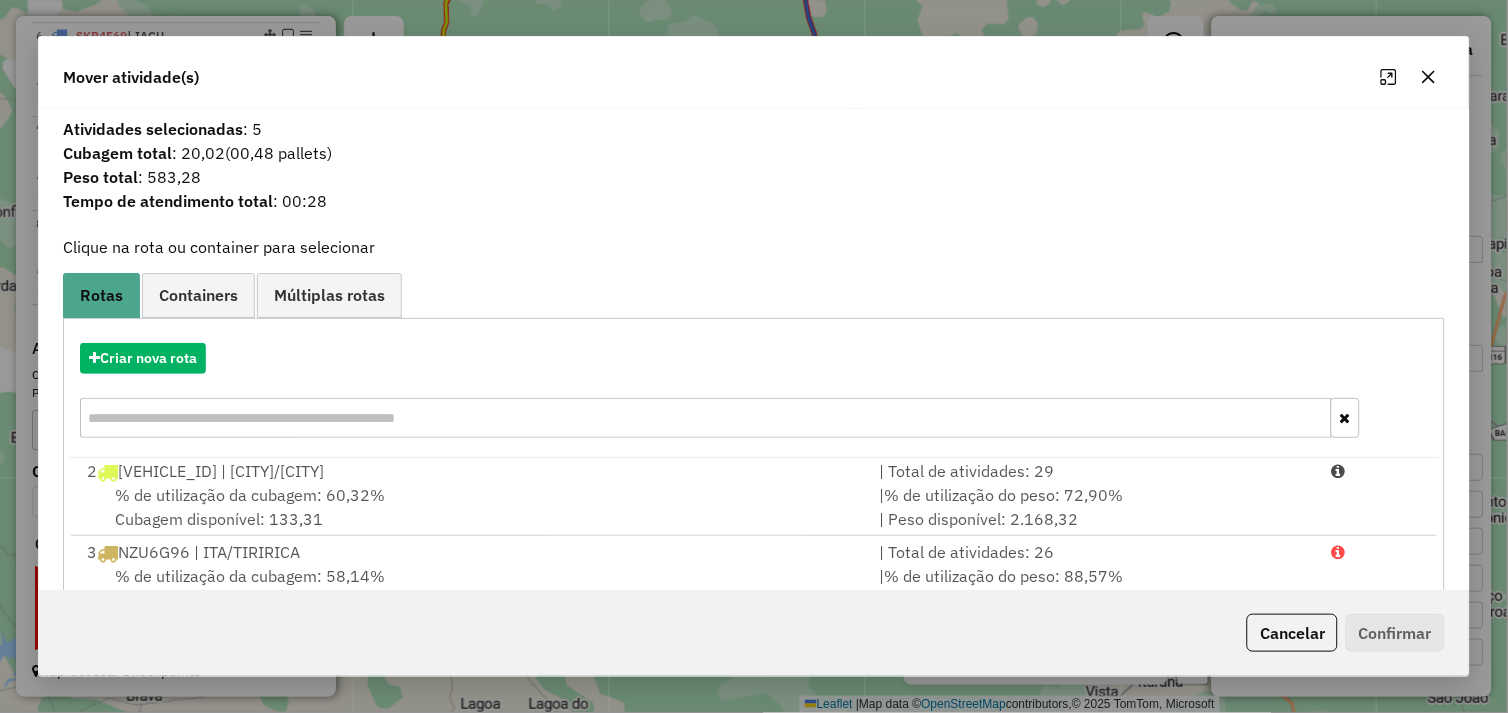 scroll, scrollTop: 167, scrollLeft: 0, axis: vertical 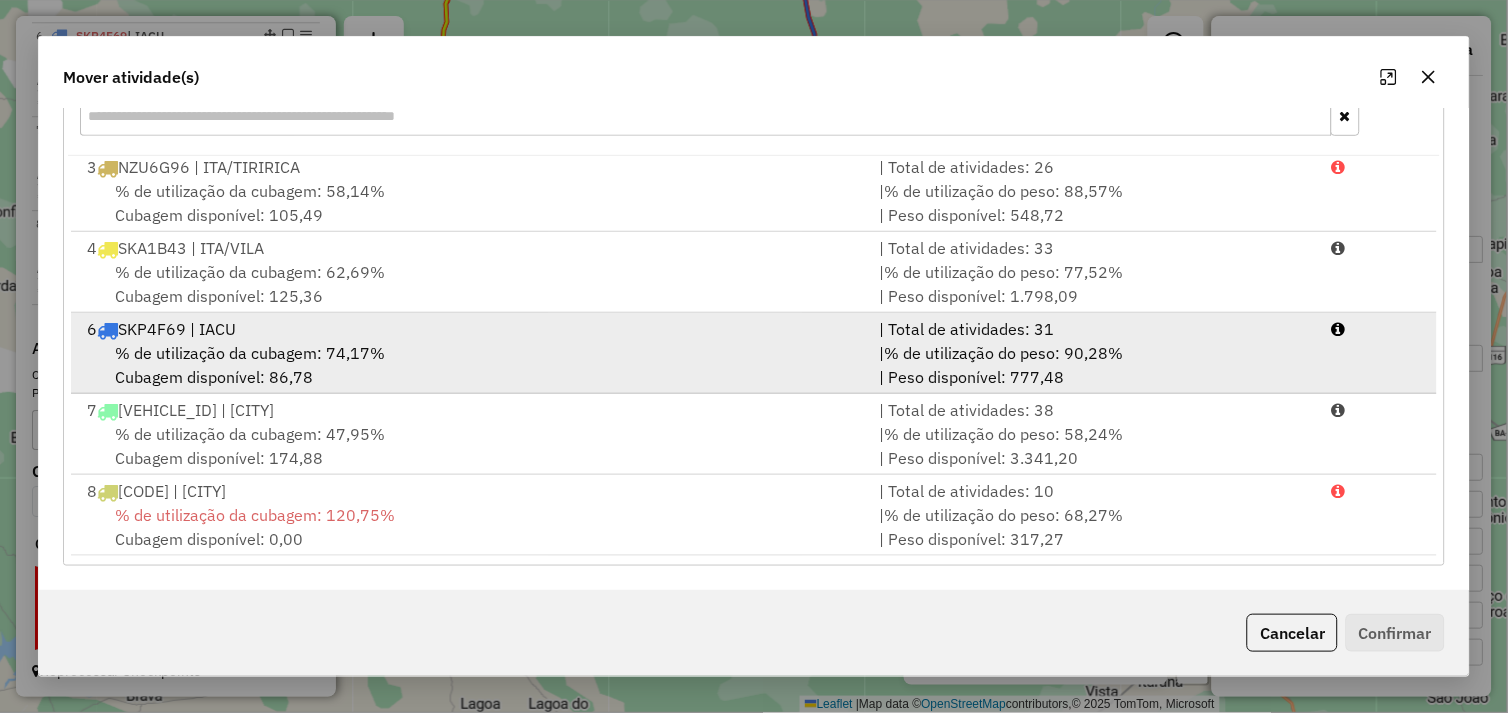 click on "6  SKP4F69 | IACU" at bounding box center [471, 329] 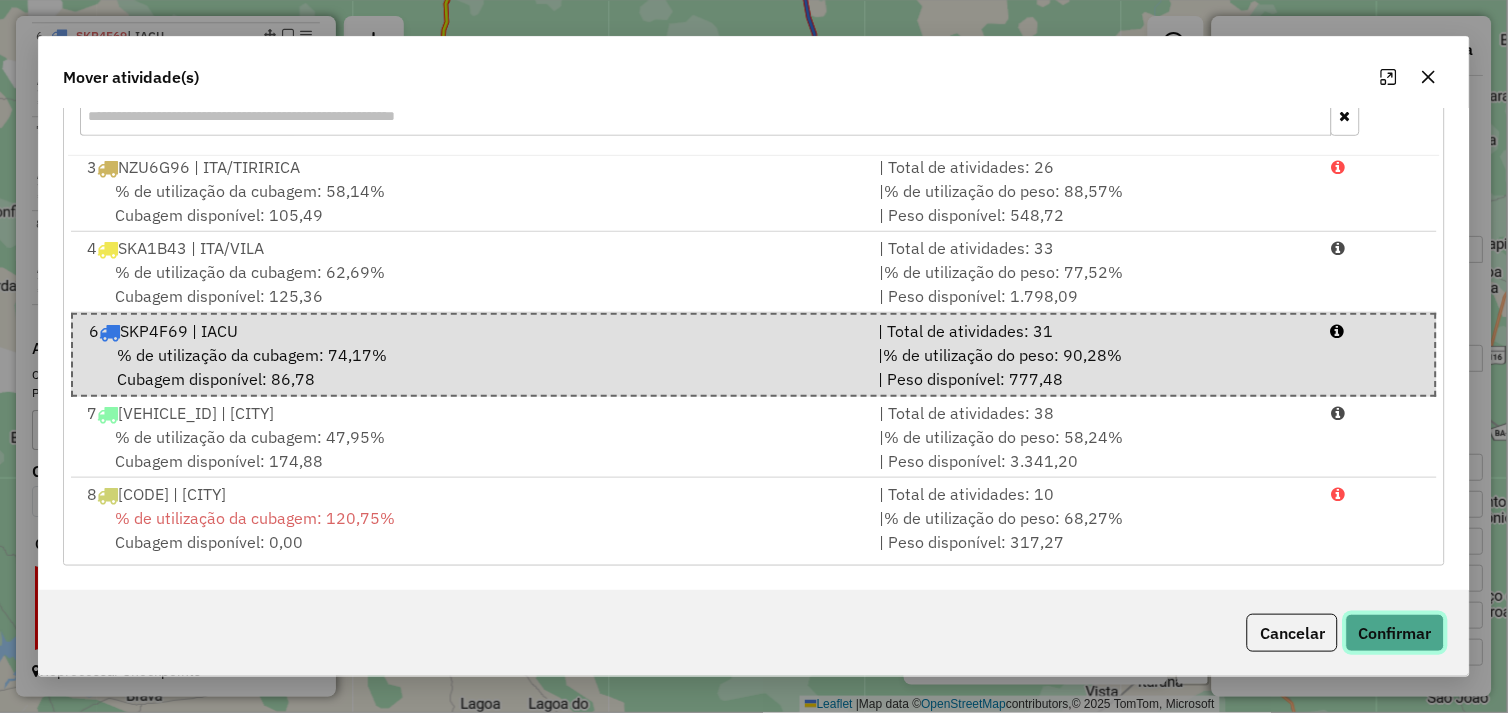 click on "Confirmar" 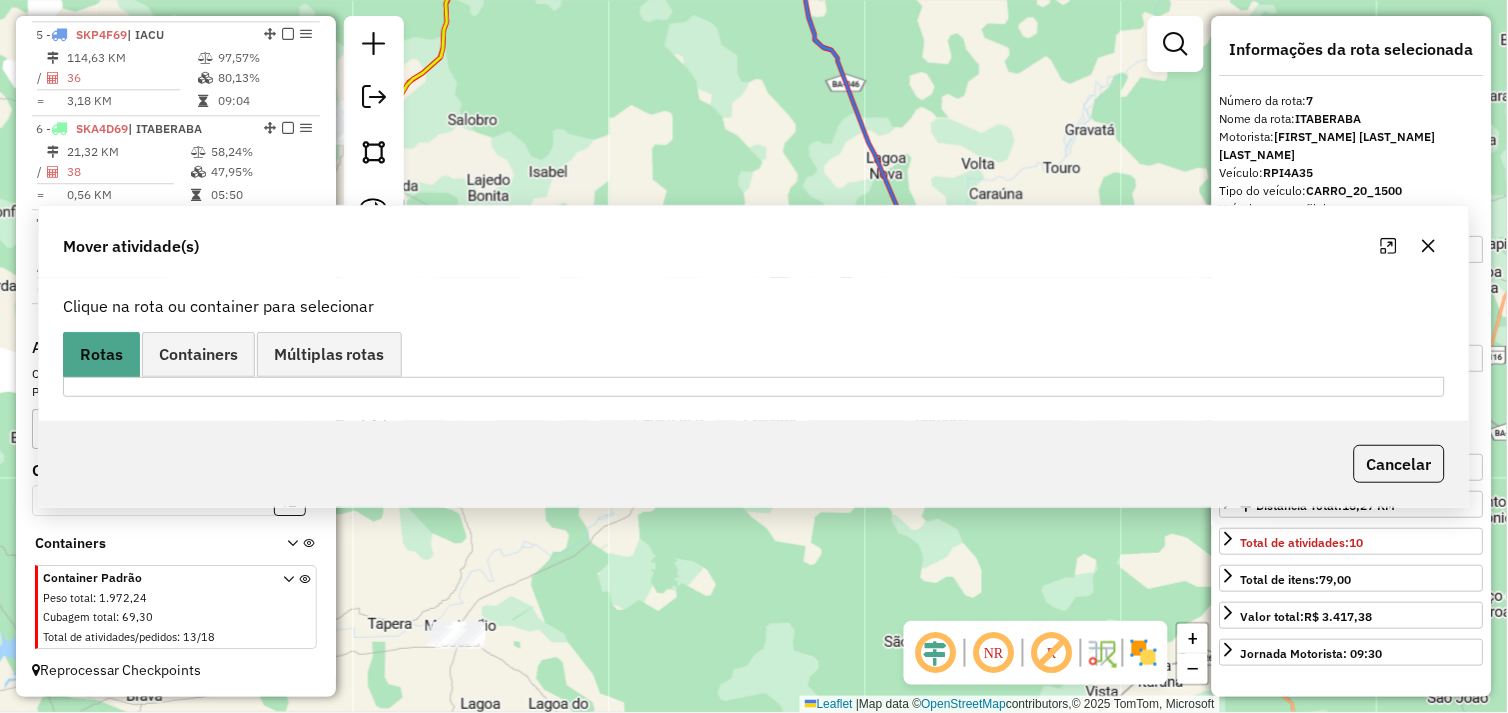 scroll, scrollTop: 1118, scrollLeft: 0, axis: vertical 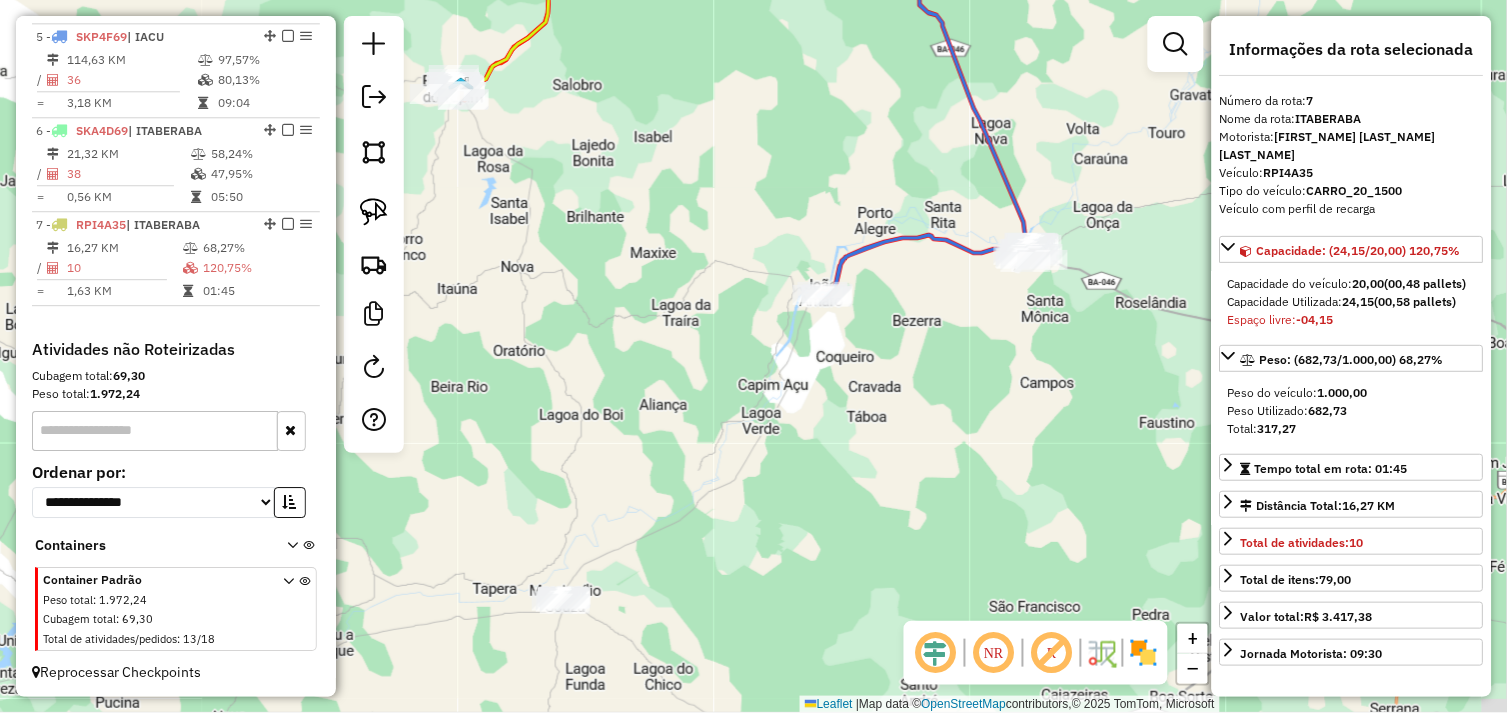drag, startPoint x: 537, startPoint y: 524, endPoint x: 653, endPoint y: 478, distance: 124.78782 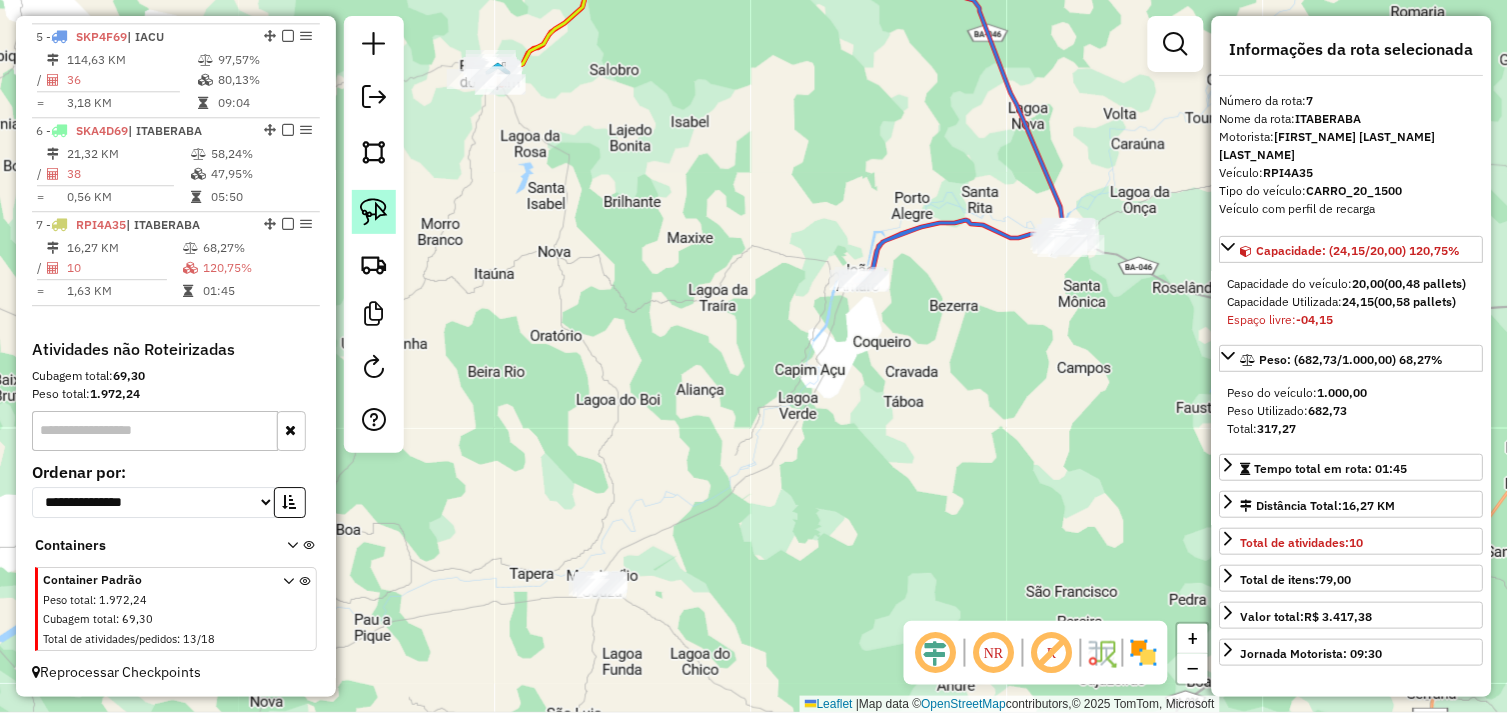 click 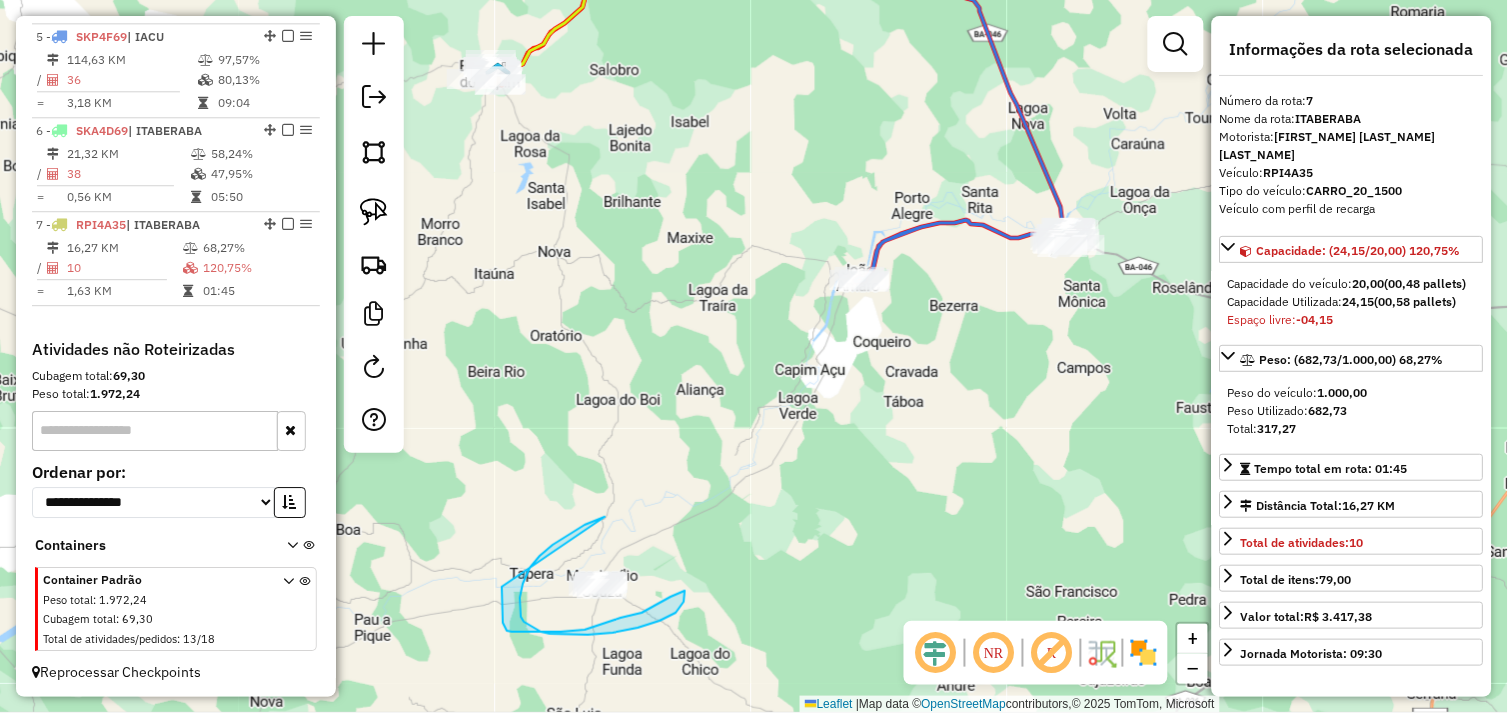 drag, startPoint x: 605, startPoint y: 517, endPoint x: 502, endPoint y: 587, distance: 124.53513 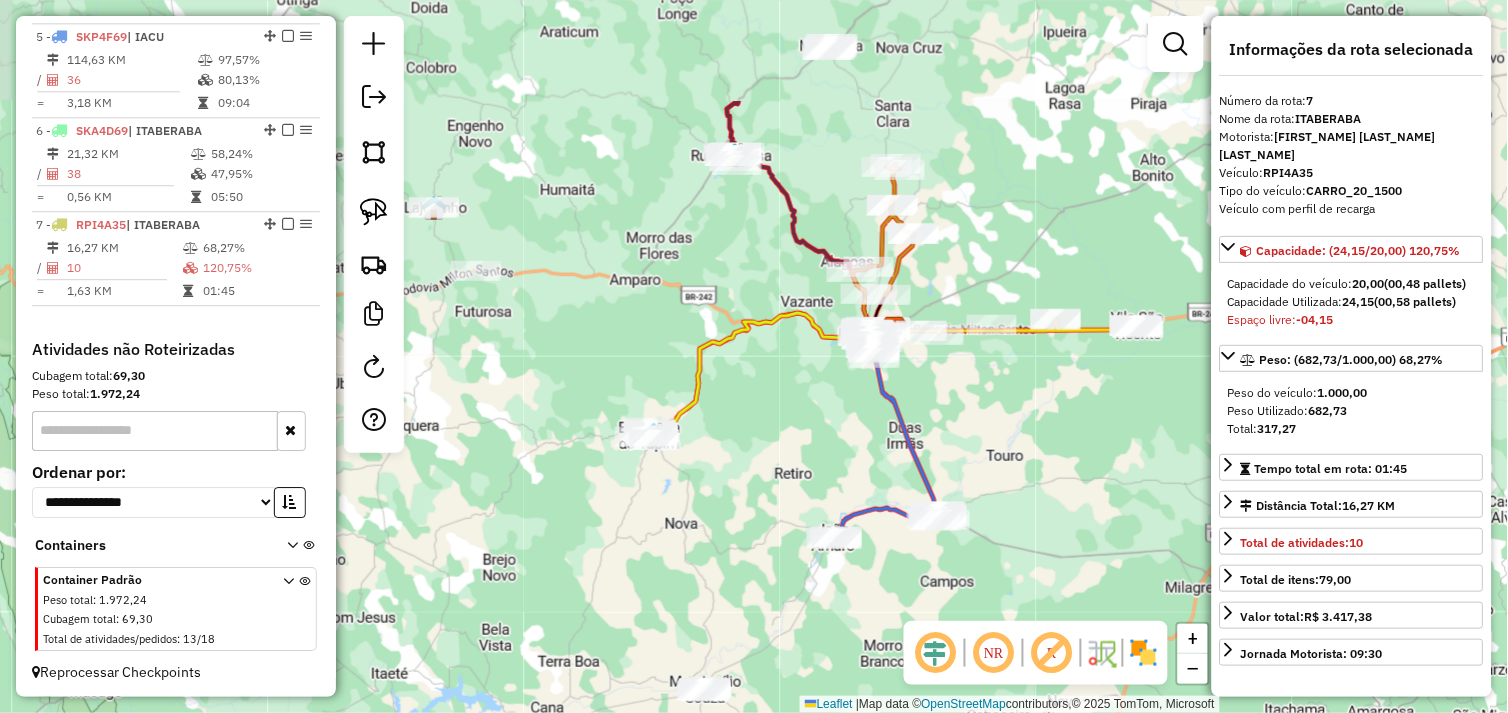 drag, startPoint x: 976, startPoint y: 446, endPoint x: 1004, endPoint y: 500, distance: 60.827625 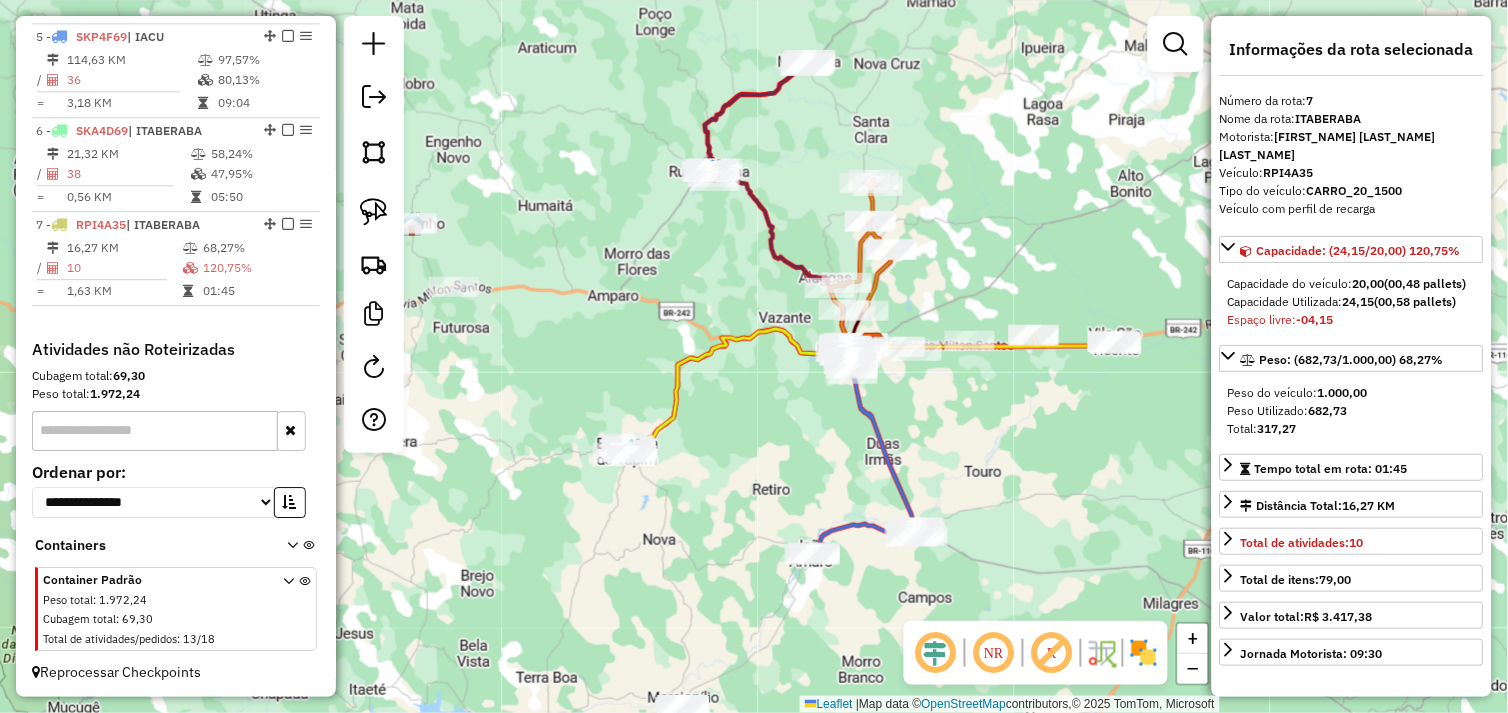 click 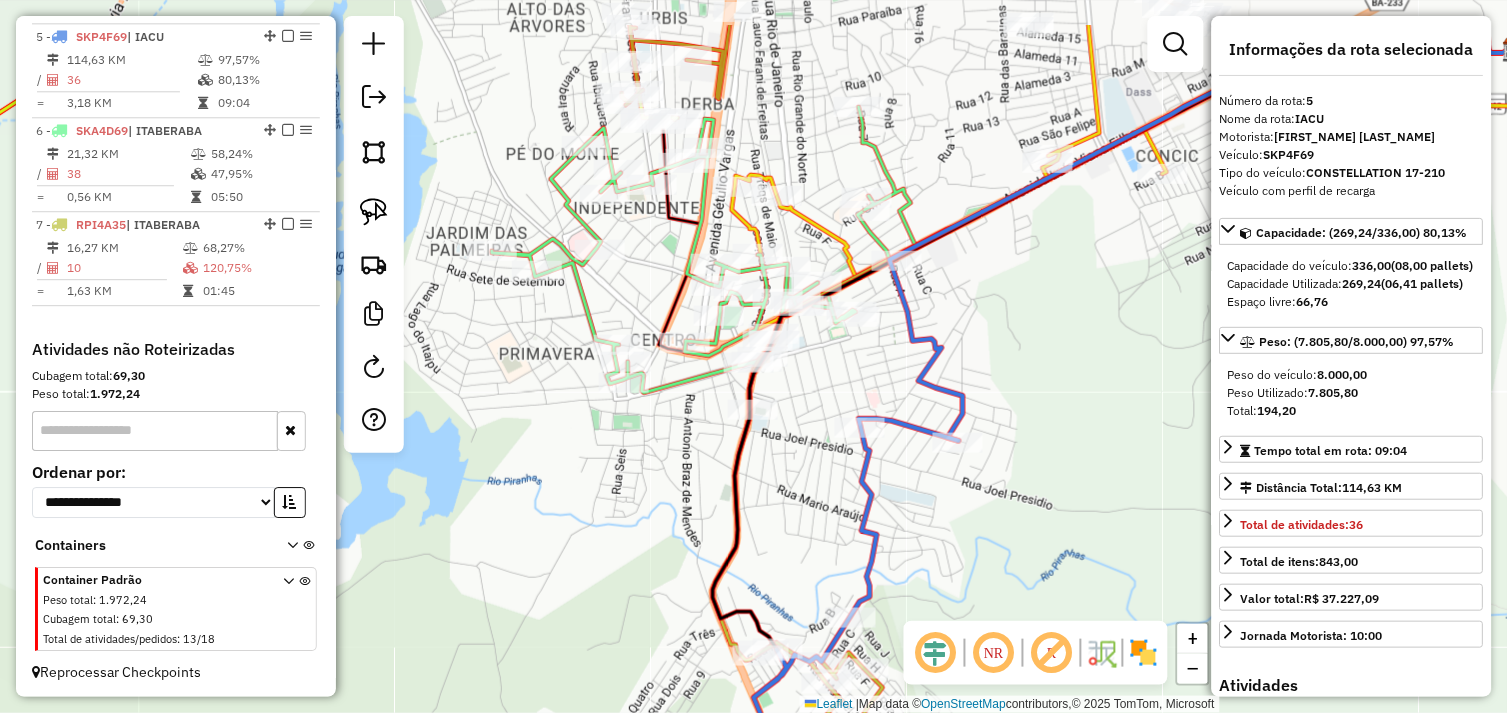 drag, startPoint x: 905, startPoint y: 545, endPoint x: 956, endPoint y: 562, distance: 53.75872 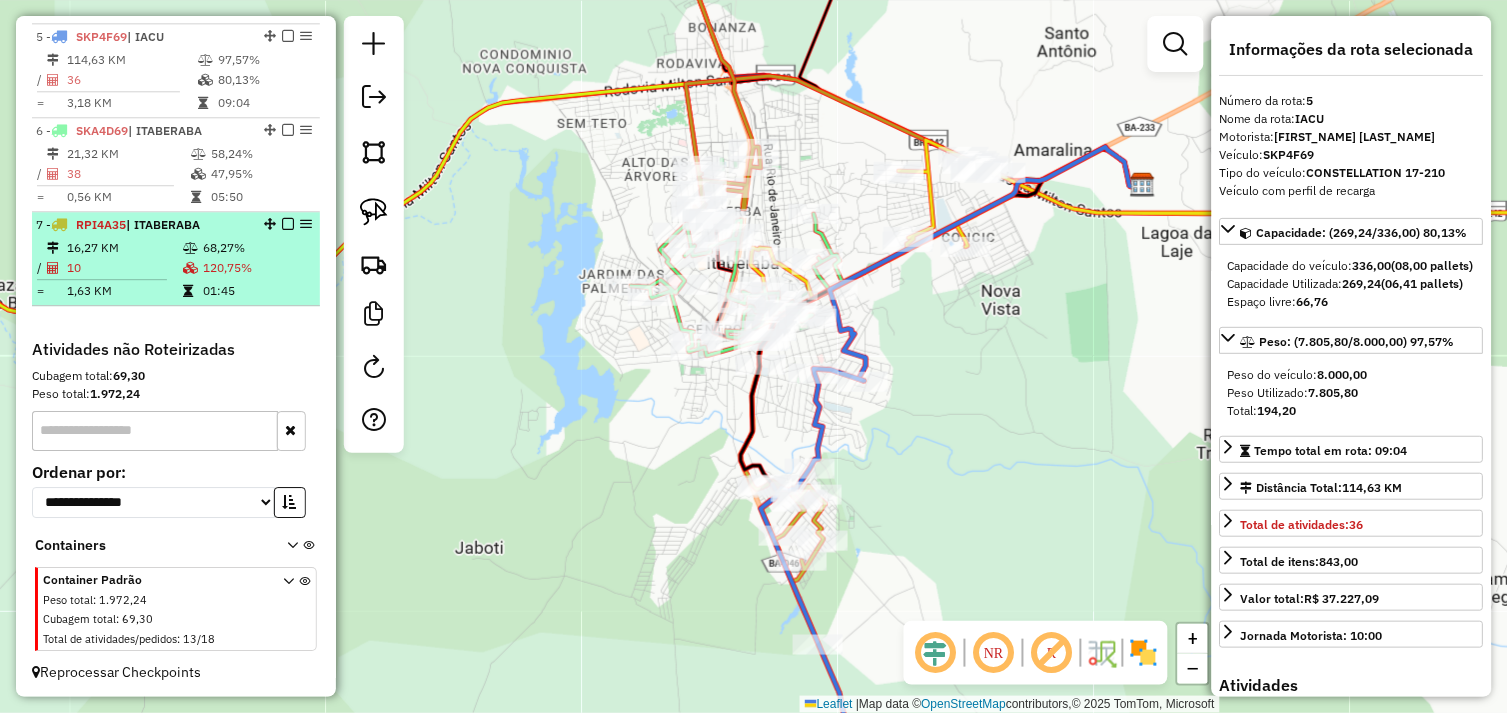 click on "10" at bounding box center (124, 268) 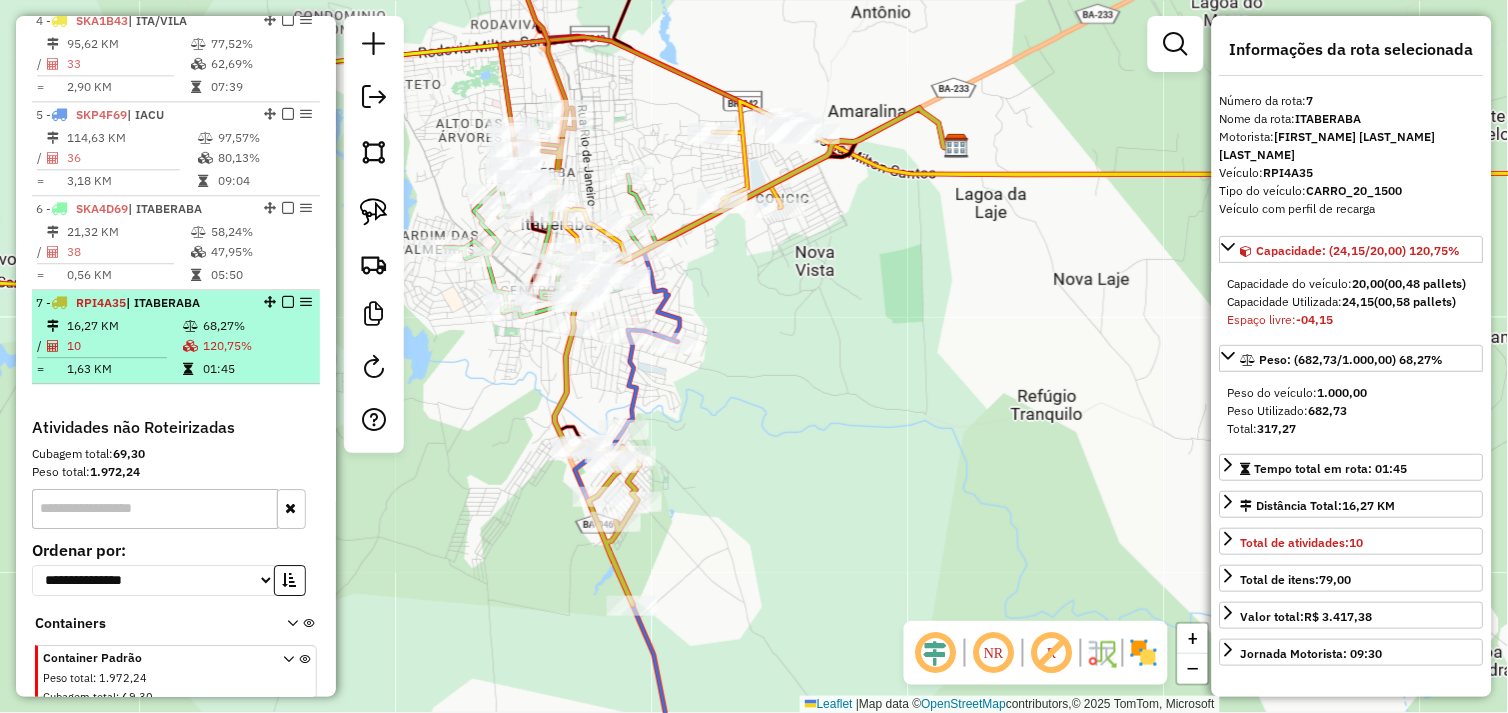 scroll, scrollTop: 1007, scrollLeft: 0, axis: vertical 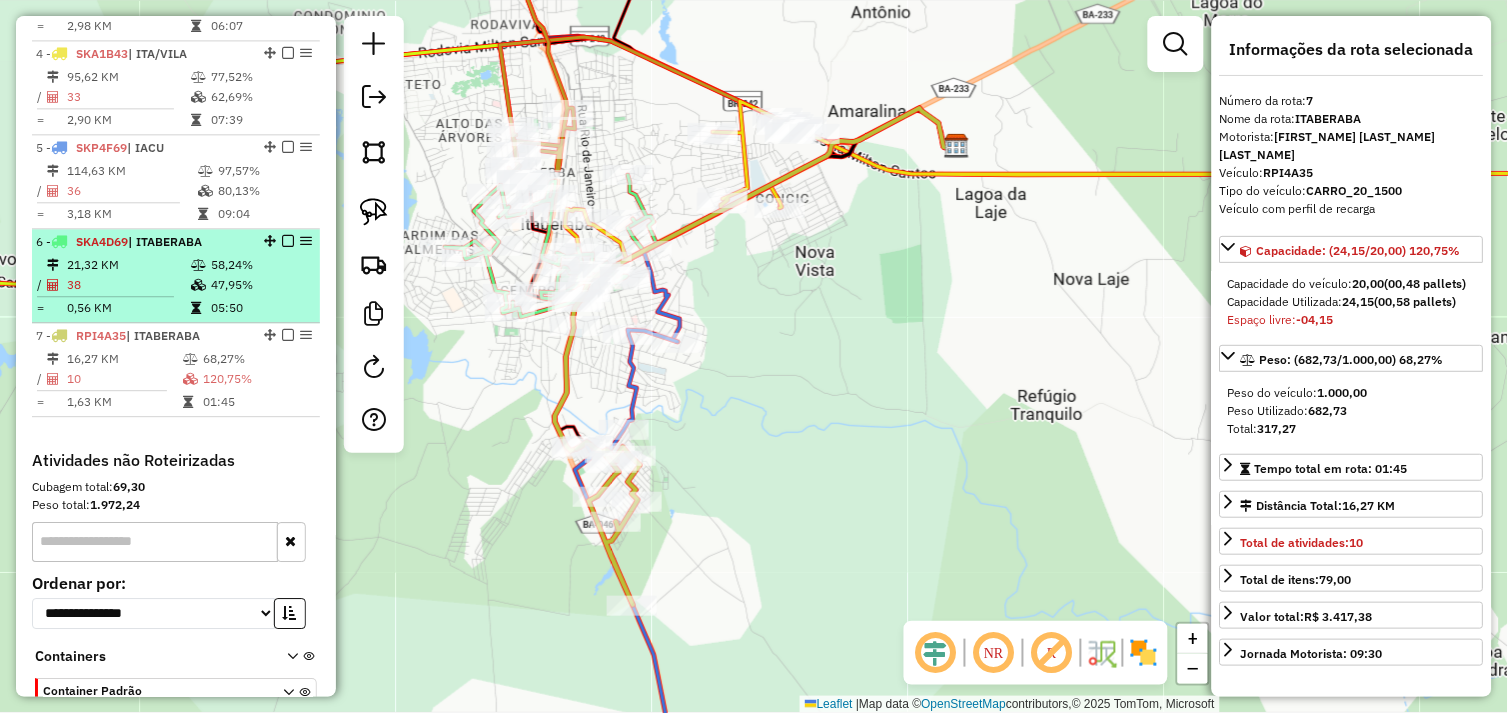 click on "38" at bounding box center [128, 285] 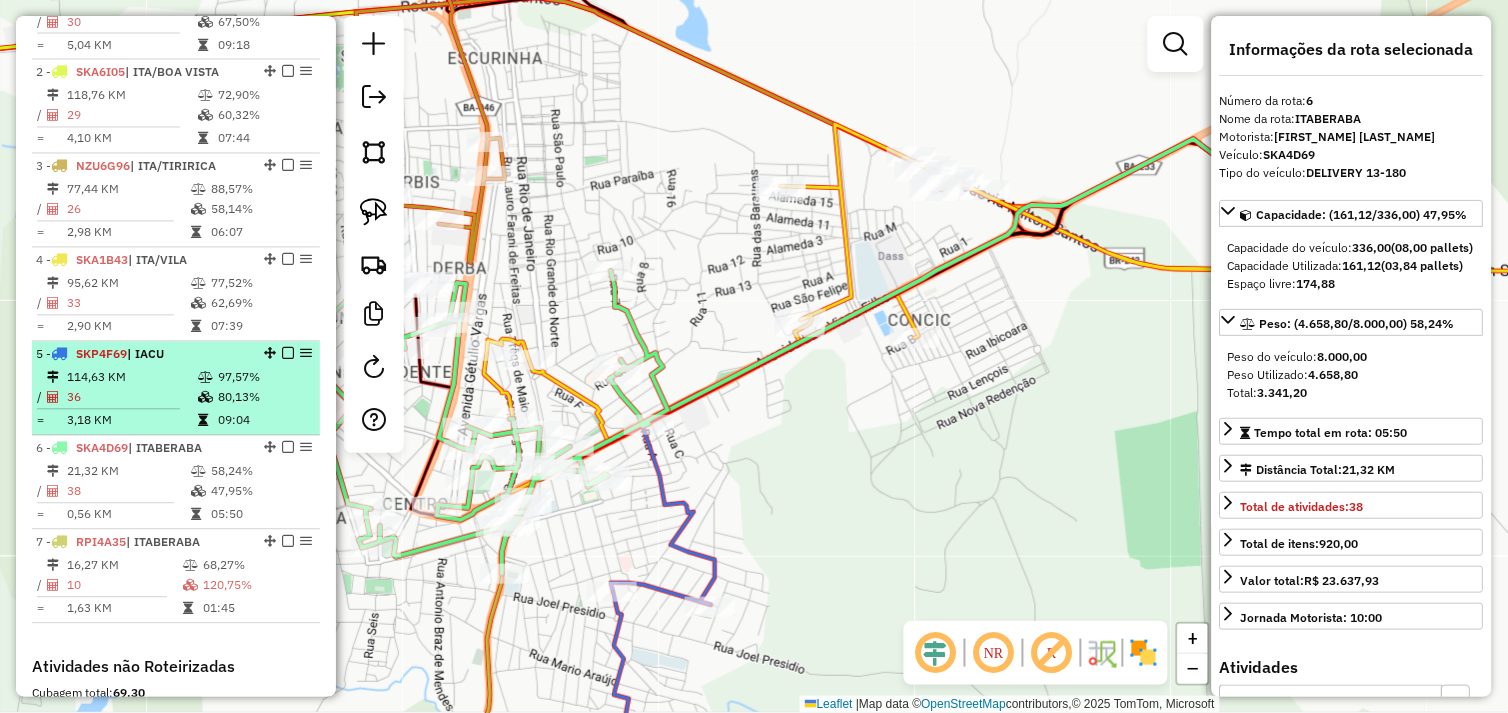 scroll, scrollTop: 785, scrollLeft: 0, axis: vertical 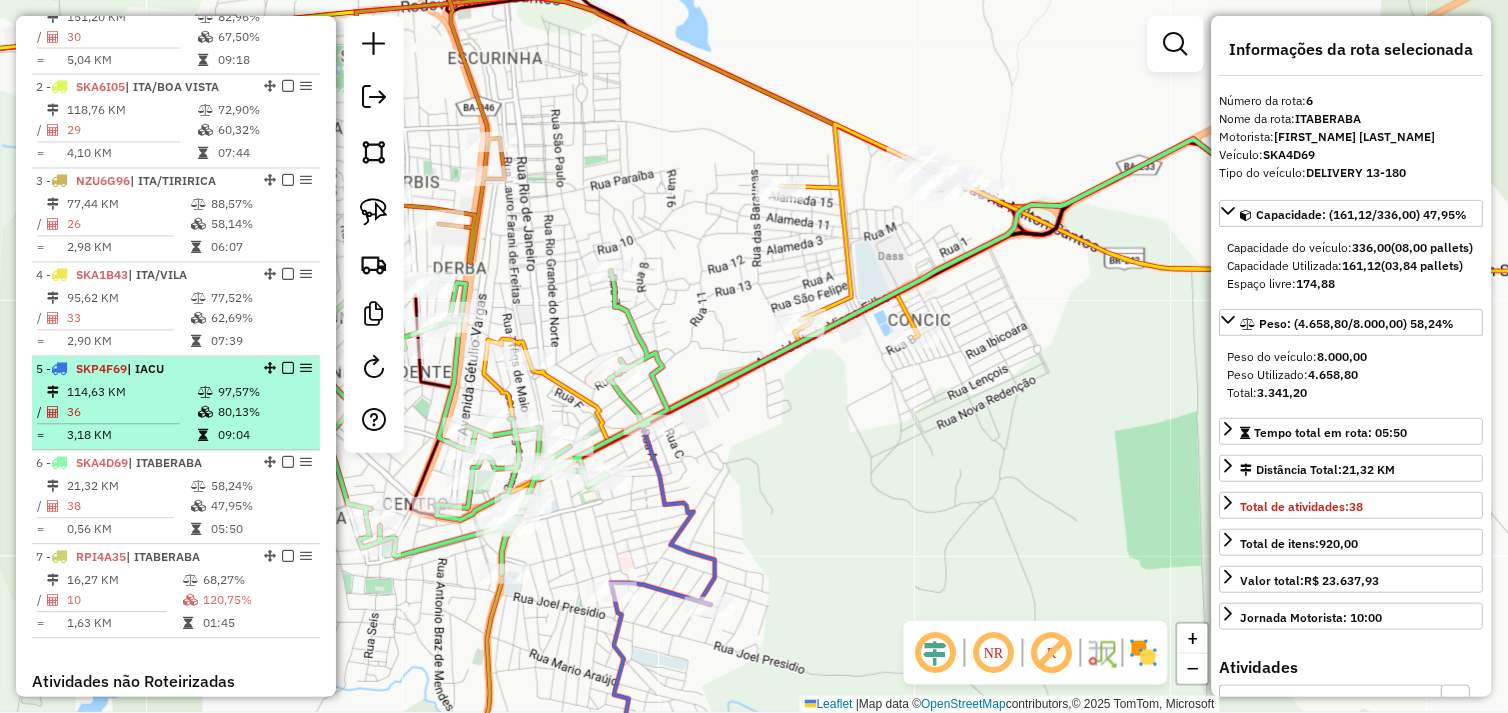 click on "114,63 KM" at bounding box center (131, 393) 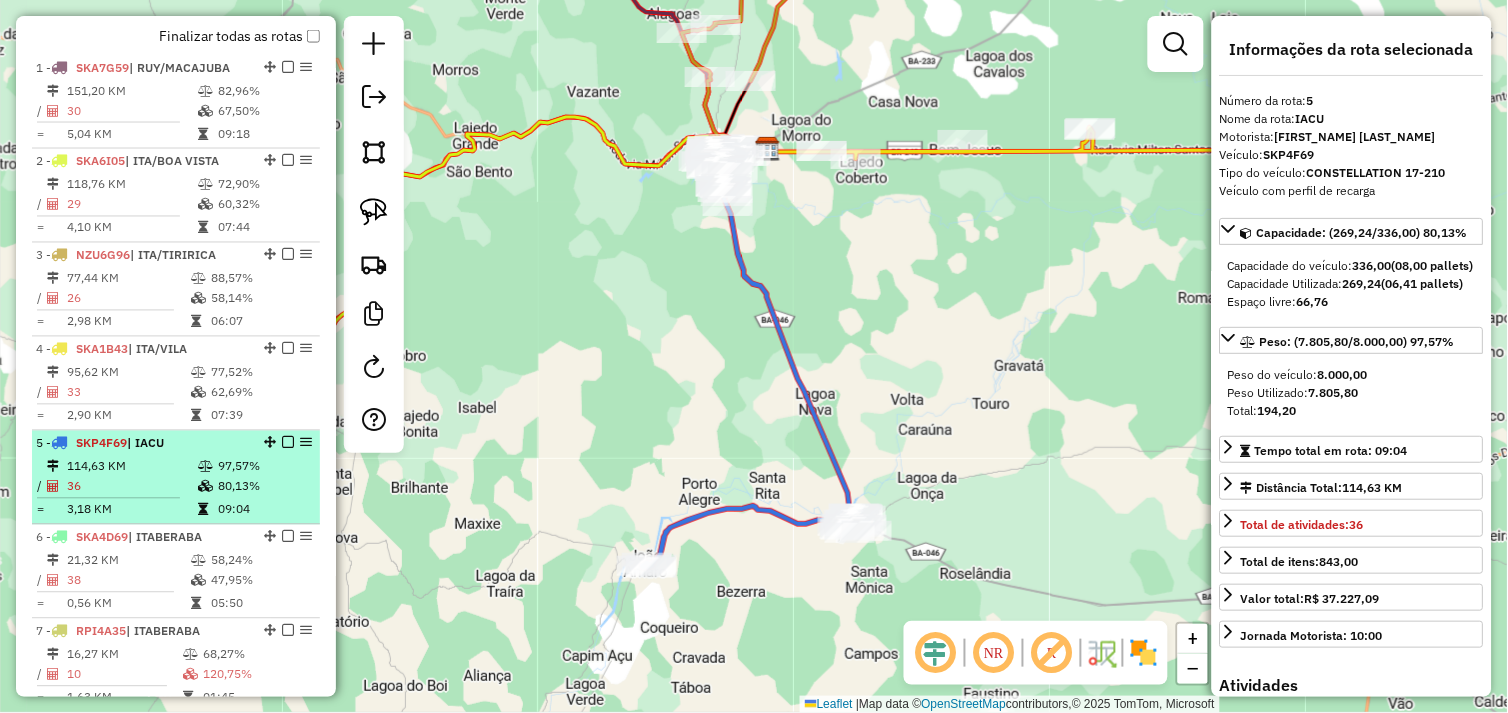 scroll, scrollTop: 674, scrollLeft: 0, axis: vertical 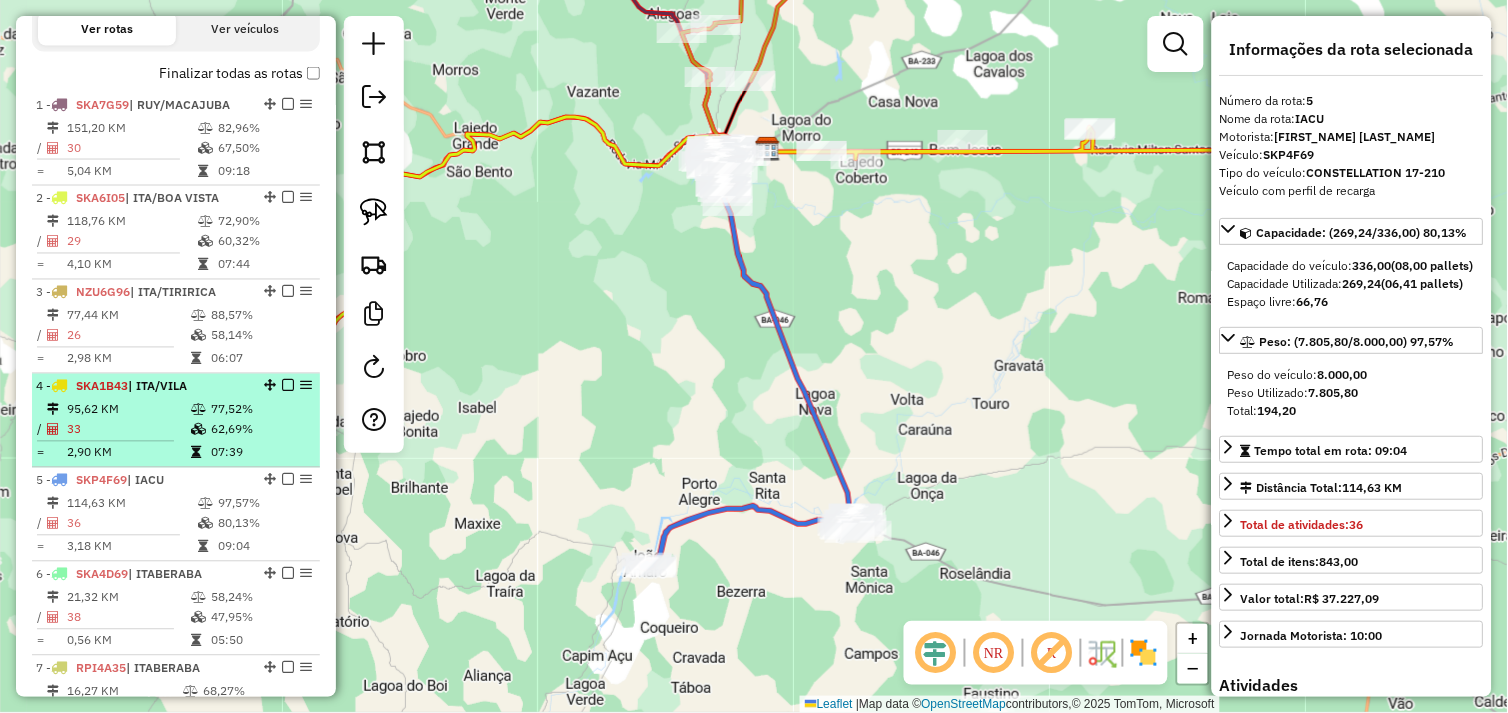 click on "95,62 KM" at bounding box center (128, 410) 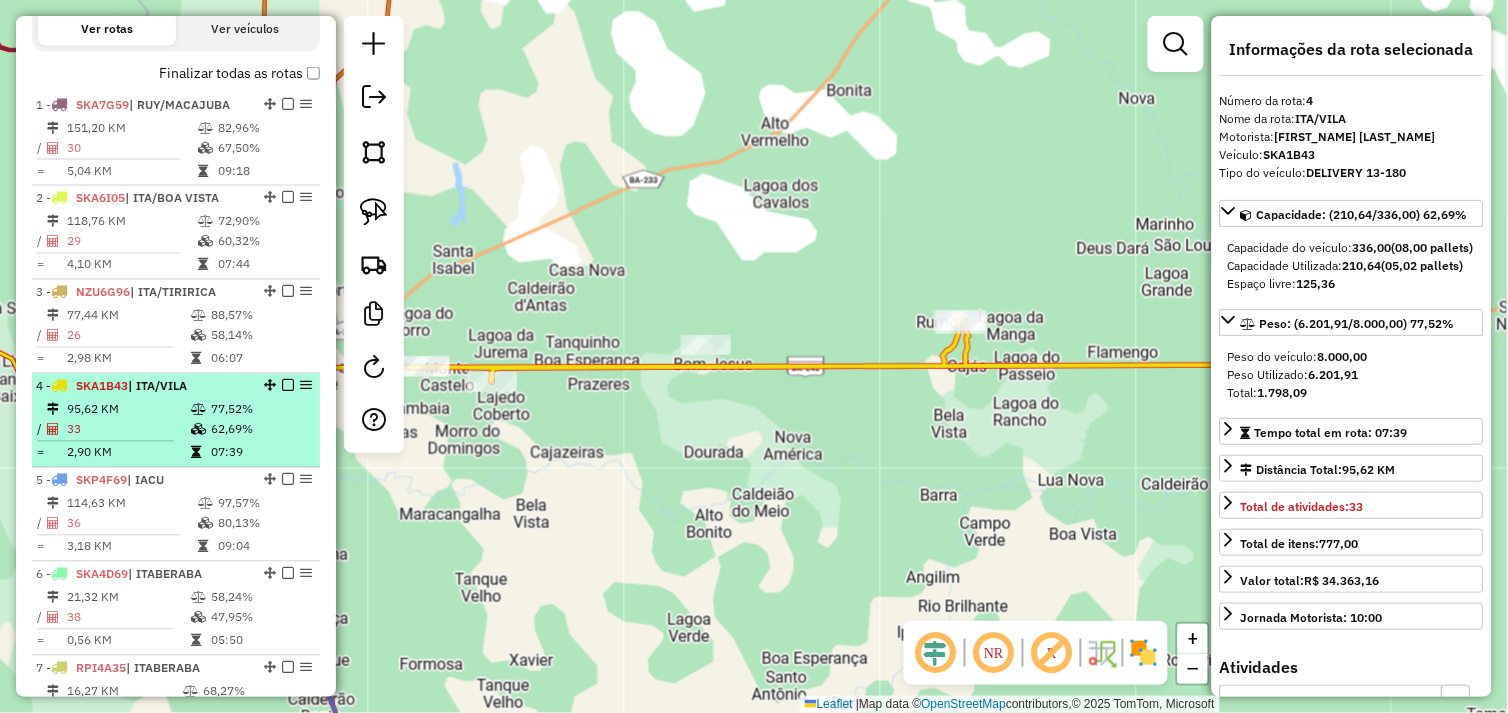 click on "4 -       SKA1B43   | ITA/VILA  95,62 KM   77,52%  /  33   62,69%     =  2,90 KM   07:39" at bounding box center (176, 421) 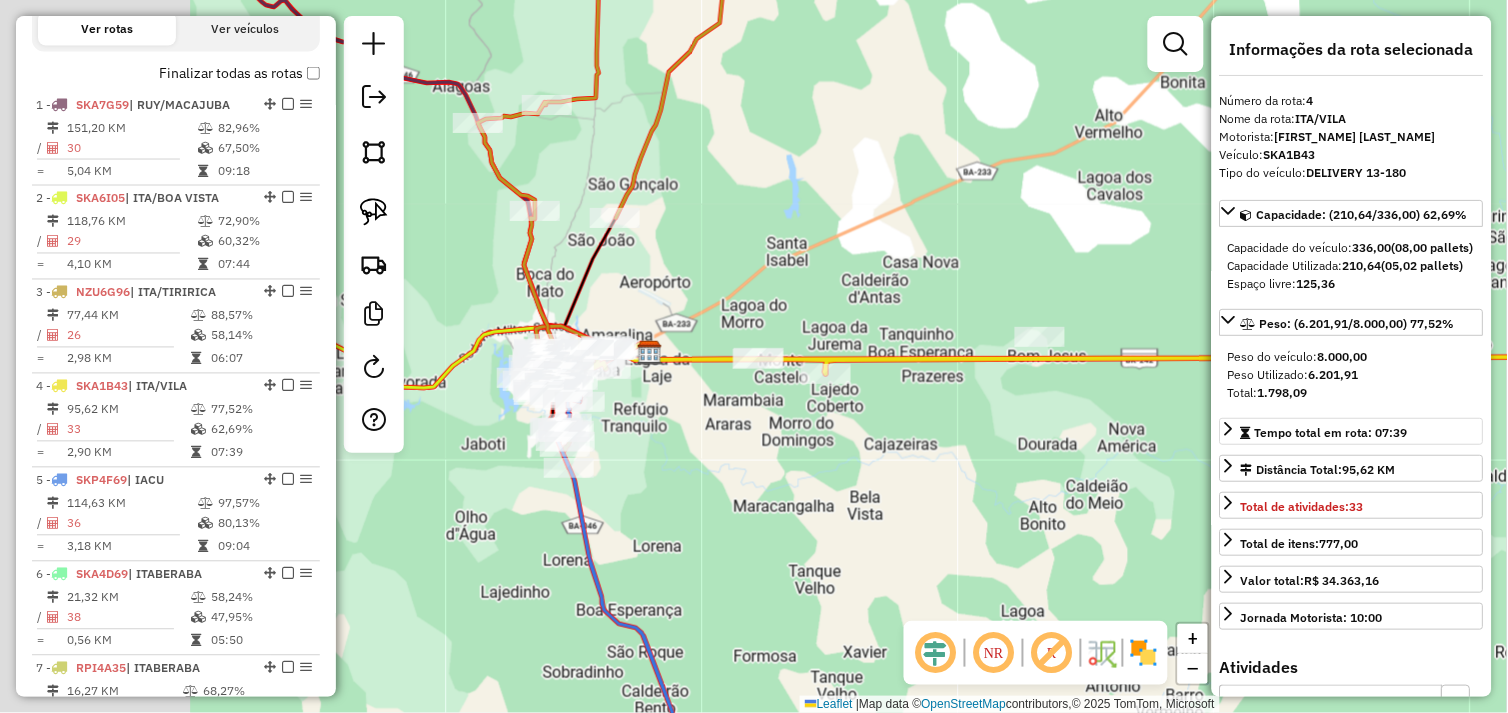 drag, startPoint x: 781, startPoint y: 505, endPoint x: 1228, endPoint y: 461, distance: 449.16034 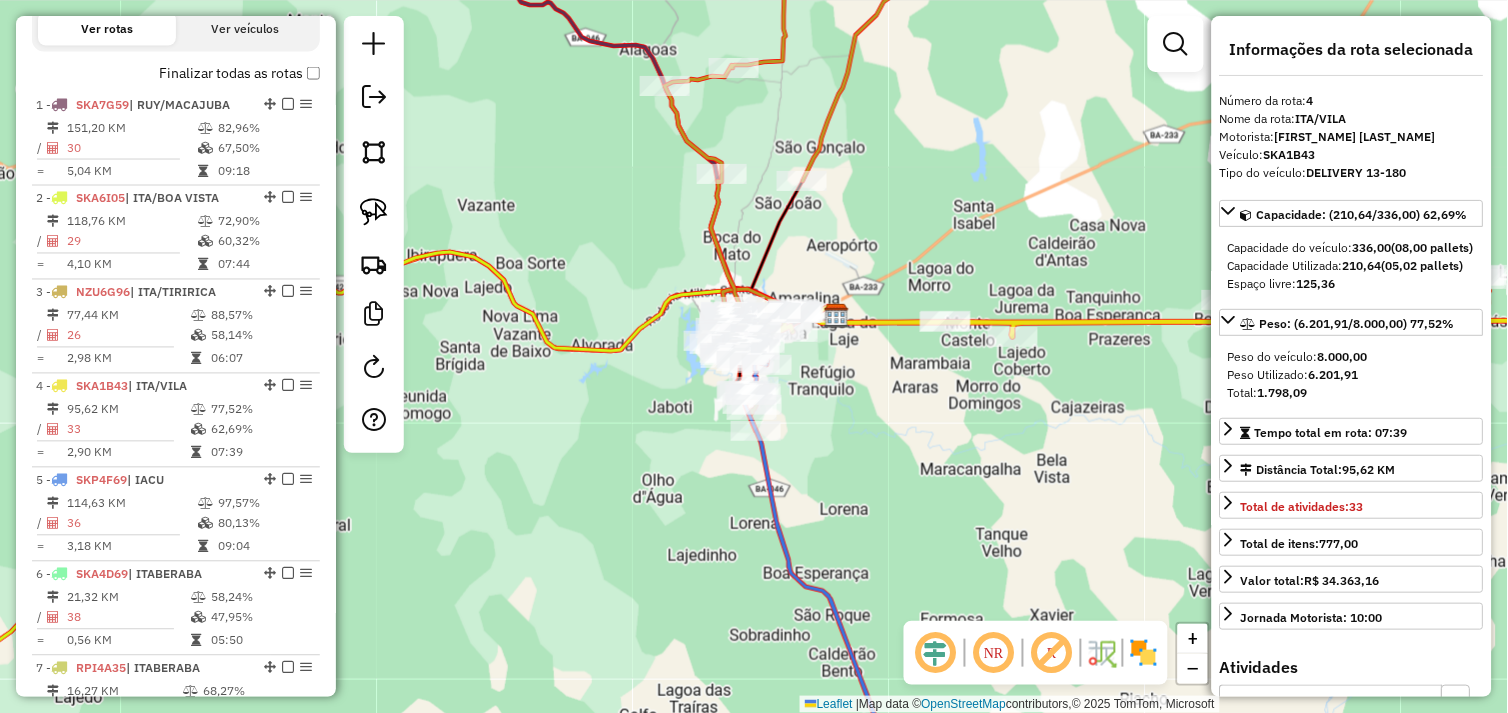 drag, startPoint x: 927, startPoint y: 517, endPoint x: 955, endPoint y: 522, distance: 28.442924 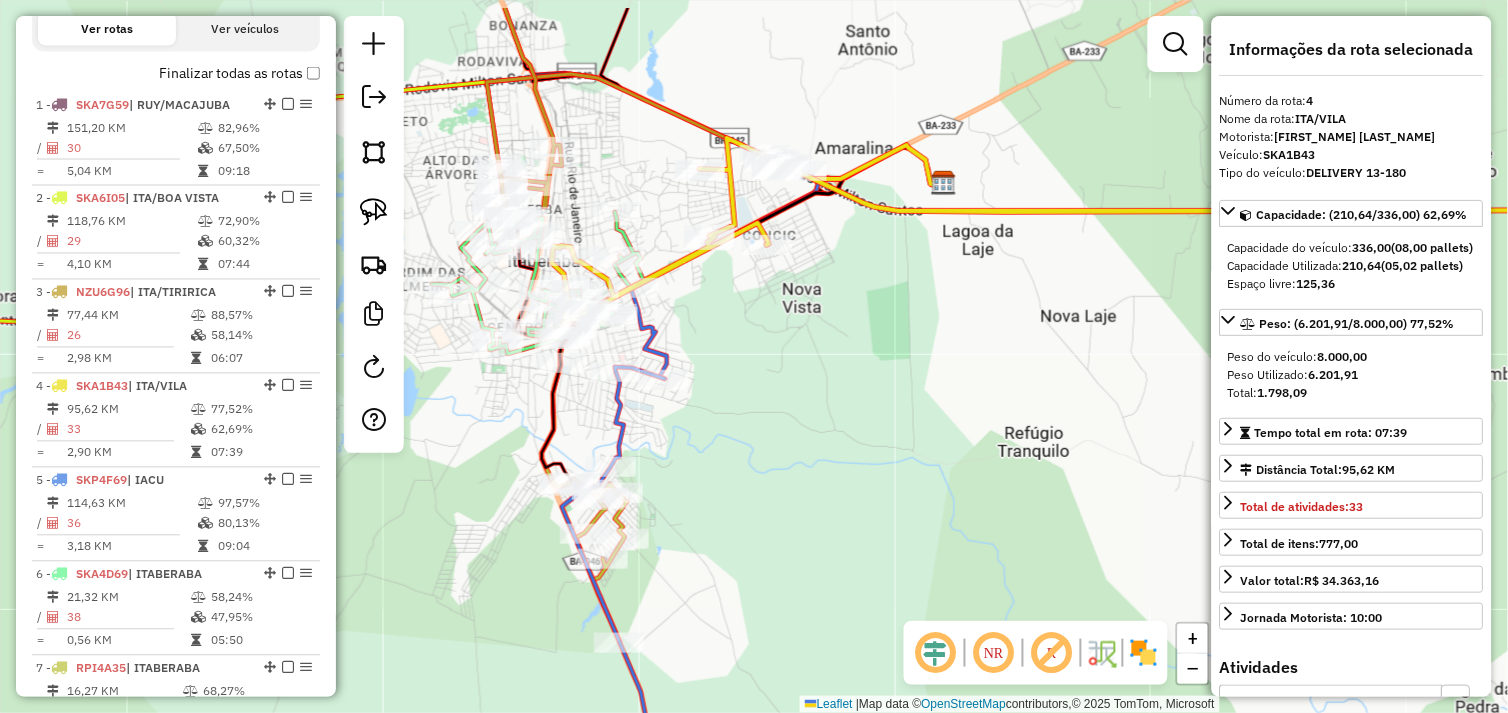 drag, startPoint x: 788, startPoint y: 334, endPoint x: 745, endPoint y: 436, distance: 110.69327 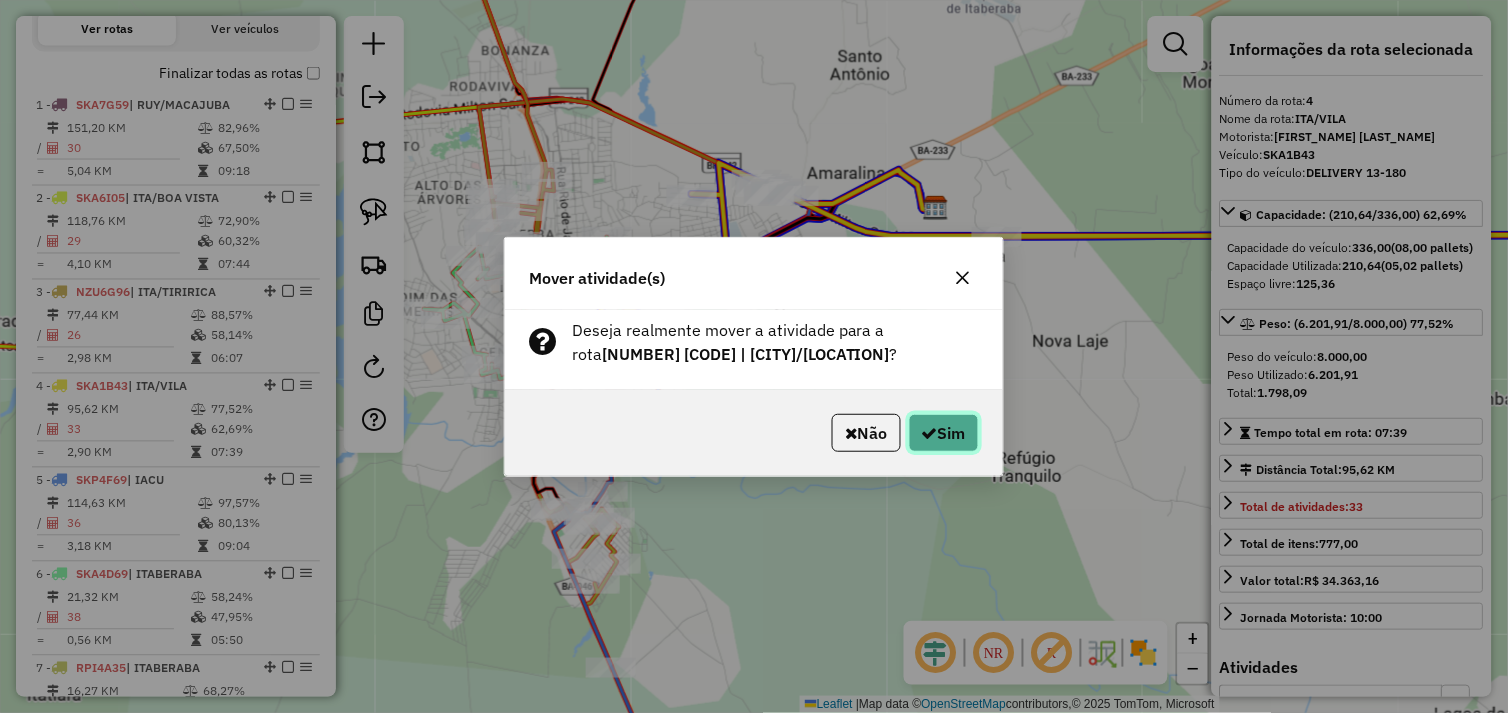 click on "Sim" 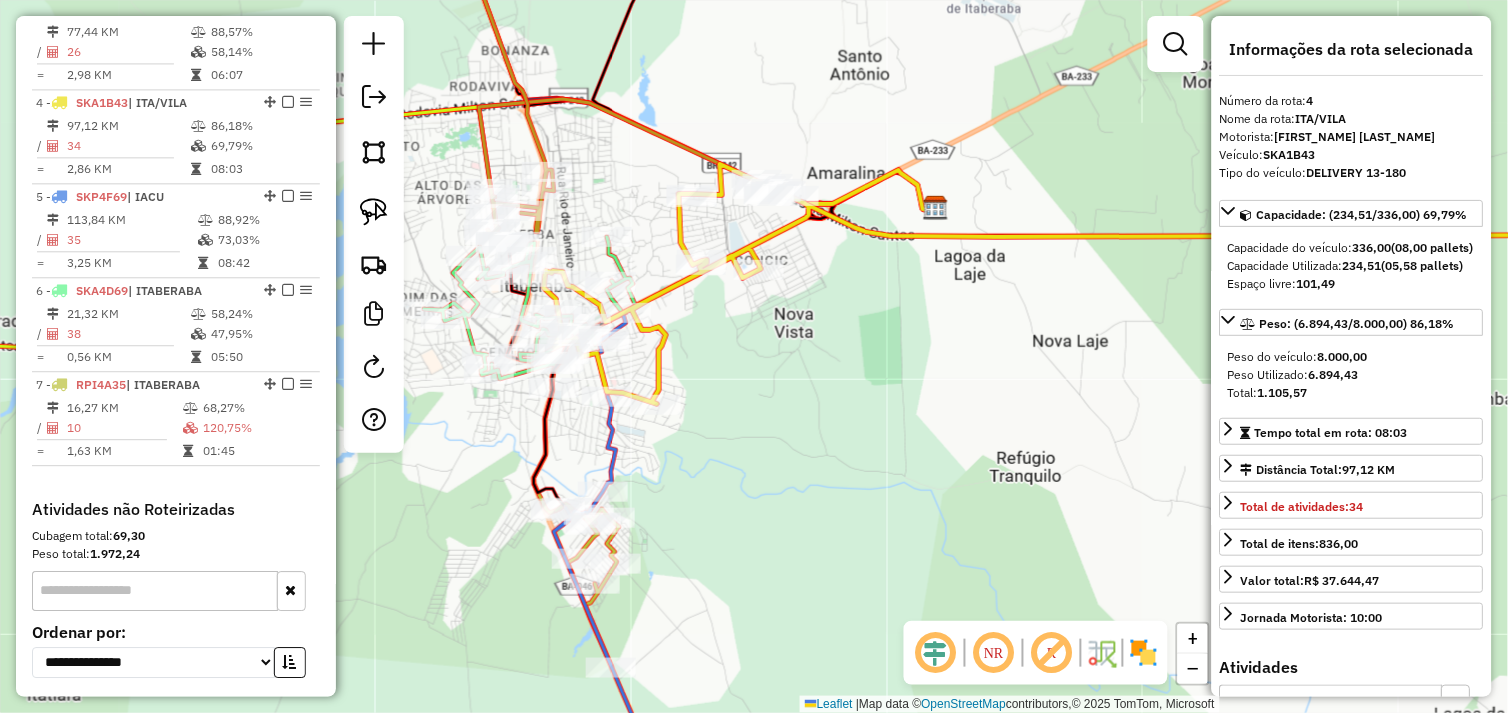 scroll, scrollTop: 1030, scrollLeft: 0, axis: vertical 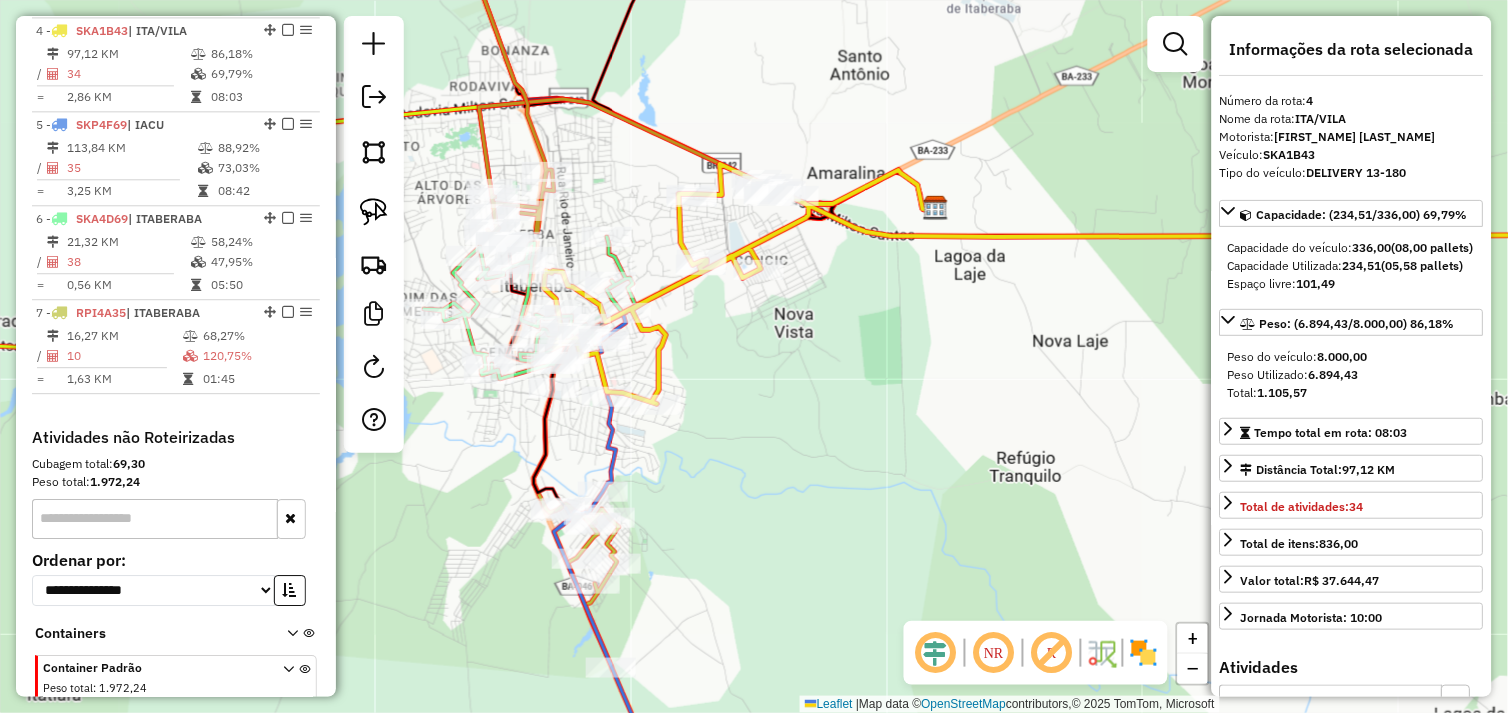 click 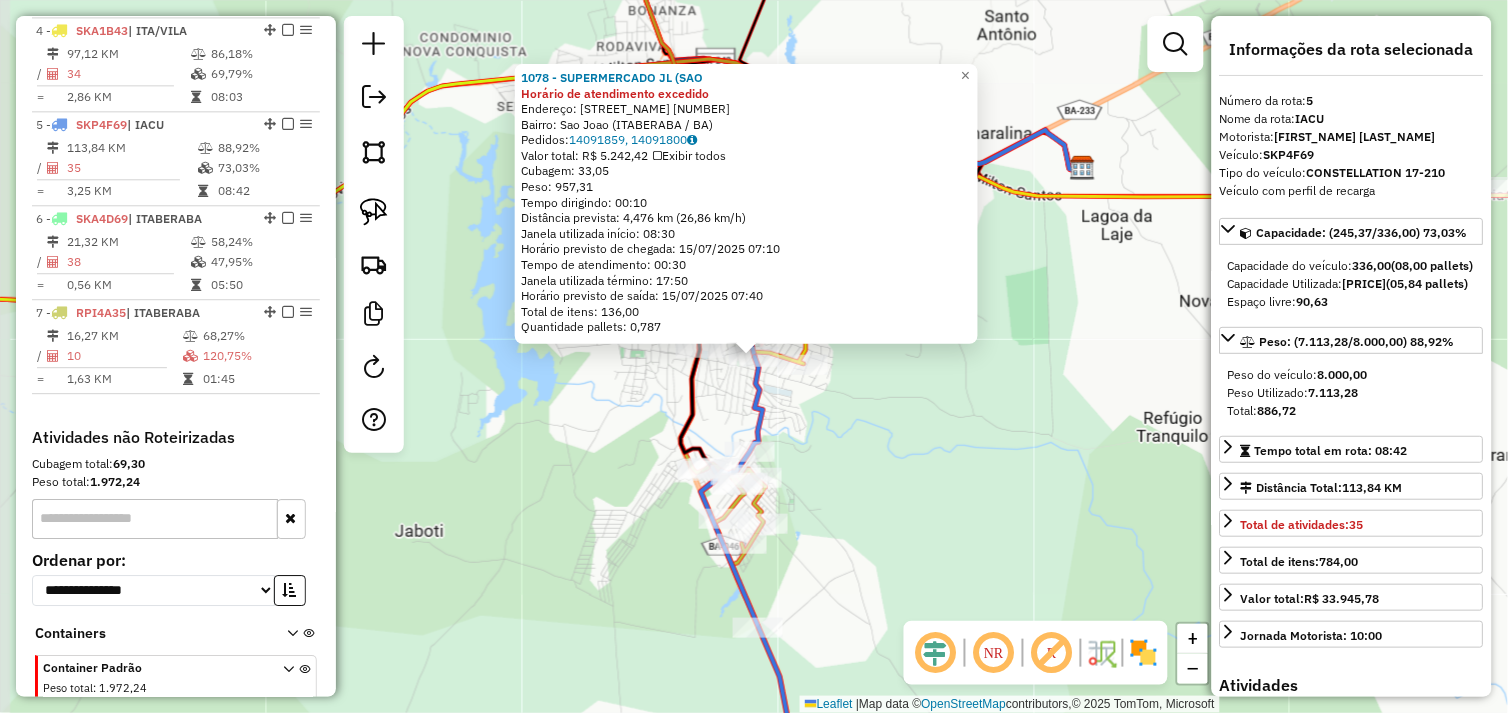 scroll, scrollTop: 1118, scrollLeft: 0, axis: vertical 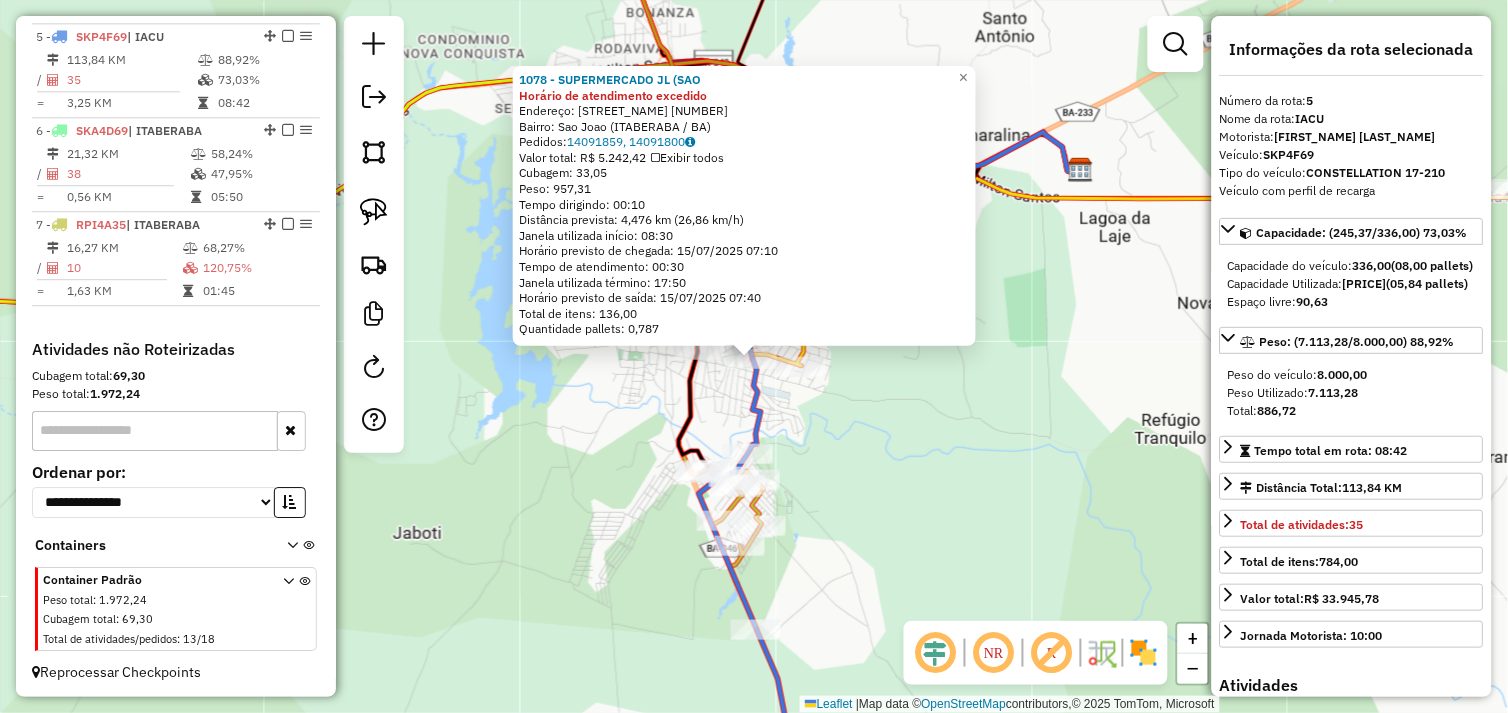drag, startPoint x: 911, startPoint y: 477, endPoint x: 857, endPoint y: 554, distance: 94.04786 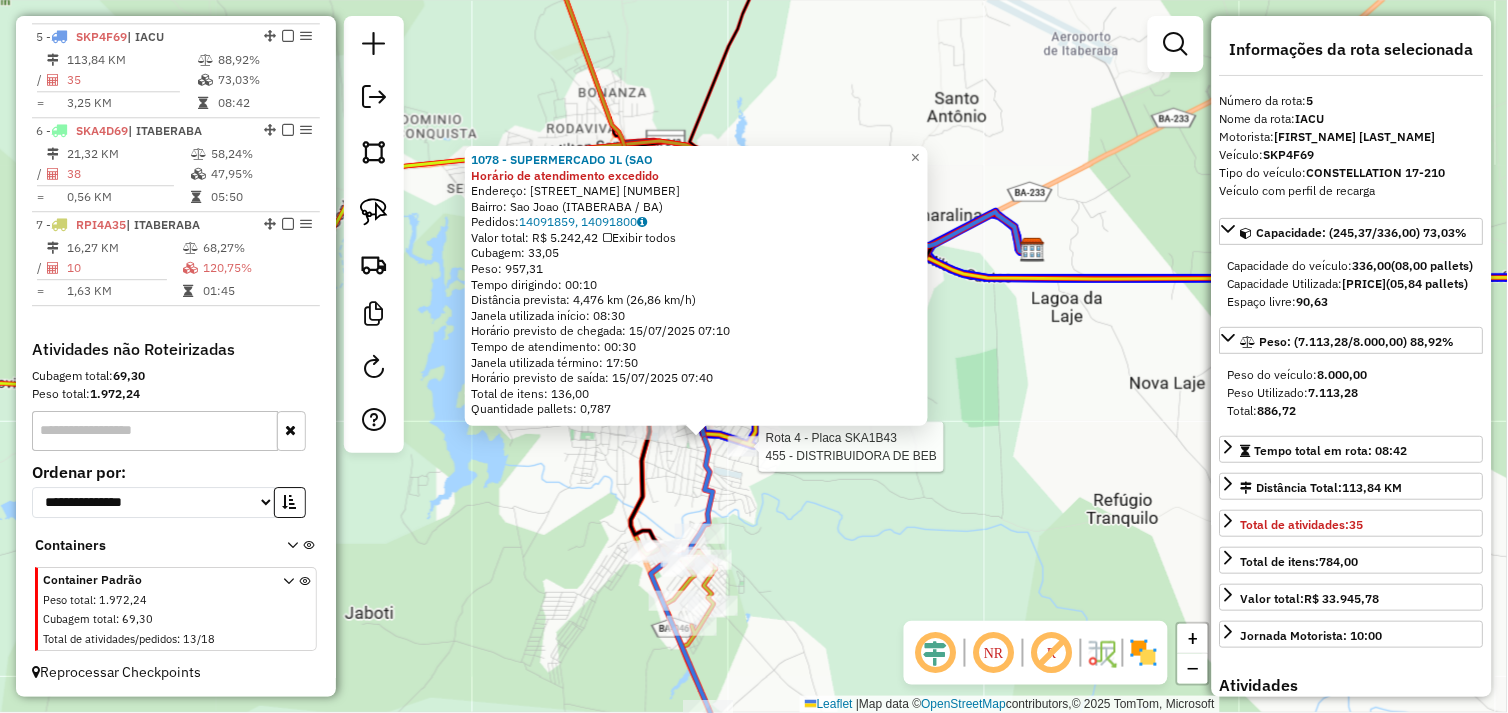 click 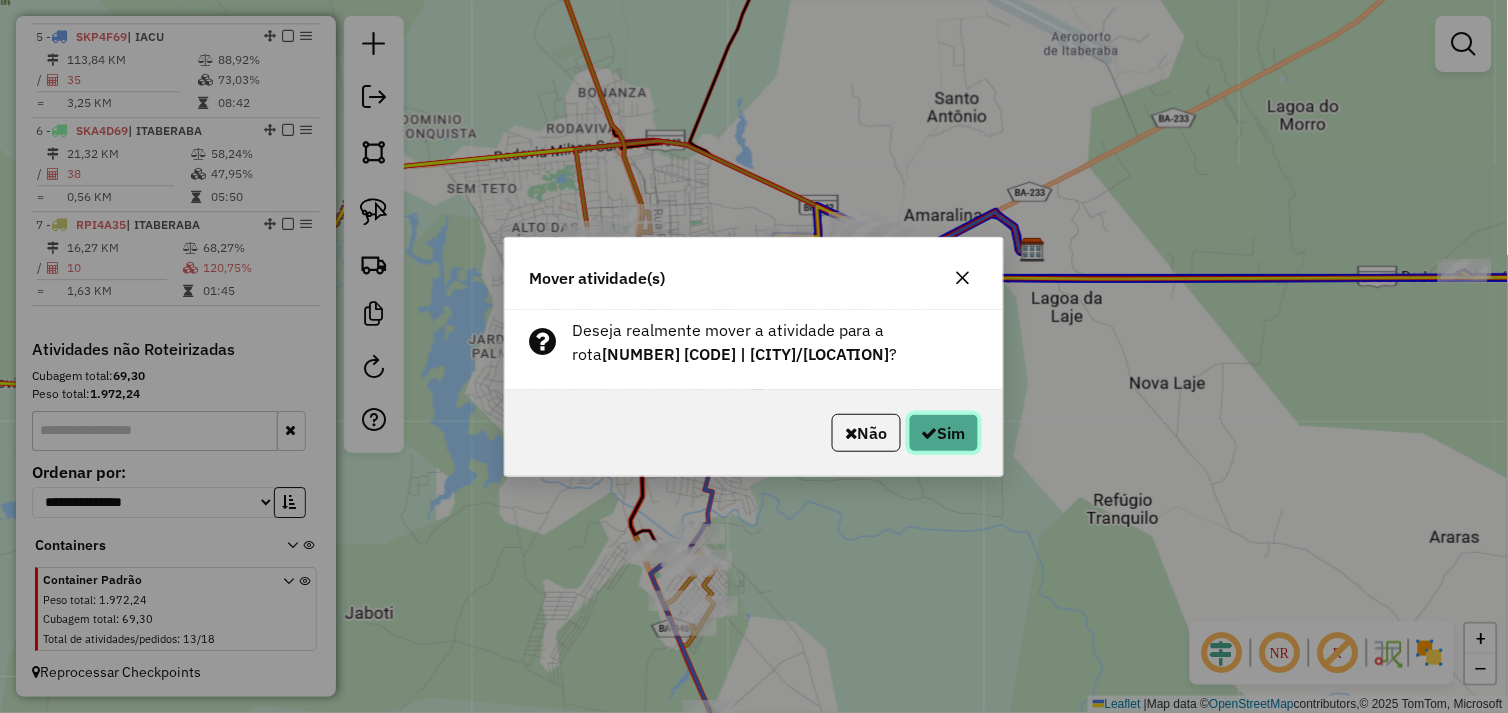 click on "Sim" 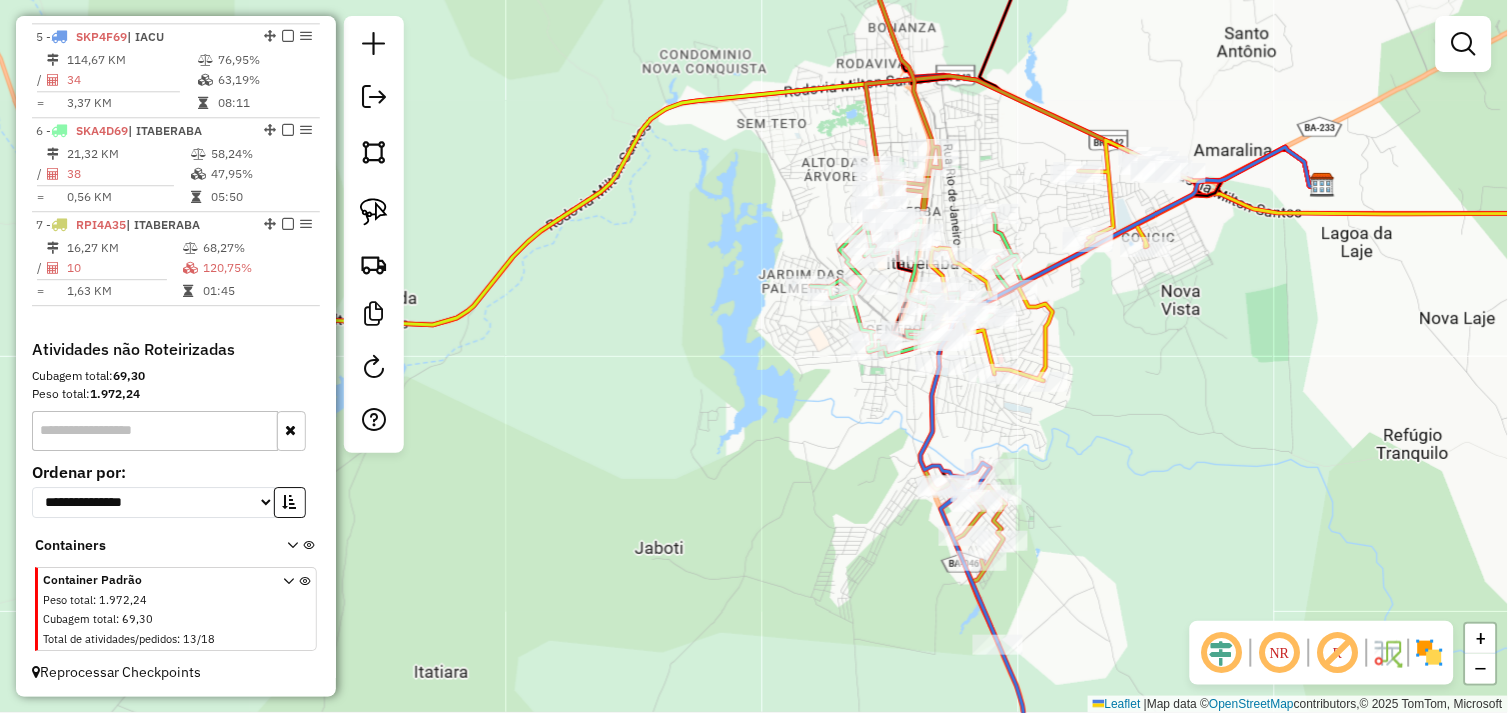 drag, startPoint x: 823, startPoint y: 503, endPoint x: 1098, endPoint y: 431, distance: 284.26923 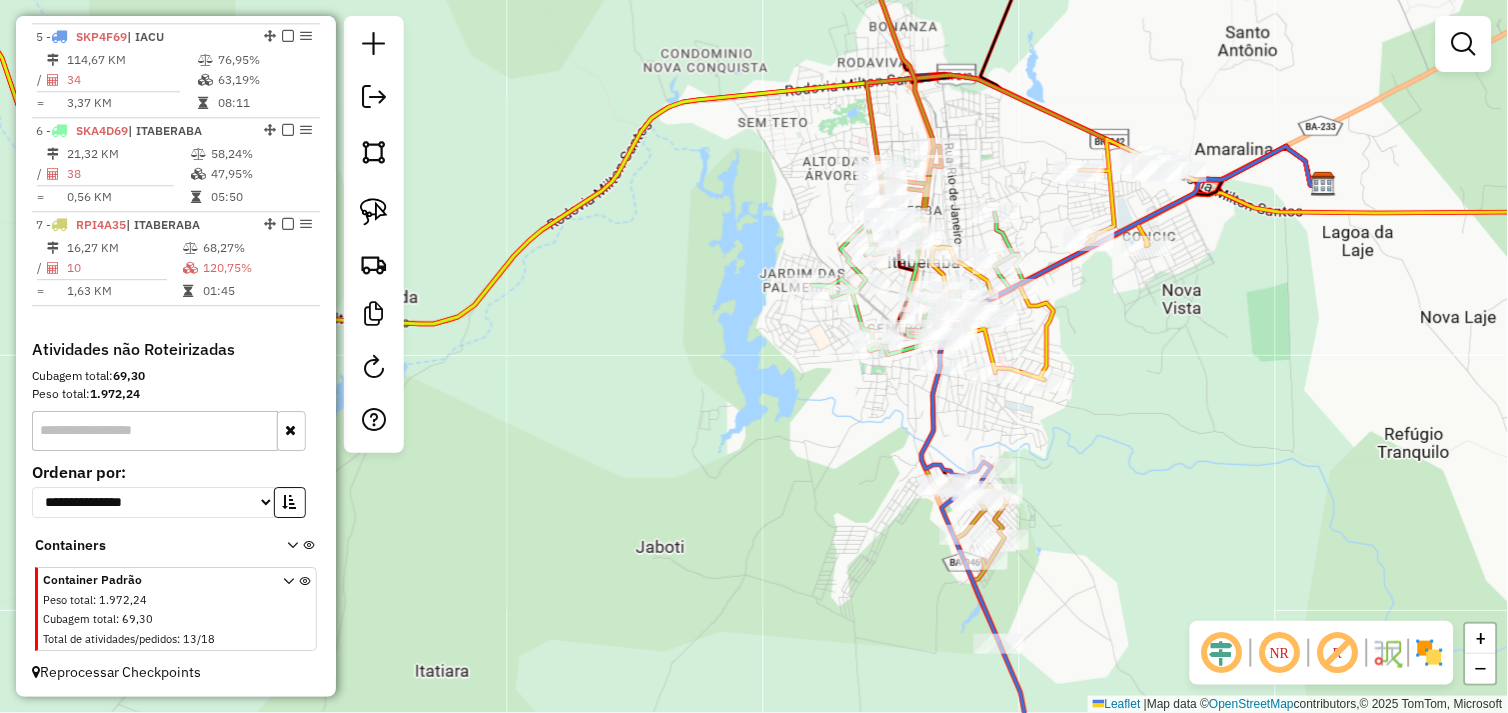 click 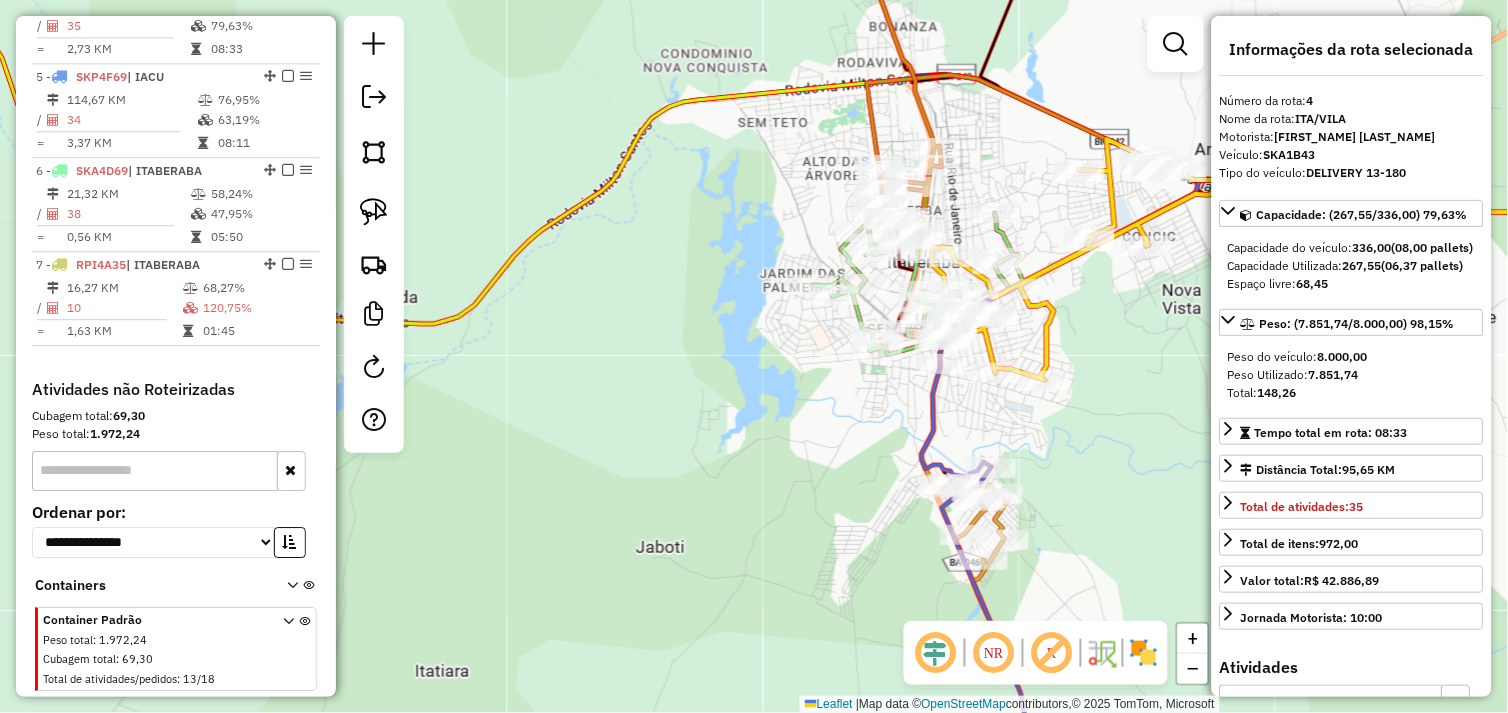 scroll, scrollTop: 1030, scrollLeft: 0, axis: vertical 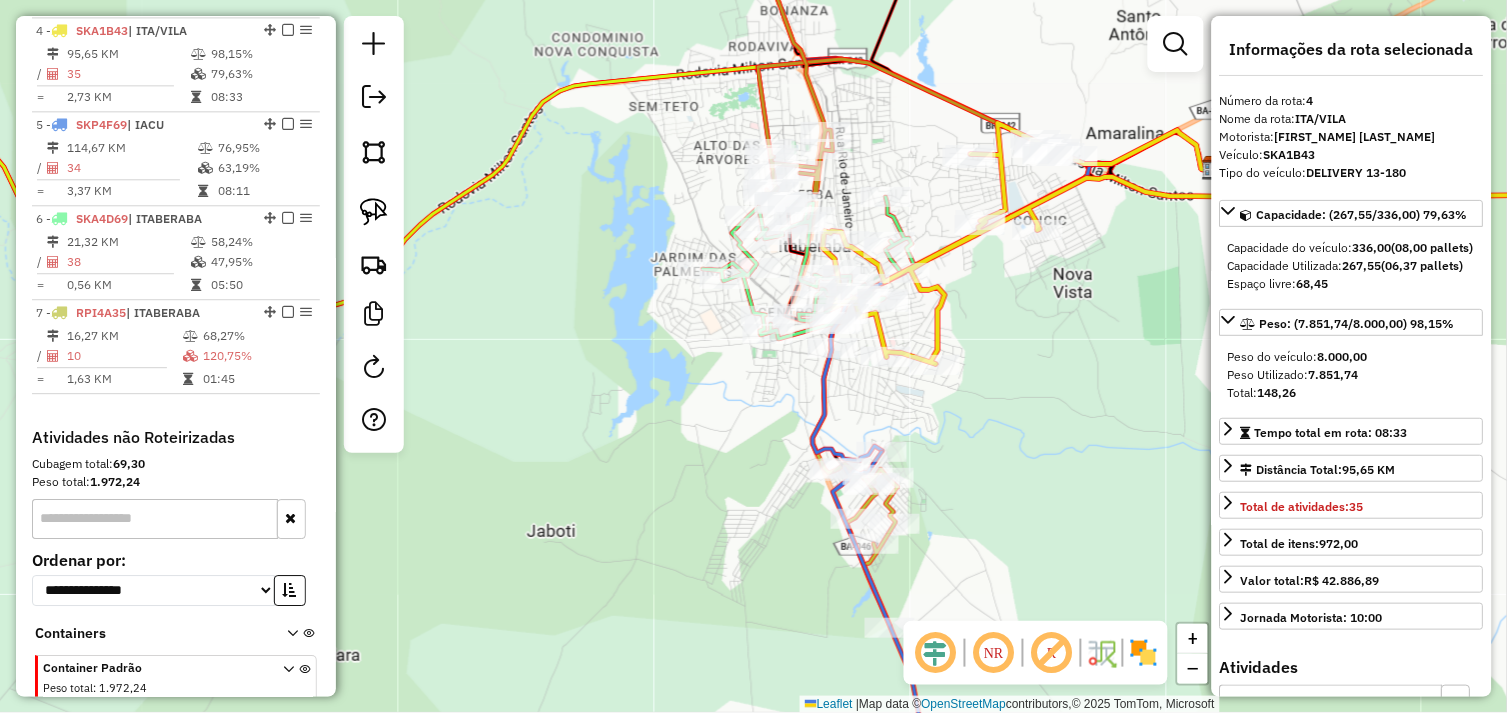 drag, startPoint x: 1063, startPoint y: 437, endPoint x: 958, endPoint y: 421, distance: 106.21205 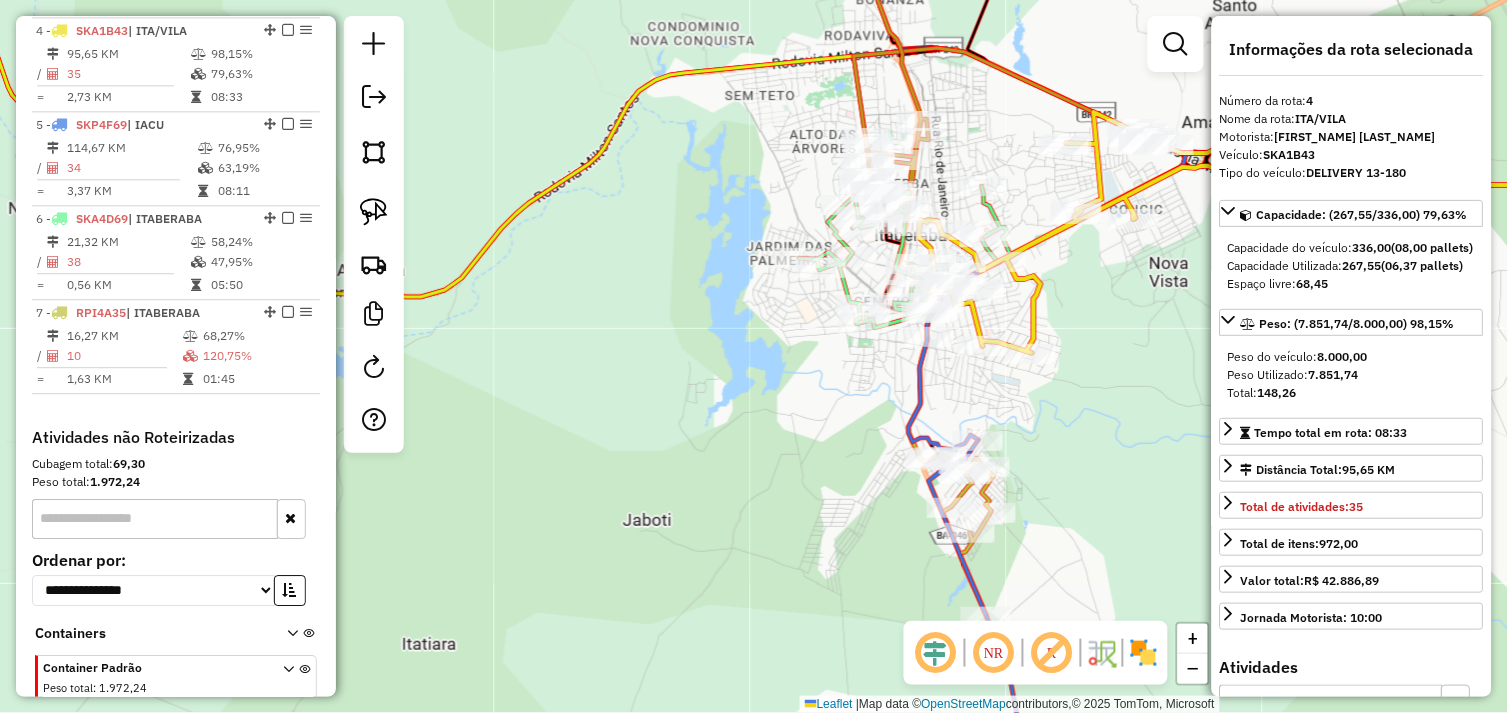 drag, startPoint x: 991, startPoint y: 421, endPoint x: 1056, endPoint y: 410, distance: 65.9242 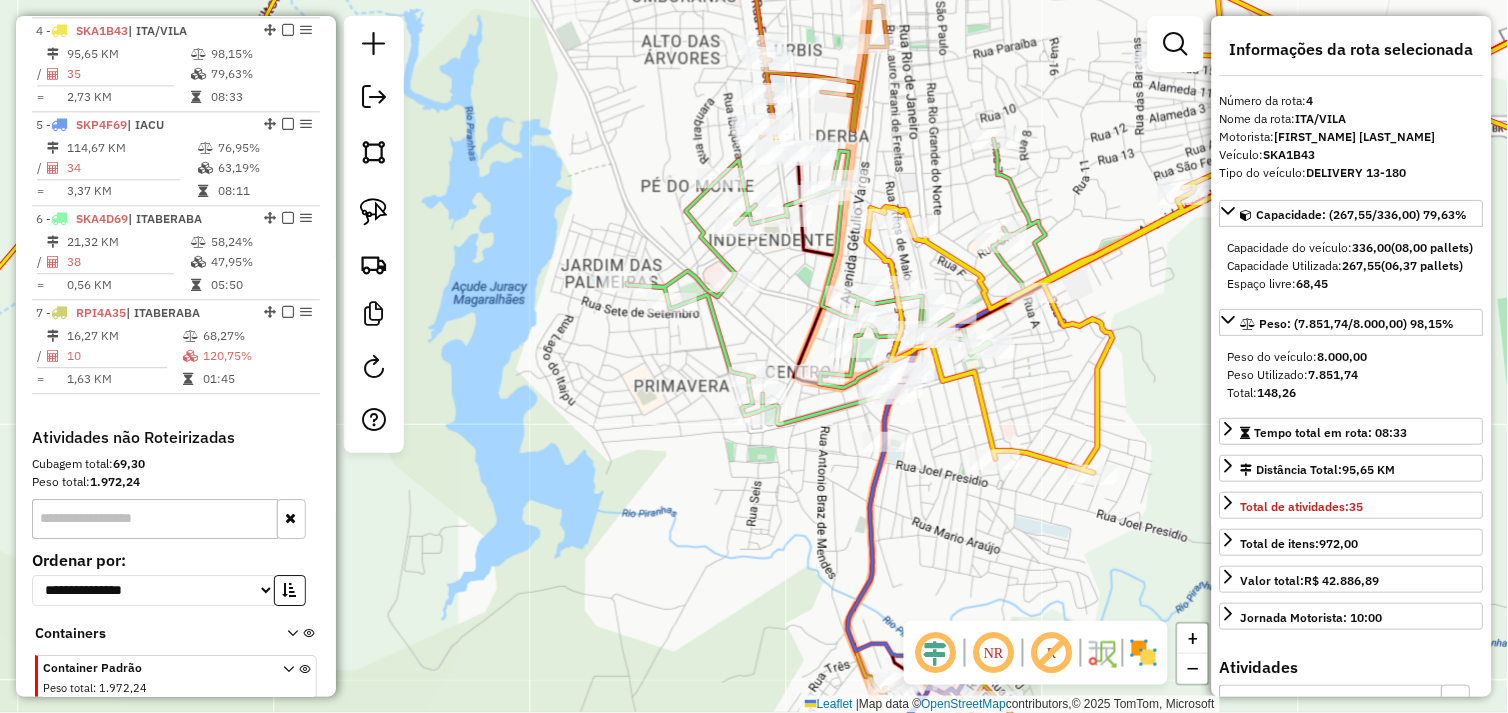 drag, startPoint x: 957, startPoint y: 334, endPoint x: 937, endPoint y: 445, distance: 112.78741 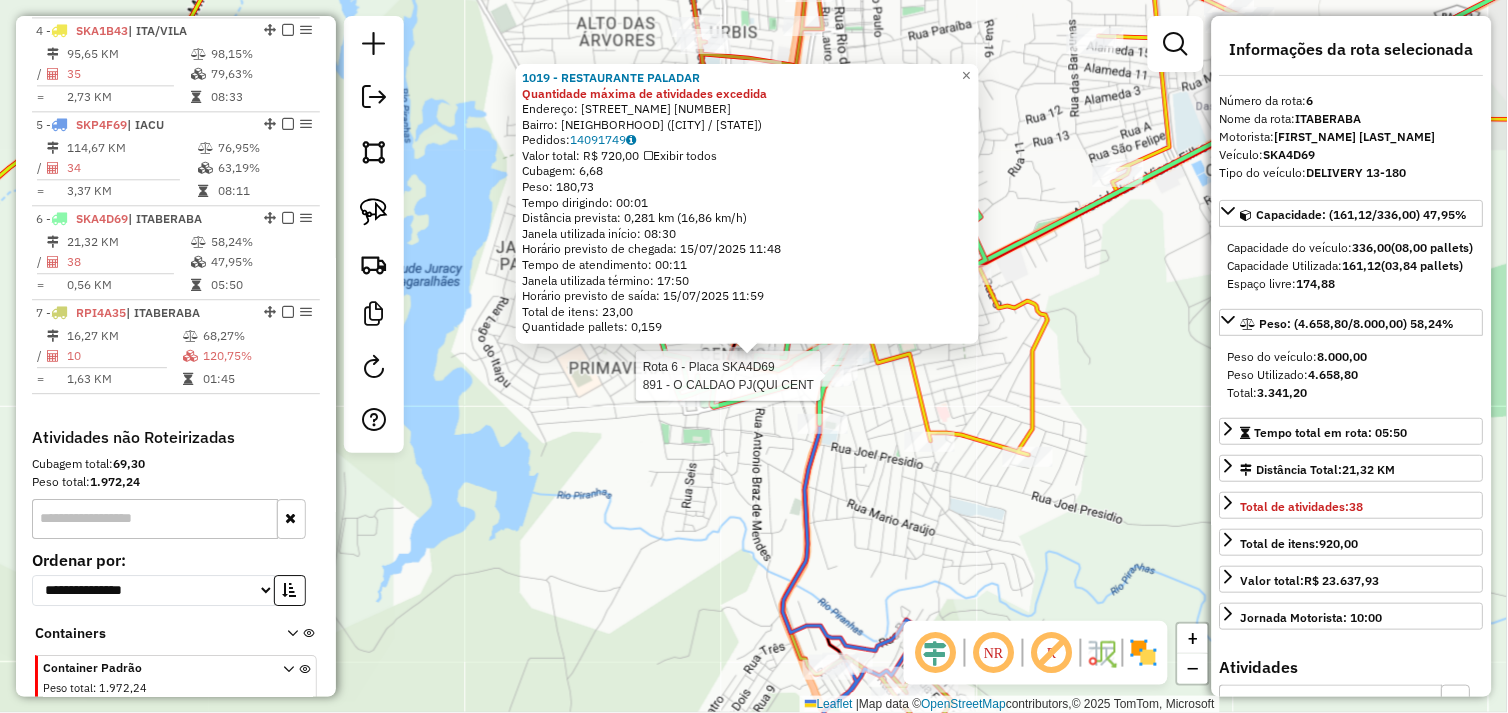 scroll, scrollTop: 1118, scrollLeft: 0, axis: vertical 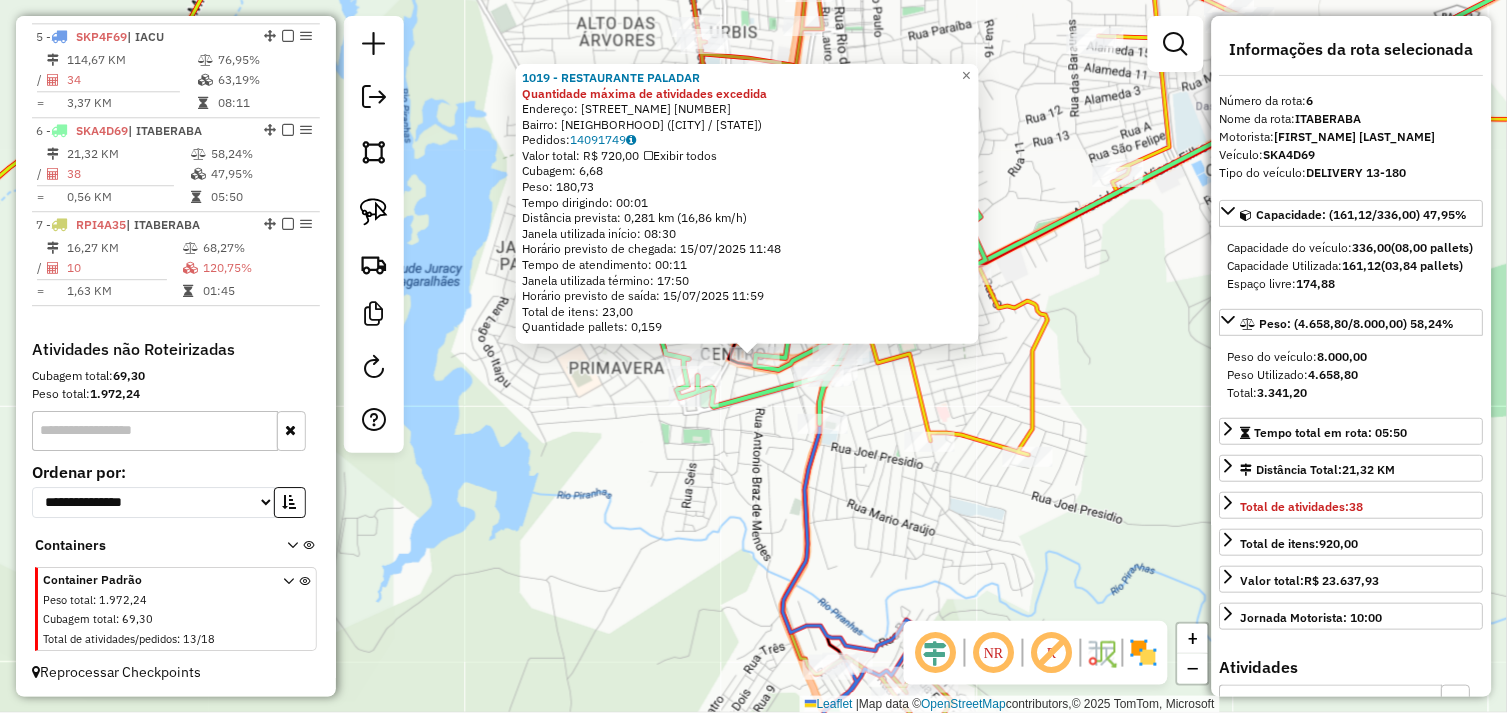 click on "1019 - RESTAURANTE PALADAR Quantidade máxima de atividades excedida  Endereço:  RUA RAMIRO PIMENTEL 109   Bairro: Centro (ITABERABA / BA)   Pedidos:  14091749   Valor total: R$ 720,00   Exibir todos   Cubagem: 6,68  Peso: 180,73  Tempo dirigindo: 00:01   Distância prevista: 0,281 km (16,86 km/h)   Janela utilizada início: 08:30   Horário previsto de chegada: 15/07/2025 11:48   Tempo de atendimento: 00:11   Janela utilizada término: 17:50   Horário previsto de saída: 15/07/2025 11:59   Total de itens: 23,00   Quantidade pallets: 0,159  × Janela de atendimento Grade de atendimento Capacidade Transportadoras Veículos Cliente Pedidos  Rotas Selecione os dias de semana para filtrar as janelas de atendimento  Seg   Ter   Qua   Qui   Sex   Sáb   Dom  Informe o período da janela de atendimento: De: Até:  Filtrar exatamente a janela do cliente  Considerar janela de atendimento padrão  Selecione os dias de semana para filtrar as grades de atendimento  Seg   Ter   Qua   Qui   Sex   Sáb   Dom   De:   De:" 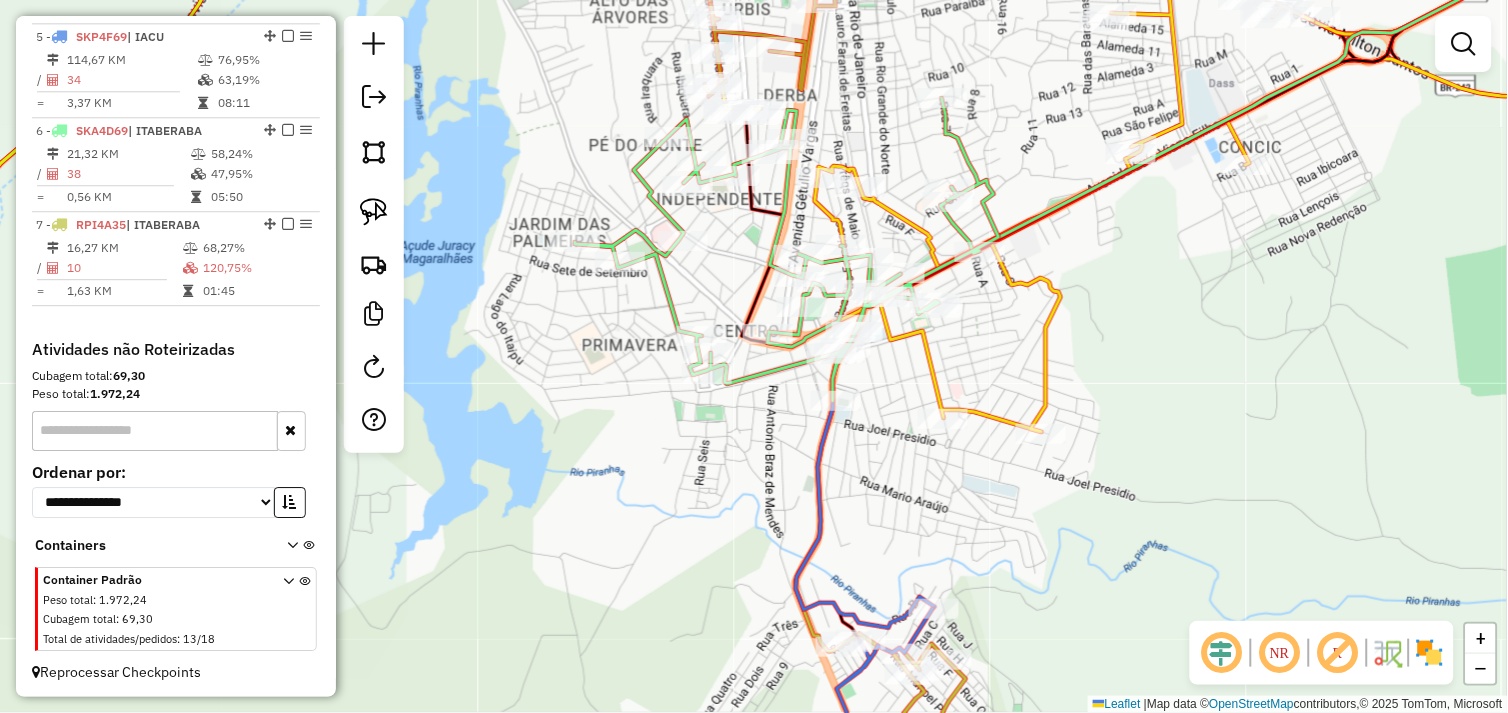 drag, startPoint x: 896, startPoint y: 514, endPoint x: 958, endPoint y: 437, distance: 98.85848 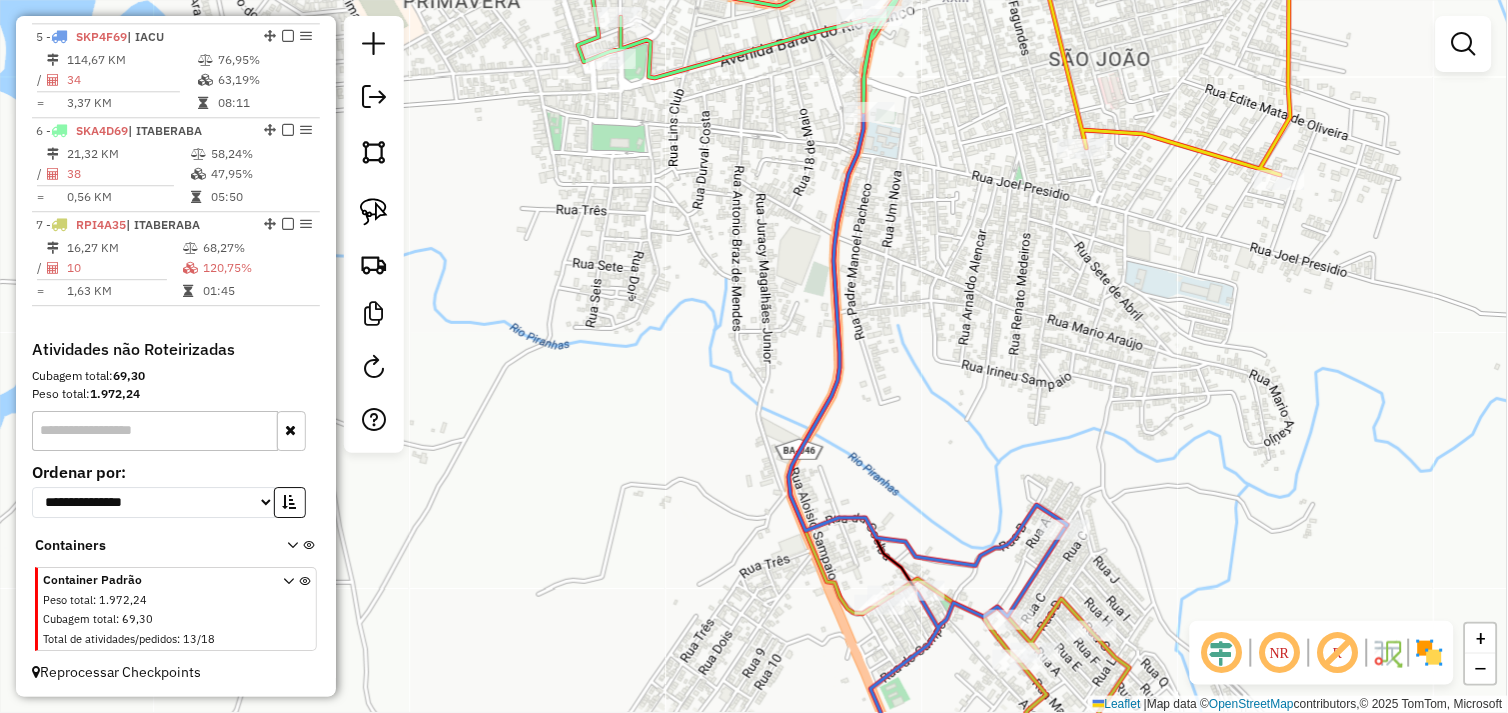 click 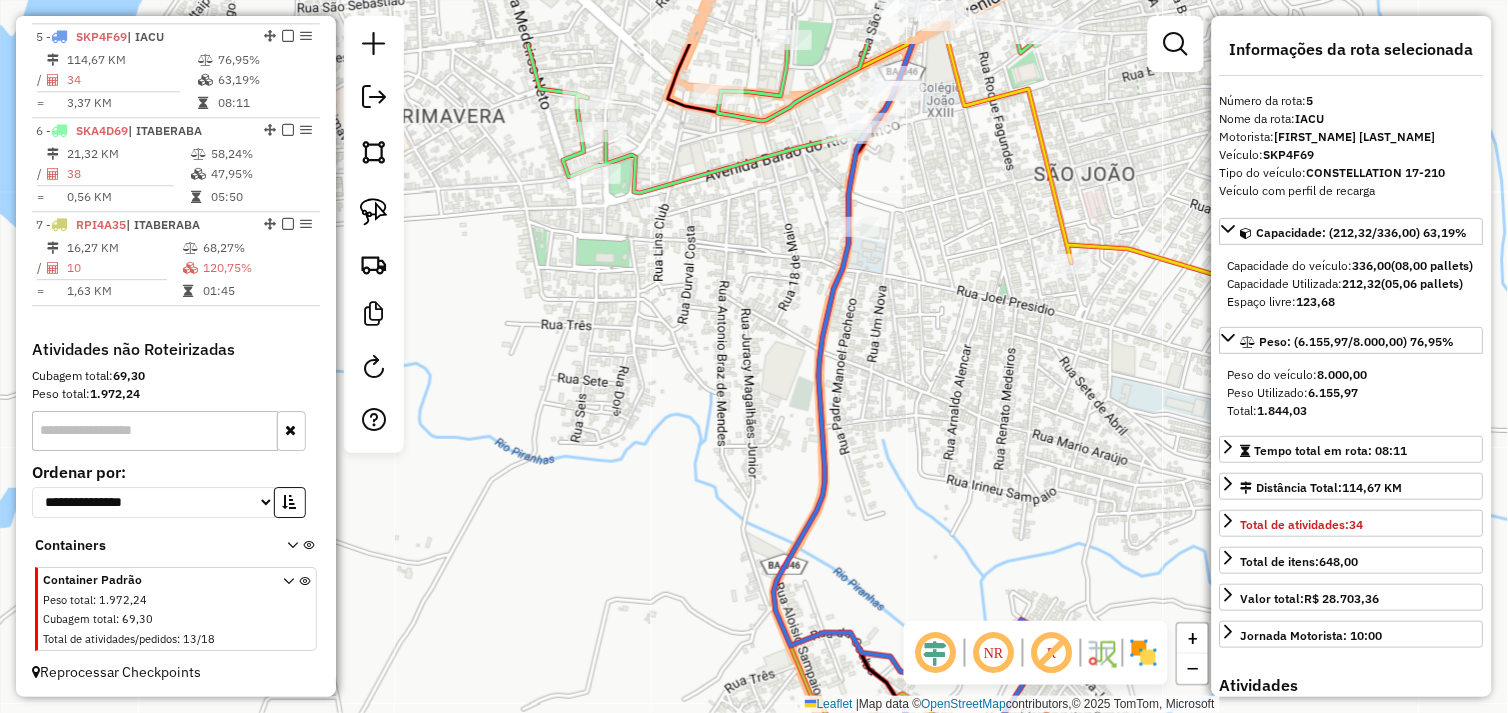 drag, startPoint x: 996, startPoint y: 352, endPoint x: 985, endPoint y: 472, distance: 120.50311 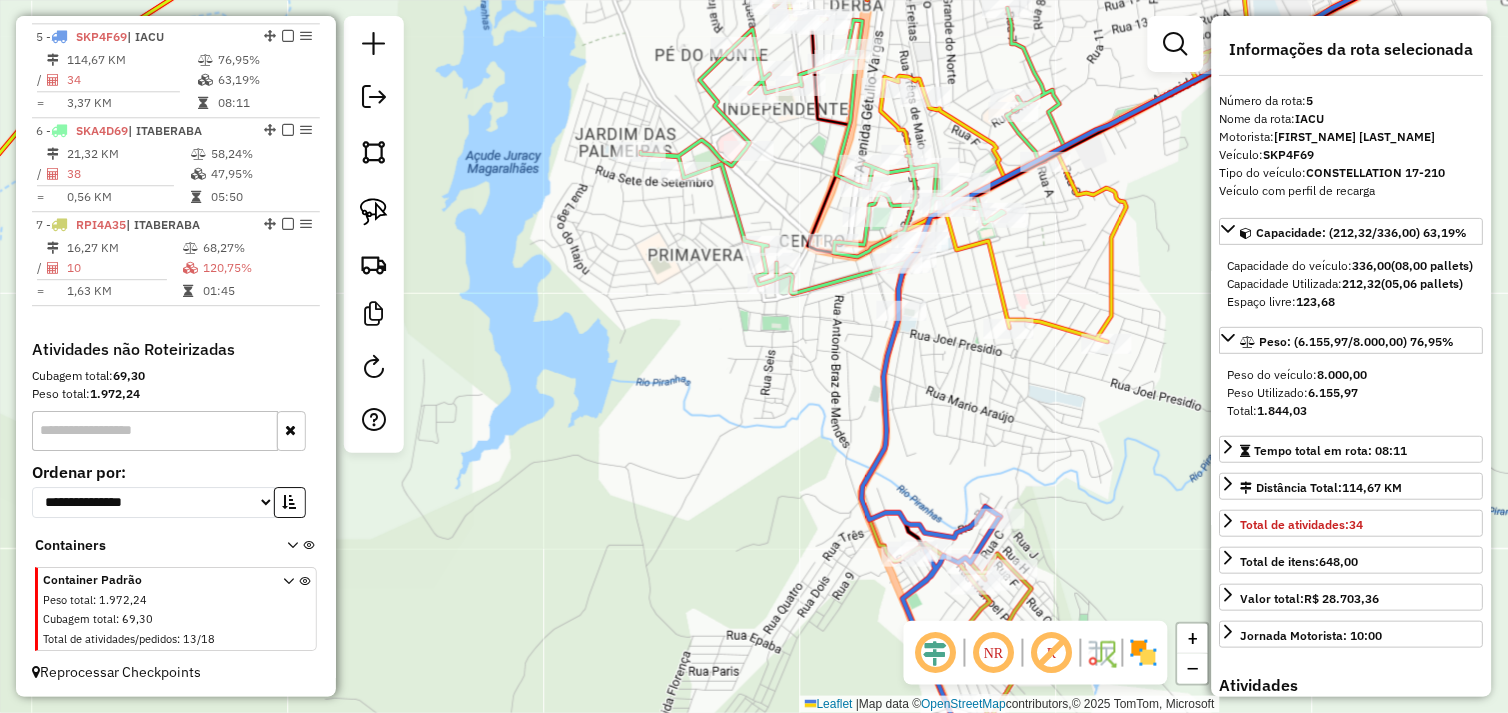 click 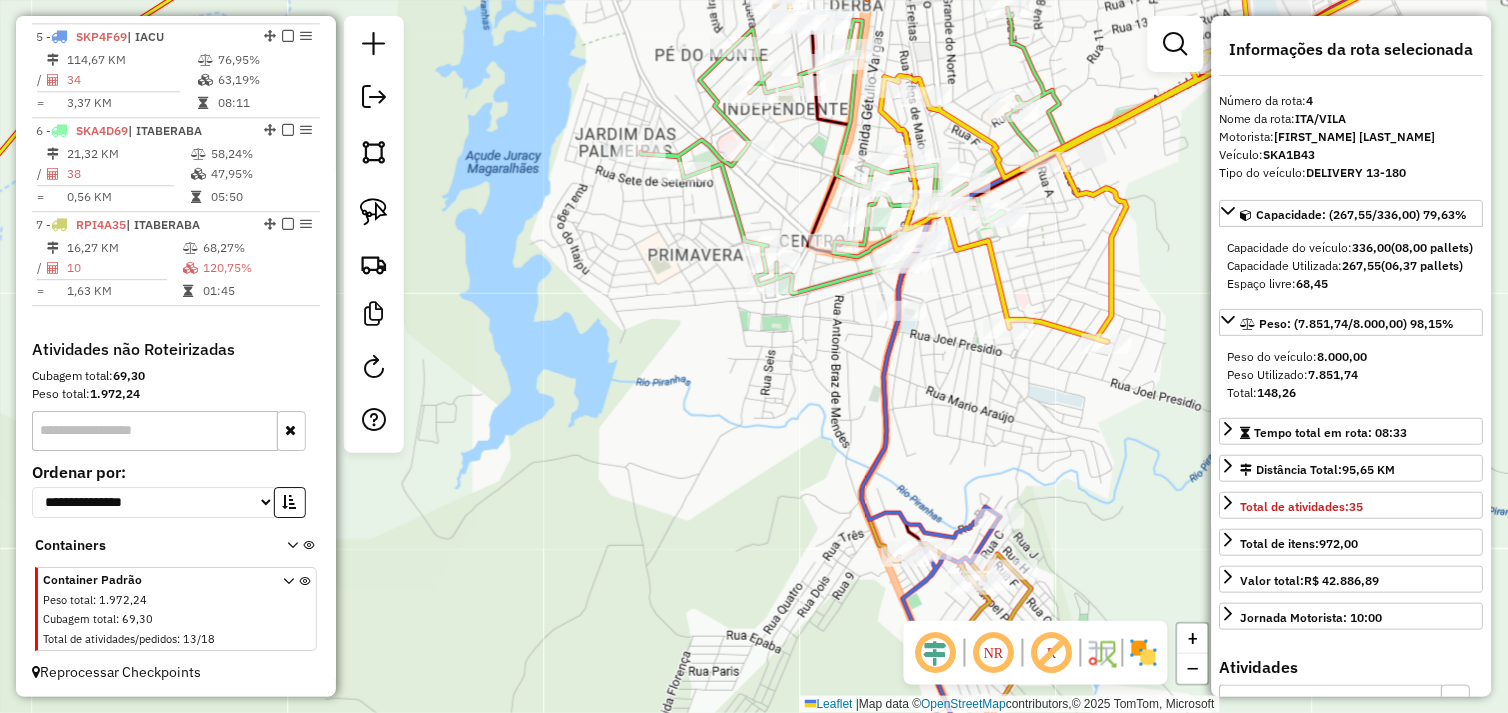 scroll, scrollTop: 1030, scrollLeft: 0, axis: vertical 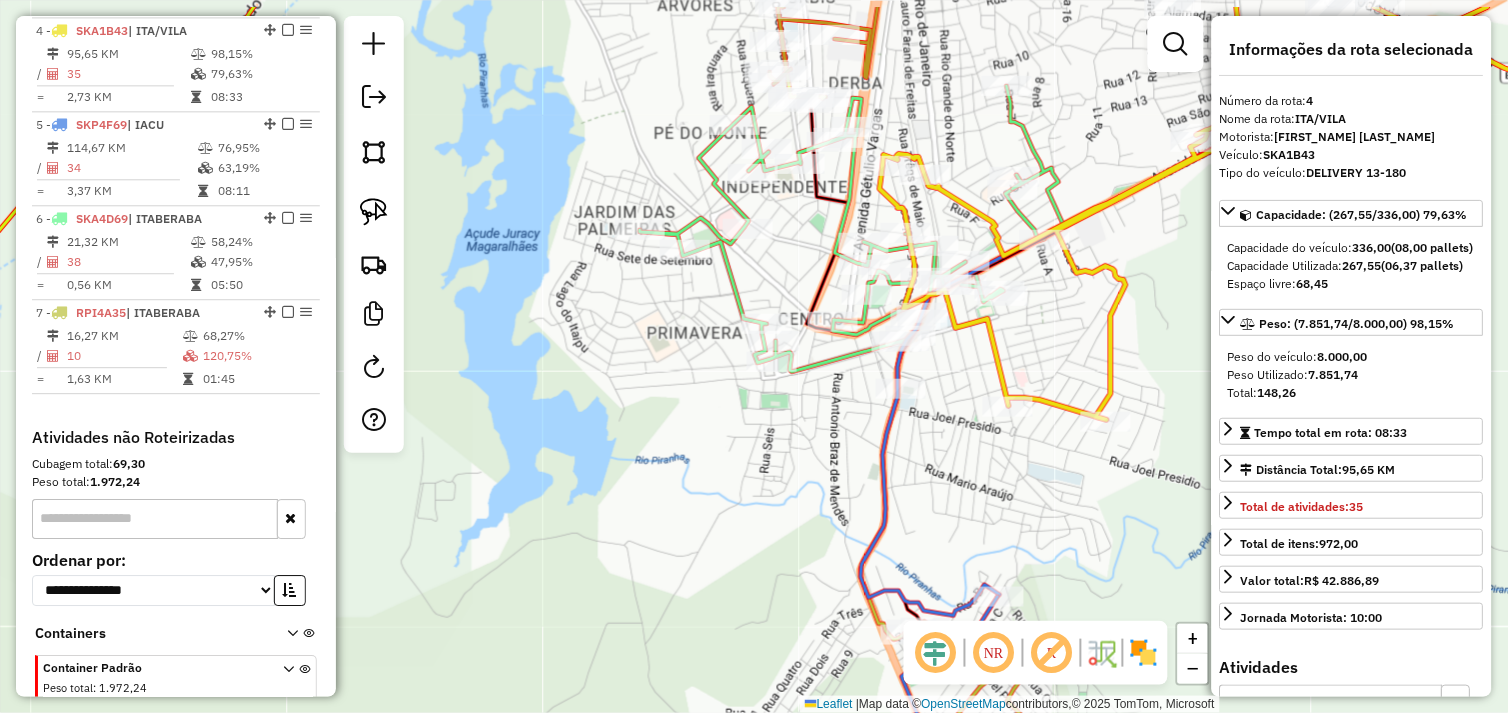 drag, startPoint x: 1025, startPoint y: 405, endPoint x: 1025, endPoint y: 483, distance: 78 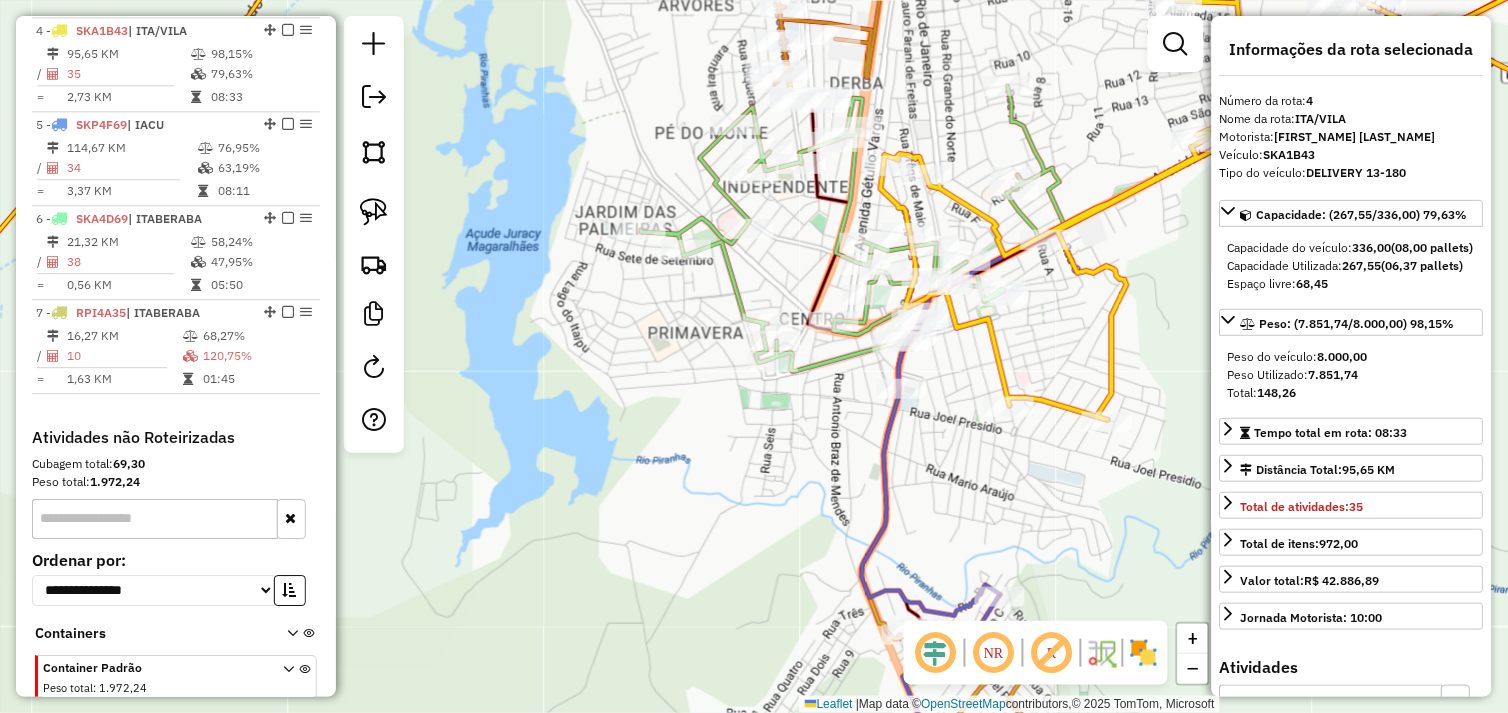 click 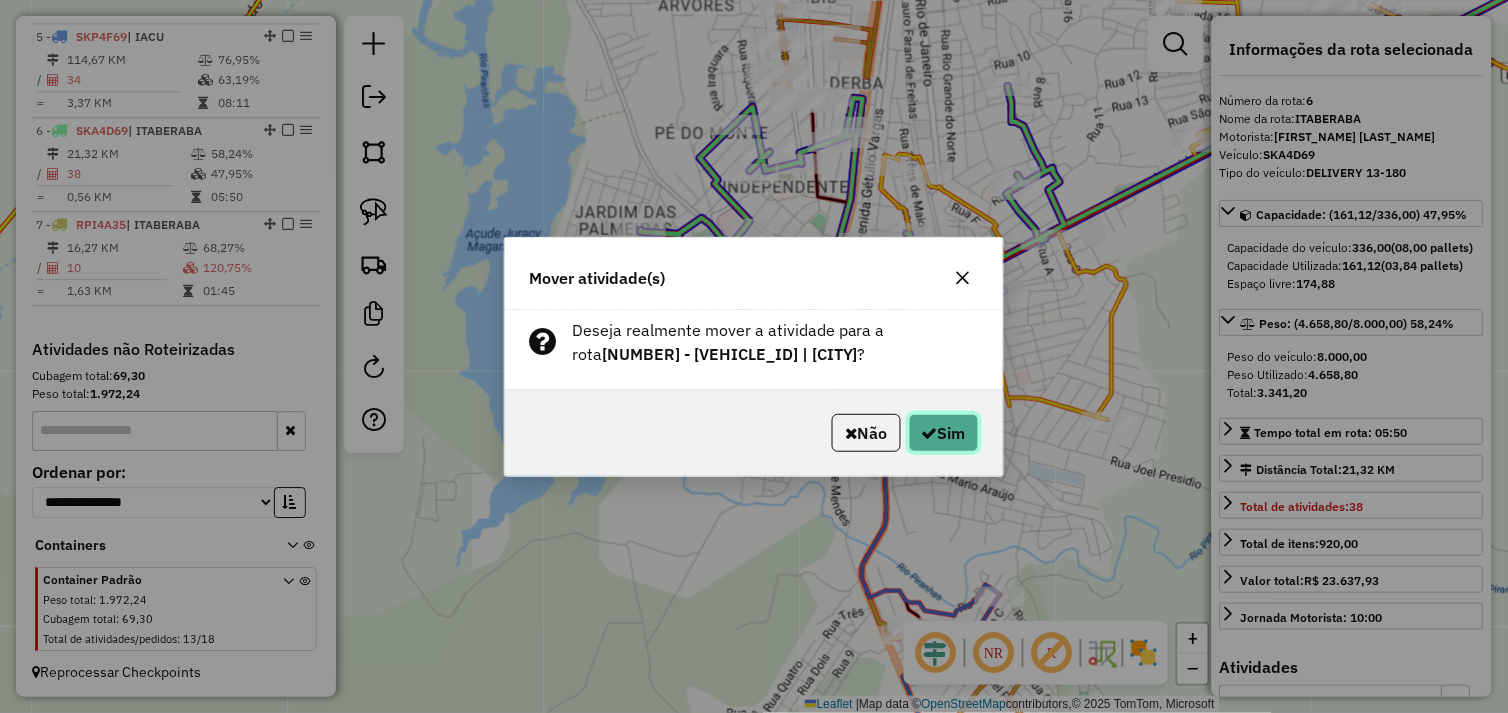 click on "Sim" 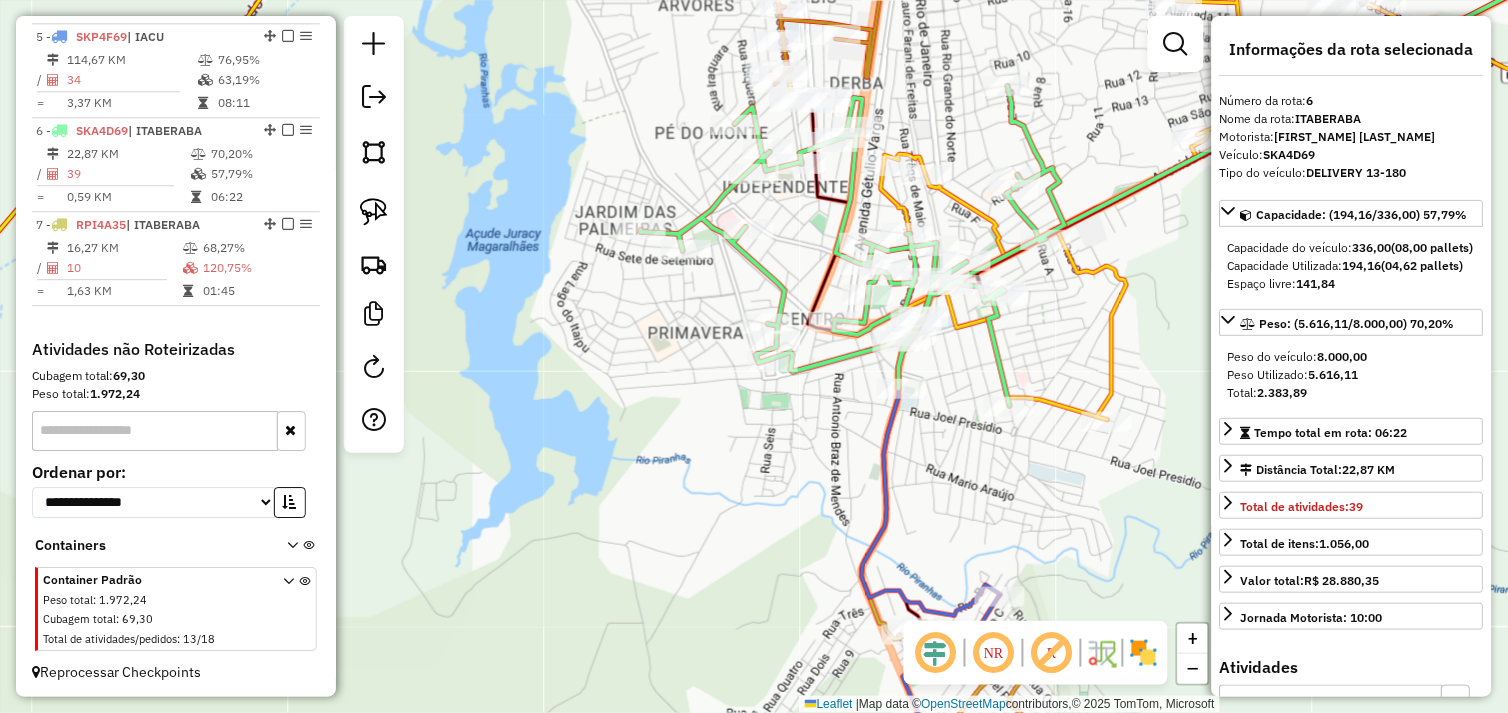 click 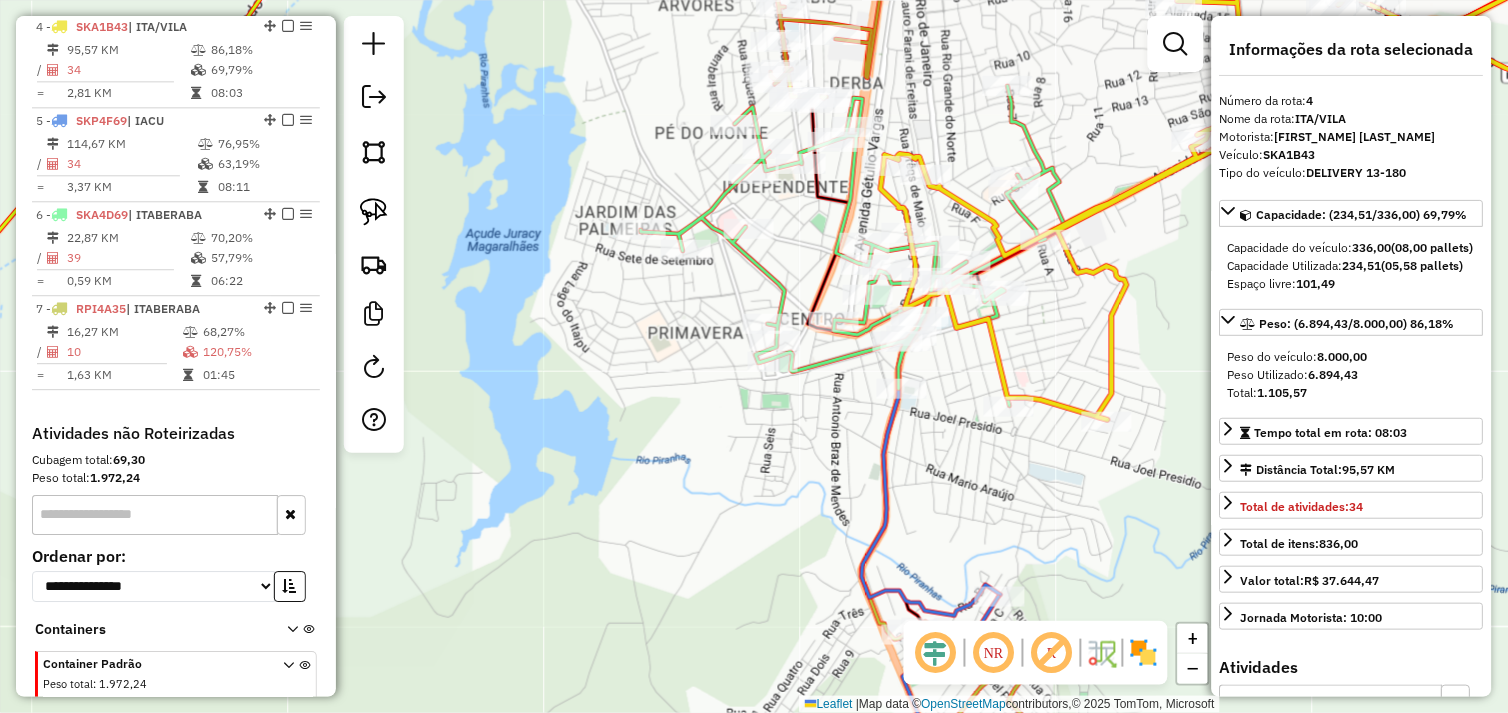 scroll, scrollTop: 1030, scrollLeft: 0, axis: vertical 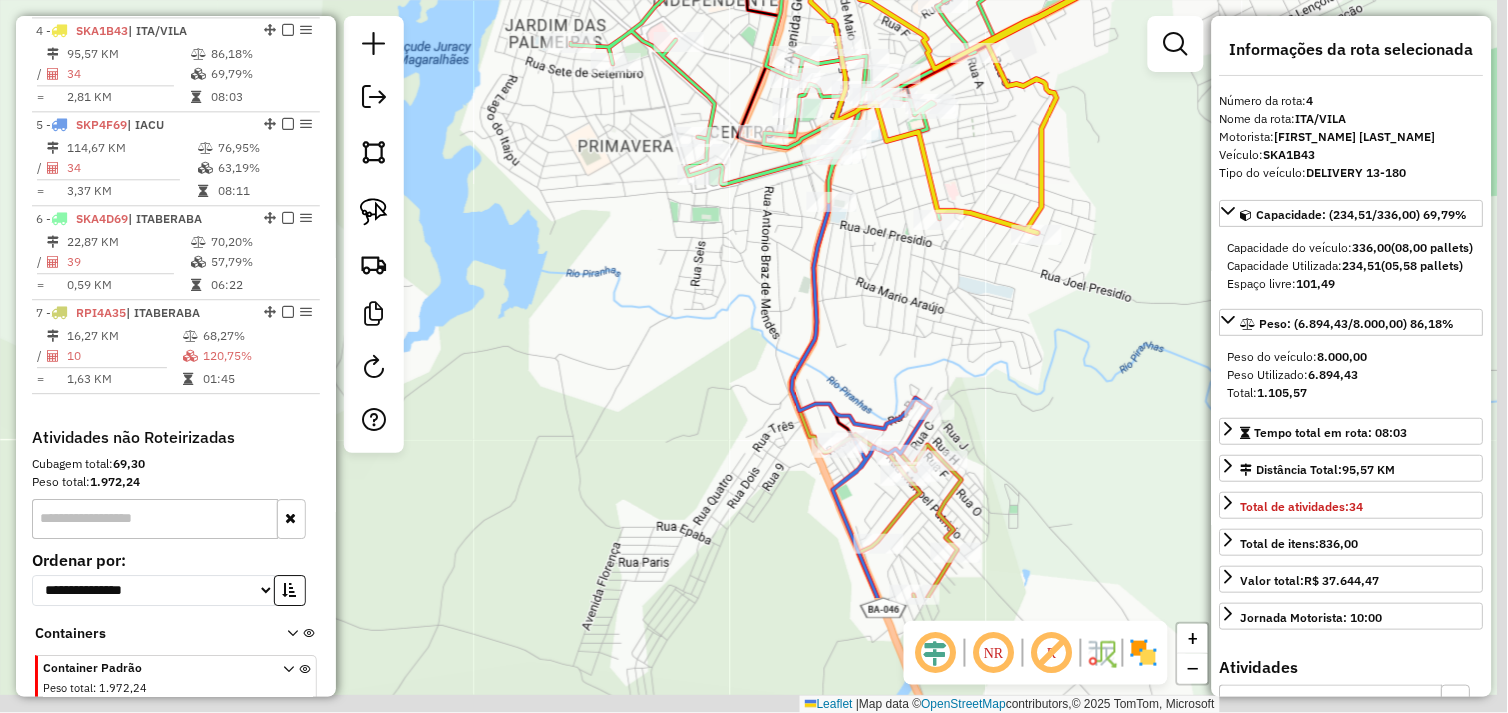 drag, startPoint x: 1072, startPoint y: 522, endPoint x: 991, endPoint y: 246, distance: 287.6404 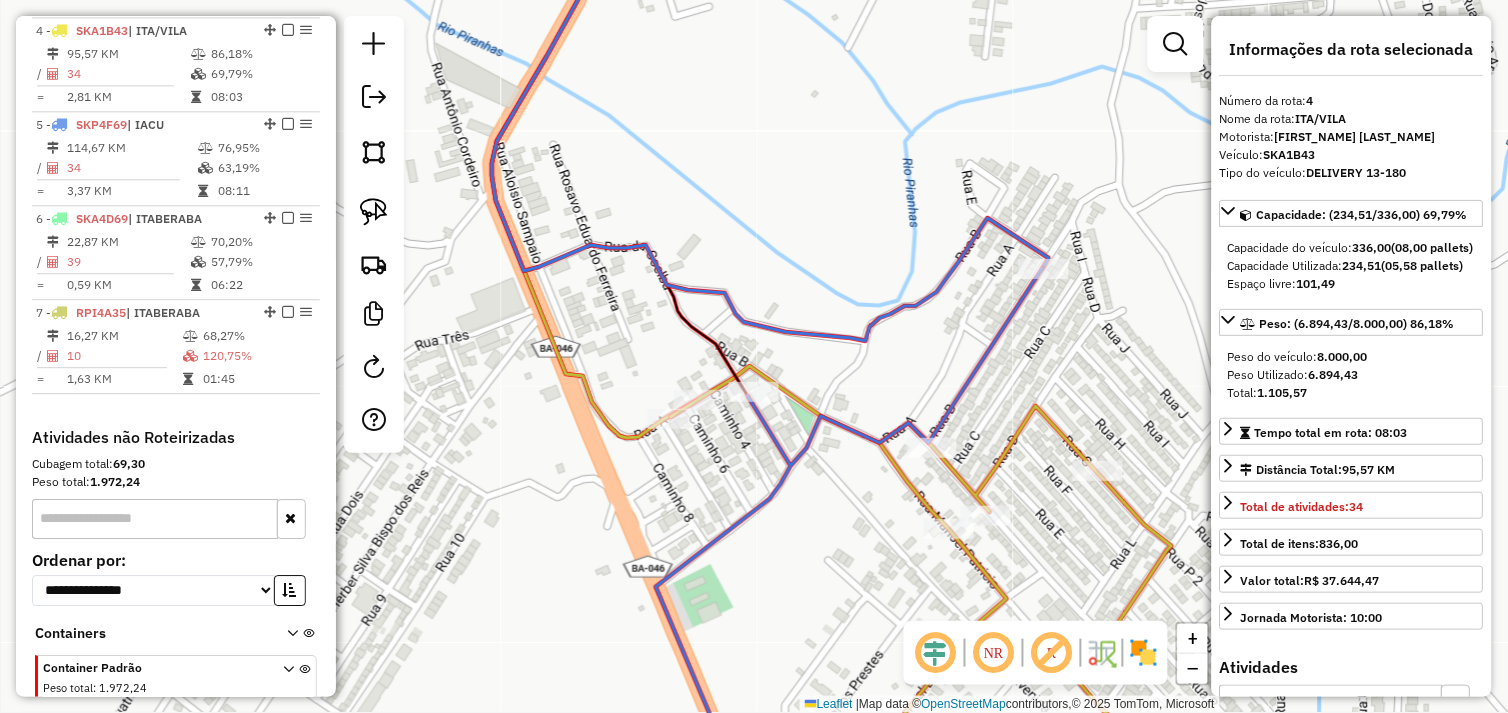 click 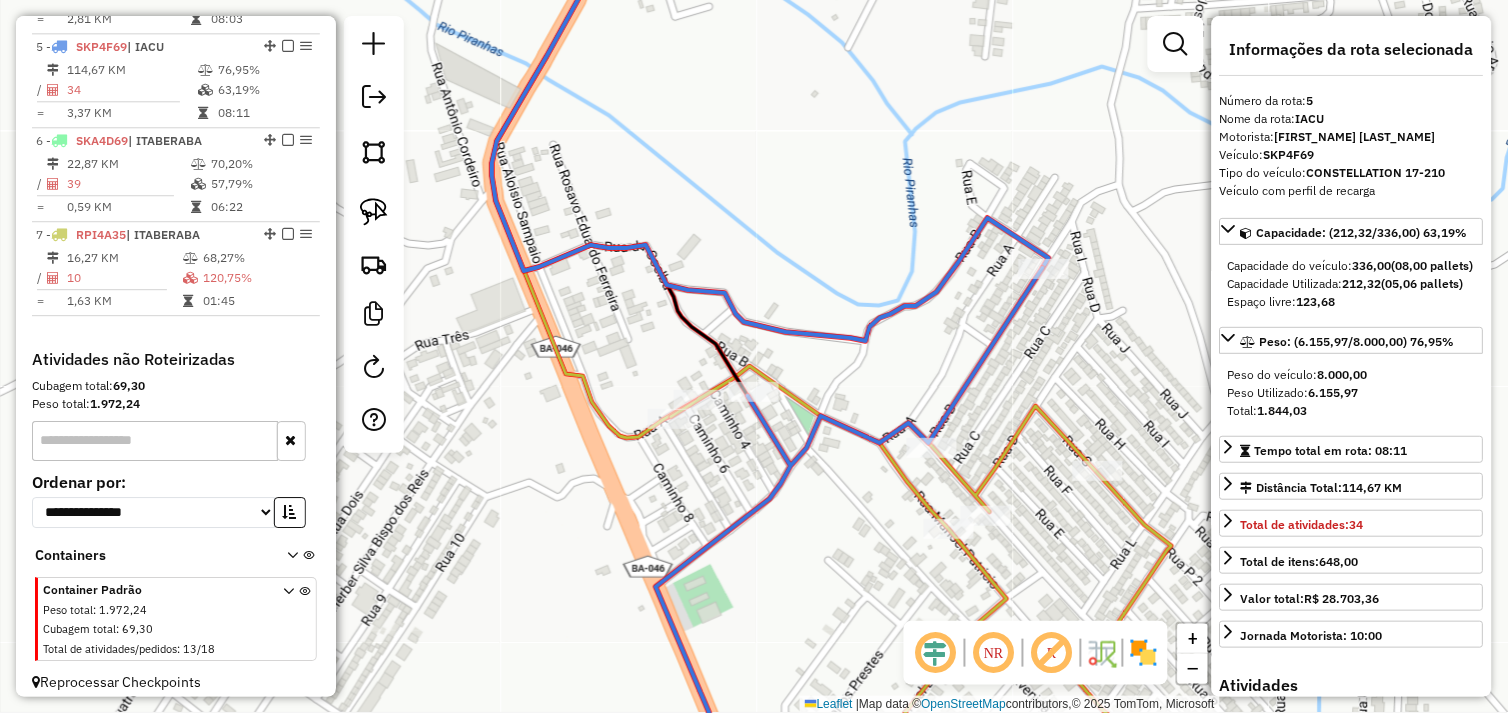 scroll, scrollTop: 1118, scrollLeft: 0, axis: vertical 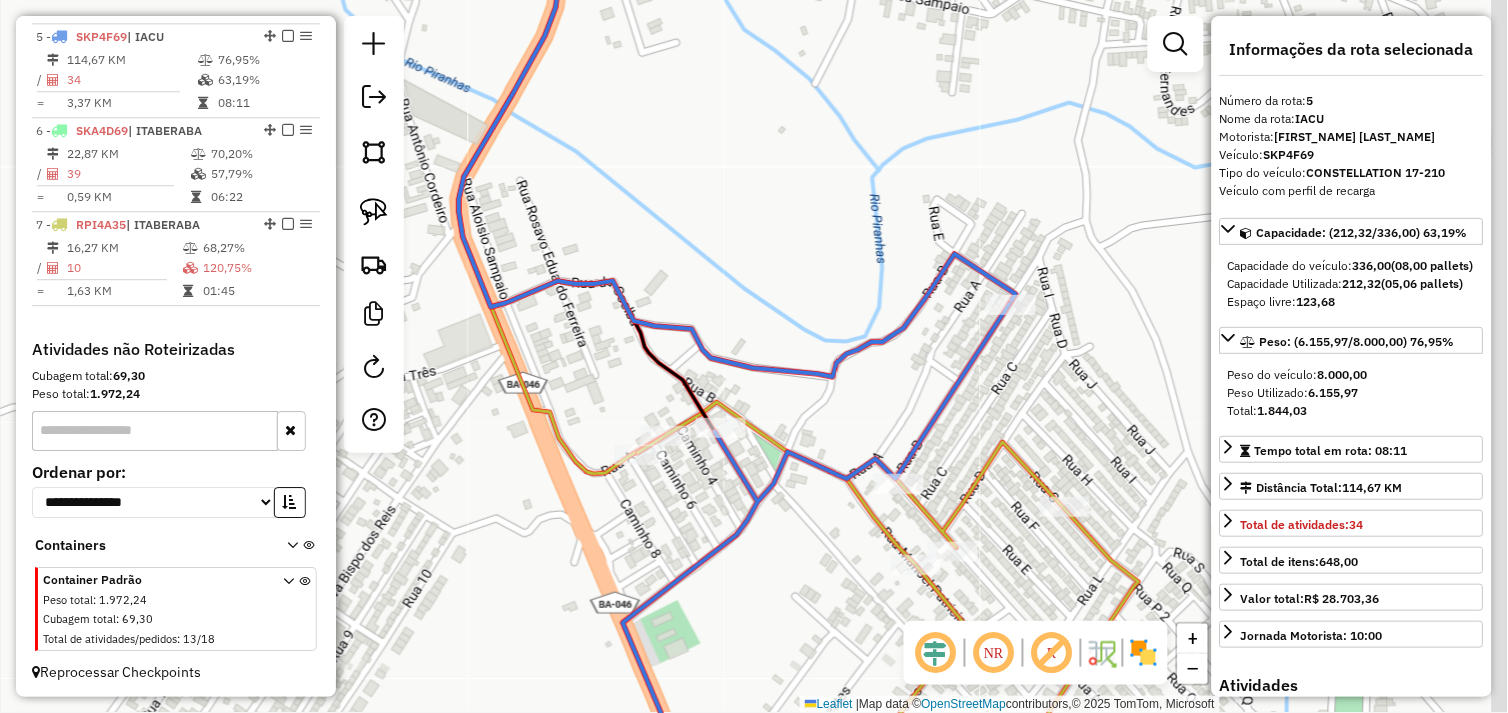 drag, startPoint x: 887, startPoint y: 367, endPoint x: 854, endPoint y: 403, distance: 48.83646 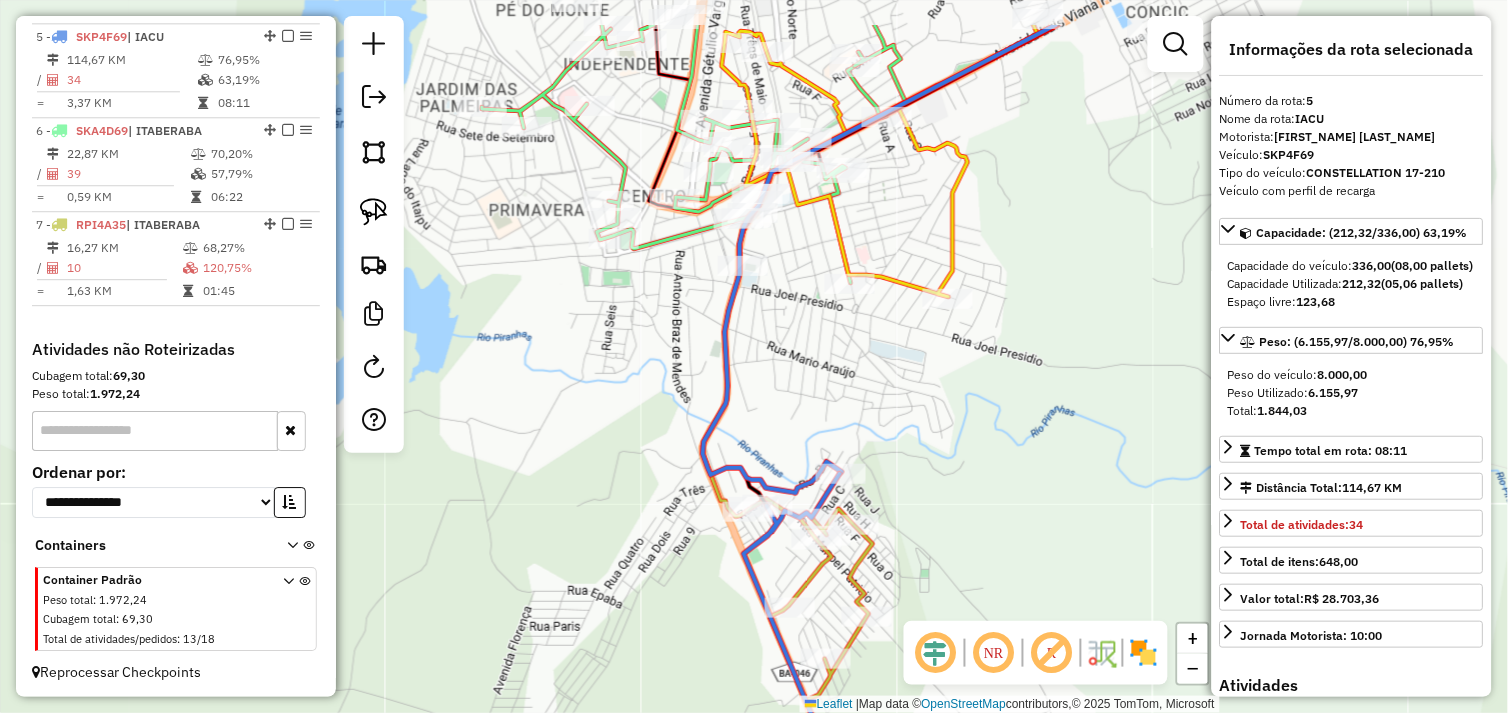 drag, startPoint x: 985, startPoint y: 295, endPoint x: 951, endPoint y: 350, distance: 64.66065 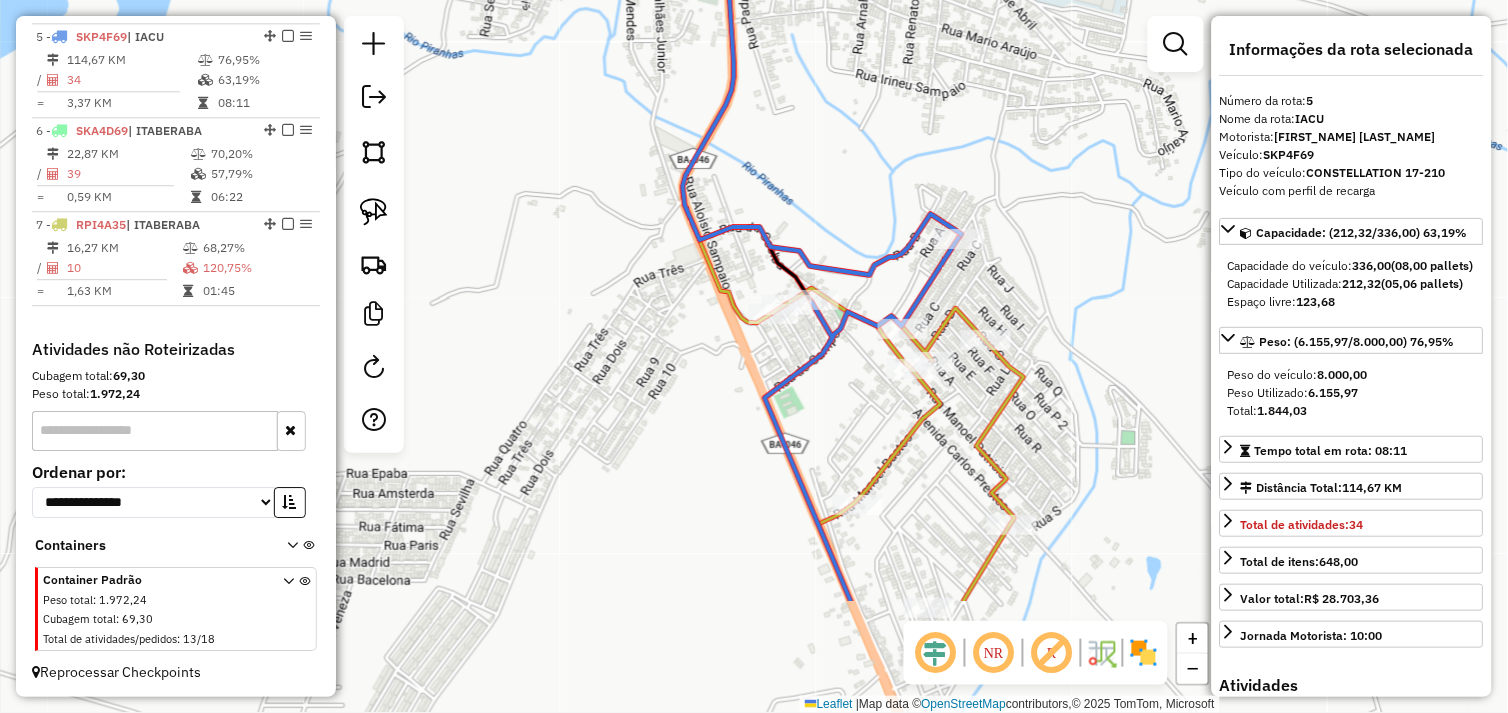 drag, startPoint x: 984, startPoint y: 502, endPoint x: 1051, endPoint y: 226, distance: 284.01584 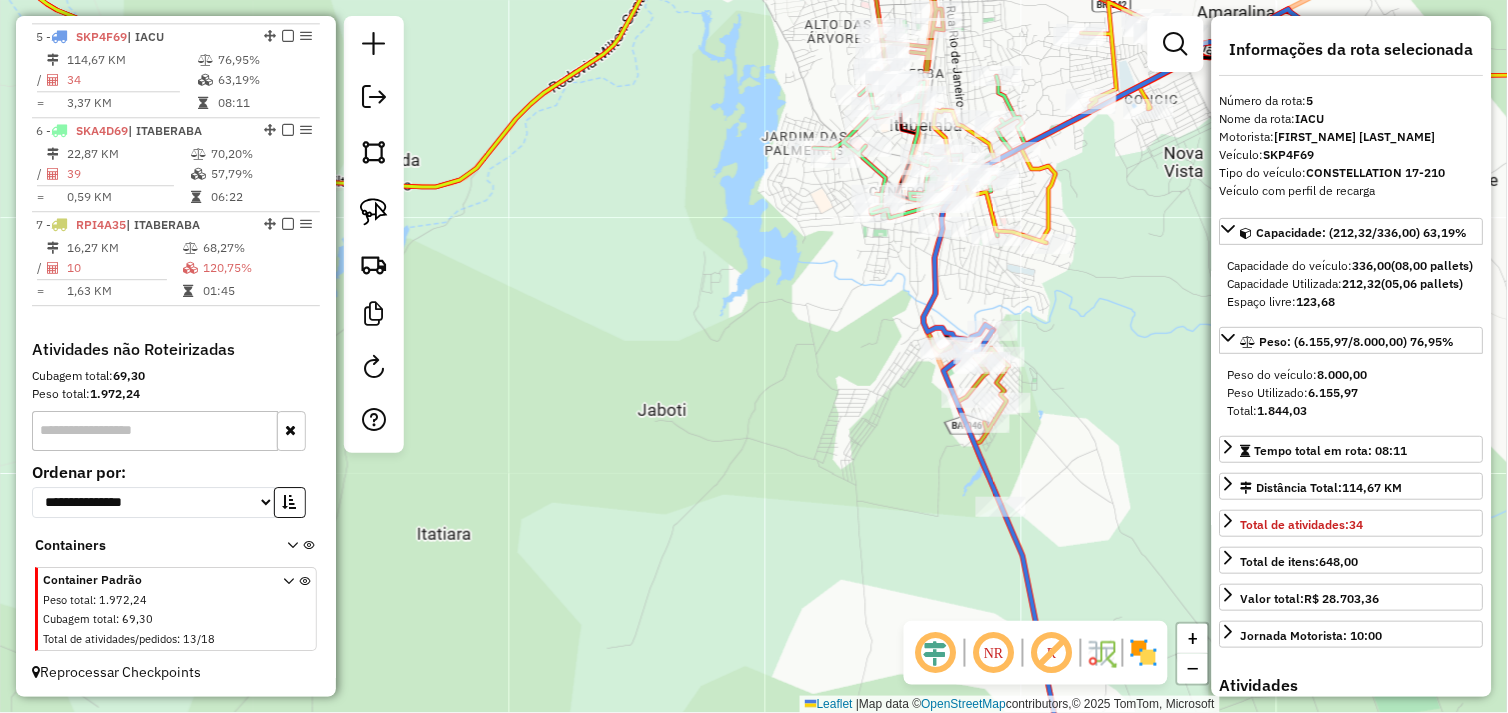drag, startPoint x: 836, startPoint y: 433, endPoint x: 810, endPoint y: 108, distance: 326.03833 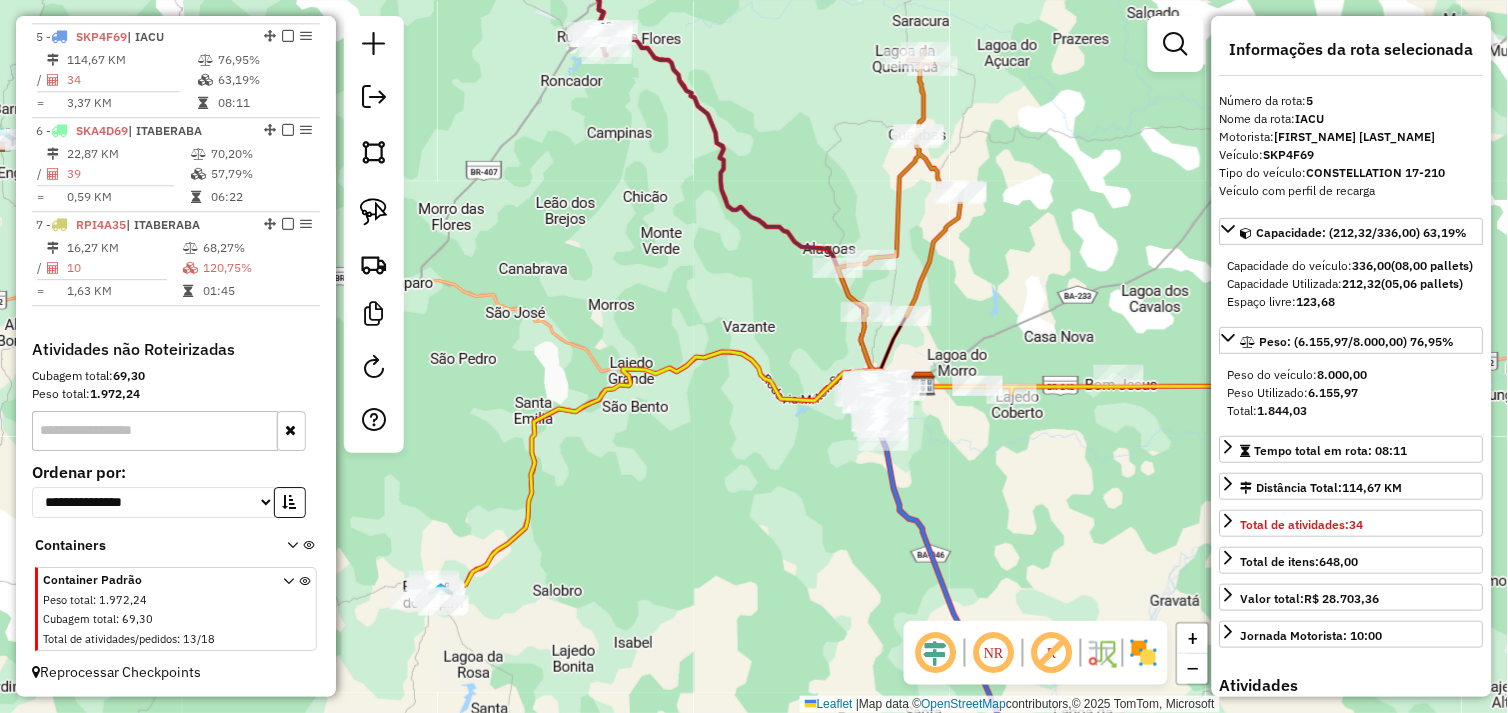 drag, startPoint x: 956, startPoint y: 537, endPoint x: 961, endPoint y: 462, distance: 75.16648 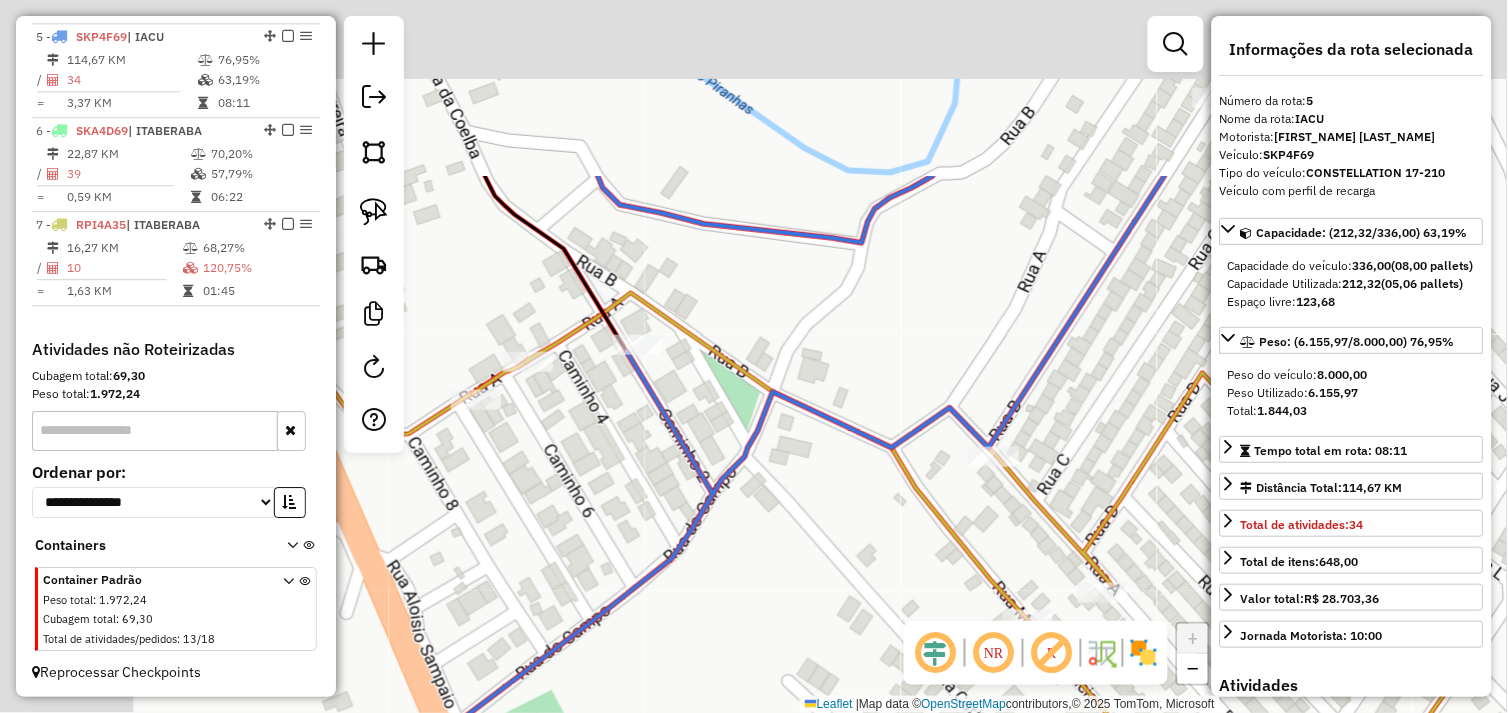 drag, startPoint x: 704, startPoint y: 341, endPoint x: 891, endPoint y: 464, distance: 223.82582 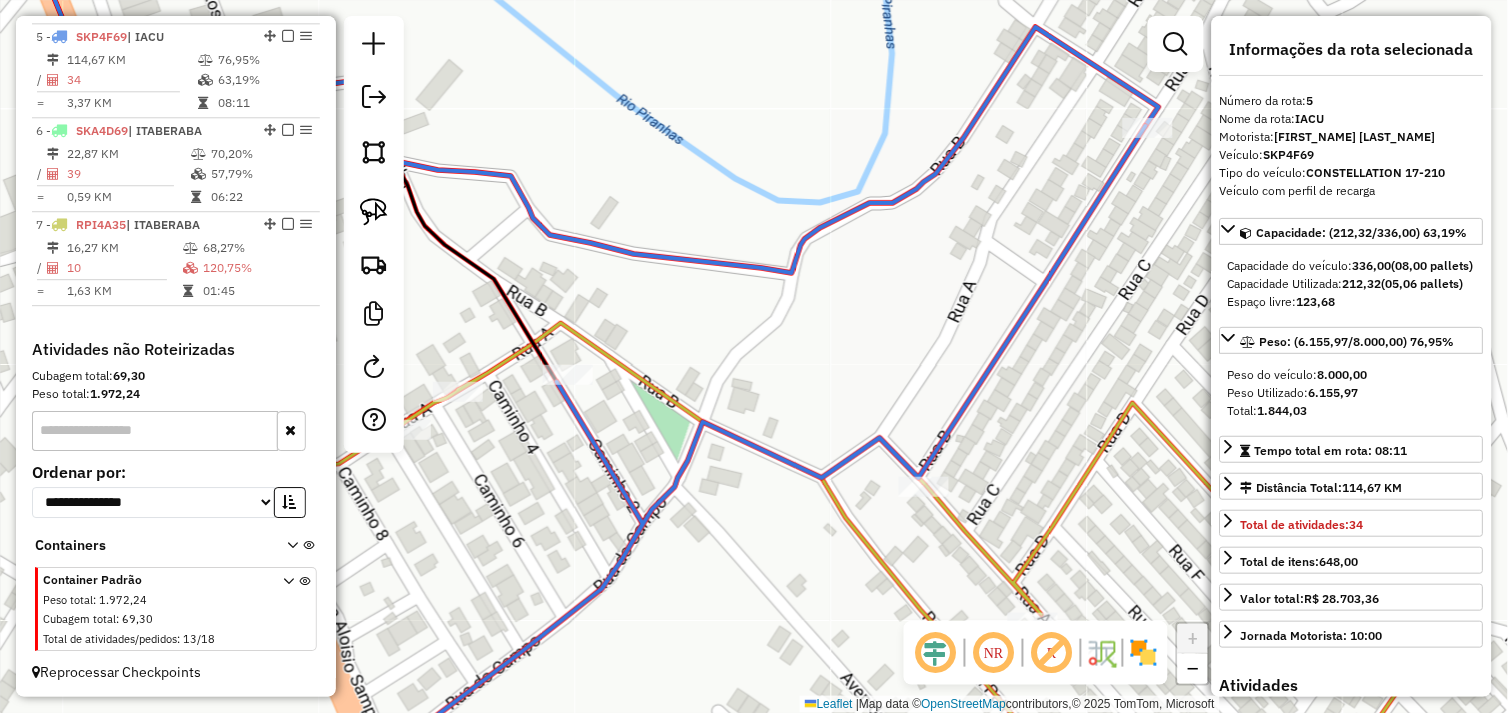 drag, startPoint x: 902, startPoint y: 310, endPoint x: 823, endPoint y: 337, distance: 83.48653 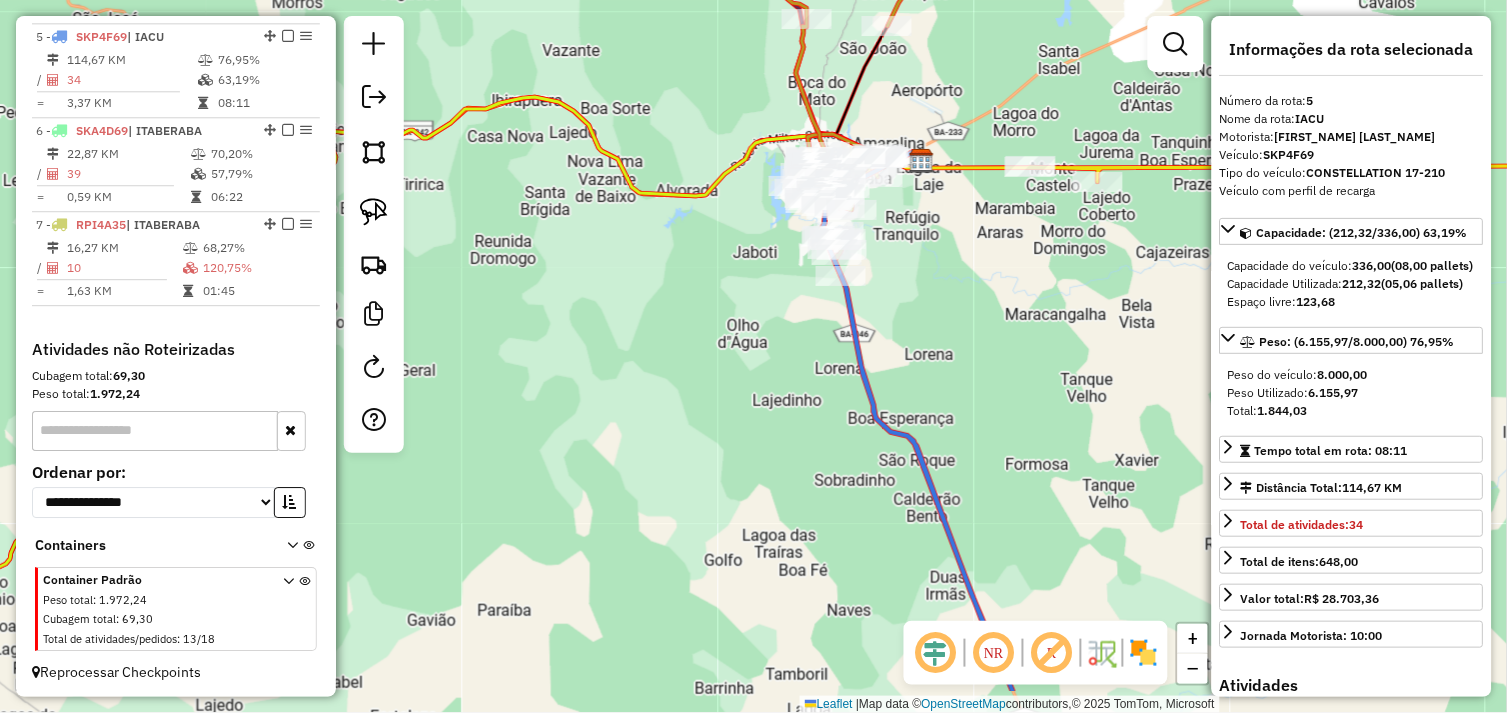drag, startPoint x: 995, startPoint y: 444, endPoint x: 1018, endPoint y: 311, distance: 134.97408 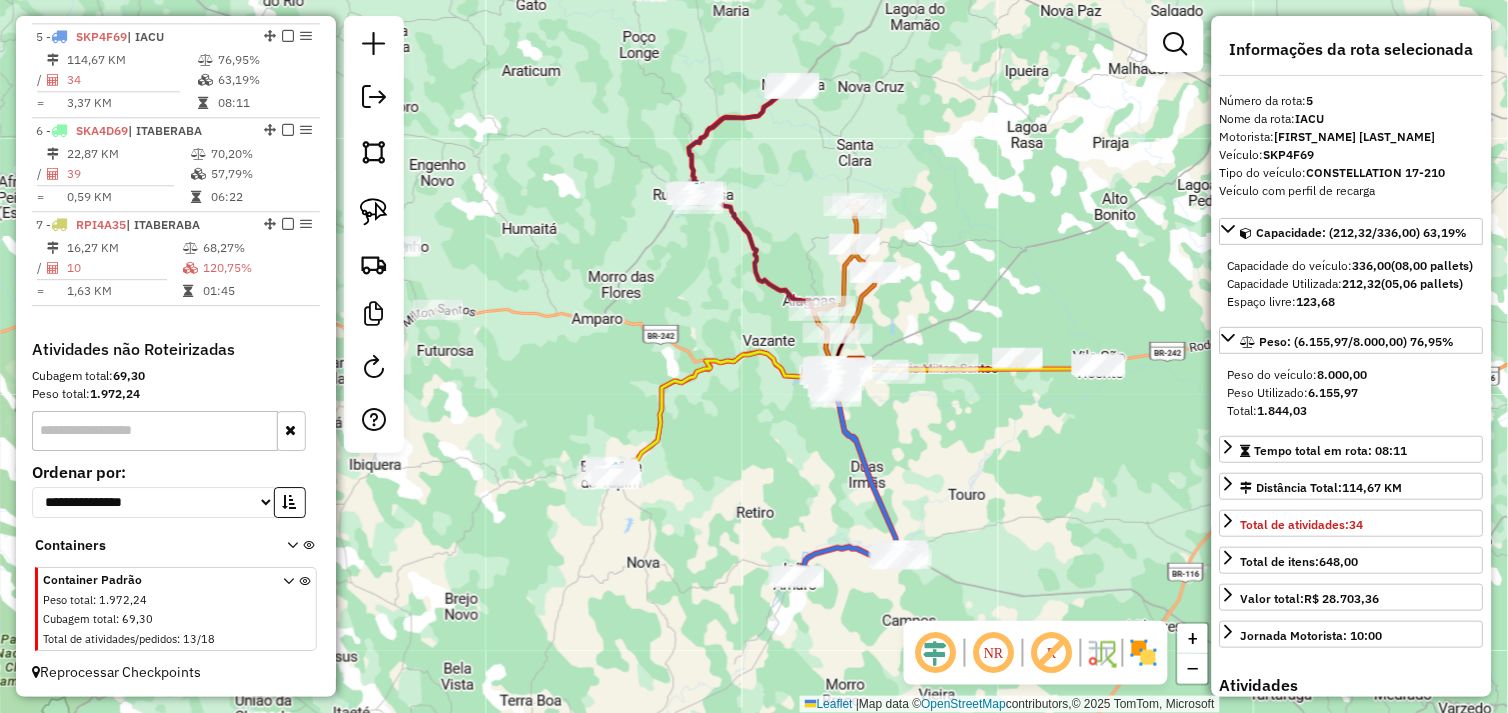 drag, startPoint x: 884, startPoint y: 407, endPoint x: 752, endPoint y: 511, distance: 168.0476 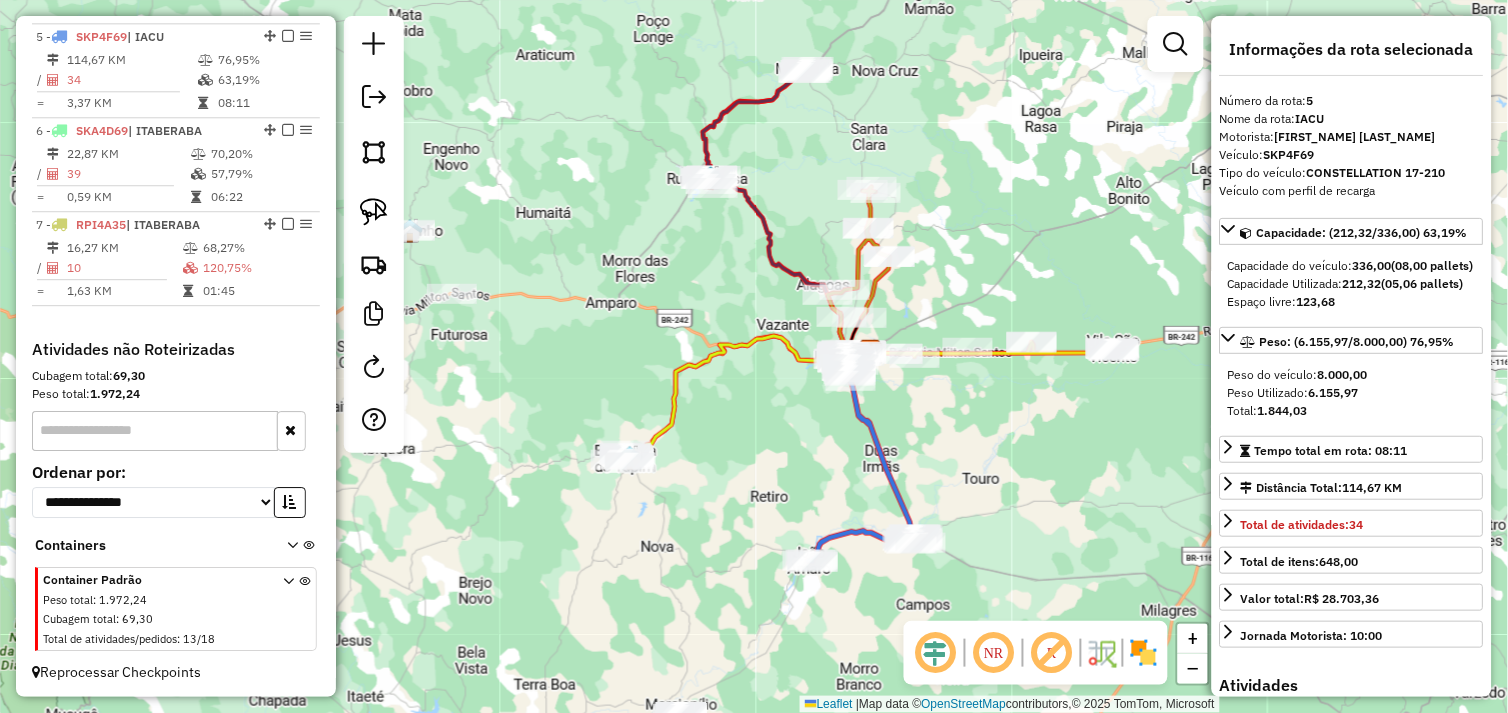 drag, startPoint x: 1035, startPoint y: 452, endPoint x: 1057, endPoint y: 433, distance: 29.068884 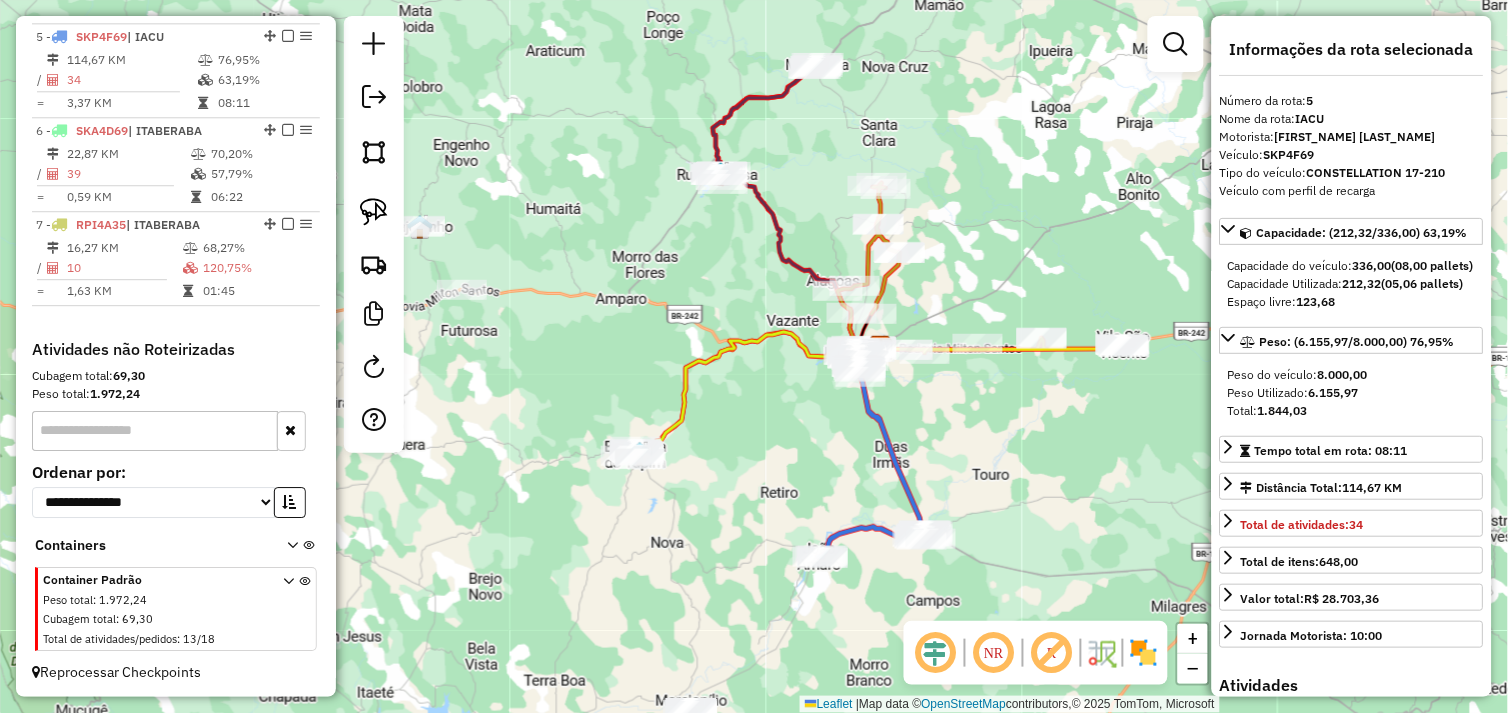 click on "Janela de atendimento Grade de atendimento Capacidade Transportadoras Veículos Cliente Pedidos  Rotas Selecione os dias de semana para filtrar as janelas de atendimento  Seg   Ter   Qua   Qui   Sex   Sáb   Dom  Informe o período da janela de atendimento: De: Até:  Filtrar exatamente a janela do cliente  Considerar janela de atendimento padrão  Selecione os dias de semana para filtrar as grades de atendimento  Seg   Ter   Qua   Qui   Sex   Sáb   Dom   Considerar clientes sem dia de atendimento cadastrado  Clientes fora do dia de atendimento selecionado Filtrar as atividades entre os valores definidos abaixo:  Peso mínimo:   Peso máximo:   Cubagem mínima:   Cubagem máxima:   De:   Até:  Filtrar as atividades entre o tempo de atendimento definido abaixo:  De:   Até:   Considerar capacidade total dos clientes não roteirizados Transportadora: Selecione um ou mais itens Tipo de veículo: Selecione um ou mais itens Veículo: Selecione um ou mais itens Motorista: Selecione um ou mais itens Nome: Rótulo:" 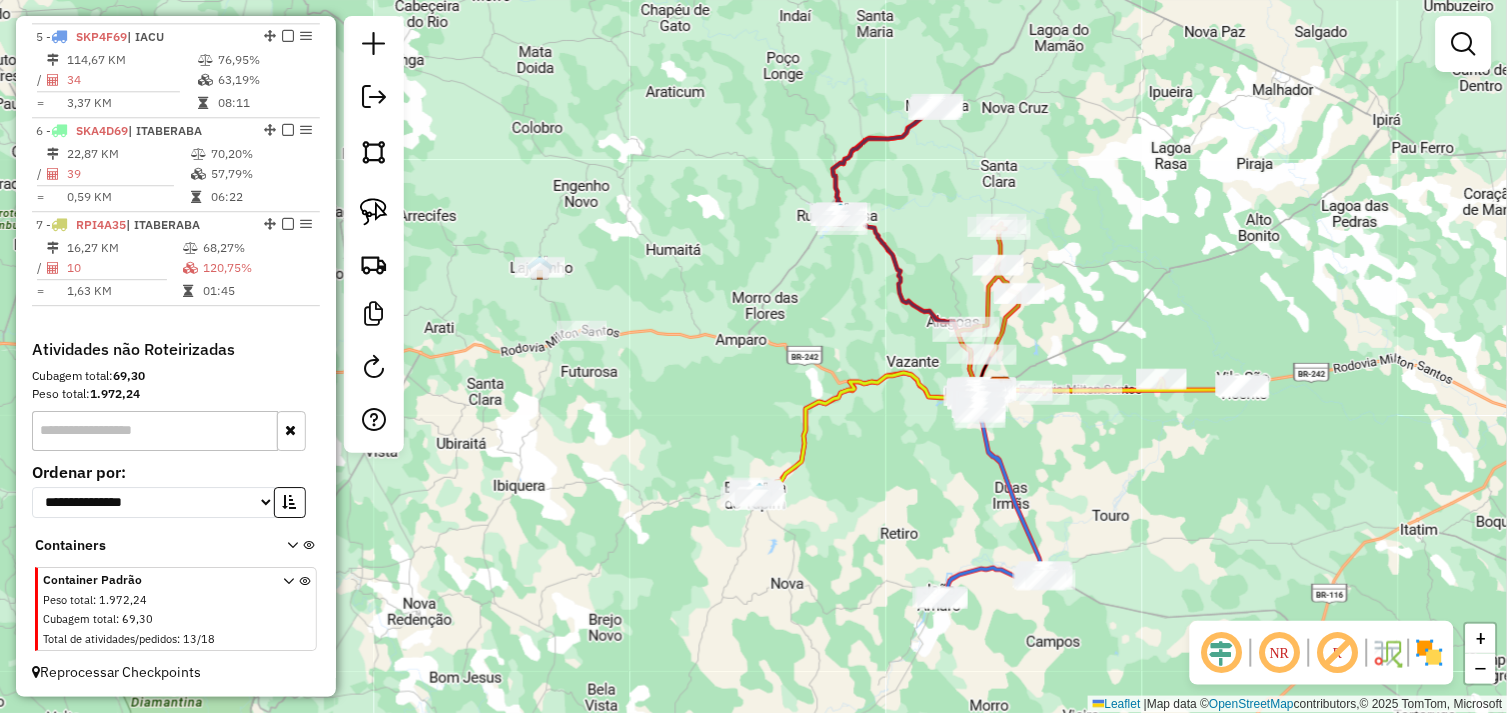 drag, startPoint x: 1040, startPoint y: 432, endPoint x: 1150, endPoint y: 473, distance: 117.3925 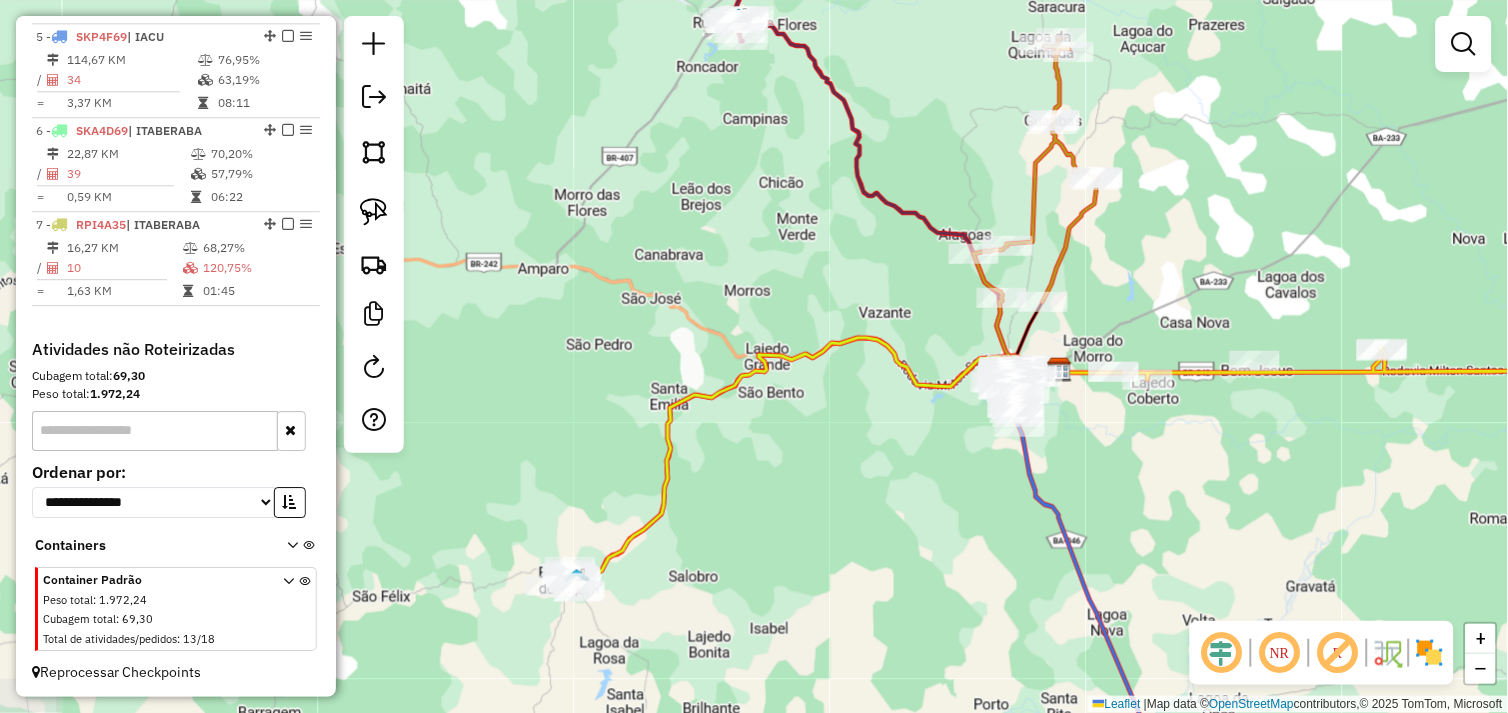 drag, startPoint x: 835, startPoint y: 497, endPoint x: 898, endPoint y: 495, distance: 63.03174 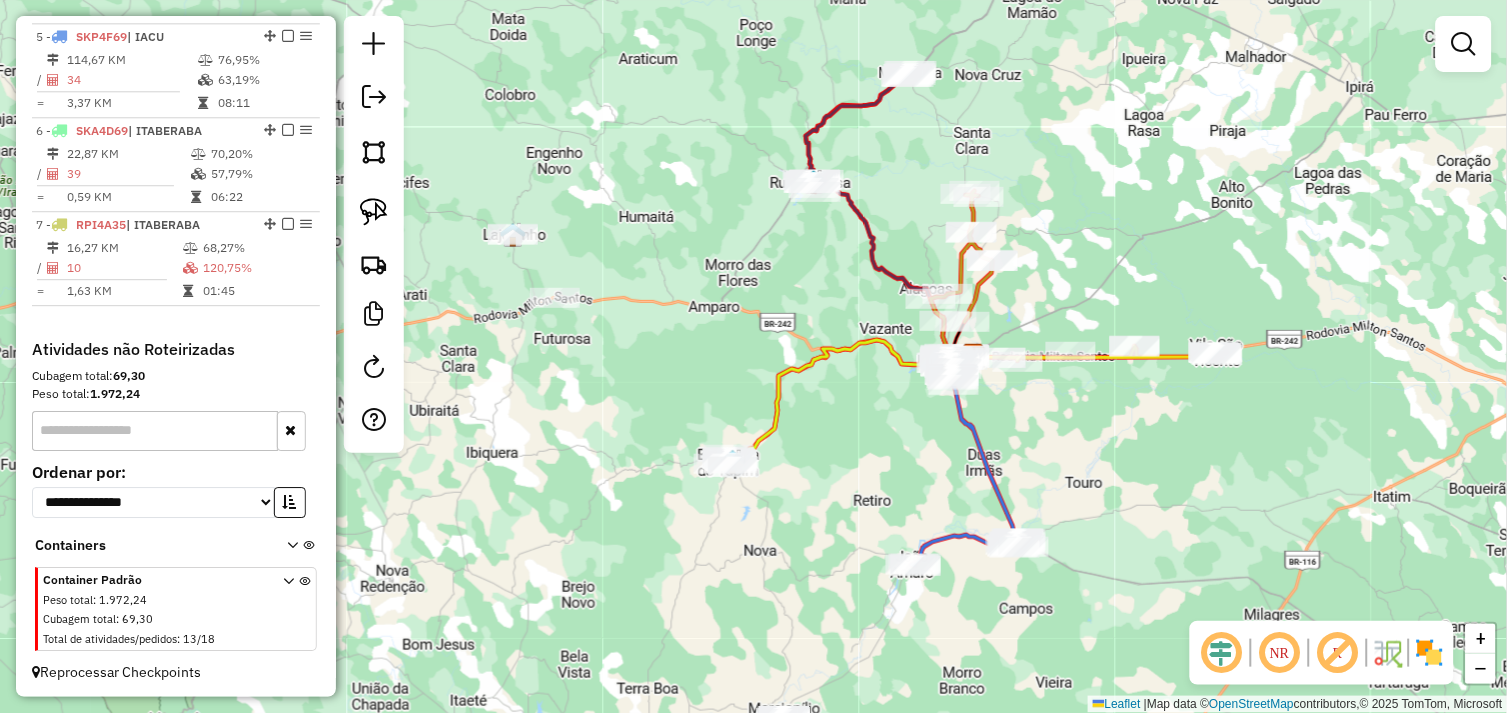 drag, startPoint x: 902, startPoint y: 464, endPoint x: 894, endPoint y: 412, distance: 52.611786 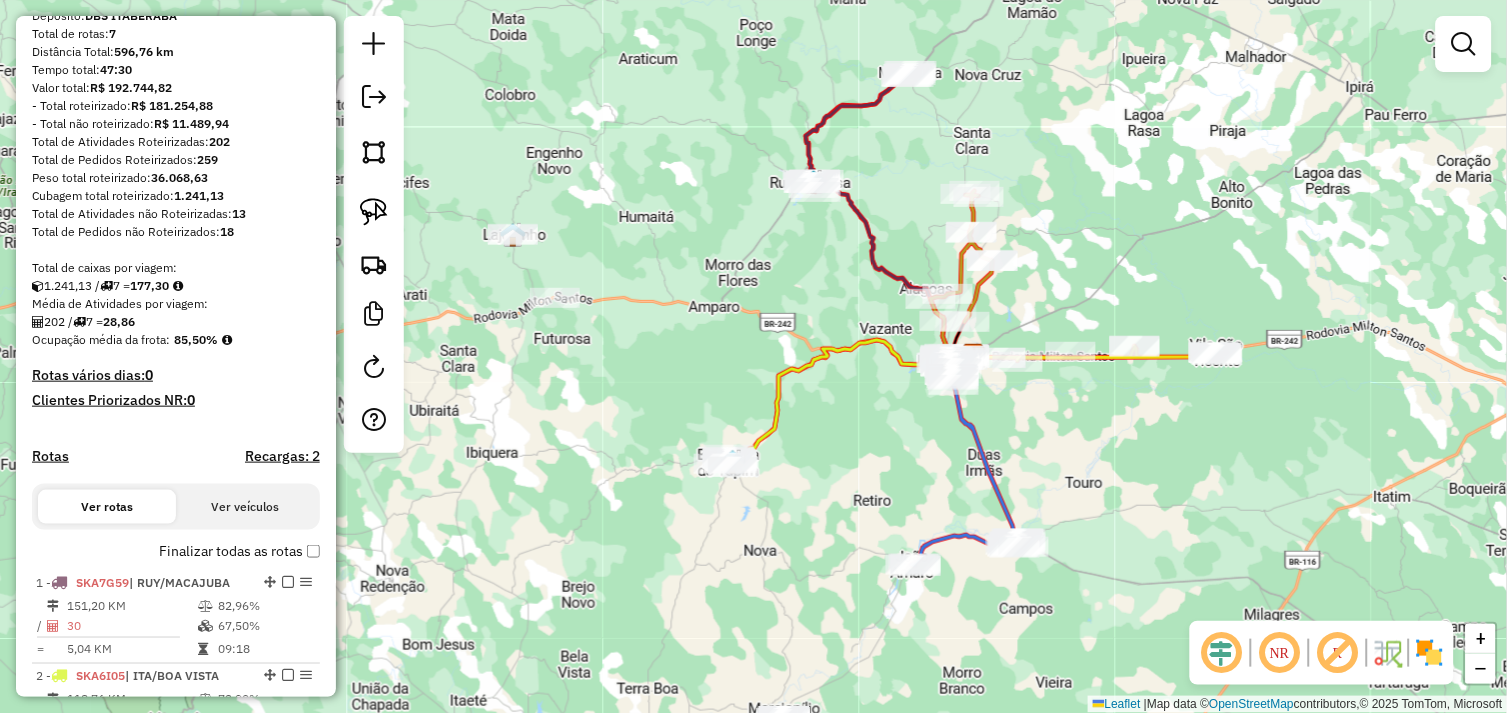 scroll, scrollTop: 0, scrollLeft: 0, axis: both 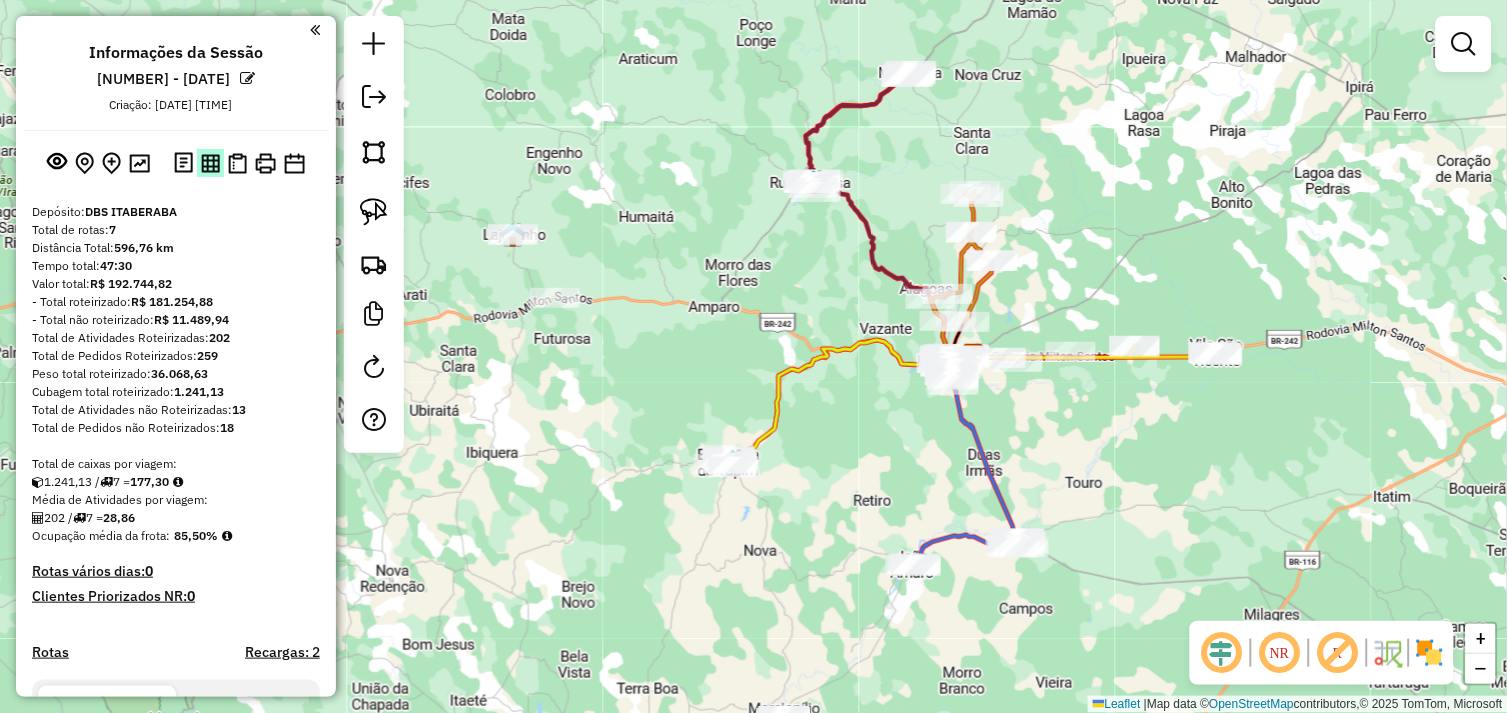 click at bounding box center [210, 163] 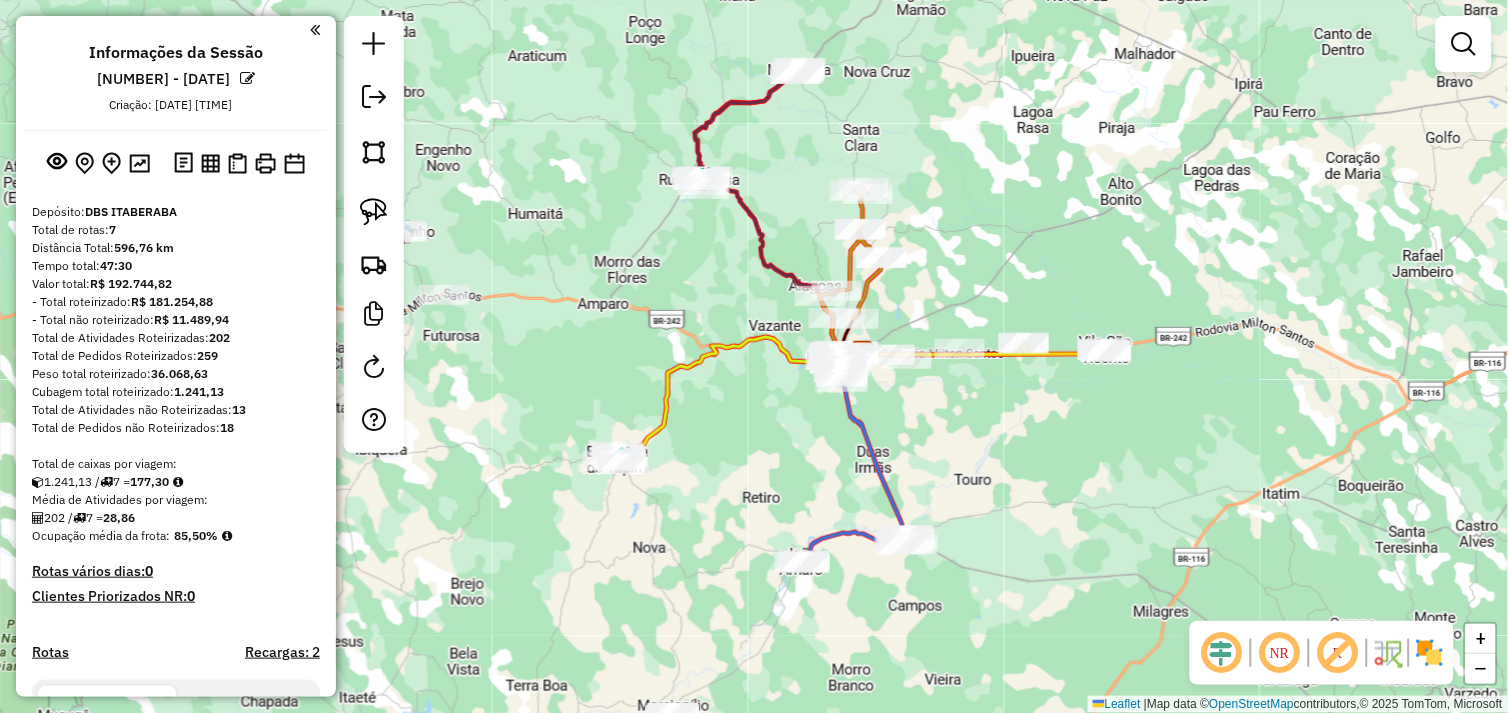 drag, startPoint x: 1084, startPoint y: 393, endPoint x: 1057, endPoint y: 344, distance: 55.946404 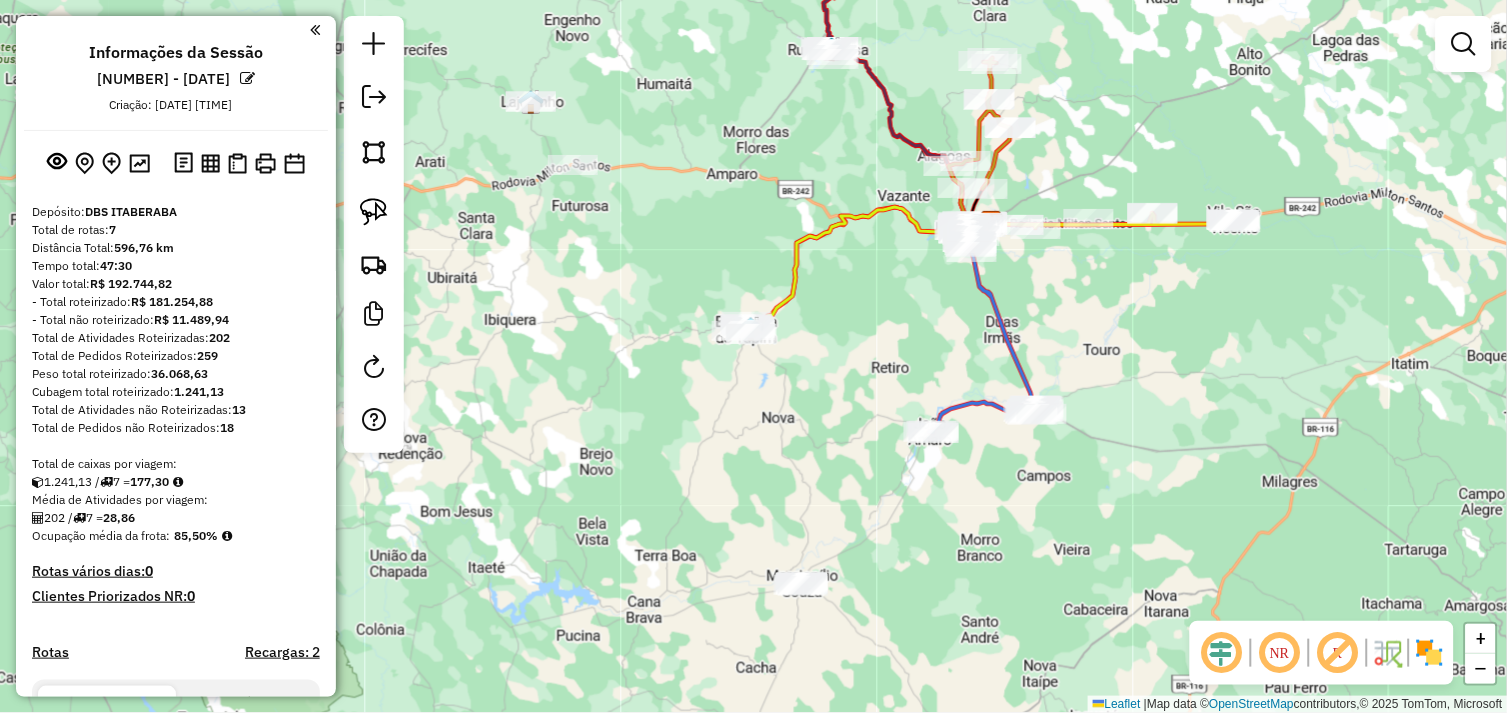 drag, startPoint x: 718, startPoint y: 482, endPoint x: 816, endPoint y: 432, distance: 110.01818 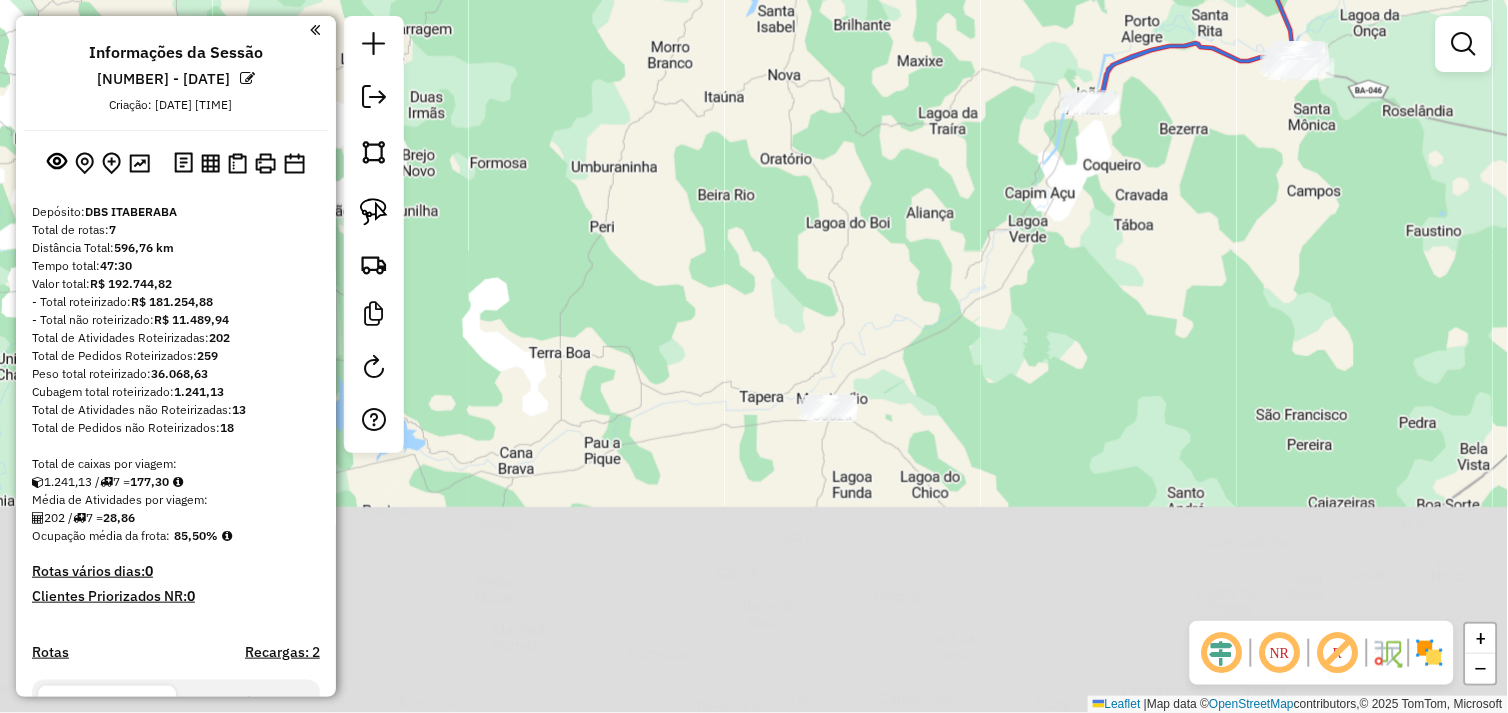 drag, startPoint x: 848, startPoint y: 444, endPoint x: 865, endPoint y: 356, distance: 89.62701 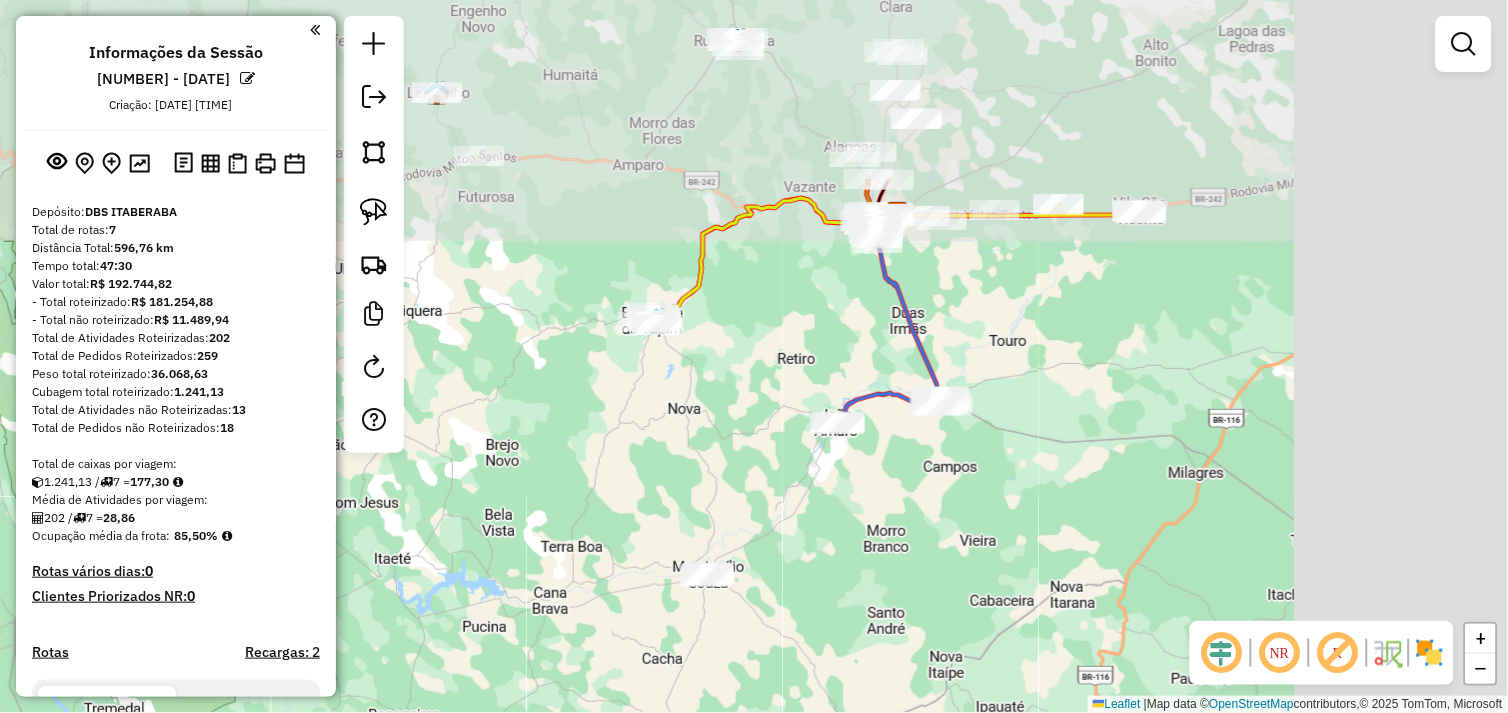 drag, startPoint x: 1195, startPoint y: 278, endPoint x: 872, endPoint y: 588, distance: 447.69296 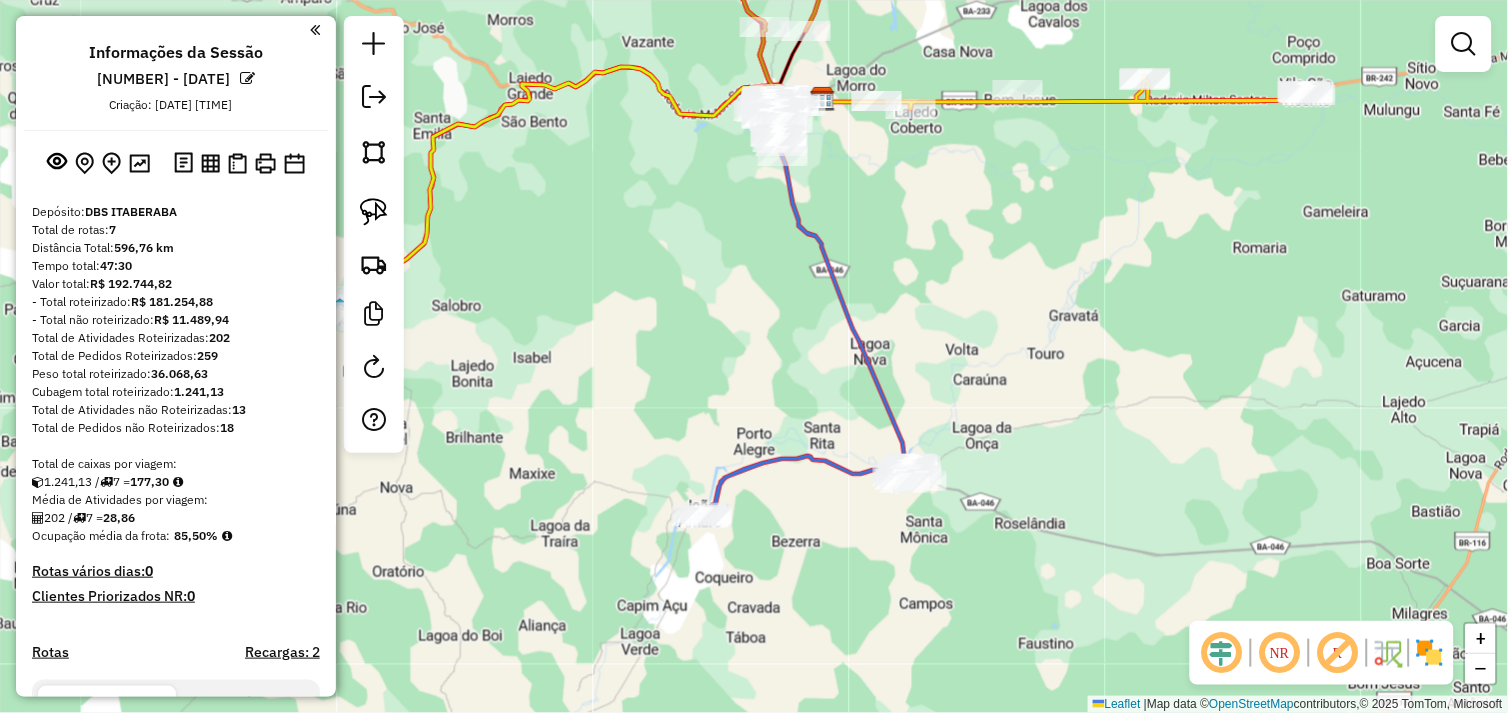 click 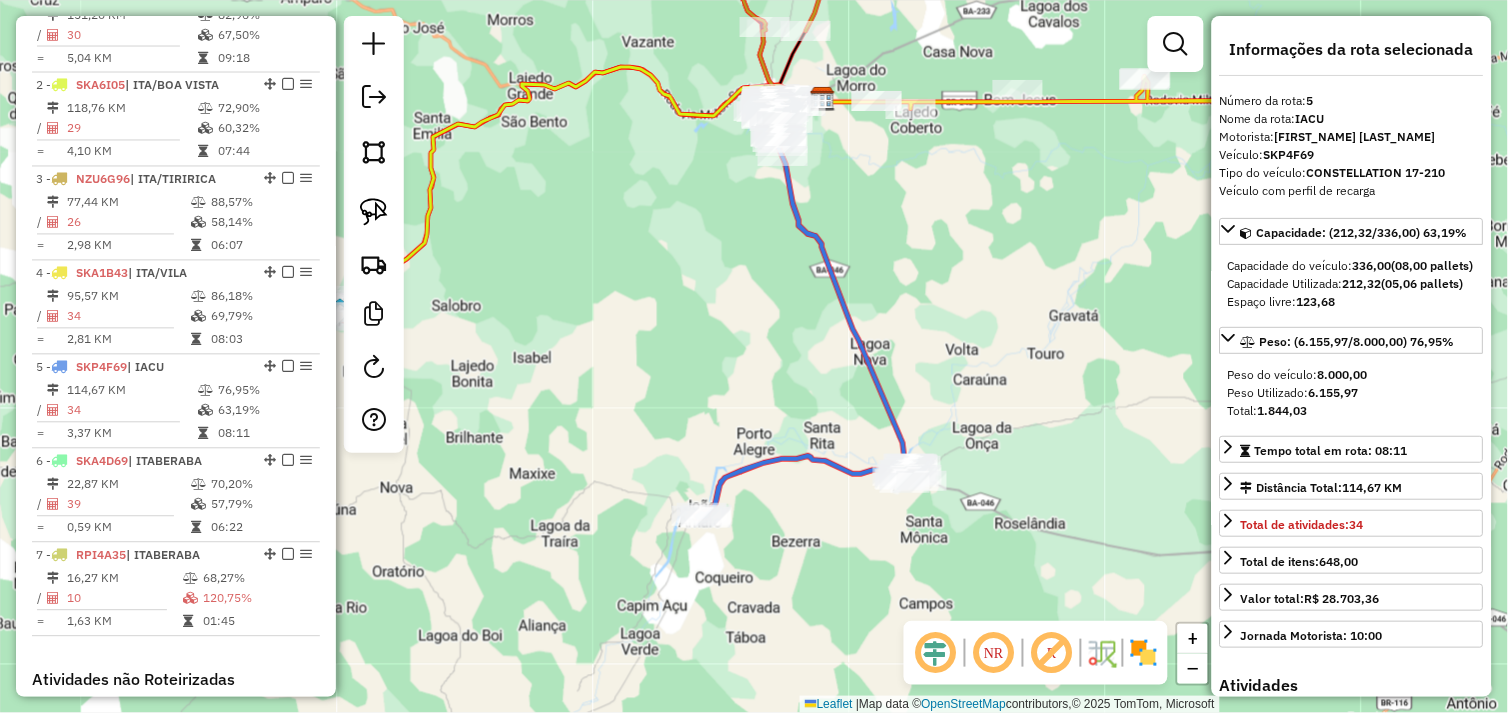 scroll, scrollTop: 1118, scrollLeft: 0, axis: vertical 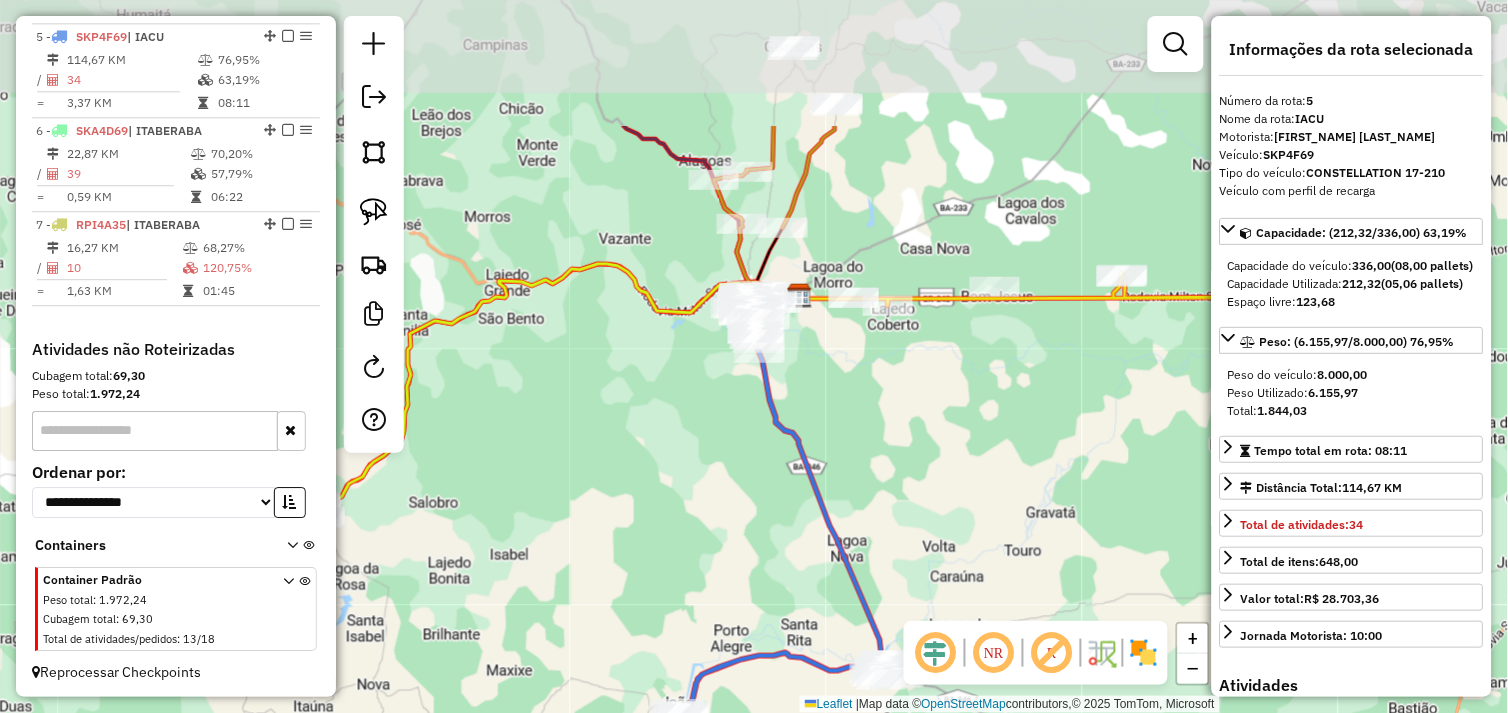 drag, startPoint x: 900, startPoint y: 294, endPoint x: 877, endPoint y: 492, distance: 199.33138 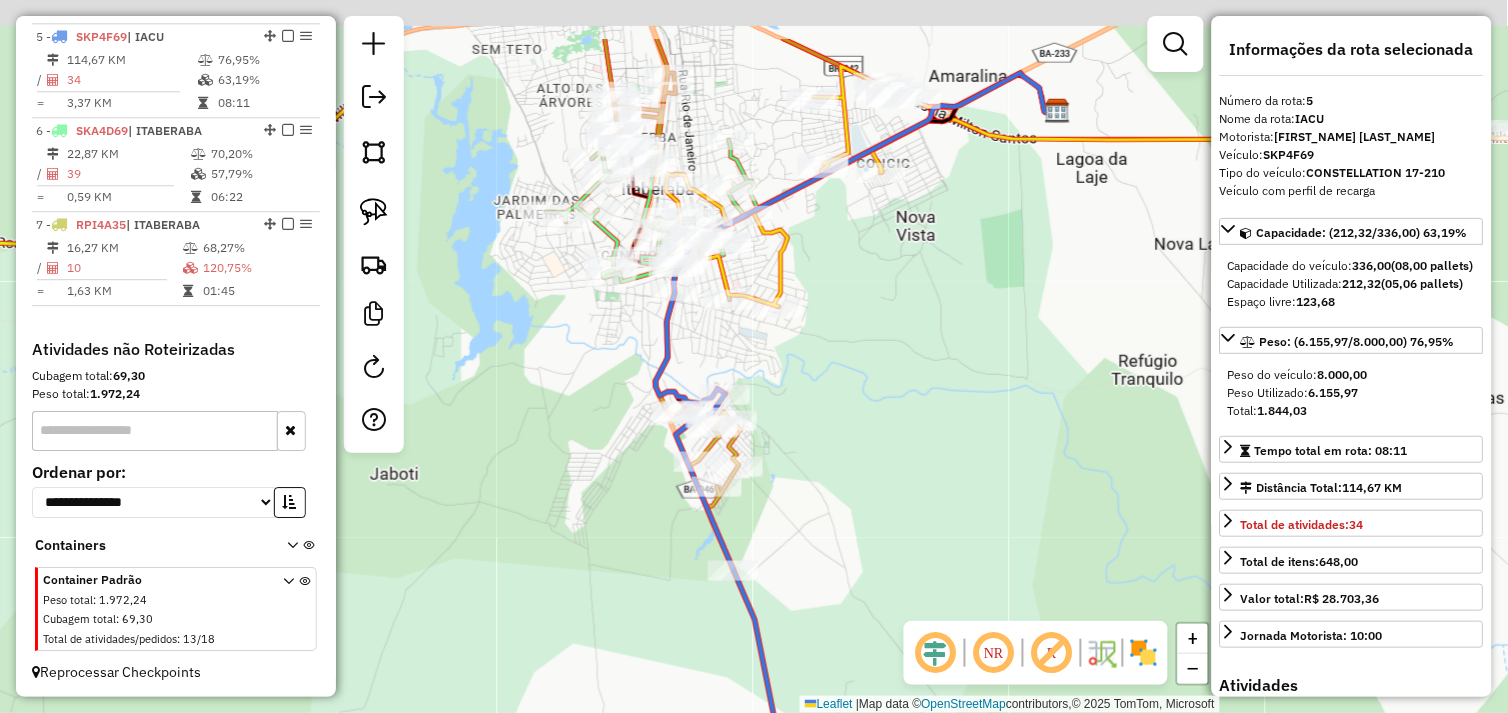 drag, startPoint x: 898, startPoint y: 326, endPoint x: 888, endPoint y: 406, distance: 80.622574 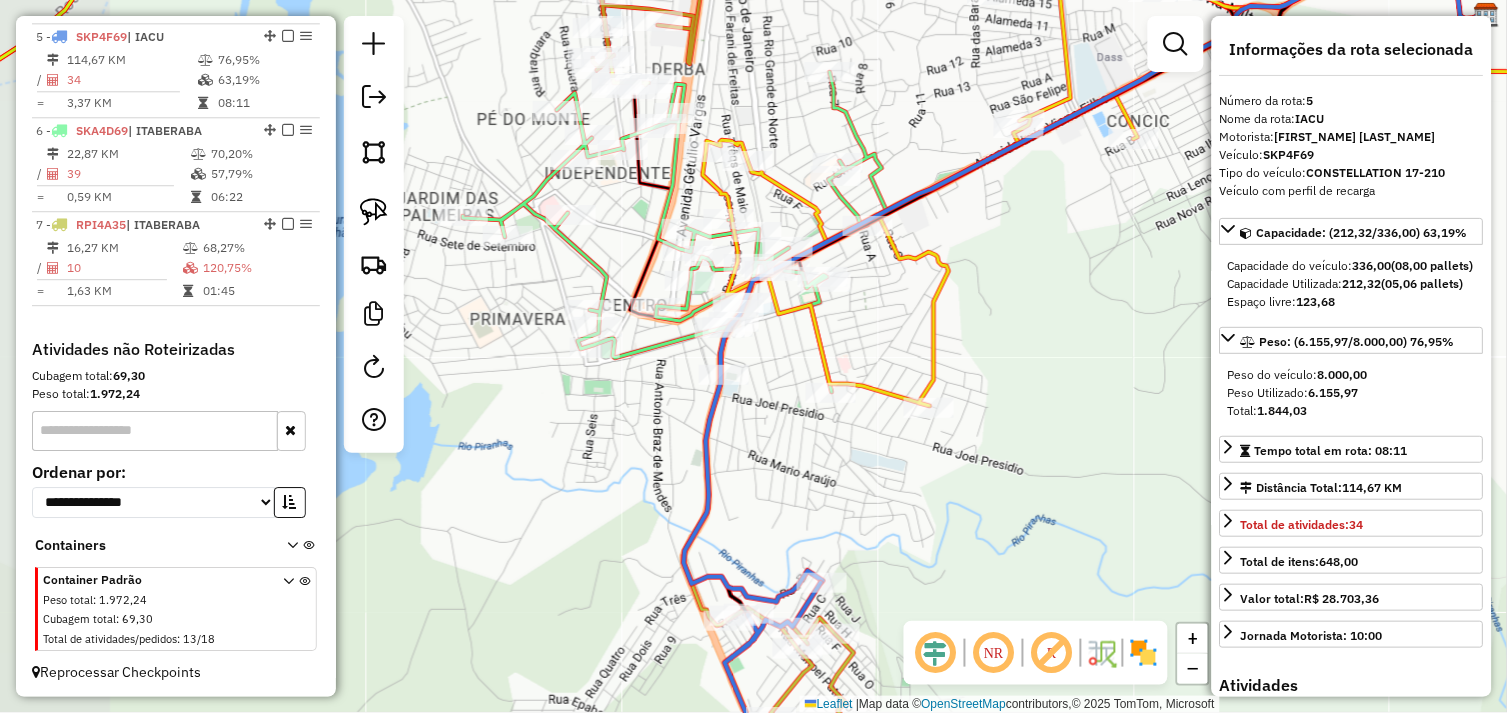drag, startPoint x: 975, startPoint y: 278, endPoint x: 1041, endPoint y: 250, distance: 71.693794 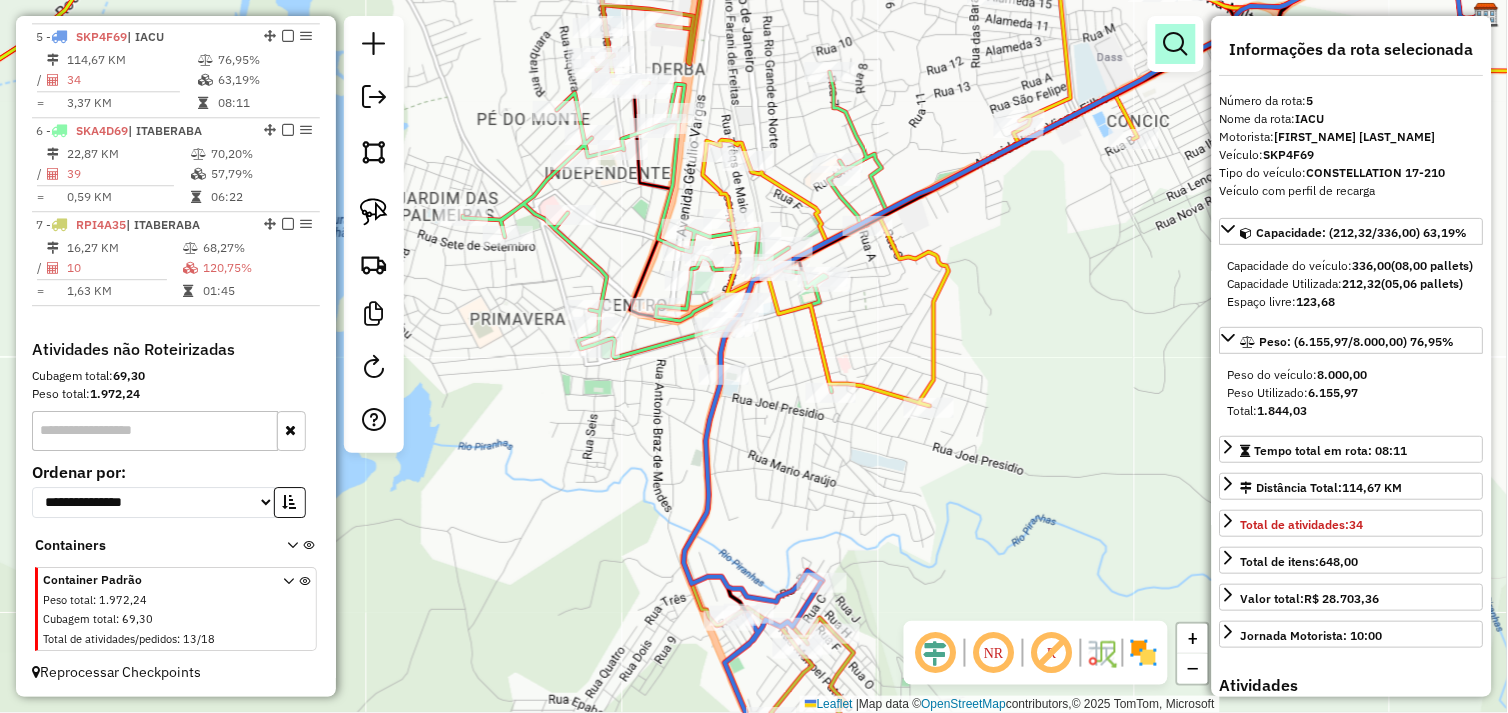click at bounding box center (1176, 44) 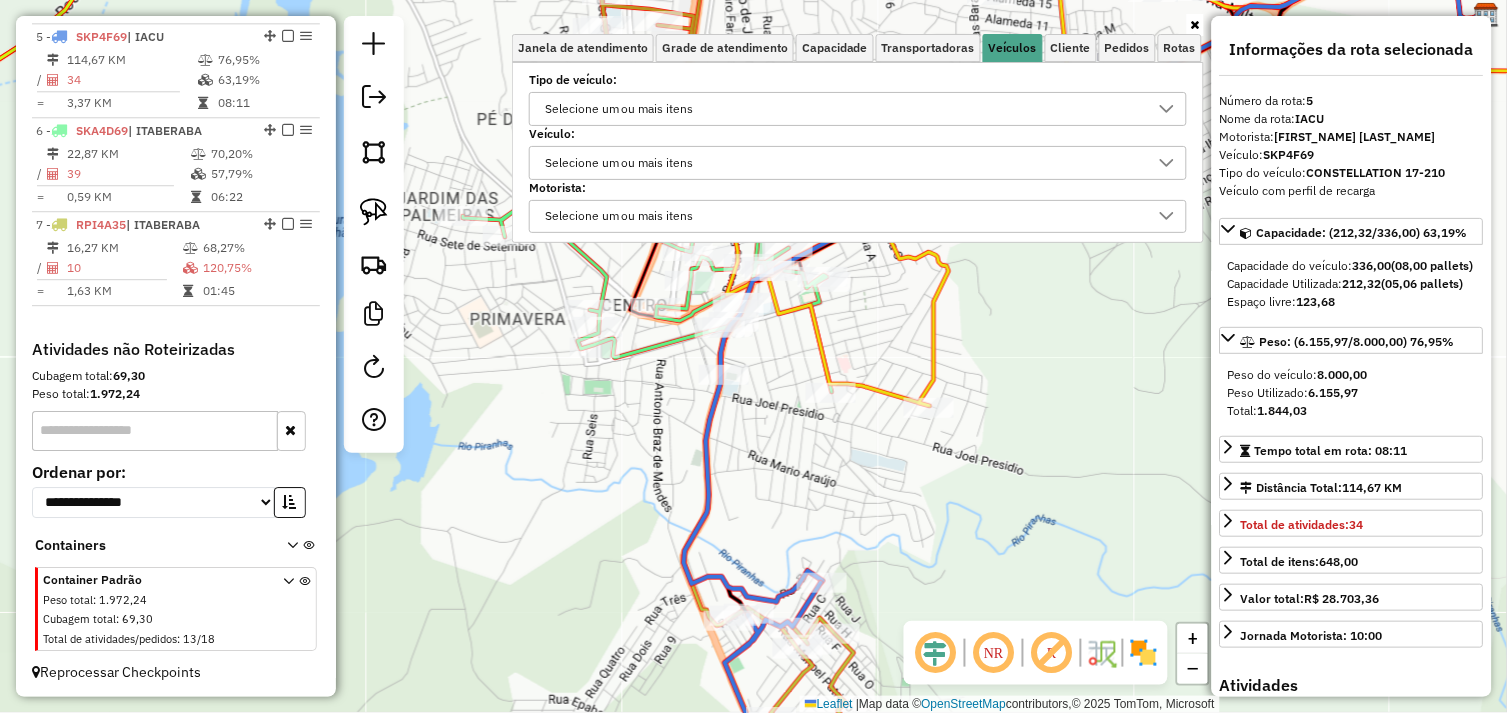 click on "Selecione um ou mais itens" at bounding box center (619, 163) 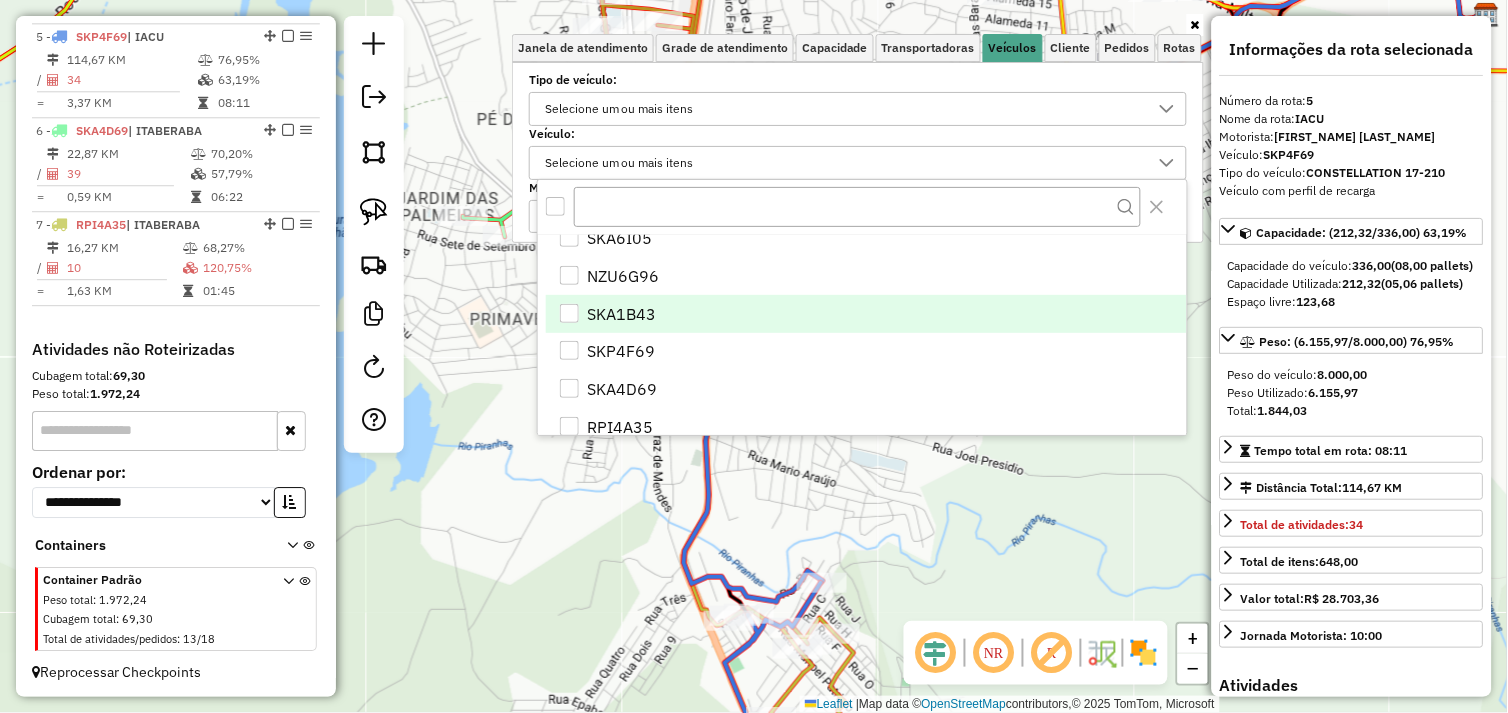 scroll, scrollTop: 80, scrollLeft: 0, axis: vertical 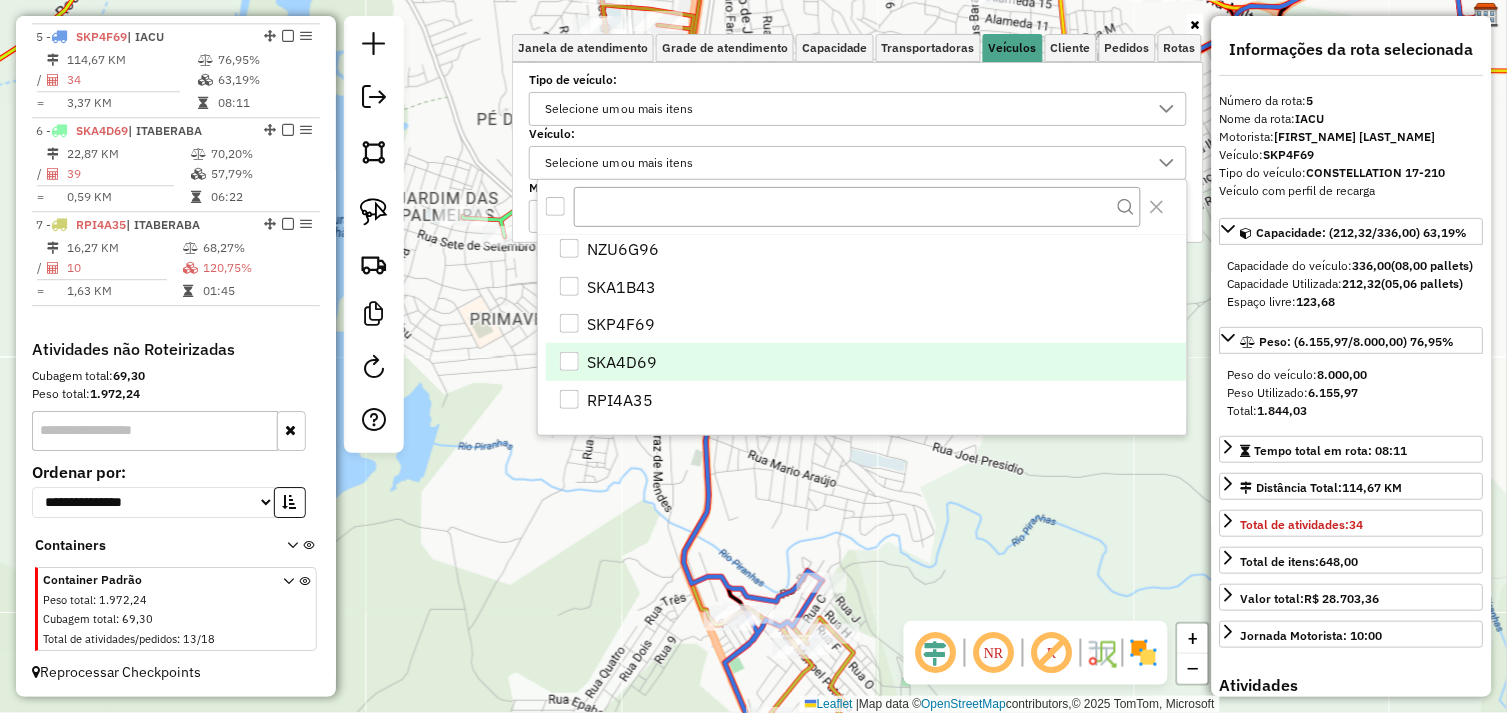 click at bounding box center [569, 361] 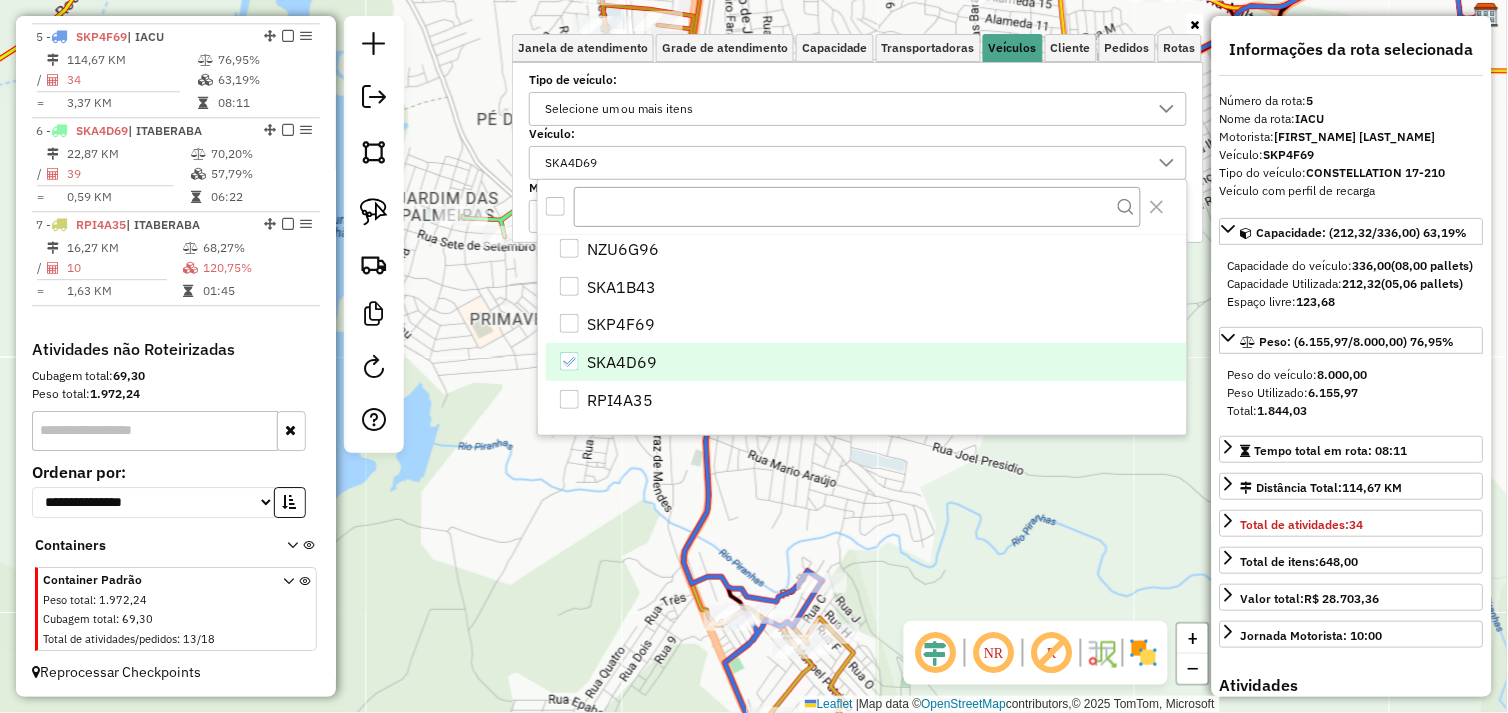 scroll, scrollTop: 555, scrollLeft: 0, axis: vertical 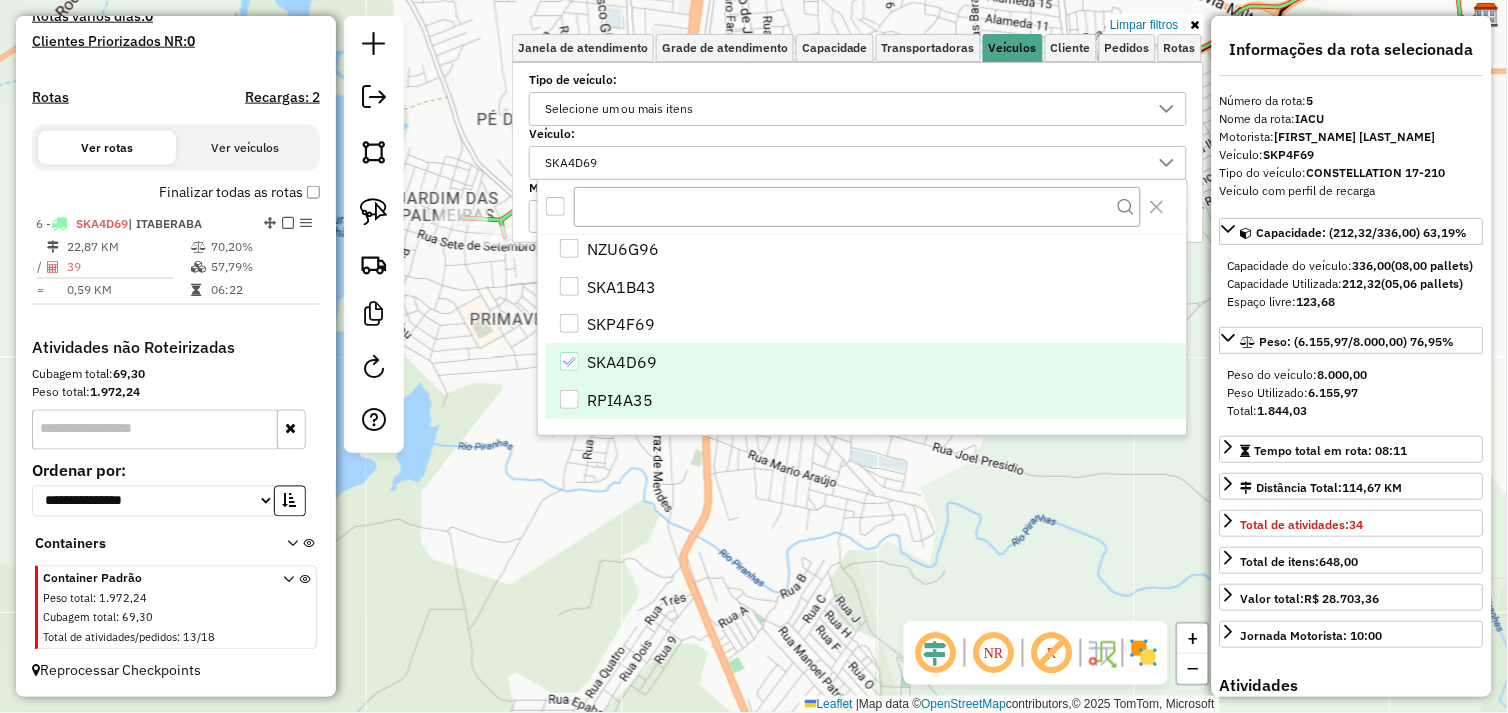 click at bounding box center (569, 399) 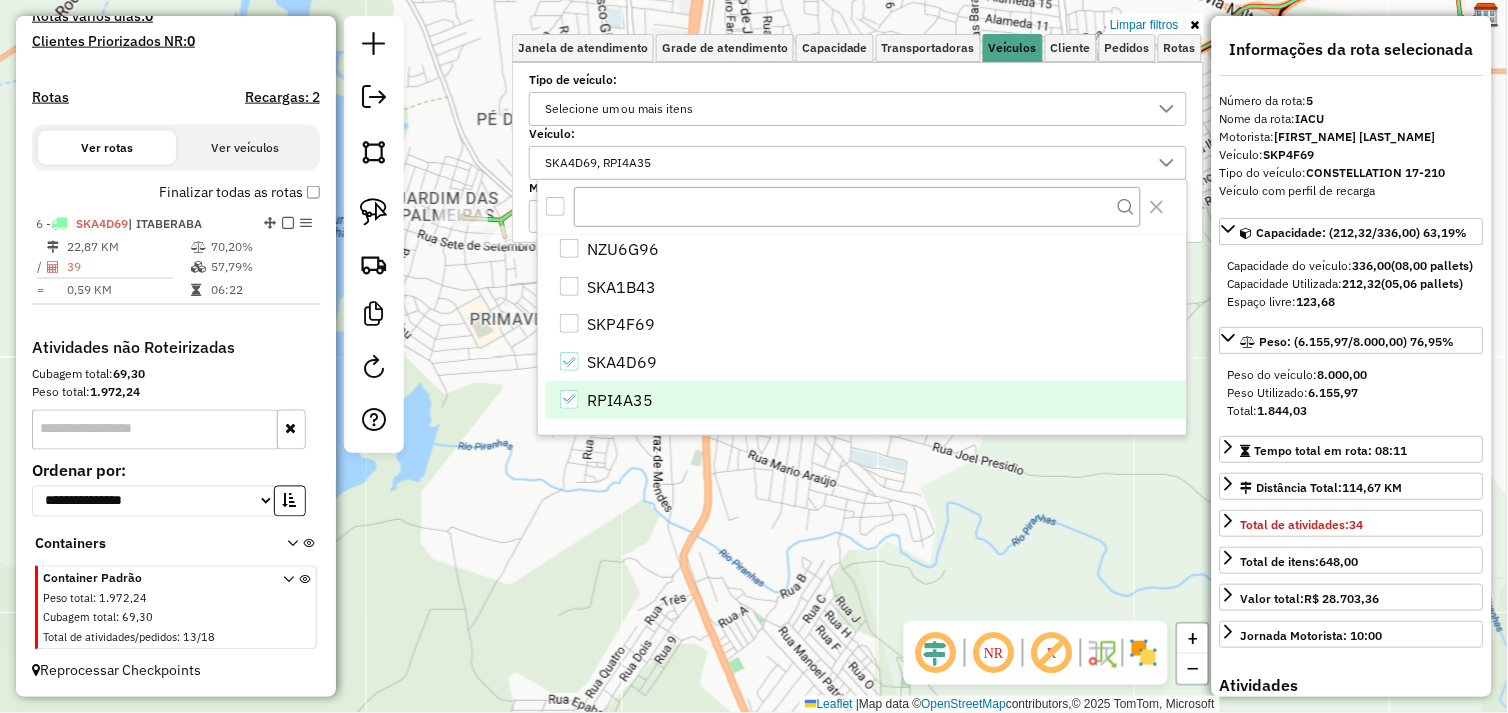 scroll, scrollTop: 648, scrollLeft: 0, axis: vertical 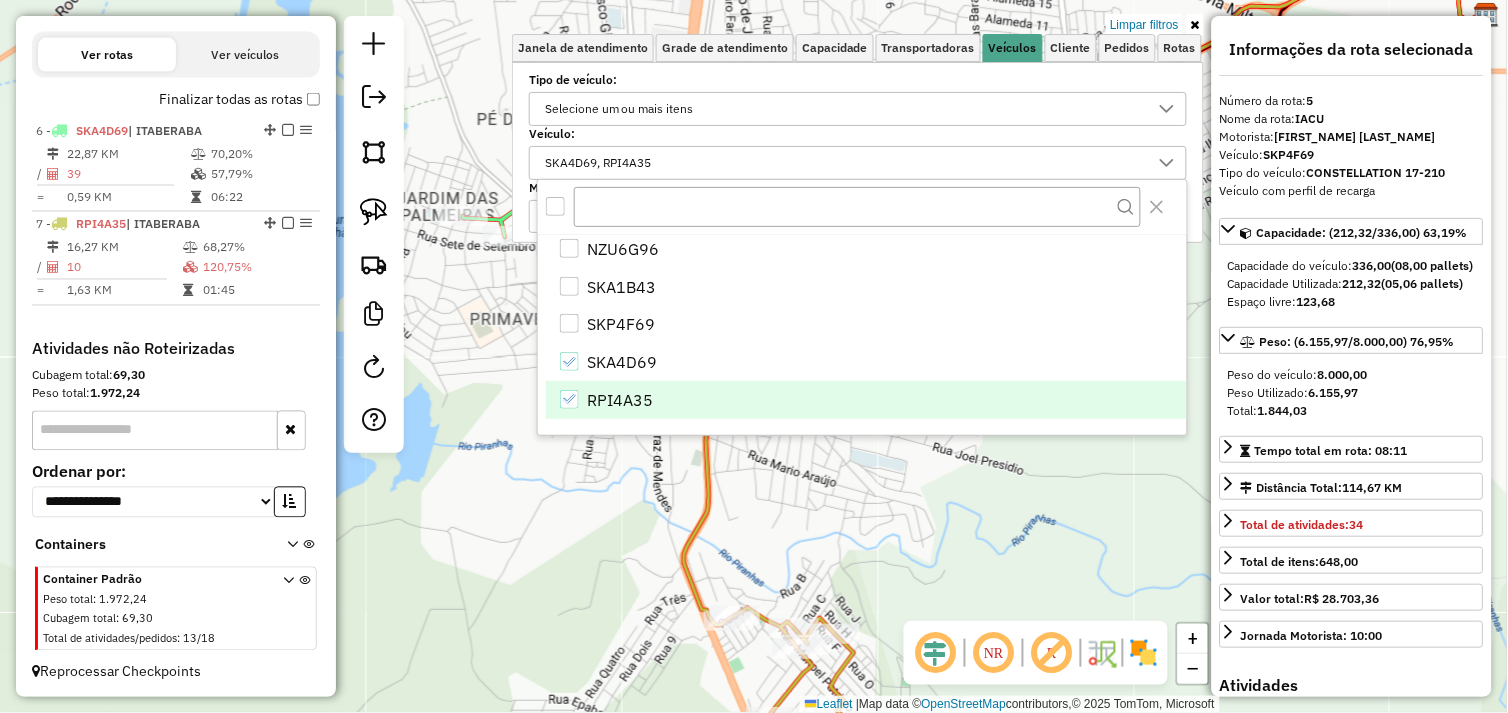 click on "Limpar filtros Janela de atendimento Grade de atendimento Capacidade Transportadoras Veículos Cliente Pedidos  Rotas Selecione os dias de semana para filtrar as janelas de atendimento  Seg   Ter   Qua   Qui   Sex   Sáb   Dom  Informe o período da janela de atendimento: De: Até:  Filtrar exatamente a janela do cliente  Considerar janela de atendimento padrão  Selecione os dias de semana para filtrar as grades de atendimento  Seg   Ter   Qua   Qui   Sex   Sáb   Dom   Considerar clientes sem dia de atendimento cadastrado  Clientes fora do dia de atendimento selecionado Filtrar as atividades entre os valores definidos abaixo:  Peso mínimo:   Peso máximo:   Cubagem mínima:   Cubagem máxima:   De:   Até:  Filtrar as atividades entre o tempo de atendimento definido abaixo:  De:   Até:   Considerar capacidade total dos clientes não roteirizados Transportadora: Selecione um ou mais itens Tipo de veículo: Selecione um ou mais itens Veículo: SKA4D69, RPI4A35 Motorista: Selecione um ou mais itens Nome: De:" 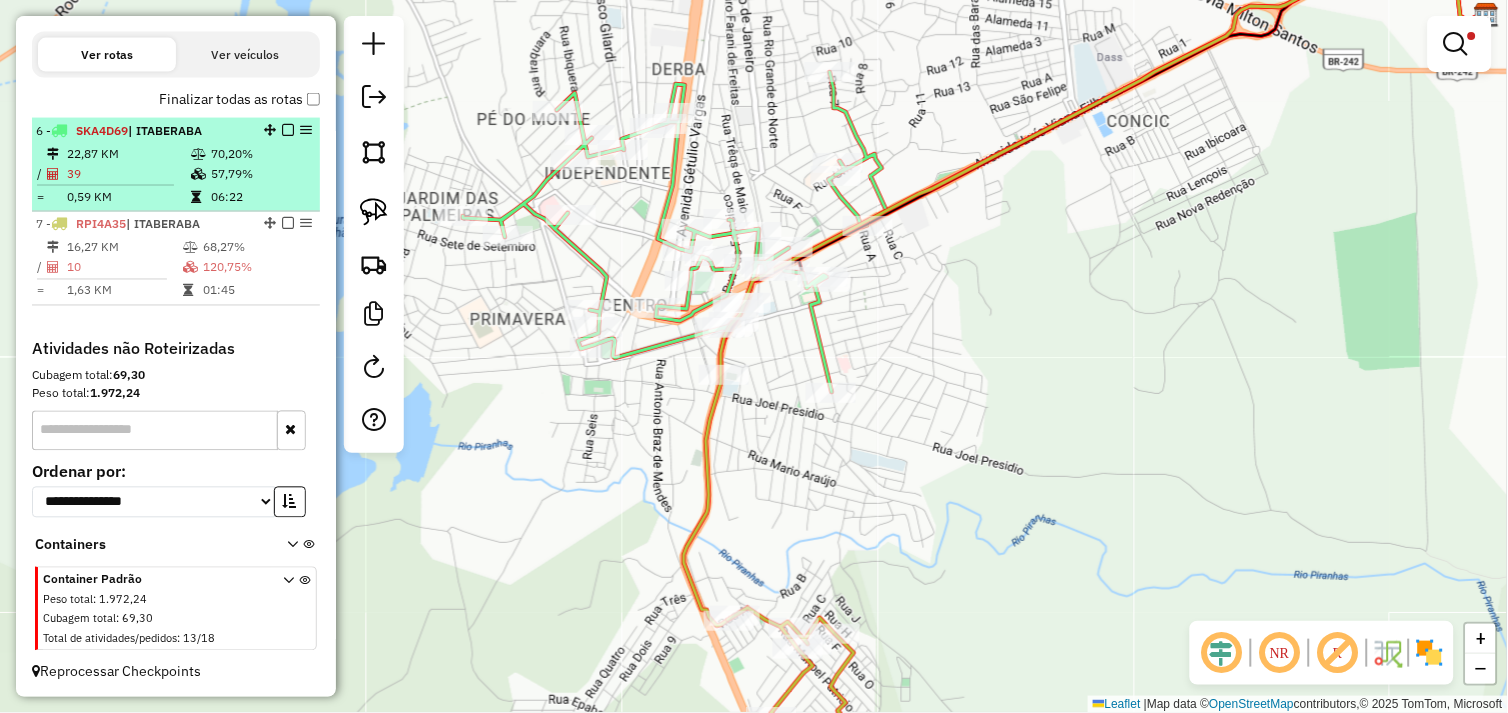 click on "22,87 KM" at bounding box center (128, 154) 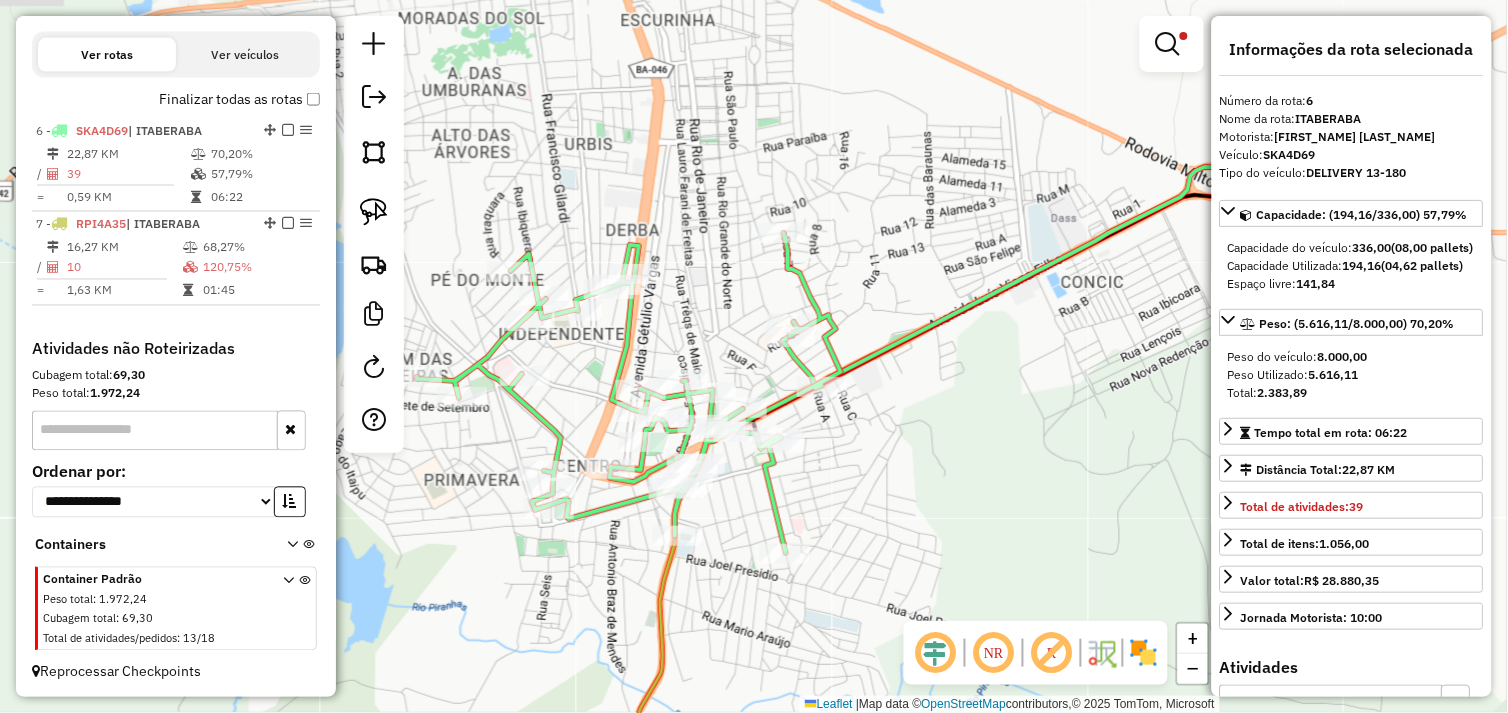 drag, startPoint x: 814, startPoint y: 511, endPoint x: 1110, endPoint y: 431, distance: 306.6203 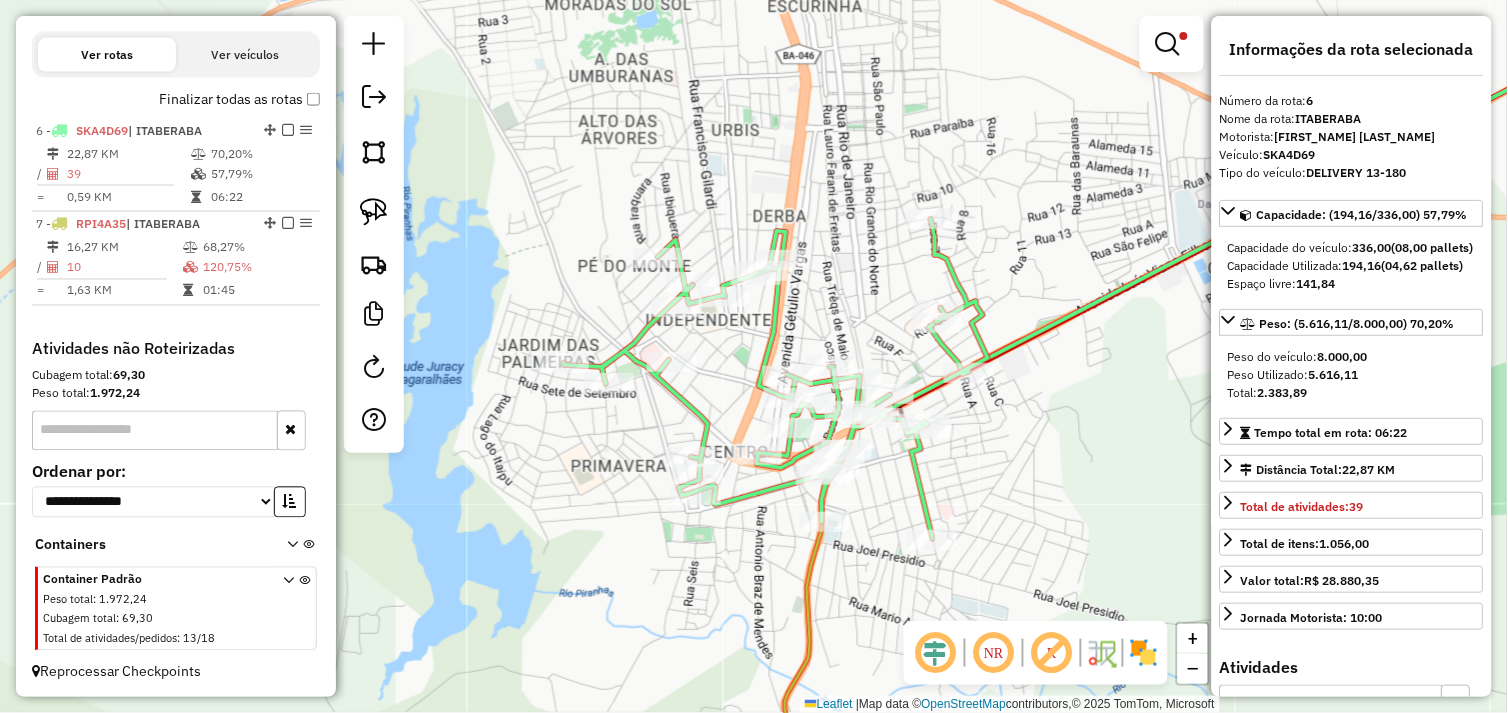 drag, startPoint x: 660, startPoint y: 288, endPoint x: 725, endPoint y: 350, distance: 89.827614 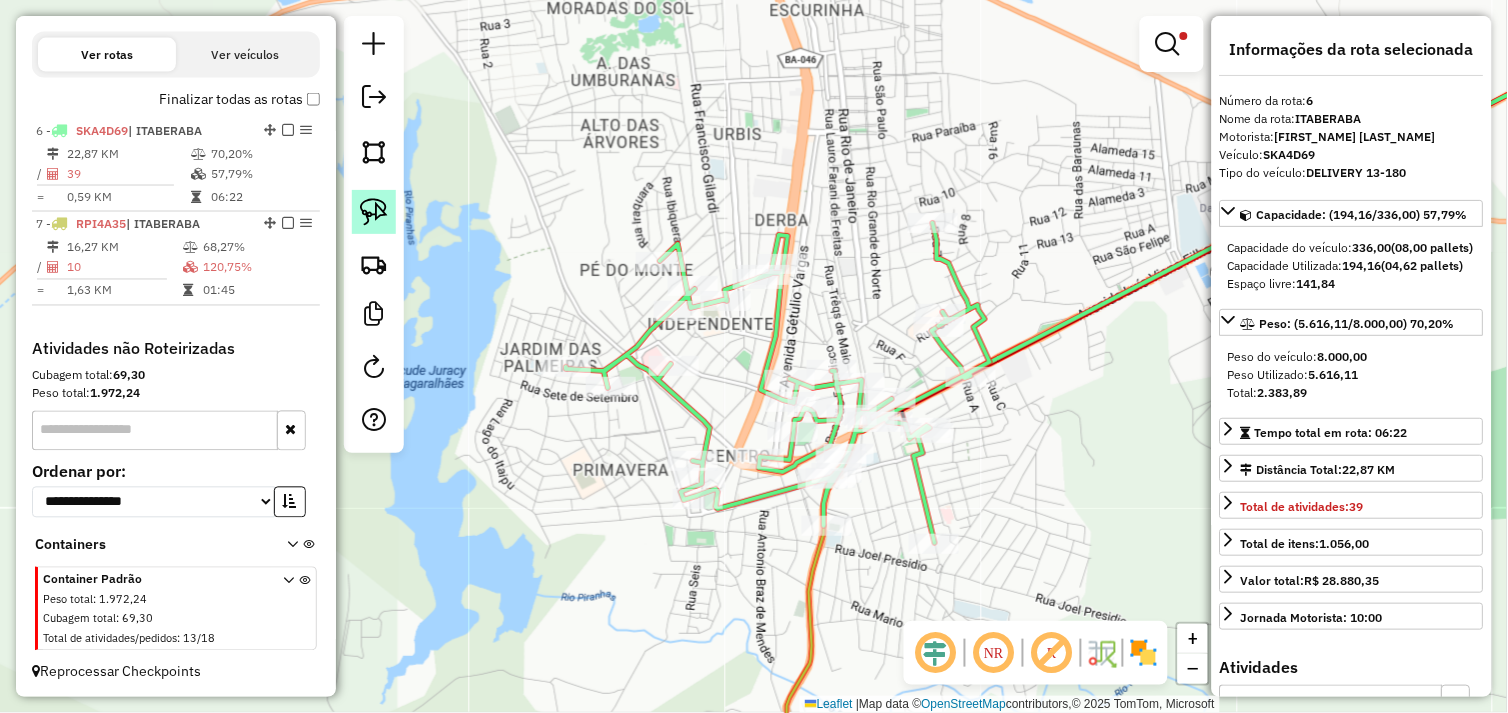click 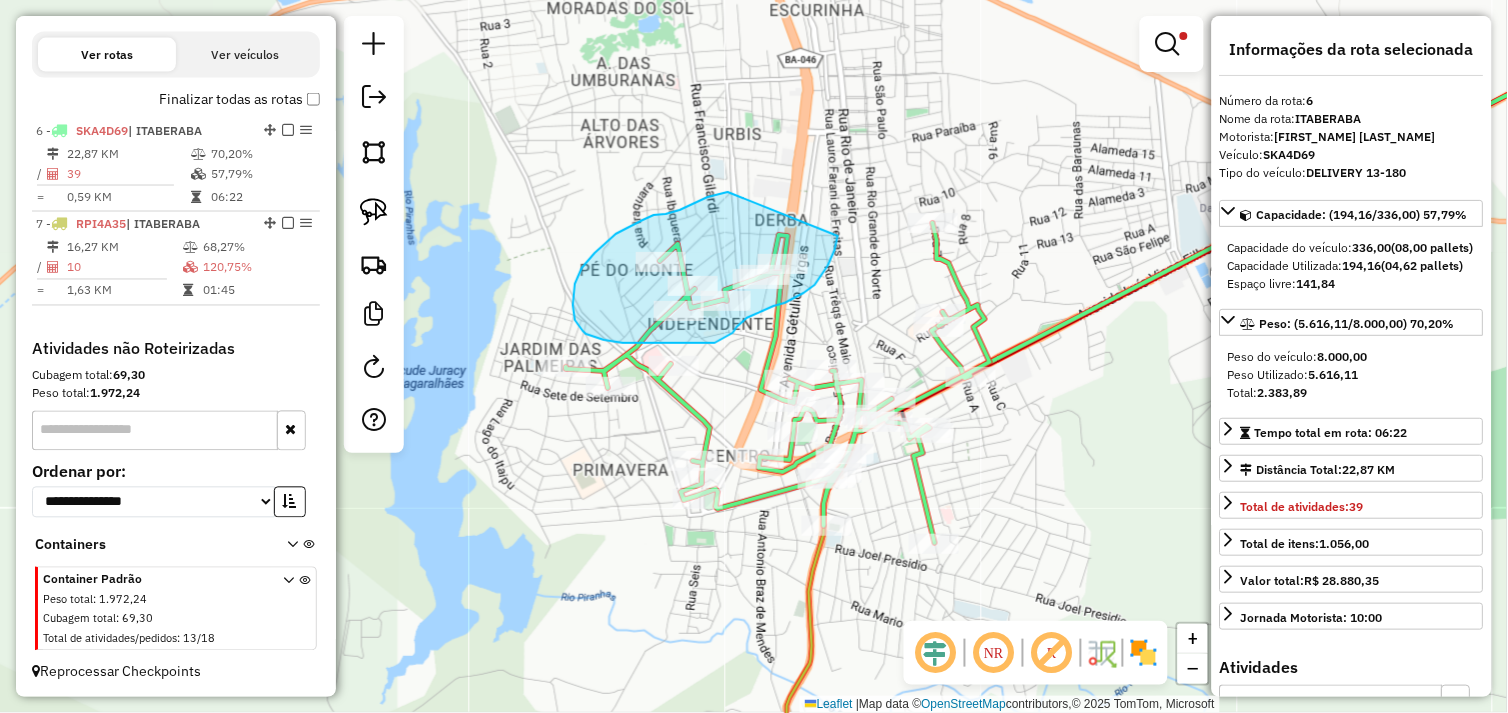 drag, startPoint x: 728, startPoint y: 192, endPoint x: 838, endPoint y: 235, distance: 118.10589 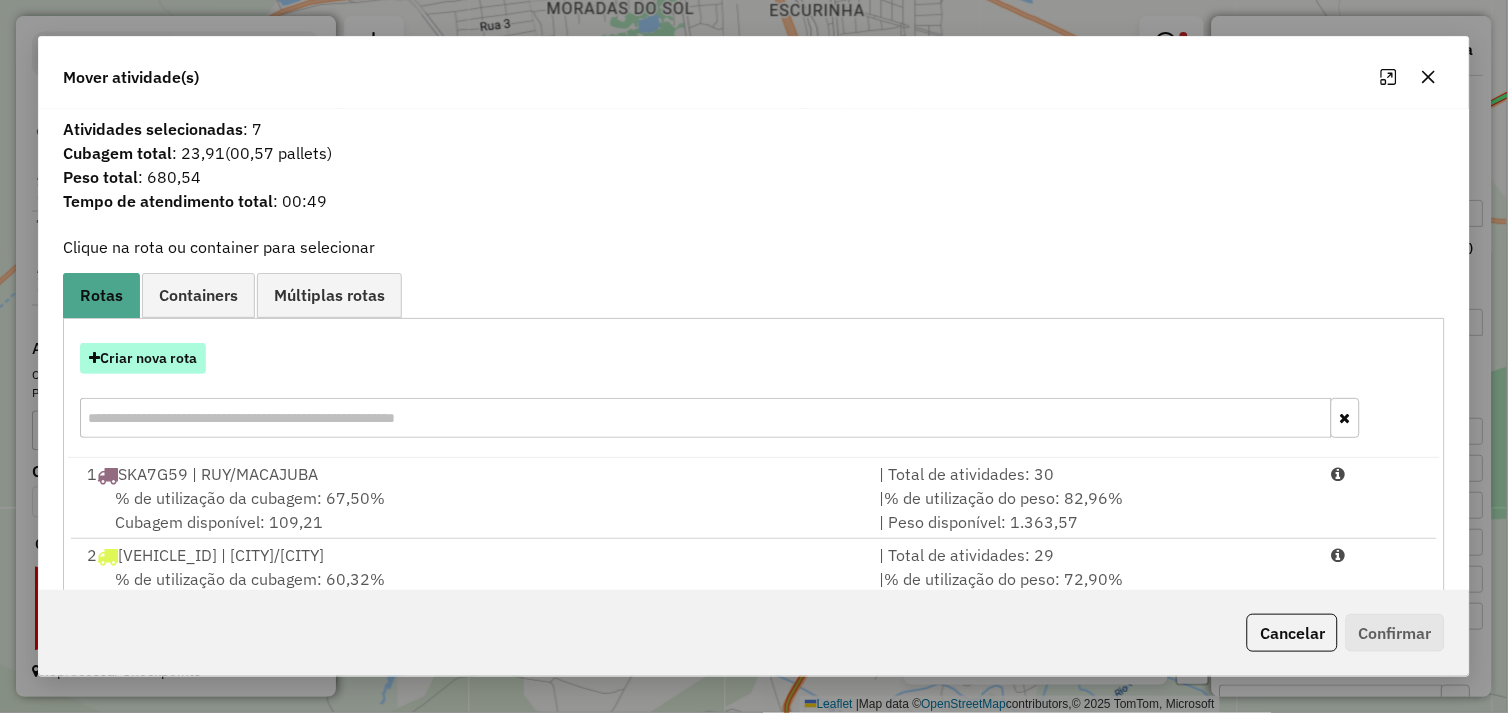 click on "Criar nova rota" at bounding box center [143, 358] 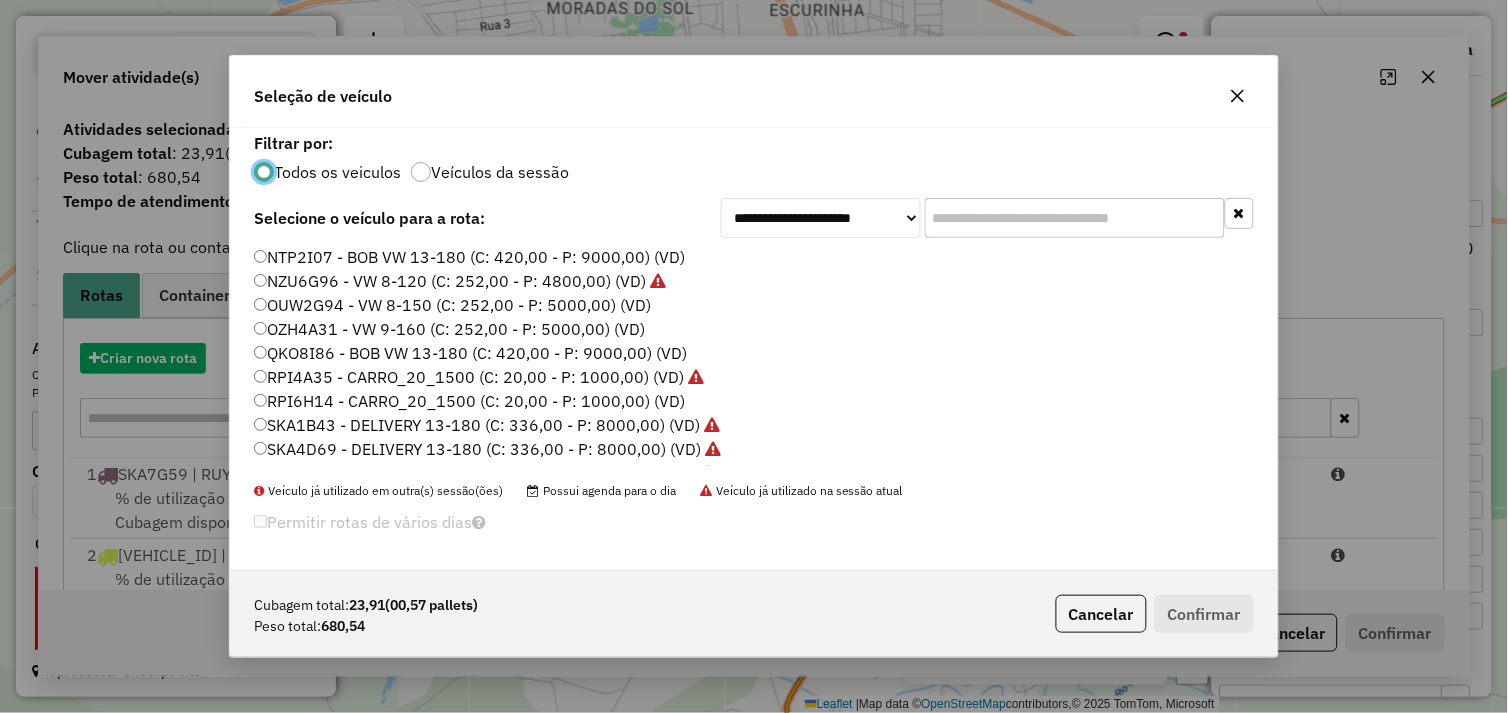 scroll, scrollTop: 11, scrollLeft: 5, axis: both 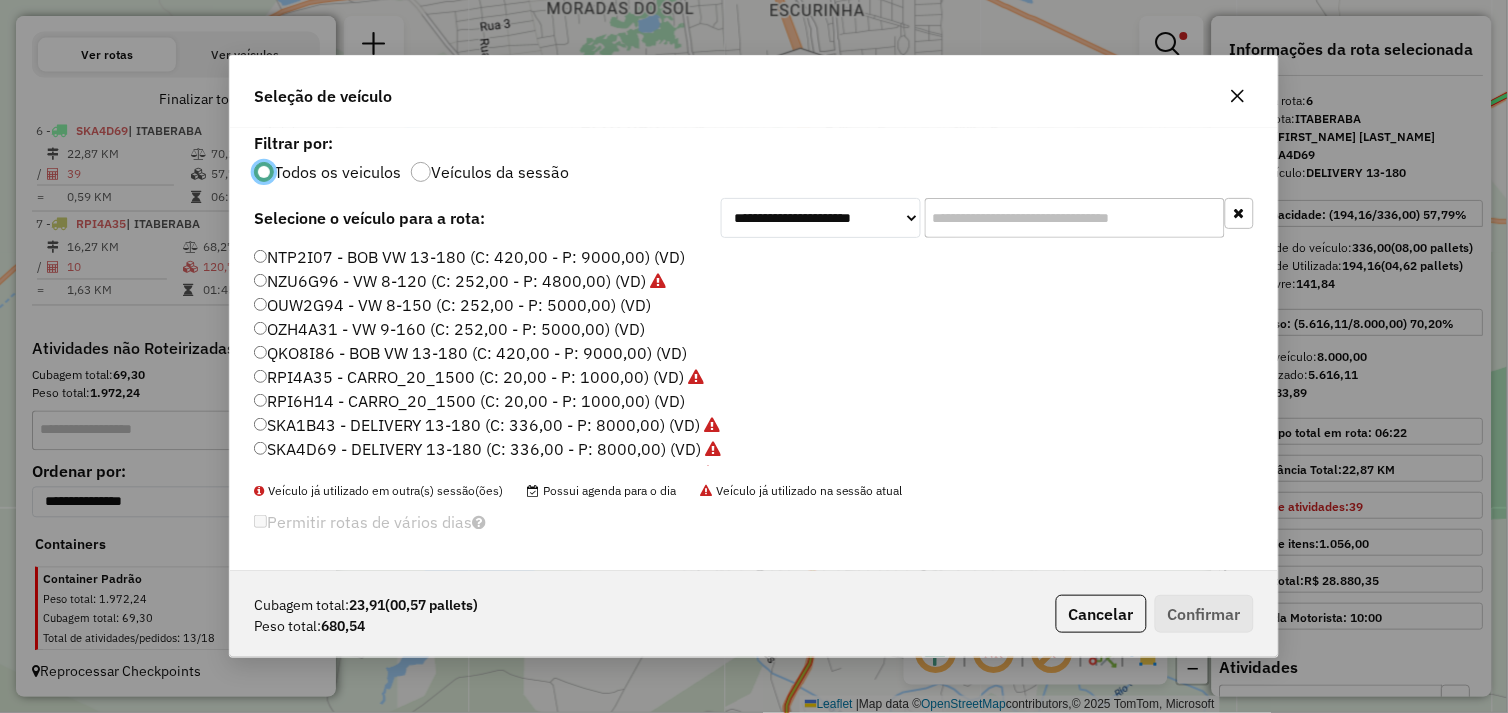 click on "RPI4A35 - CARRO_20_1500 (C: 20,00 - P: 1000,00) (VD)" 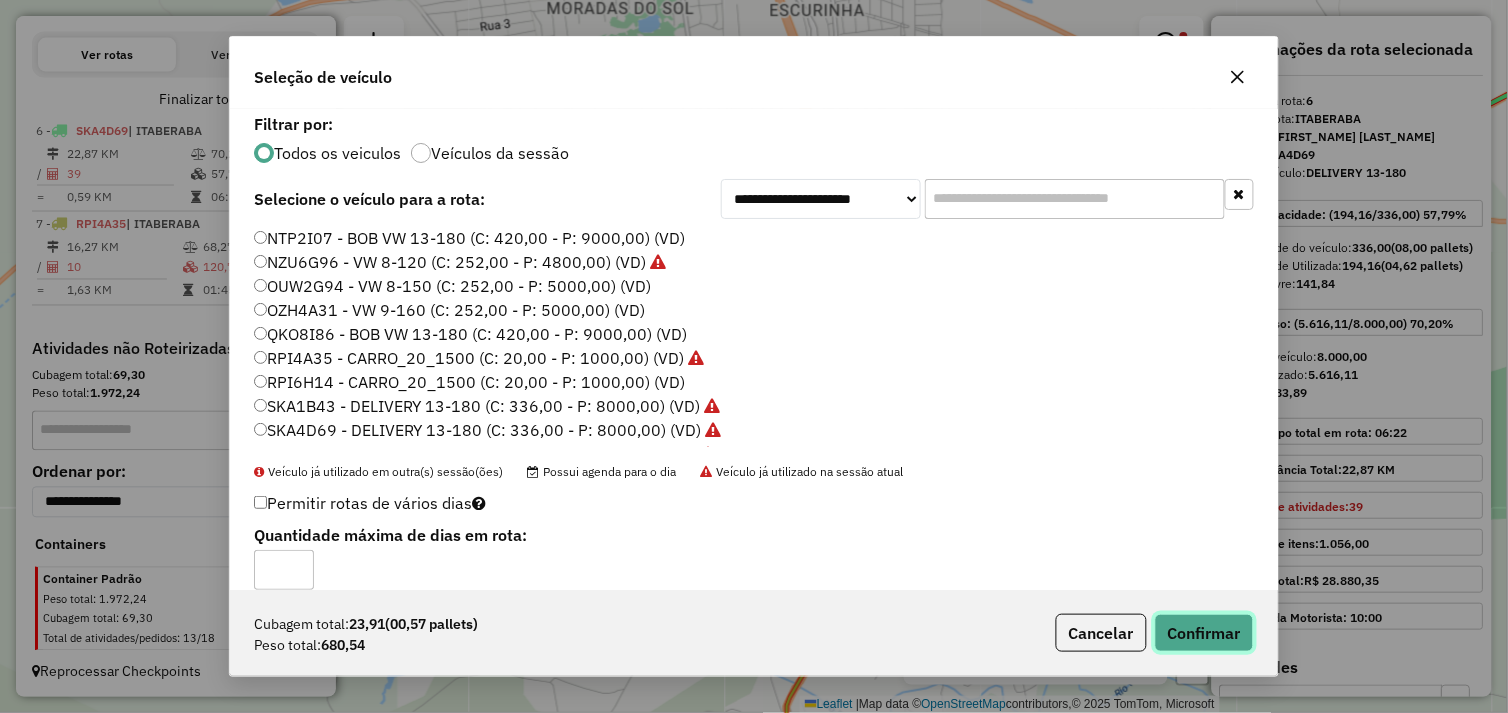 click on "Confirmar" 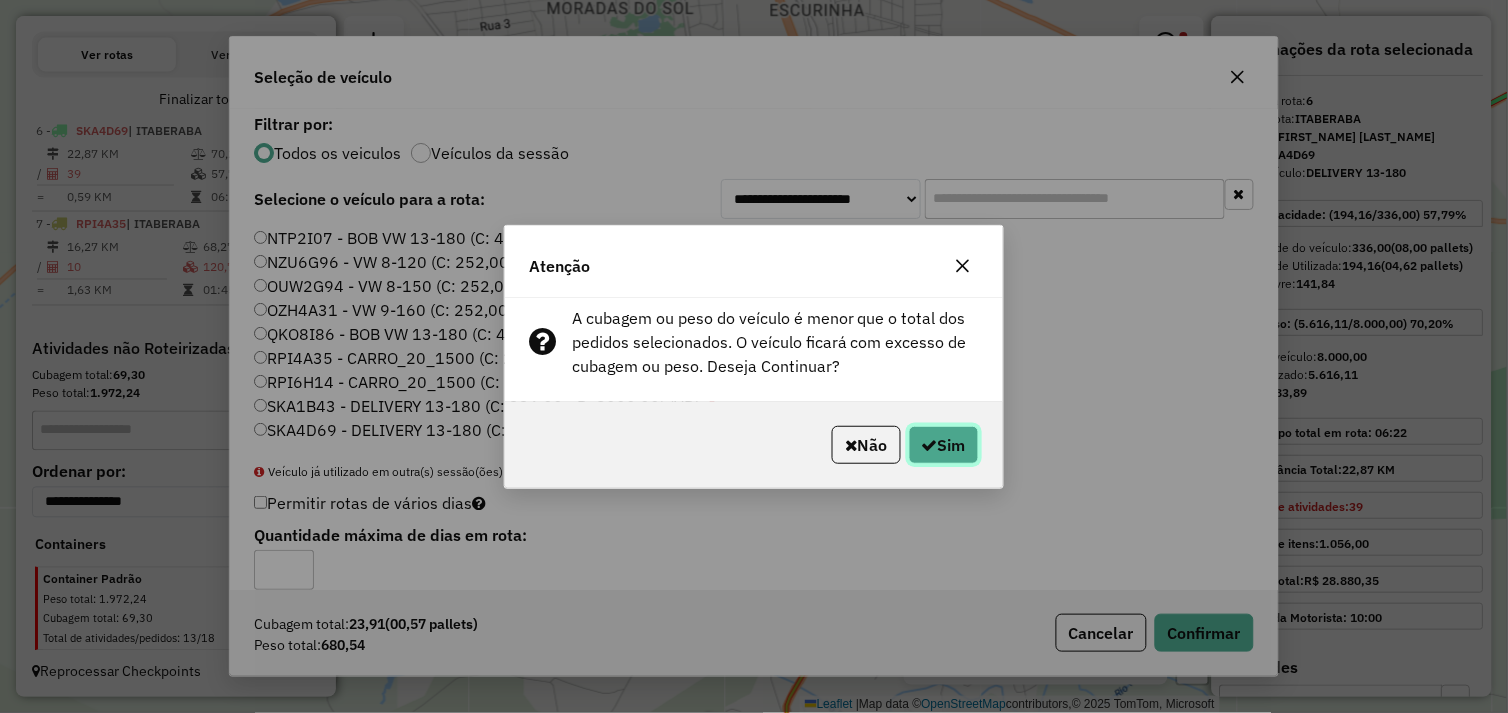 click on "Sim" 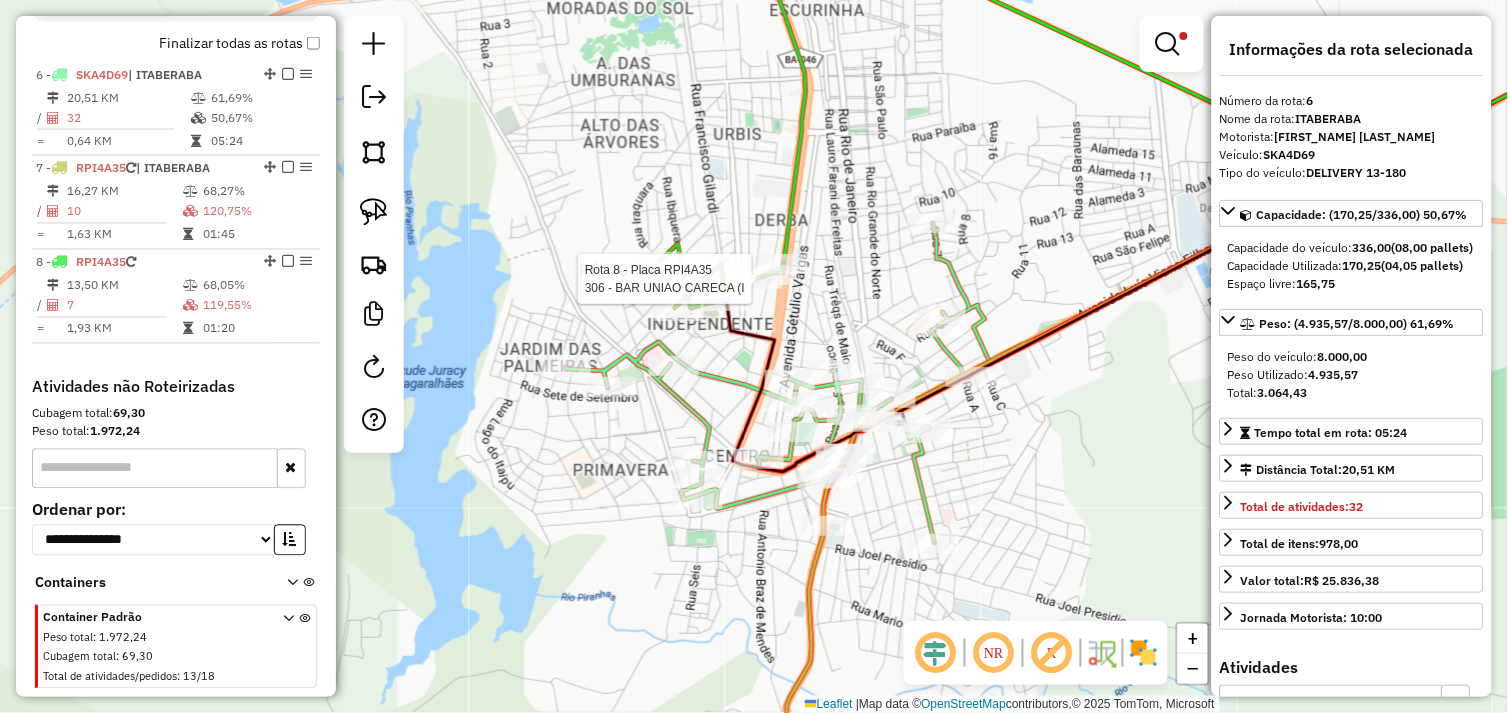 scroll, scrollTop: 743, scrollLeft: 0, axis: vertical 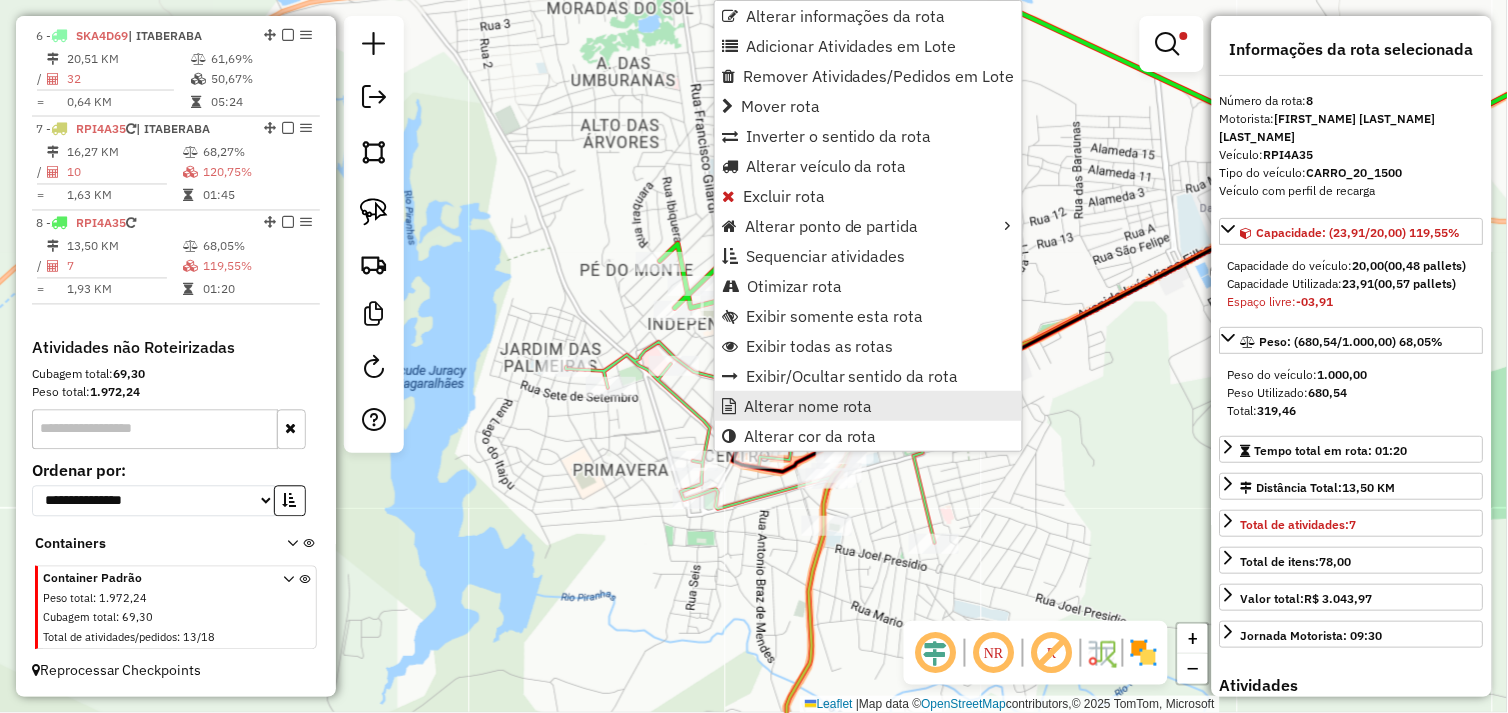 click on "Alterar nome rota" at bounding box center [808, 406] 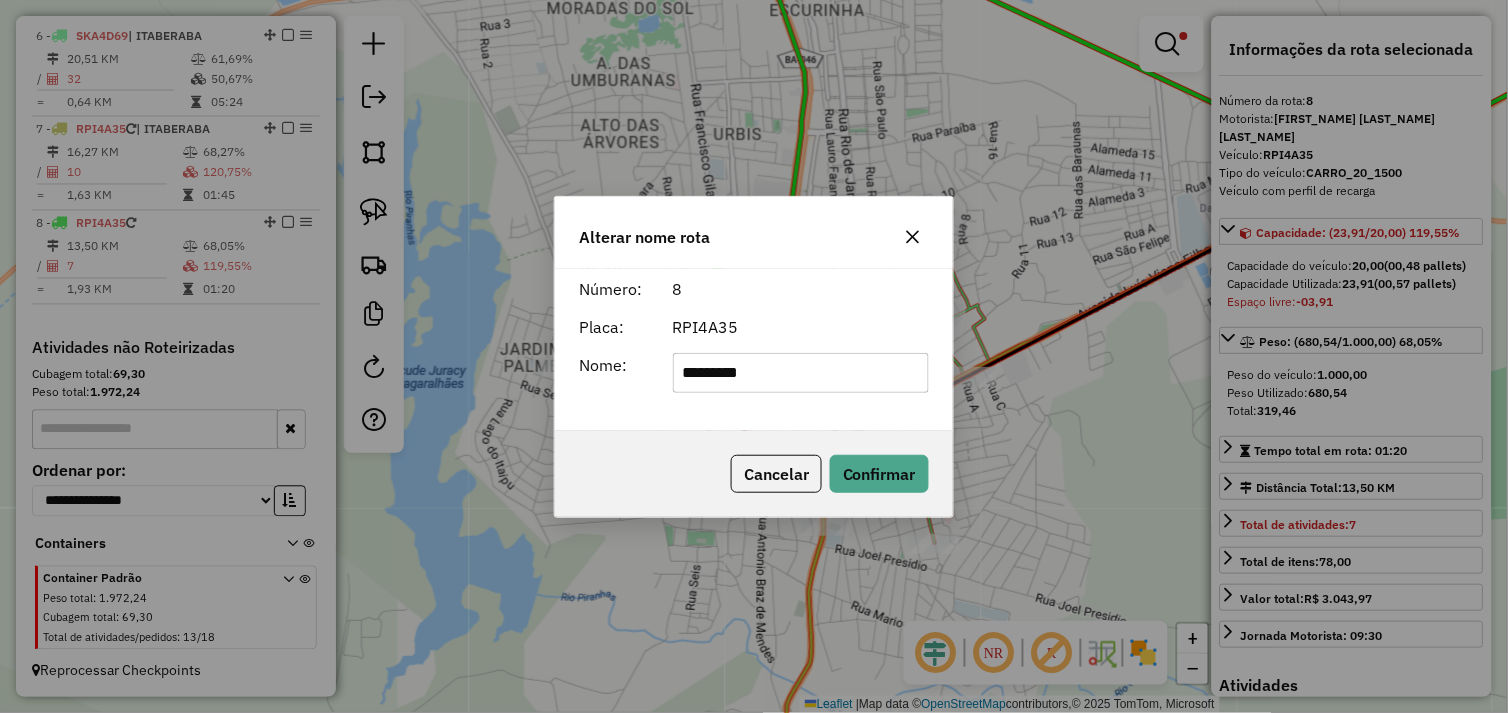 type on "*********" 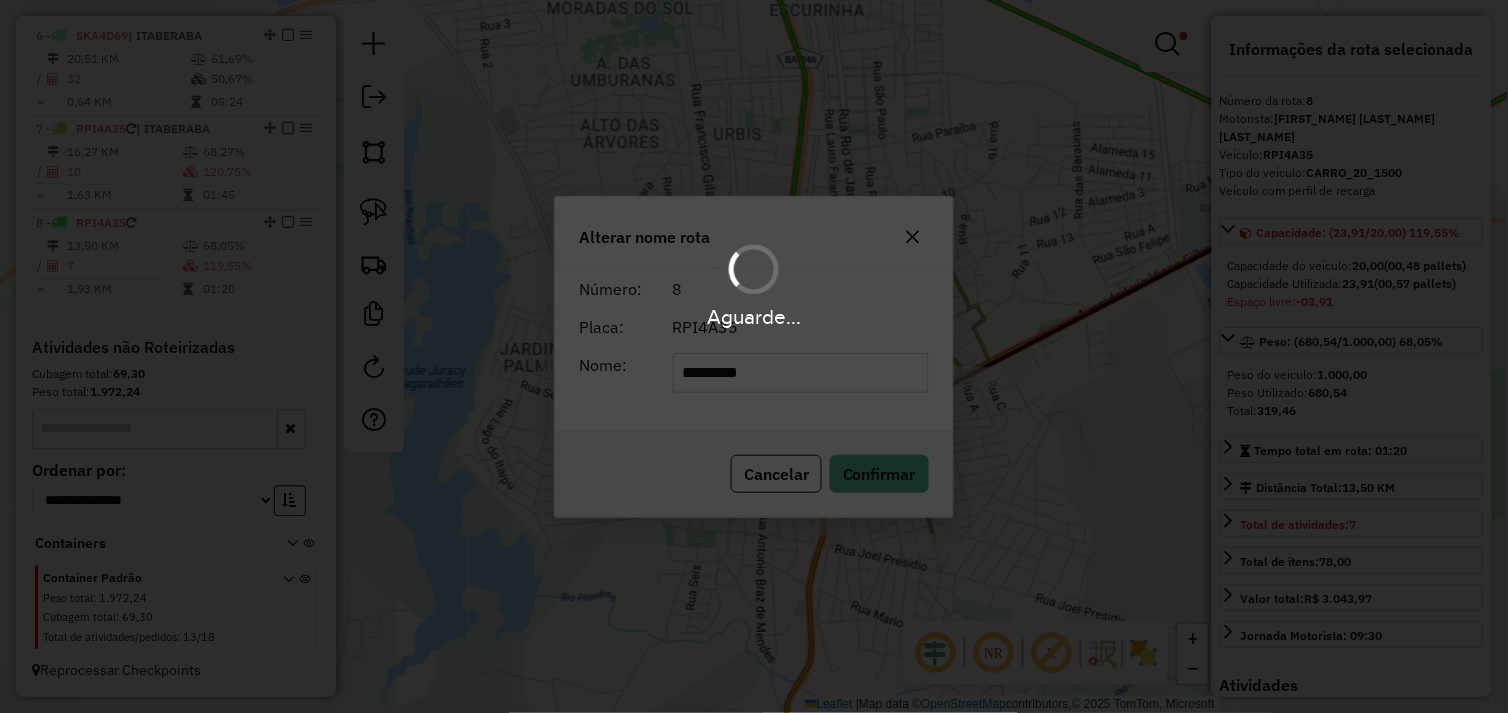 type 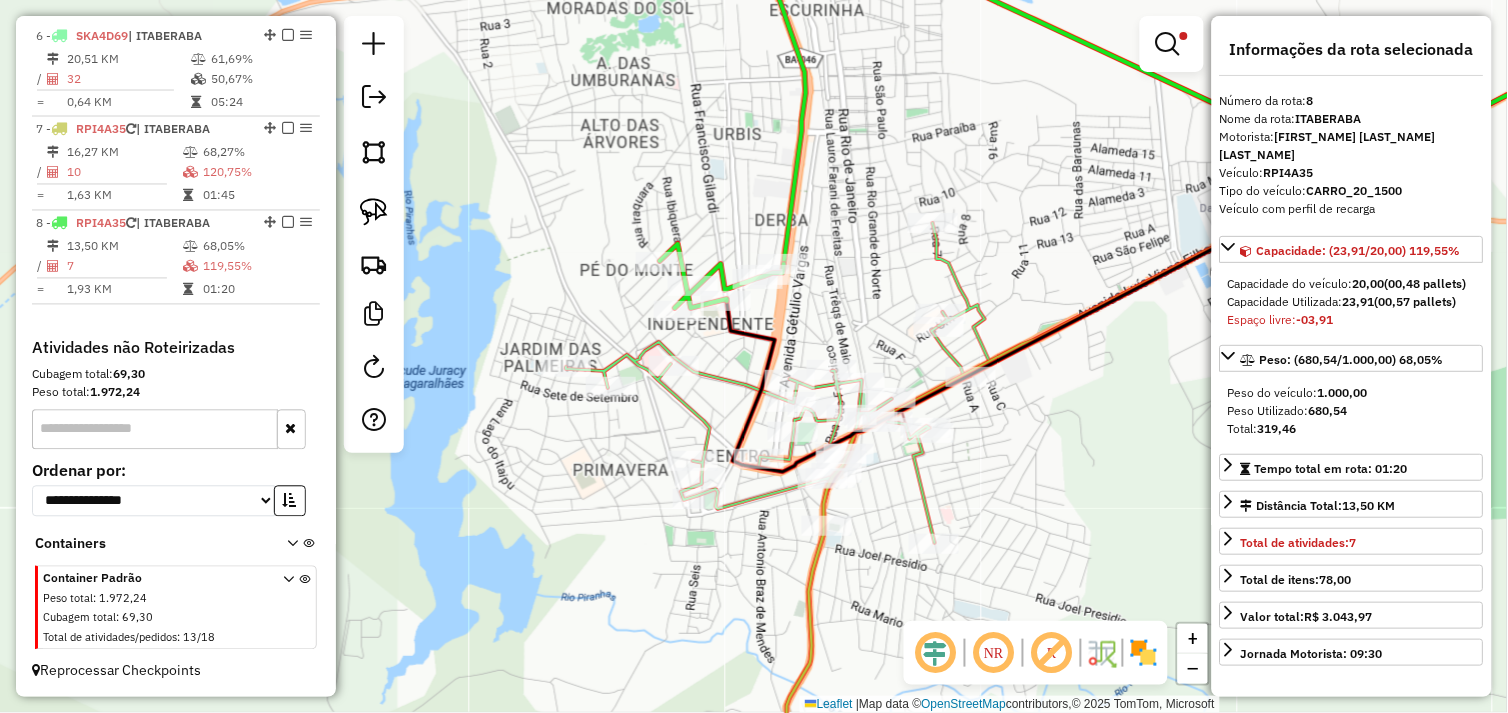 click 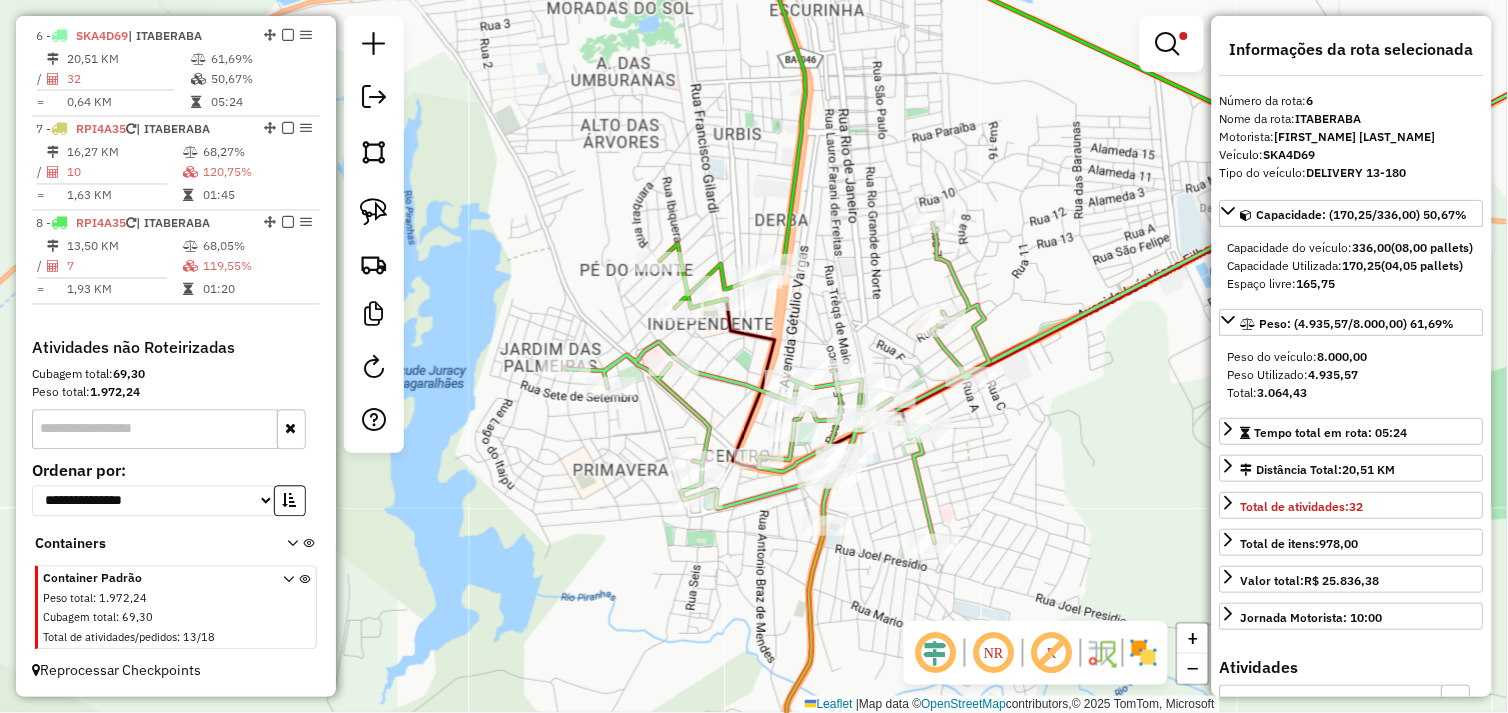 click 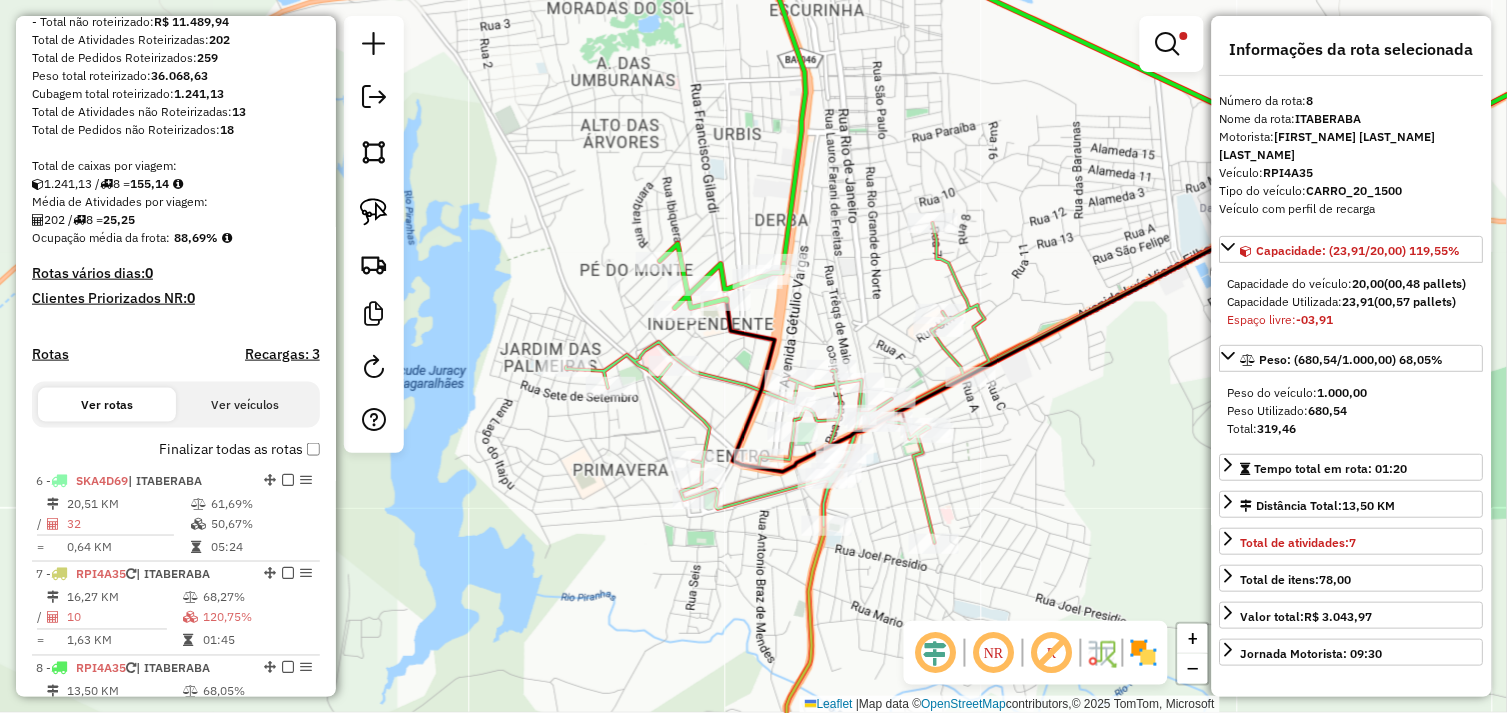 scroll, scrollTop: 0, scrollLeft: 0, axis: both 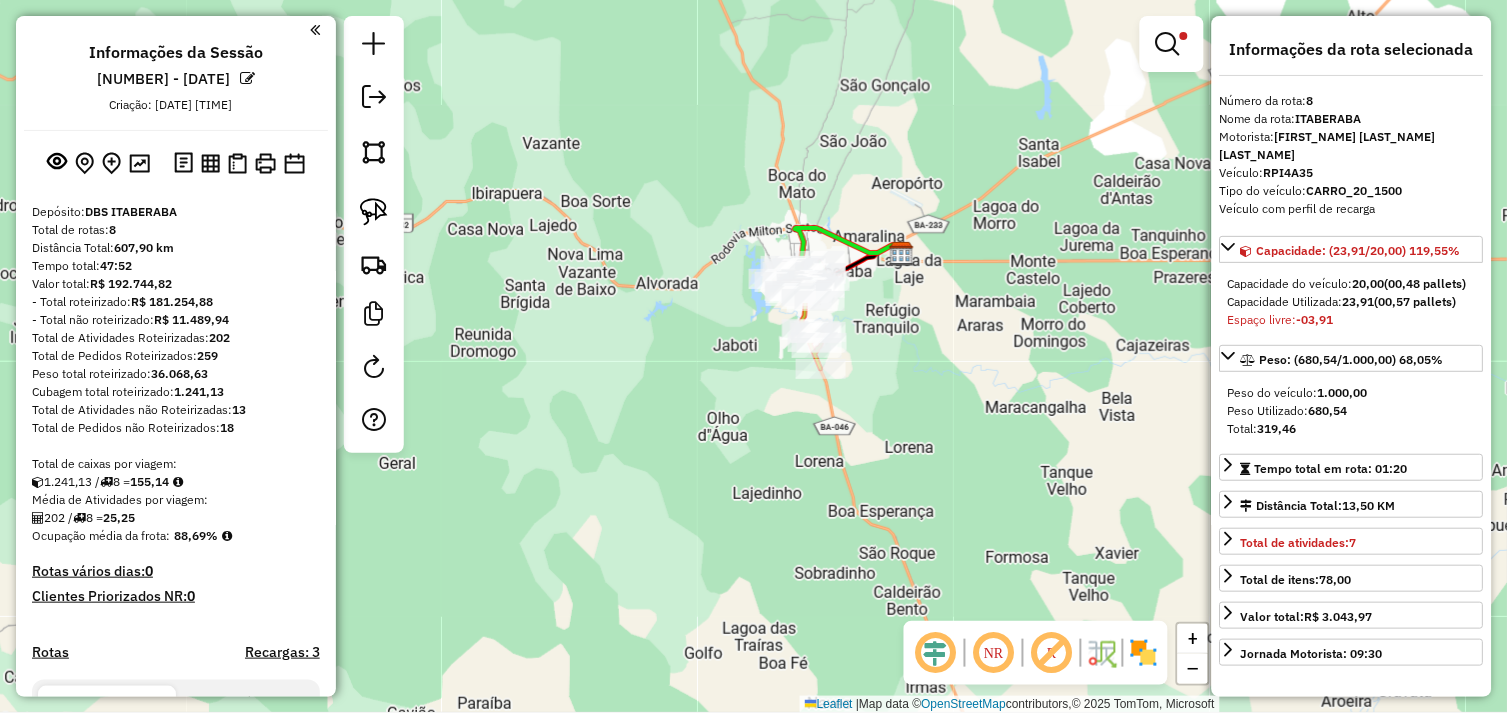 drag, startPoint x: 940, startPoint y: 335, endPoint x: 861, endPoint y: 325, distance: 79.630394 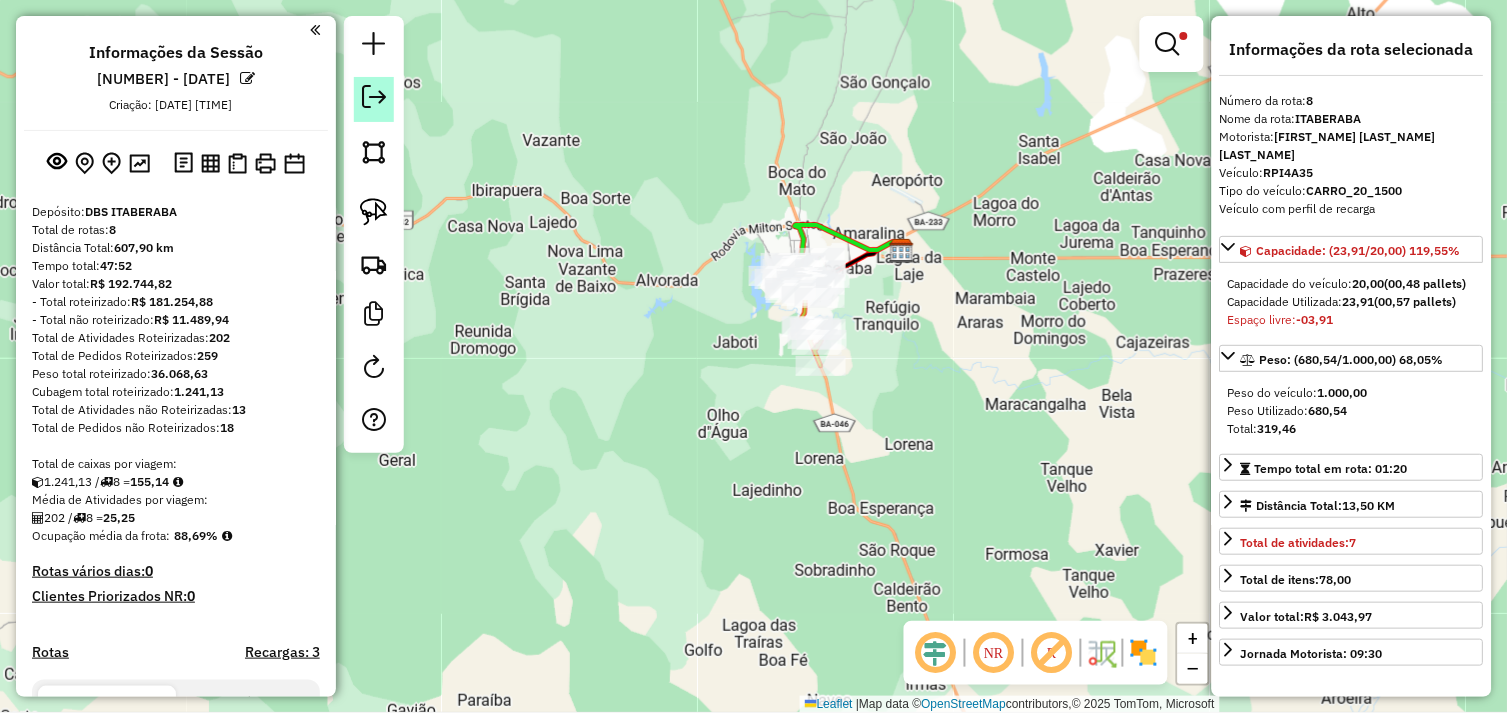 click 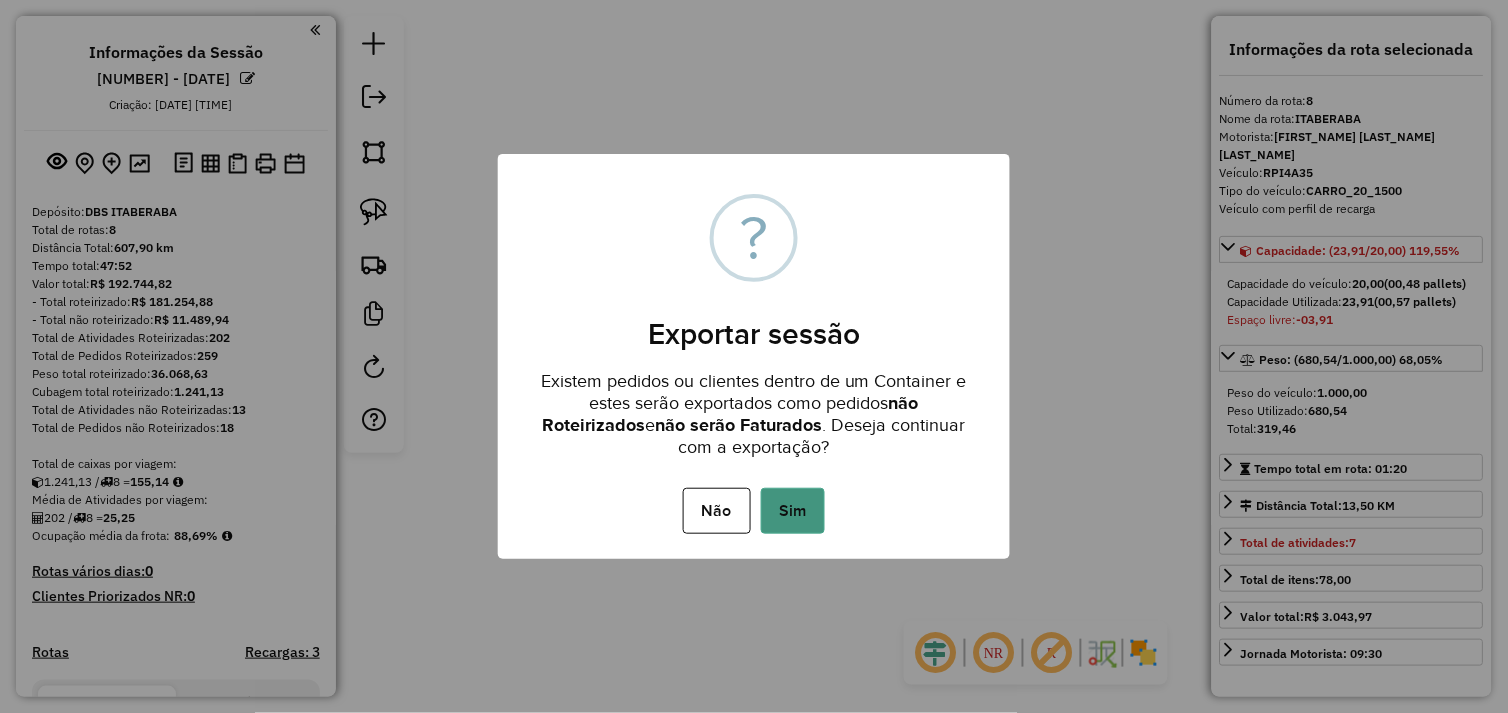 click on "Sim" at bounding box center [793, 511] 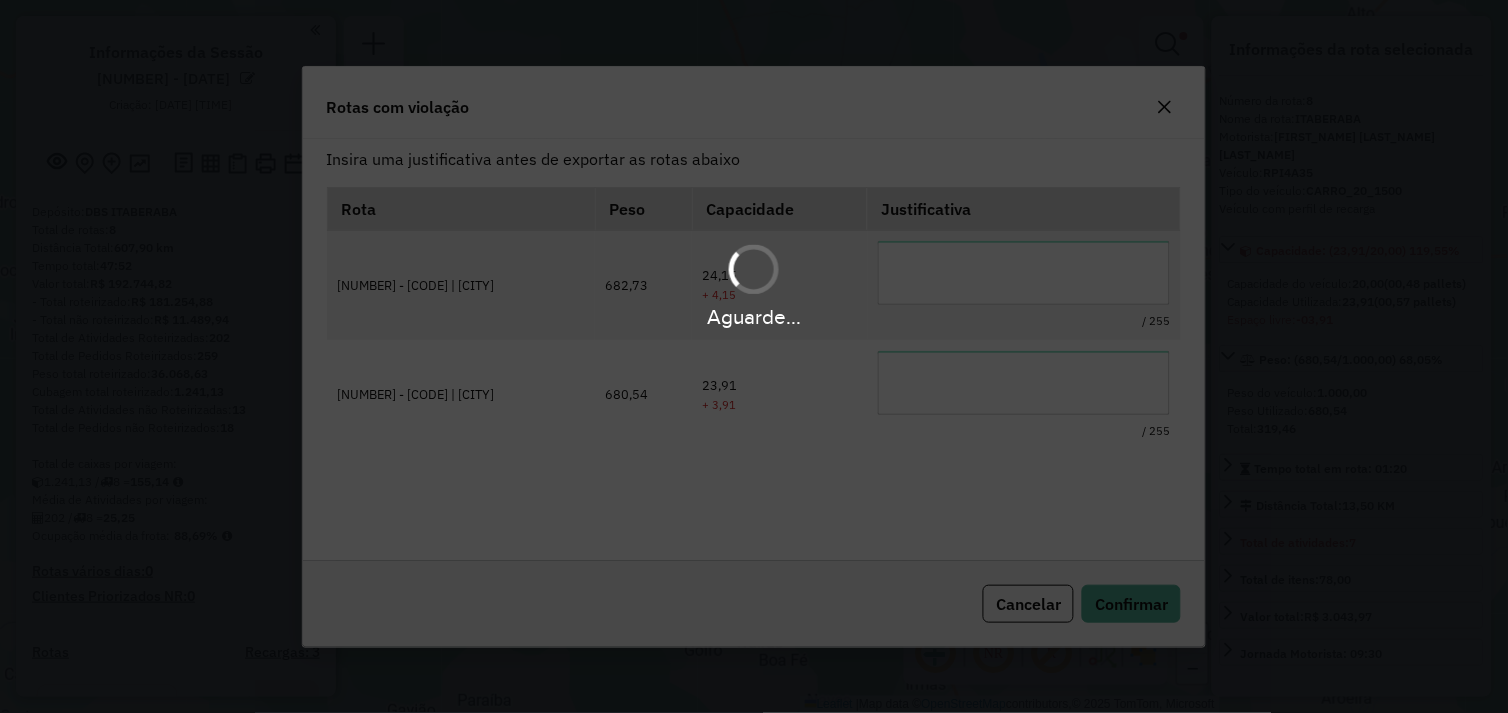 scroll, scrollTop: 0, scrollLeft: 0, axis: both 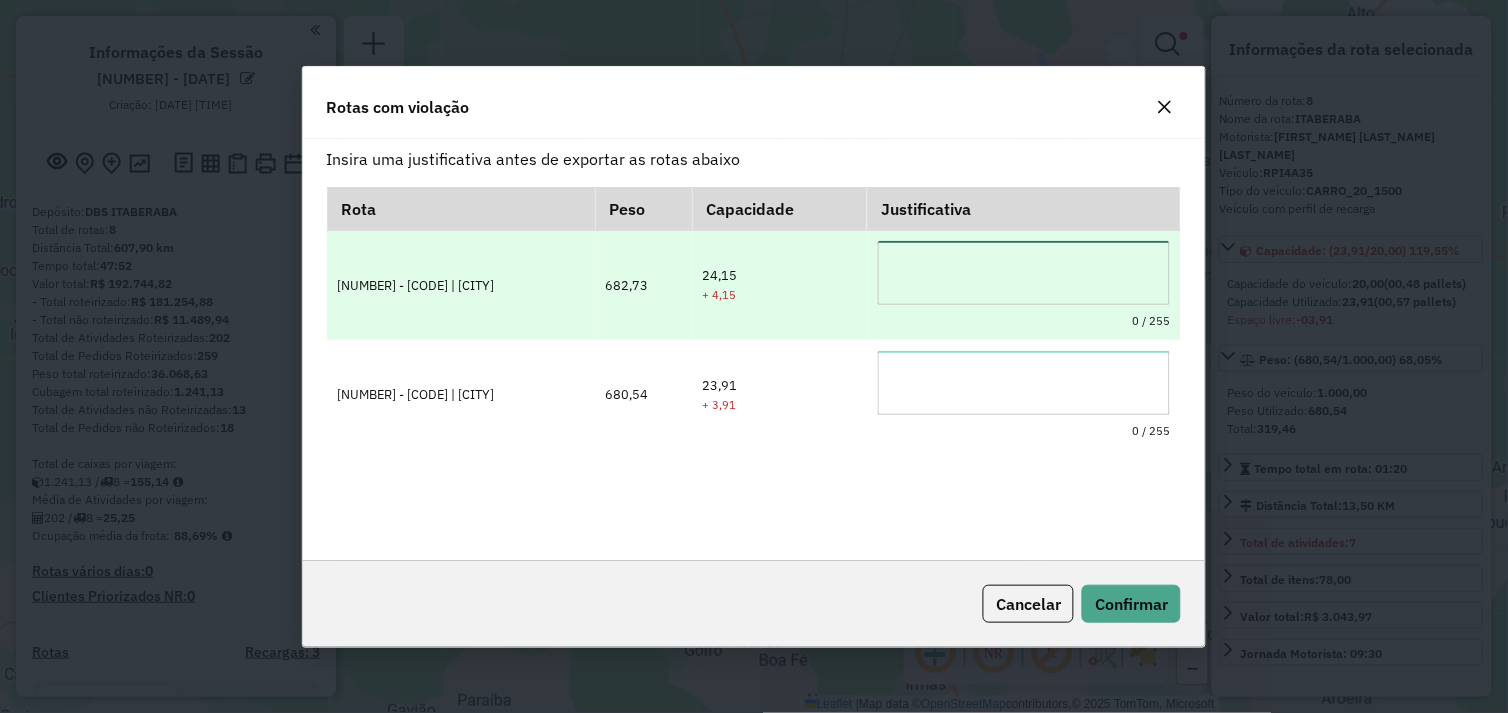 click at bounding box center (1024, 273) 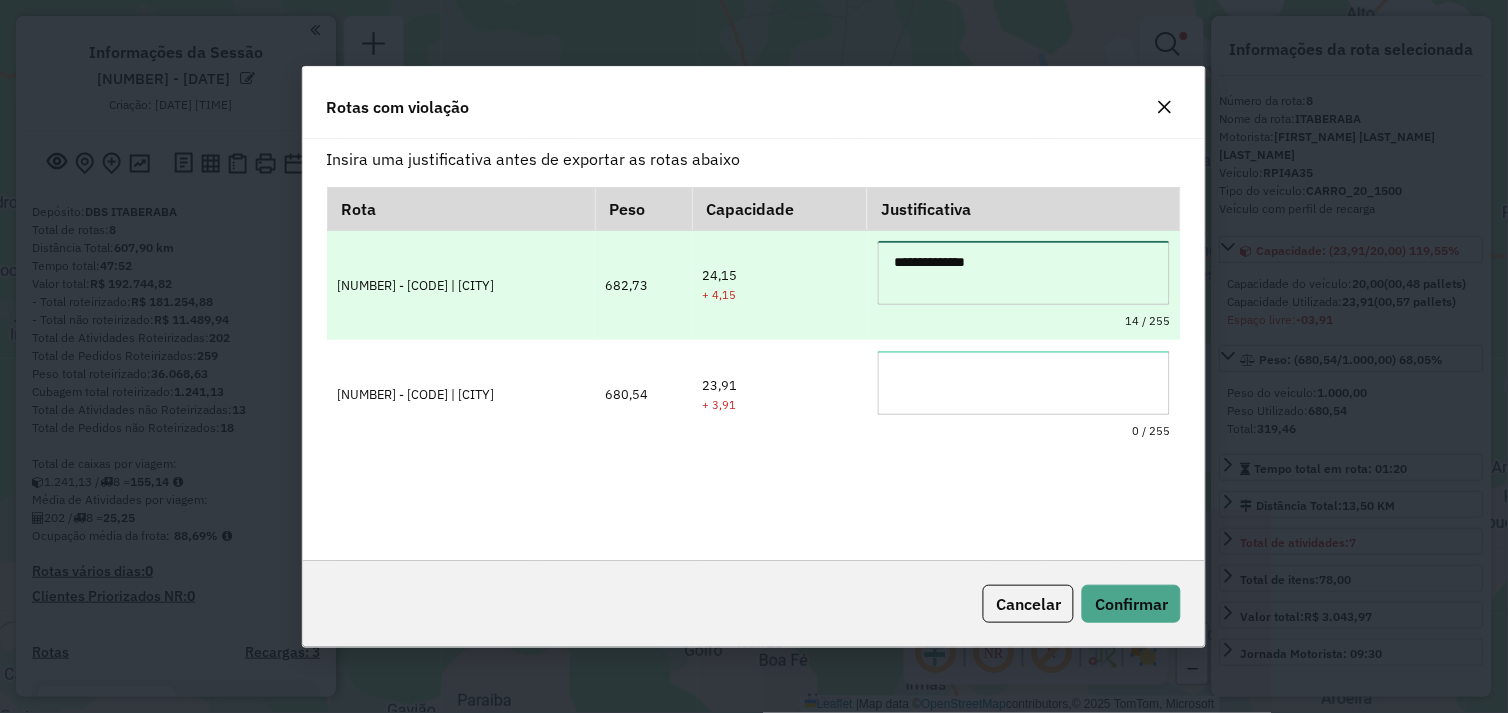 type on "**********" 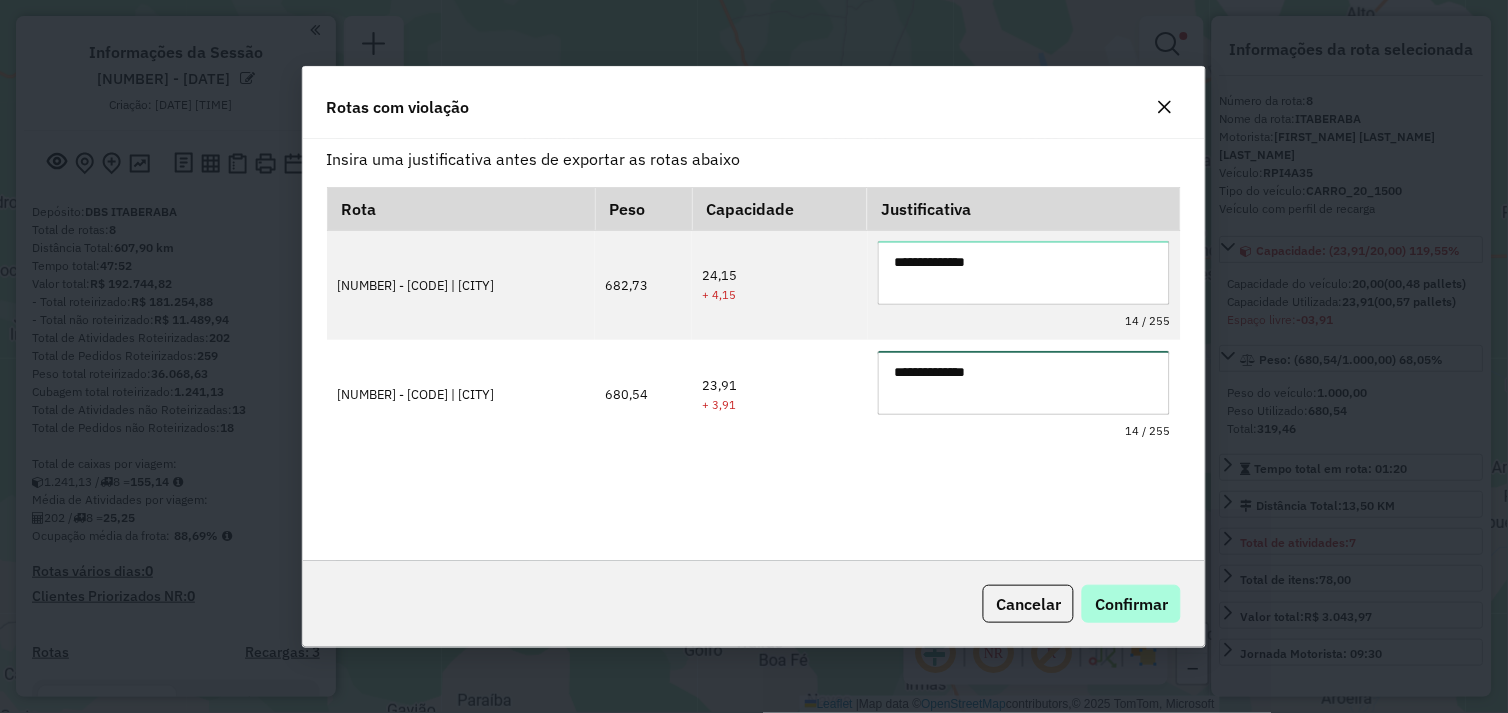 type on "**********" 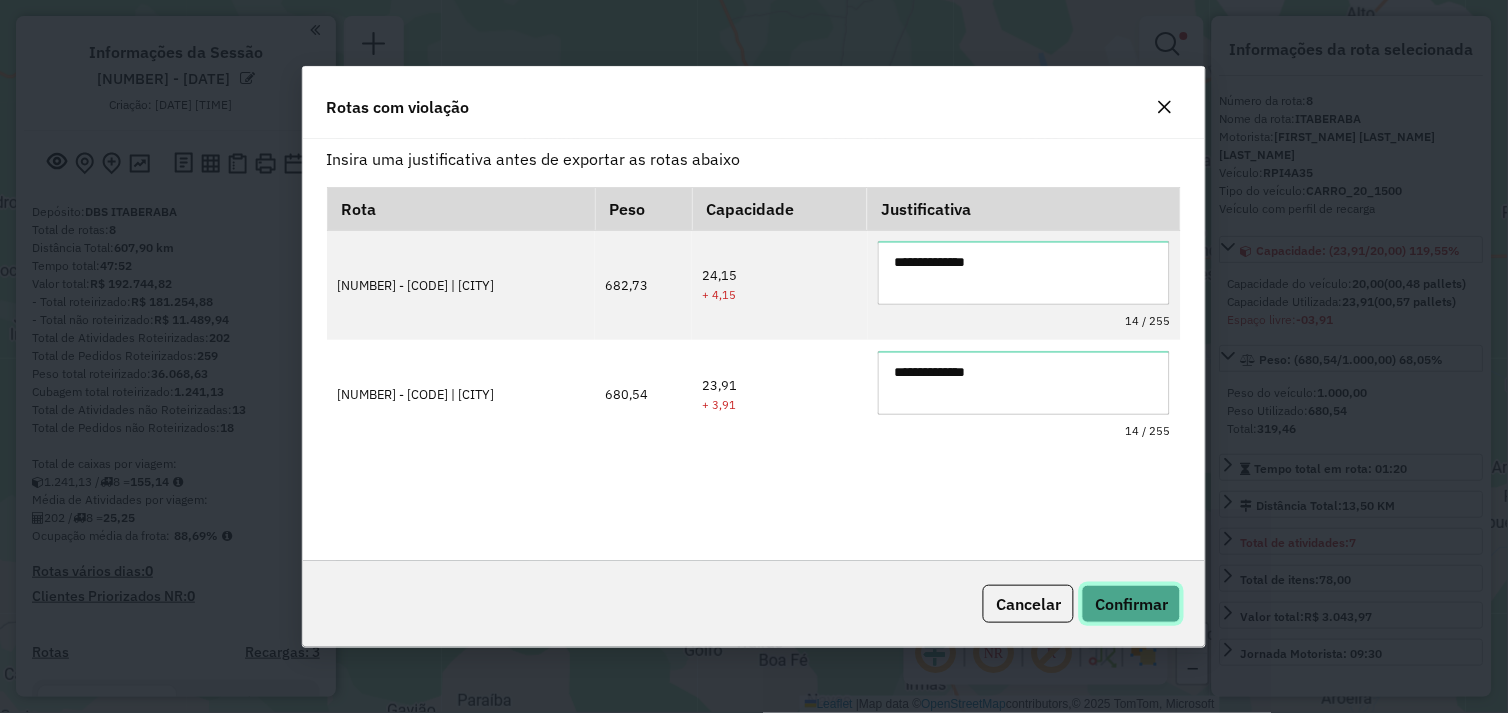 click on "Confirmar" 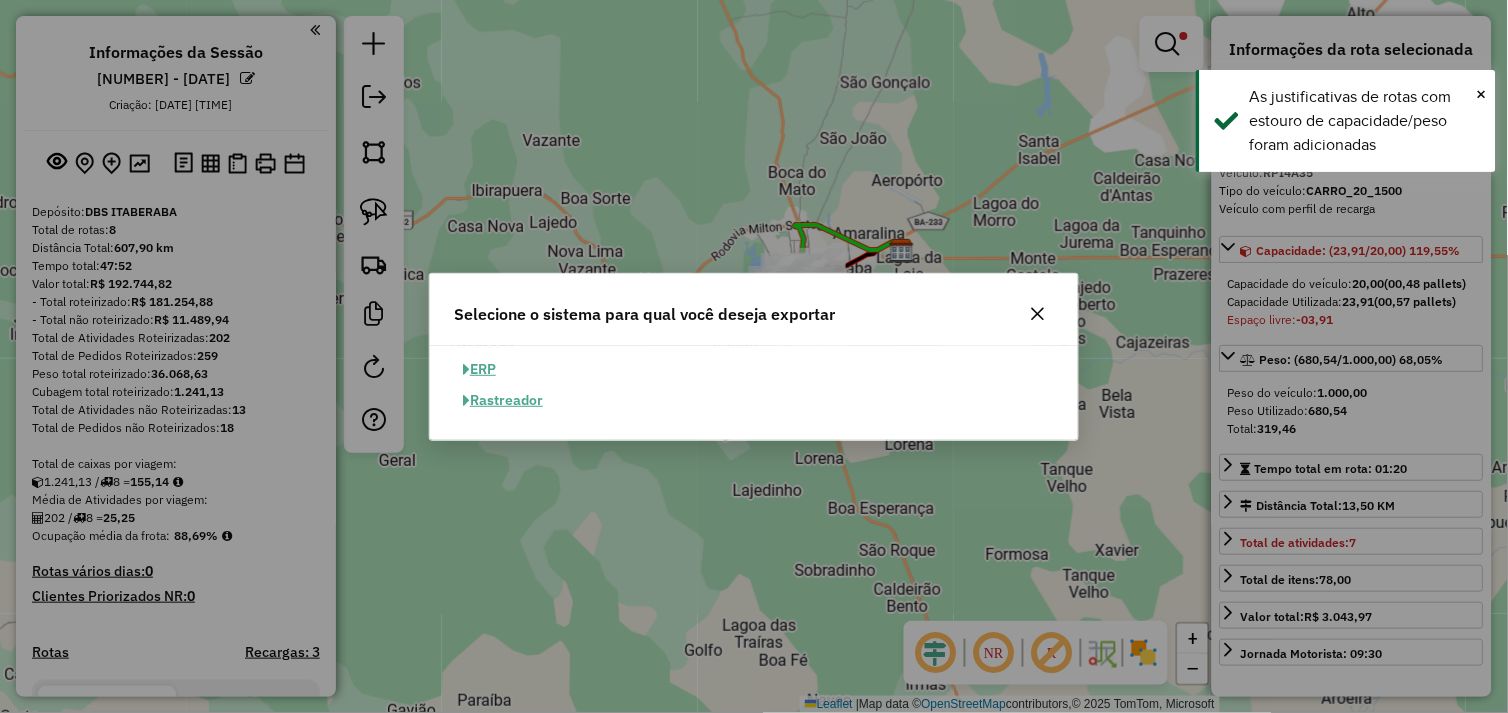 click on "ERP" 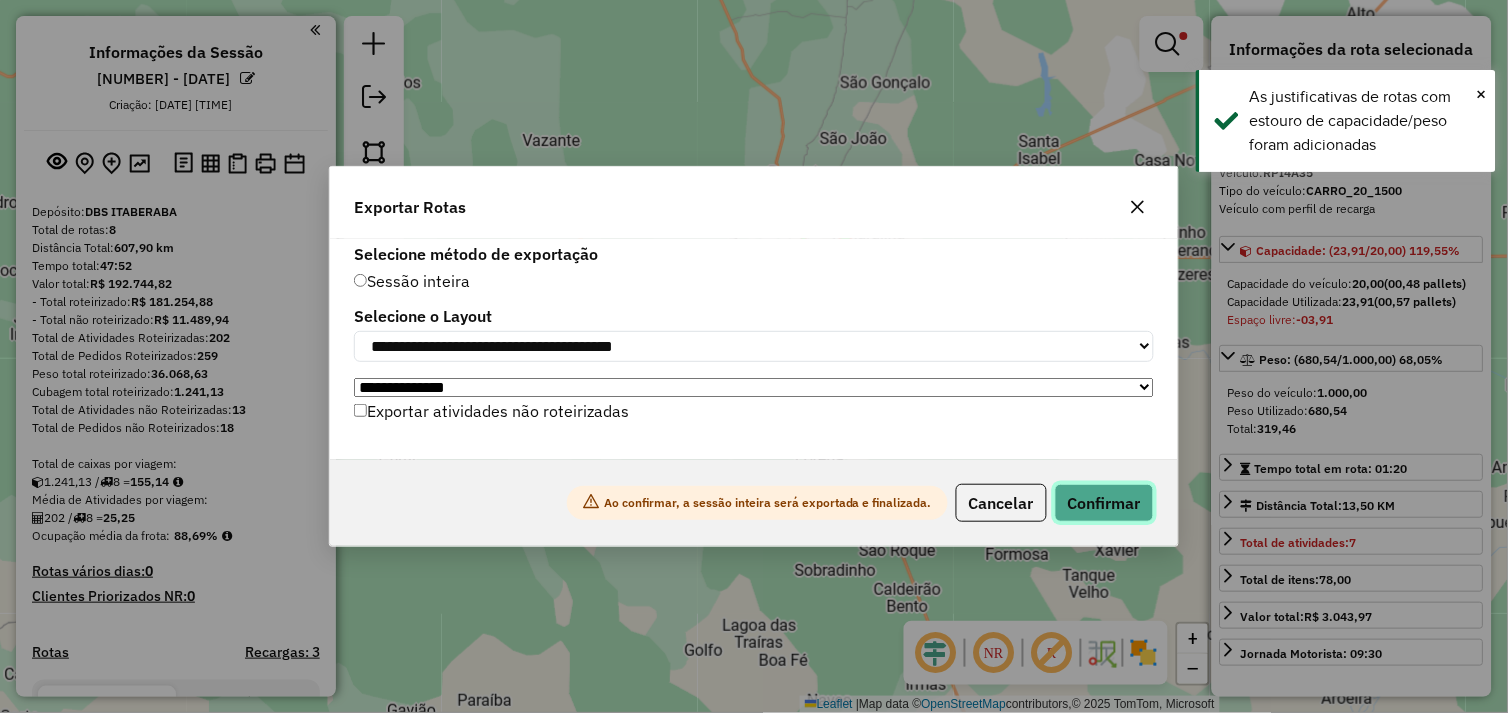 click on "Confirmar" 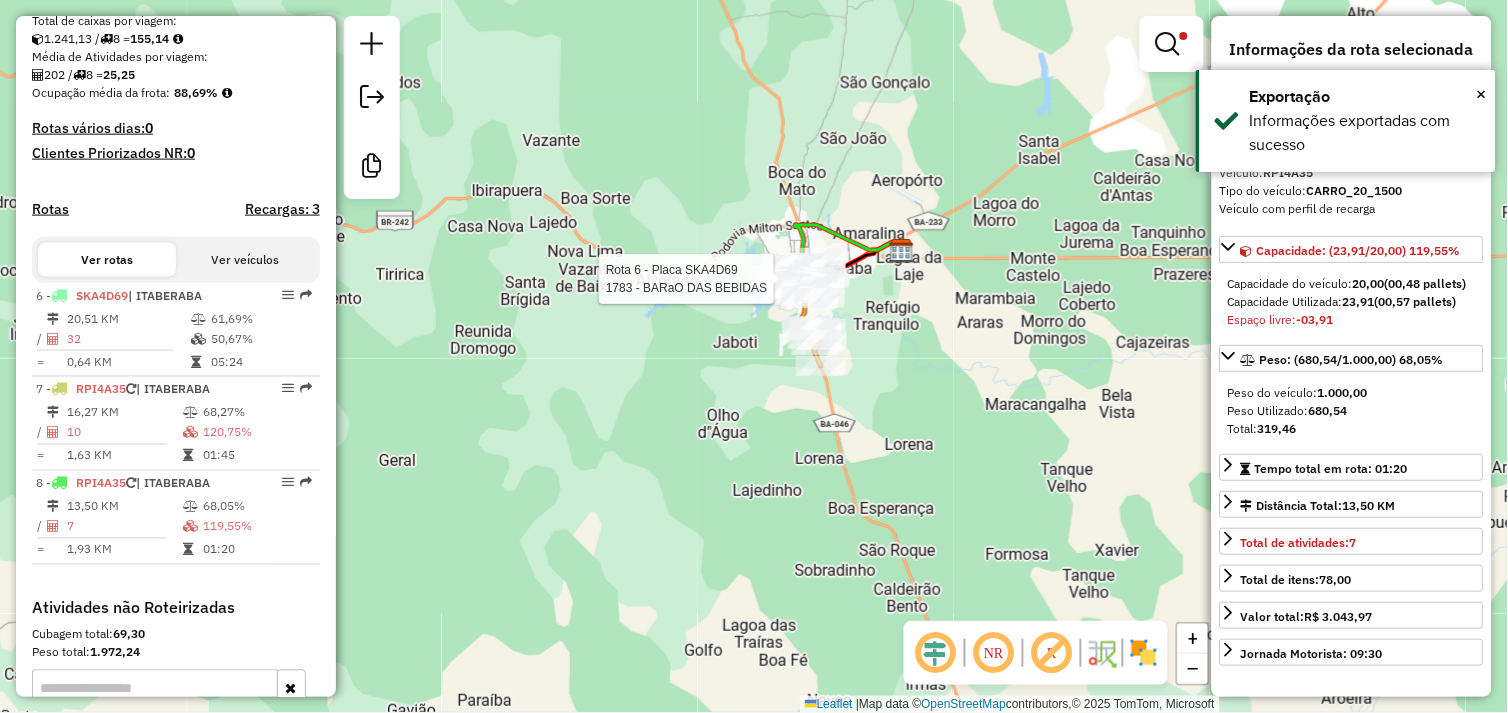 scroll, scrollTop: 712, scrollLeft: 0, axis: vertical 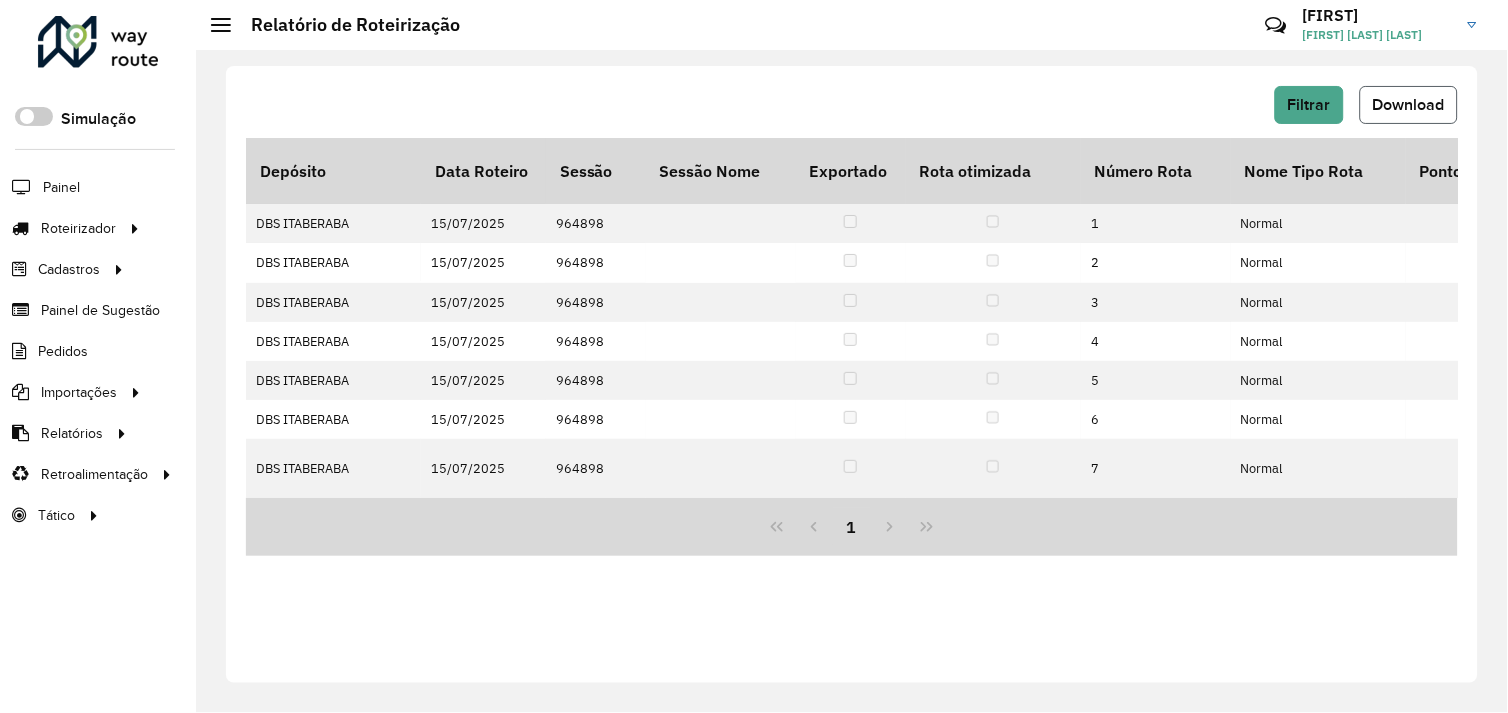 click on "Download" 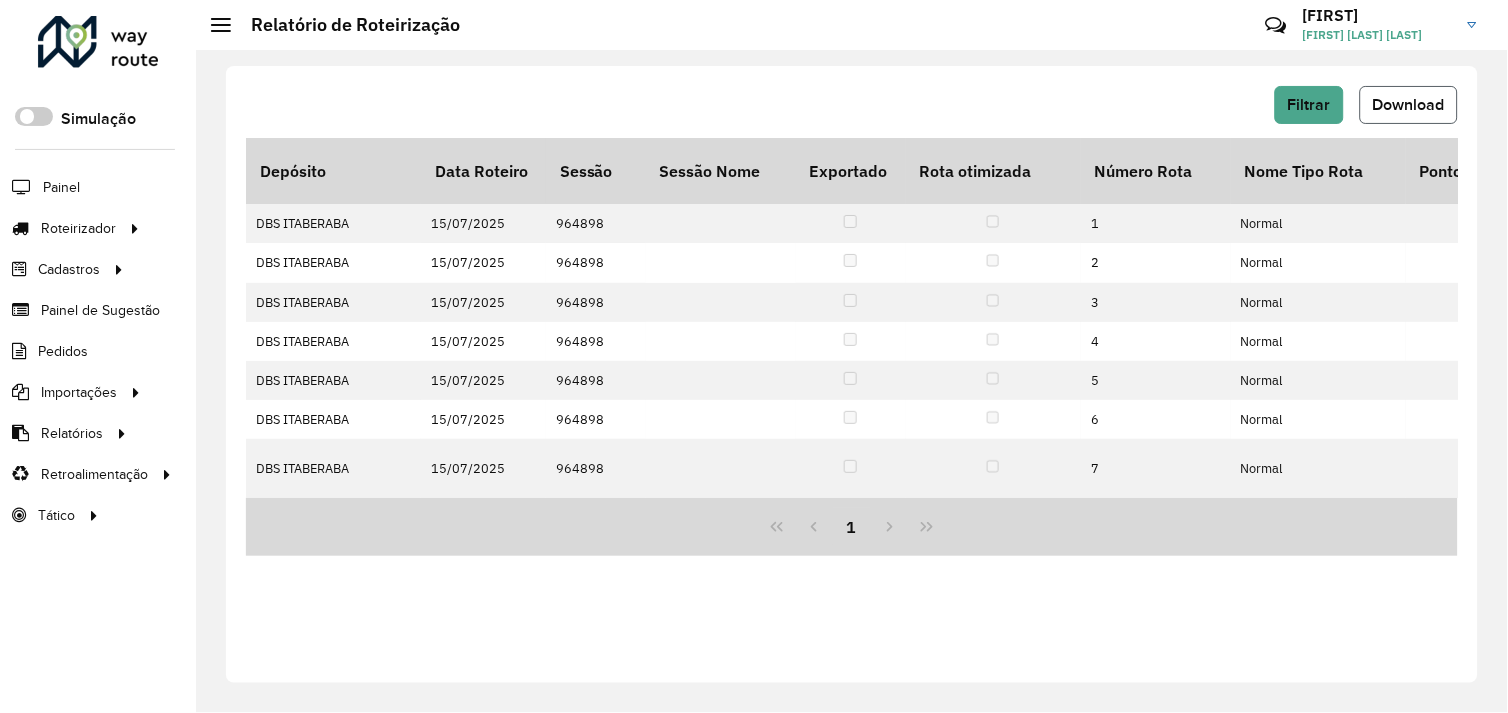click on "Download" 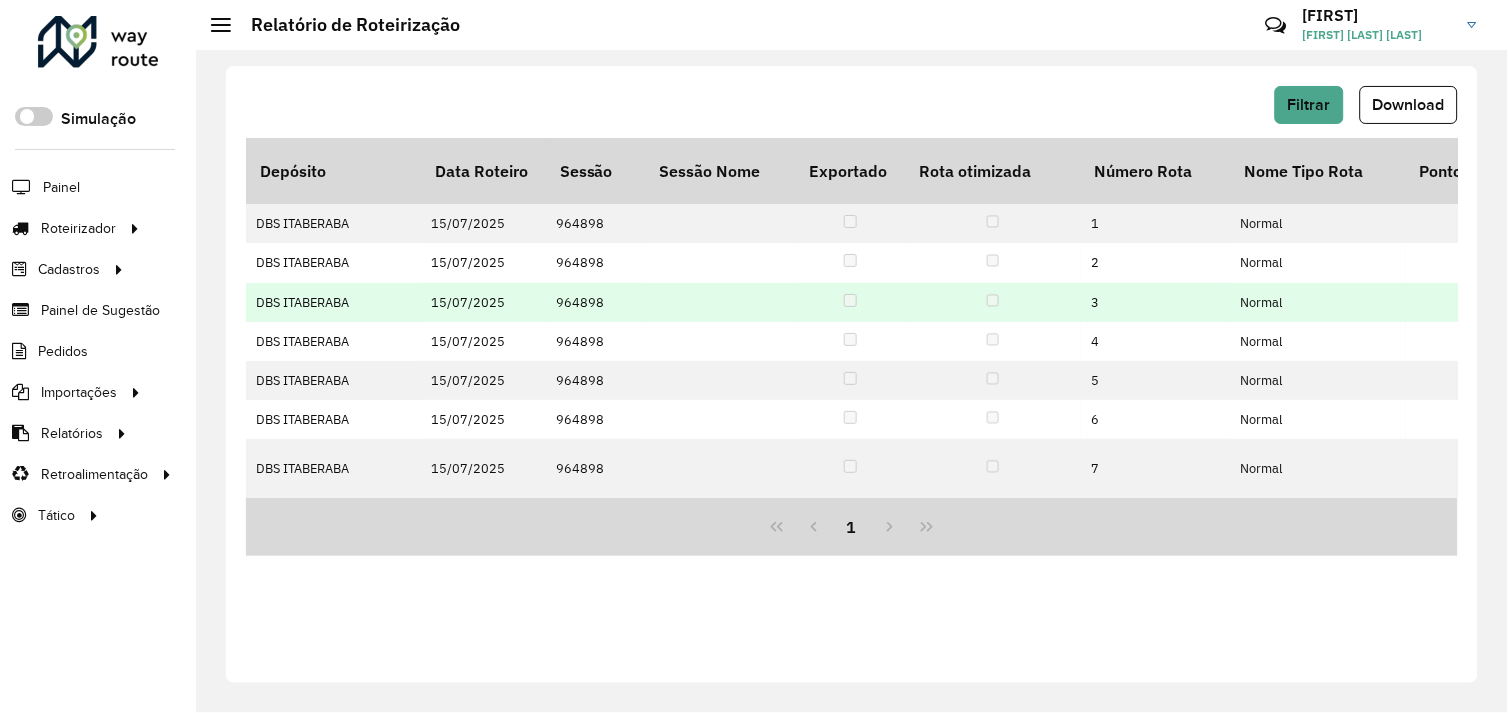 type 